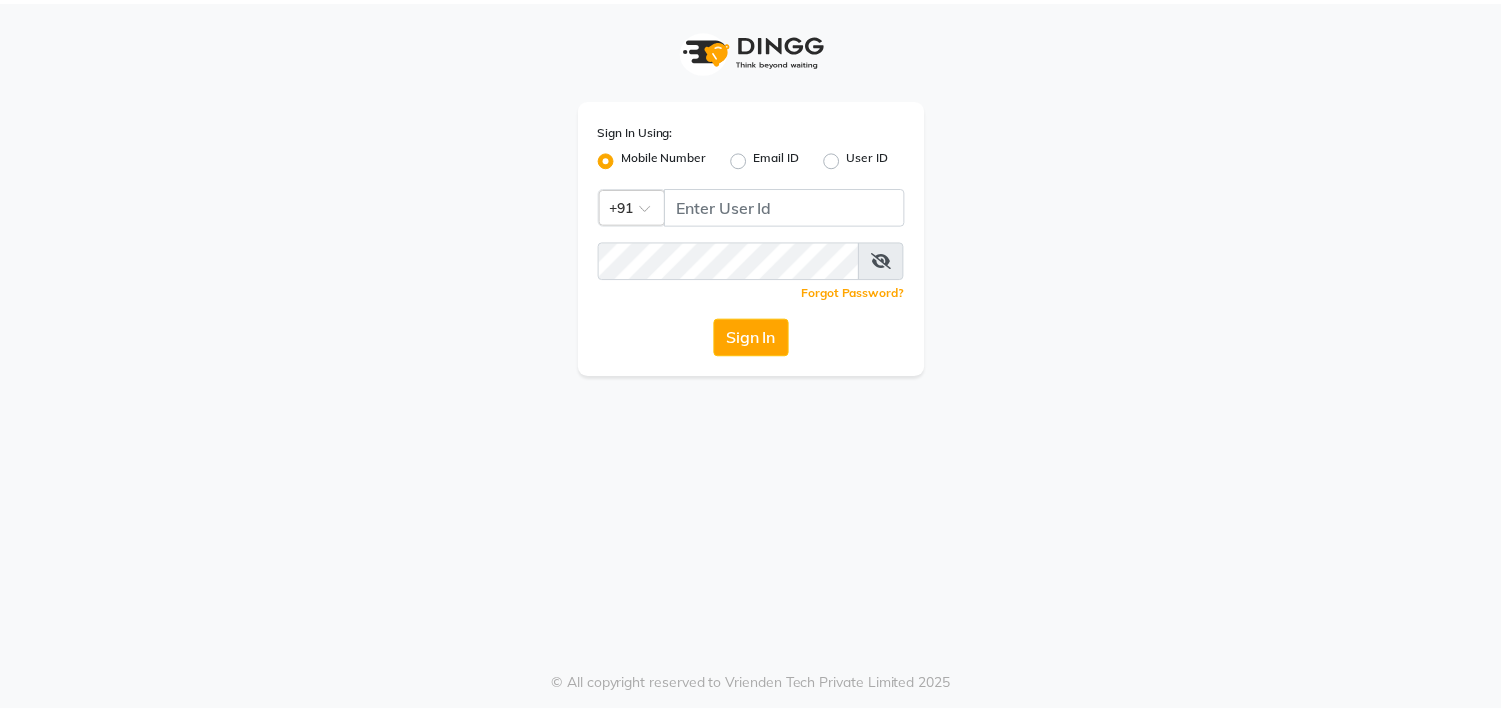 scroll, scrollTop: 0, scrollLeft: 0, axis: both 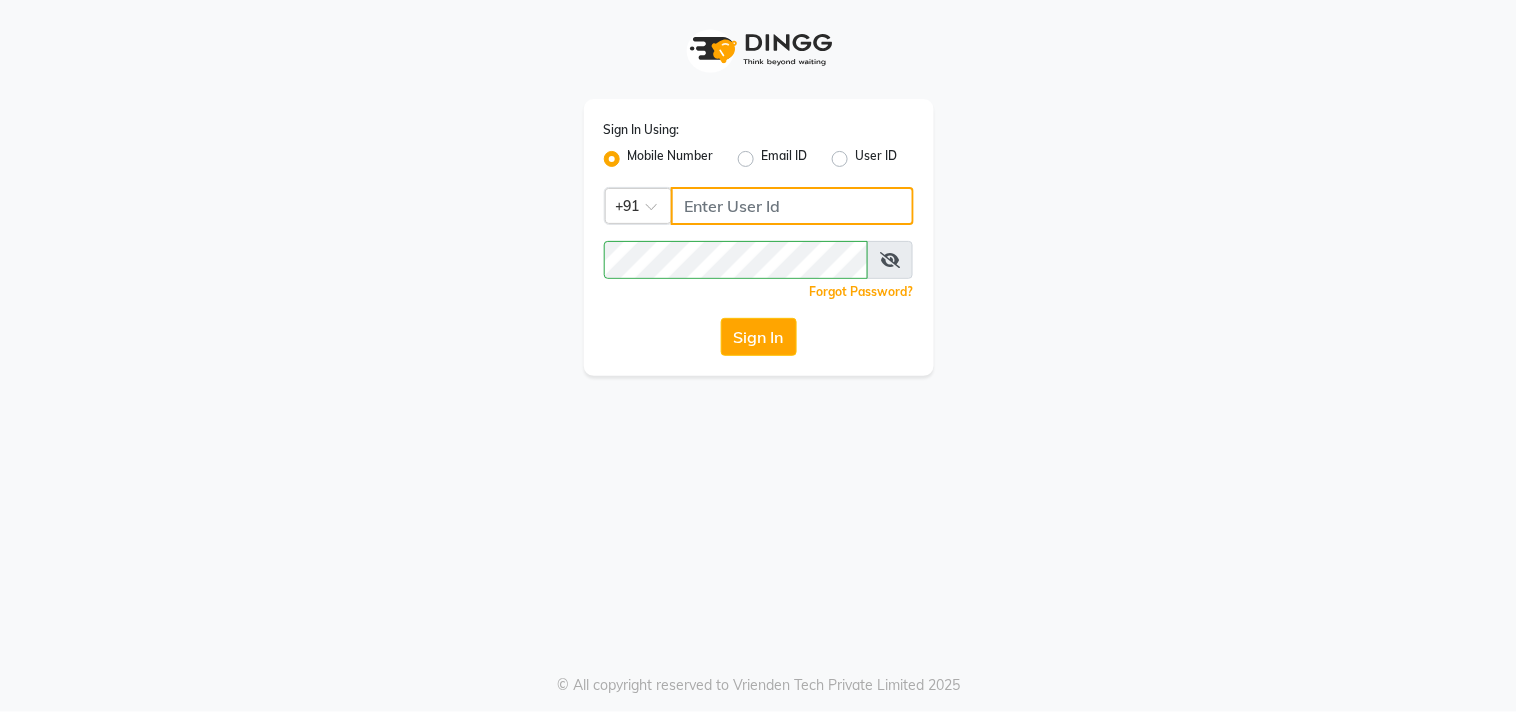 click 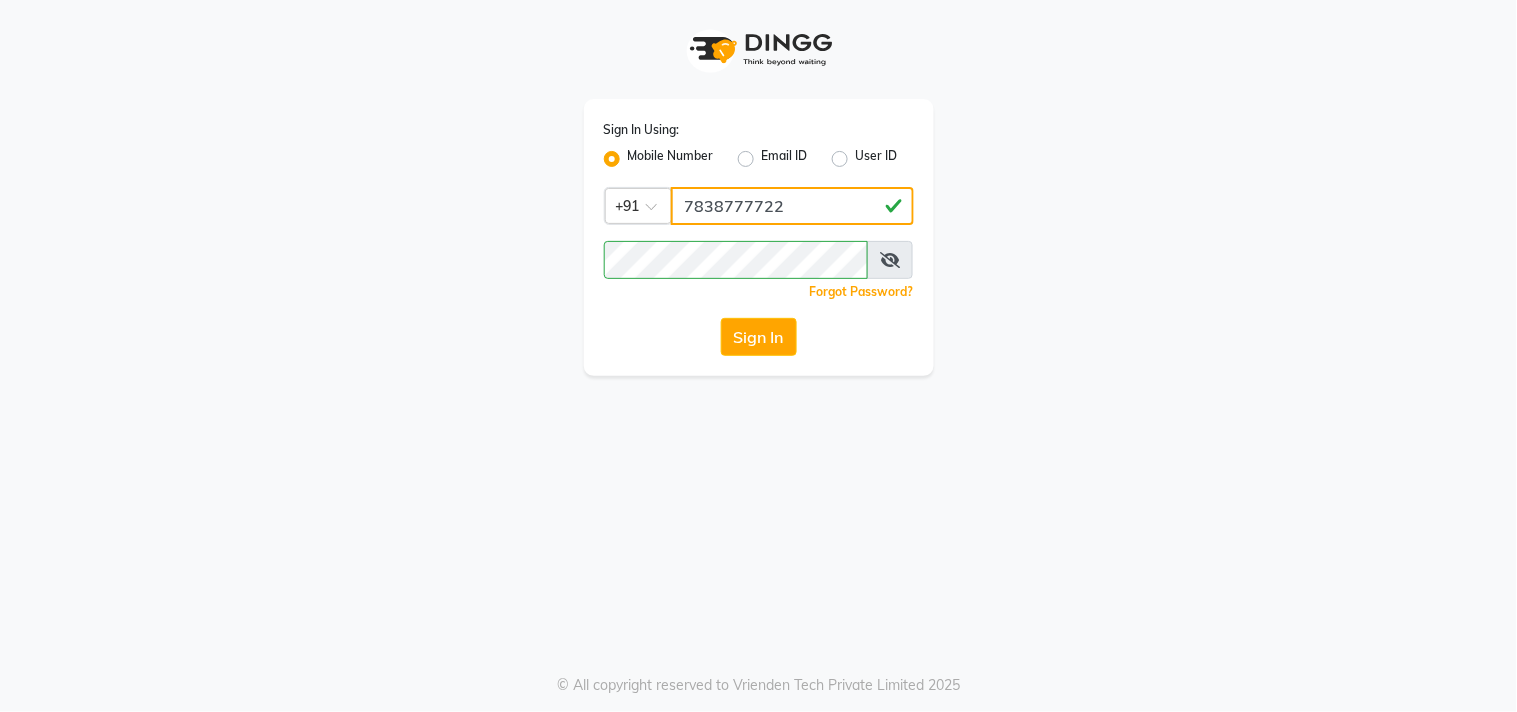 type on "7838777722" 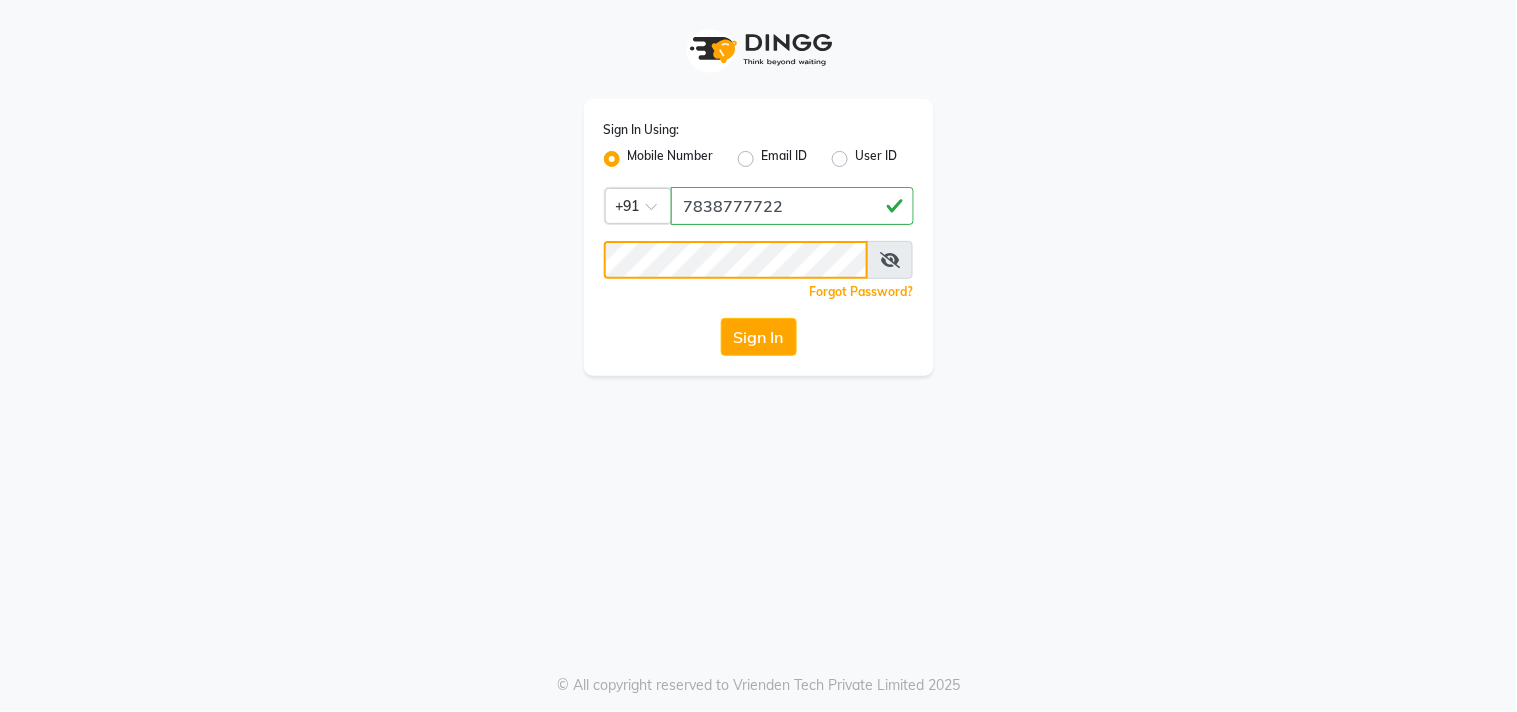 click on "Sign In" 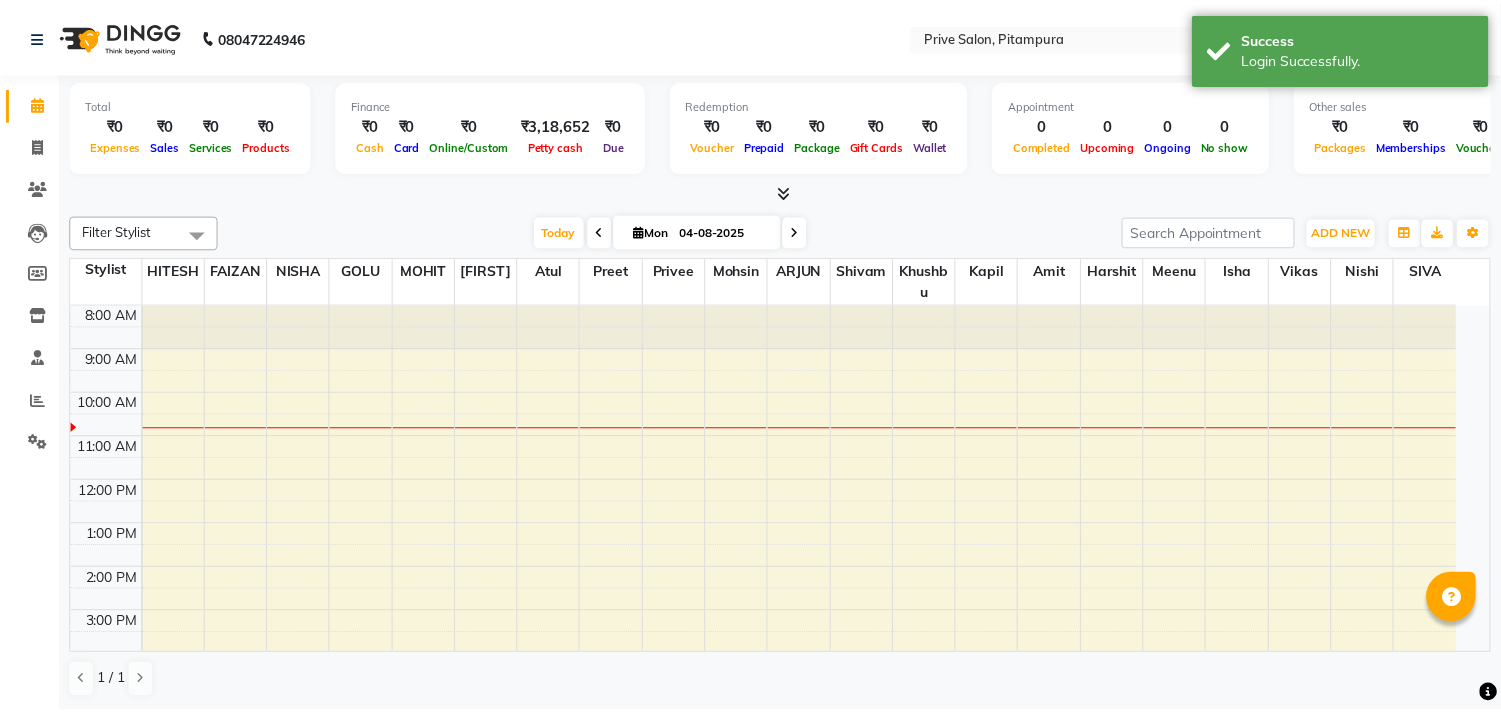 scroll, scrollTop: 0, scrollLeft: 0, axis: both 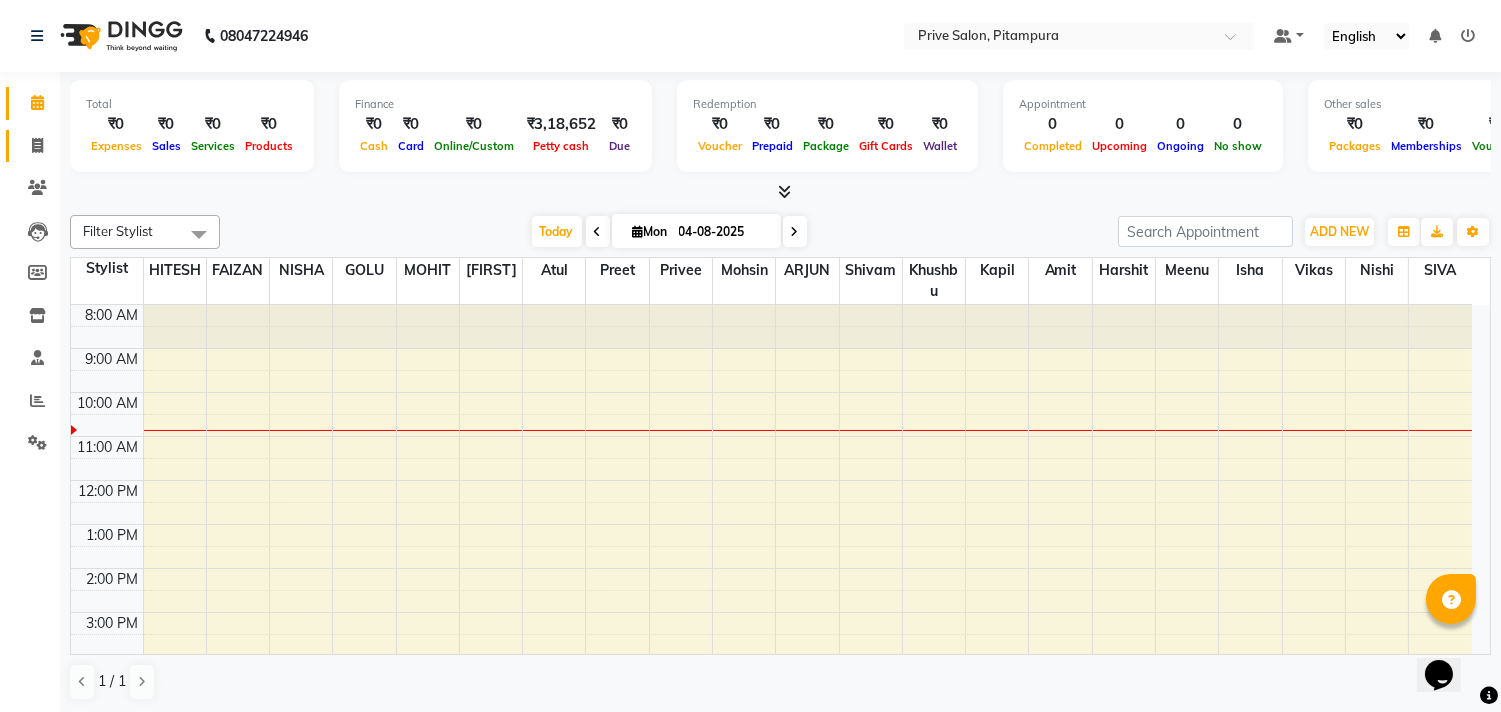 click on "Invoice" 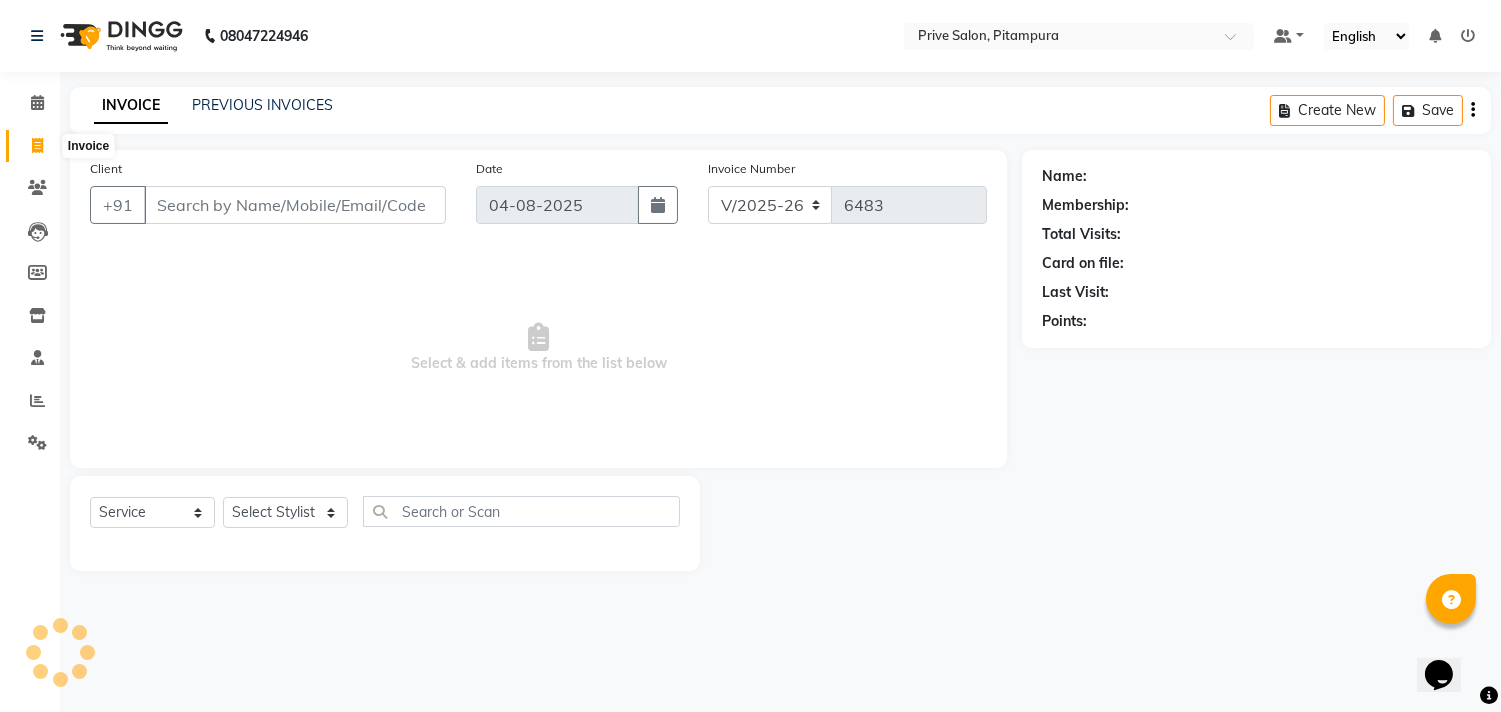 click 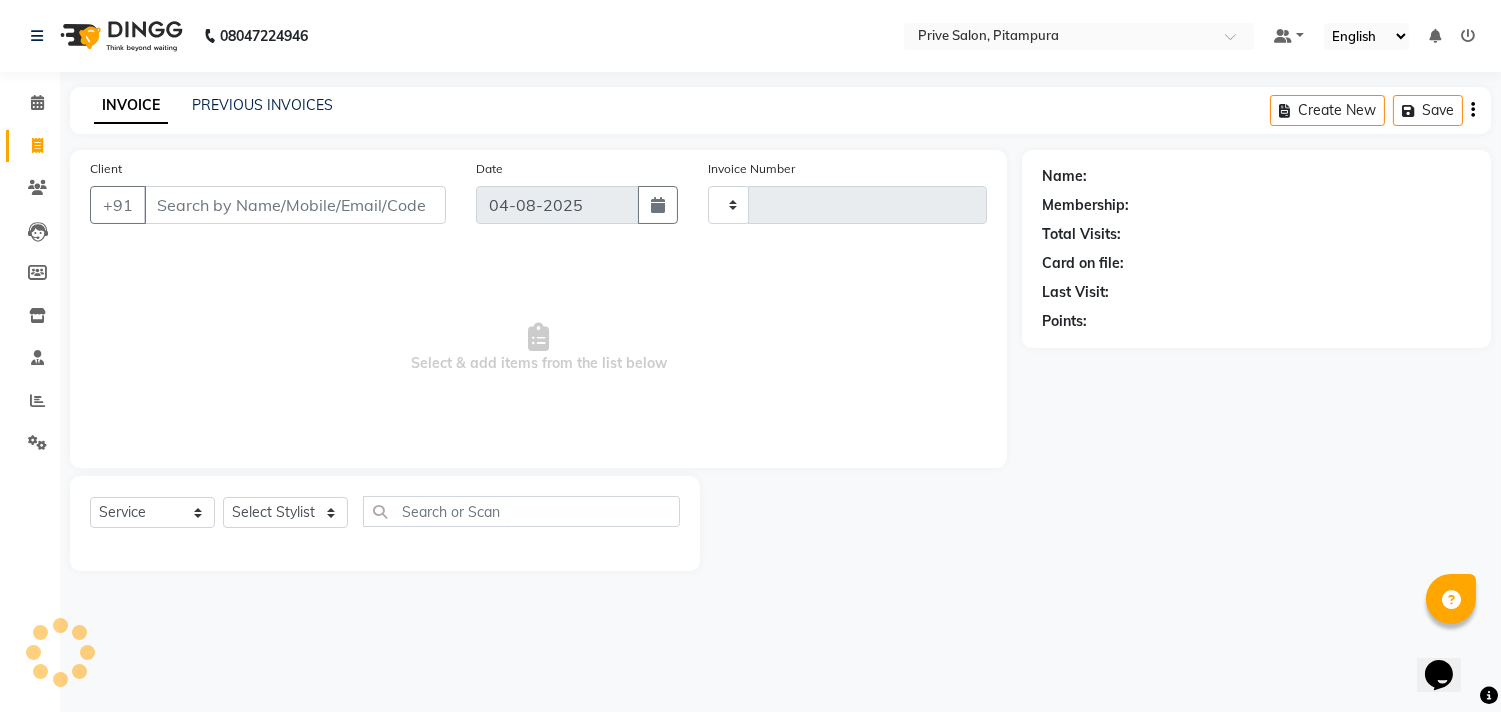 type on "6483" 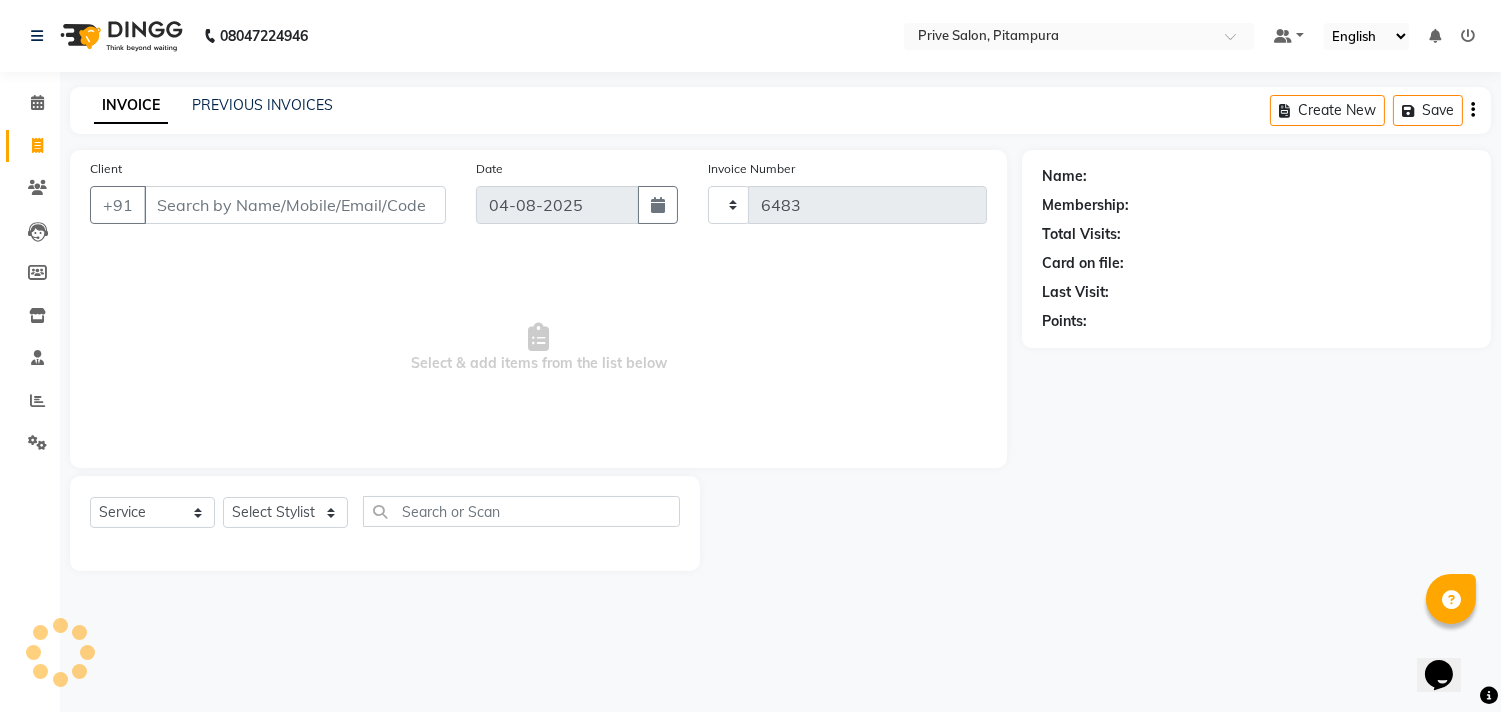 select on "136" 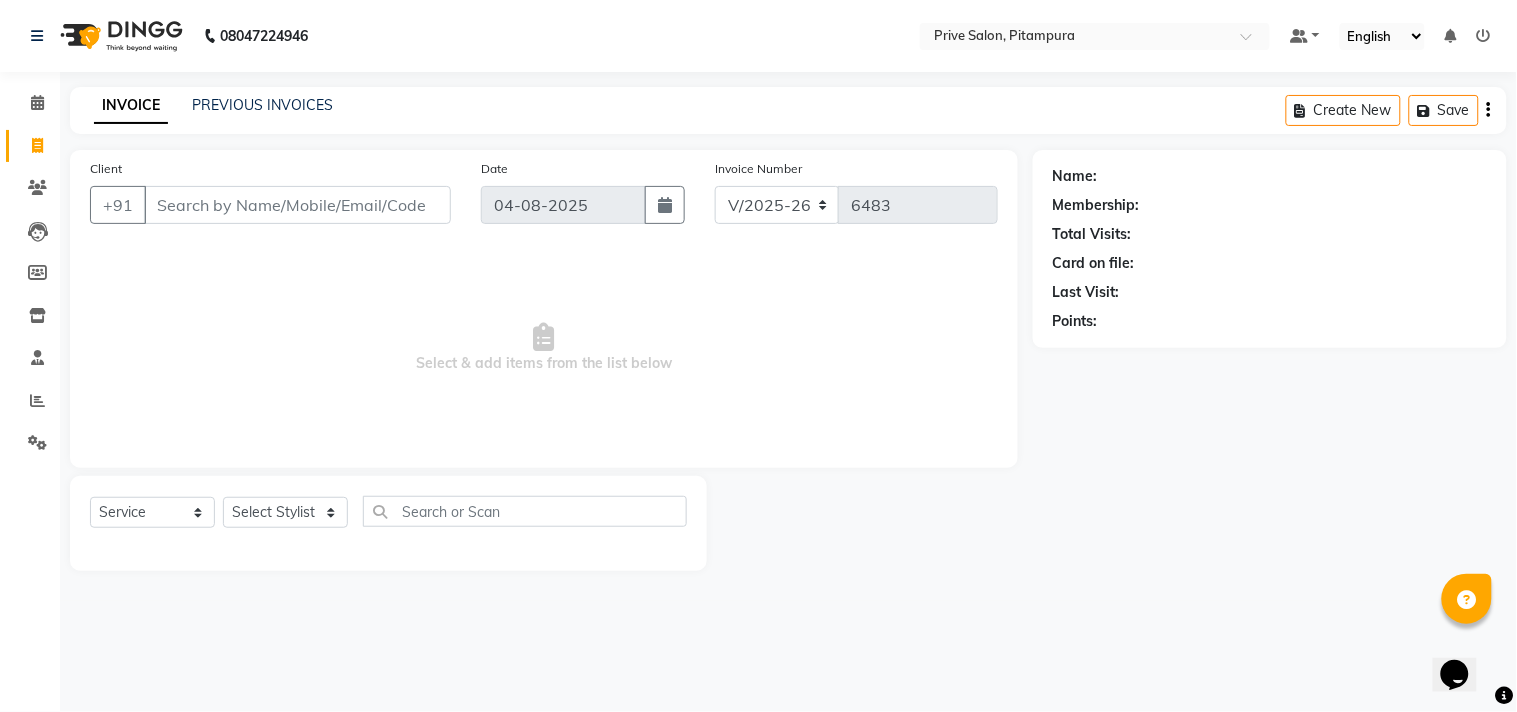 click on "Client" at bounding box center [297, 205] 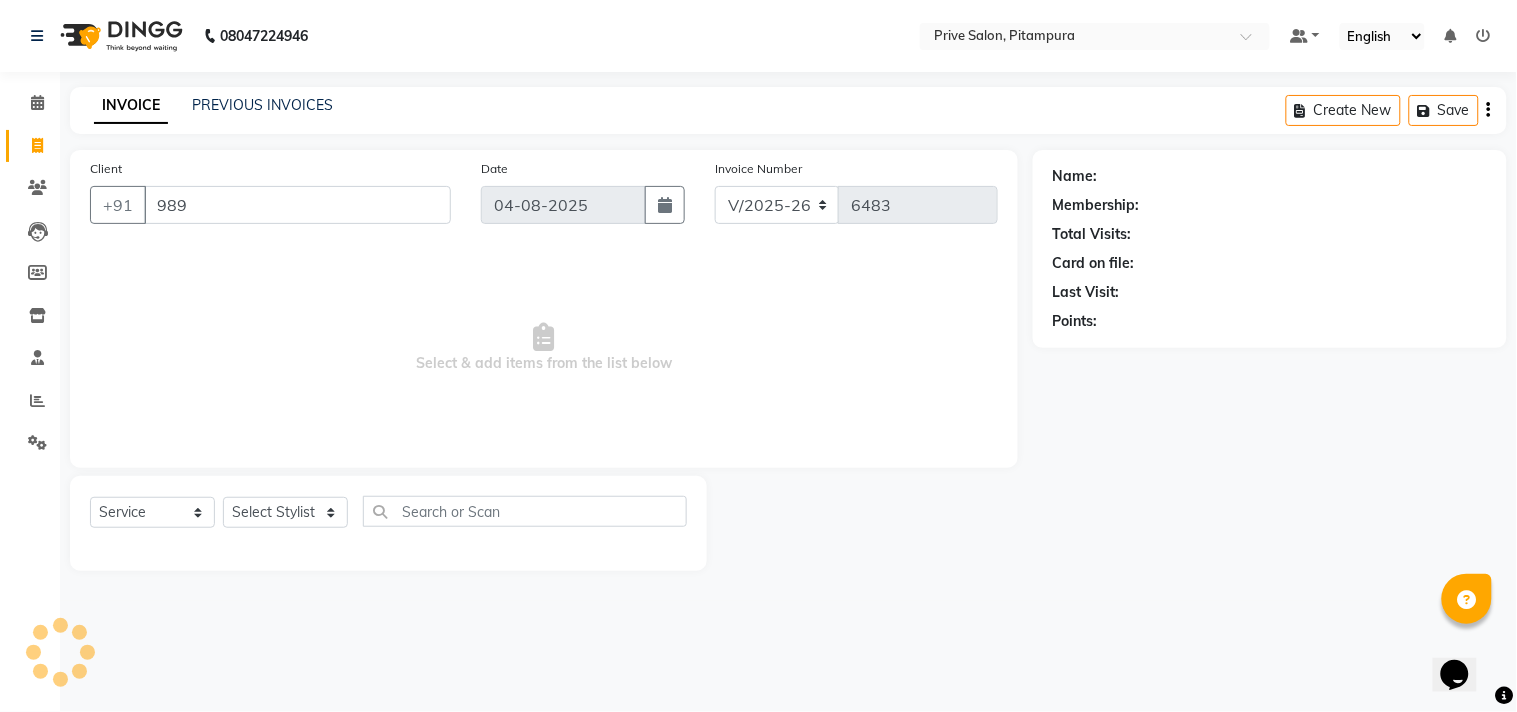 type on "989" 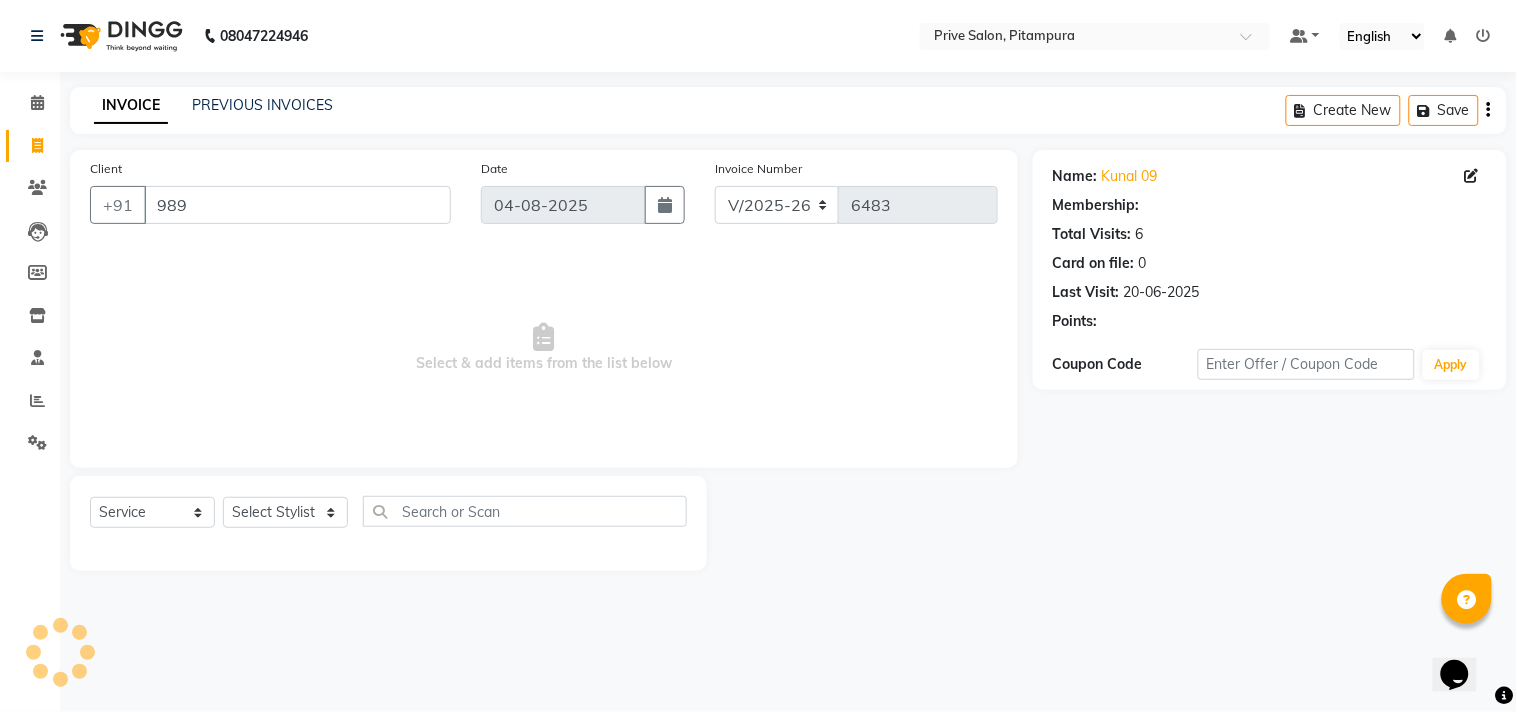 select on "1: Object" 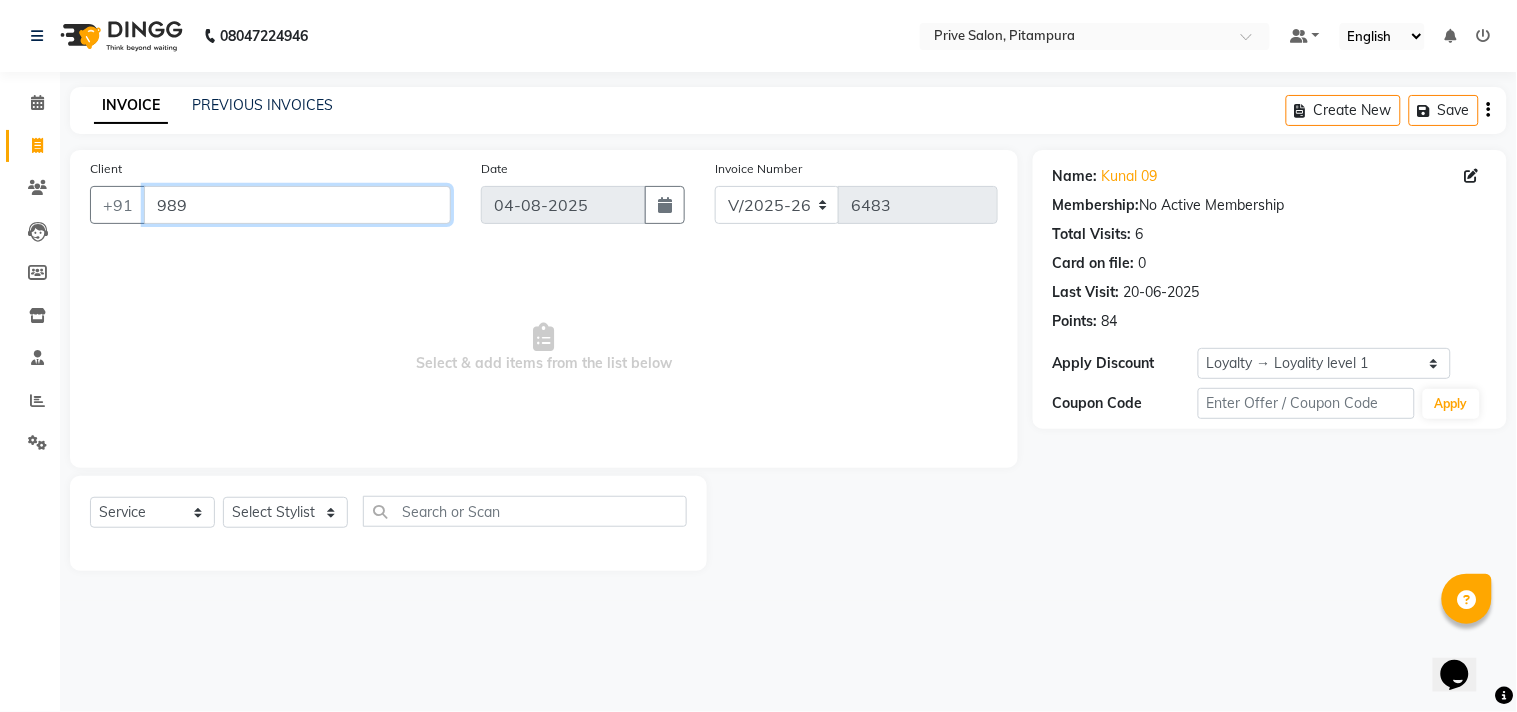 click on "989" at bounding box center [297, 205] 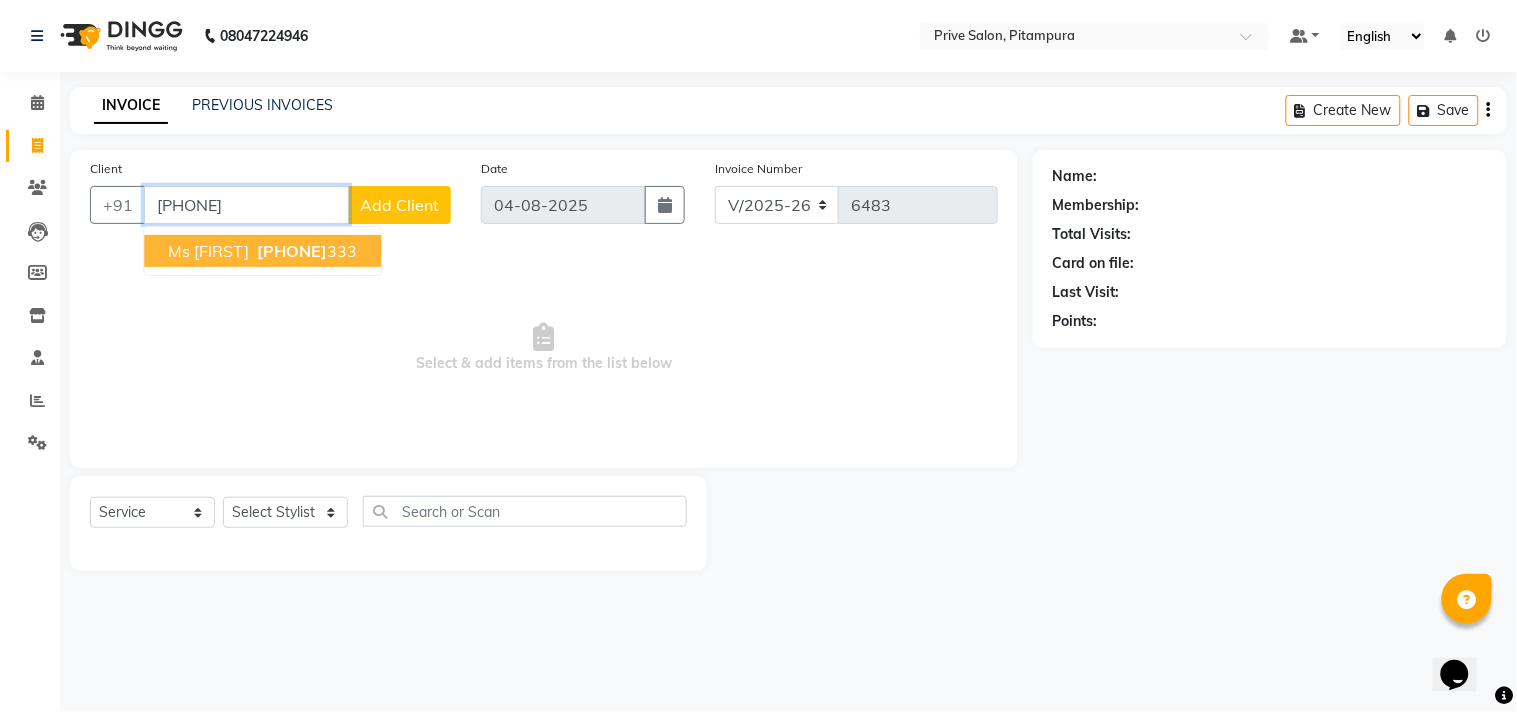 click on "9891311" at bounding box center [292, 251] 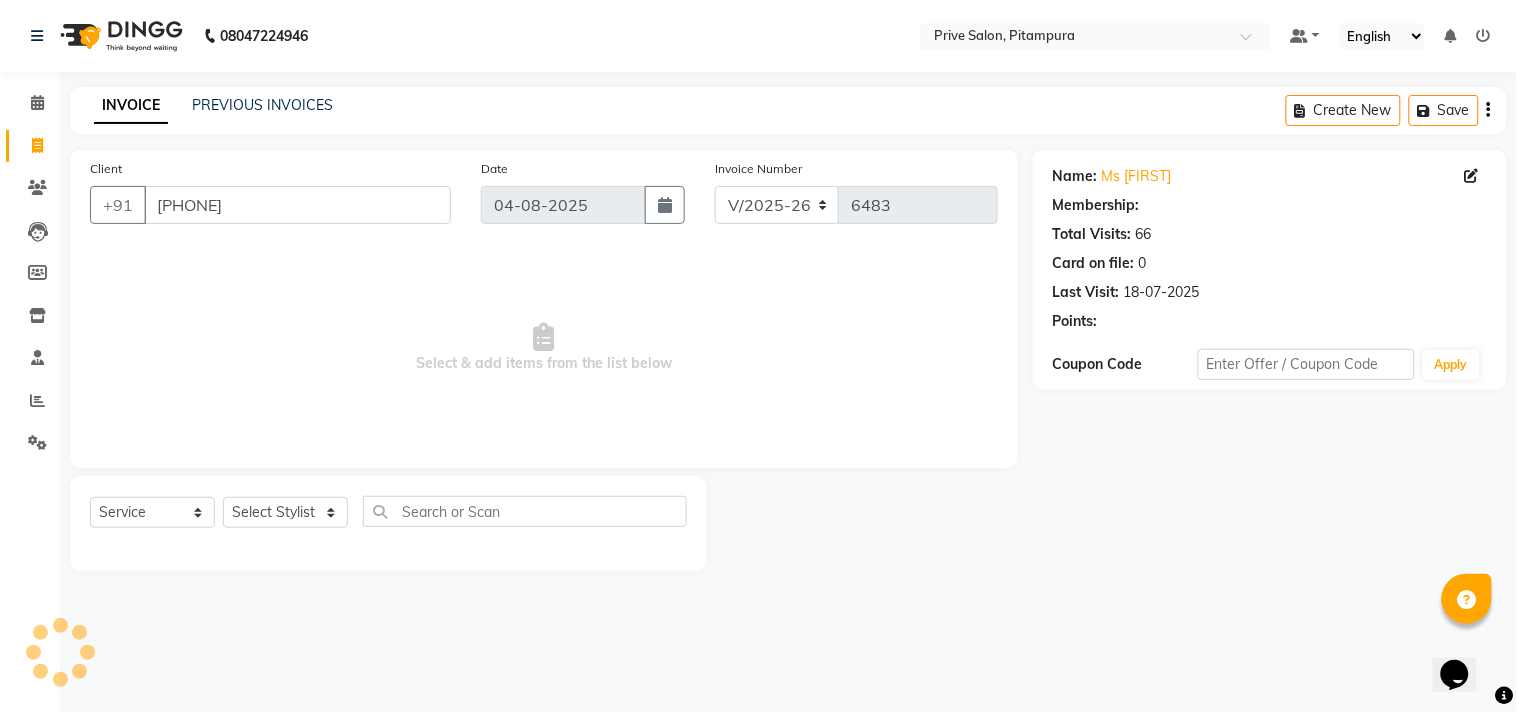 select on "1: Object" 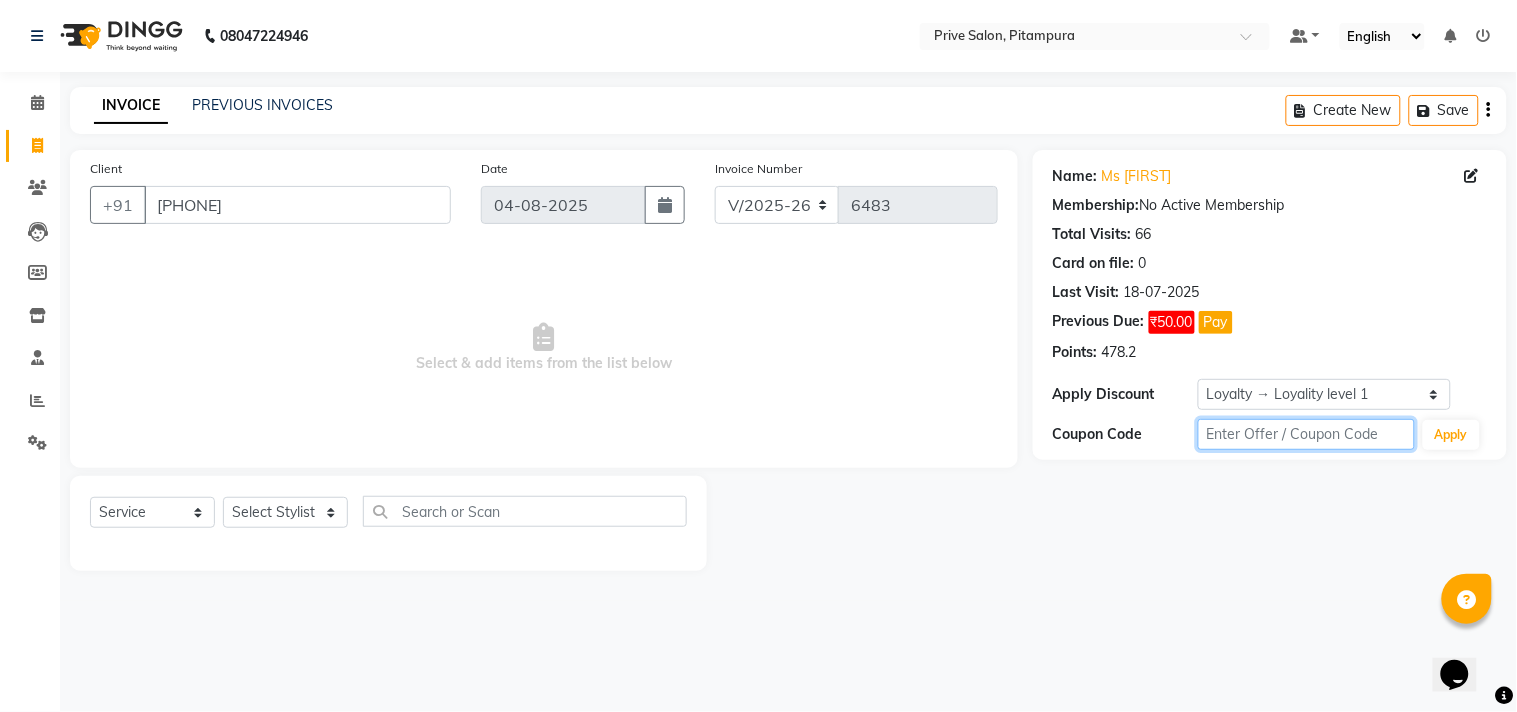 click 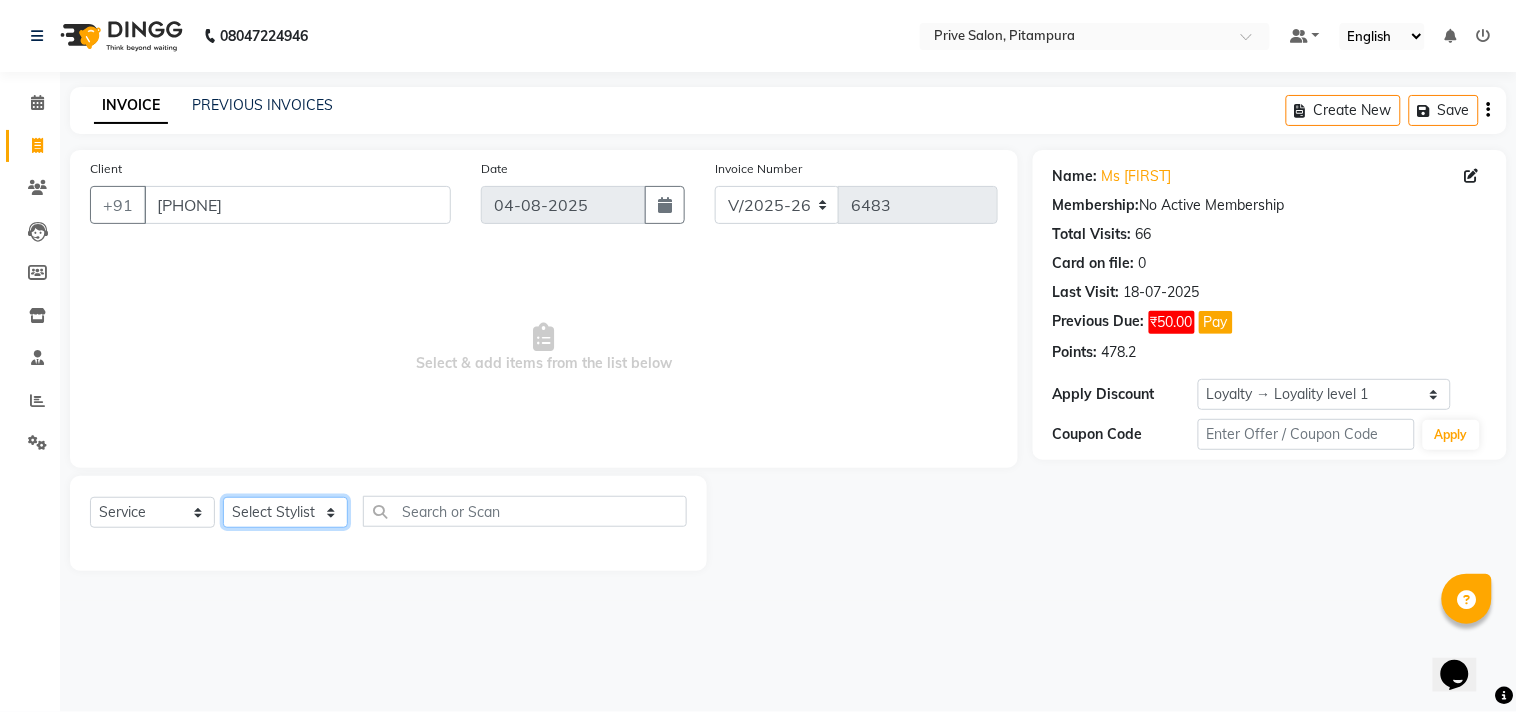 click on "Select Stylist amit ARJUN Atul FAIZAN FARDEEN GOLU harshit HITESH isha kapil khushbu Manager meenu MOHIT Mohsin NISHA nishi Preet privee Shivam SIVA vikas" 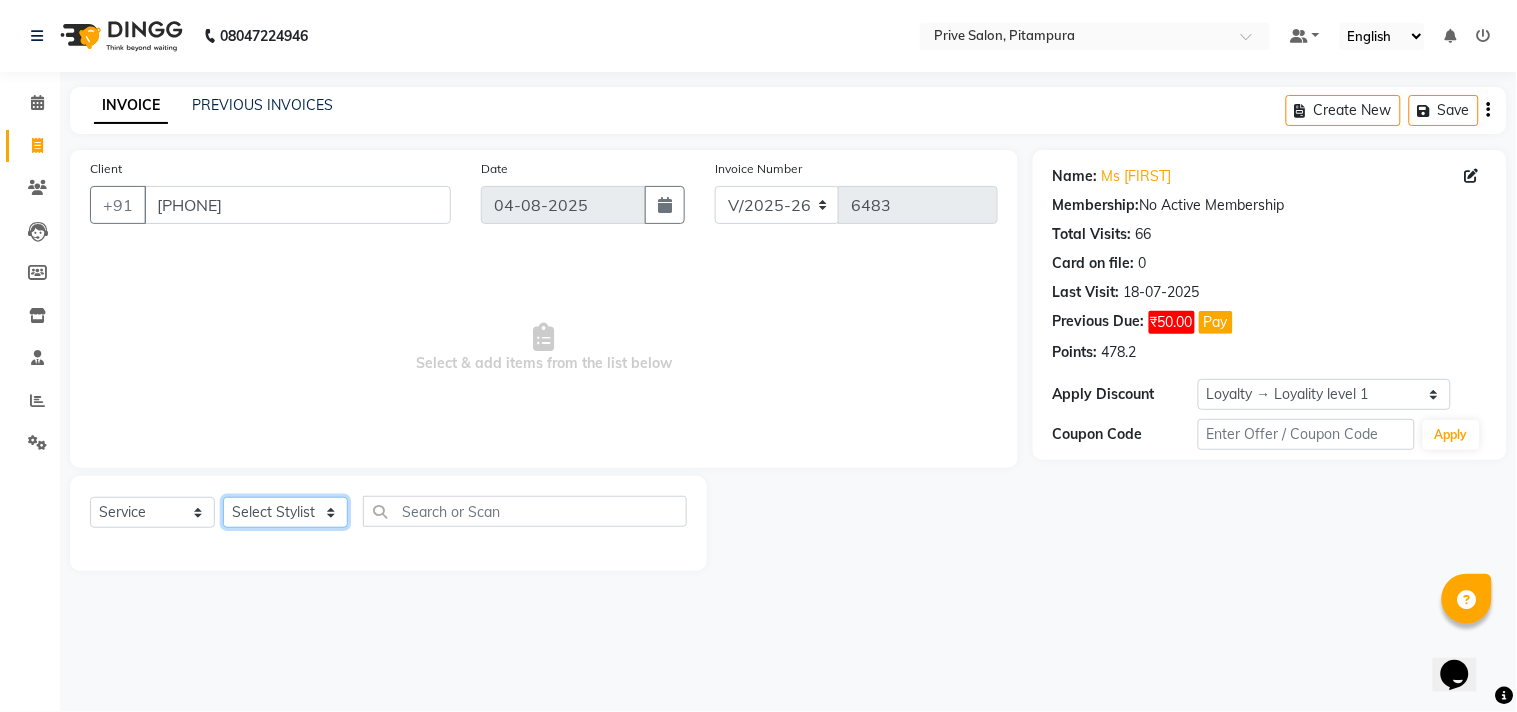 select on "77814" 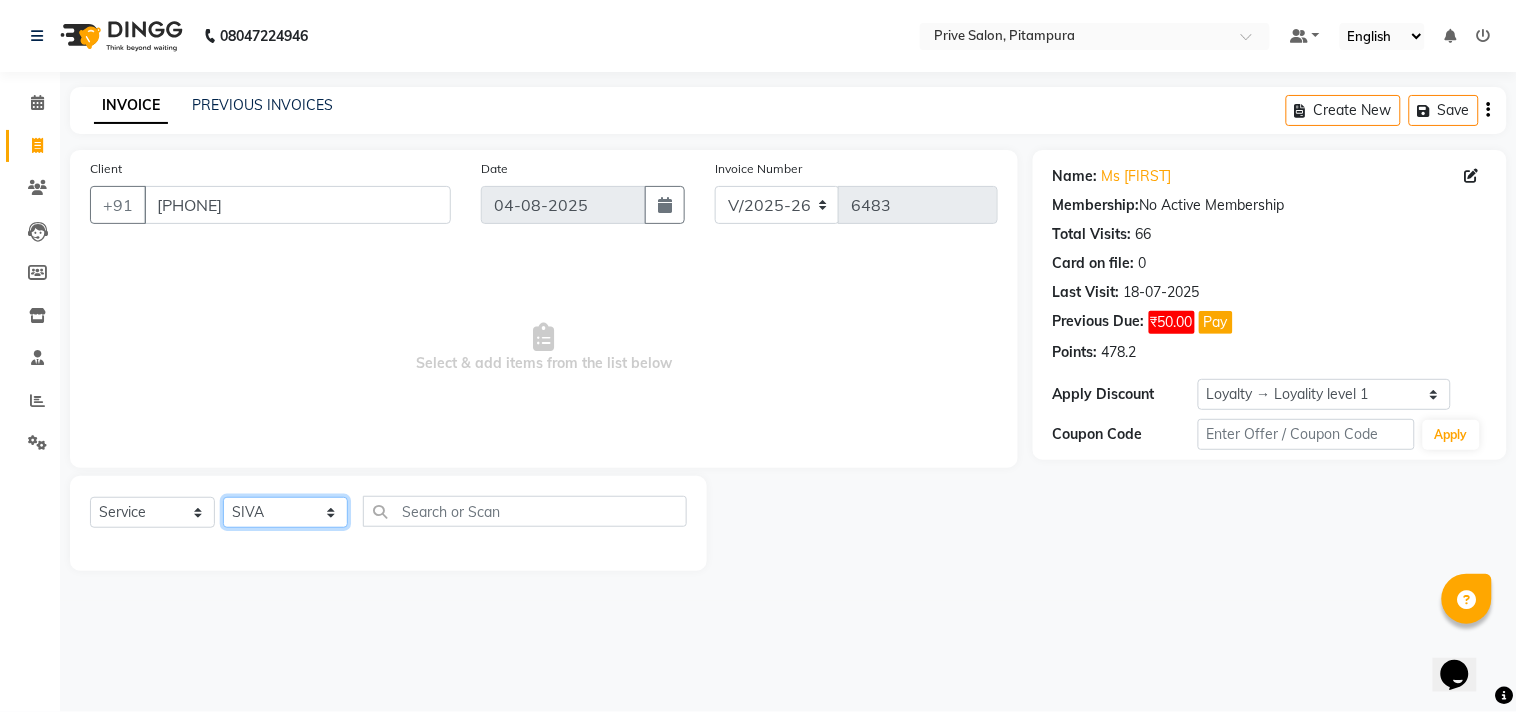 click on "Select Stylist amit ARJUN Atul FAIZAN FARDEEN GOLU harshit HITESH isha kapil khushbu Manager meenu MOHIT Mohsin NISHA nishi Preet privee Shivam SIVA vikas" 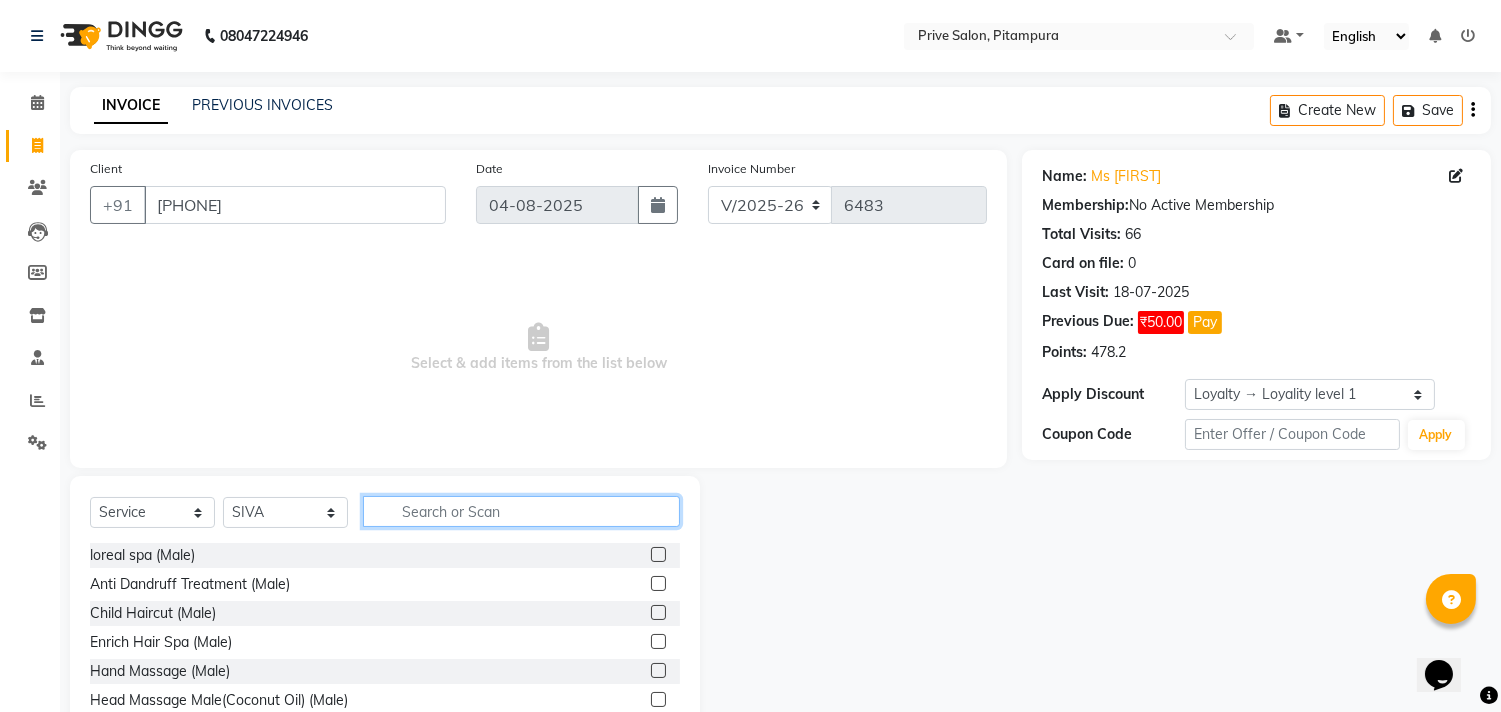 click 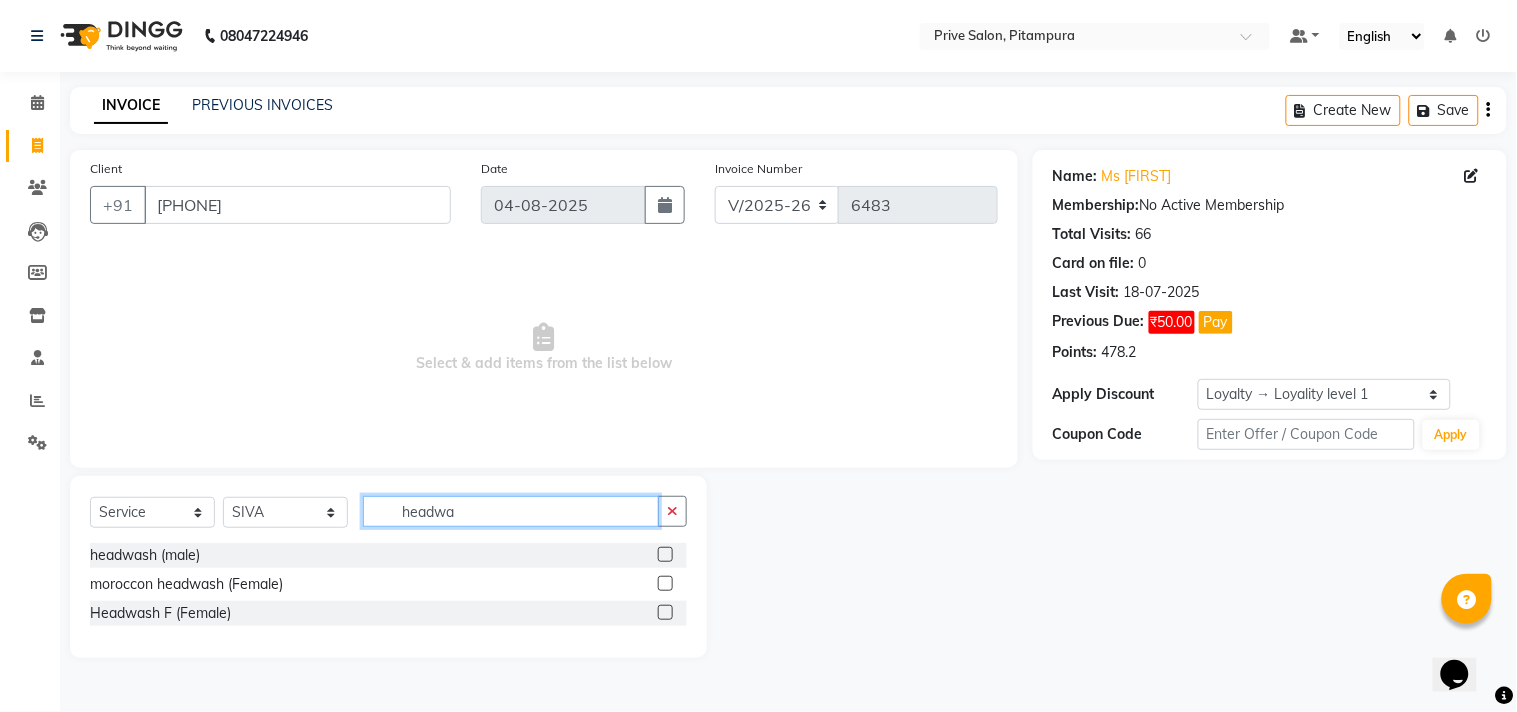 type on "headwa" 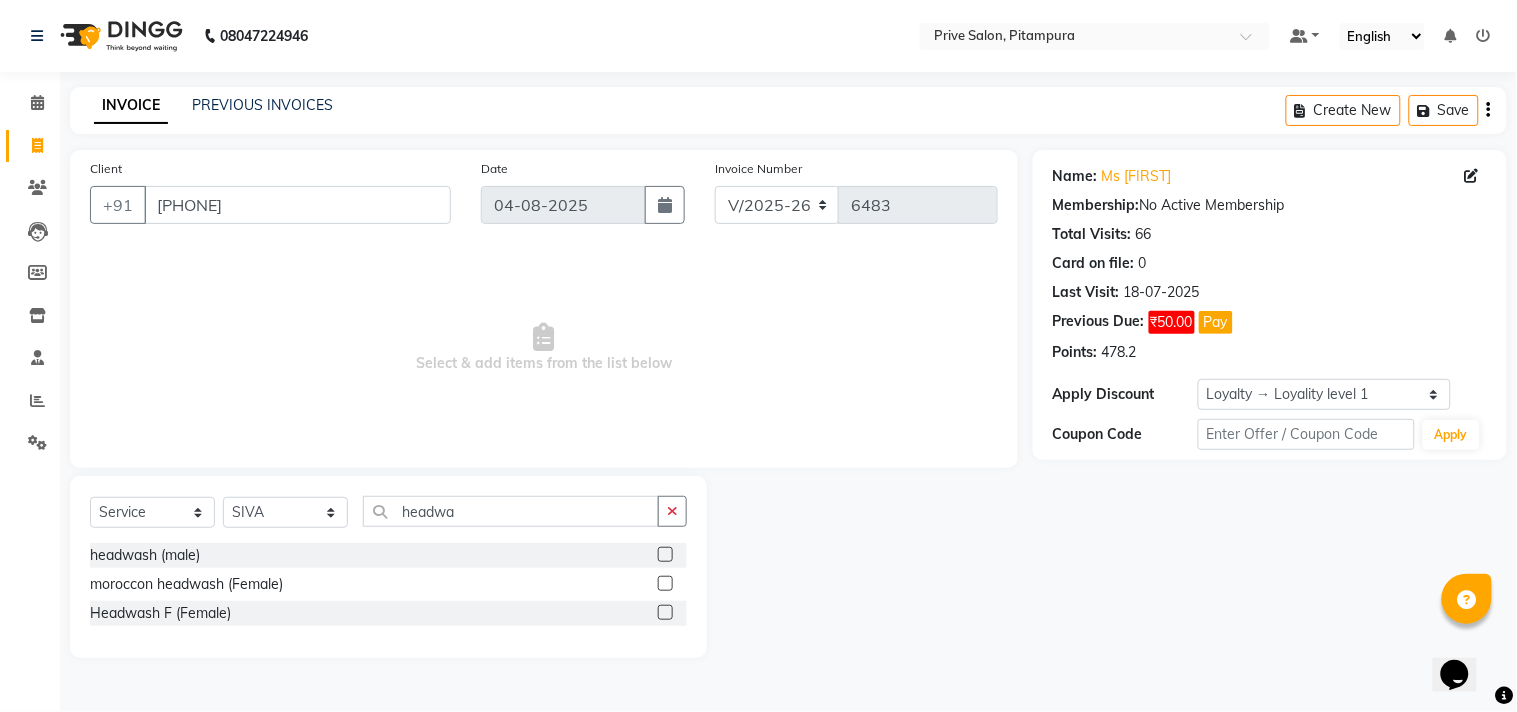 click 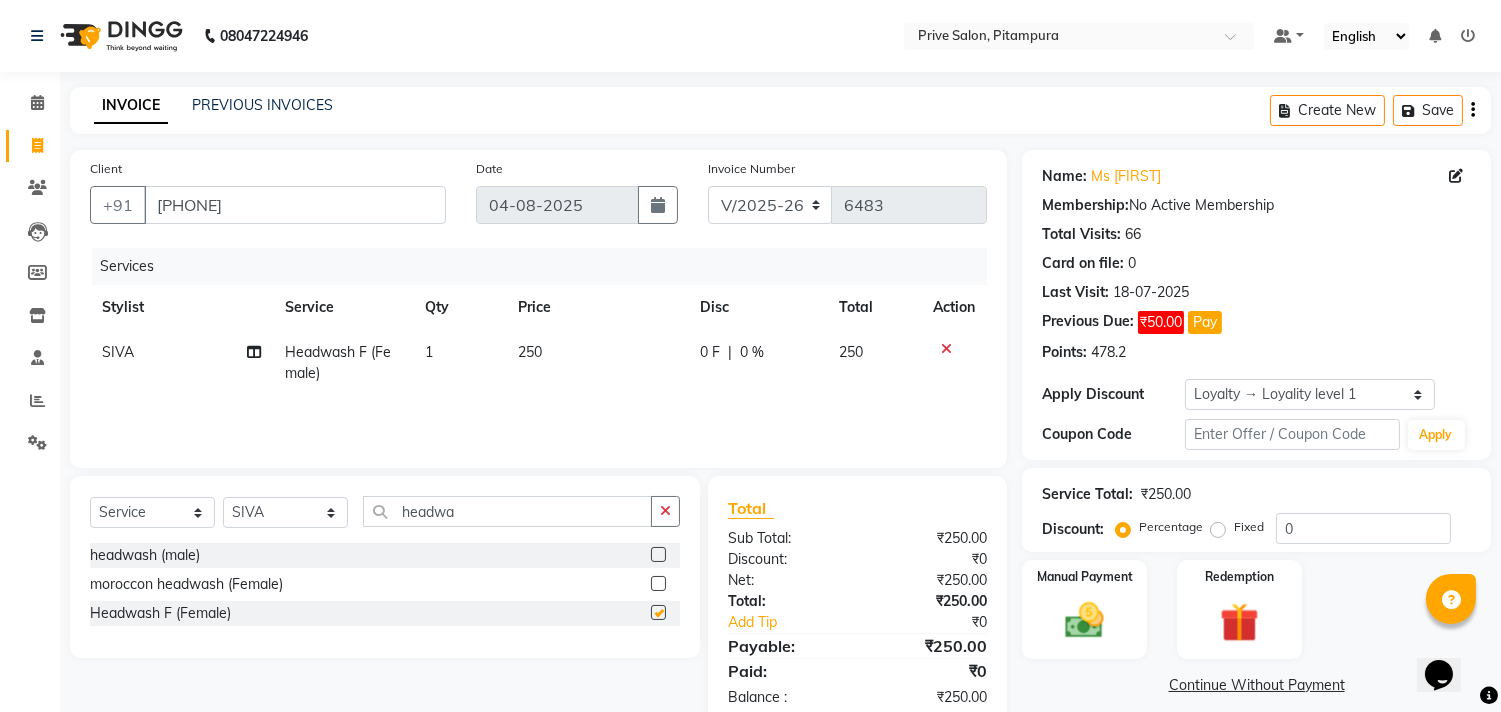 checkbox on "false" 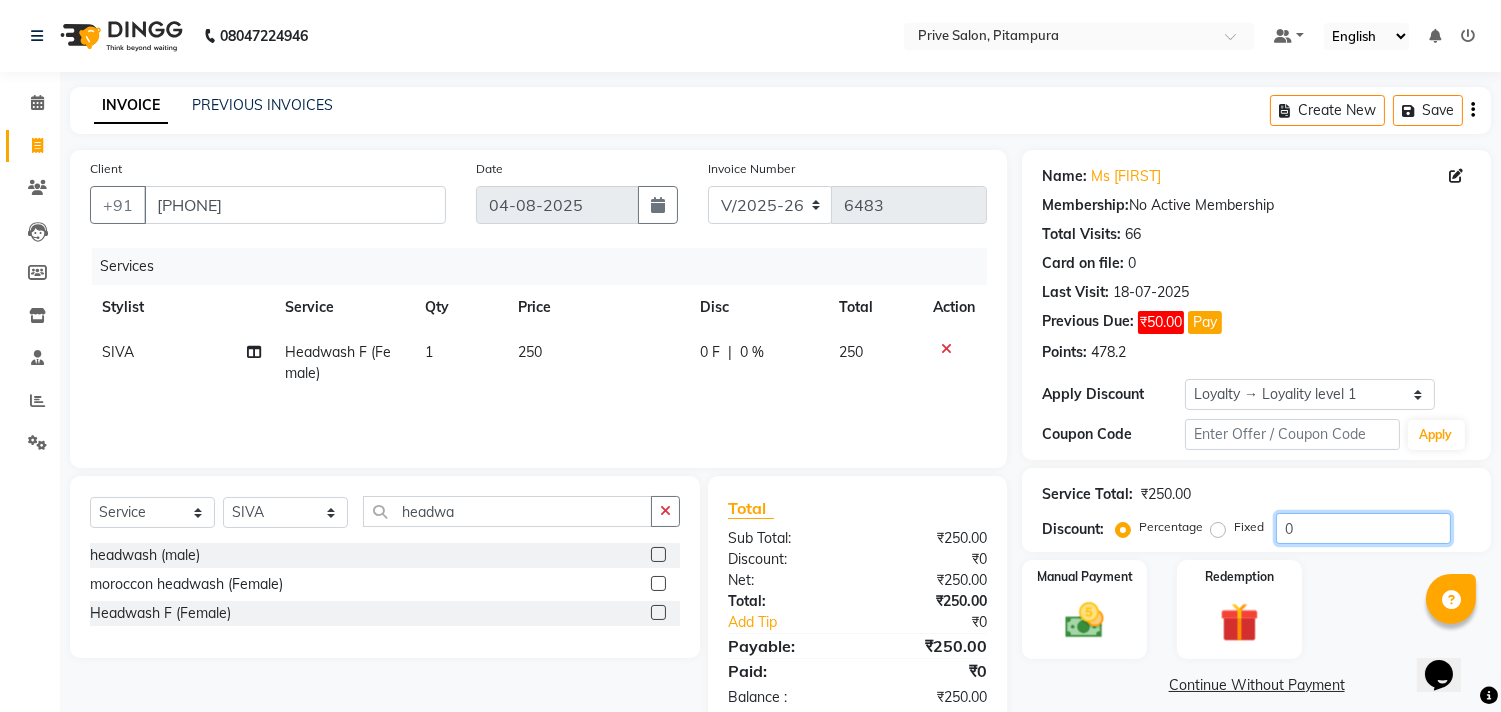 click on "0" 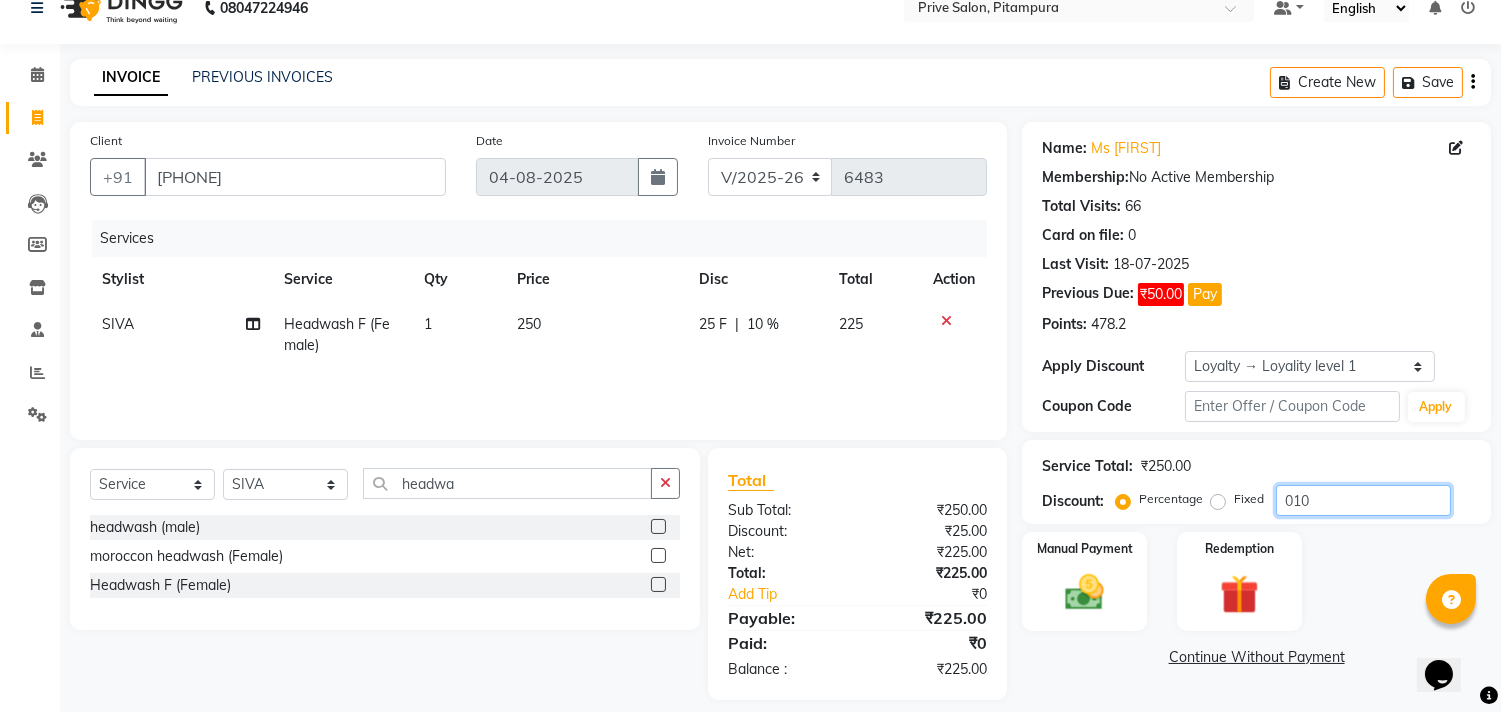scroll, scrollTop: 46, scrollLeft: 0, axis: vertical 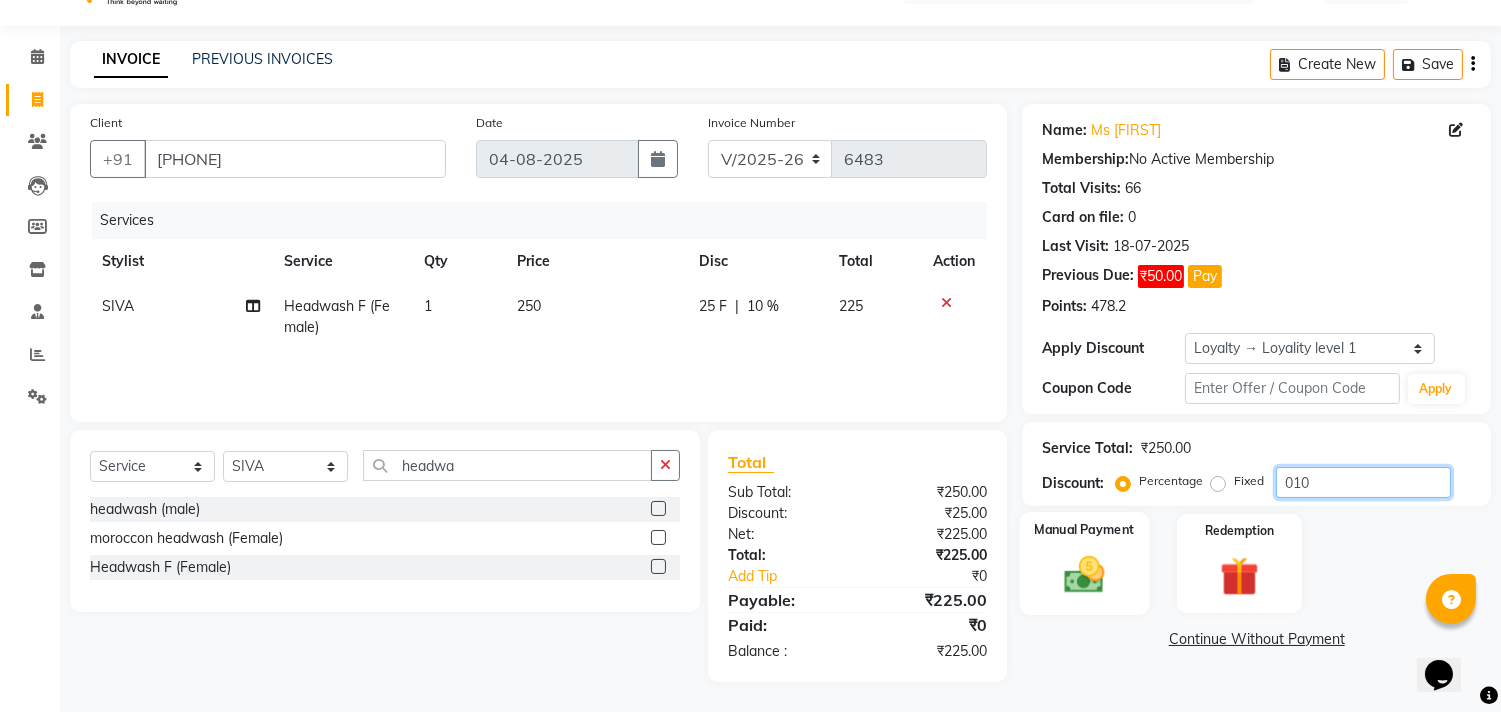 type on "010" 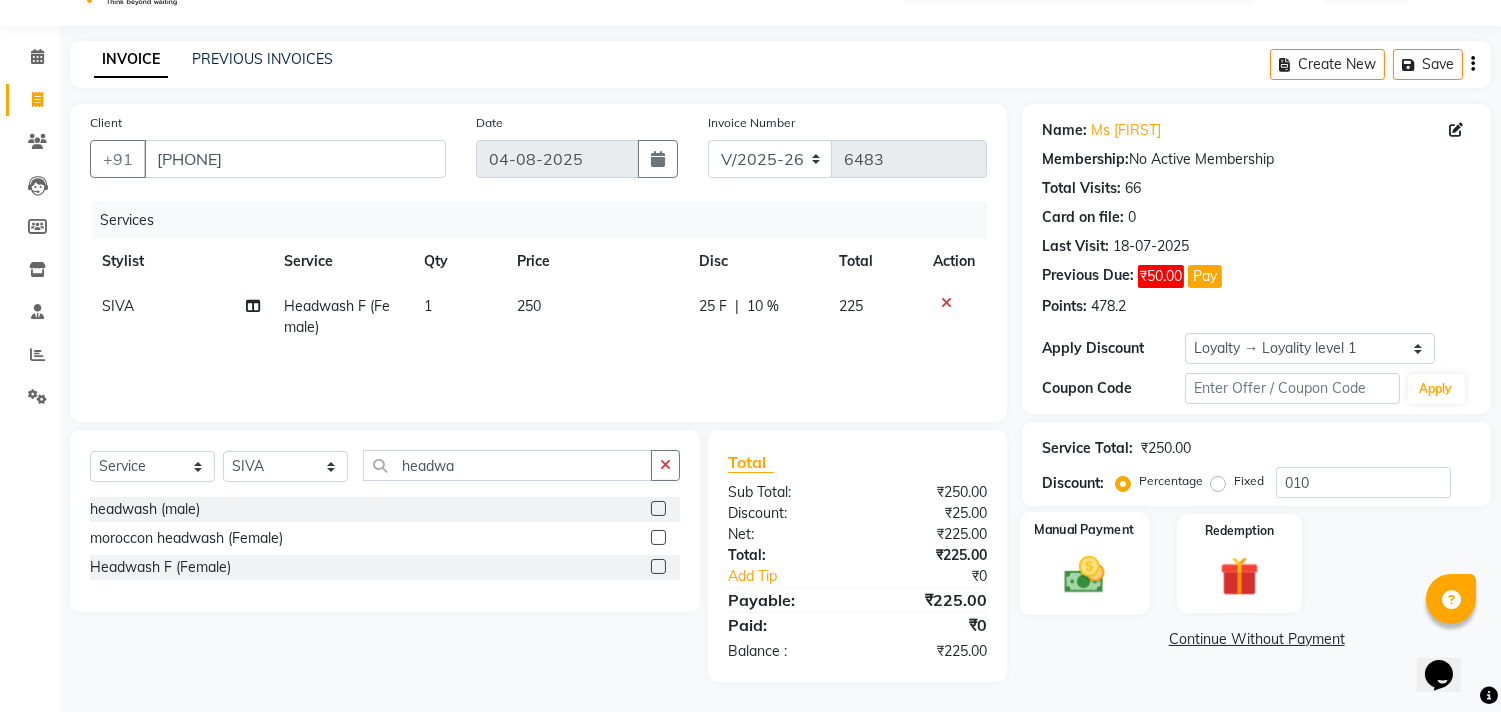click 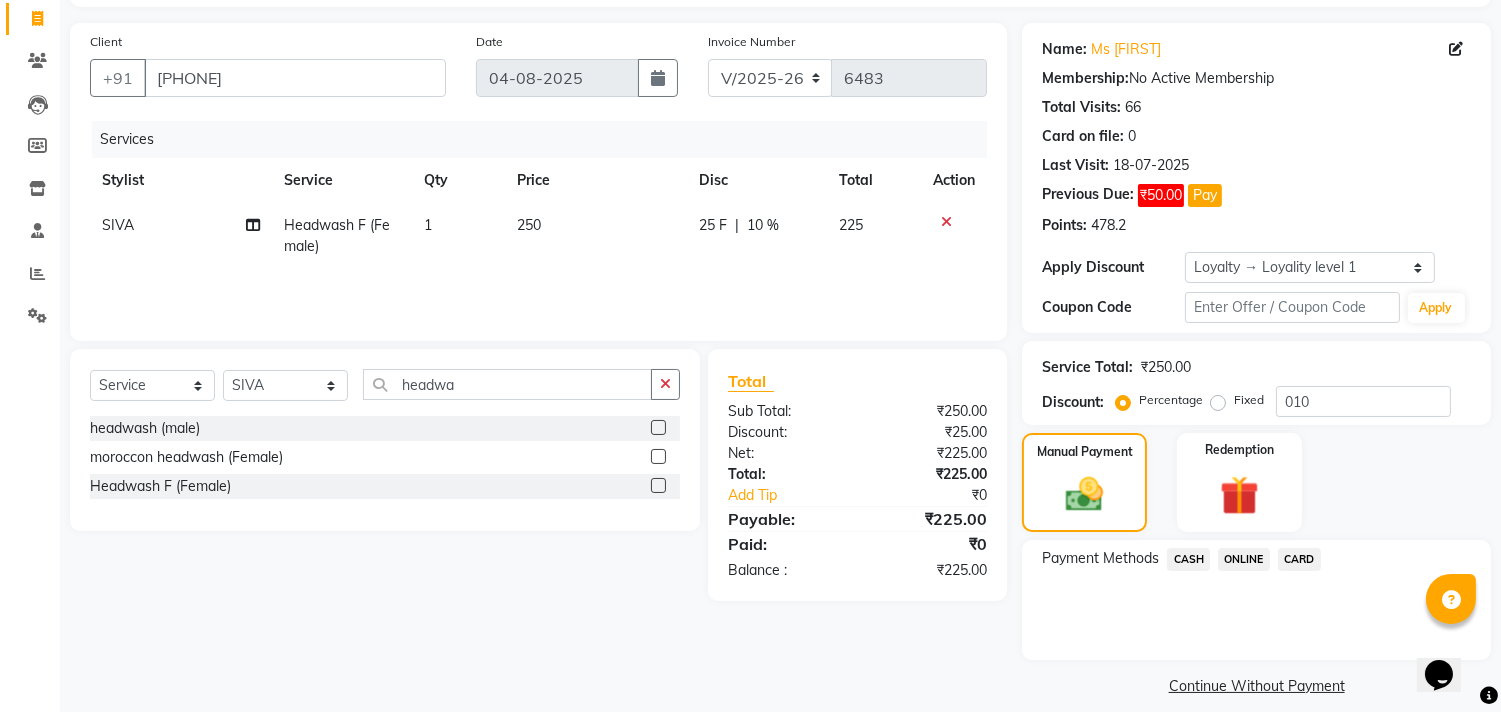 scroll, scrollTop: 145, scrollLeft: 0, axis: vertical 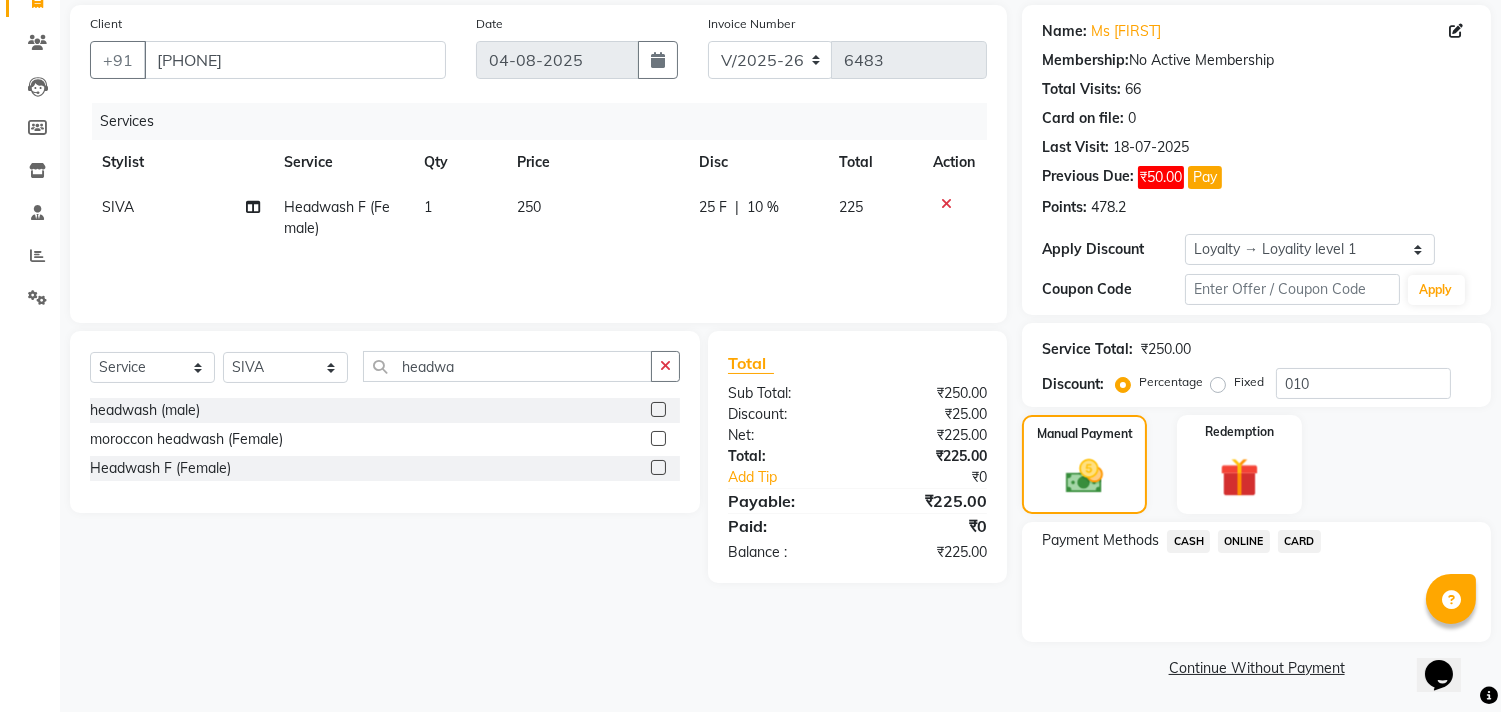 click on "CASH" 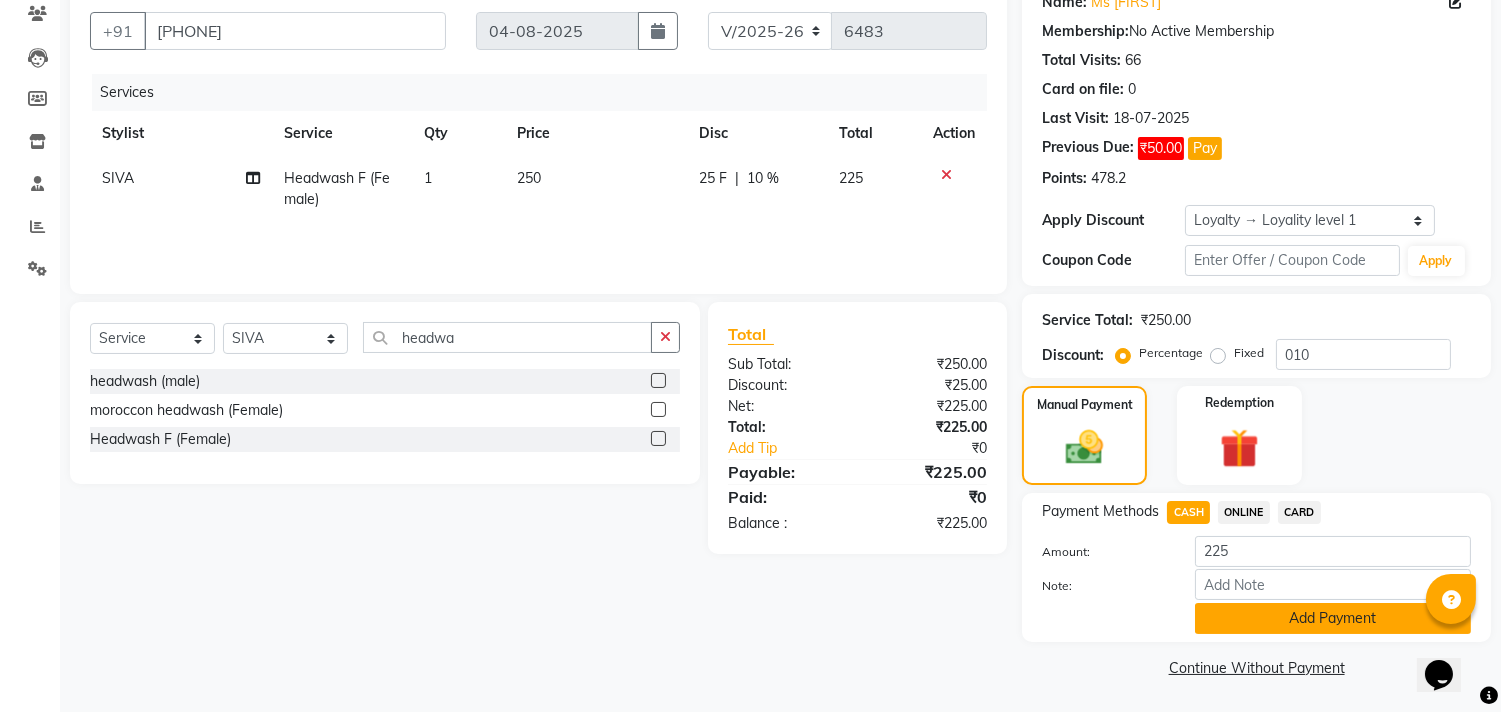 click on "Add Payment" 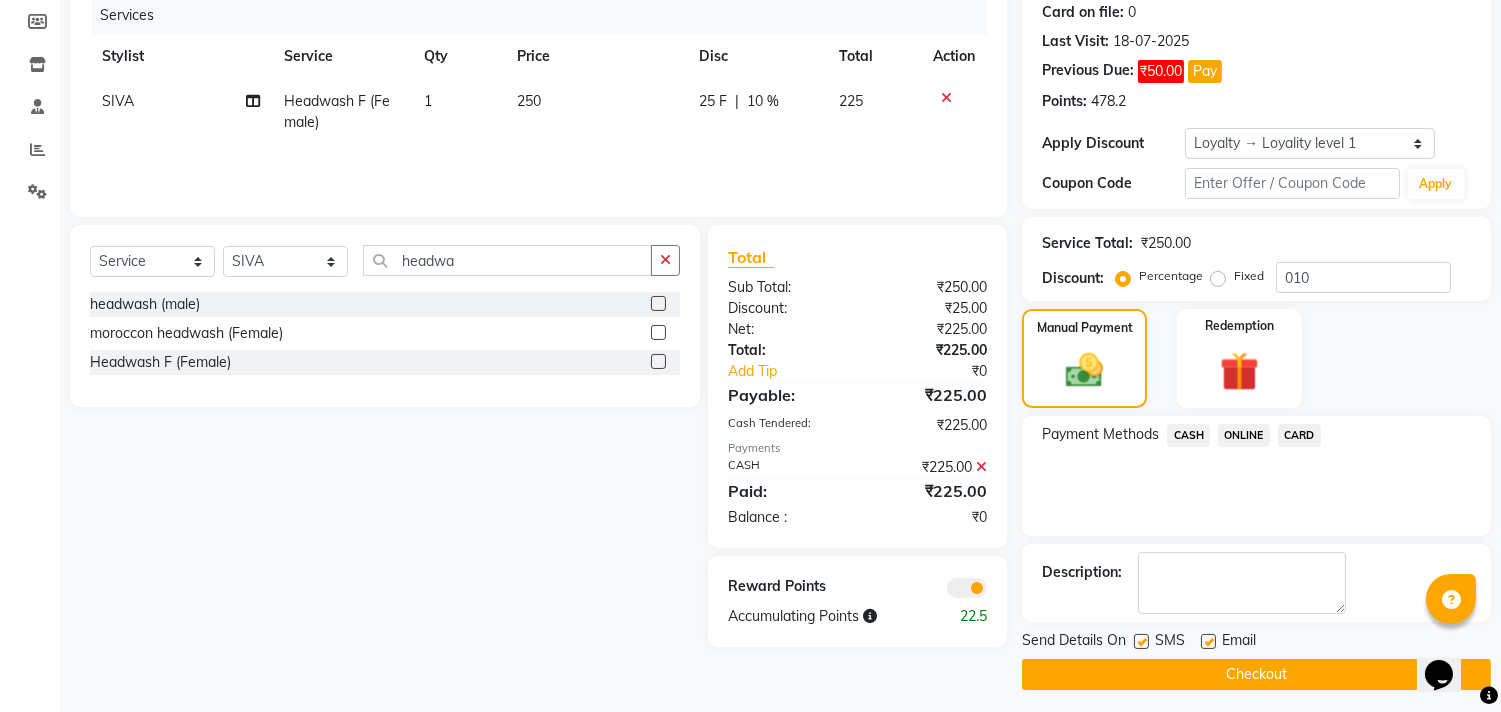 scroll, scrollTop: 258, scrollLeft: 0, axis: vertical 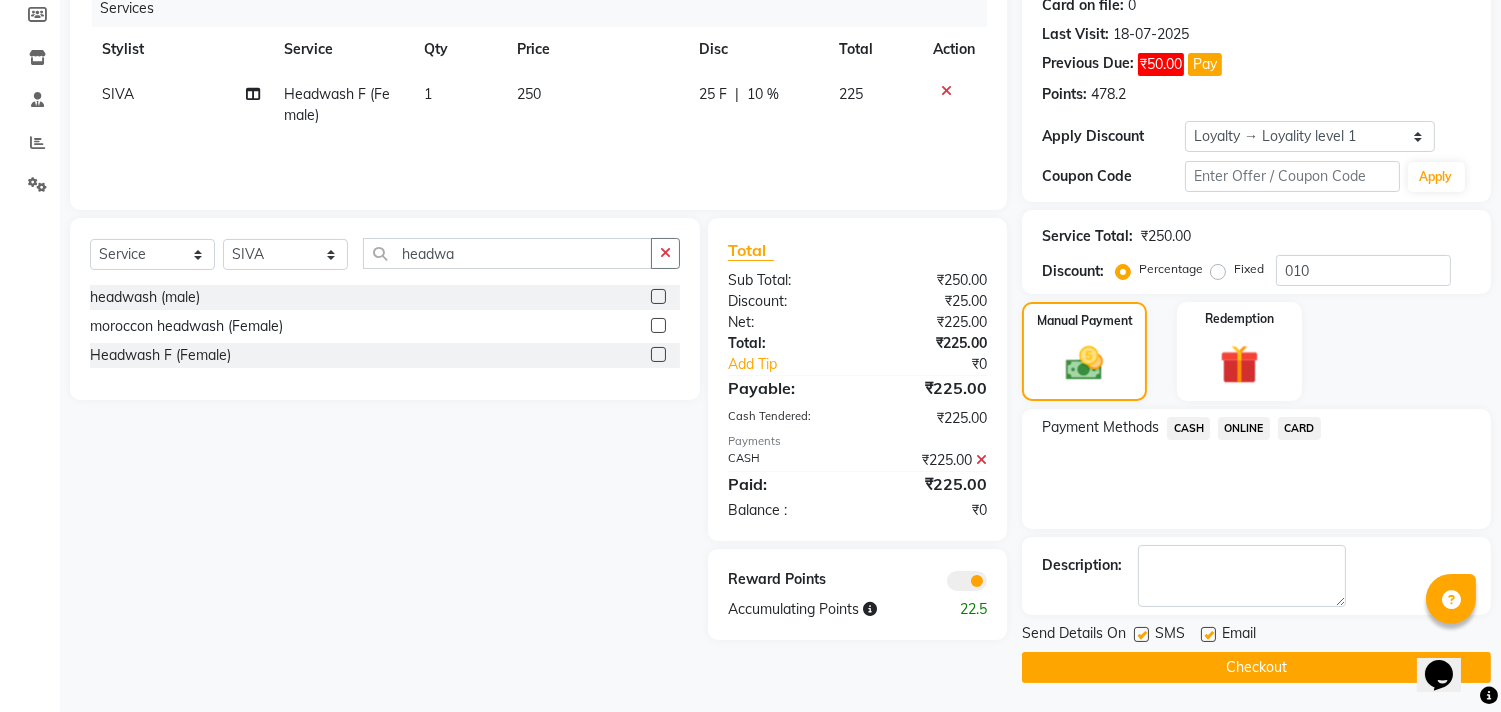click 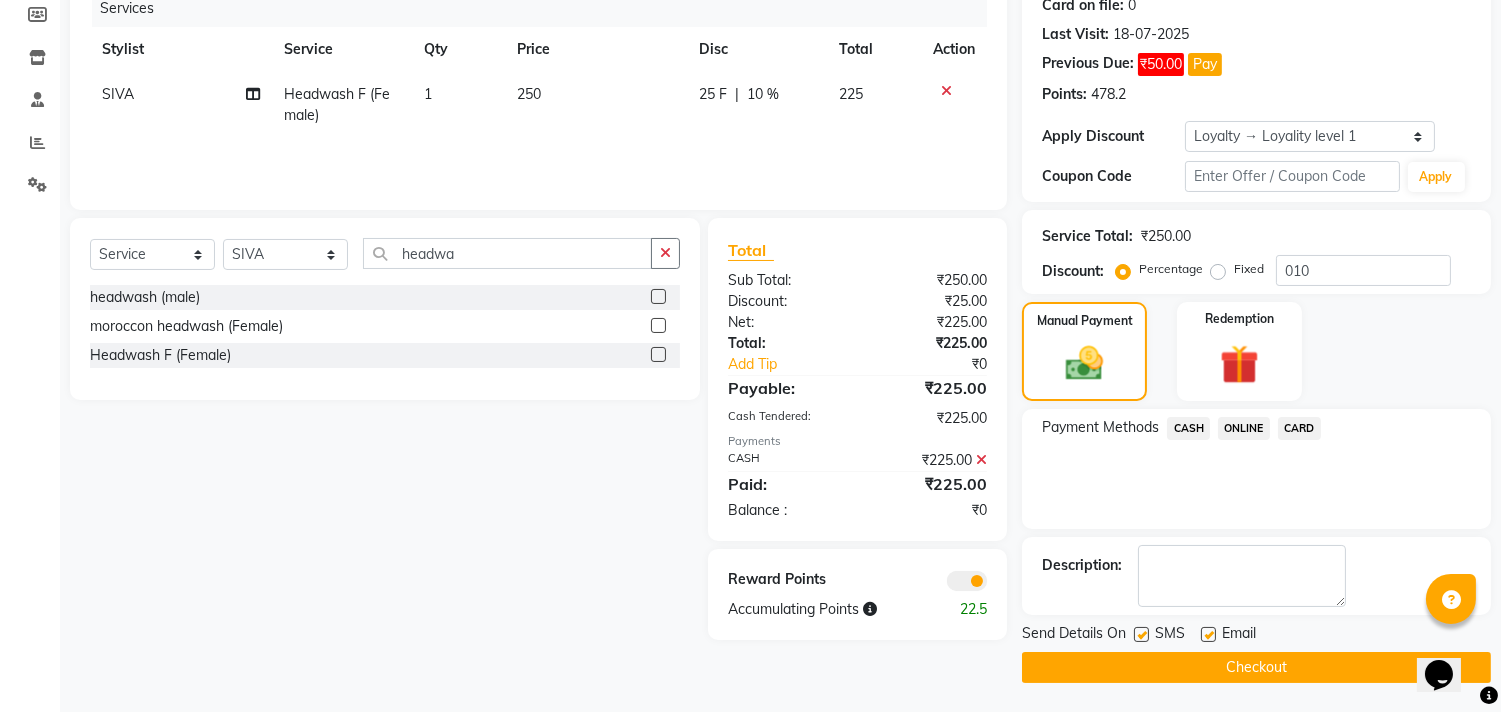 click 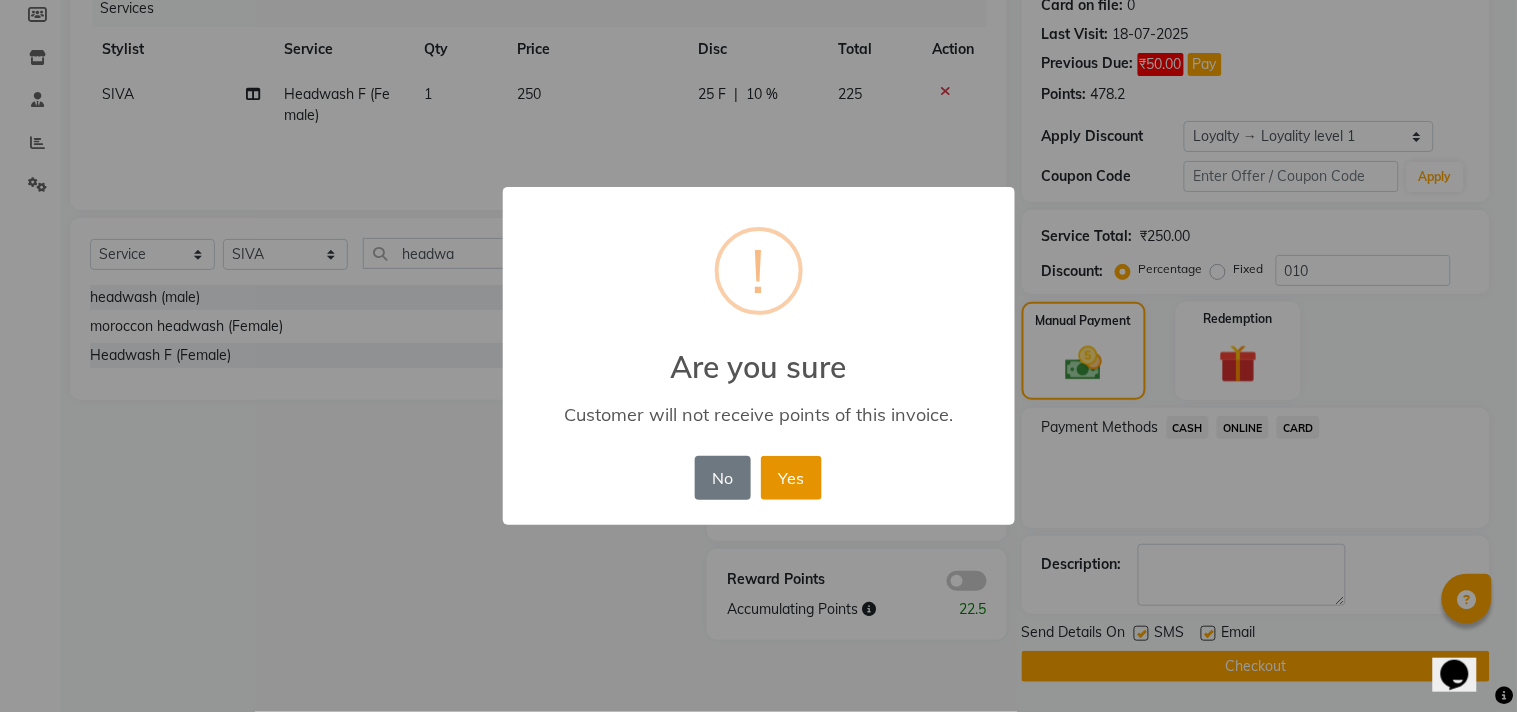 click on "Yes" at bounding box center [791, 478] 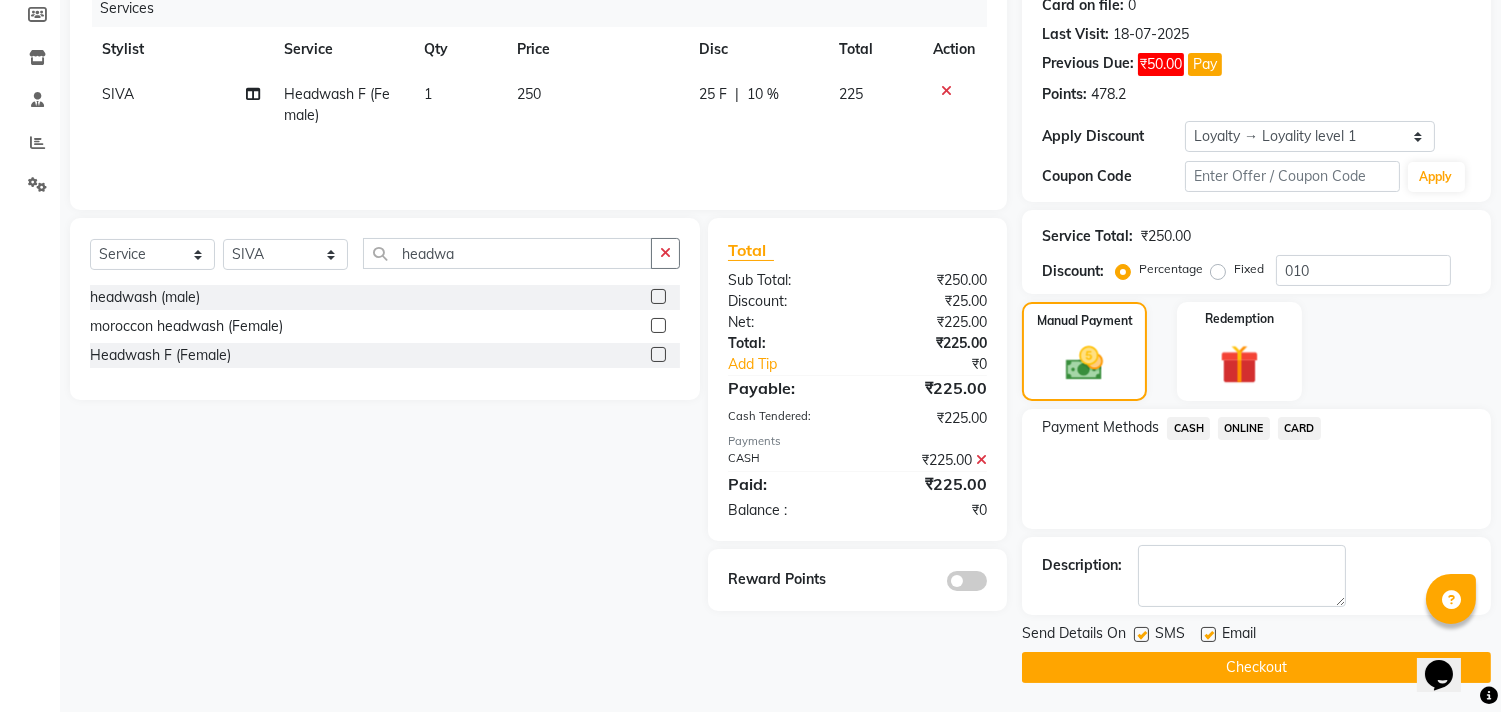 click on "Checkout" 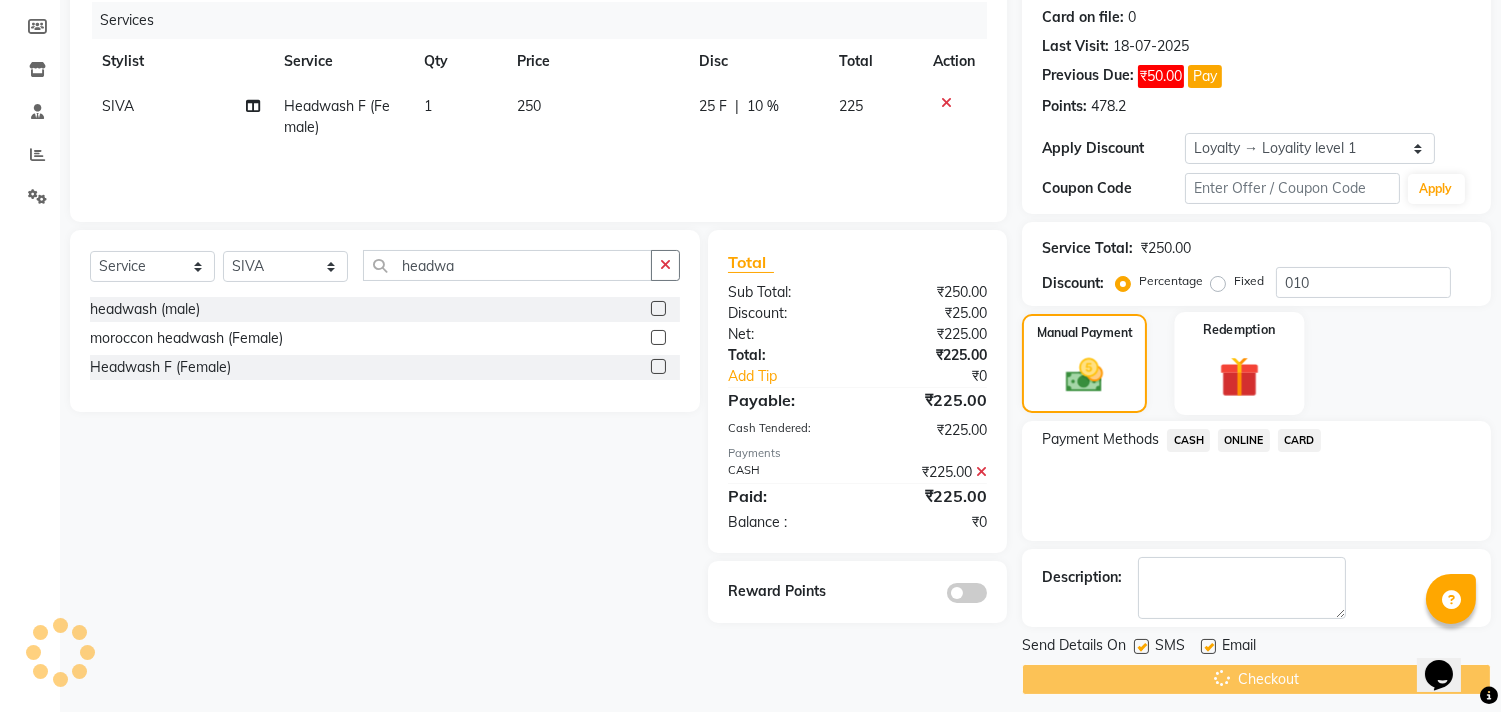 scroll, scrollTop: 237, scrollLeft: 0, axis: vertical 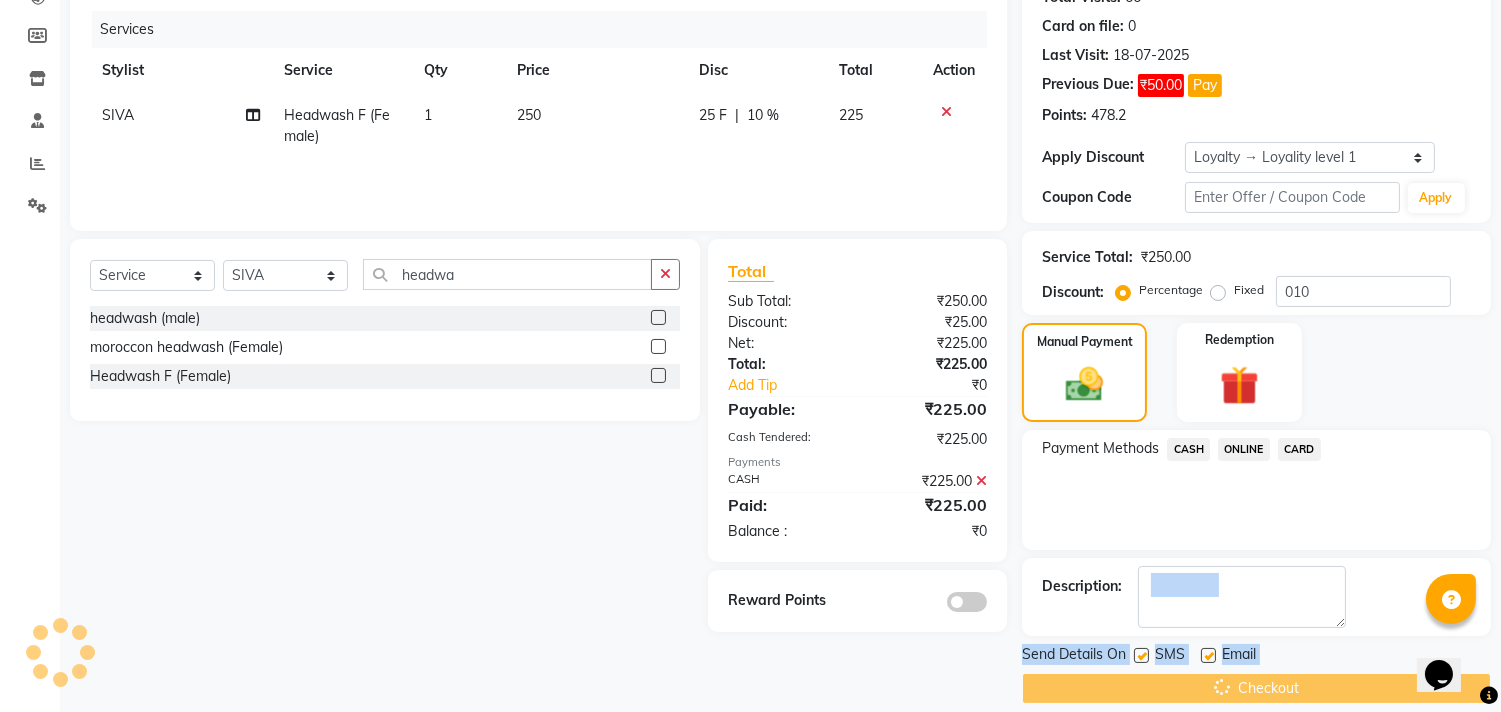 drag, startPoint x: 1157, startPoint y: 652, endPoint x: 1245, endPoint y: 623, distance: 92.65527 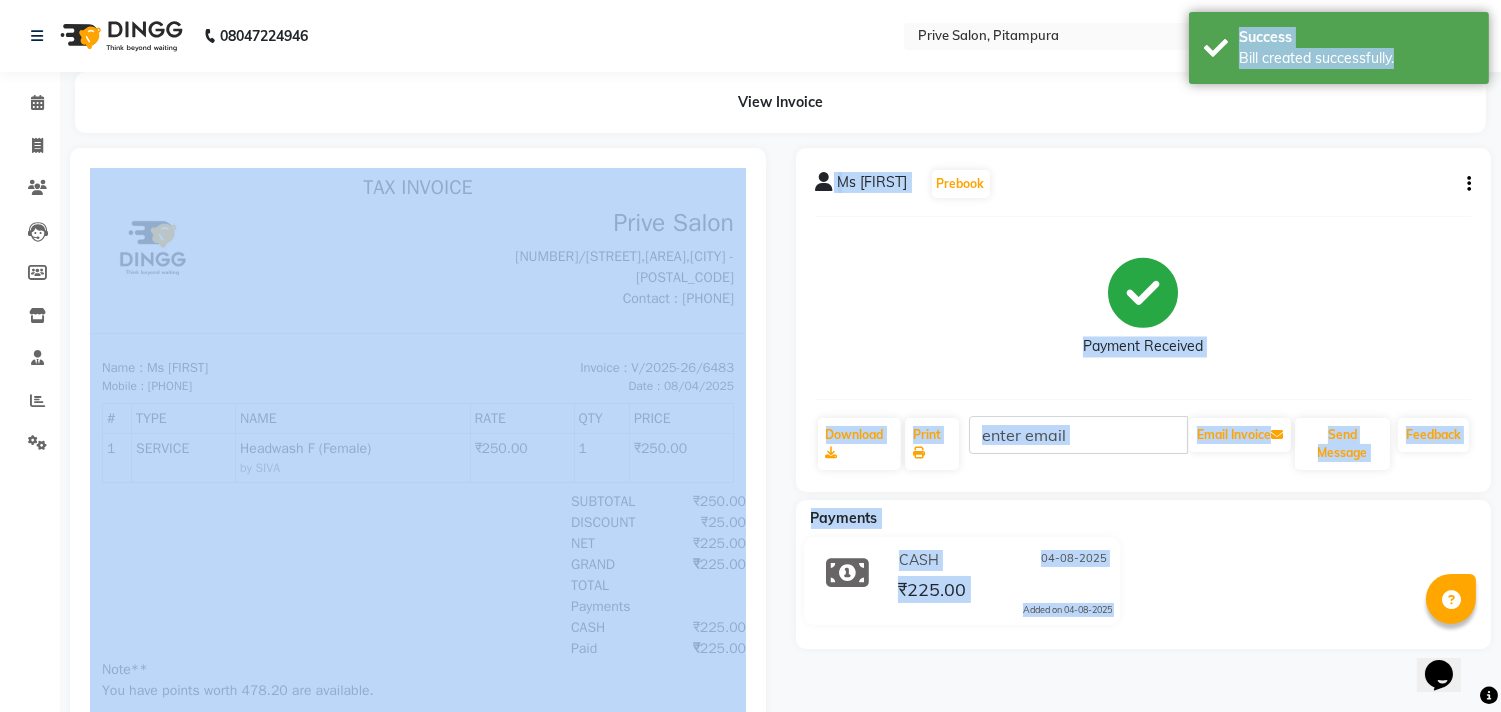 scroll, scrollTop: 0, scrollLeft: 0, axis: both 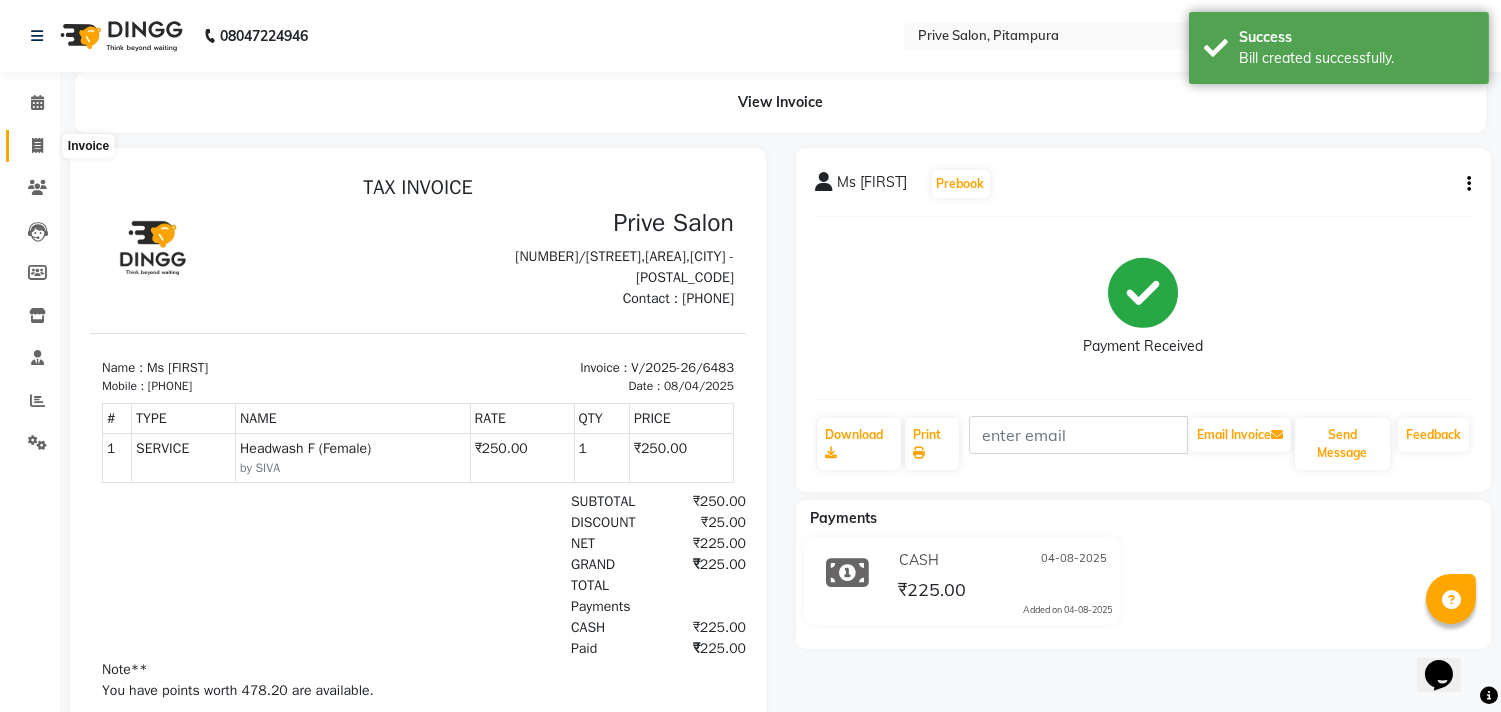 click 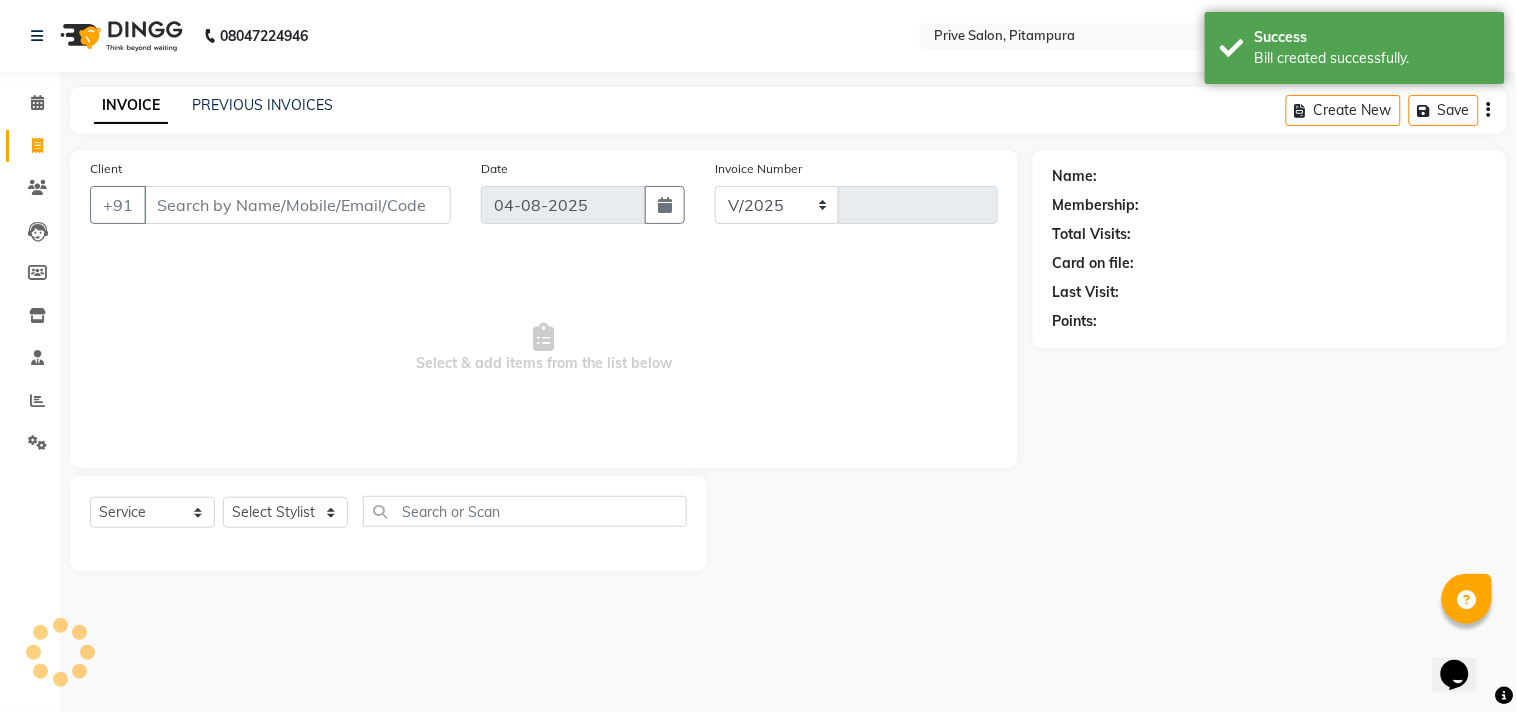 select on "136" 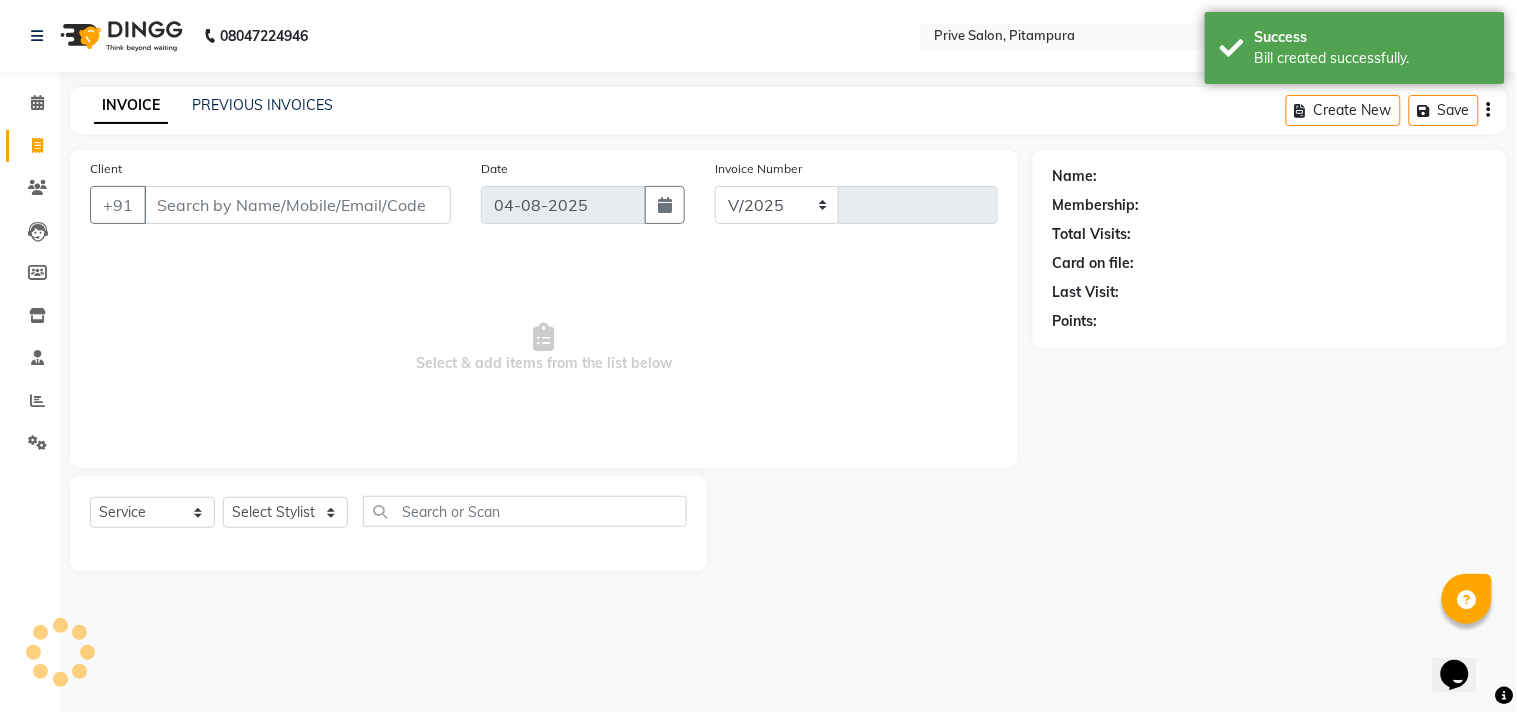 type on "6484" 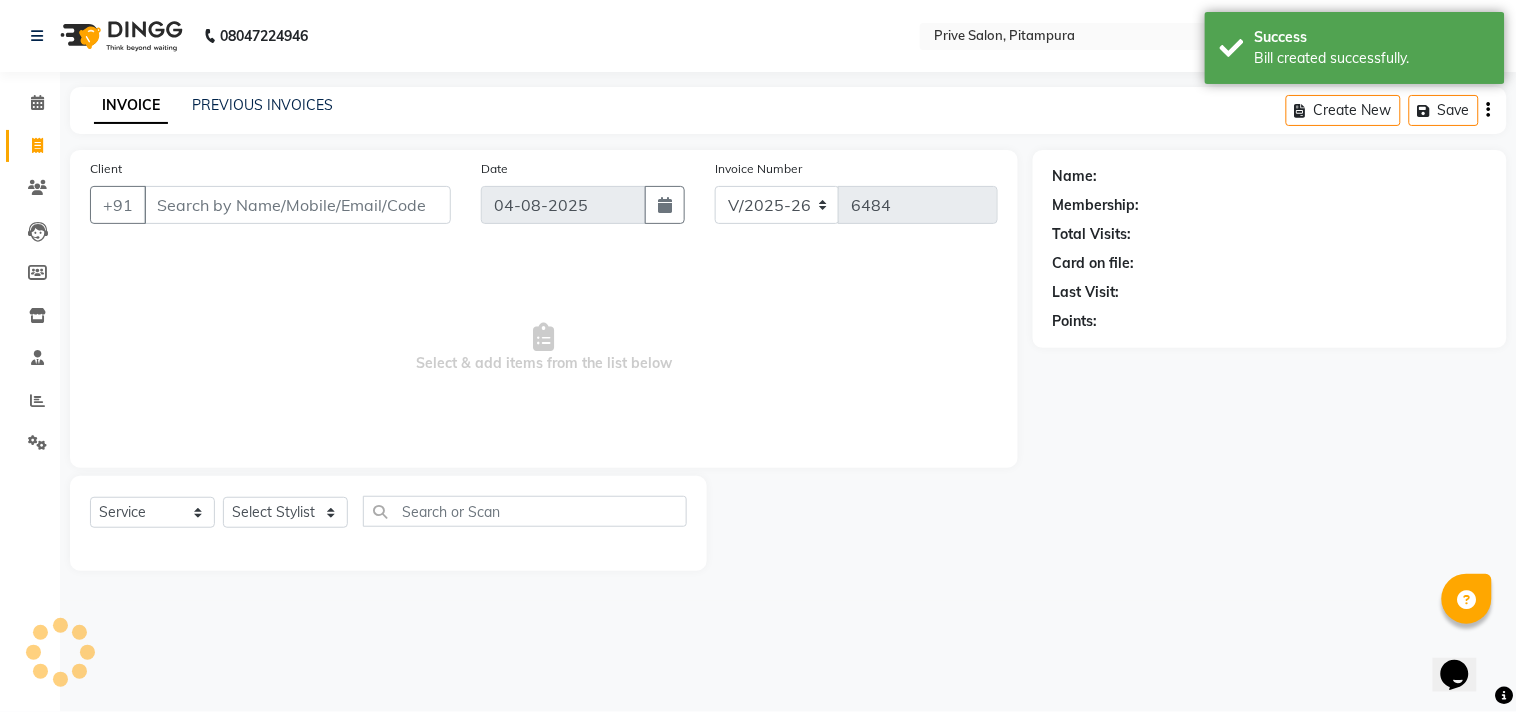 click on "Client" at bounding box center [297, 205] 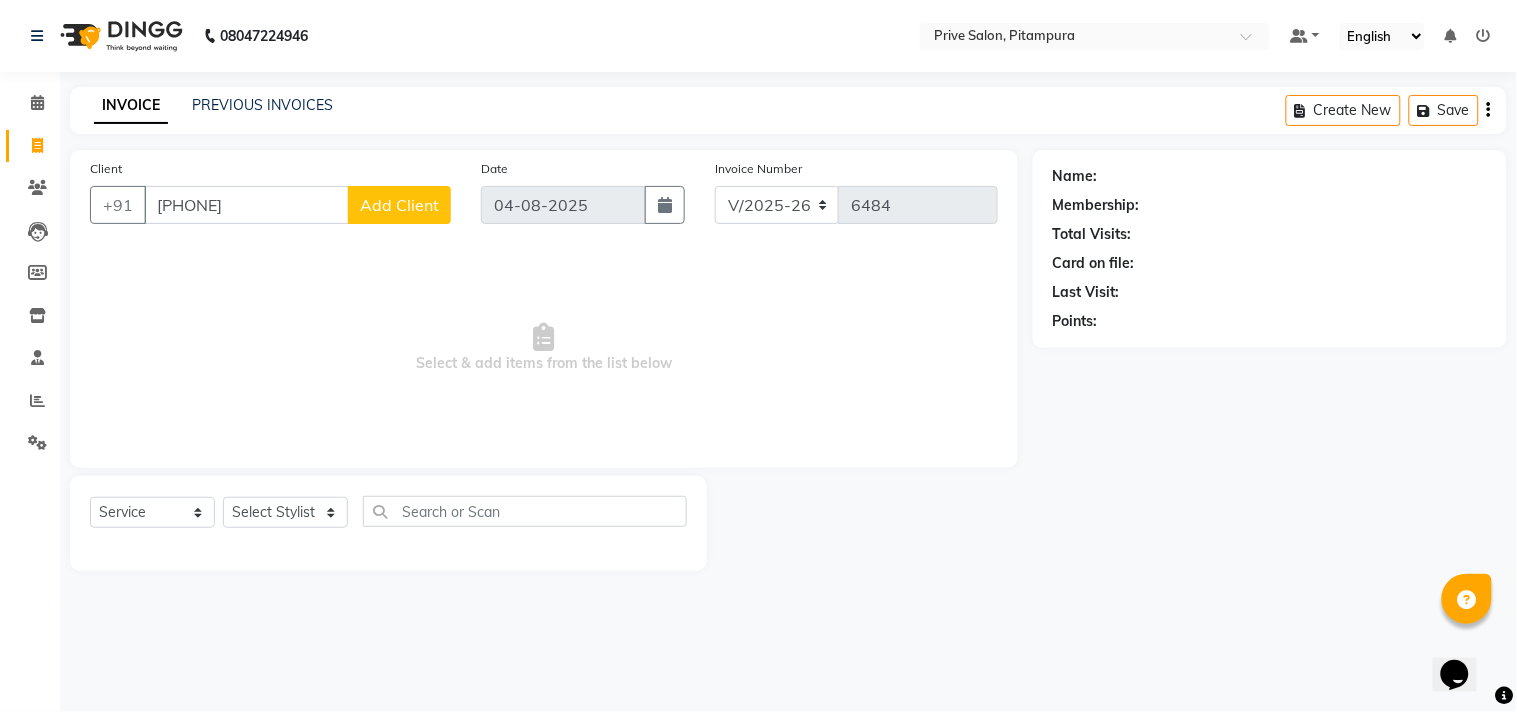 click on "901314956" at bounding box center (246, 205) 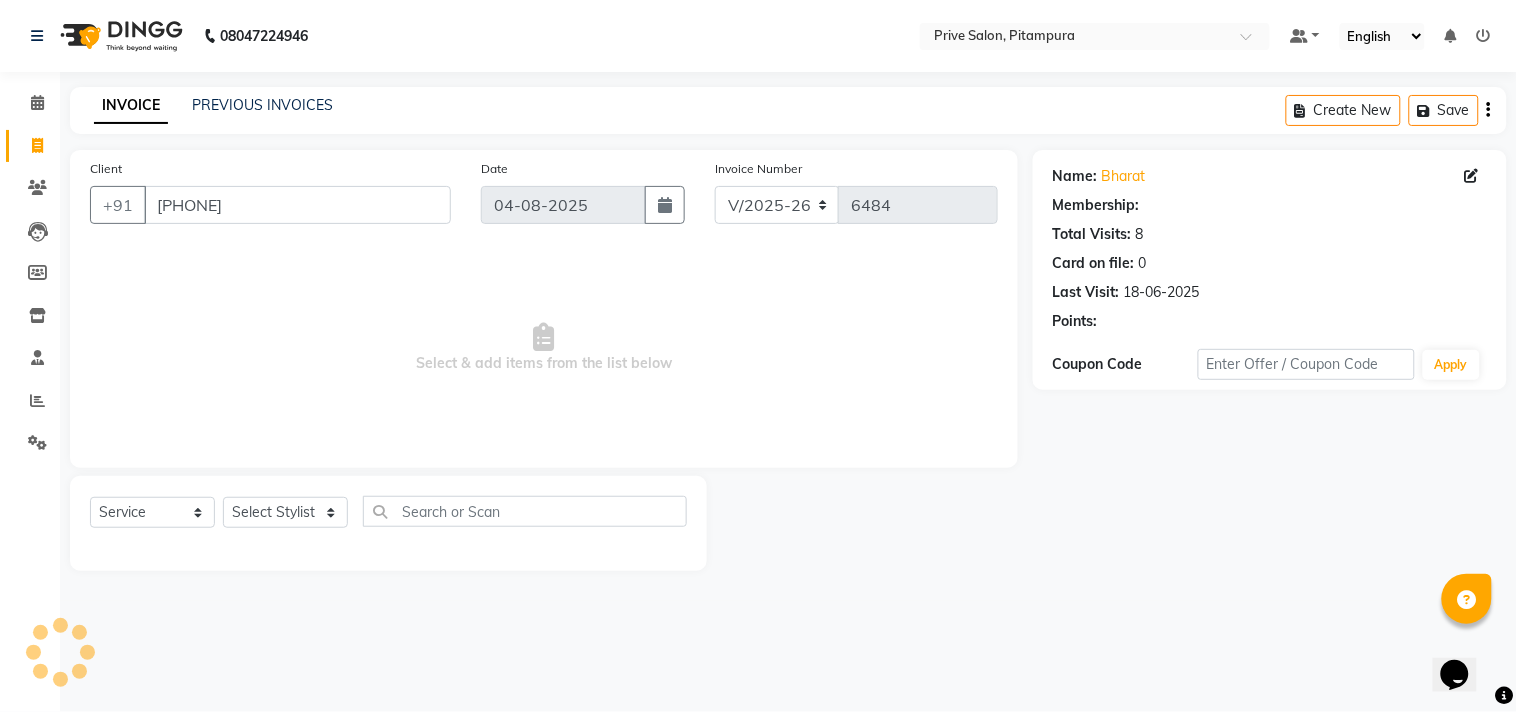 select on "1: Object" 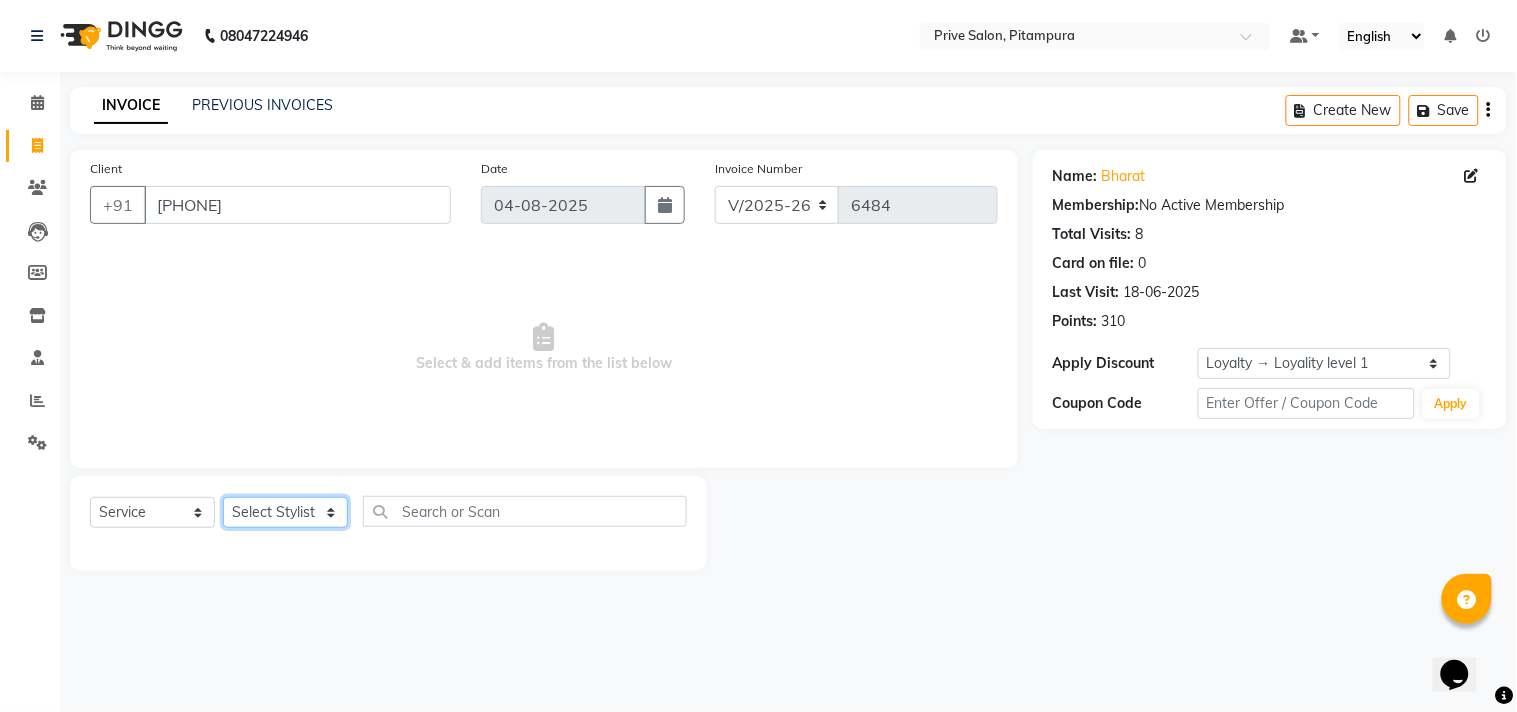 click on "Select Stylist amit ARJUN Atul FAIZAN FARDEEN GOLU harshit HITESH isha kapil khushbu Manager meenu MOHIT Mohsin NISHA nishi Preet privee Shivam SIVA vikas" 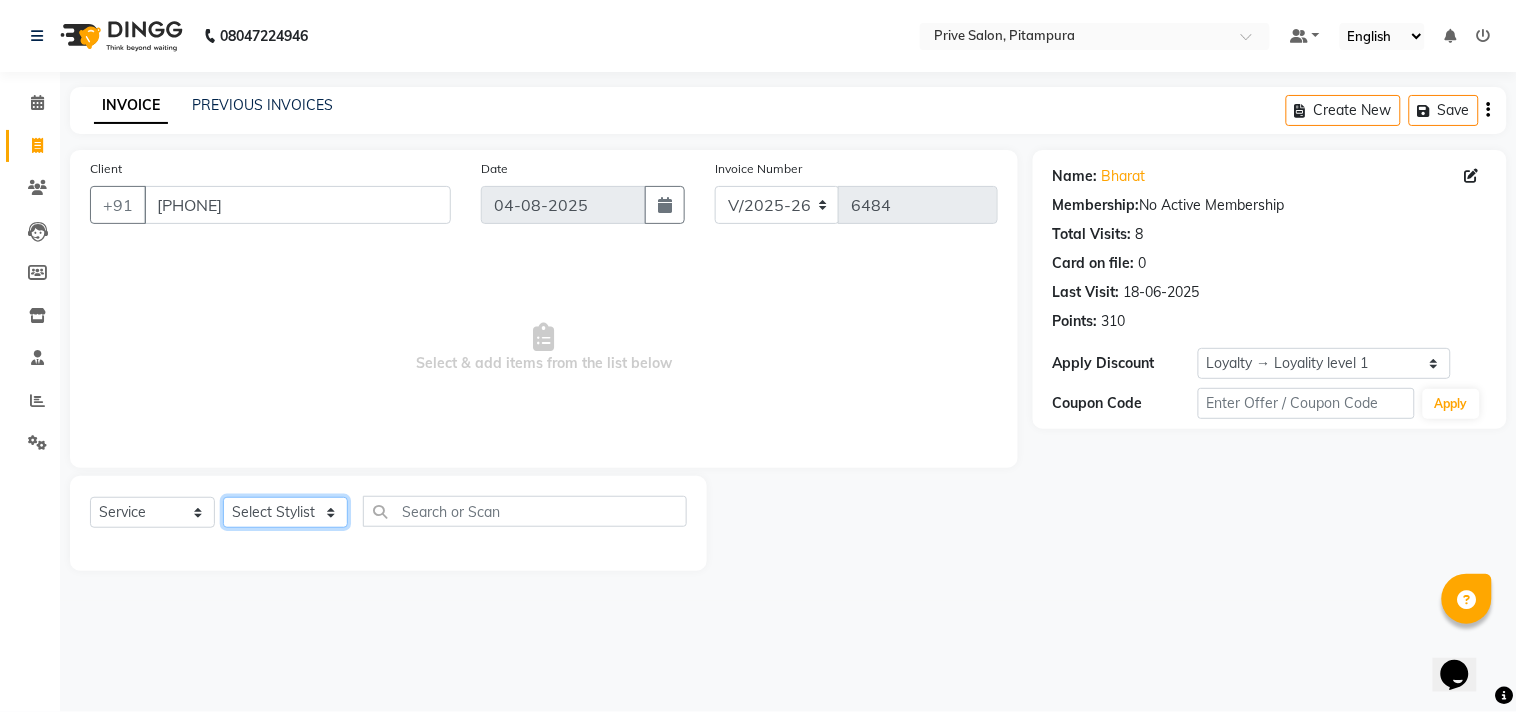 select on "30812" 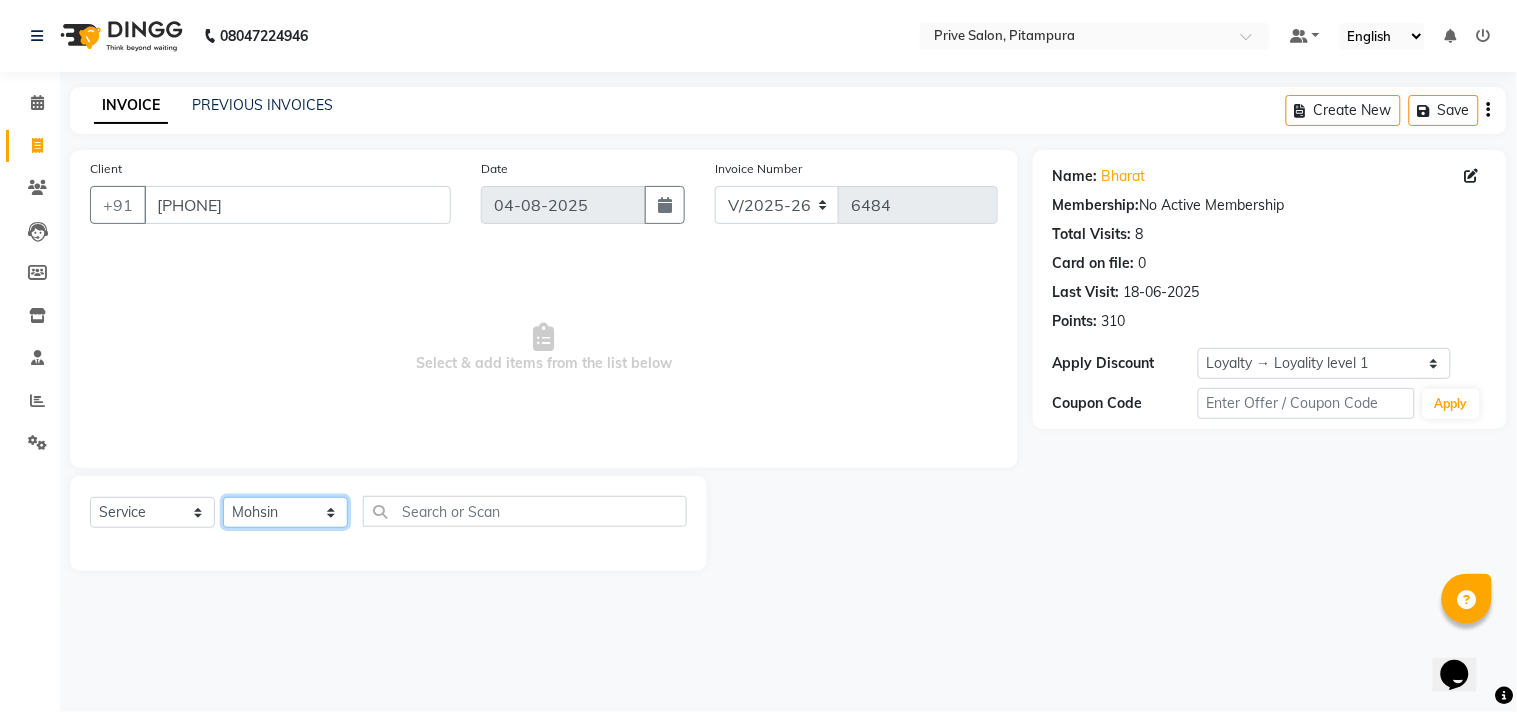 click on "Select Stylist amit ARJUN Atul FAIZAN FARDEEN GOLU harshit HITESH isha kapil khushbu Manager meenu MOHIT Mohsin NISHA nishi Preet privee Shivam SIVA vikas" 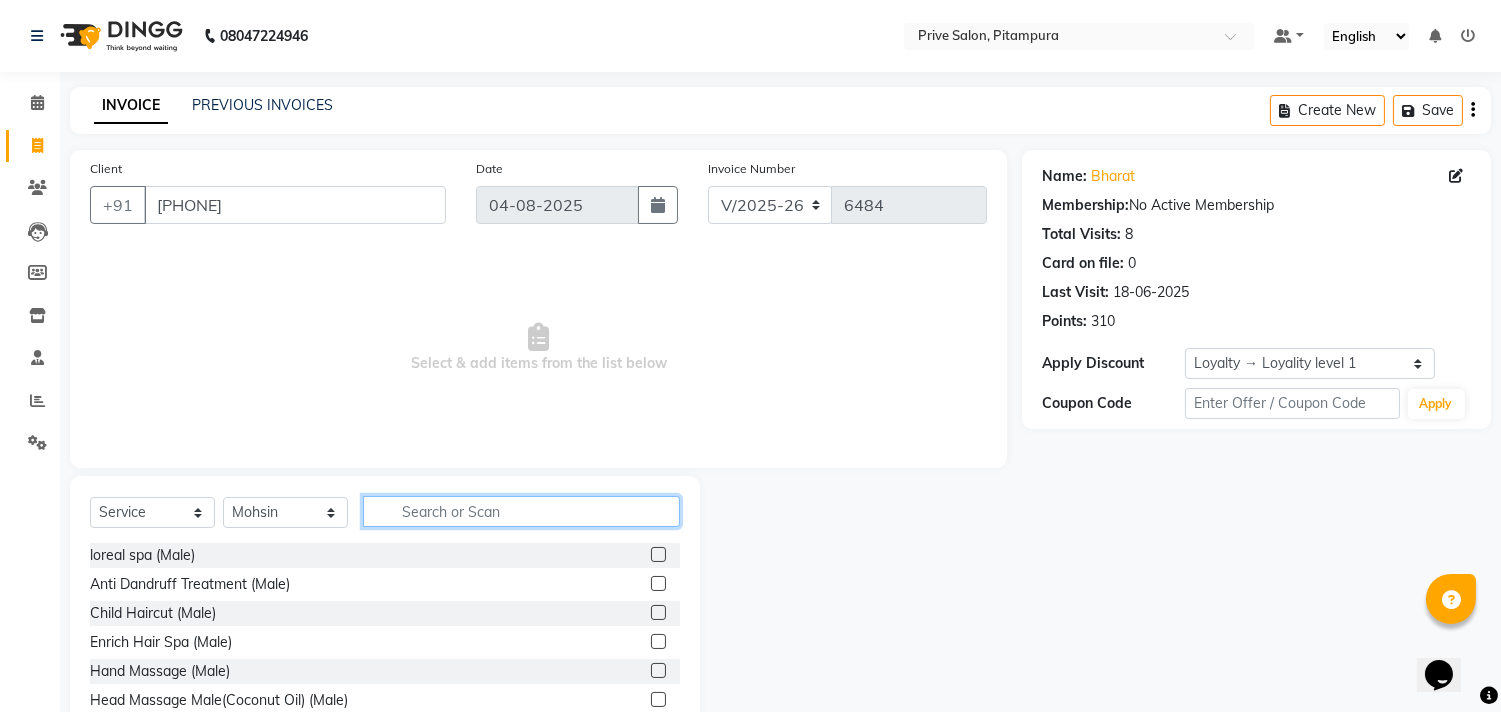 click 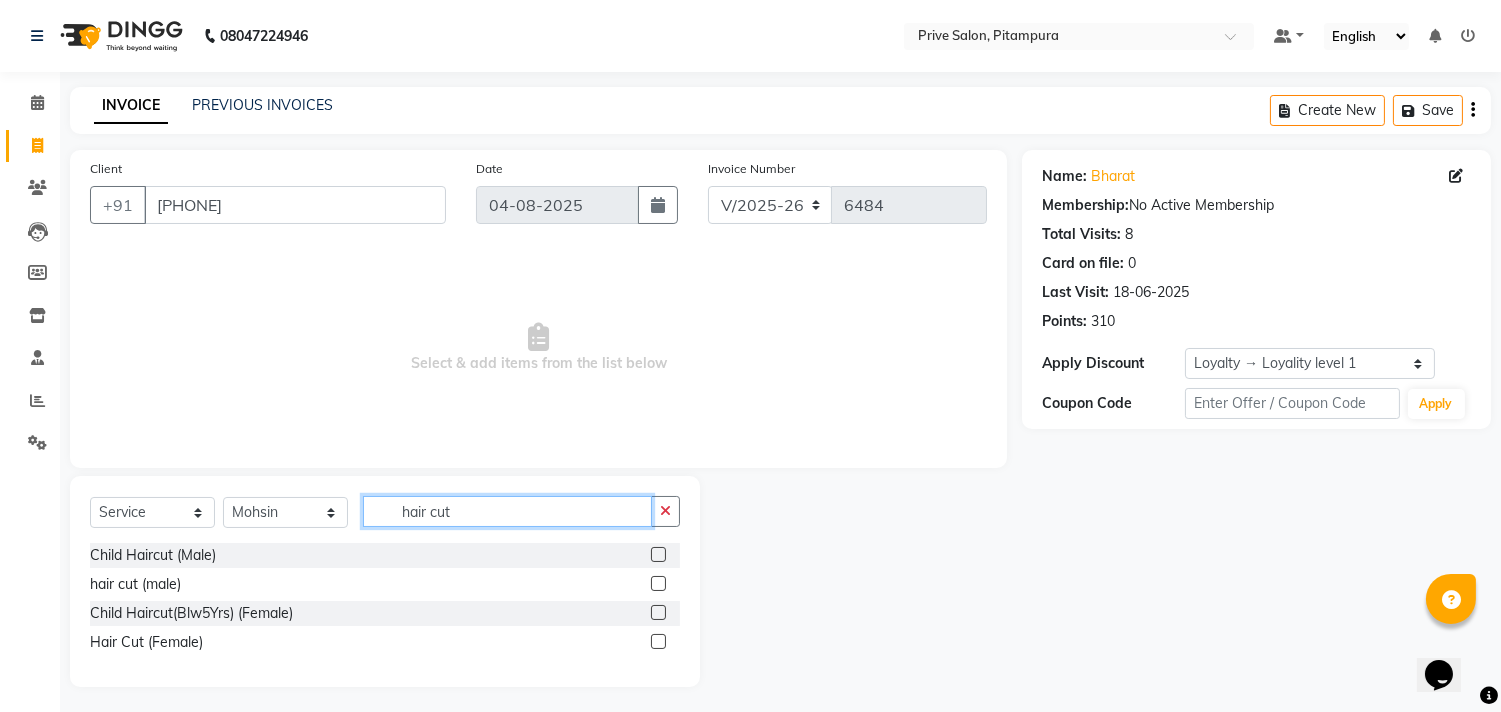 type on "hair cut" 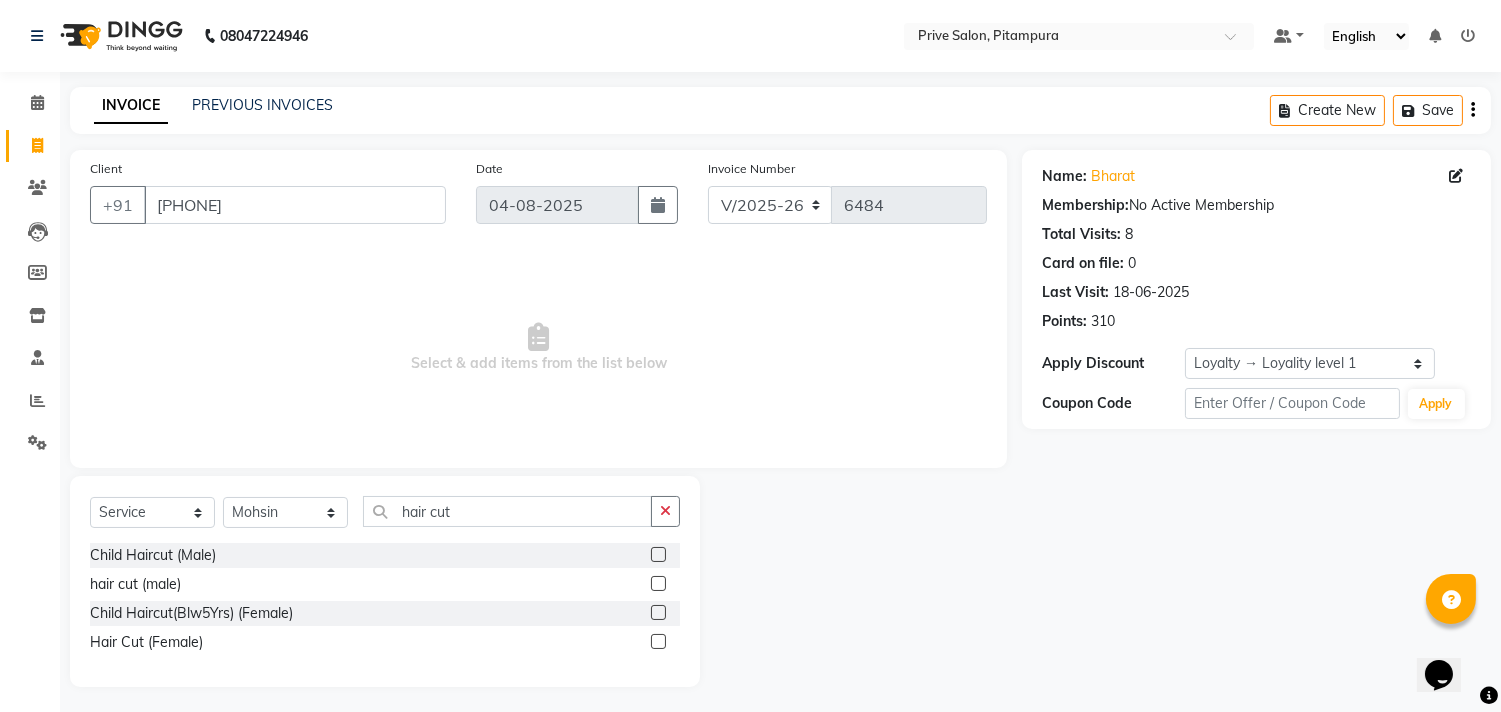 click 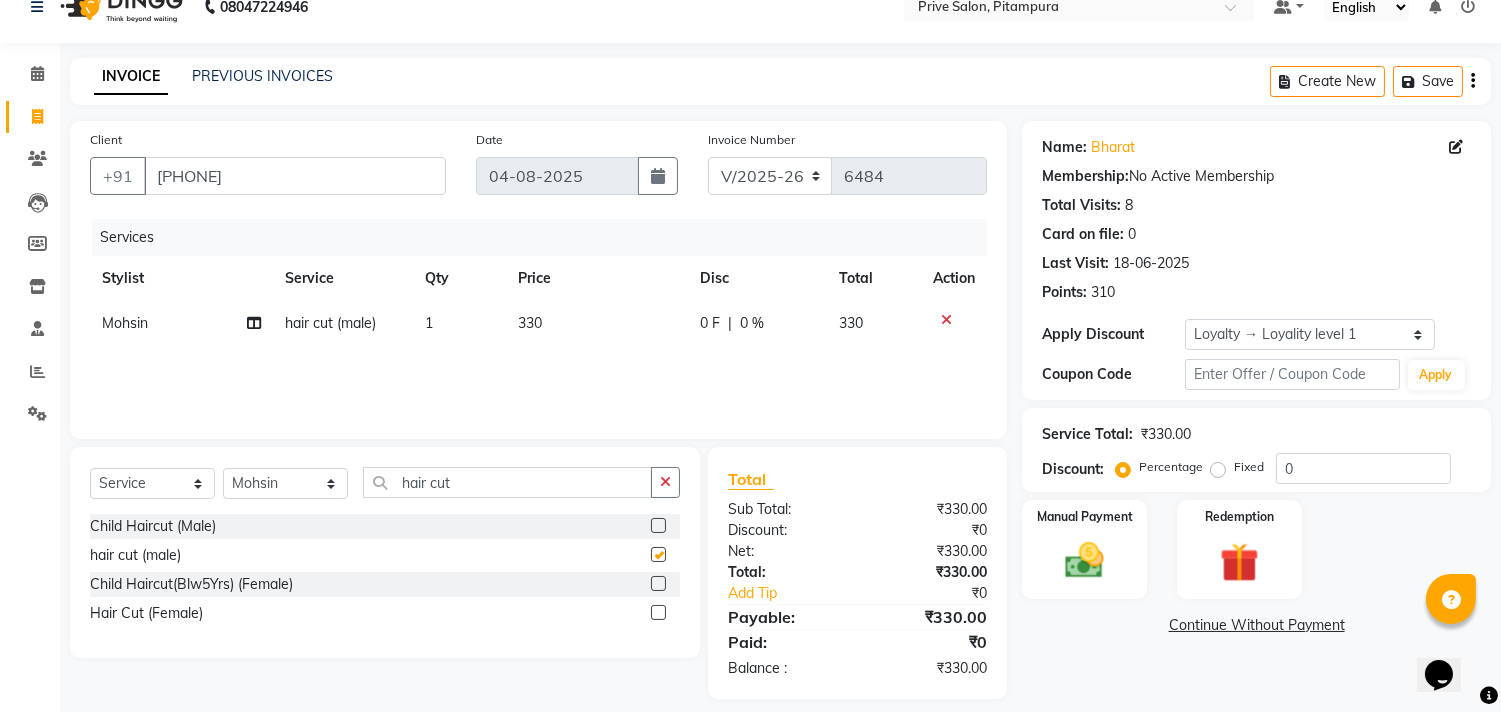 checkbox on "false" 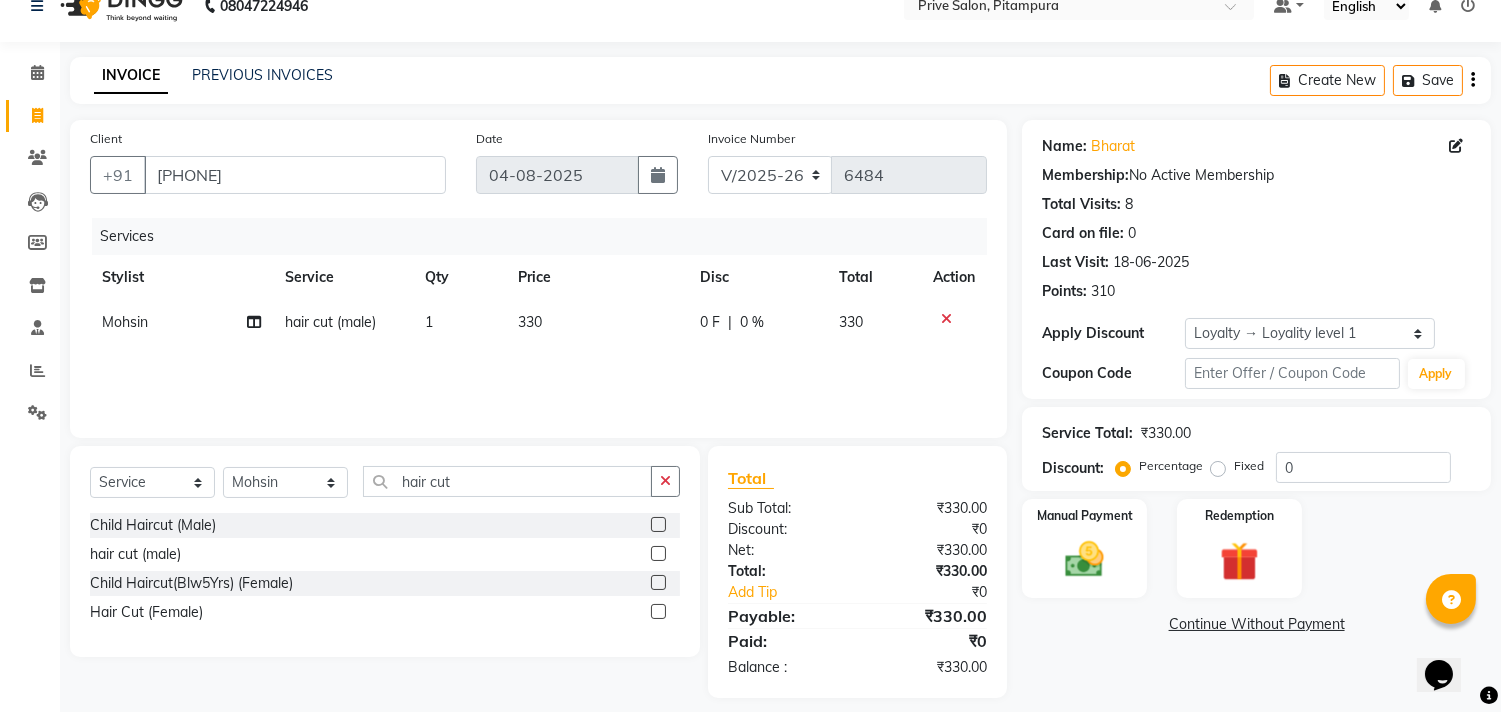 scroll, scrollTop: 46, scrollLeft: 0, axis: vertical 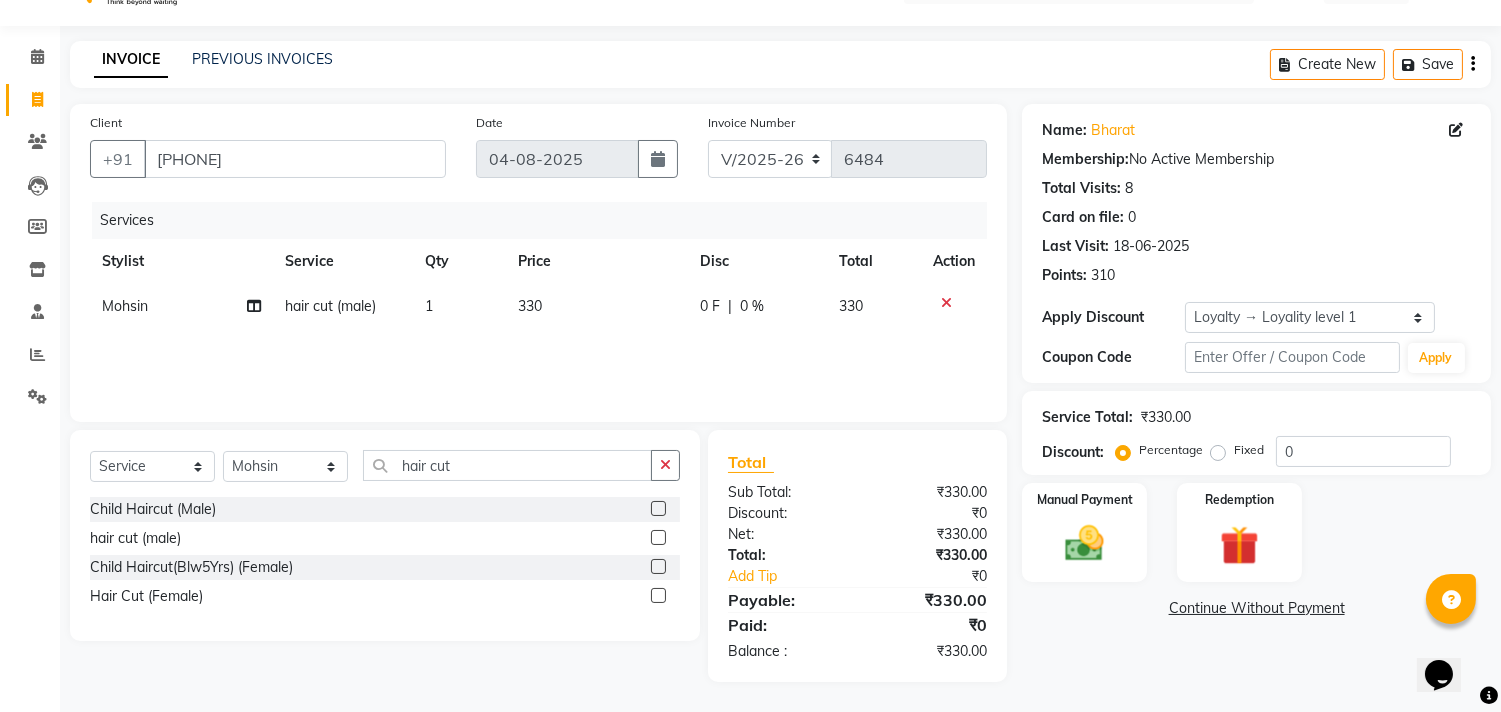 click on "Name: Bharat  Membership:  No Active Membership  Total Visits:  8 Card on file:  0 Last Visit:   18-06-2025 Points:   310  Apply Discount Select  Loyalty → Loyality level 1  Coupon Code Apply Service Total:  ₹330.00  Discount:  Percentage   Fixed  0 Manual Payment Redemption  Continue Without Payment" 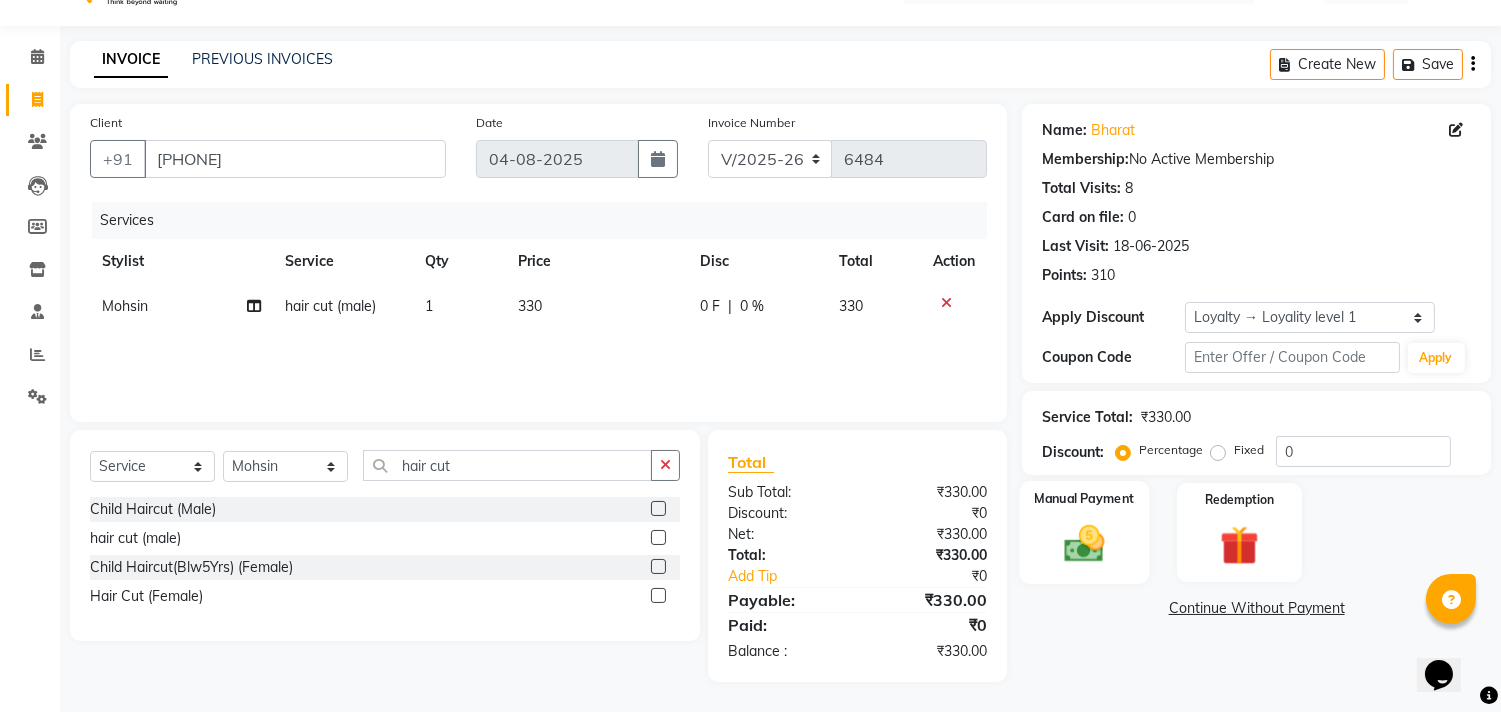 click on "Manual Payment" 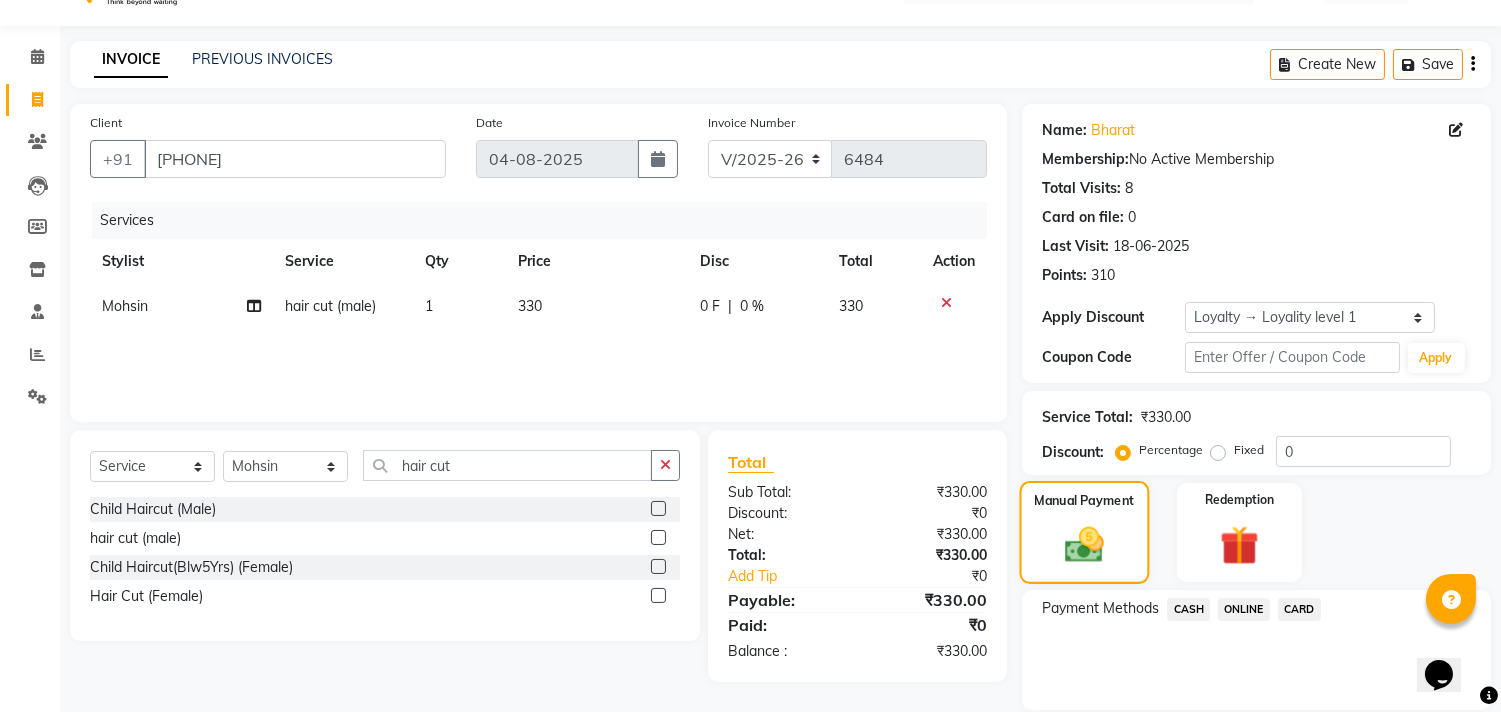scroll, scrollTop: 114, scrollLeft: 0, axis: vertical 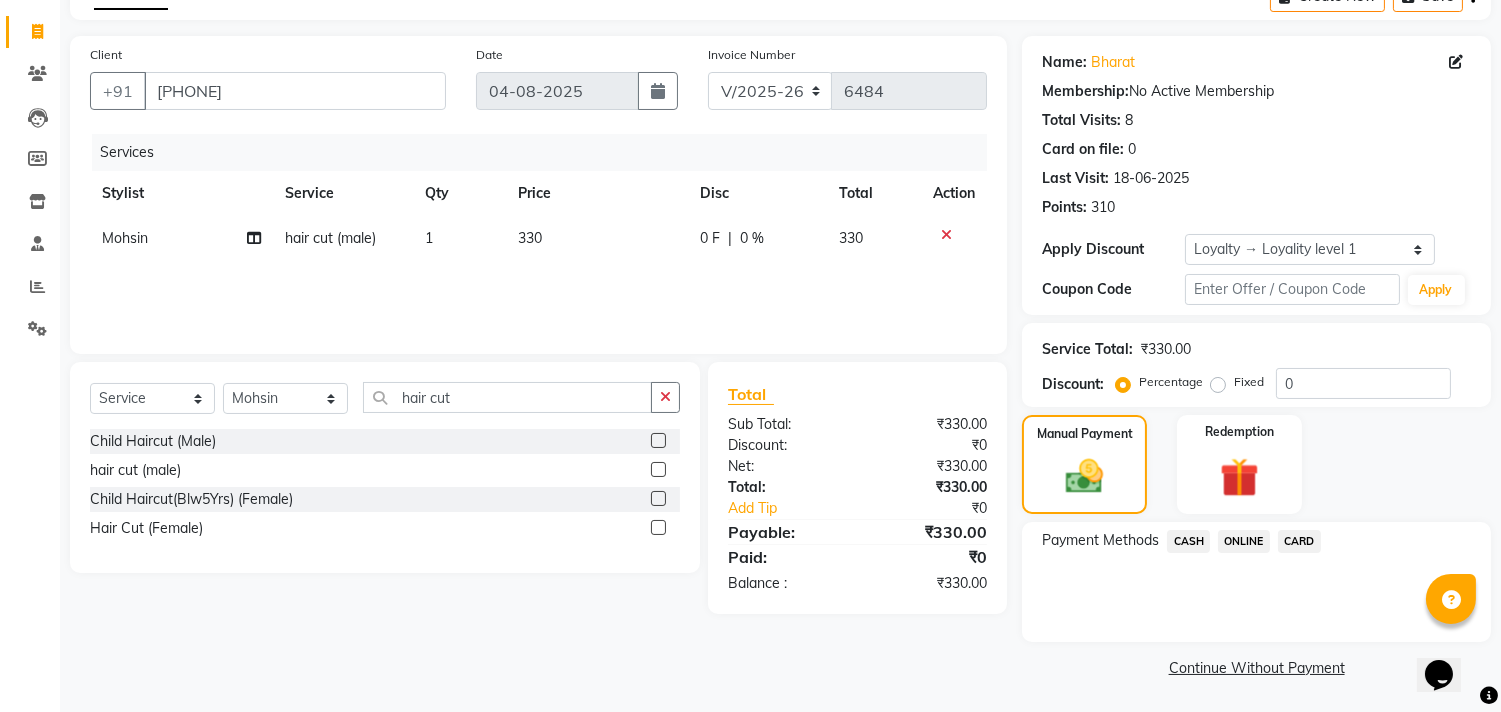click on "CASH" 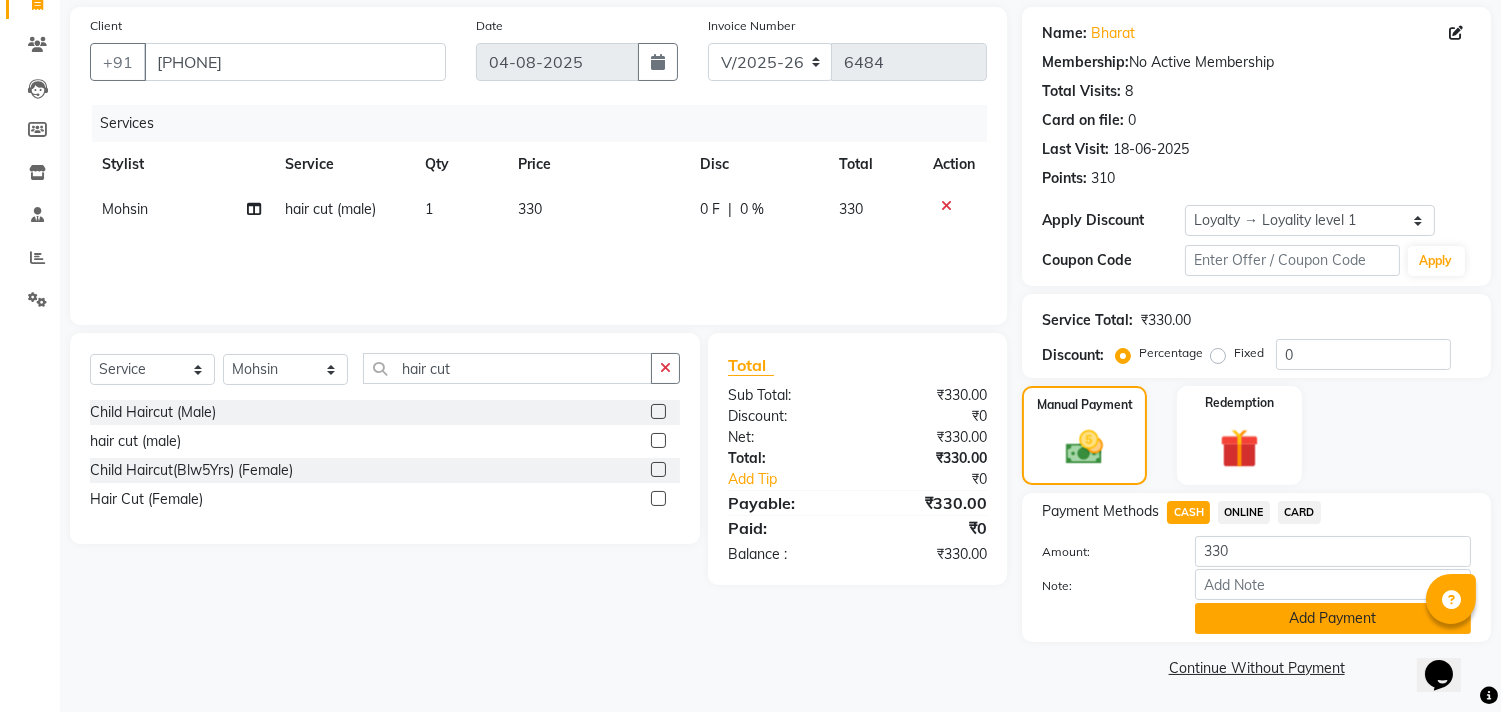 click on "Add Payment" 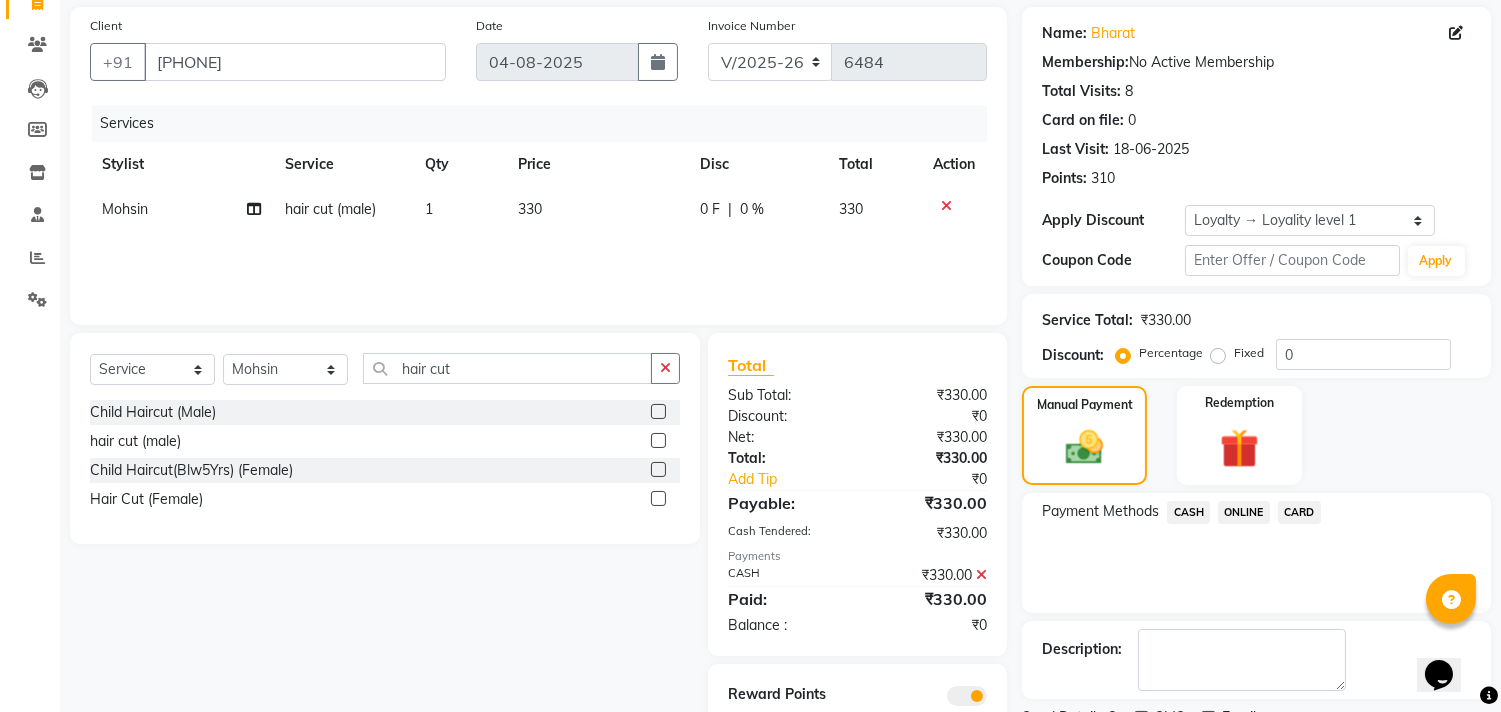 scroll, scrollTop: 227, scrollLeft: 0, axis: vertical 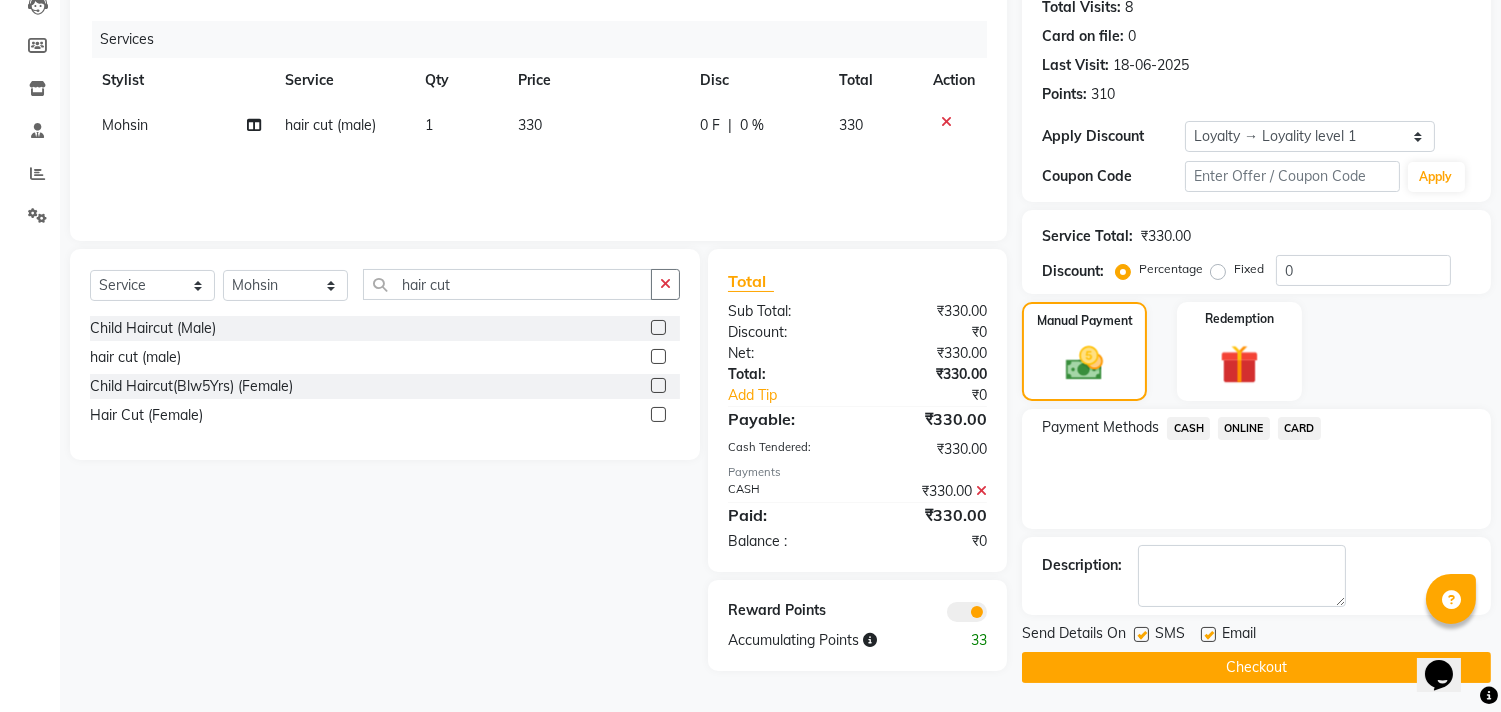 click on "Checkout" 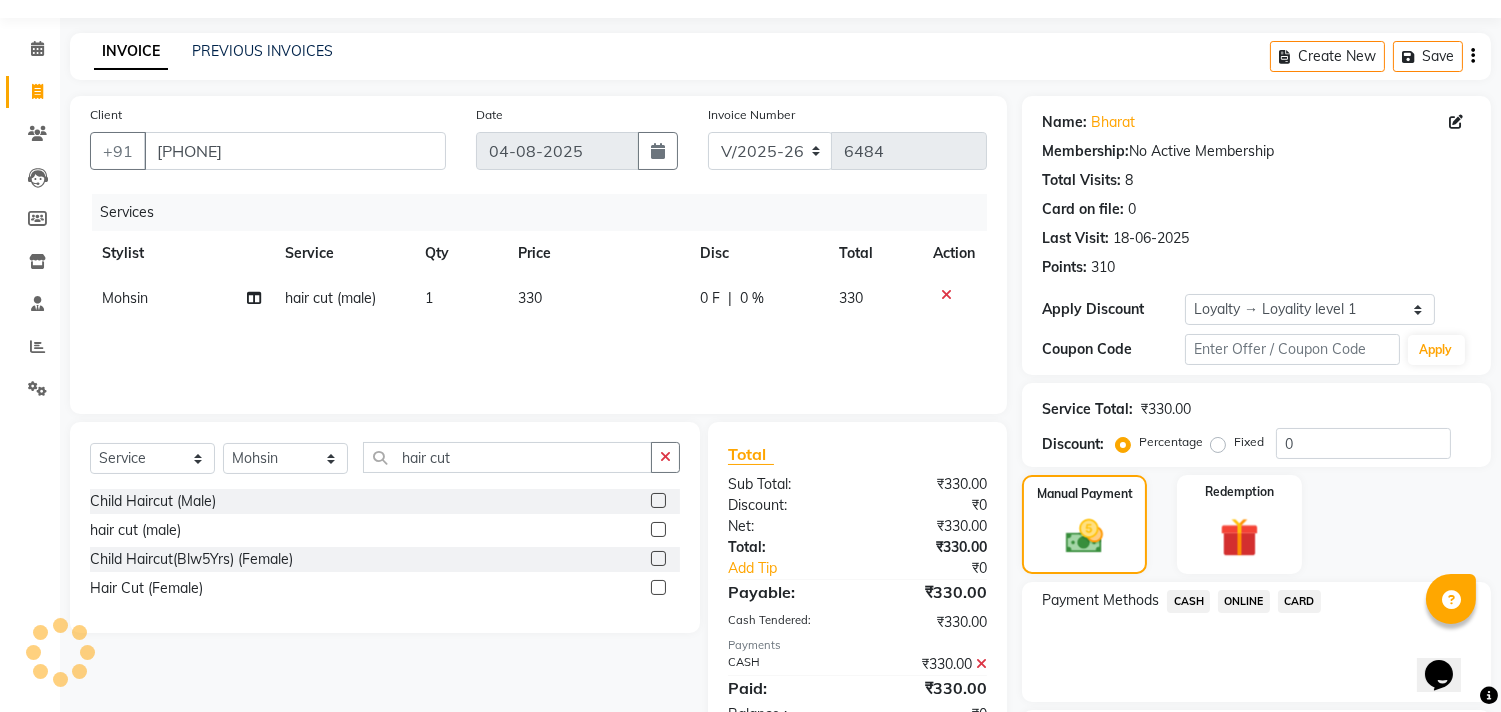 scroll, scrollTop: 0, scrollLeft: 0, axis: both 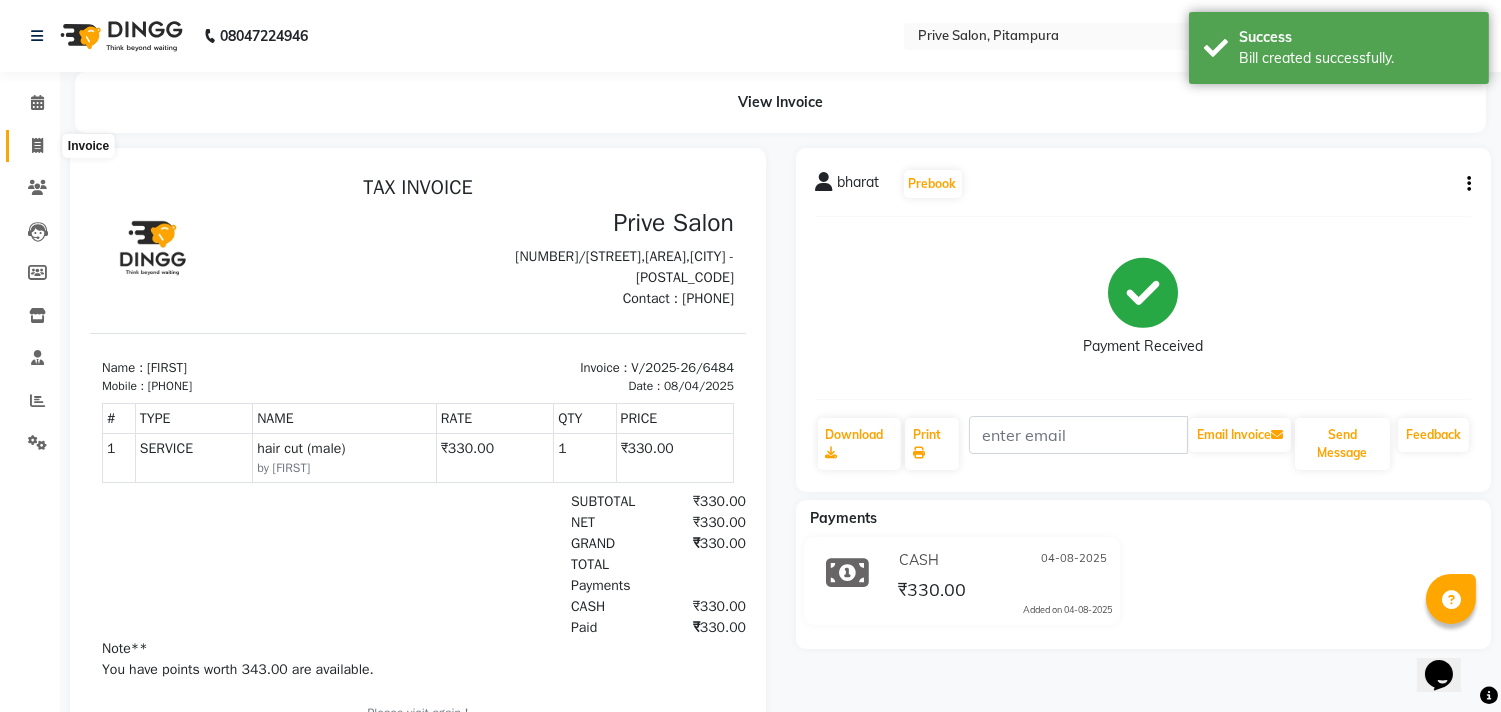 click 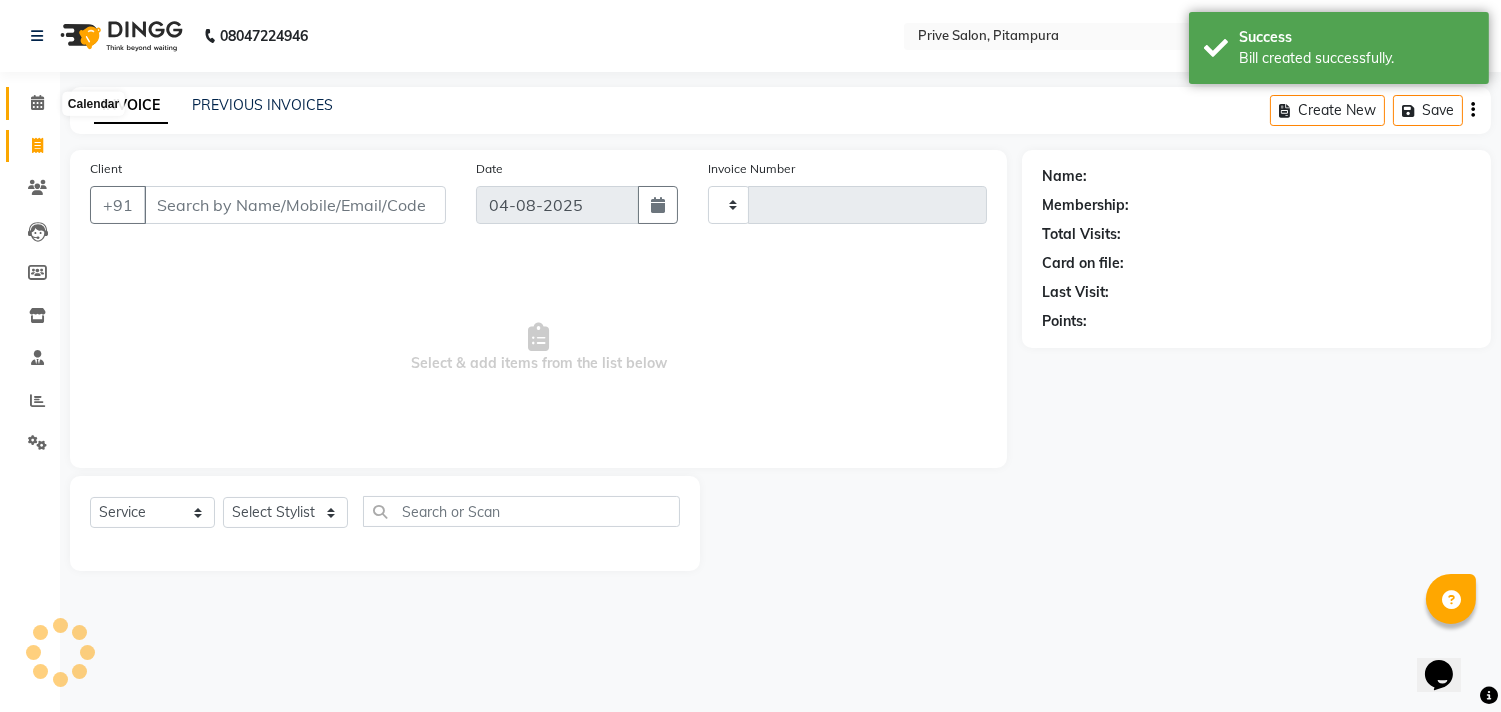 drag, startPoint x: 35, startPoint y: 100, endPoint x: 101, endPoint y: 6, distance: 114.85643 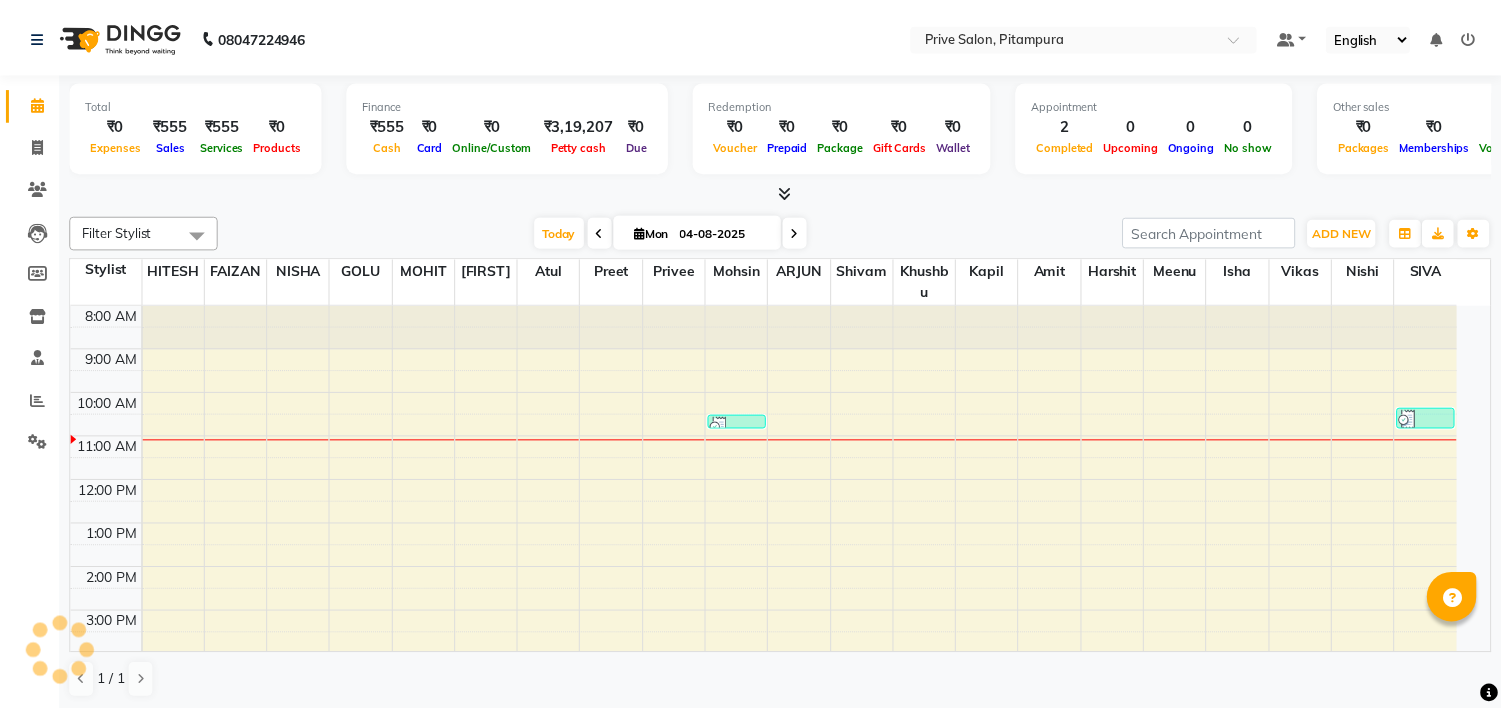 scroll, scrollTop: 0, scrollLeft: 0, axis: both 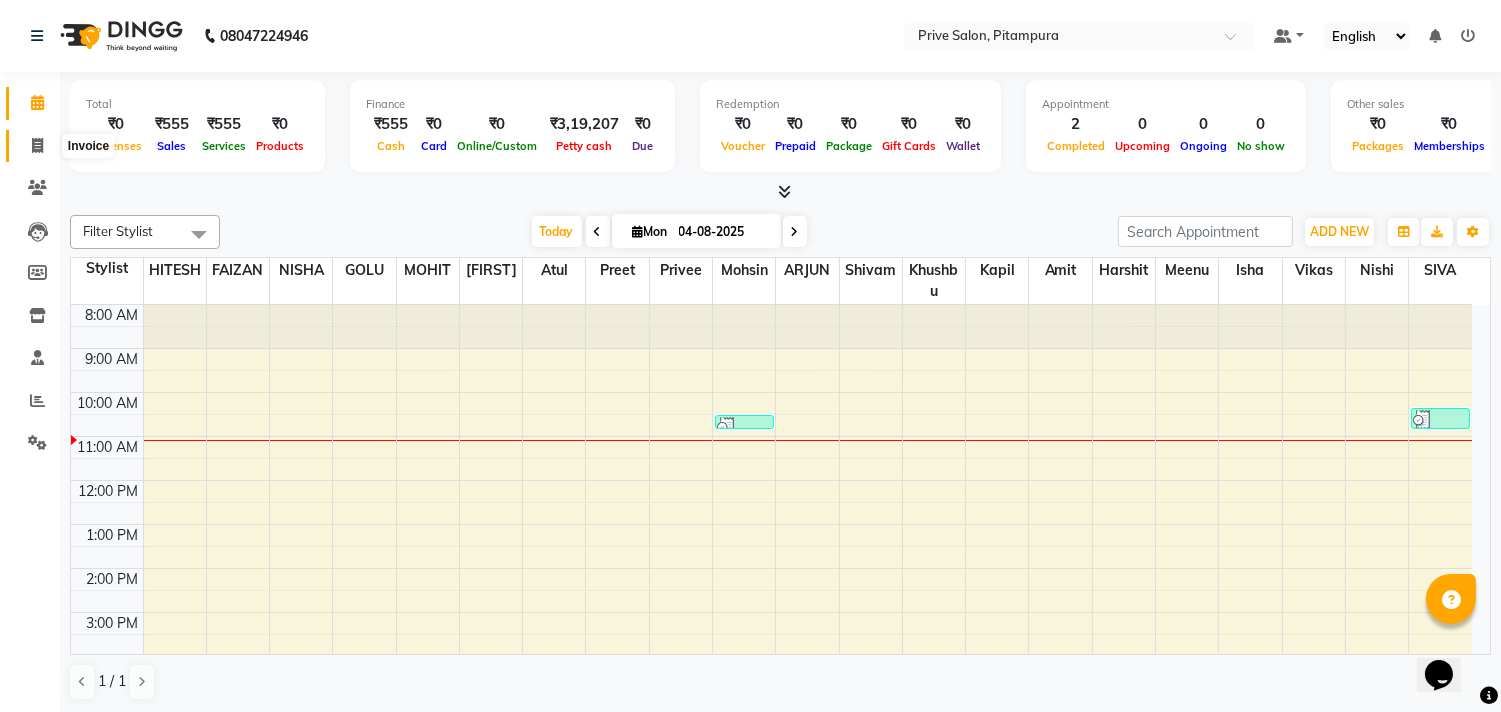 click 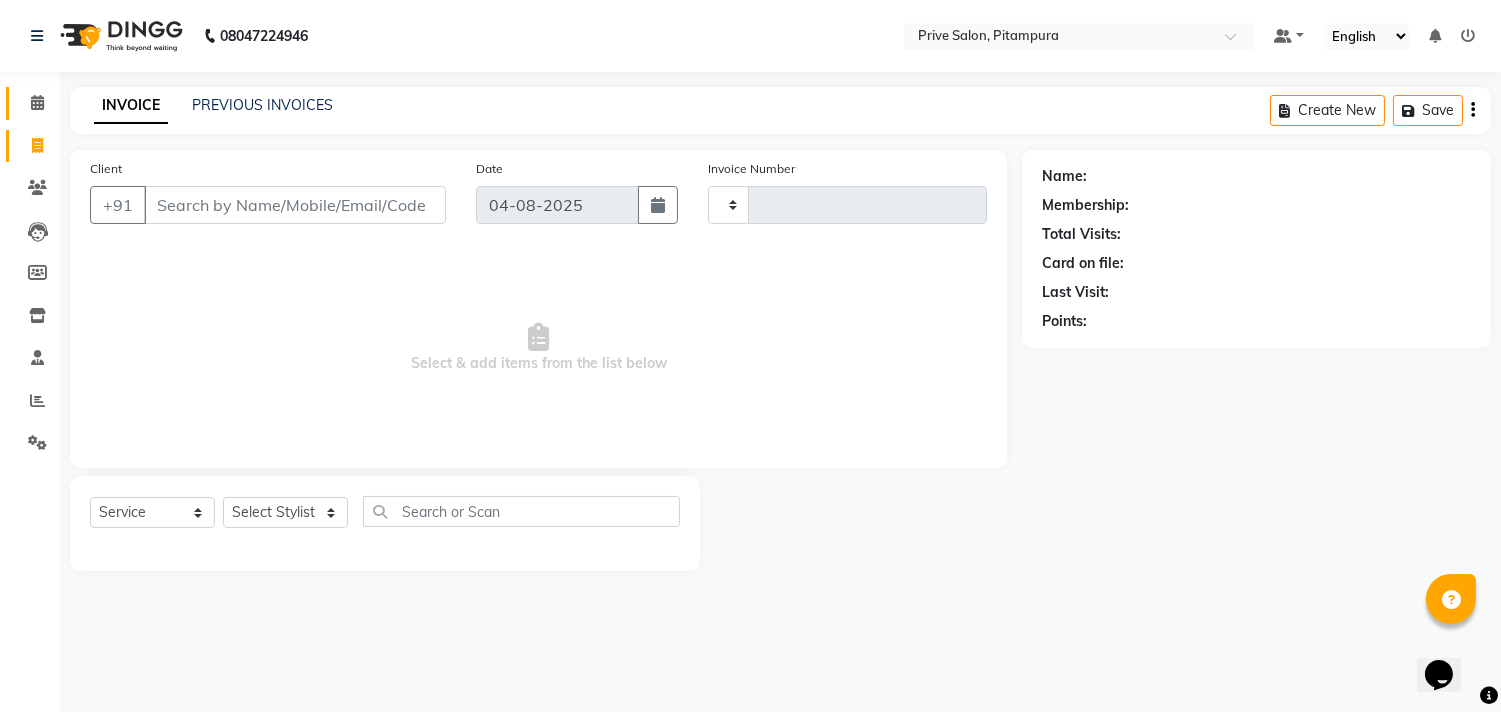 click 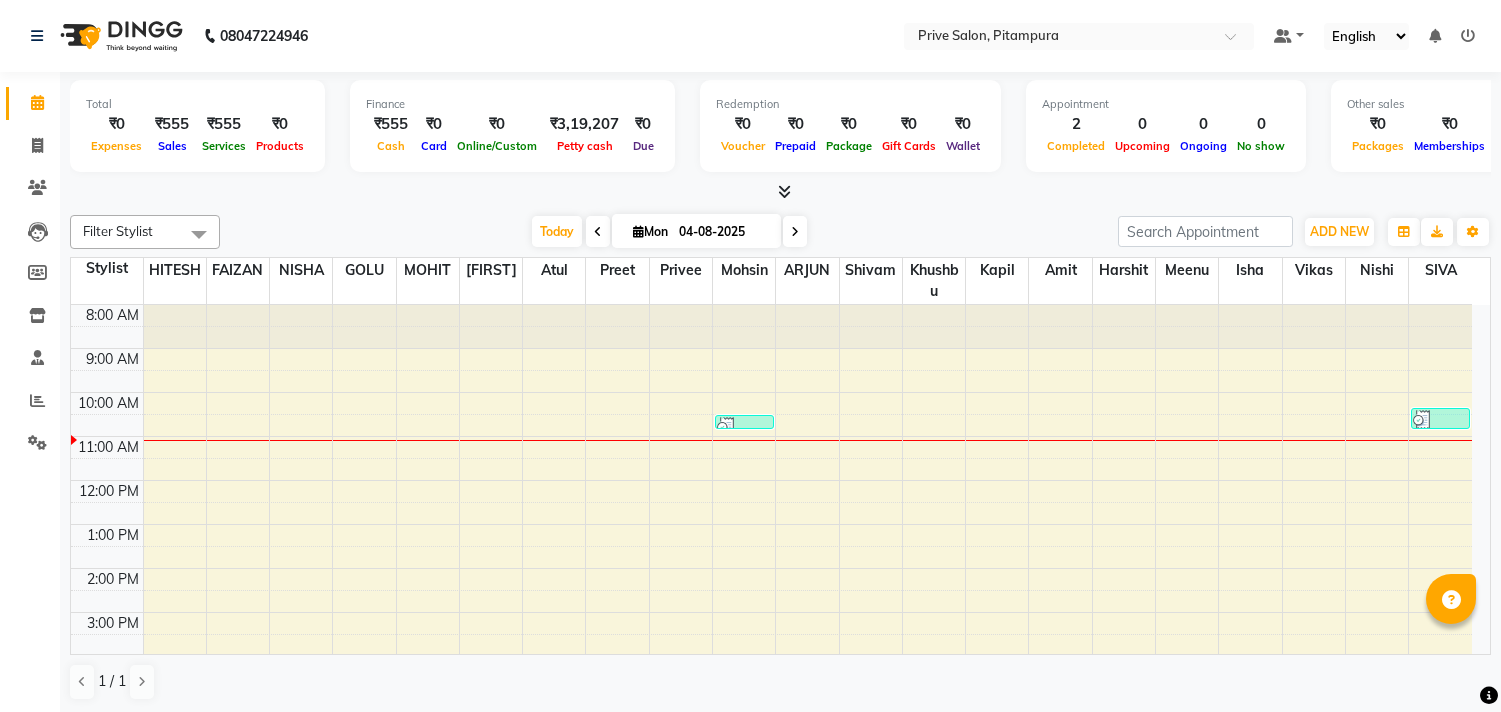 scroll, scrollTop: 0, scrollLeft: 0, axis: both 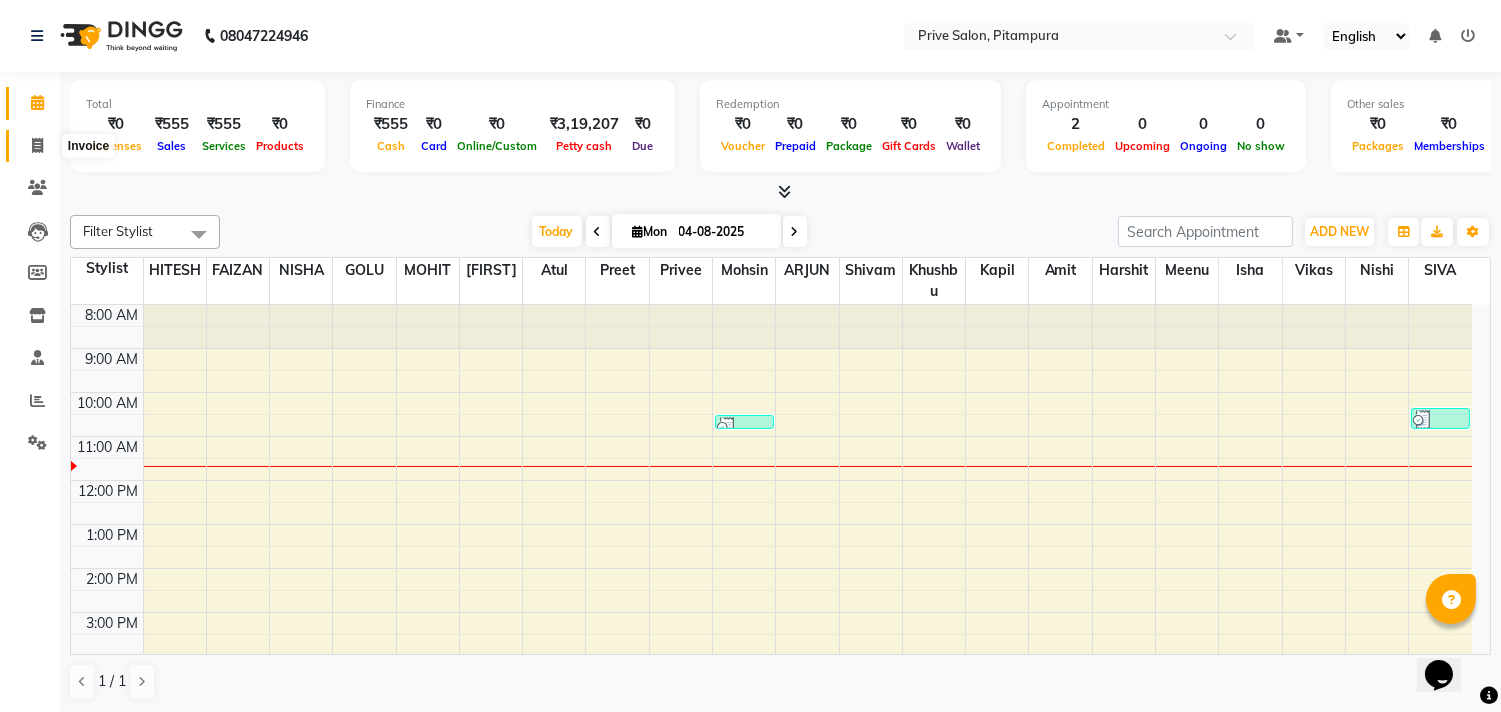 click 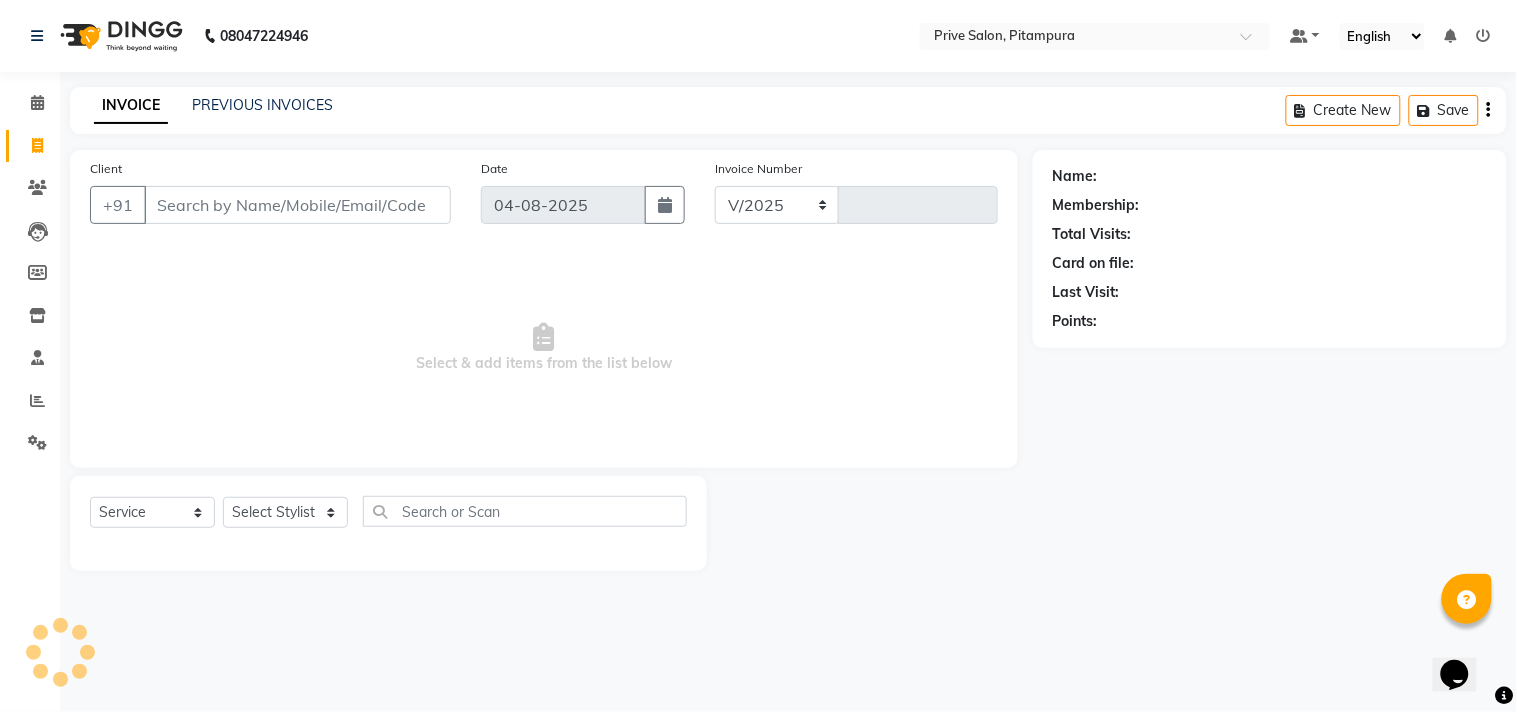 click on "Client" at bounding box center [297, 205] 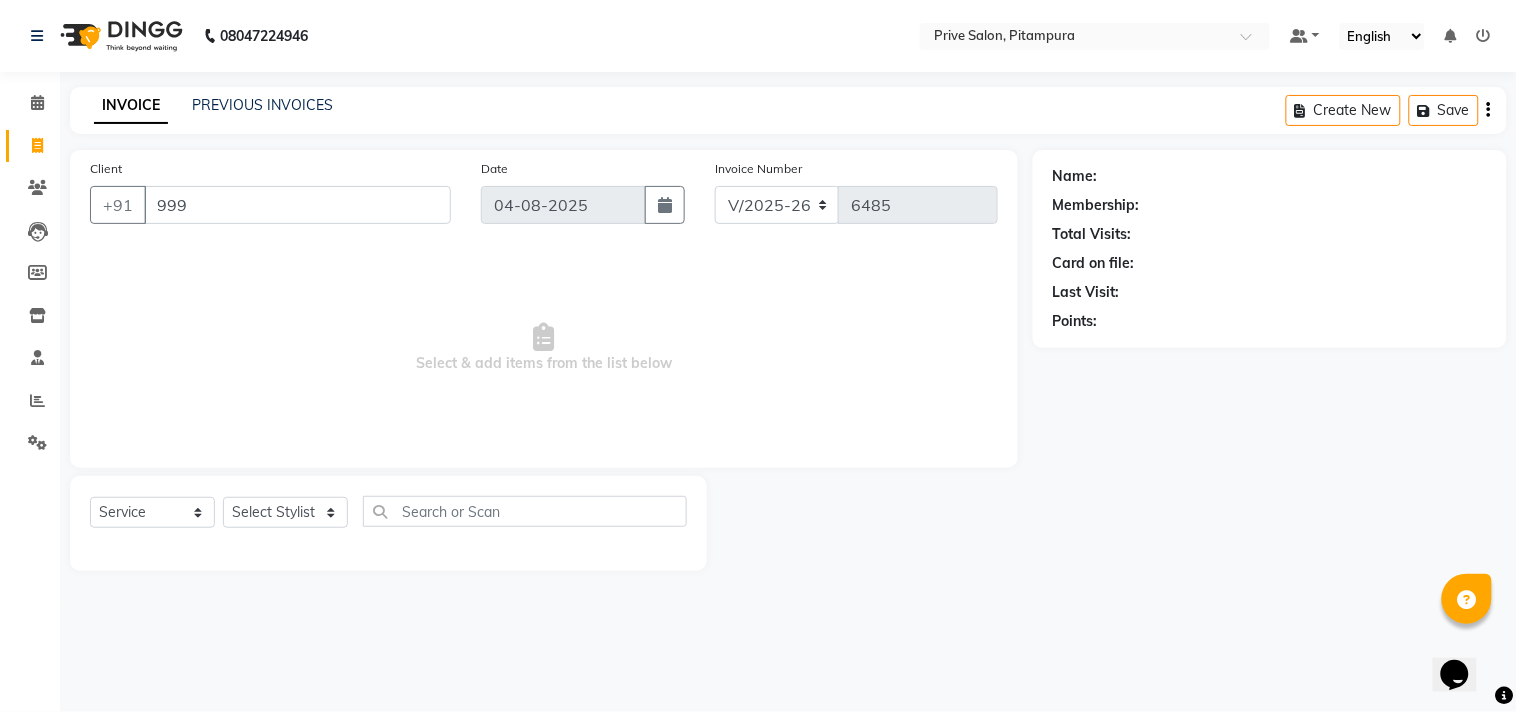 type on "999" 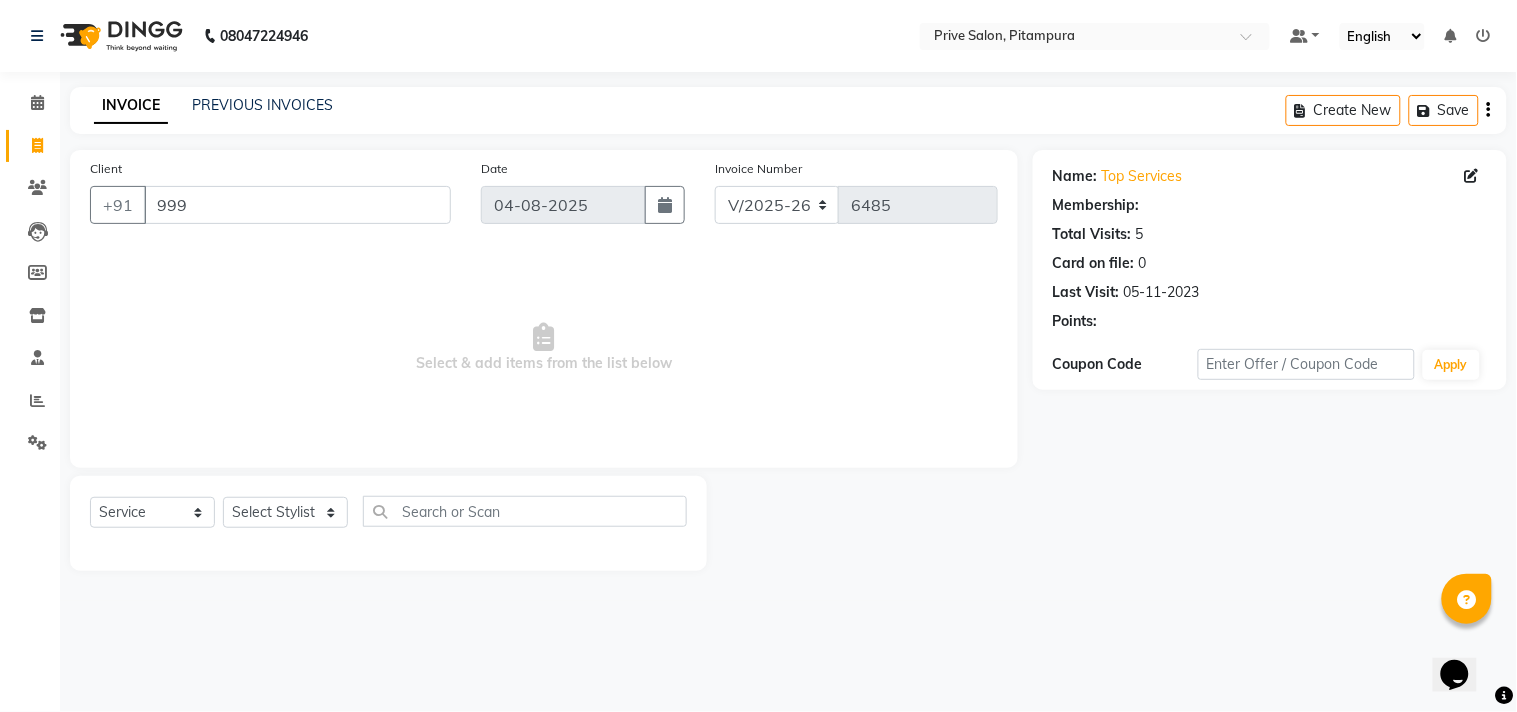 select on "1: Object" 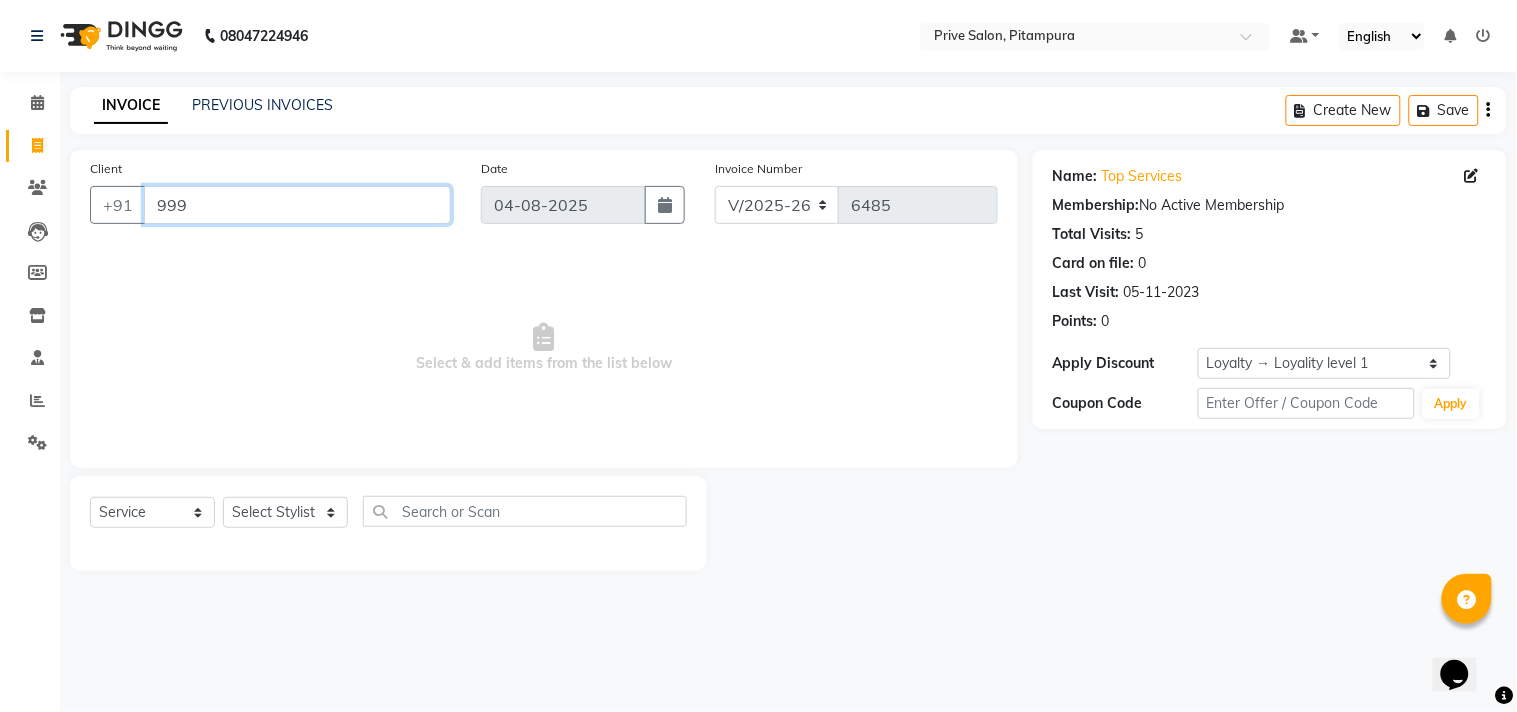 click on "999" at bounding box center [297, 205] 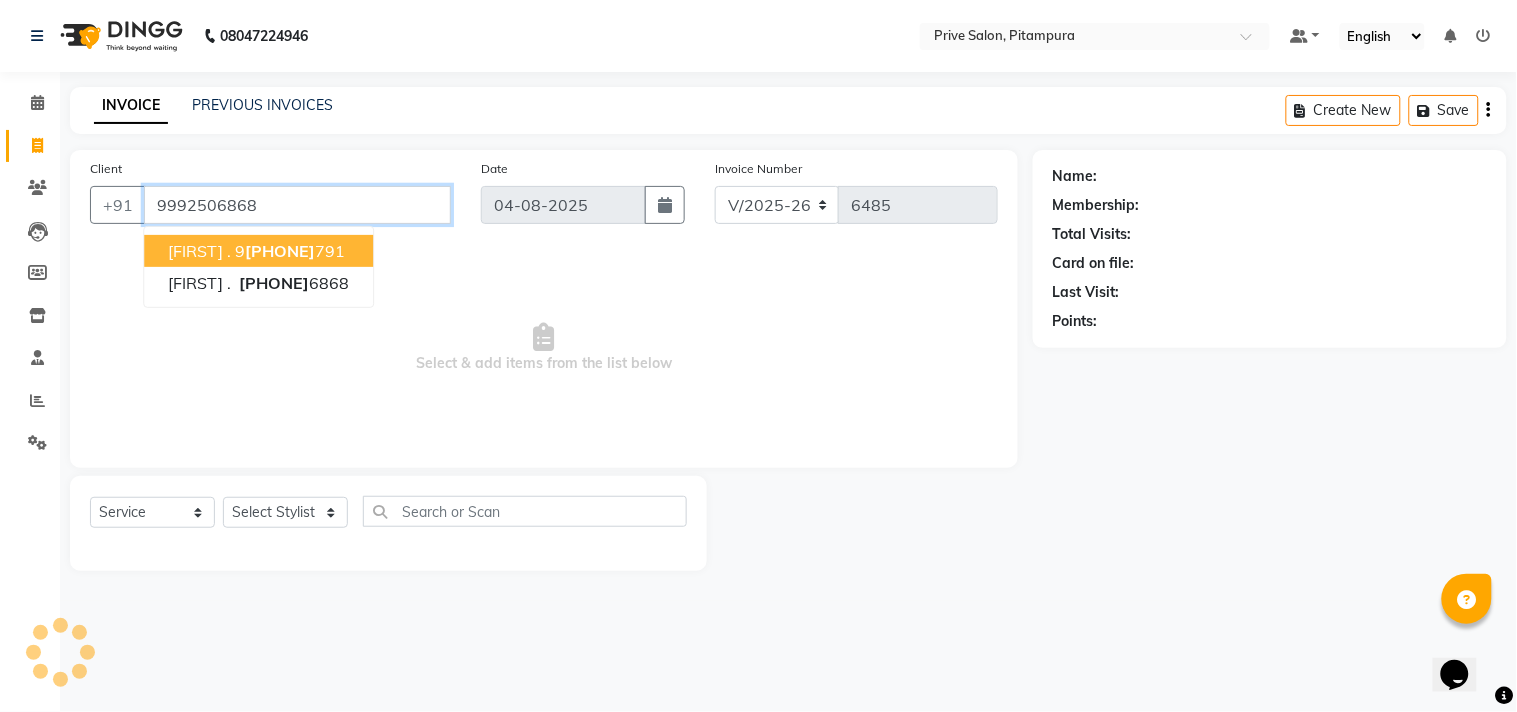 type on "9992506868" 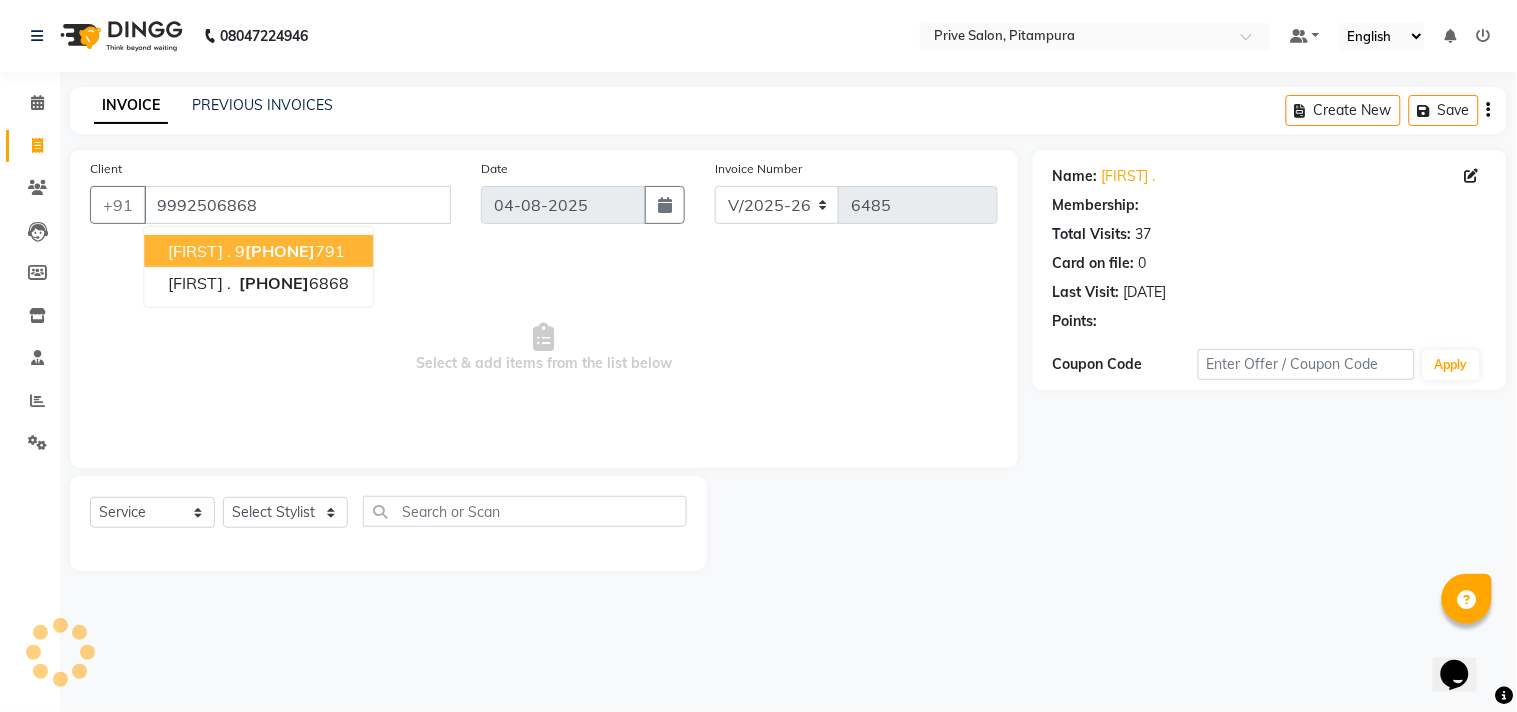 select on "1: Object" 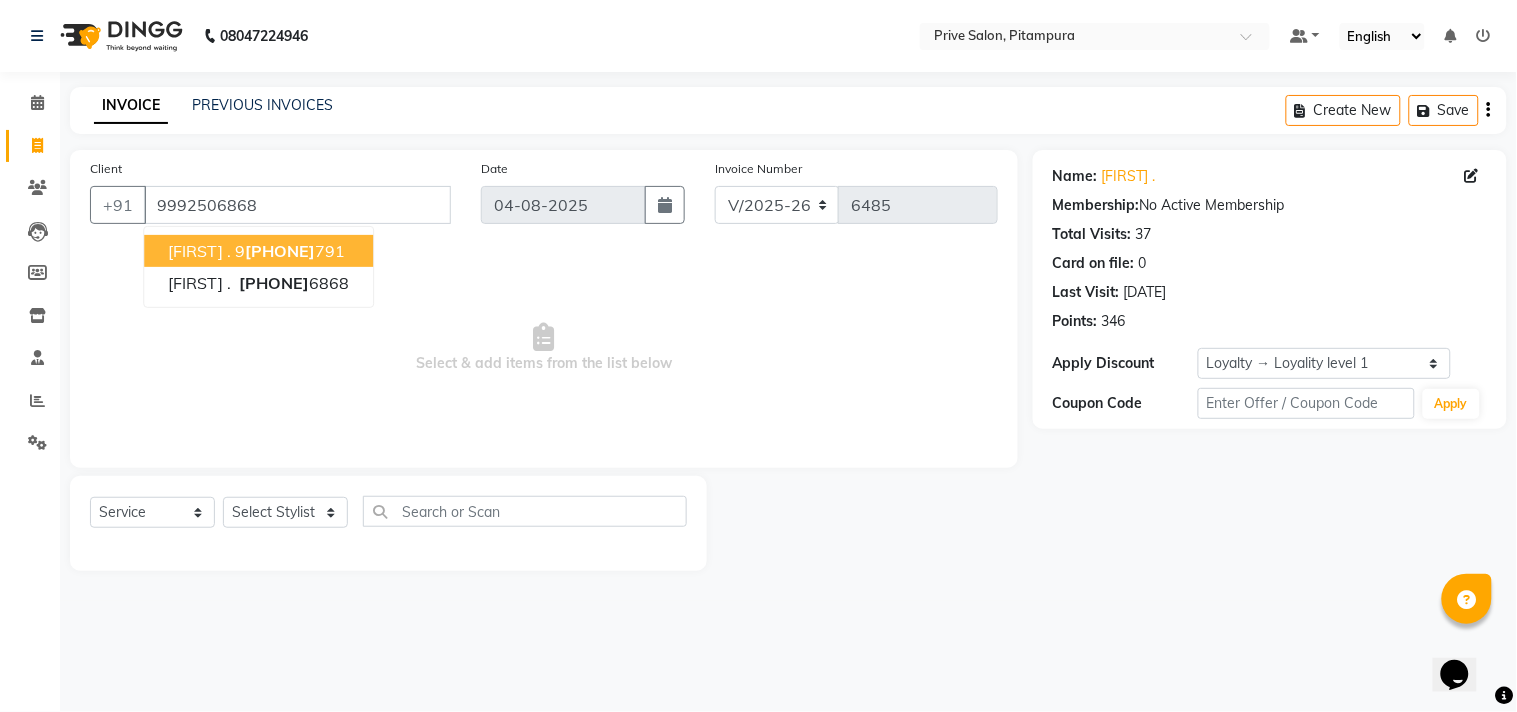 click on "Select & add items from the list below" at bounding box center [544, 348] 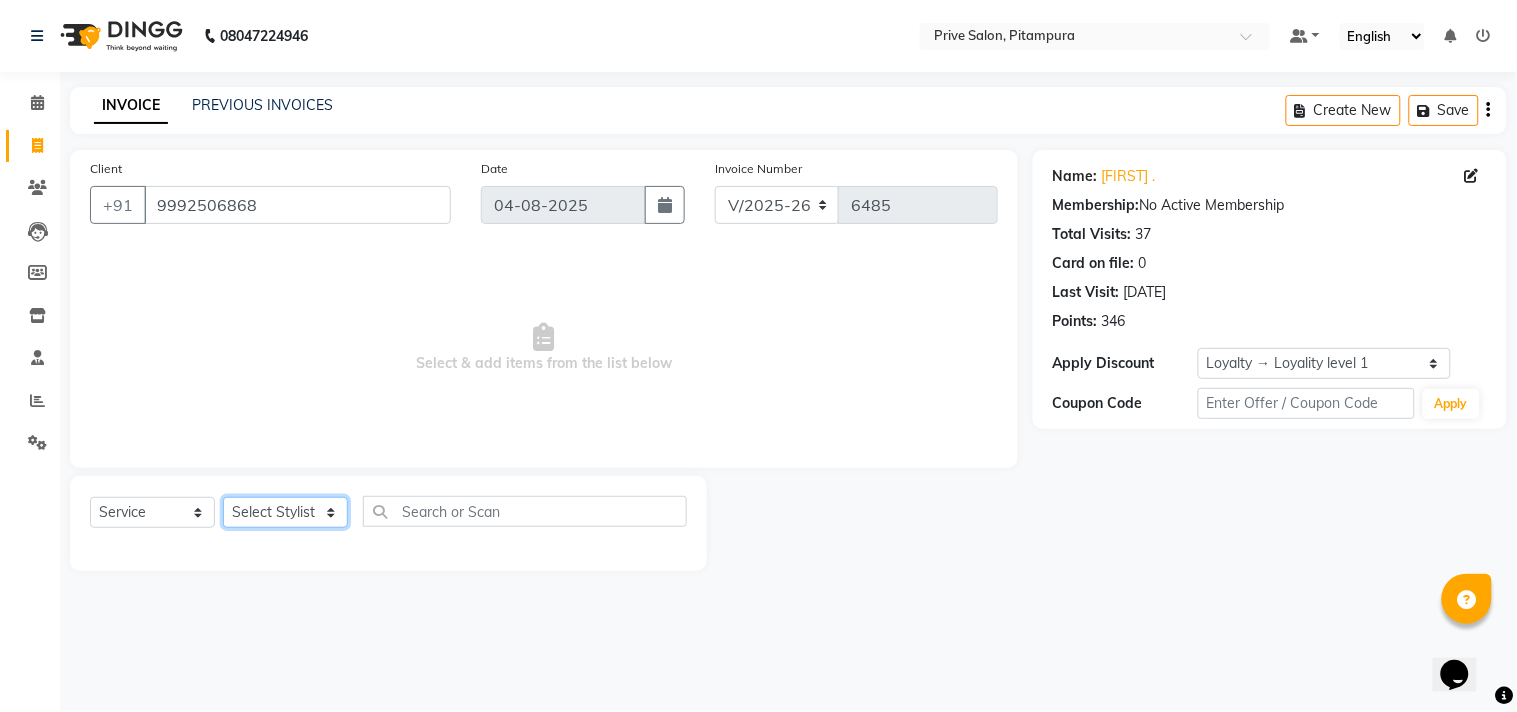 click on "Select Stylist amit ARJUN Atul FAIZAN FARDEEN GOLU harshit HITESH isha kapil khushbu Manager meenu MOHIT Mohsin NISHA nishi Preet privee Shivam SIVA vikas" 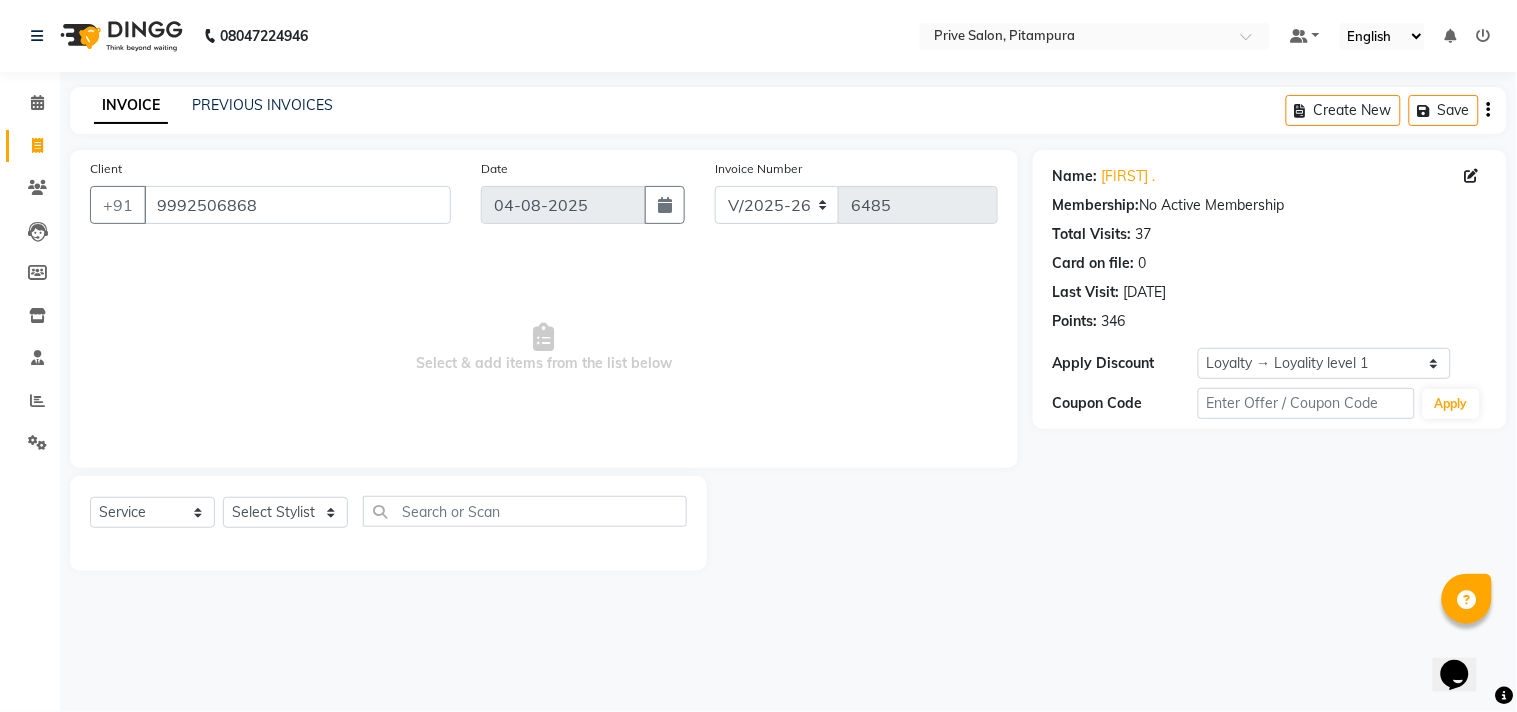 click on "INVOICE PREVIOUS INVOICES Create New   Save" 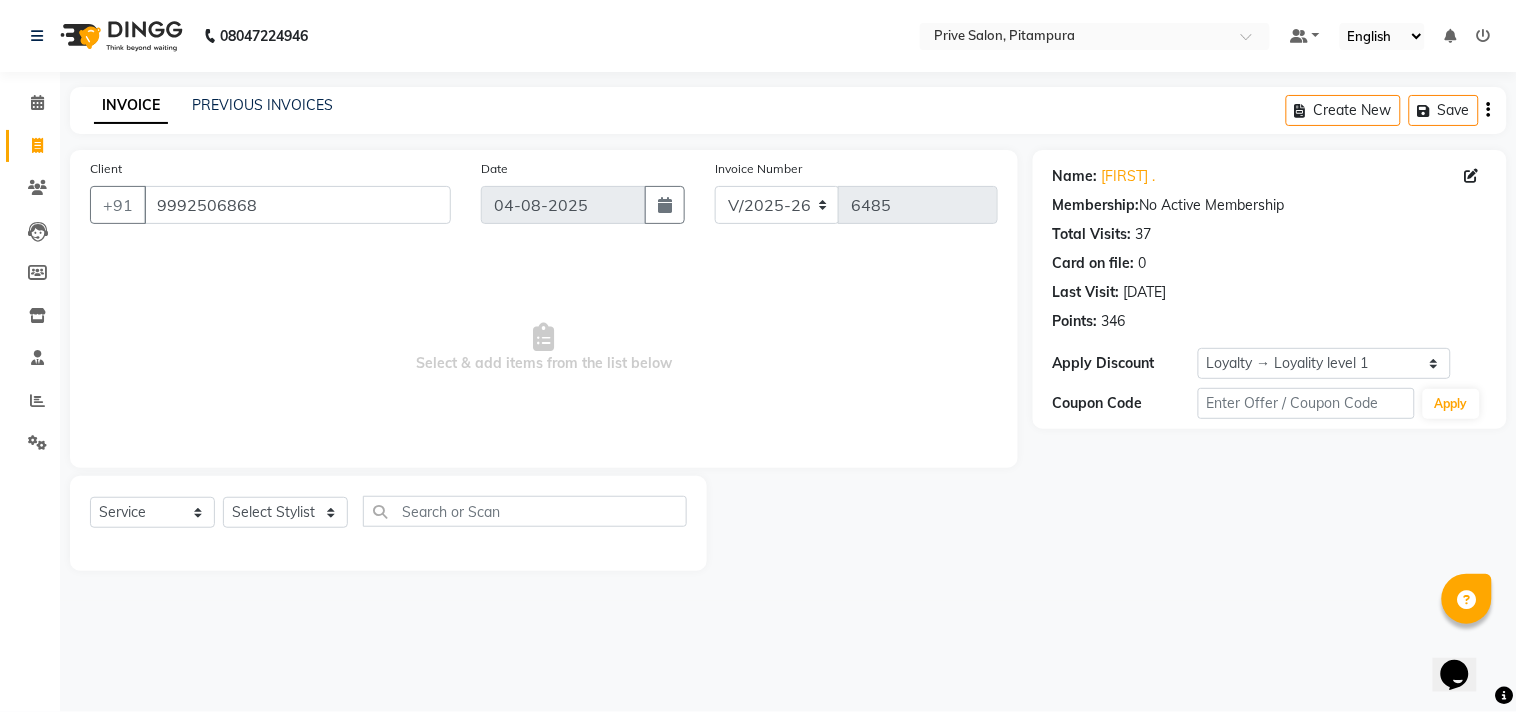 drag, startPoint x: 294, startPoint y: 532, endPoint x: 292, endPoint y: 513, distance: 19.104973 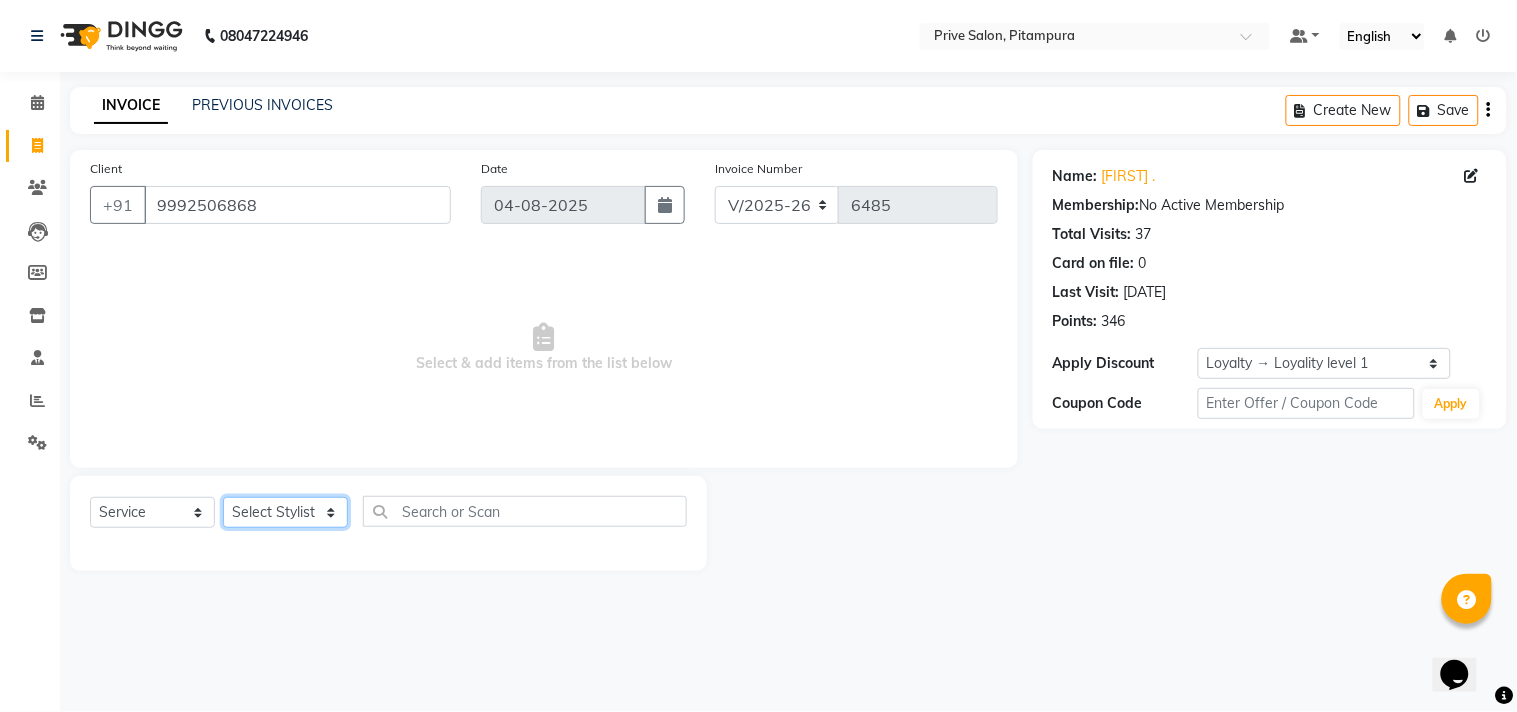 click on "Select Stylist amit ARJUN Atul FAIZAN FARDEEN GOLU harshit HITESH isha kapil khushbu Manager meenu MOHIT Mohsin NISHA nishi Preet privee Shivam SIVA vikas" 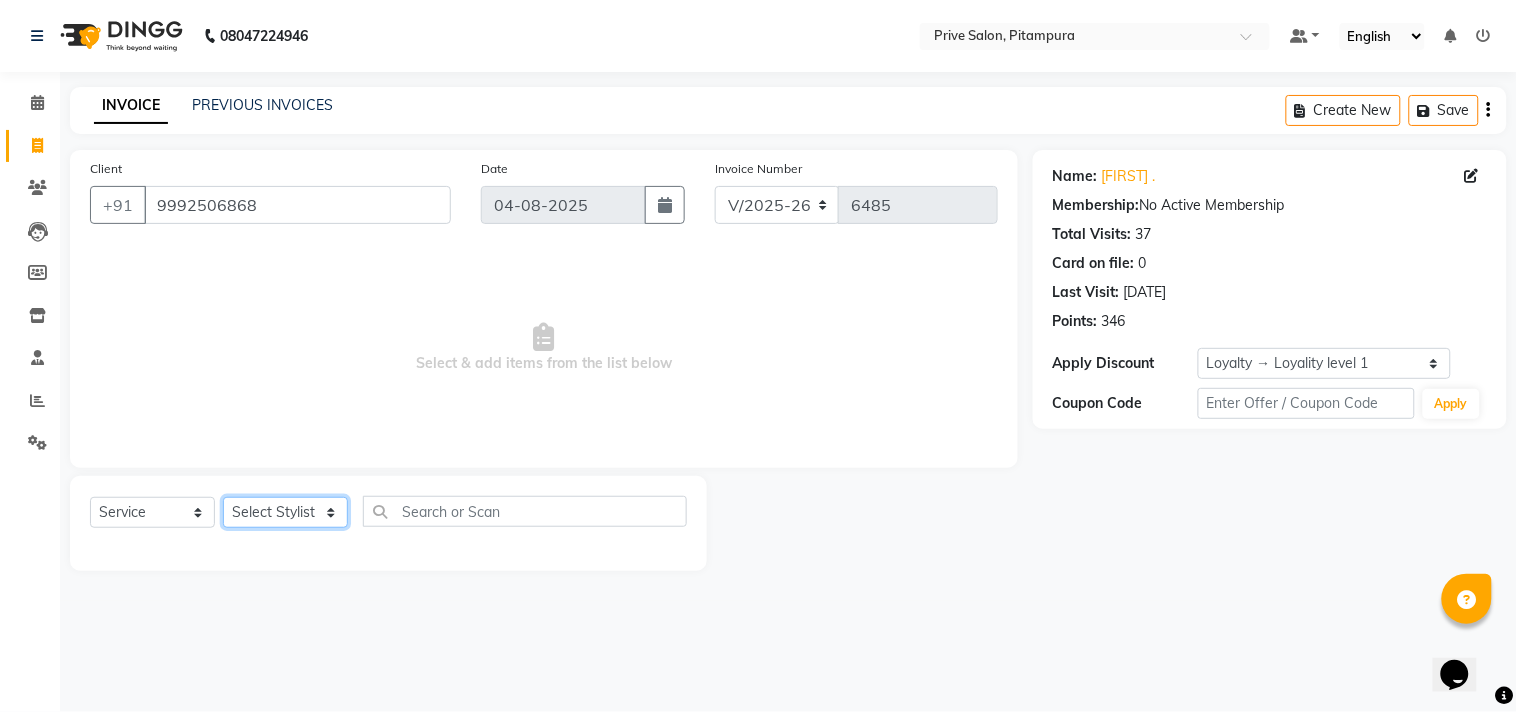 select on "3992" 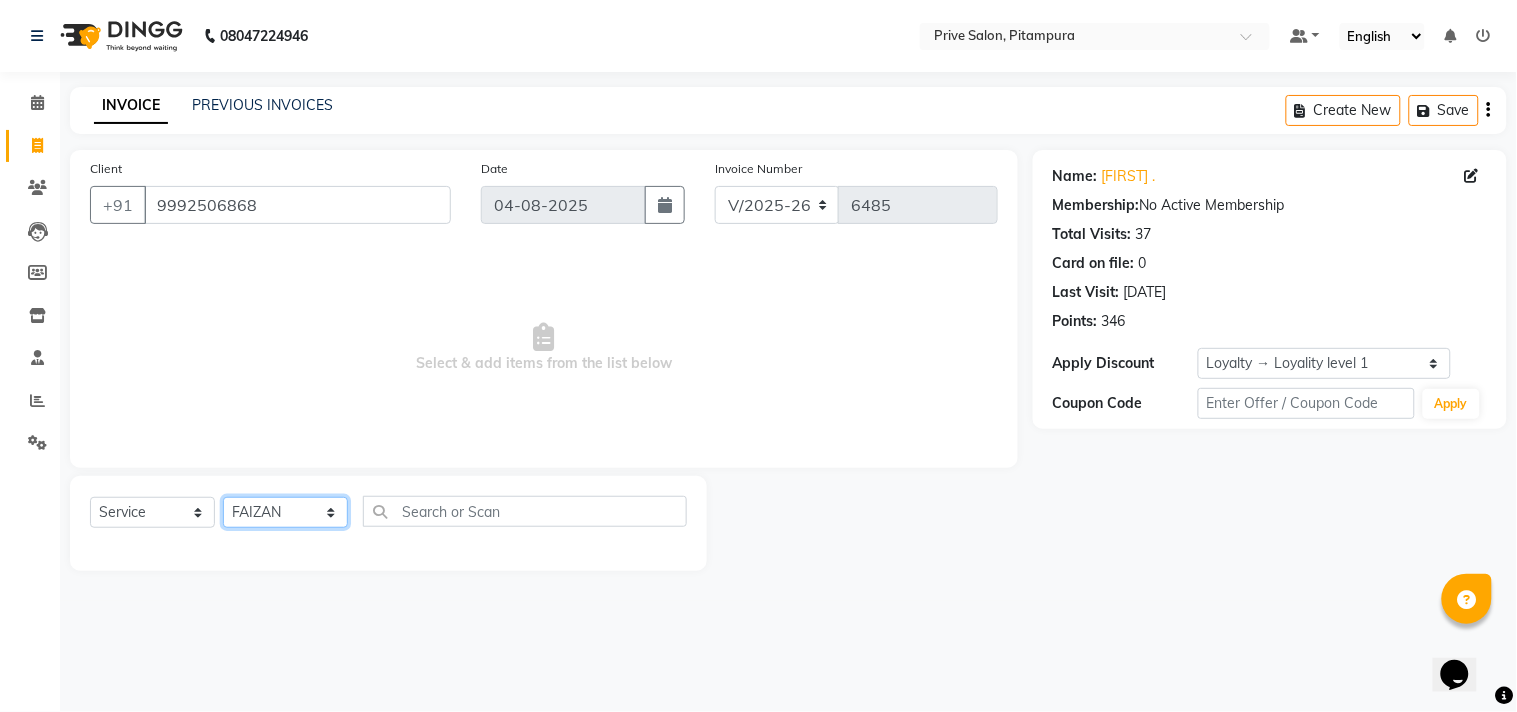 click on "Select Stylist amit ARJUN Atul FAIZAN FARDEEN GOLU harshit HITESH isha kapil khushbu Manager meenu MOHIT Mohsin NISHA nishi Preet privee Shivam SIVA vikas" 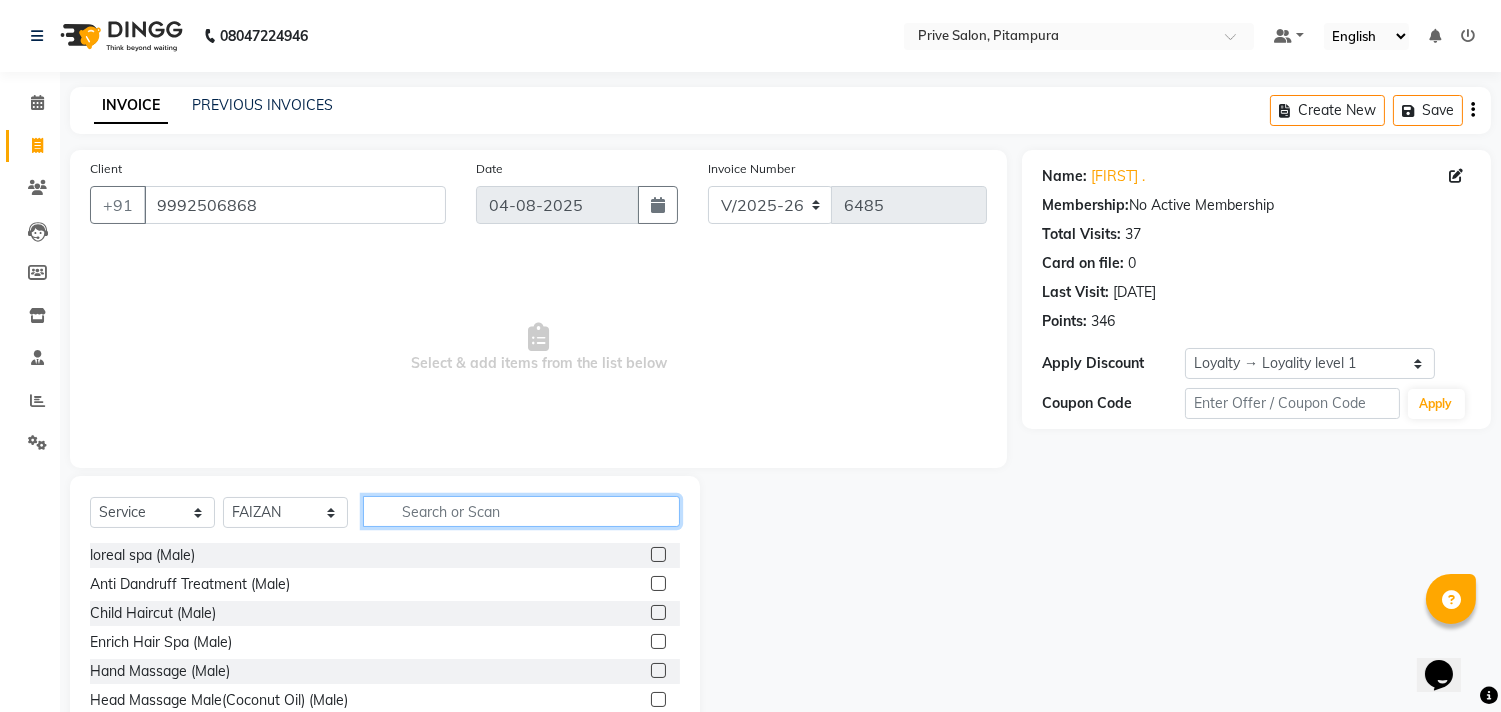 click 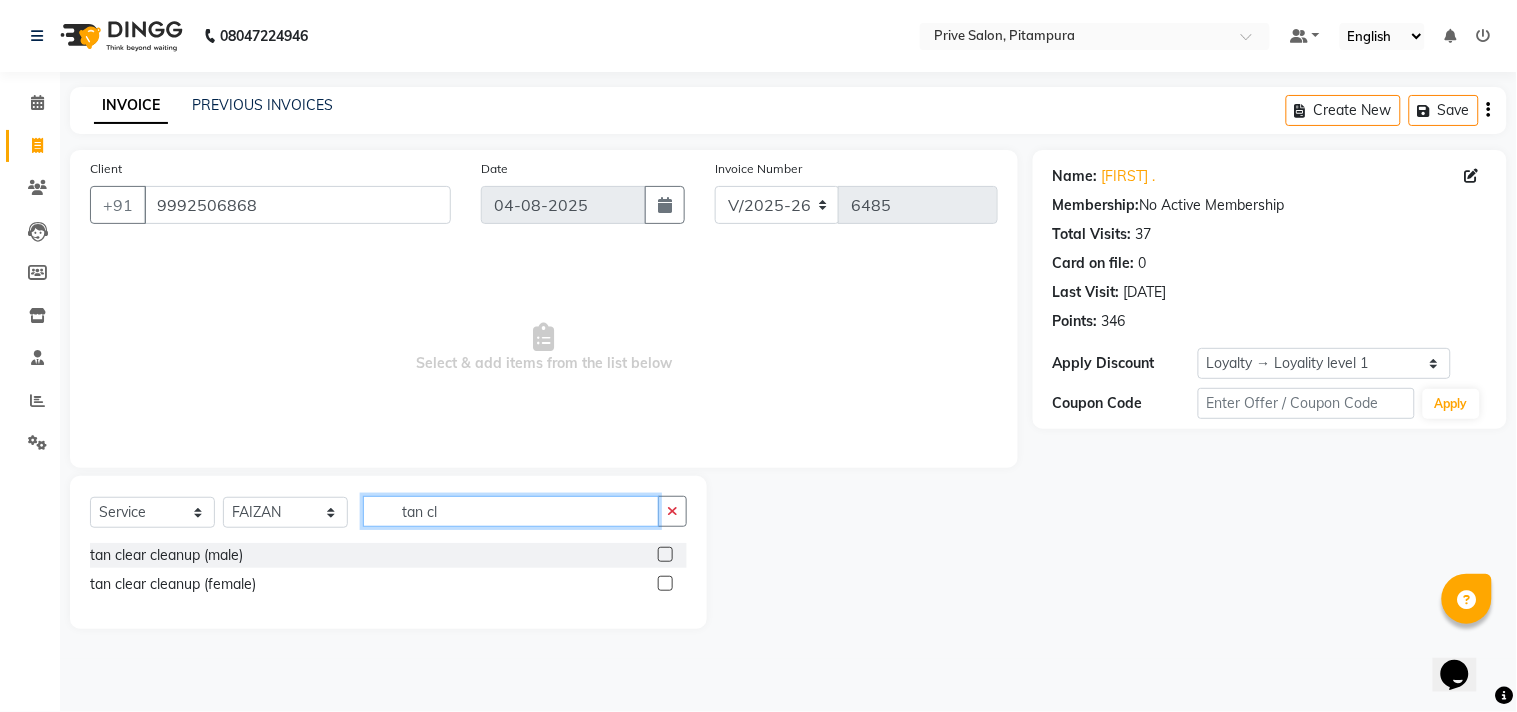 type on "tan cl" 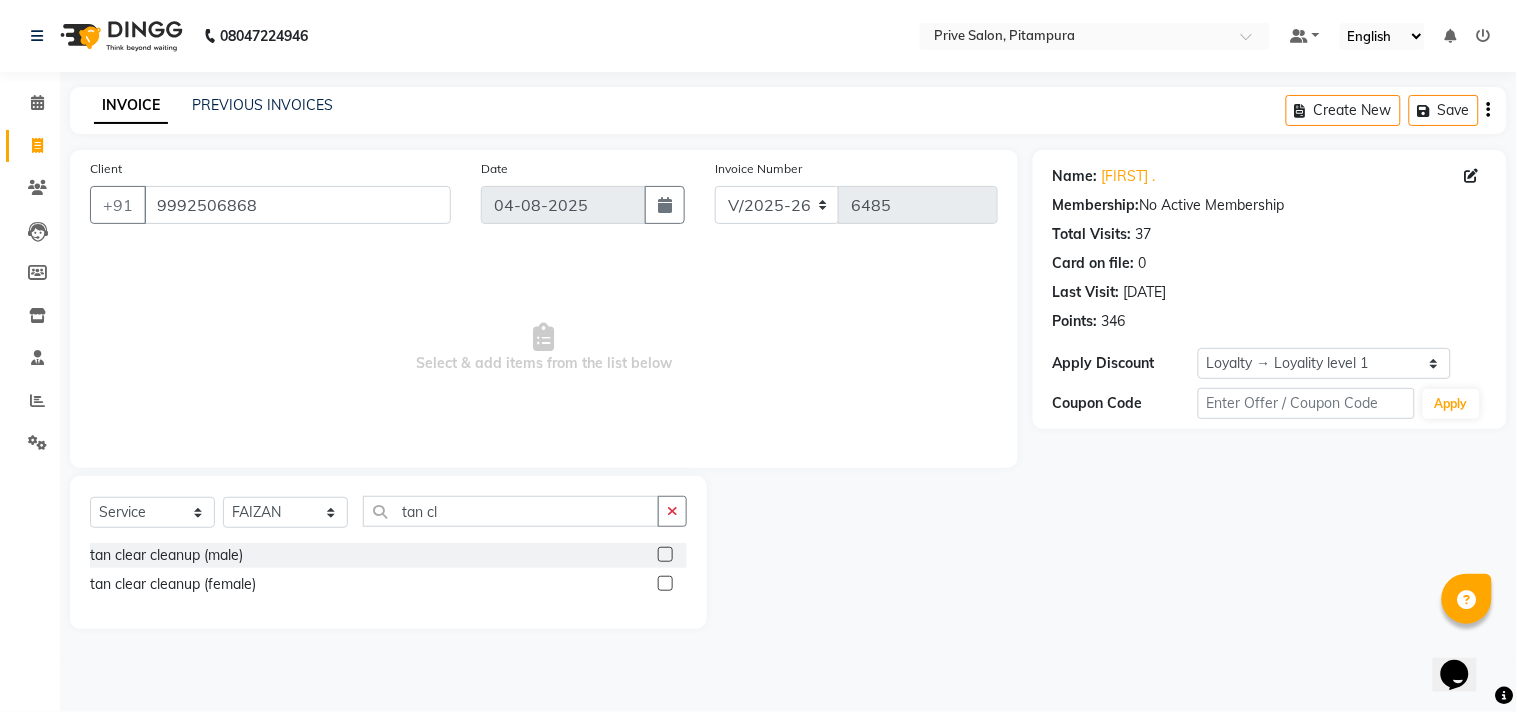 click 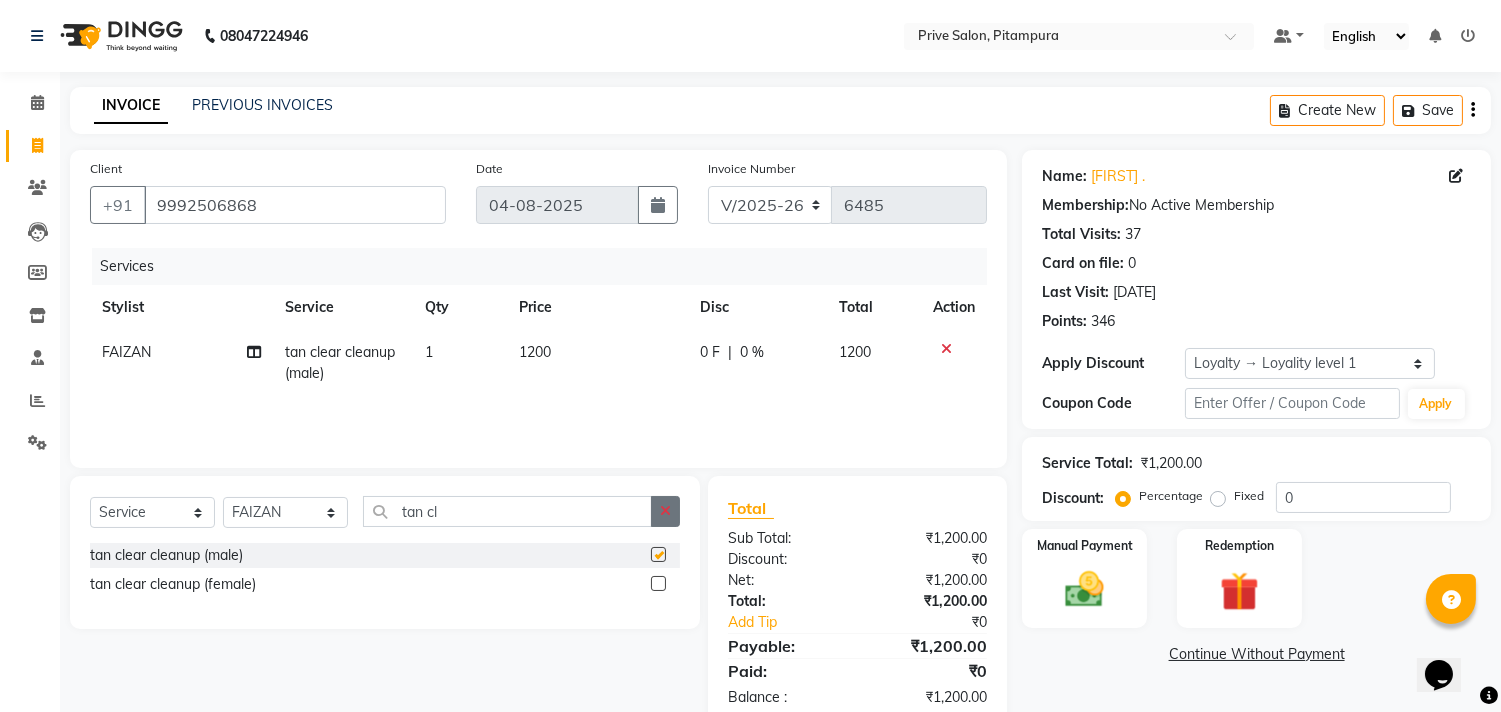 checkbox on "false" 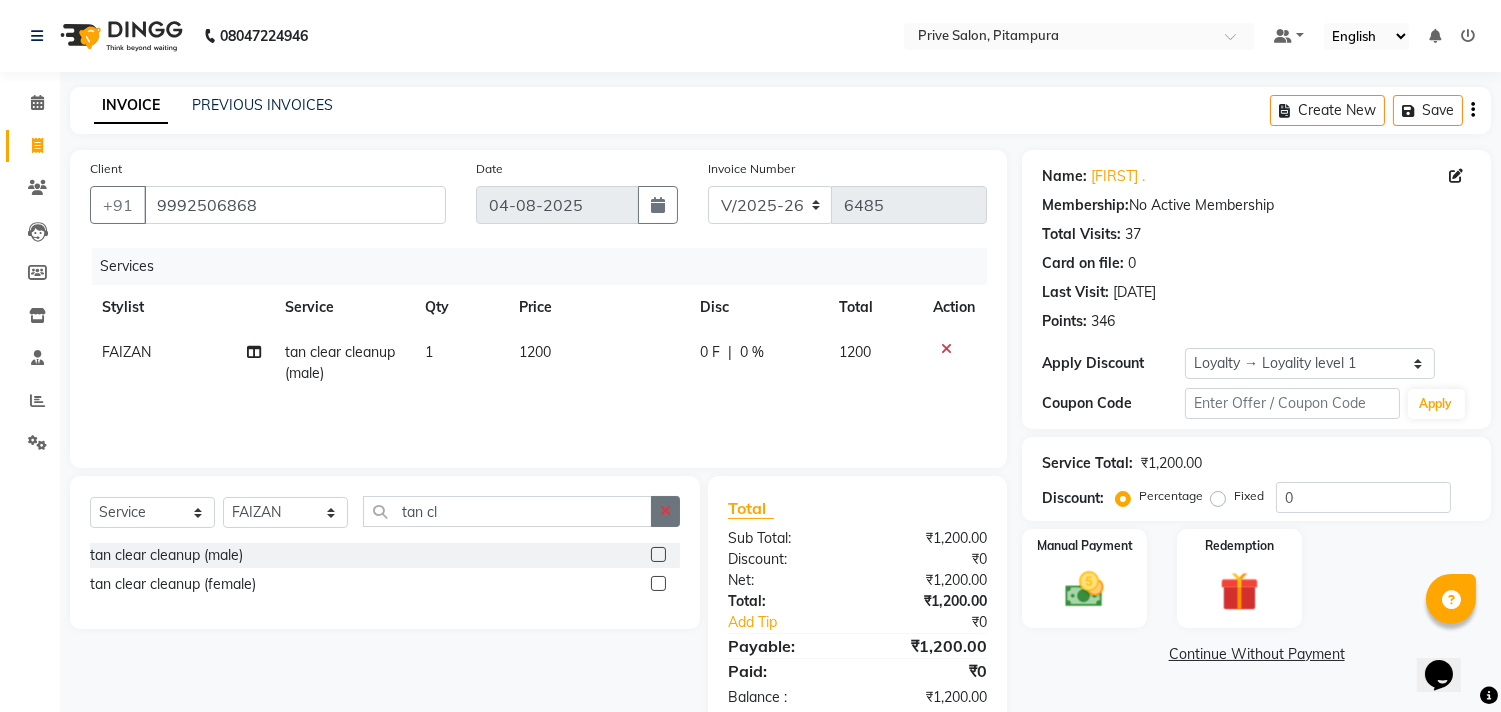 click 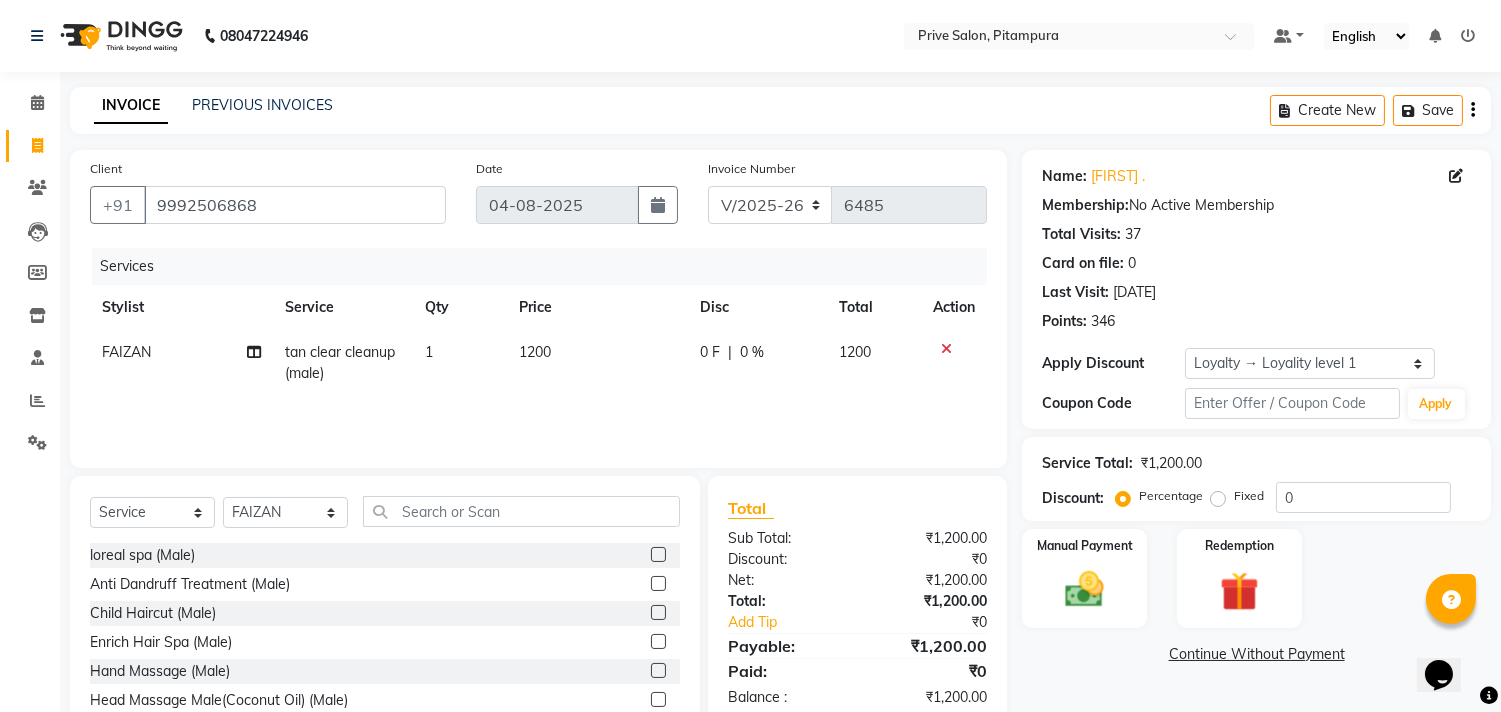 click on "Select  Service  Product  Membership  Package Voucher Prepaid Gift Card  Select Stylist amit ARJUN Atul FAIZAN FARDEEN GOLU harshit HITESH isha kapil khushbu Manager meenu MOHIT Mohsin NISHA nishi Preet privee Shivam SIVA vikas loreal spa (Male)  Anti Dandruff Treatment (Male)  Child Haircut (Male)  Enrich Hair Spa (Male)  Hand Massage (Male)  Head Massage Male(Coconut Oil) (Male)  Head Massage(Steam)Olive Oil(M) (Male)  Highlights (Male)  Inoa (Male)  Keratin (Male)  Majirel (Male)  mud spa (Male)  Olaplex (Male)  Wella Oil Reflections Hair Spa (Male)  Beard  shave  hair cut (male)  headwash (male)  beard spa  hair styling (male)  BEARD COLOUR  advance  Absolute hairspa   mustache  Mini Spa  Hair Care (Male)--Scalp Advanced  biotop hairspa (m)  Filler therapy   brillare dandruf/ hair loss control  ROOT DEEP HAIR LOSS  ANTI DANDRUFF  scalp shot  and  done treatment  Accessories  Hair Accessories  lens  Arms D-Tan (Male)  Cheryl's Neck Bleach (Male)  Cheryl's Bleach - Arms (Male)  Feet D-Tan (Male)" 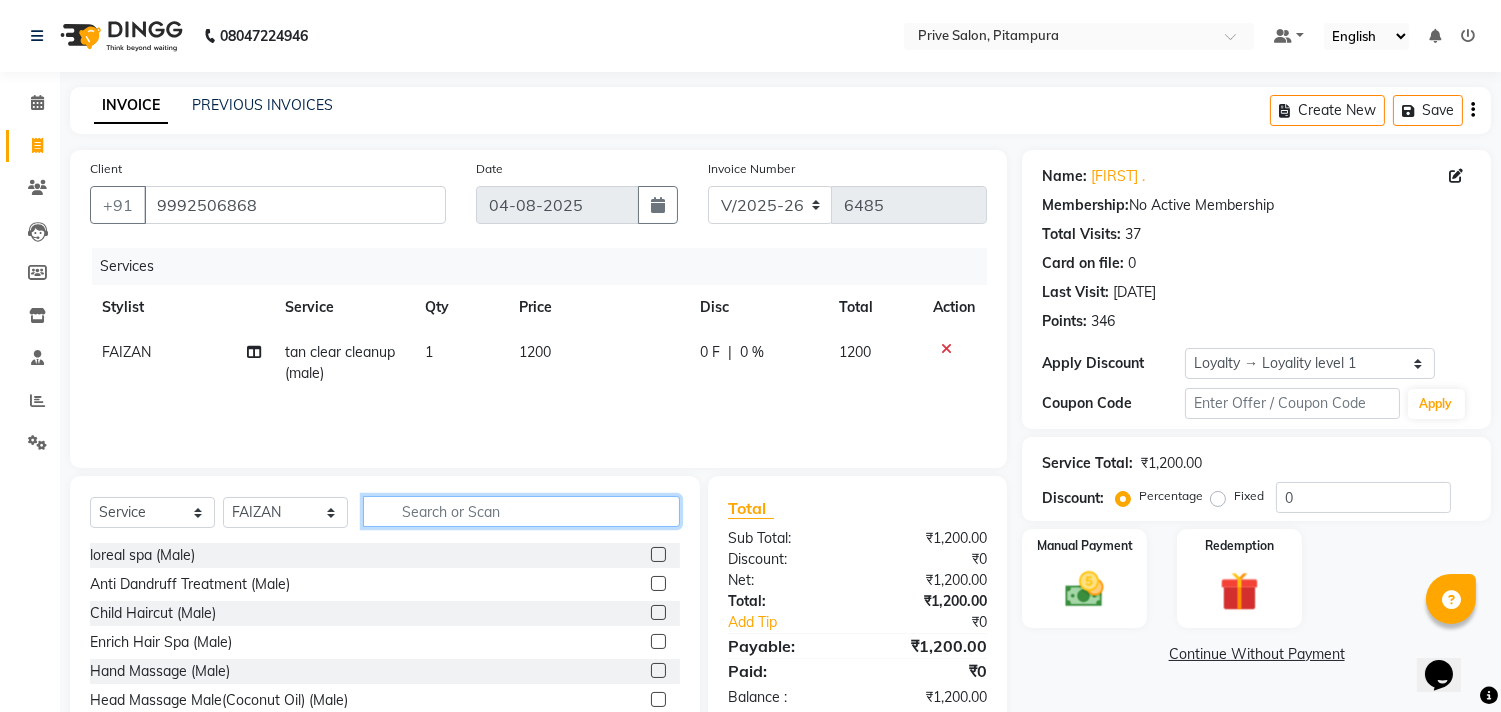 click 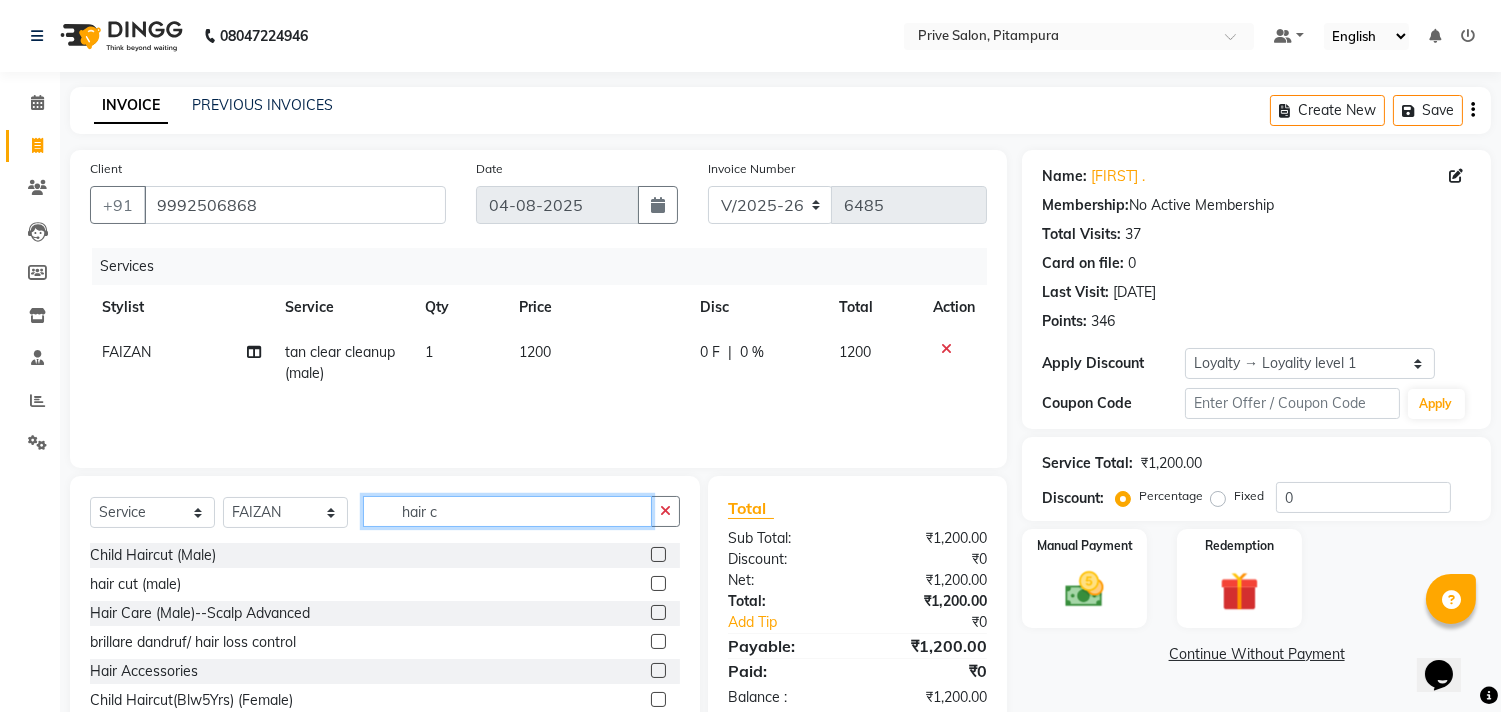 type on "hair c" 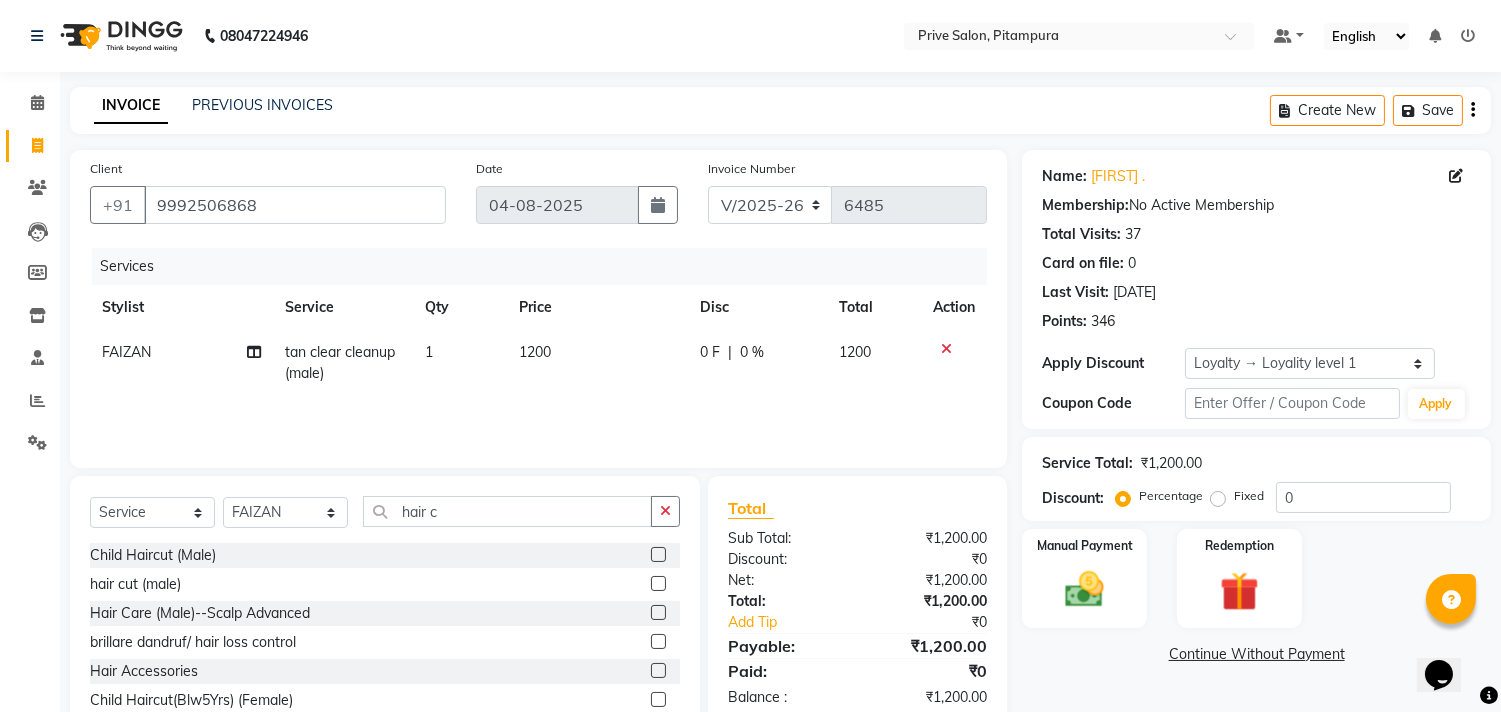 click 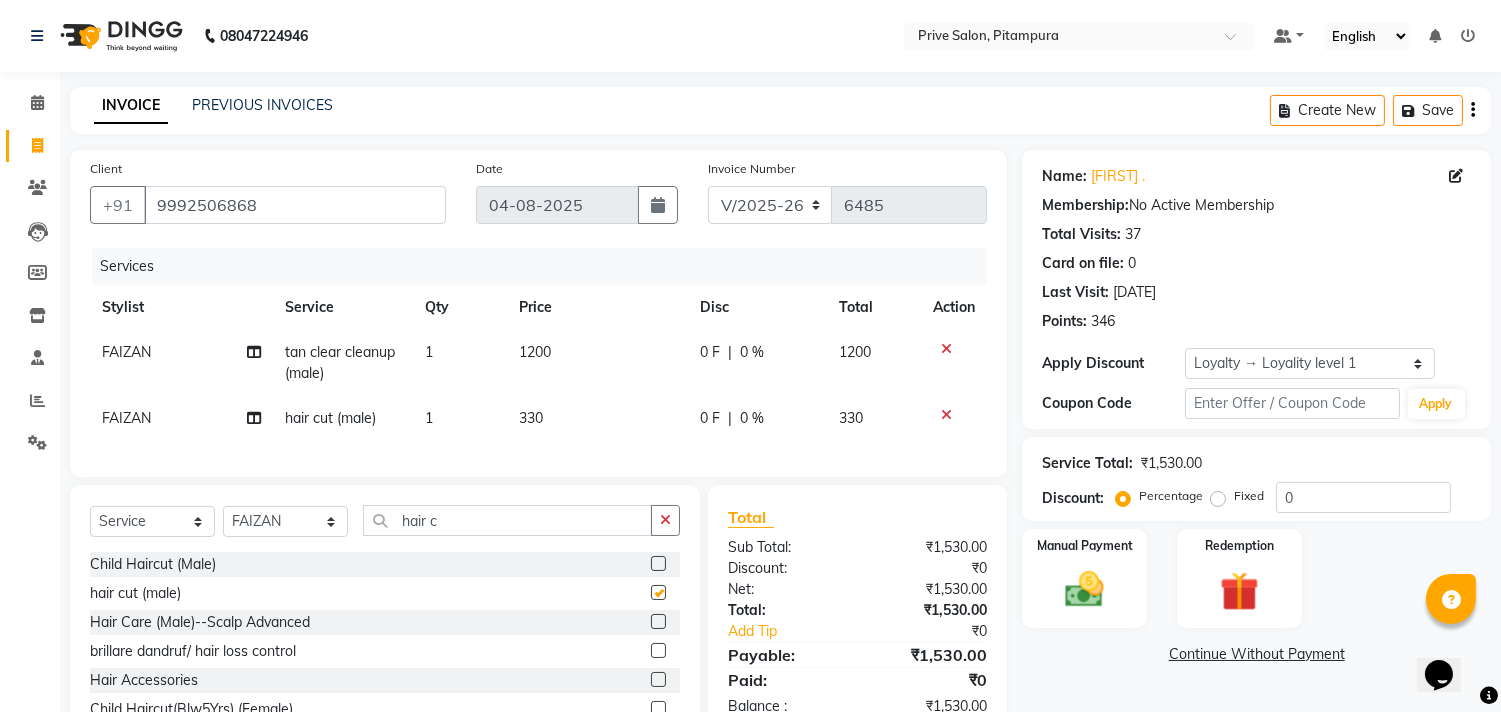 checkbox on "false" 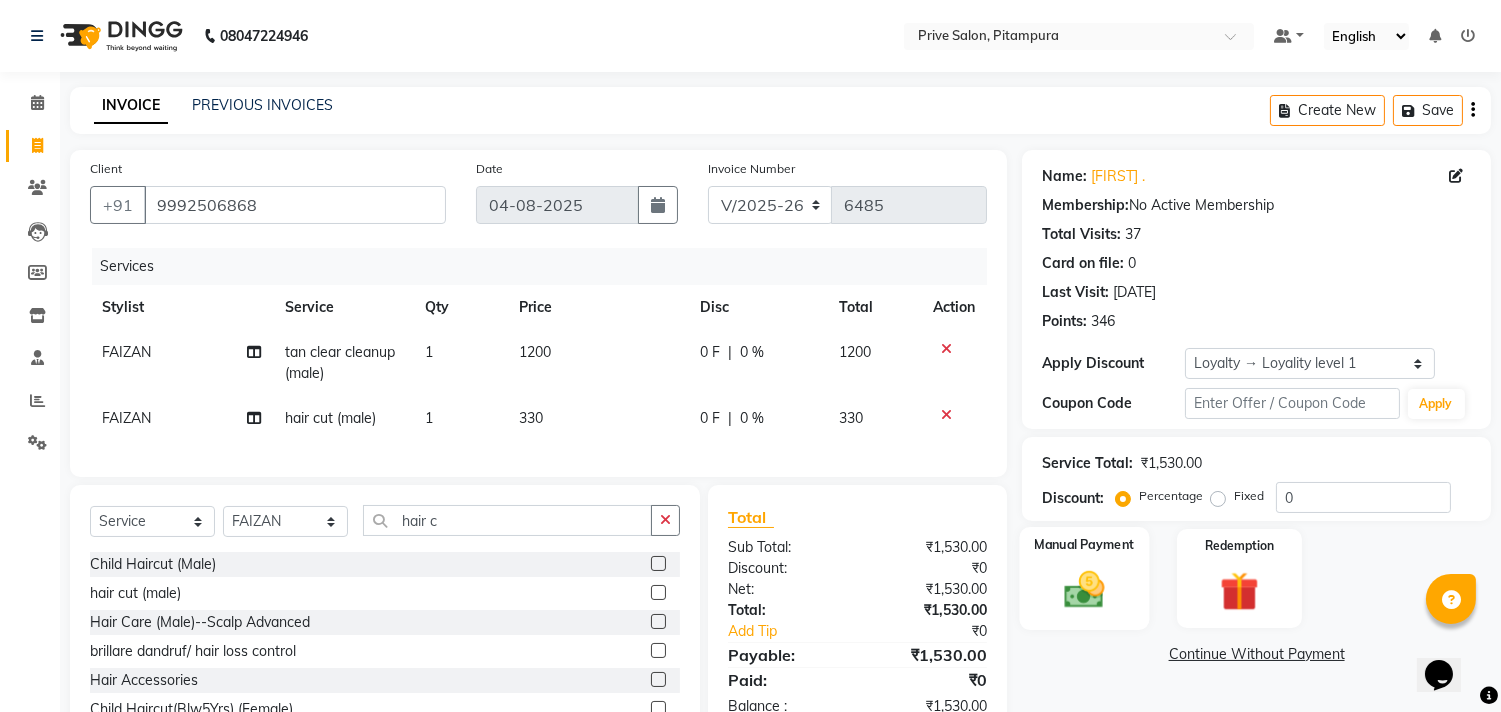 click 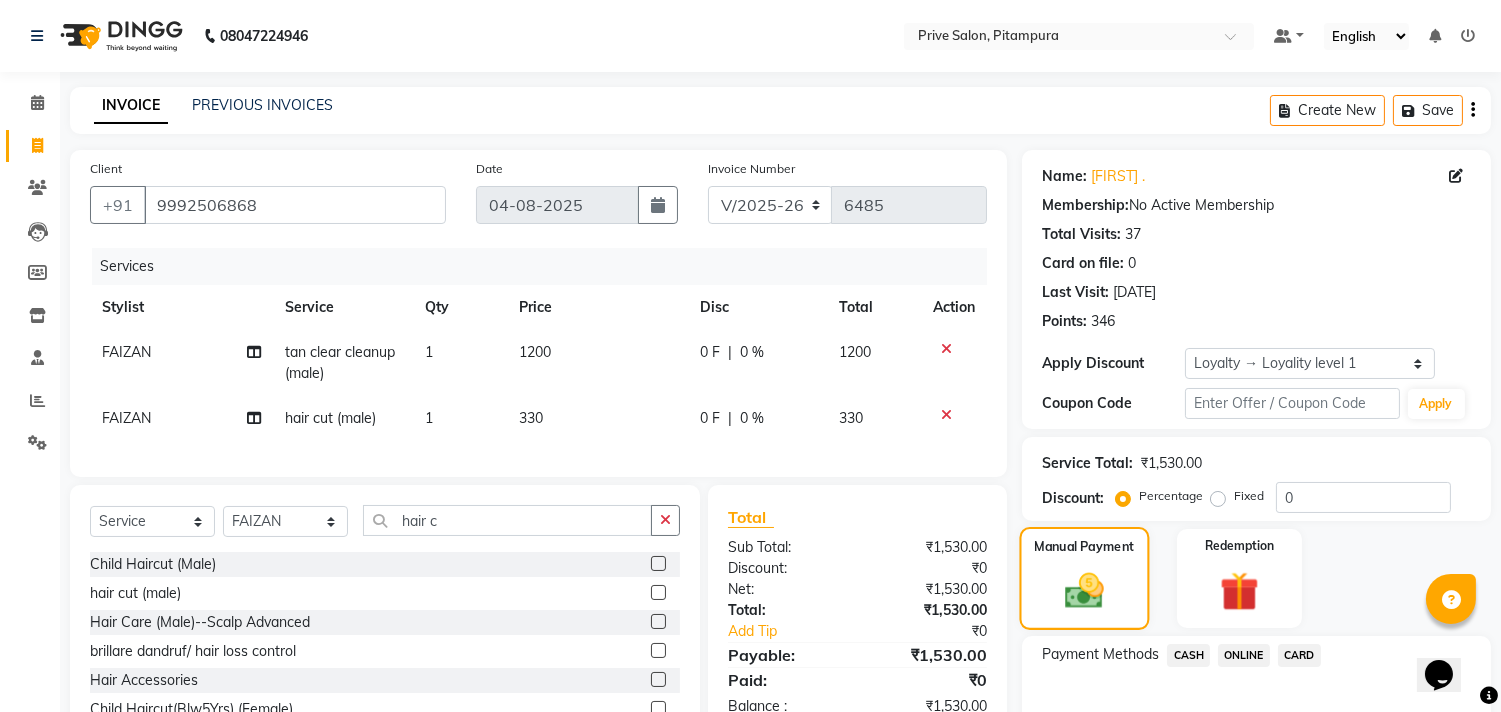 scroll, scrollTop: 114, scrollLeft: 0, axis: vertical 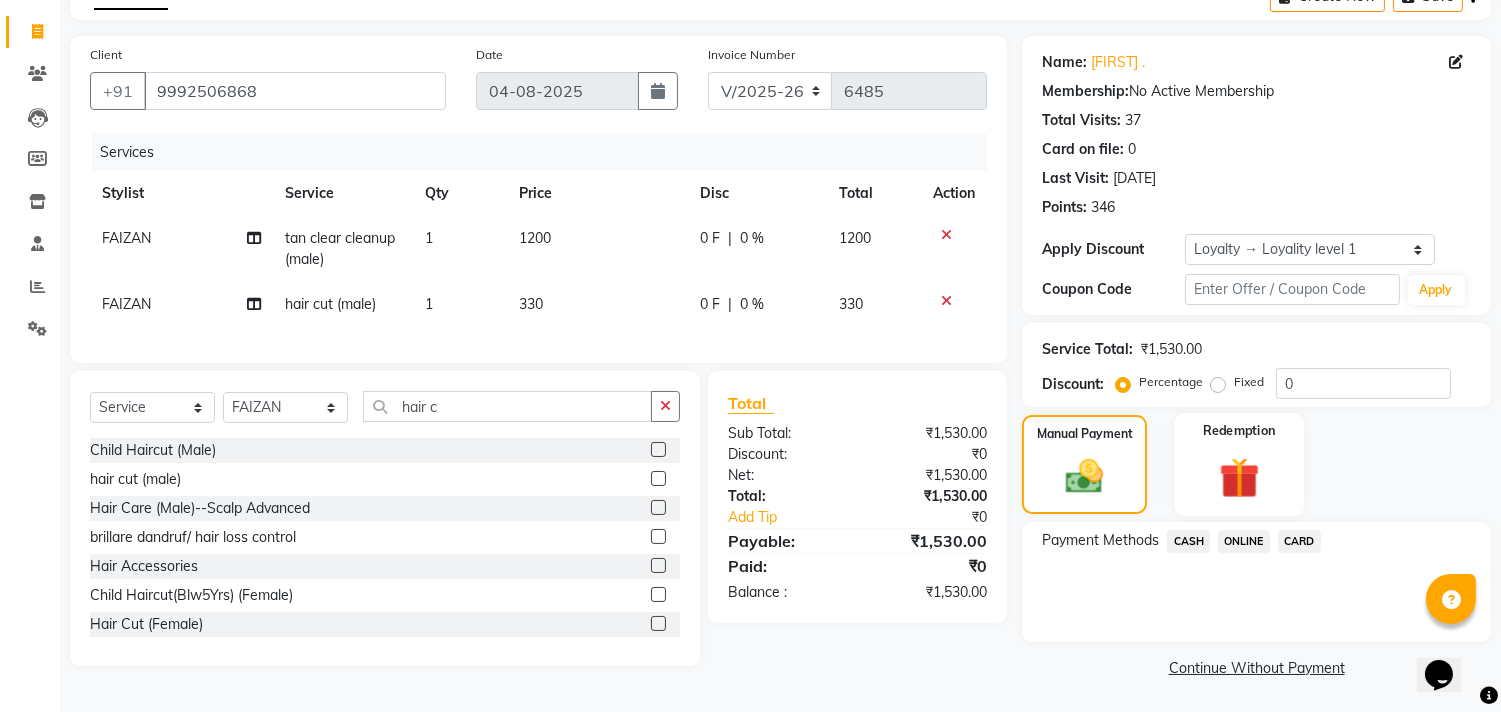 click 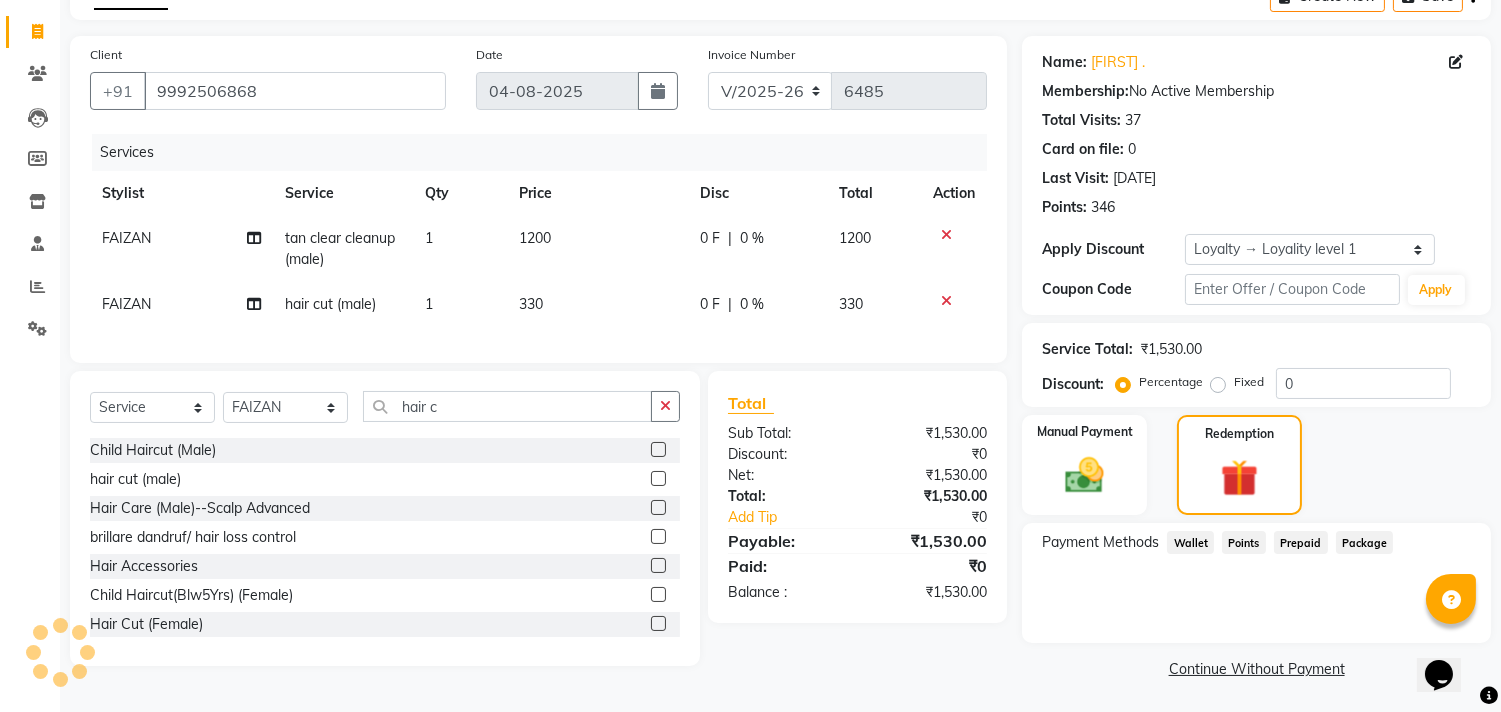 click on "Payment Methods  Wallet   Points   Prepaid   Package" 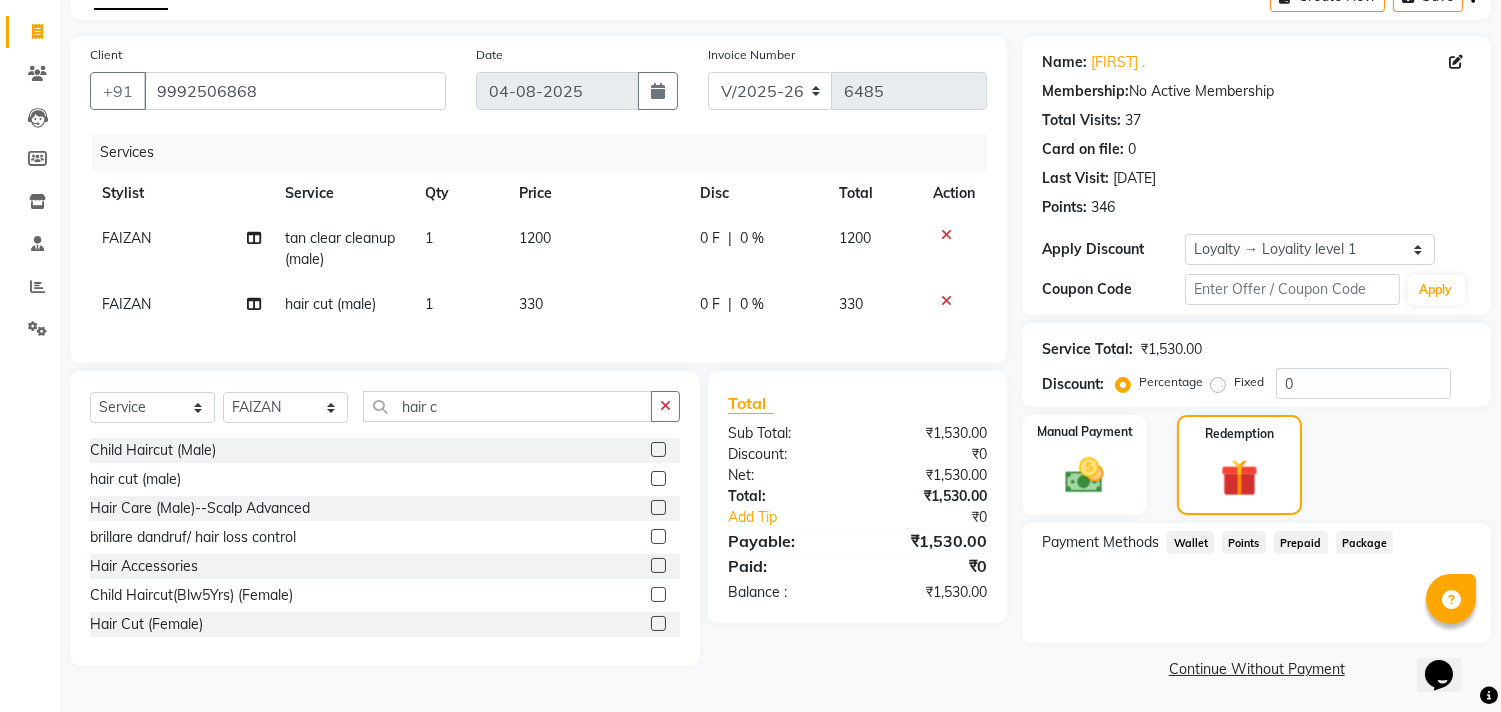 click on "Points" 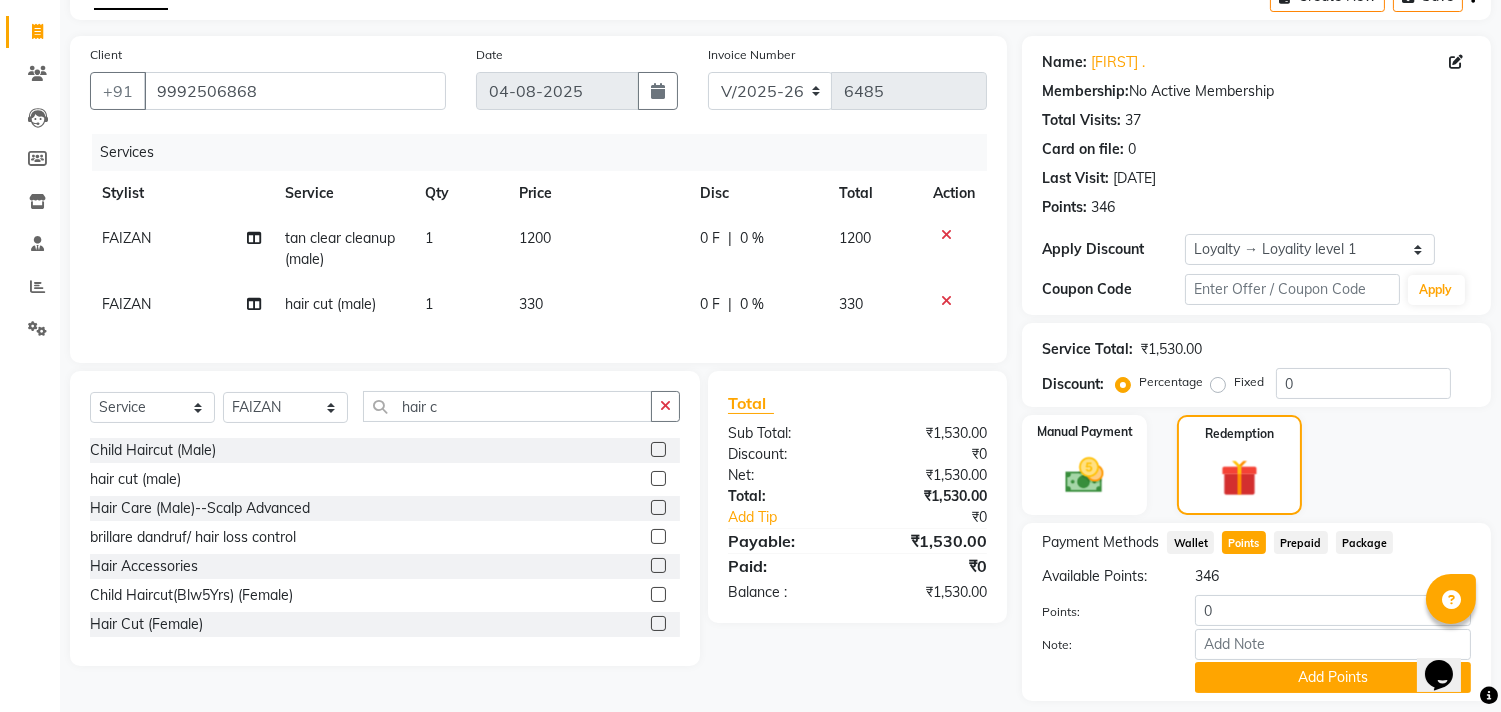 scroll, scrollTop: 173, scrollLeft: 0, axis: vertical 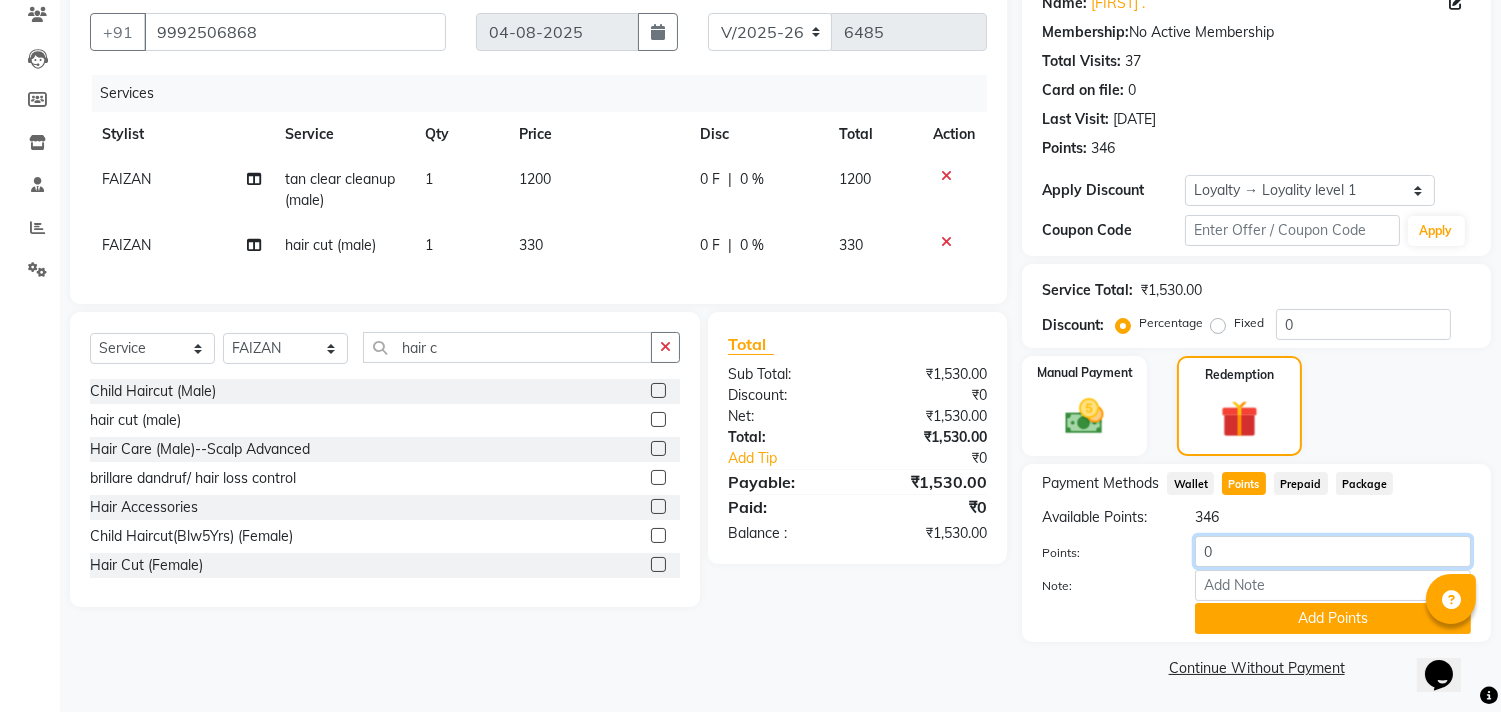 click on "0" 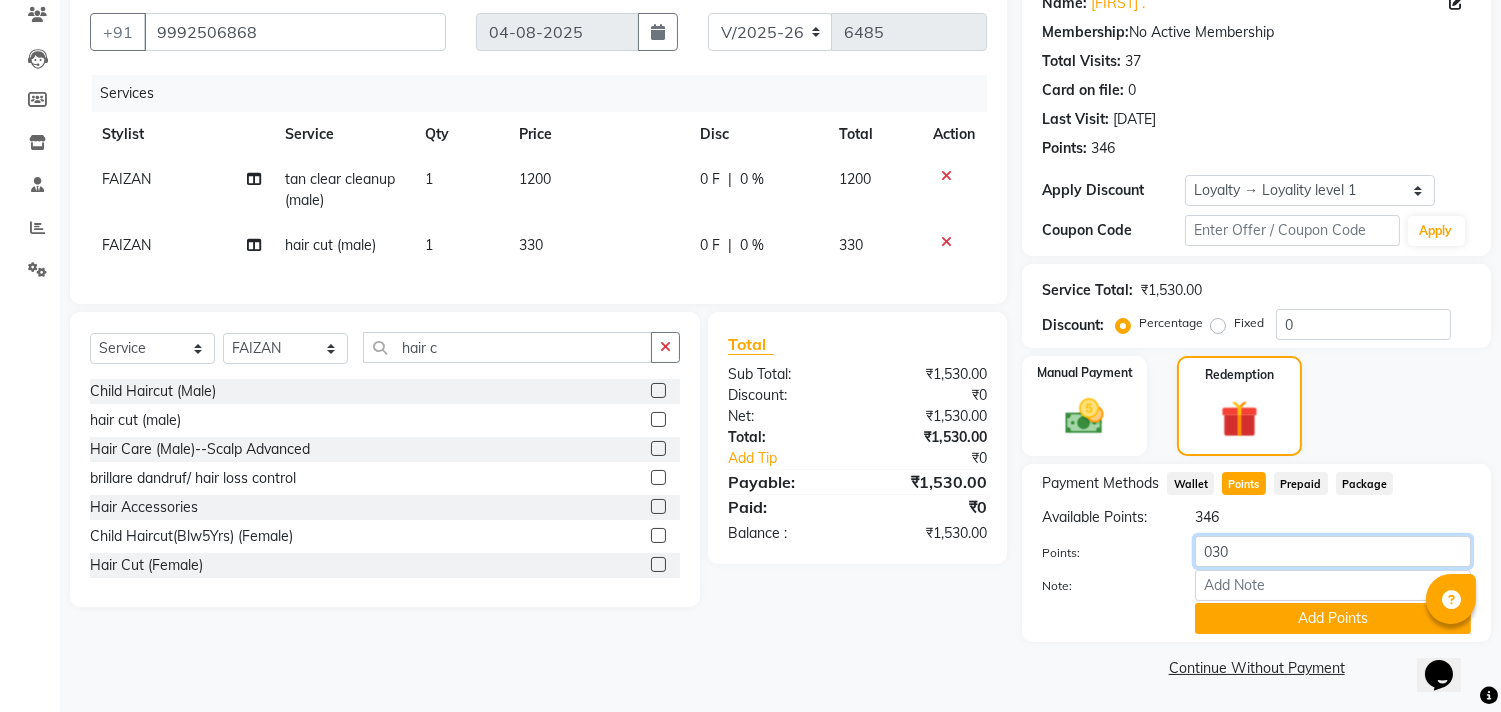 type on "0300" 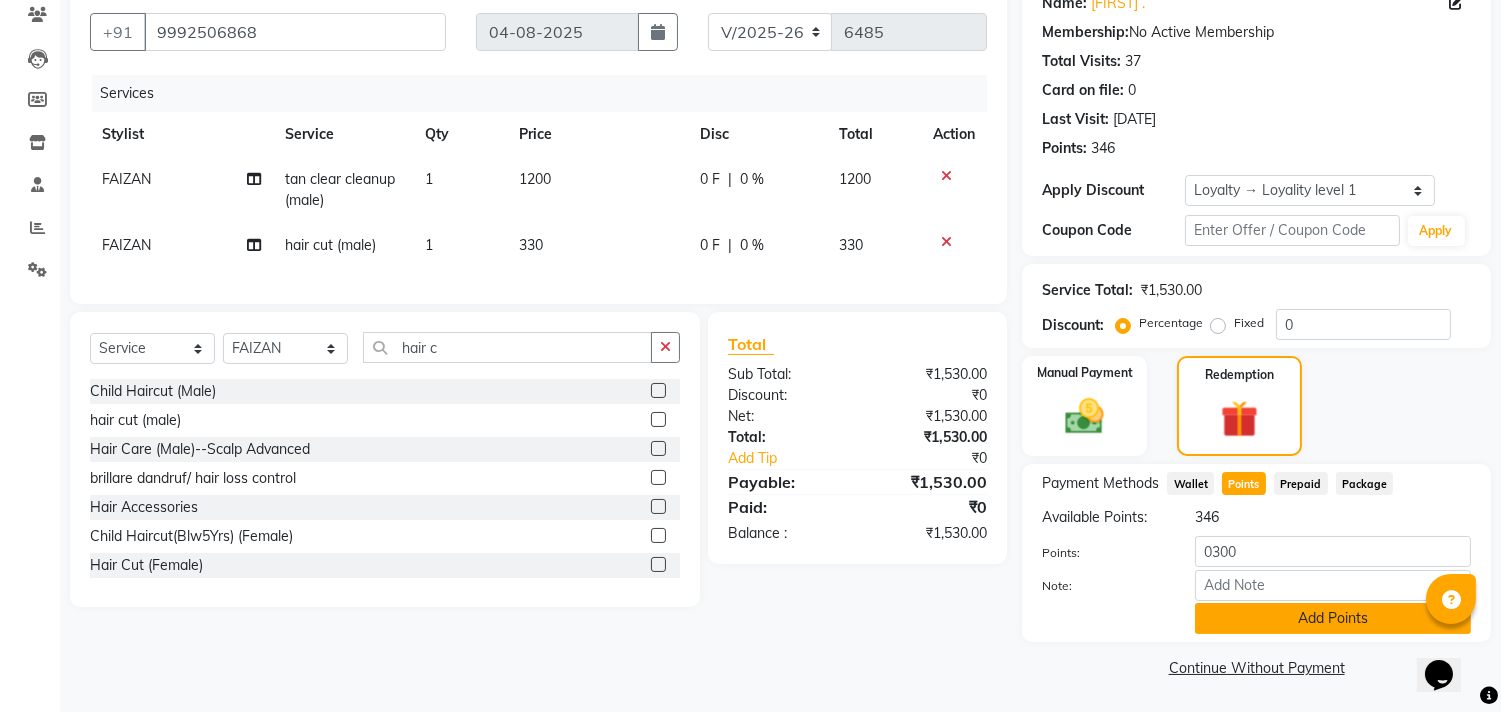 click on "Add Points" 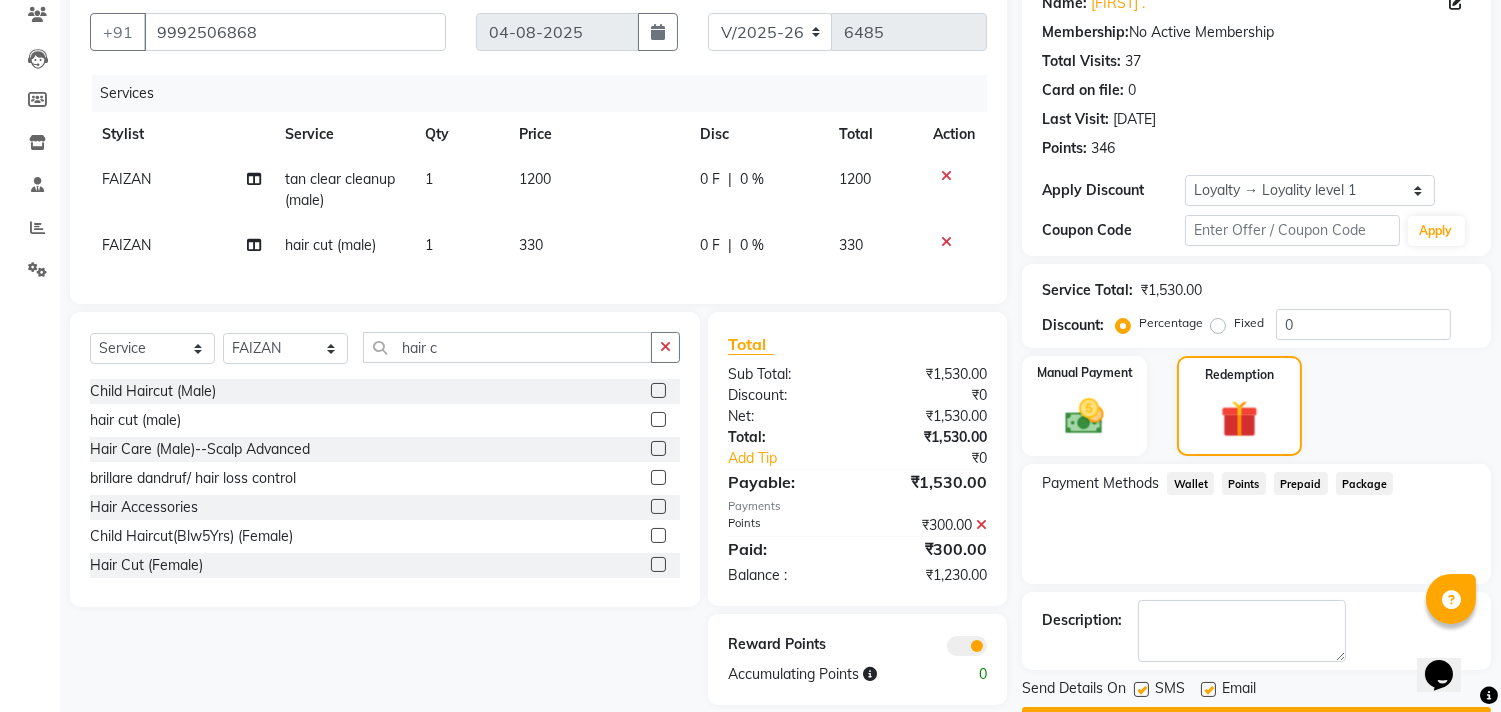 scroll, scrollTop: 227, scrollLeft: 0, axis: vertical 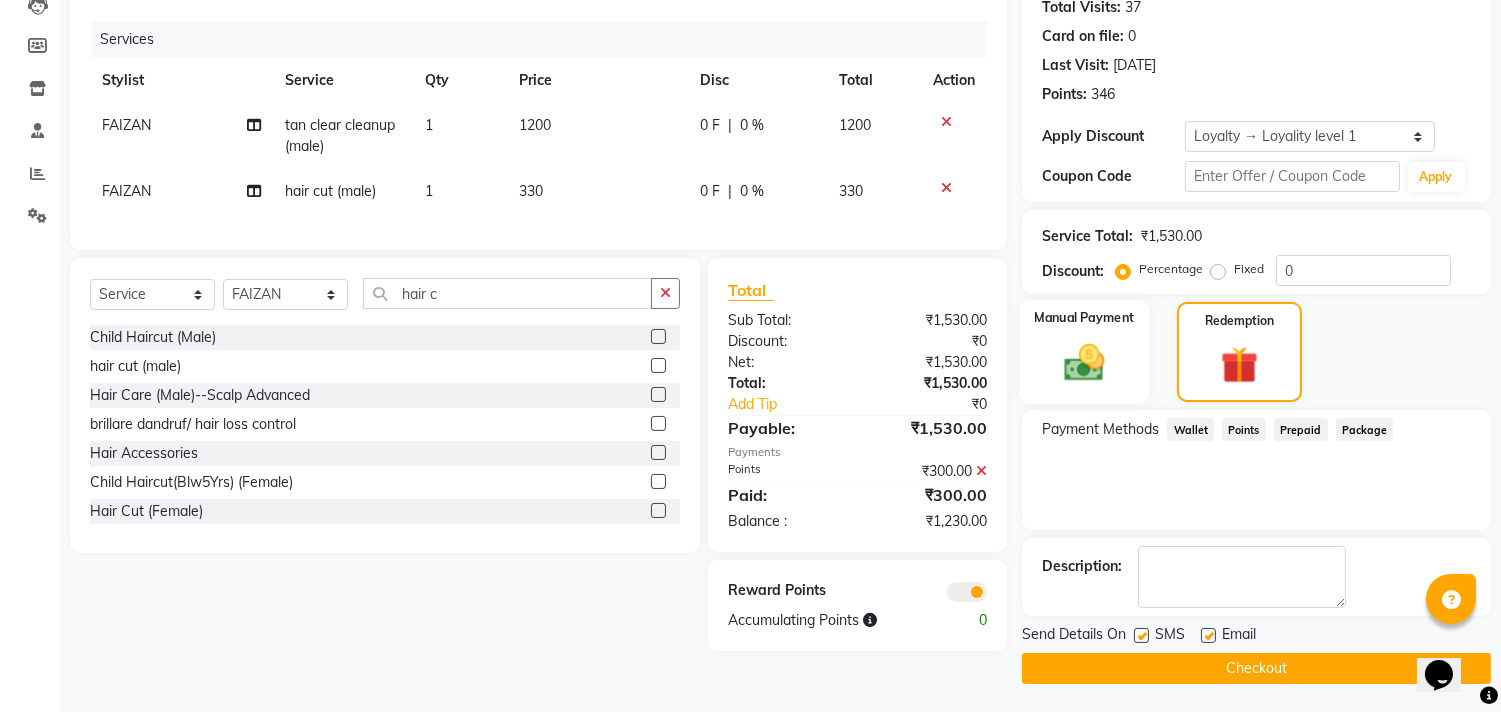 click on "Manual Payment" 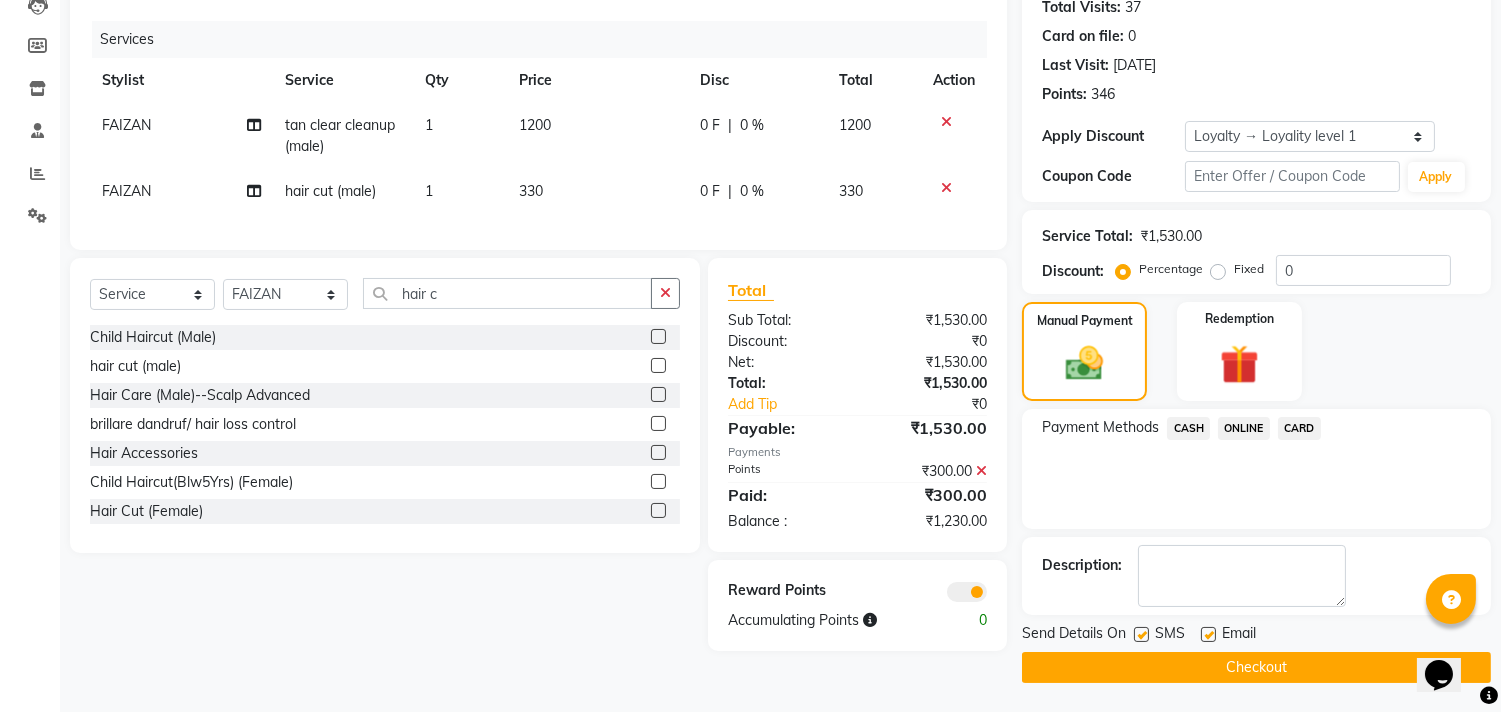 click on "CASH" 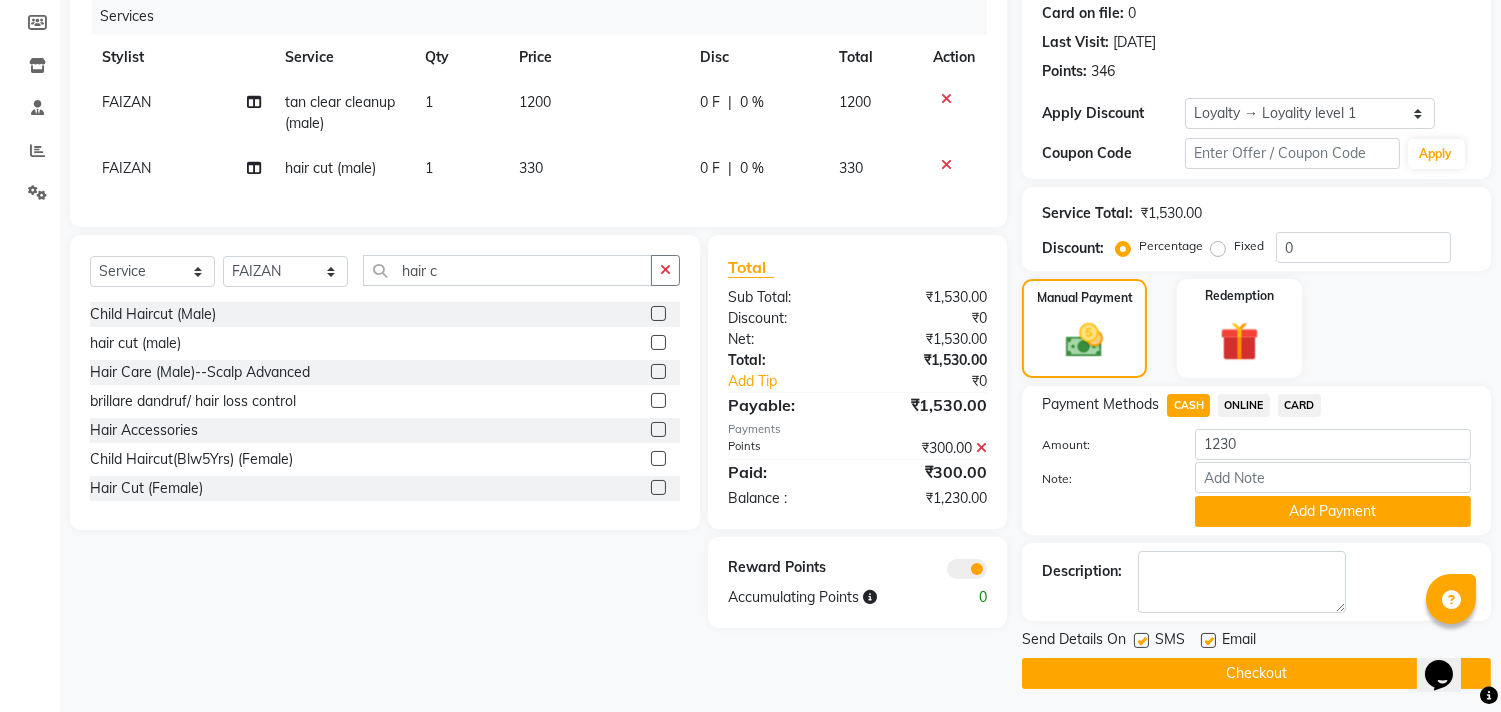 scroll, scrollTop: 256, scrollLeft: 0, axis: vertical 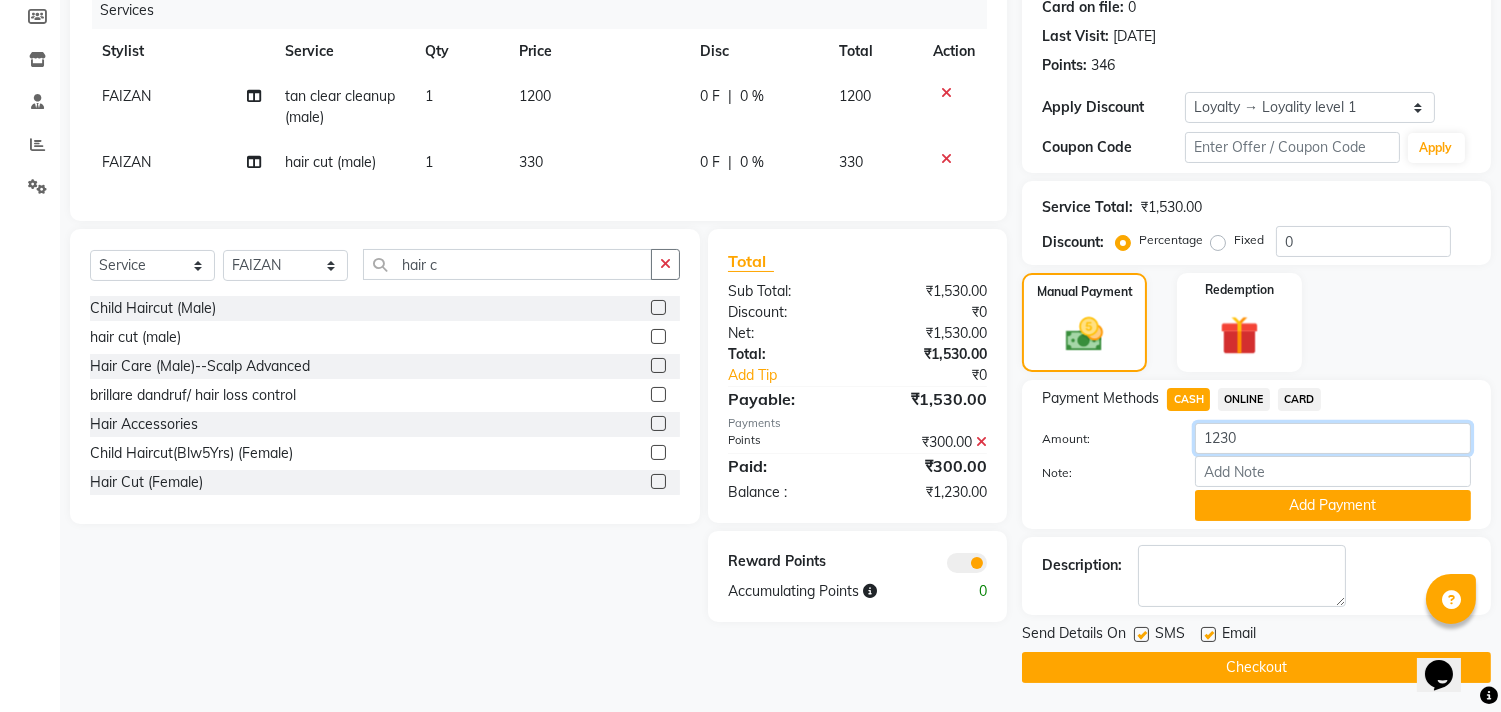 click on "1230" 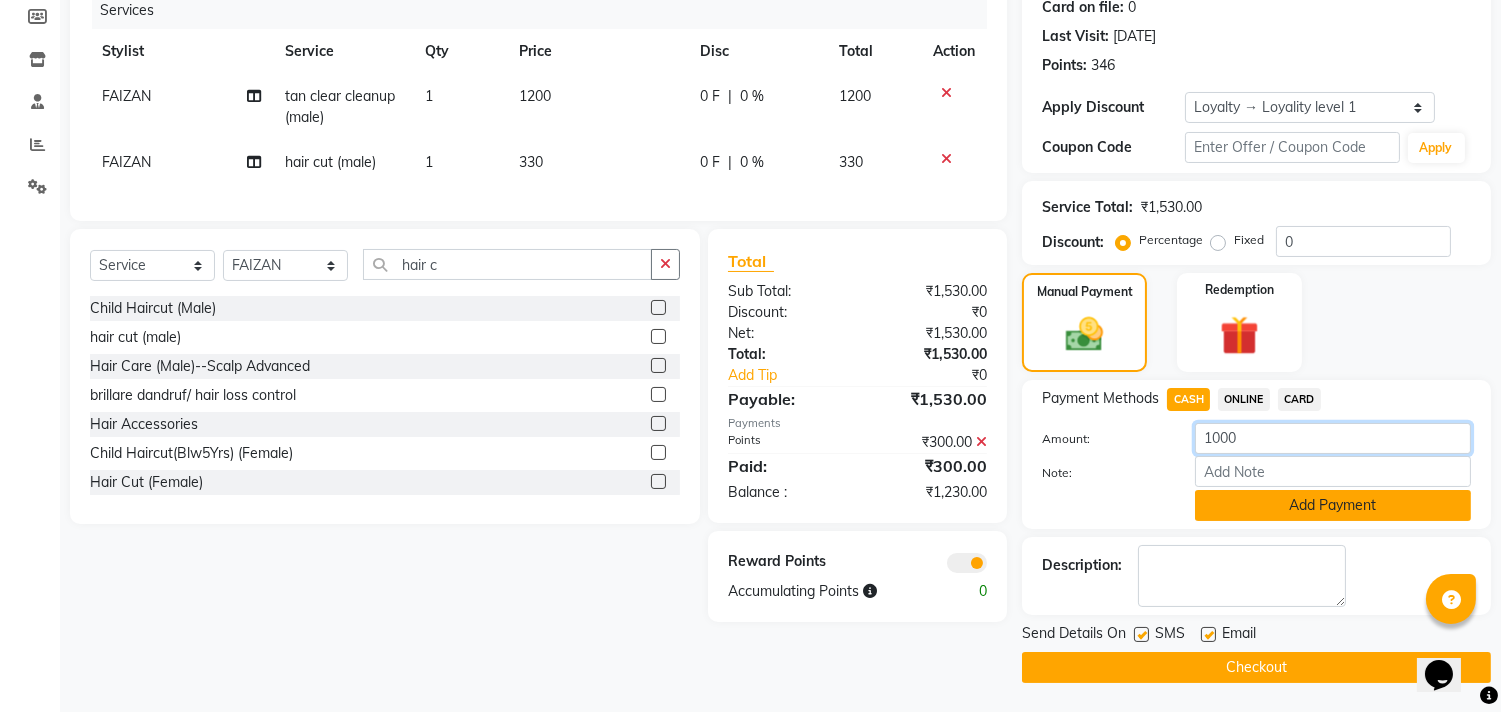 type on "1000" 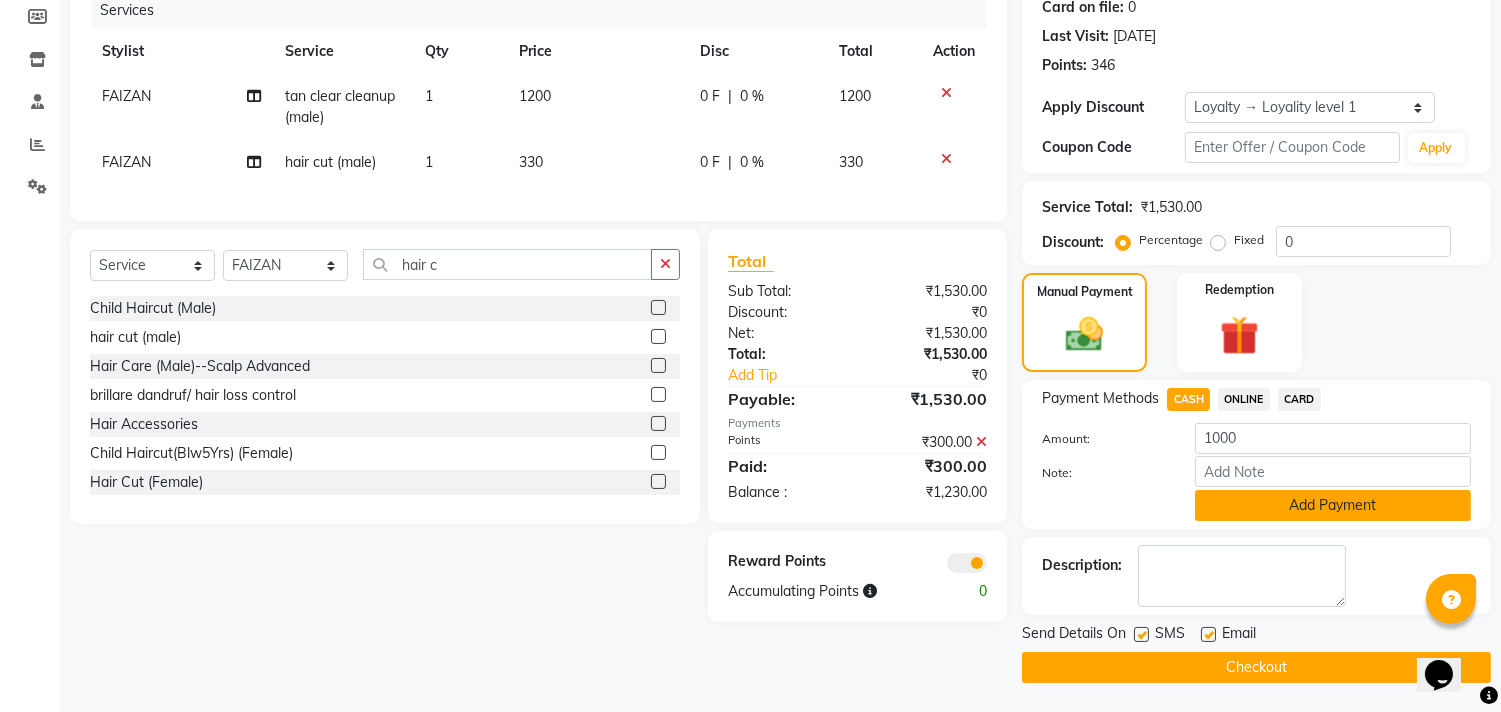 click on "Add Payment" 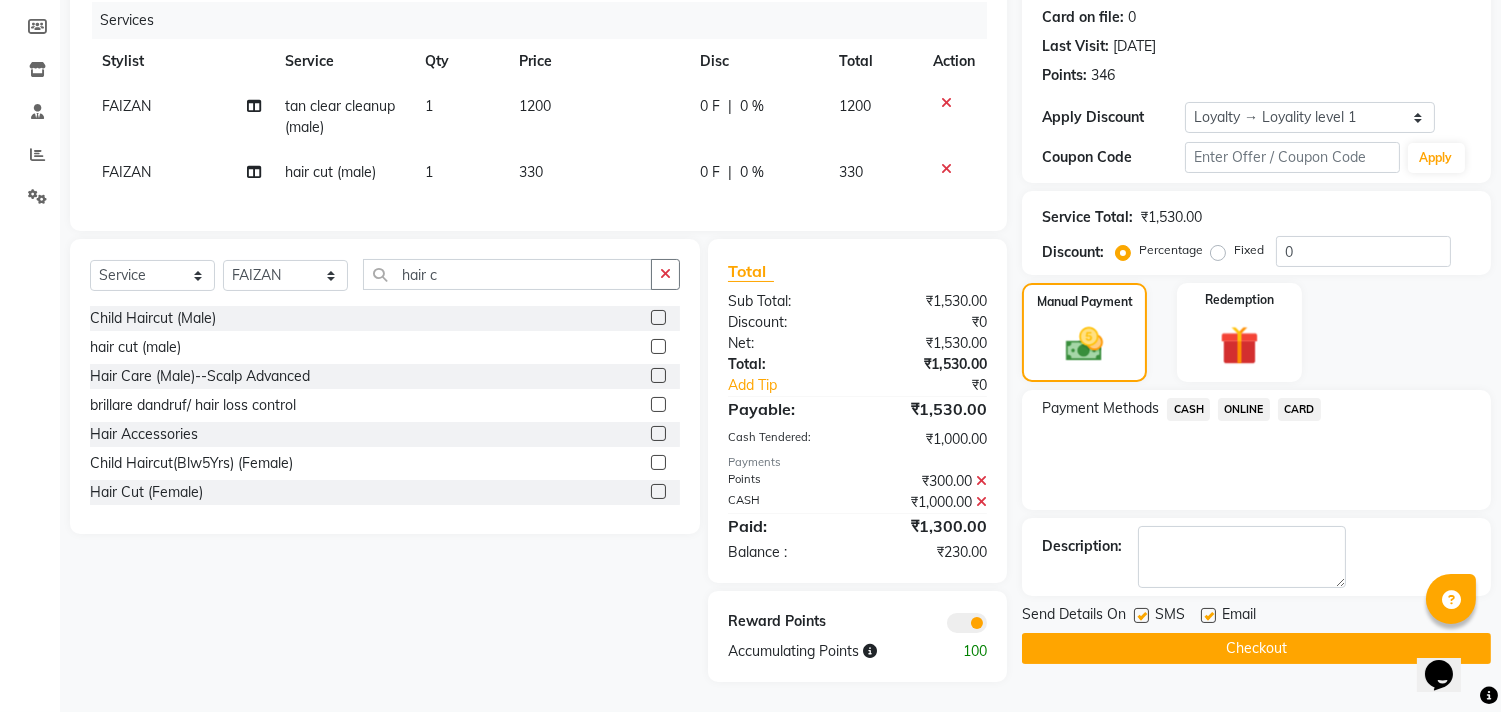 scroll, scrollTop: 262, scrollLeft: 0, axis: vertical 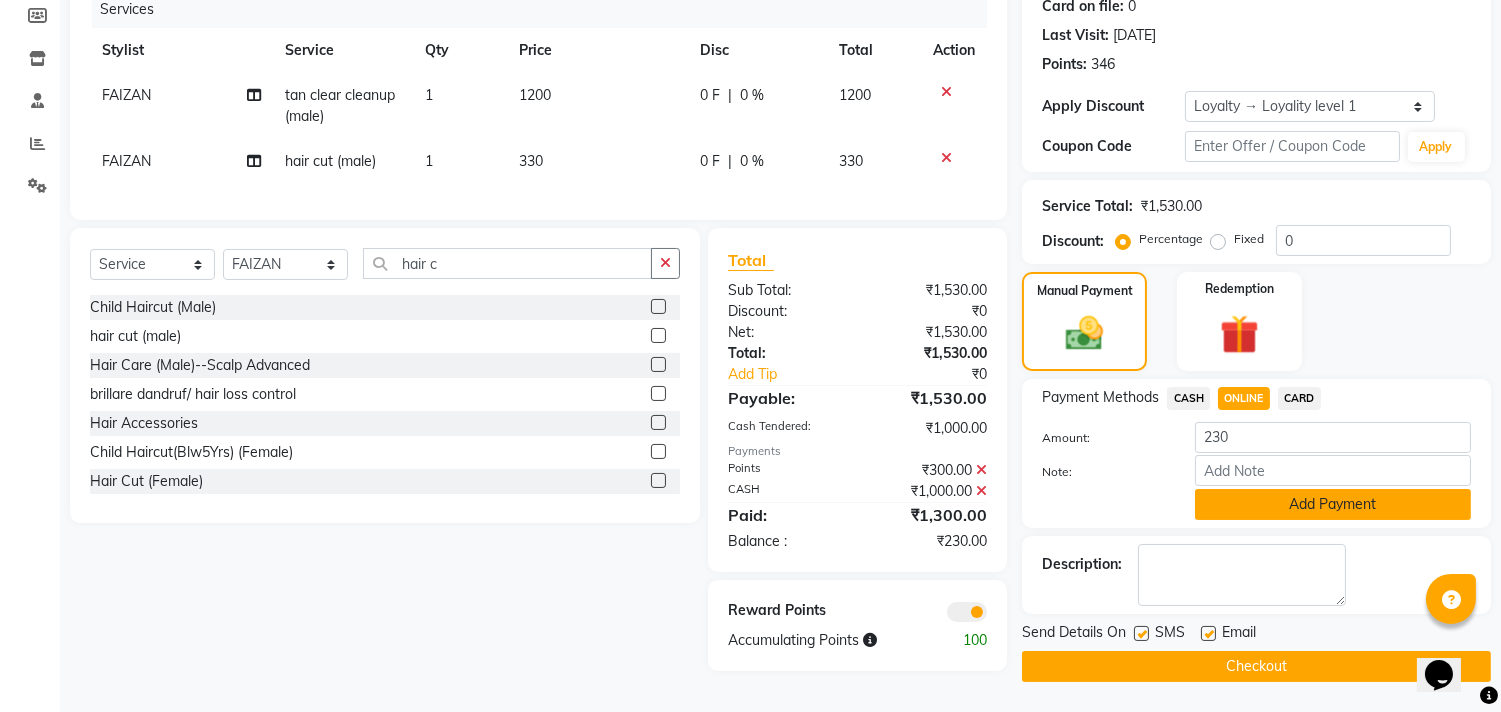 click on "Add Payment" 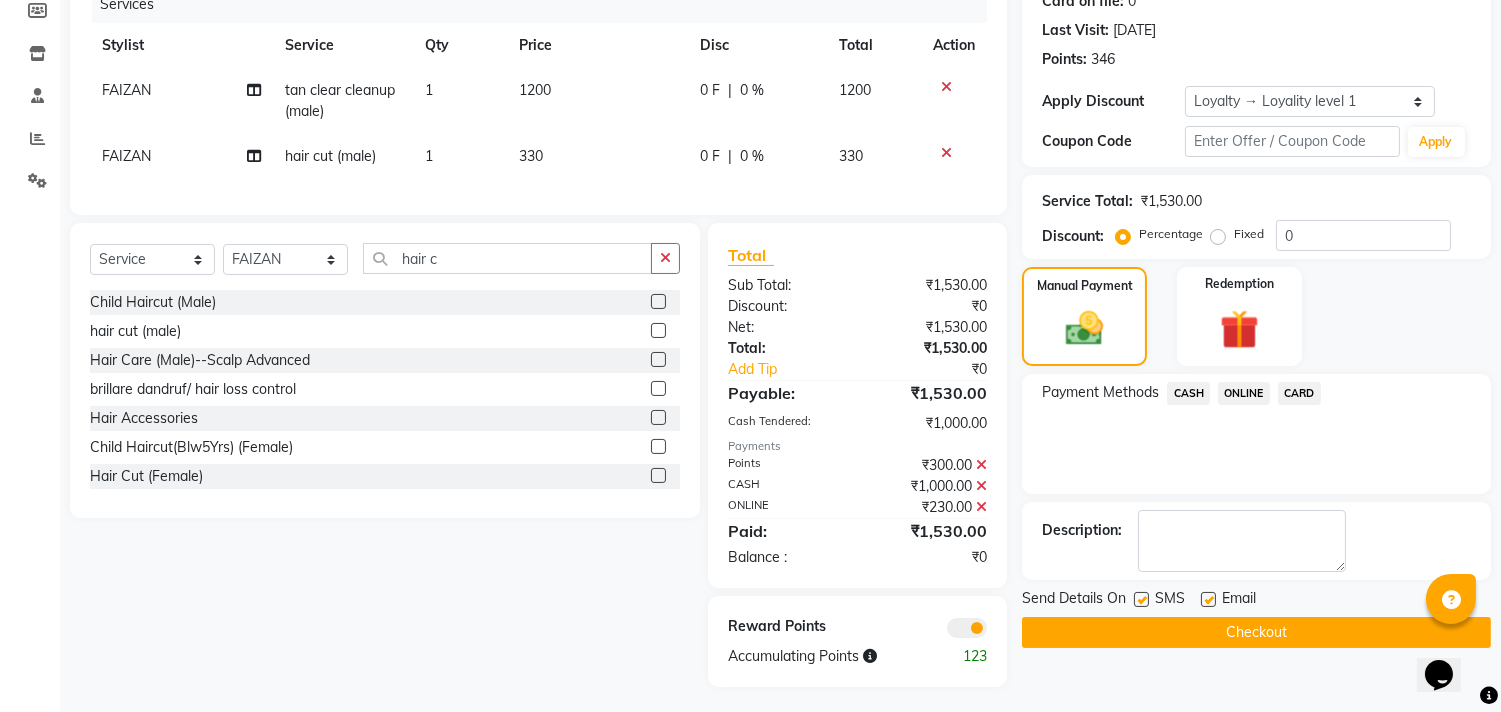 click on "Checkout" 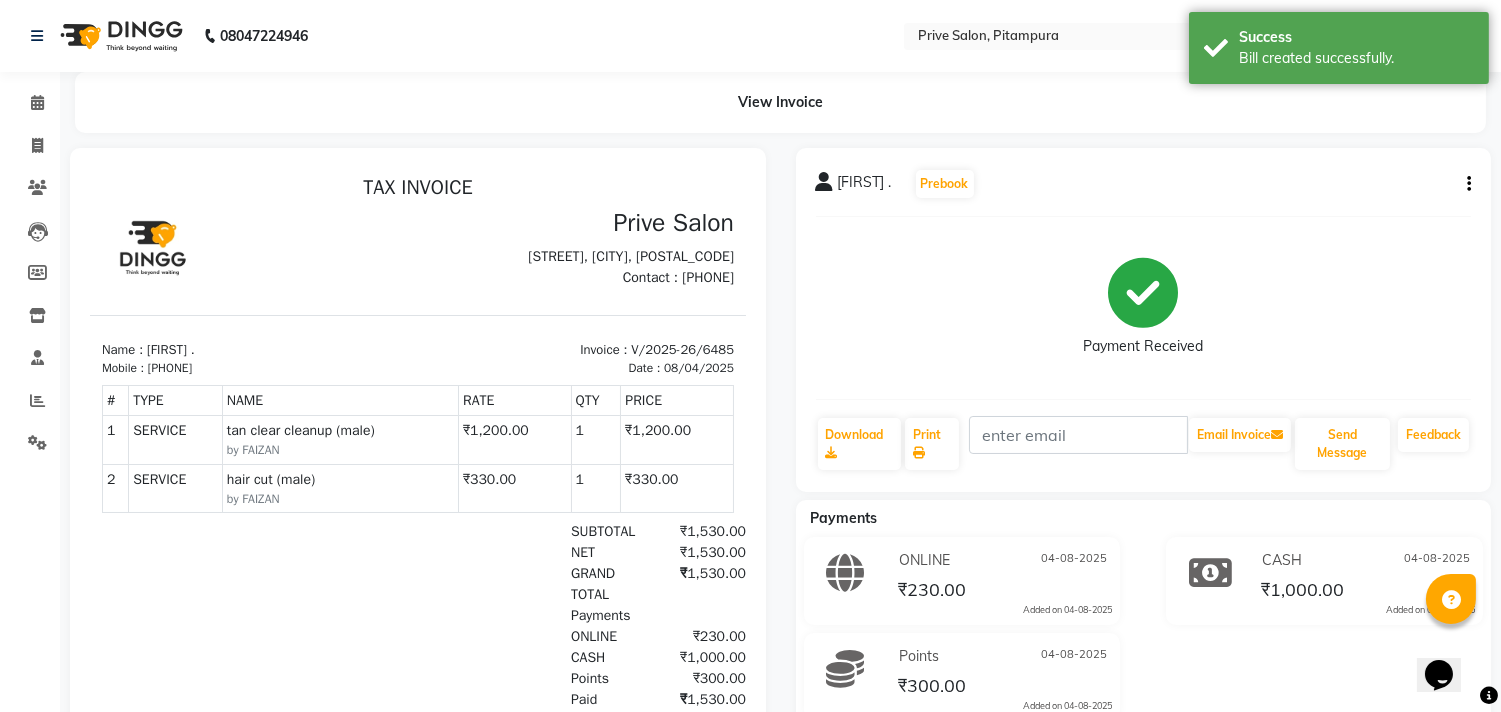 scroll, scrollTop: 0, scrollLeft: 0, axis: both 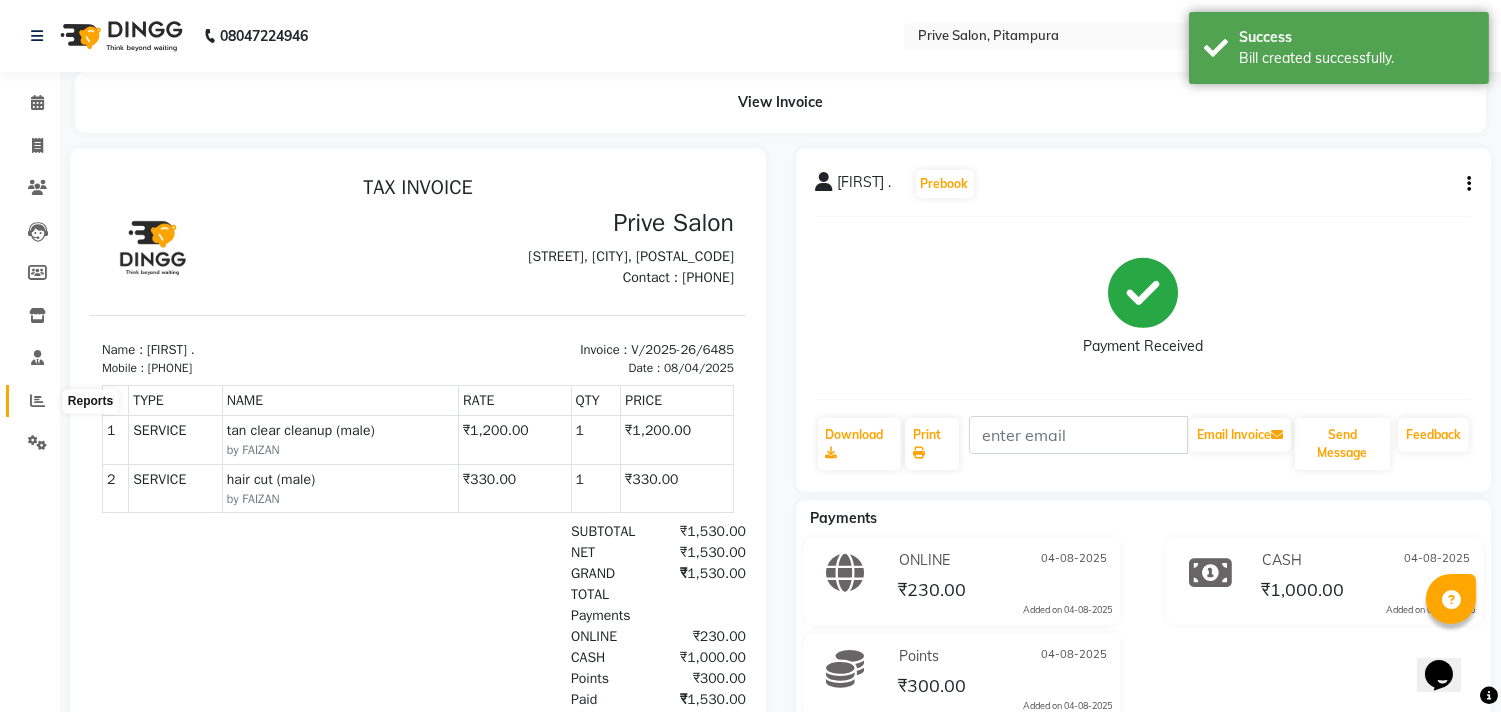 click 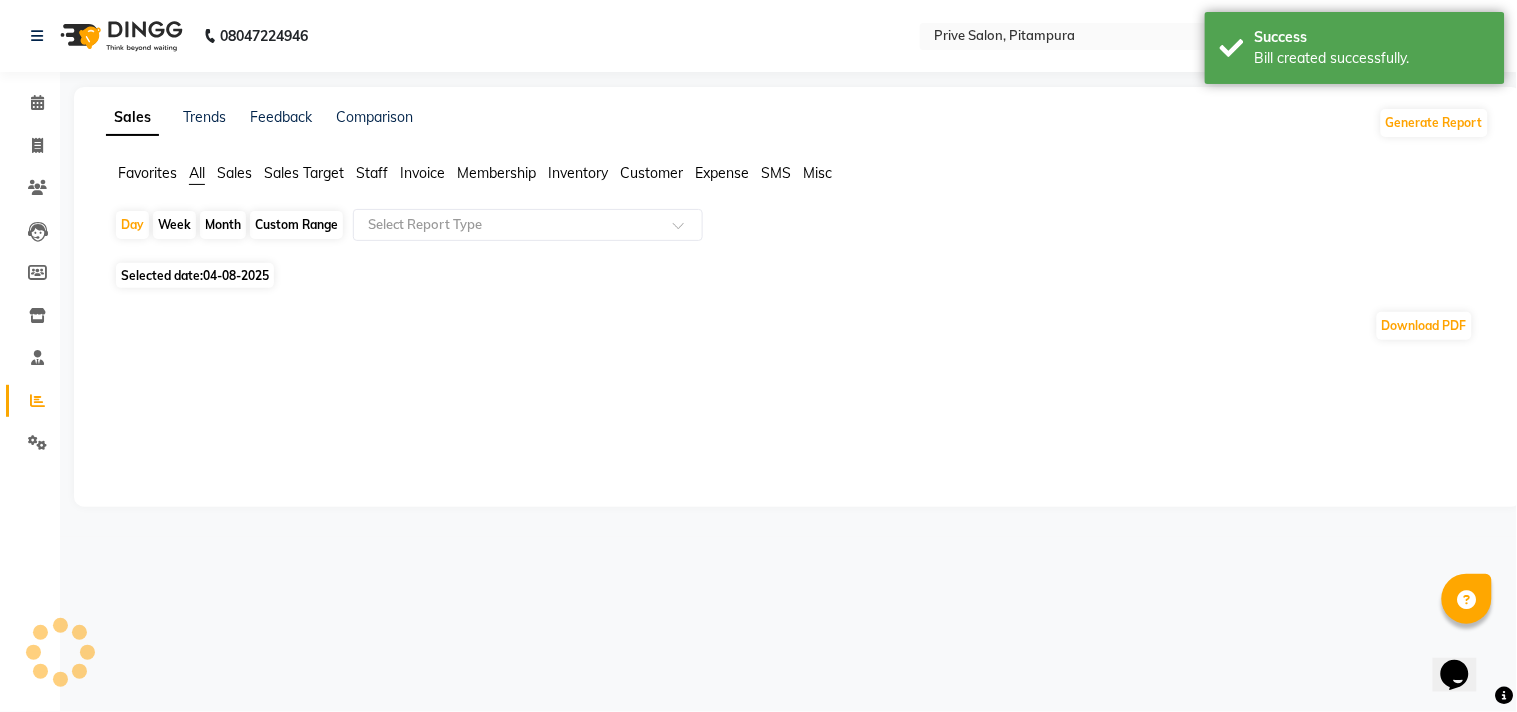click on "Selected date:  04-08-2025" 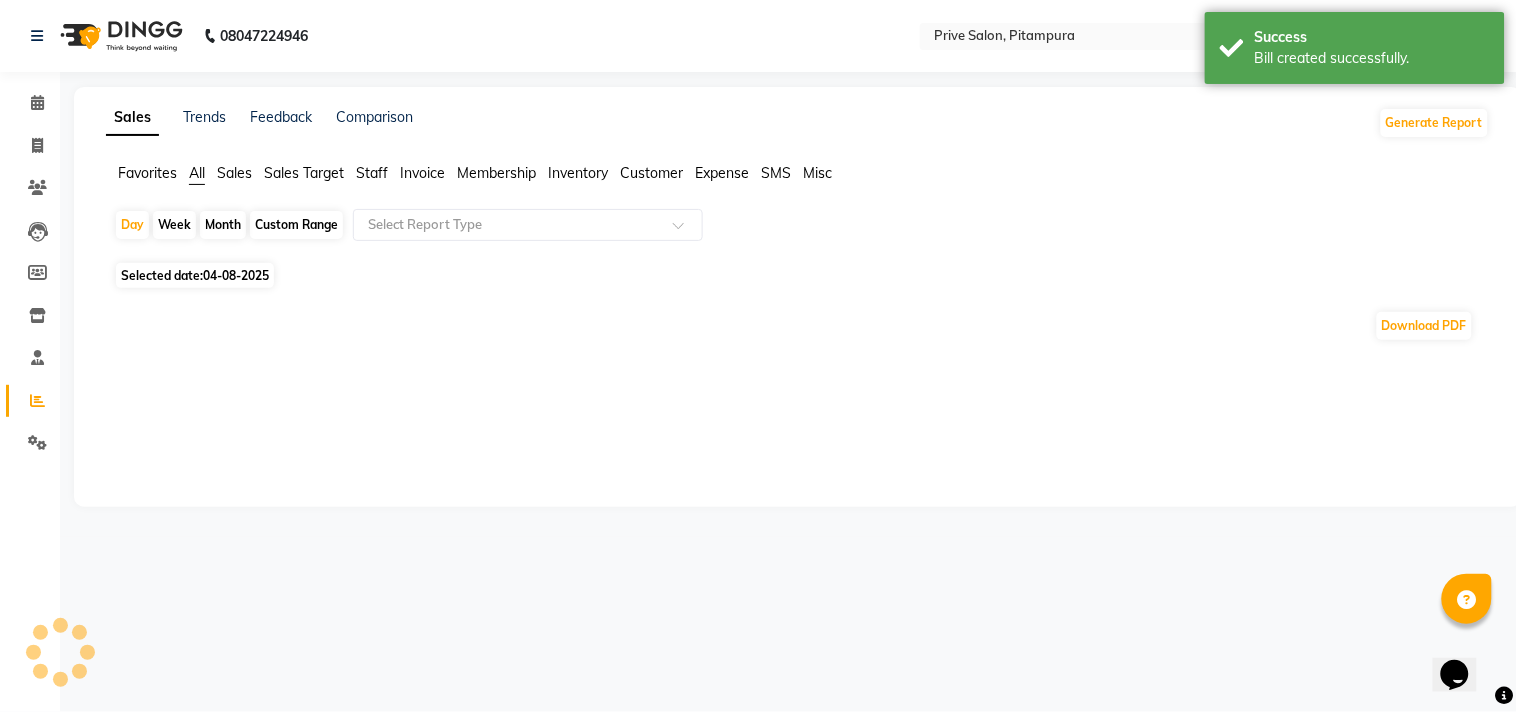select on "8" 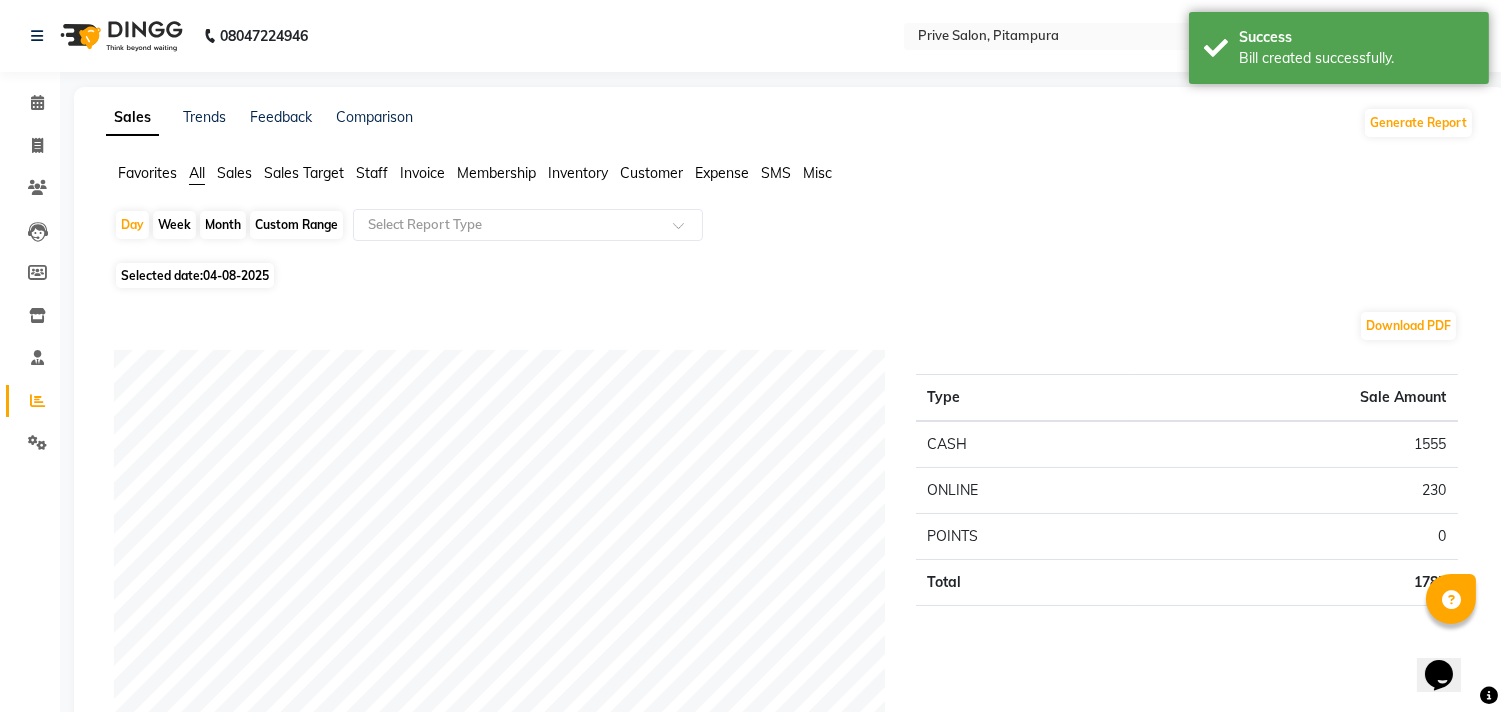 click on "04-08-2025" 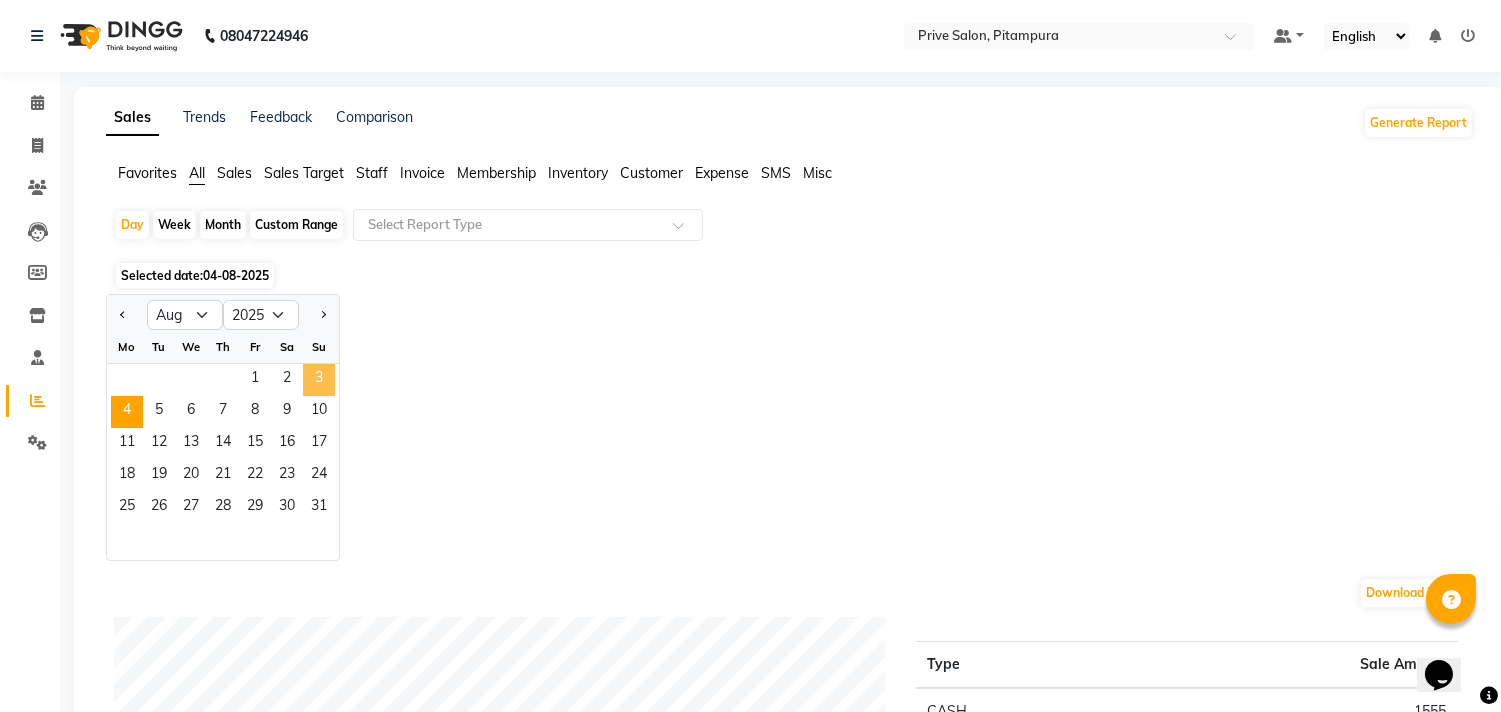 click on "3" 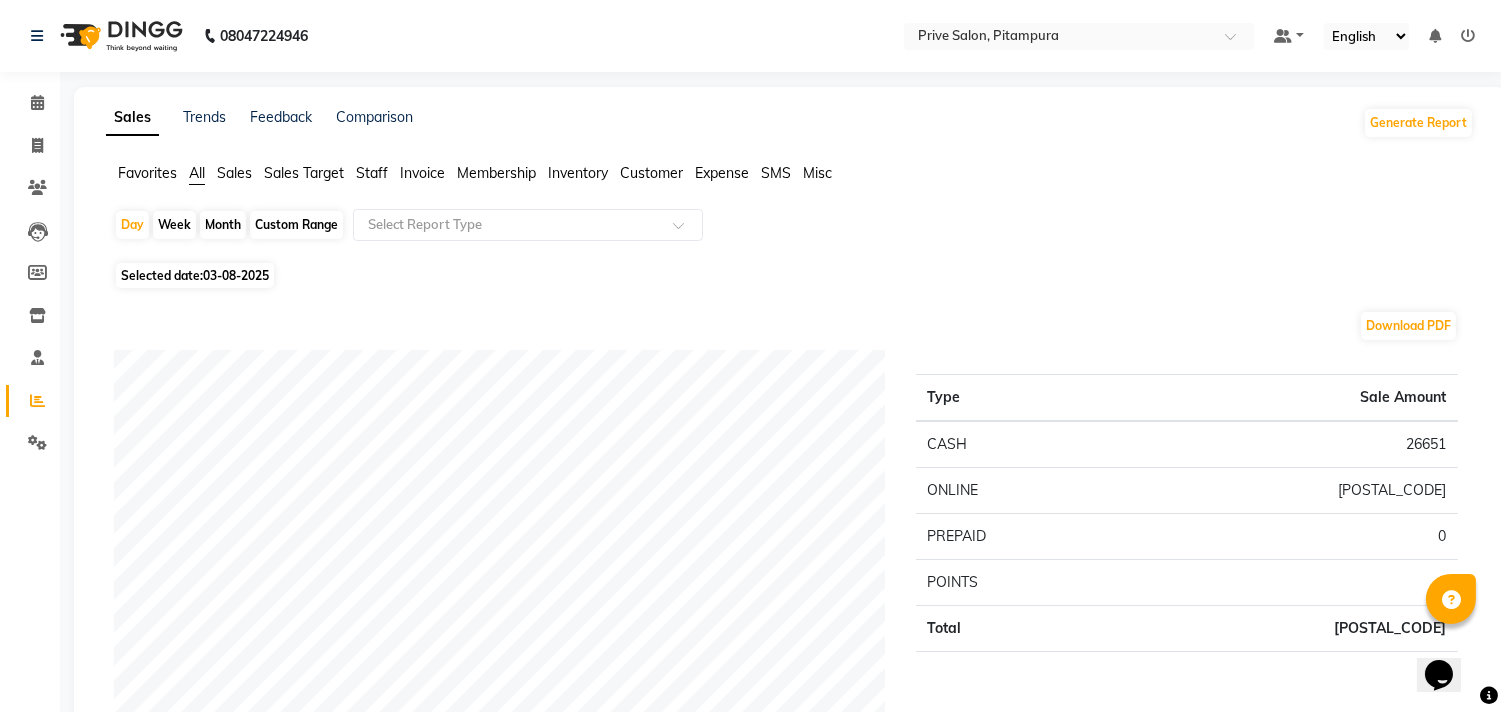 click on "Staff" 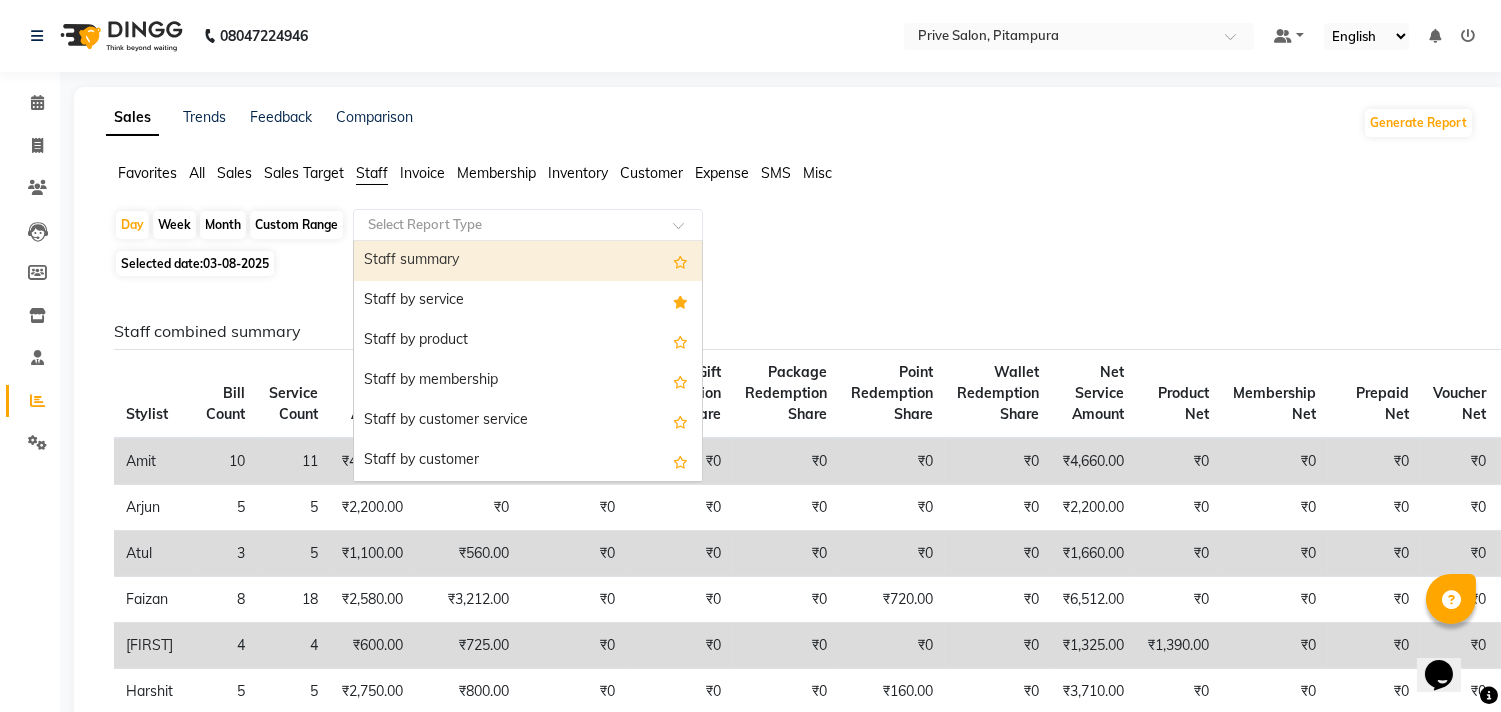 click 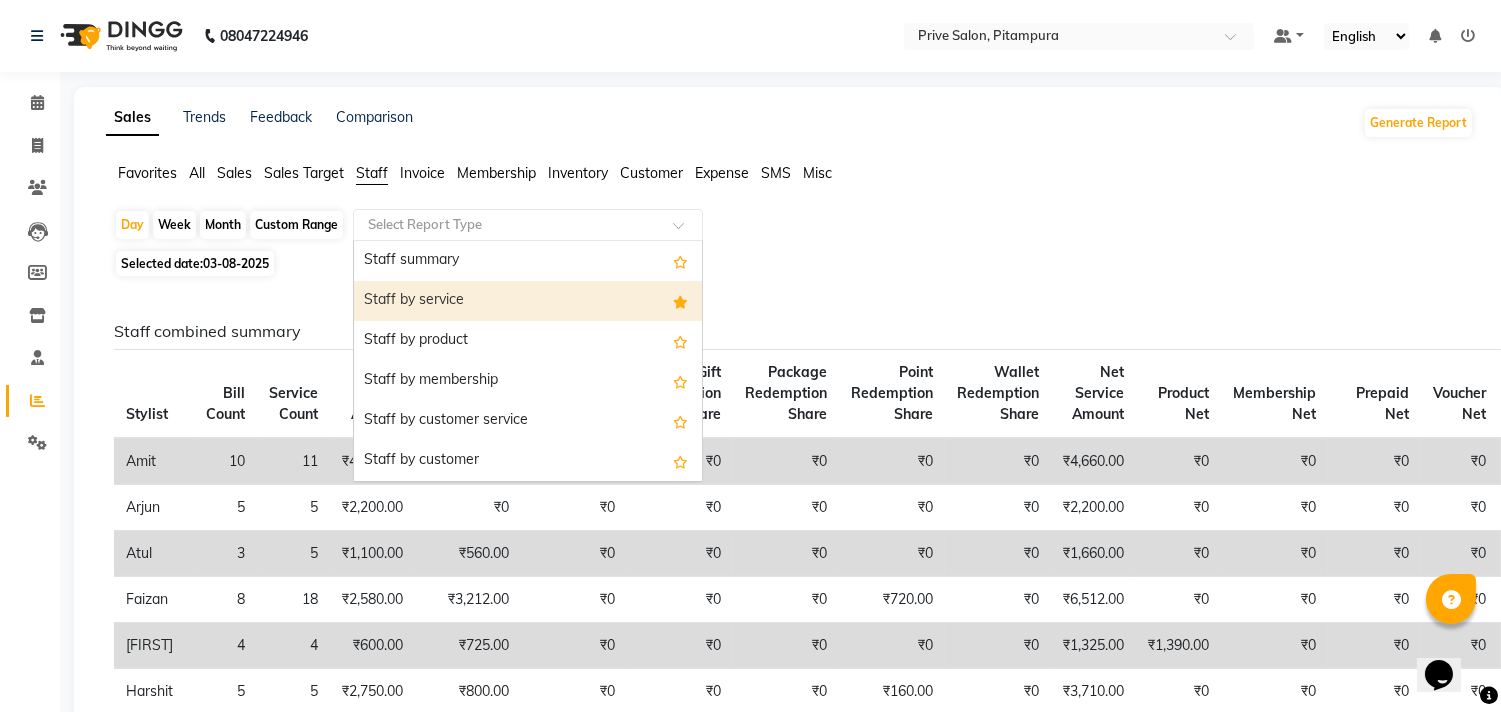 click on "Staff by service" at bounding box center [528, 301] 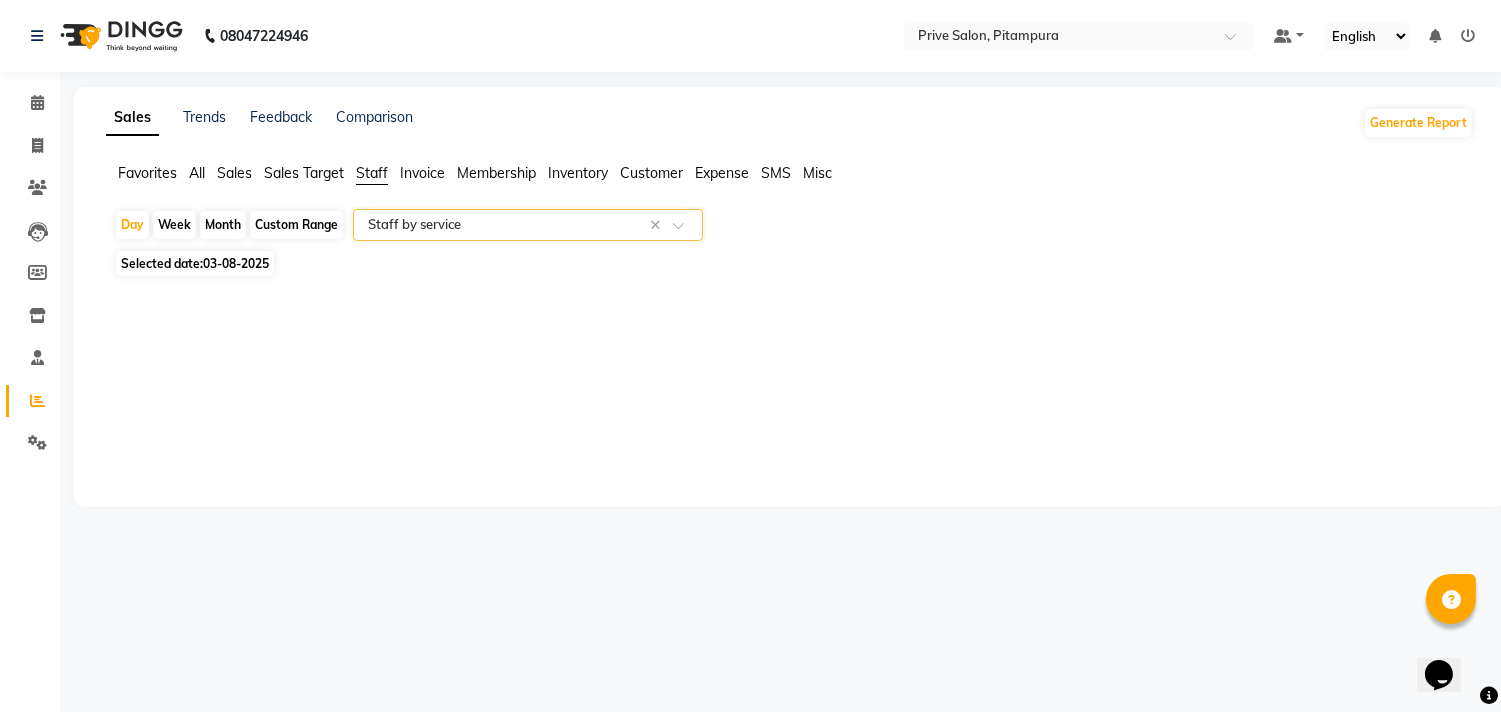 select on "full_report" 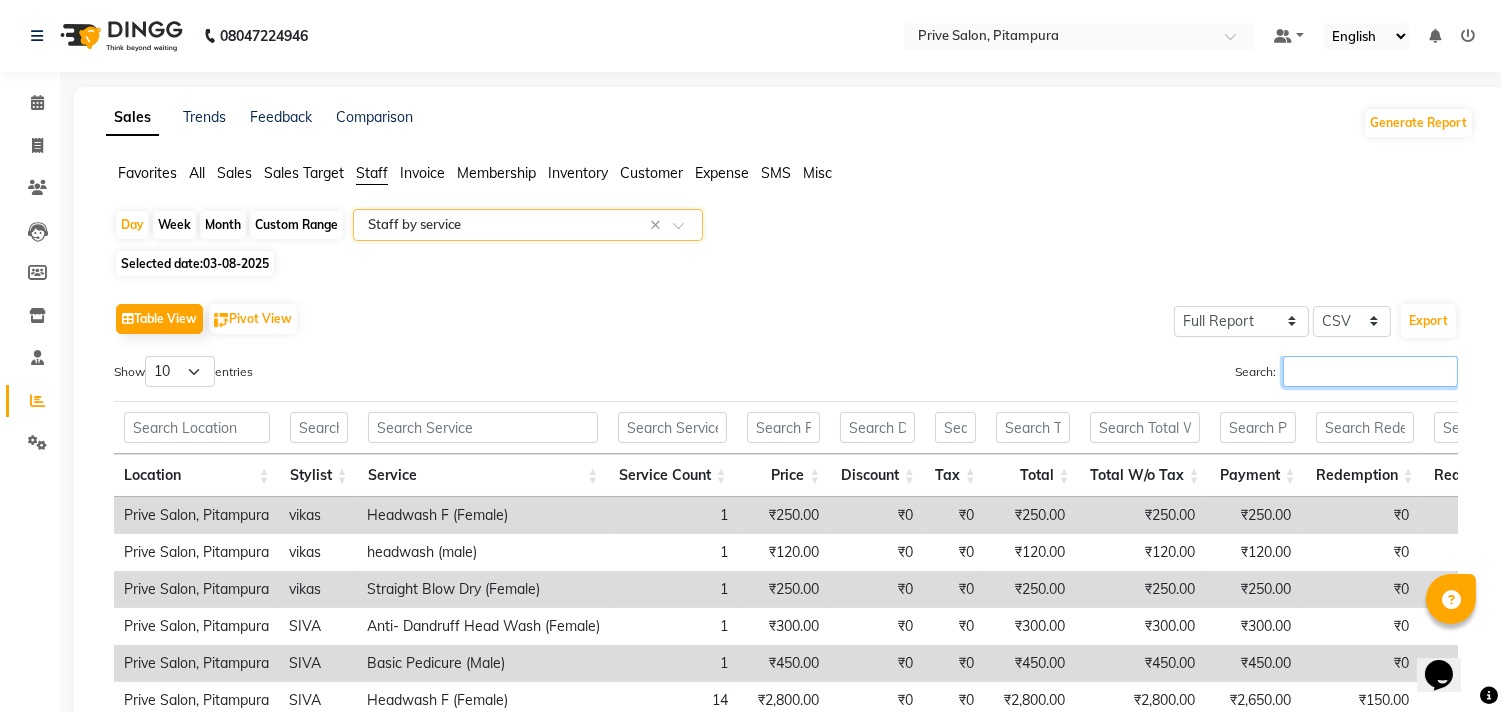 click on "Search:" at bounding box center [1370, 371] 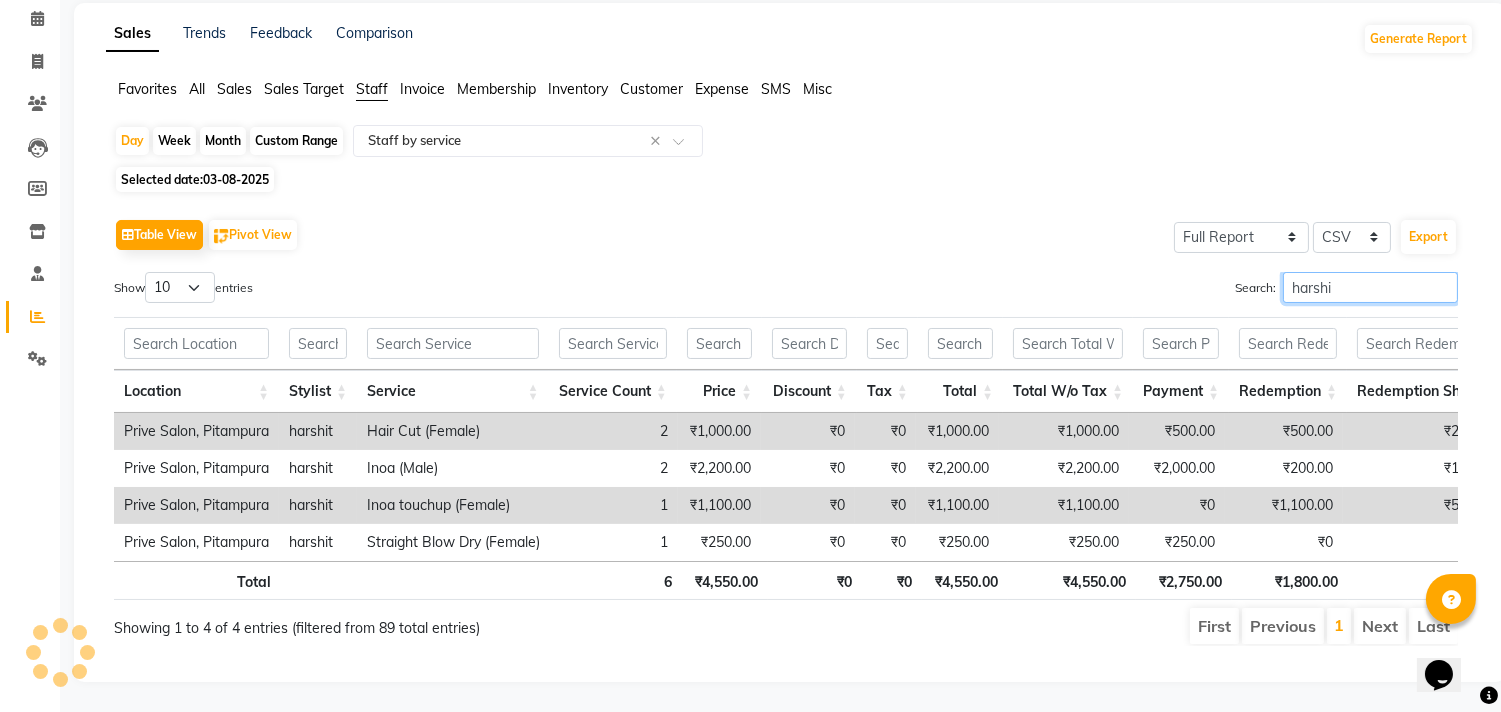 scroll, scrollTop: 0, scrollLeft: 0, axis: both 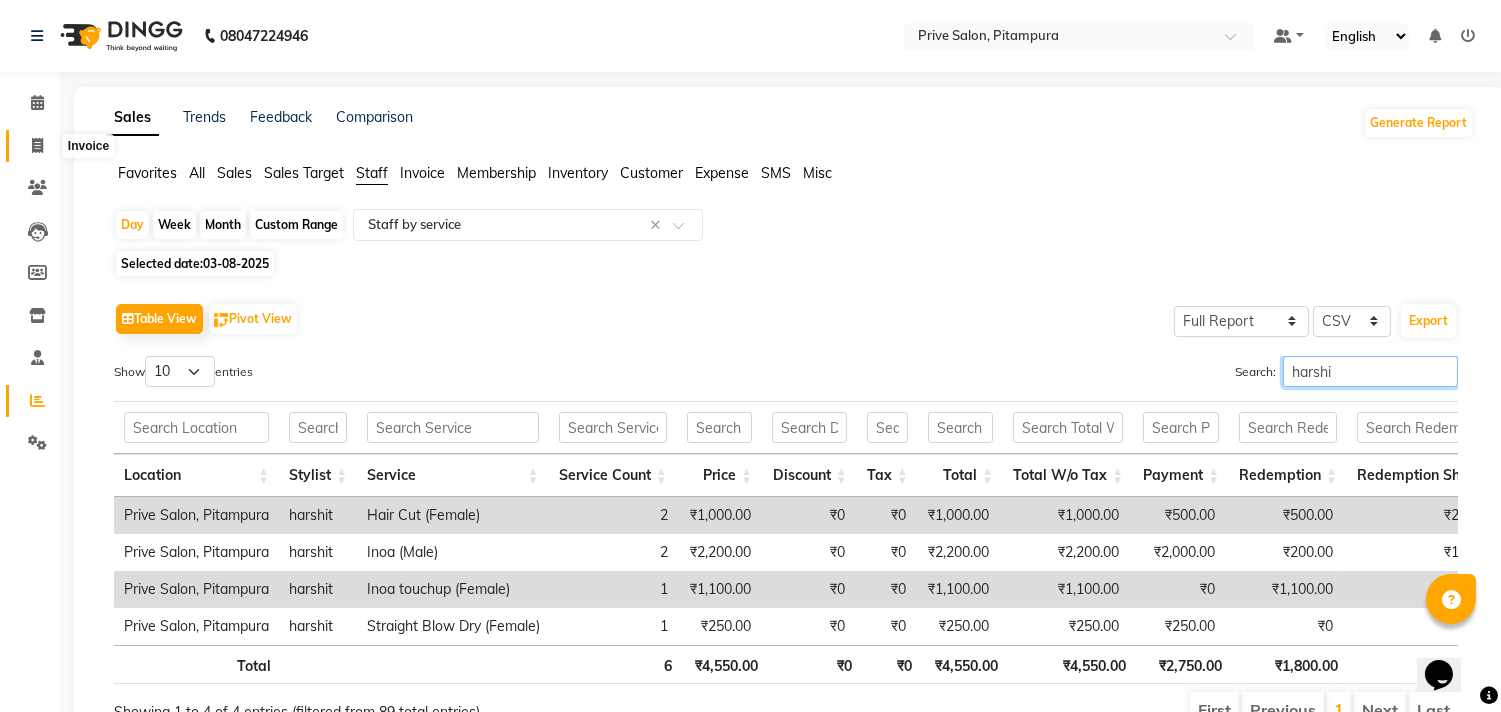 type on "harshi" 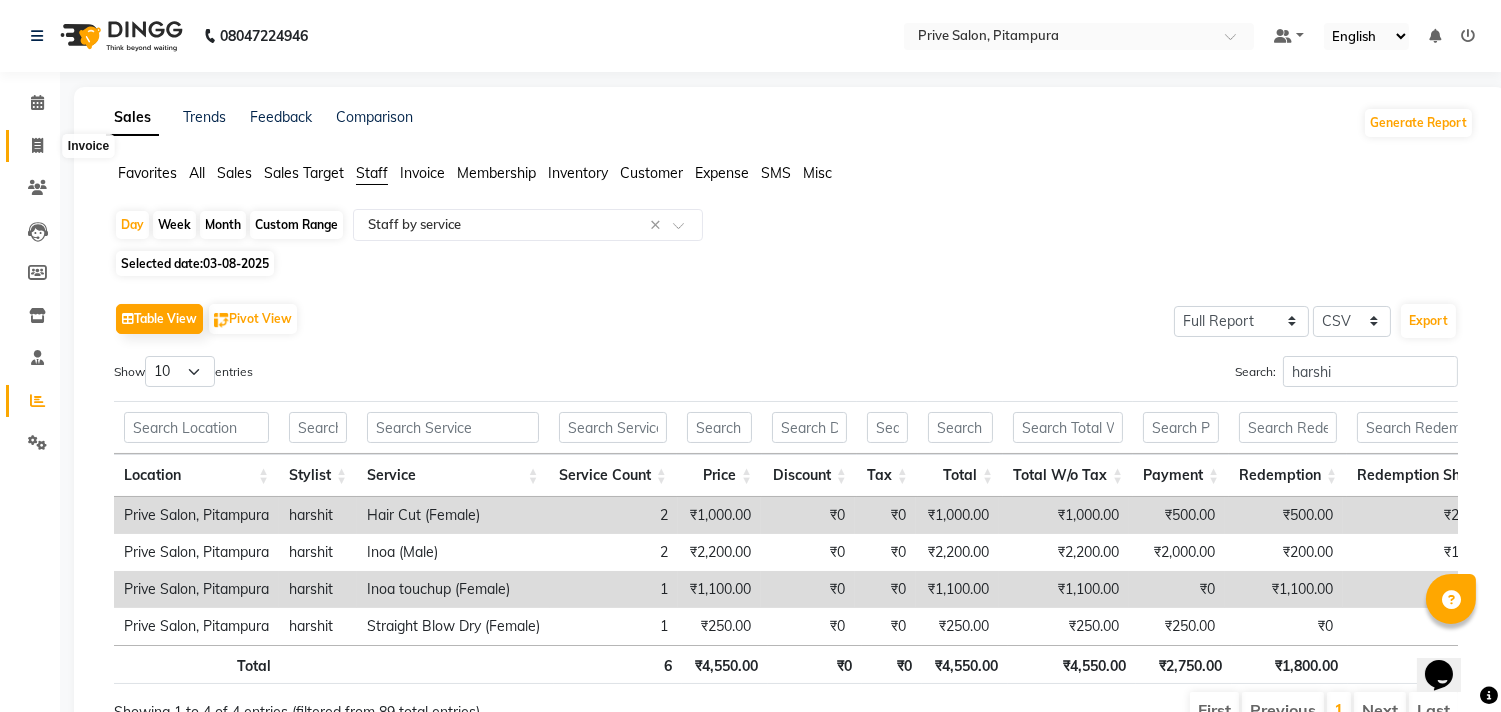 click 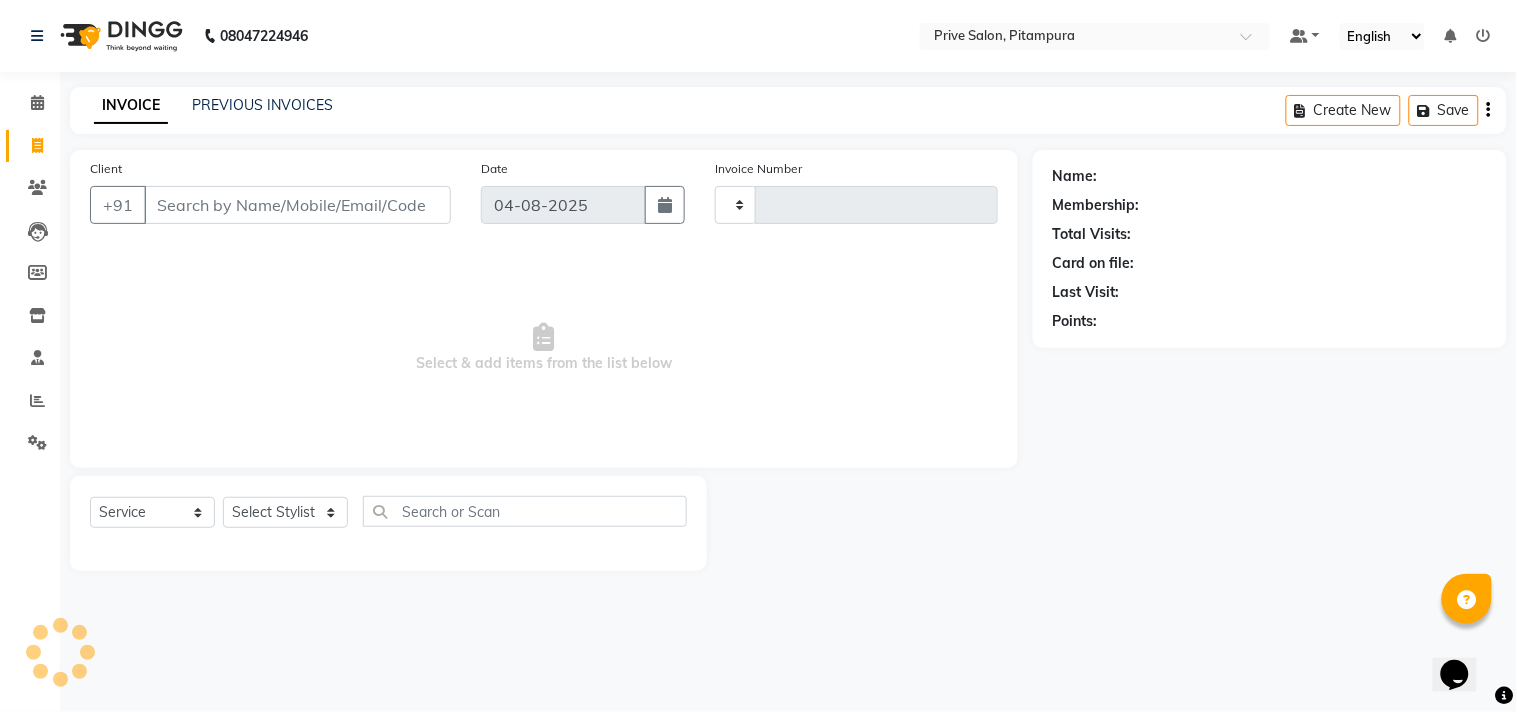 type on "6486" 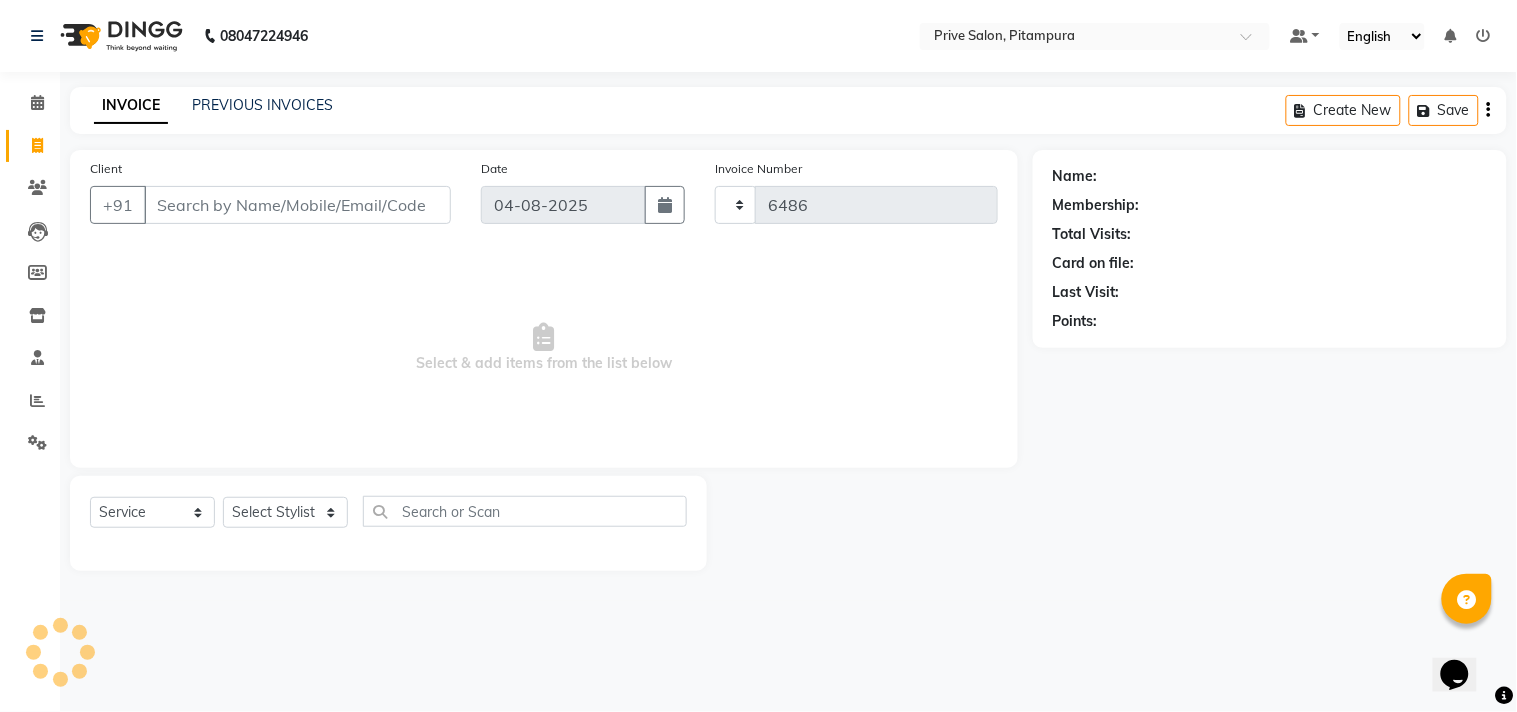 select on "136" 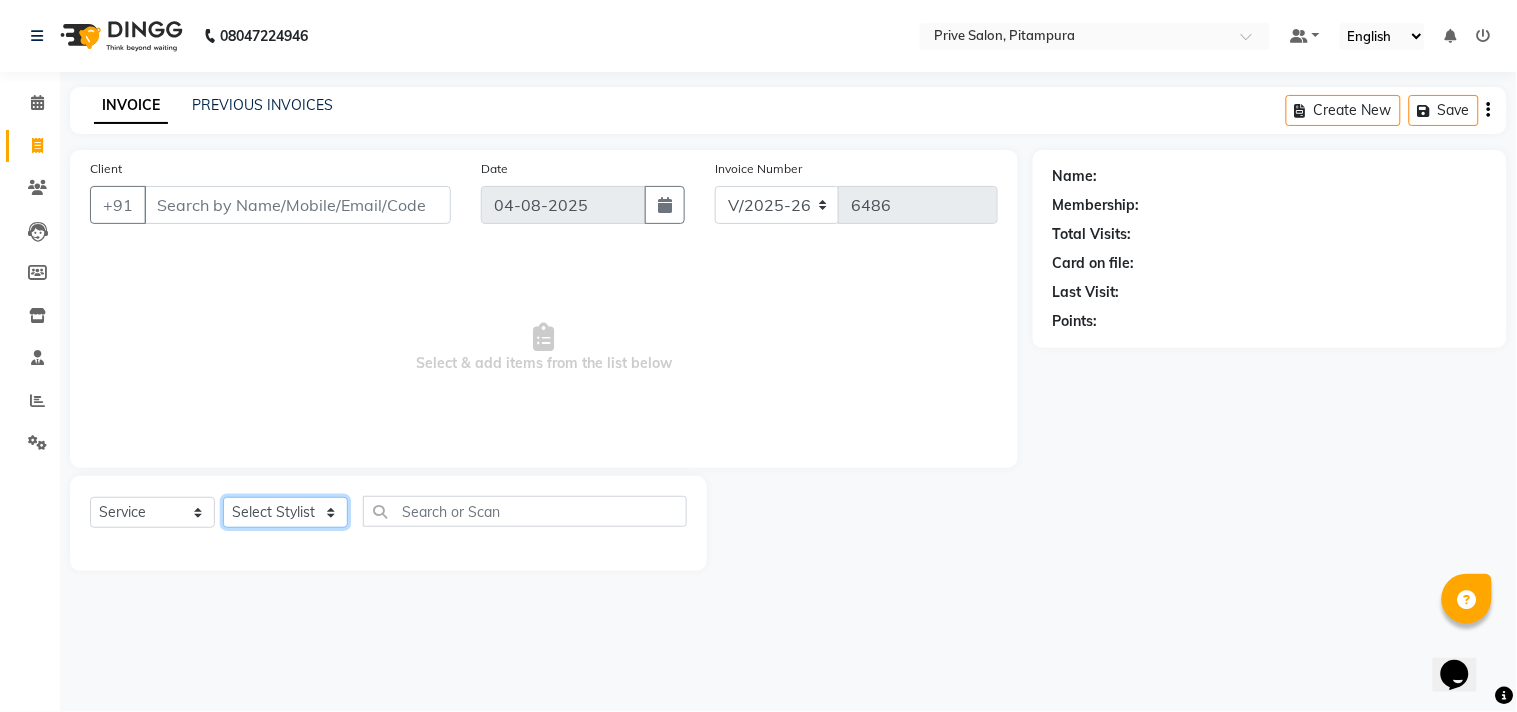 click on "Select Stylist amit ARJUN Atul FAIZAN FARDEEN GOLU harshit HITESH isha kapil khushbu Manager meenu MOHIT Mohsin NISHA nishi Preet privee Shivam SIVA vikas" 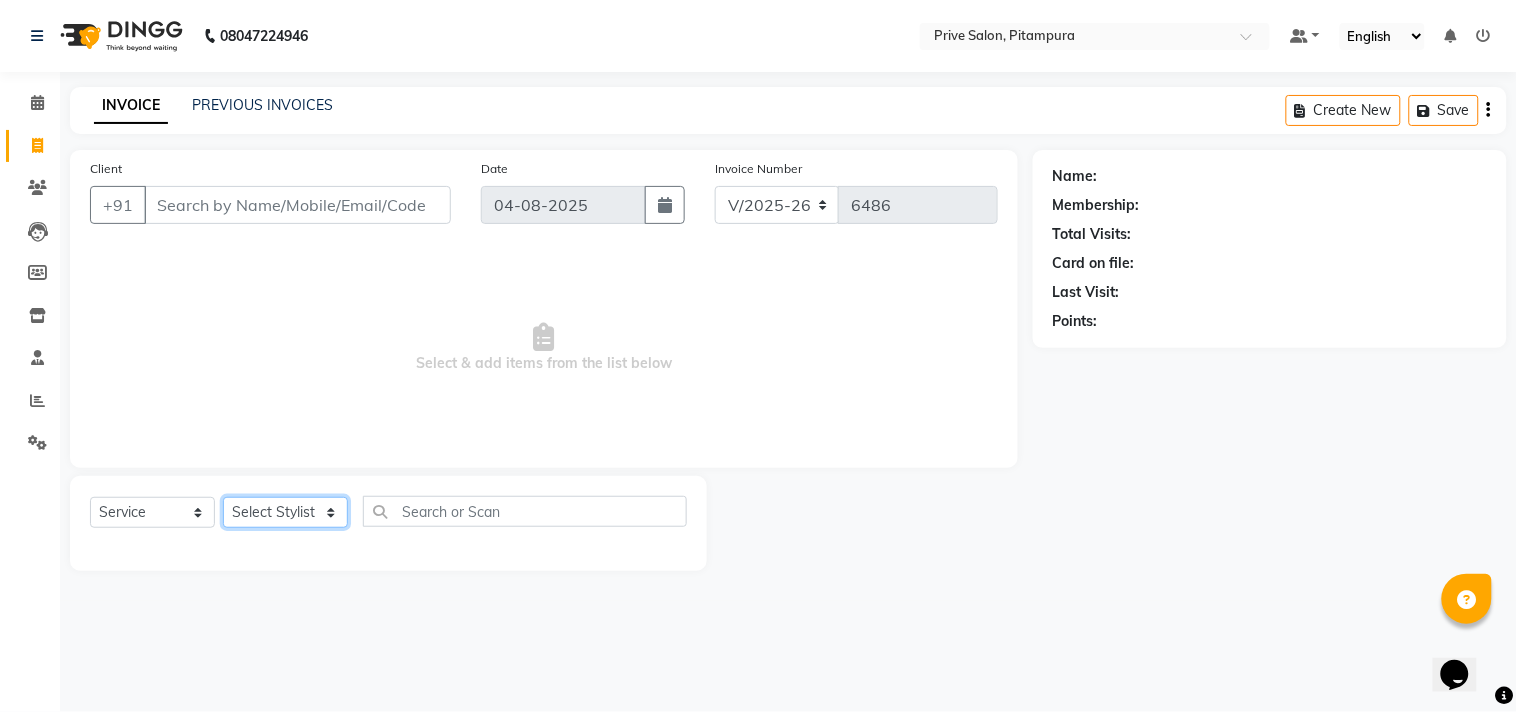 select on "3998" 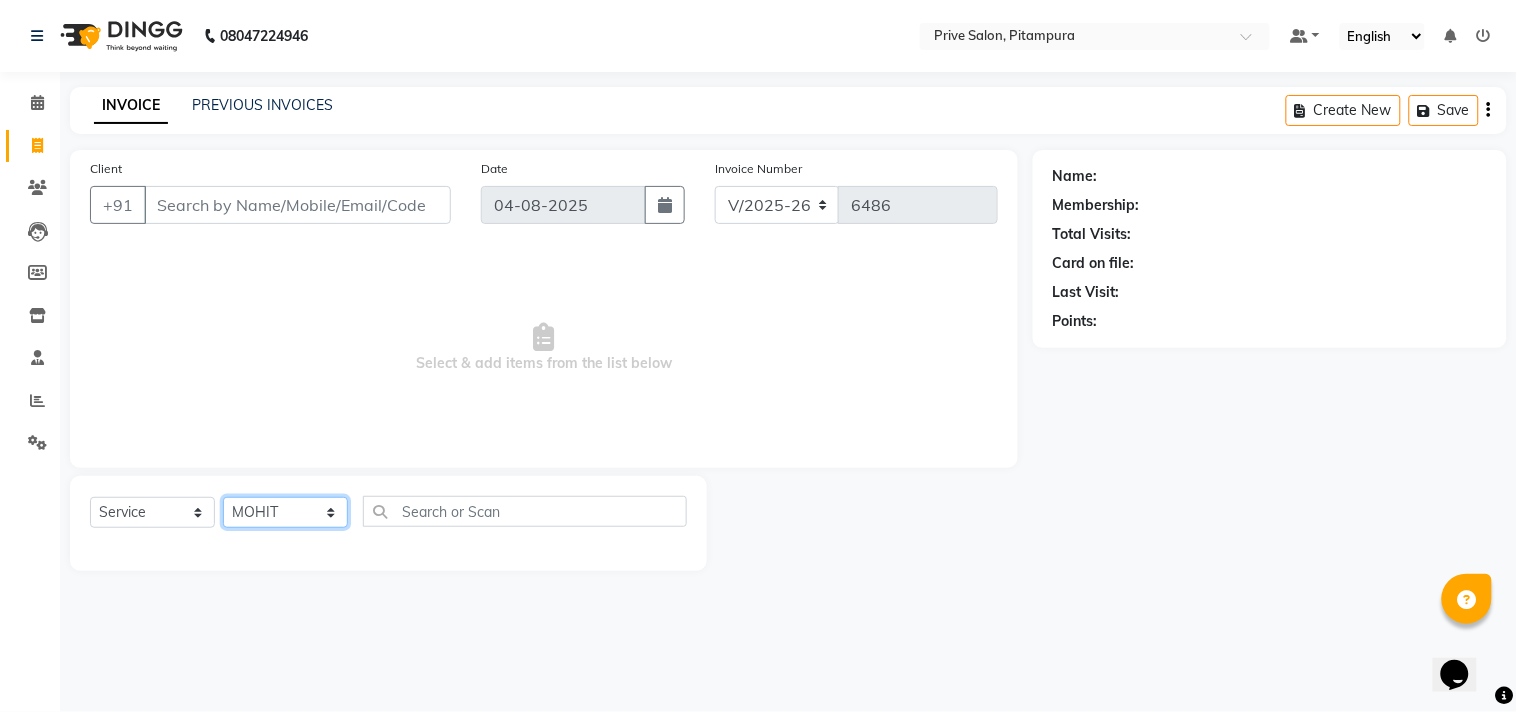 click on "Select Stylist amit ARJUN Atul FAIZAN FARDEEN GOLU harshit HITESH isha kapil khushbu Manager meenu MOHIT Mohsin NISHA nishi Preet privee Shivam SIVA vikas" 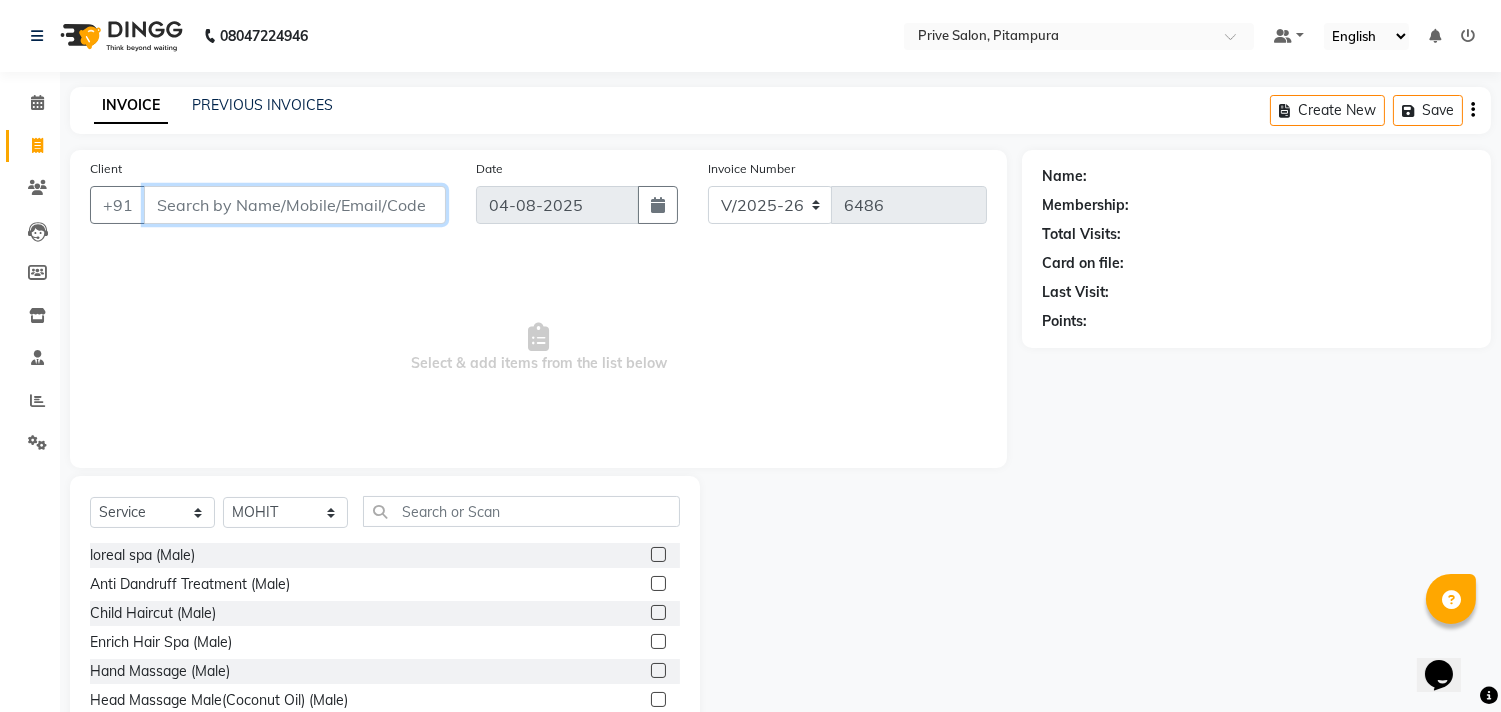 click on "Client" at bounding box center [295, 205] 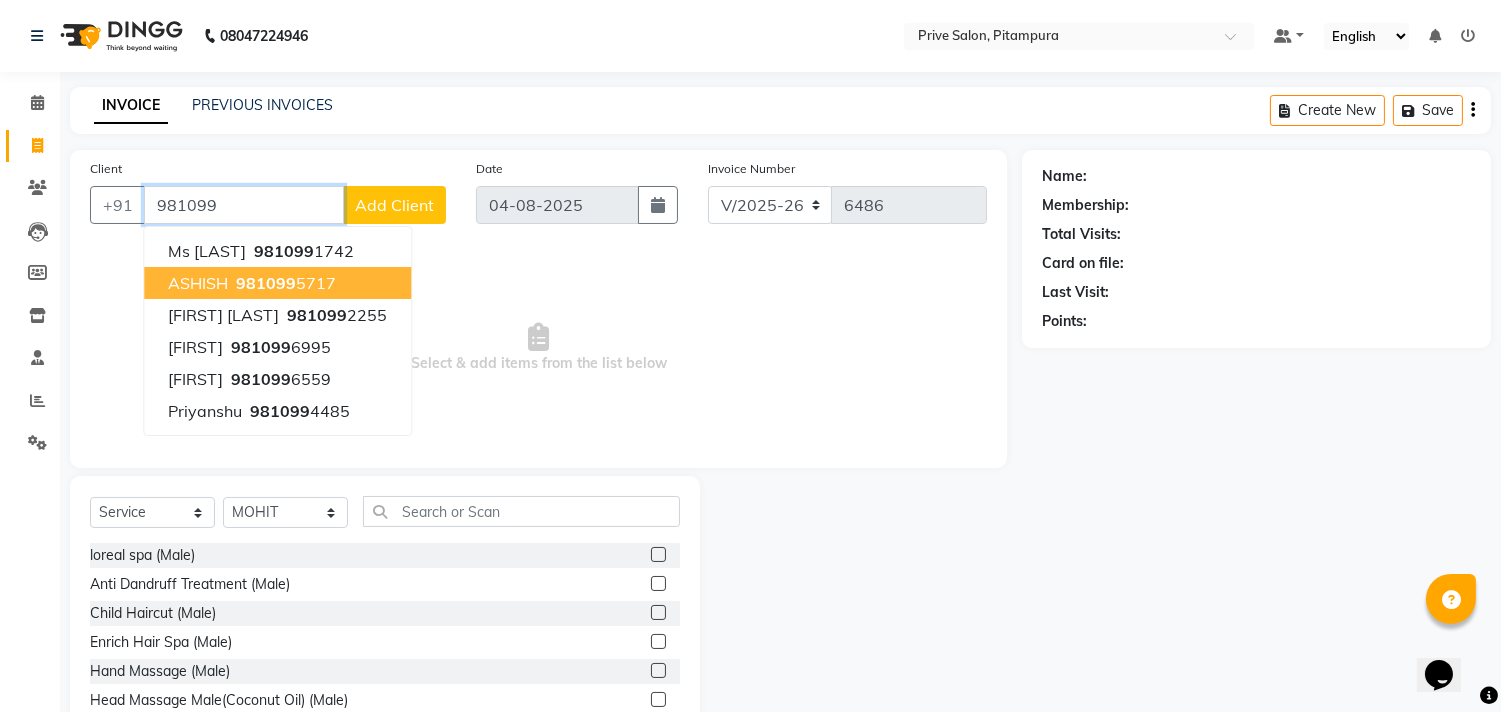 click on "[FIRST]   [PHONE]" at bounding box center [277, 283] 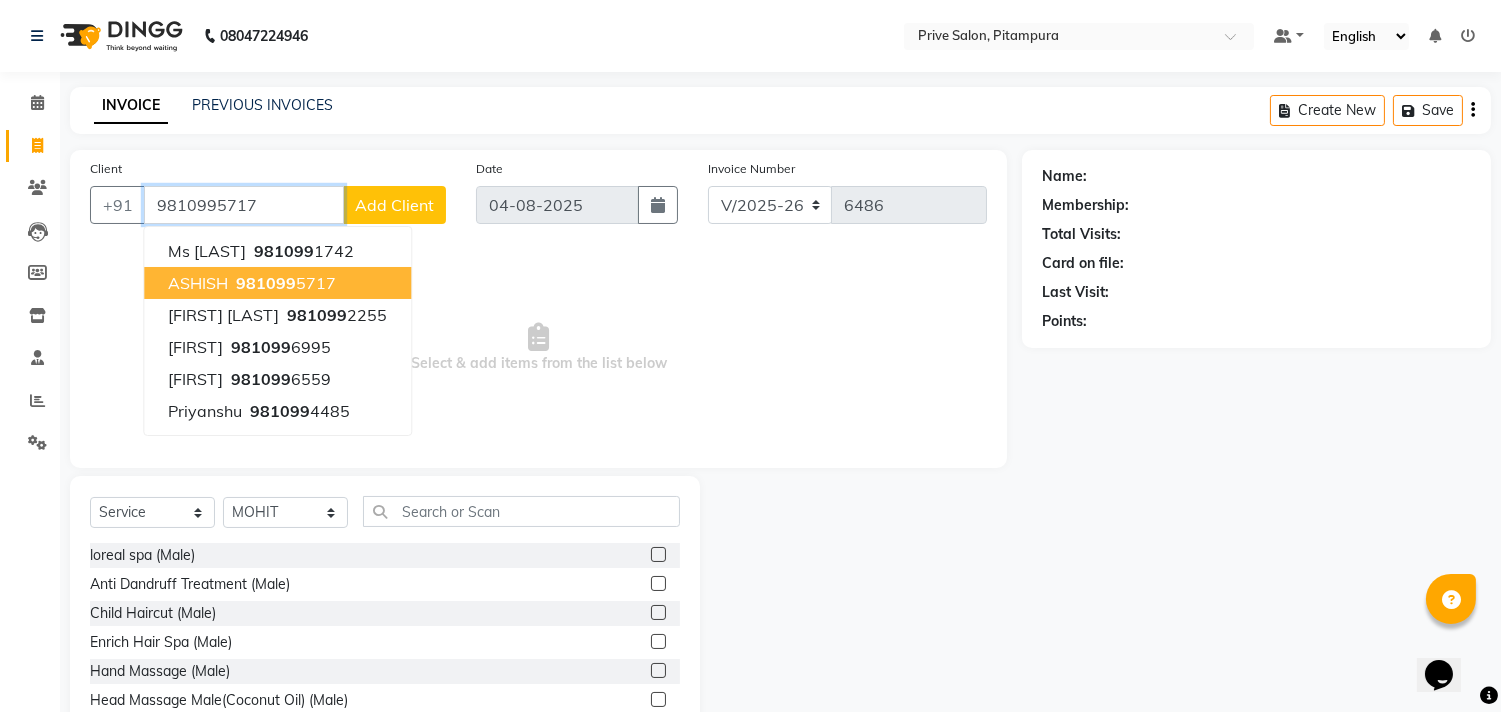 type on "9810995717" 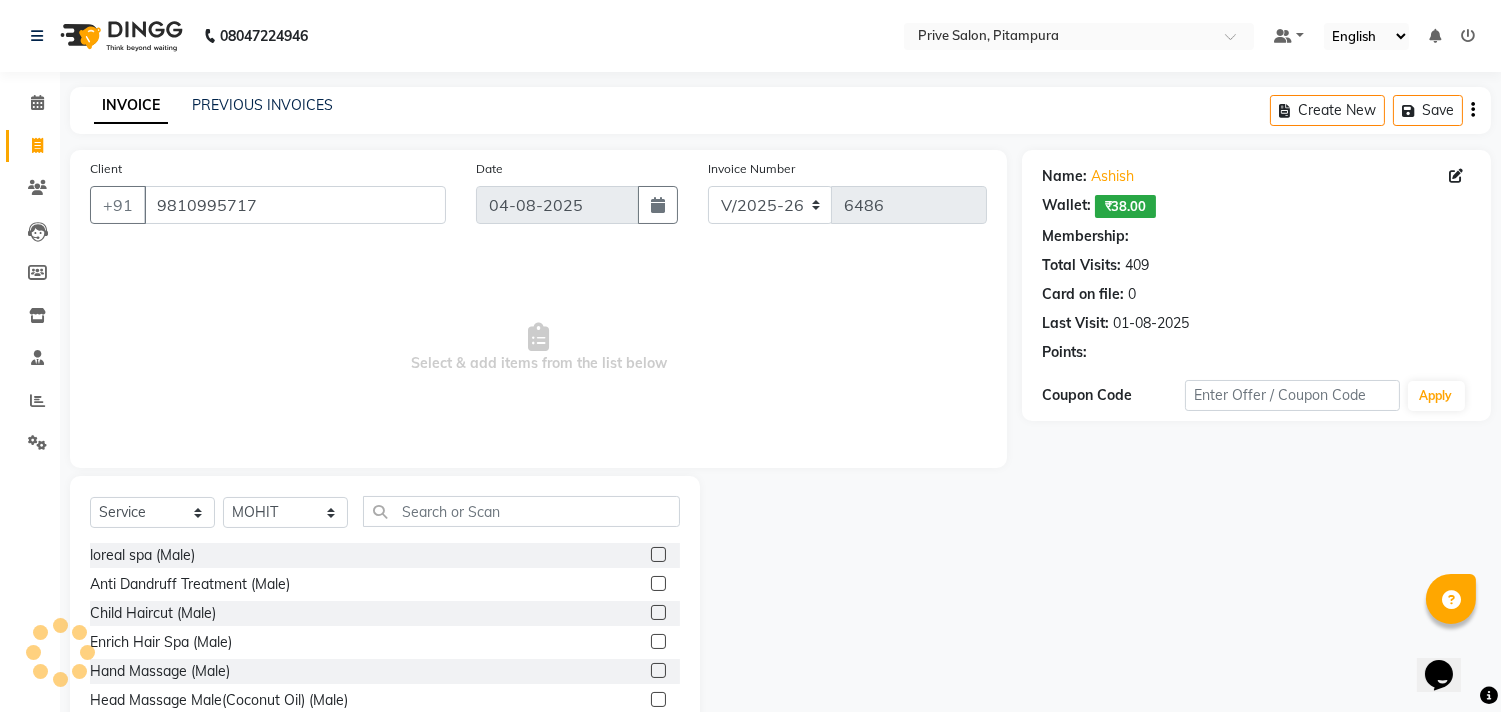 select on "2: Object" 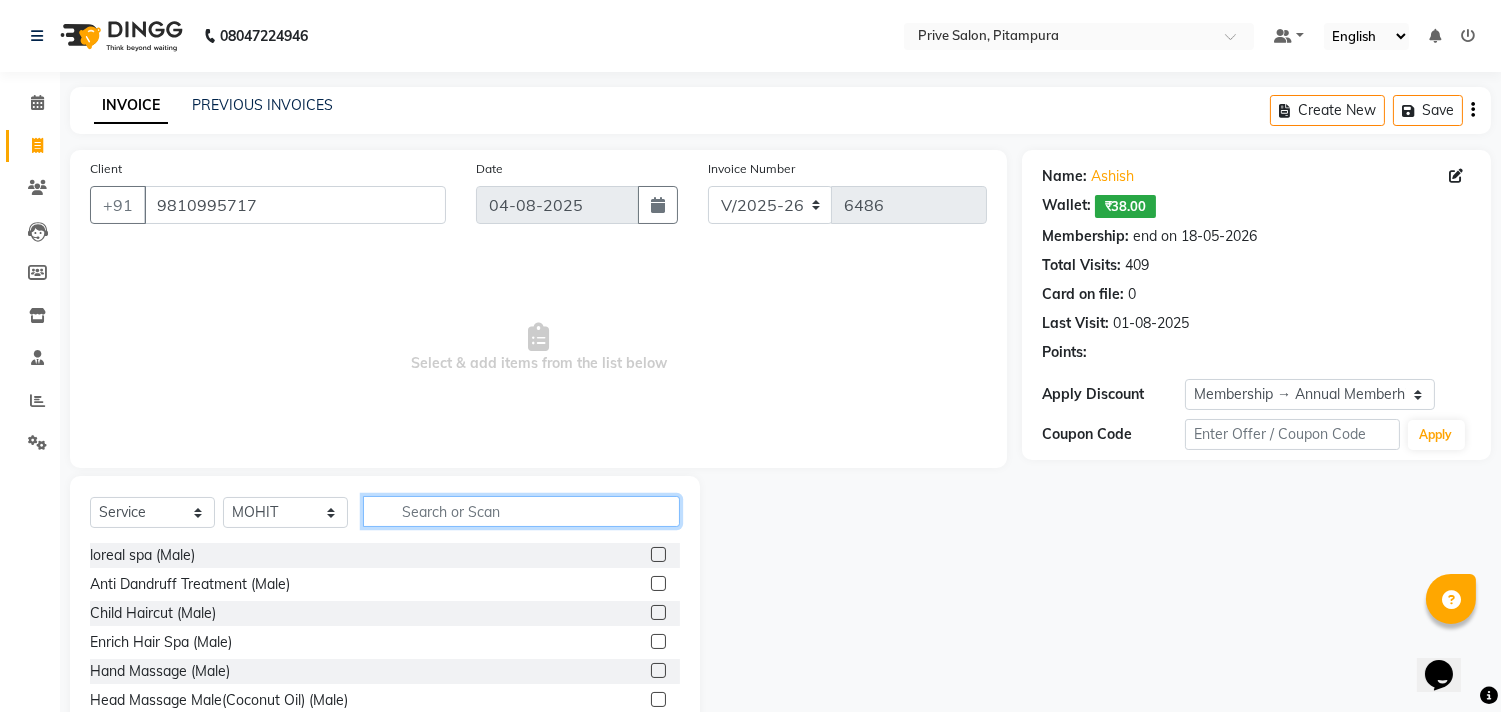 click 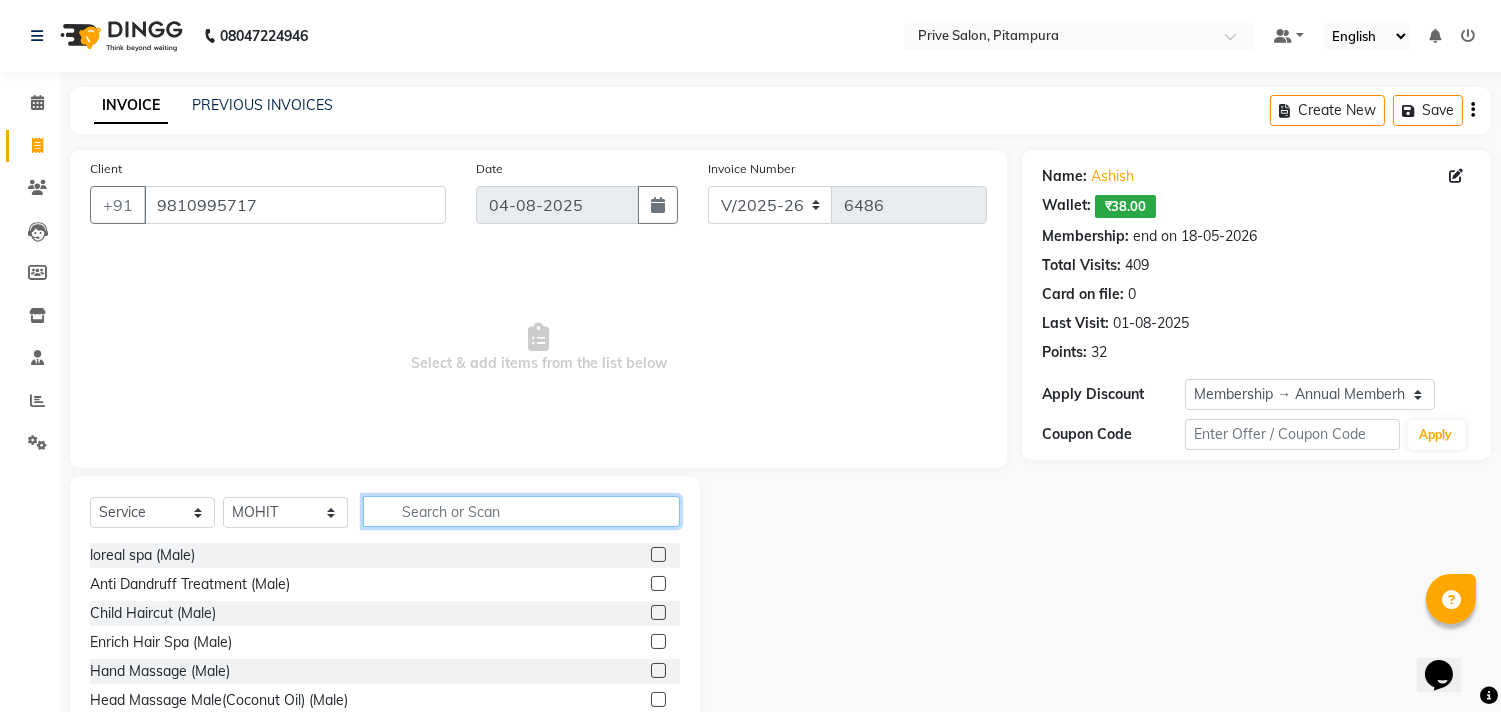 click 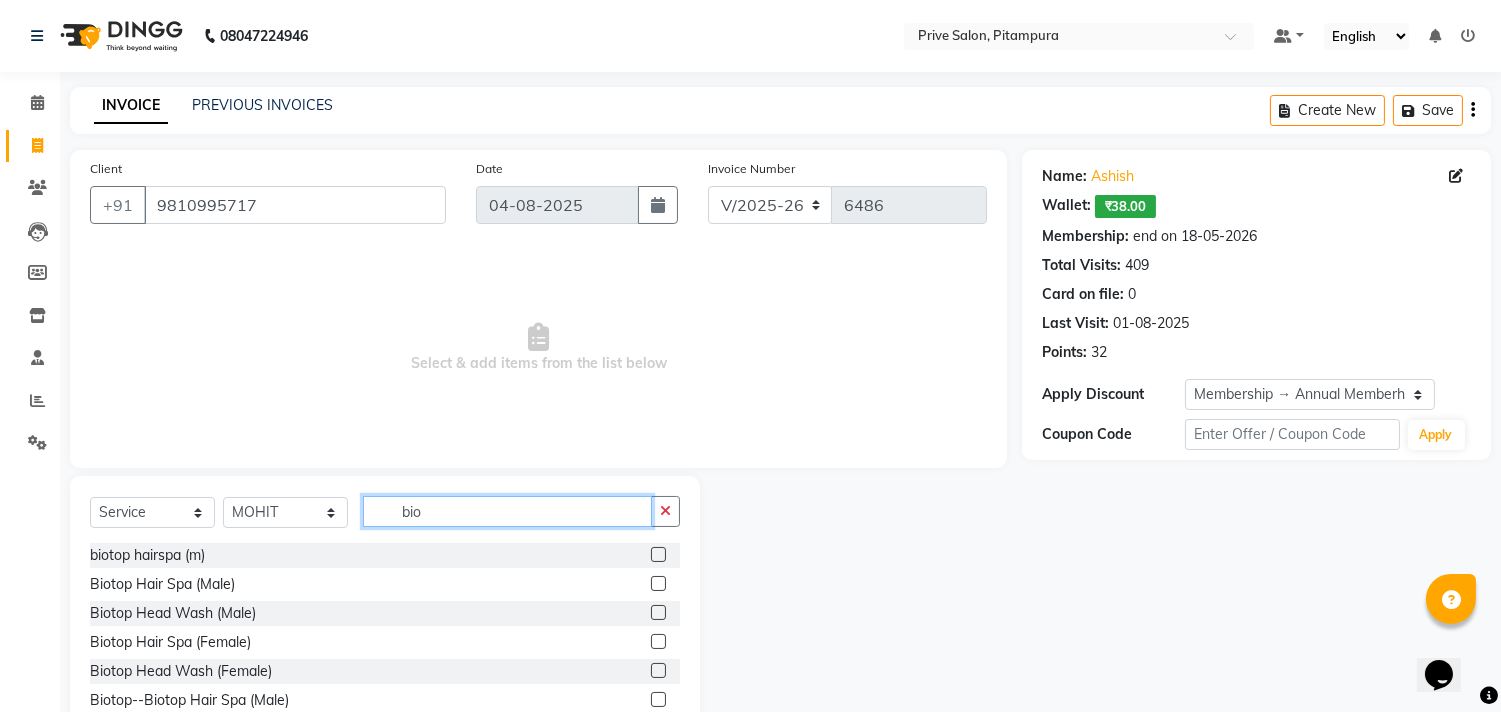 type on "bio" 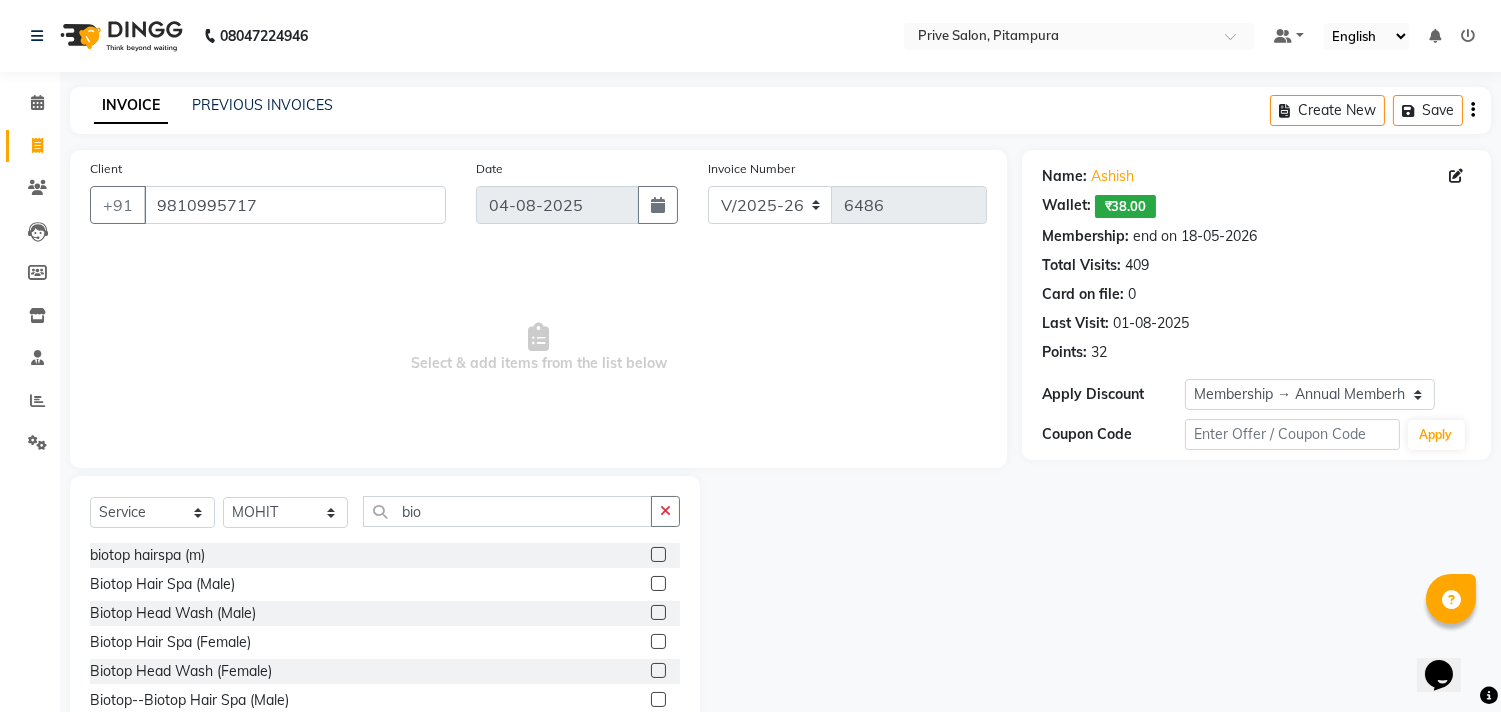 click 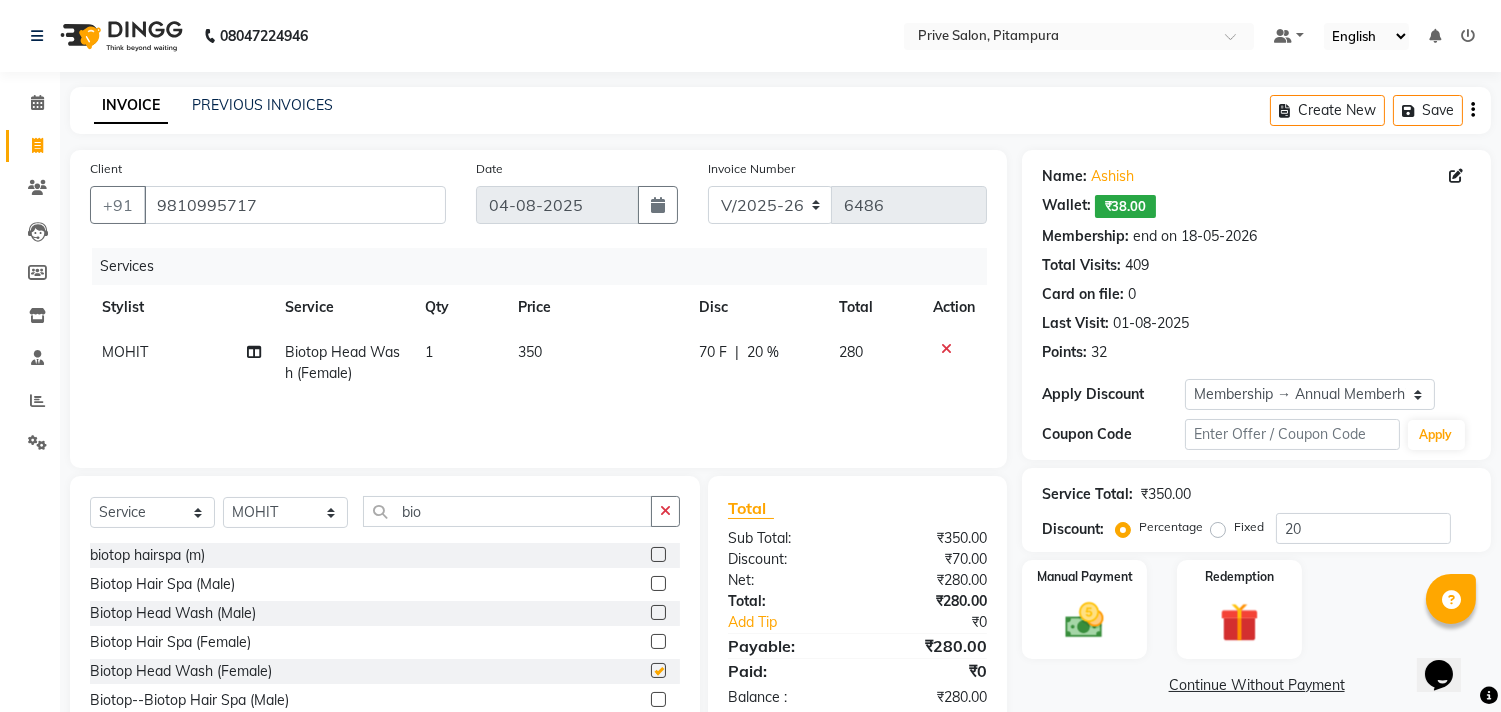 checkbox on "false" 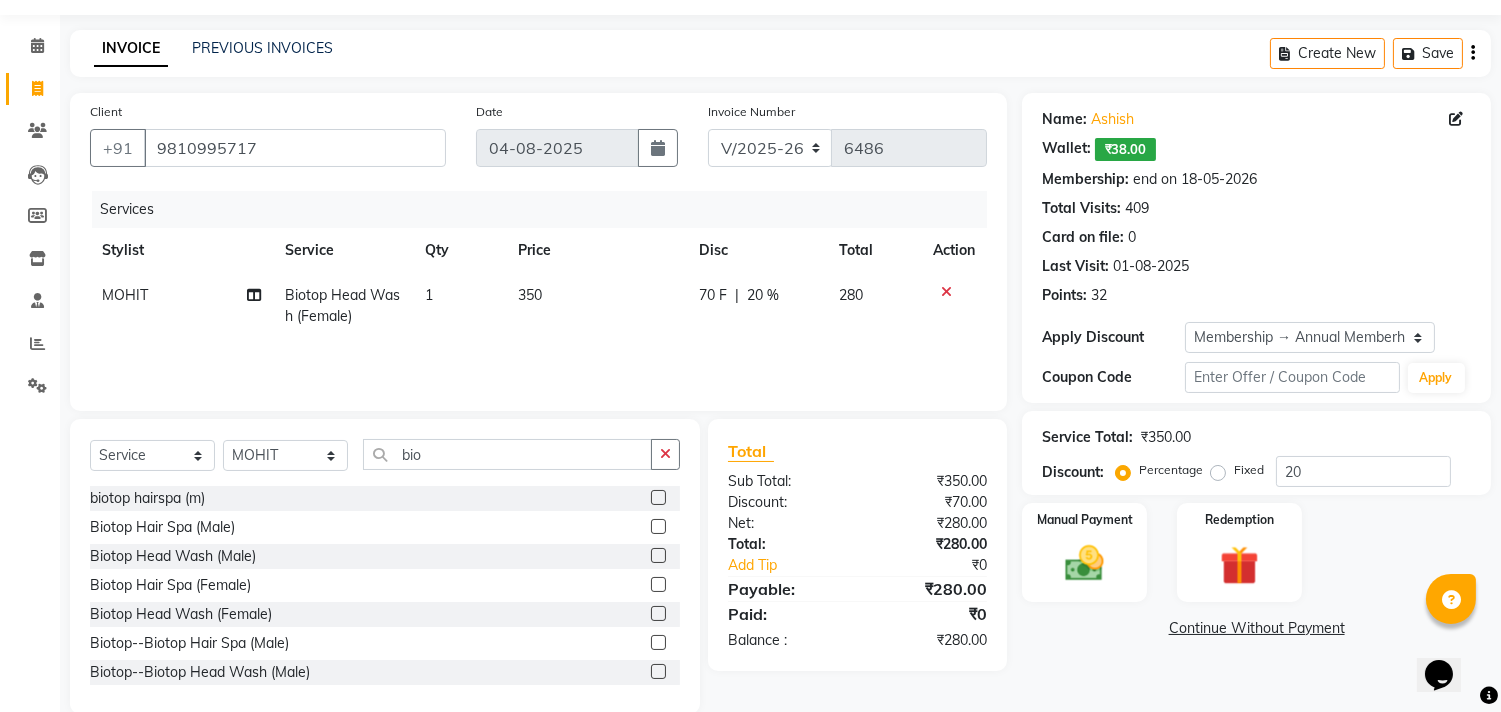 scroll, scrollTop: 88, scrollLeft: 0, axis: vertical 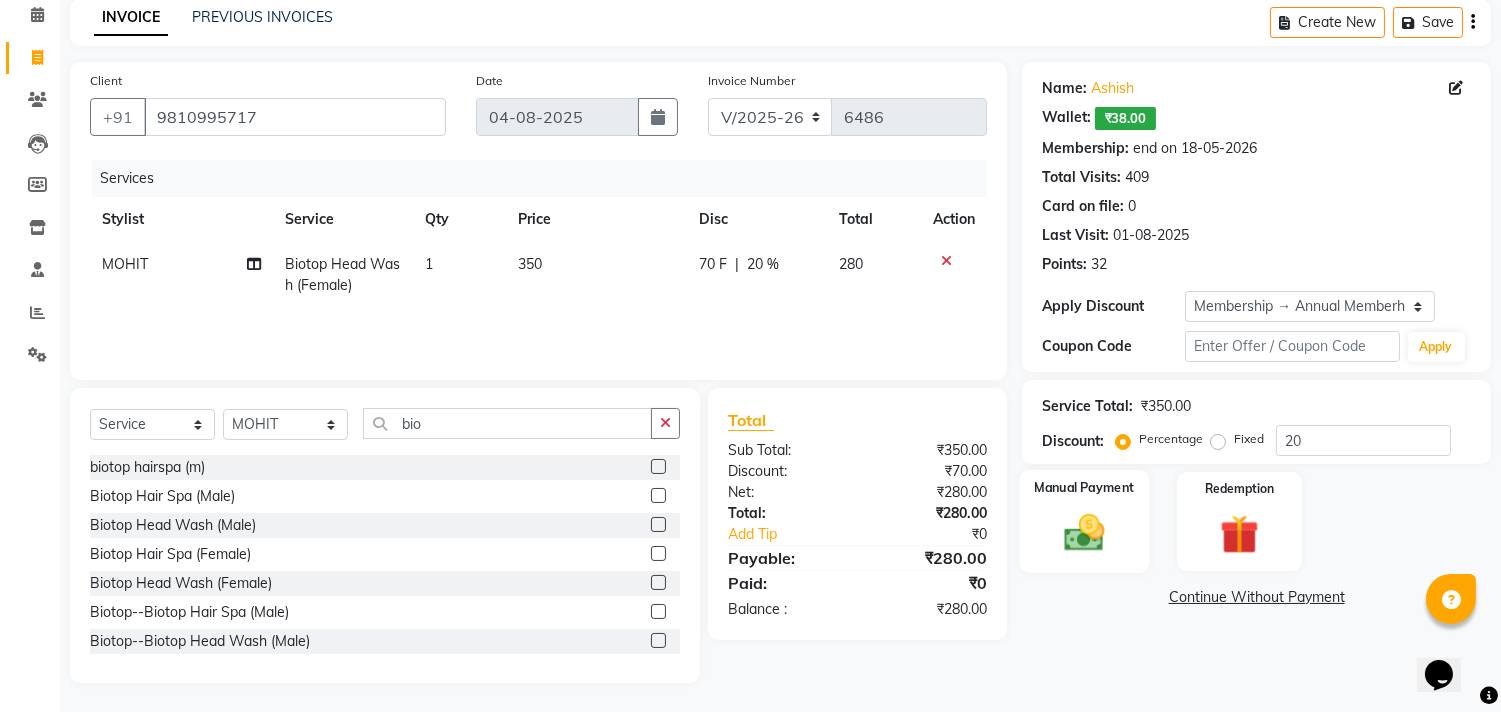 click 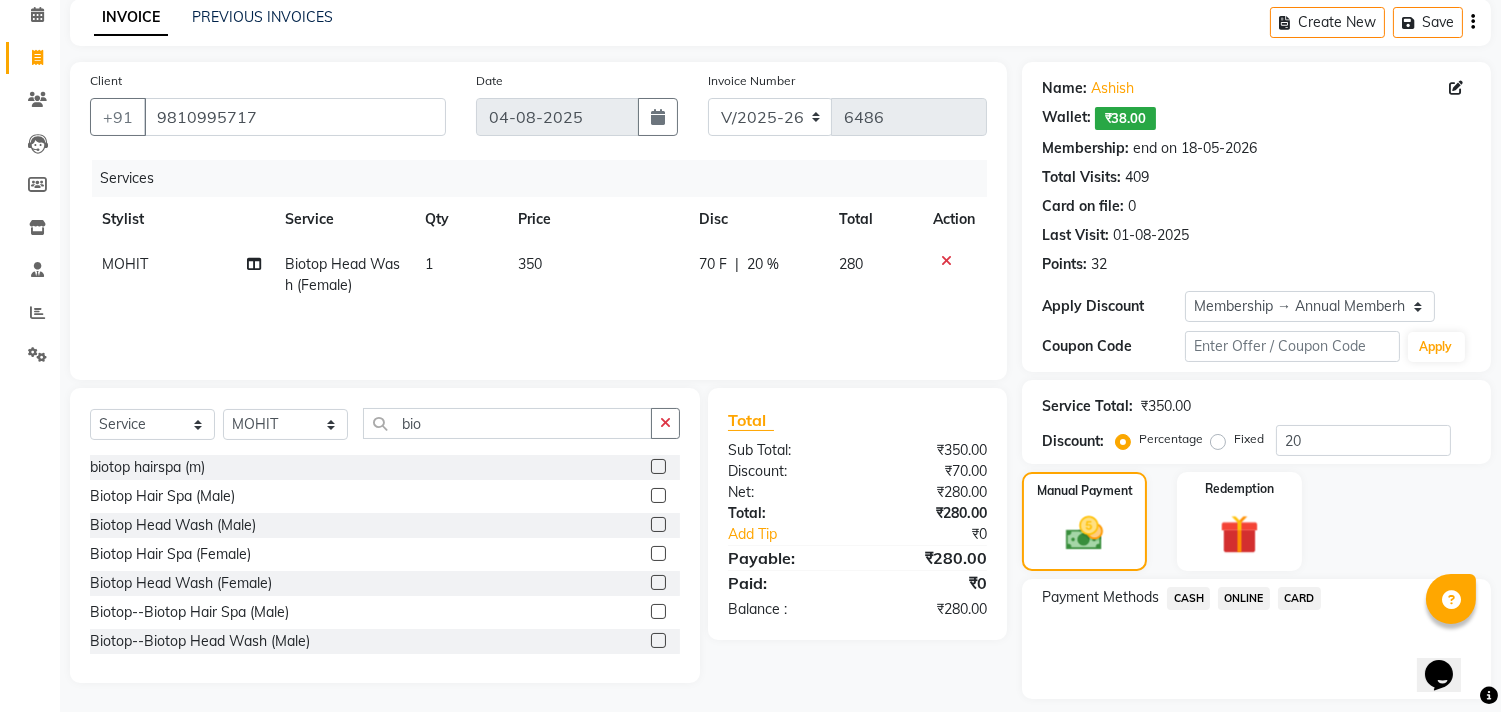 click on "ONLINE" 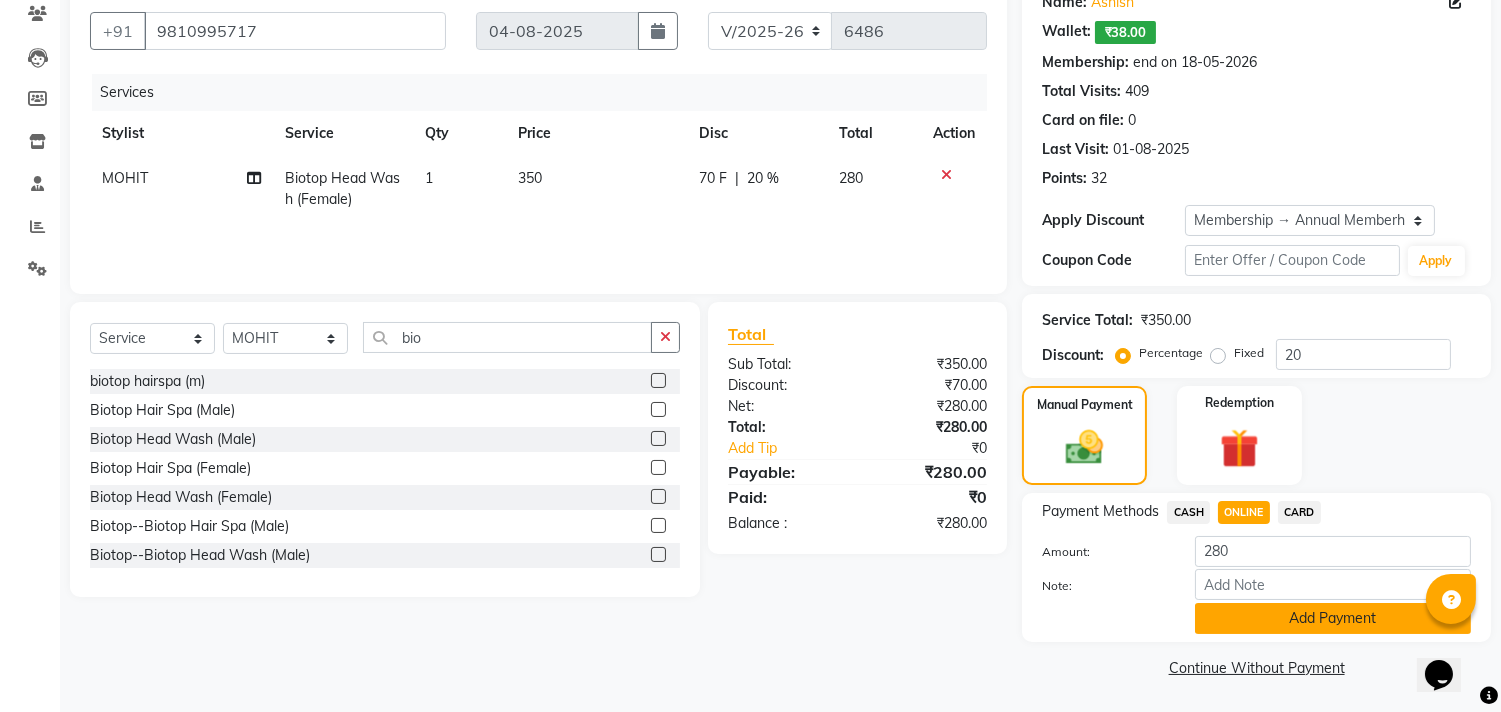 click on "Add Payment" 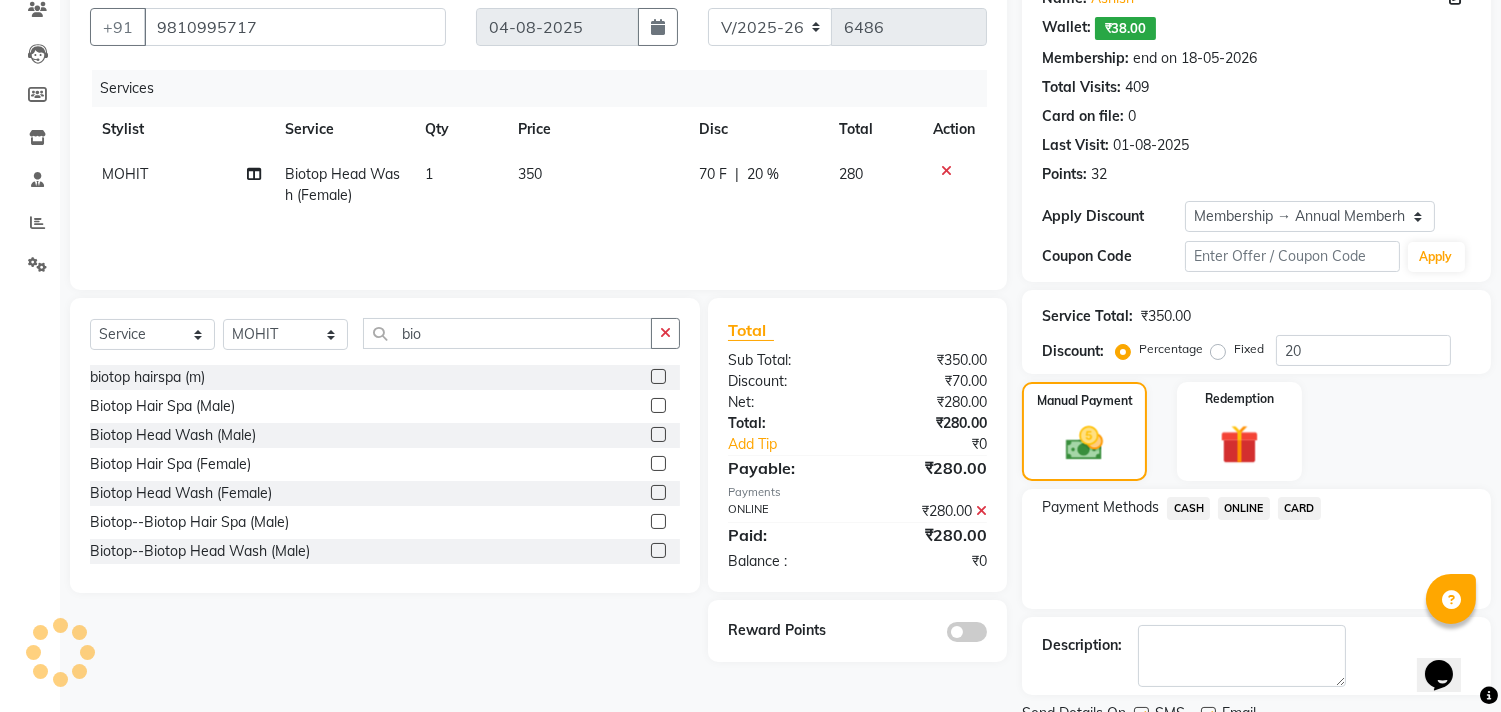 scroll, scrollTop: 257, scrollLeft: 0, axis: vertical 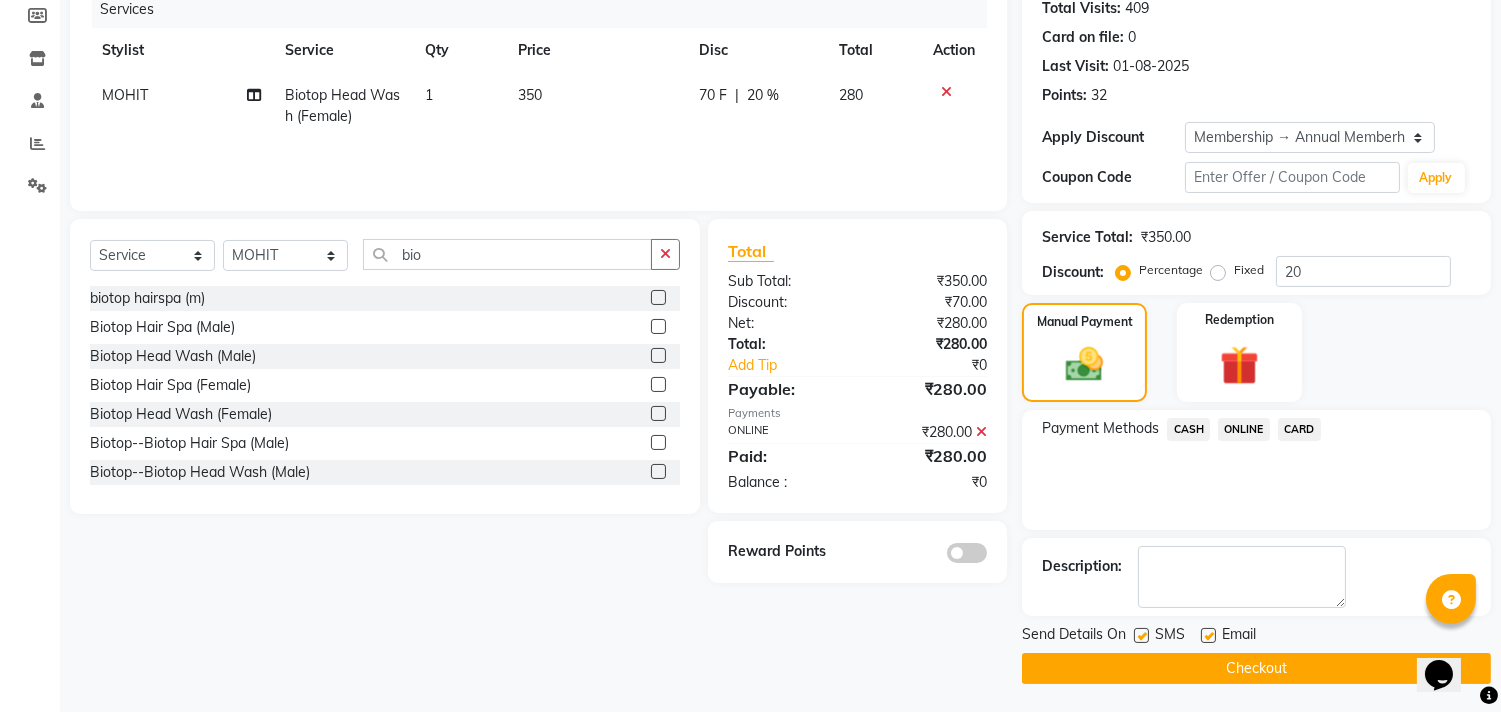 click on "Checkout" 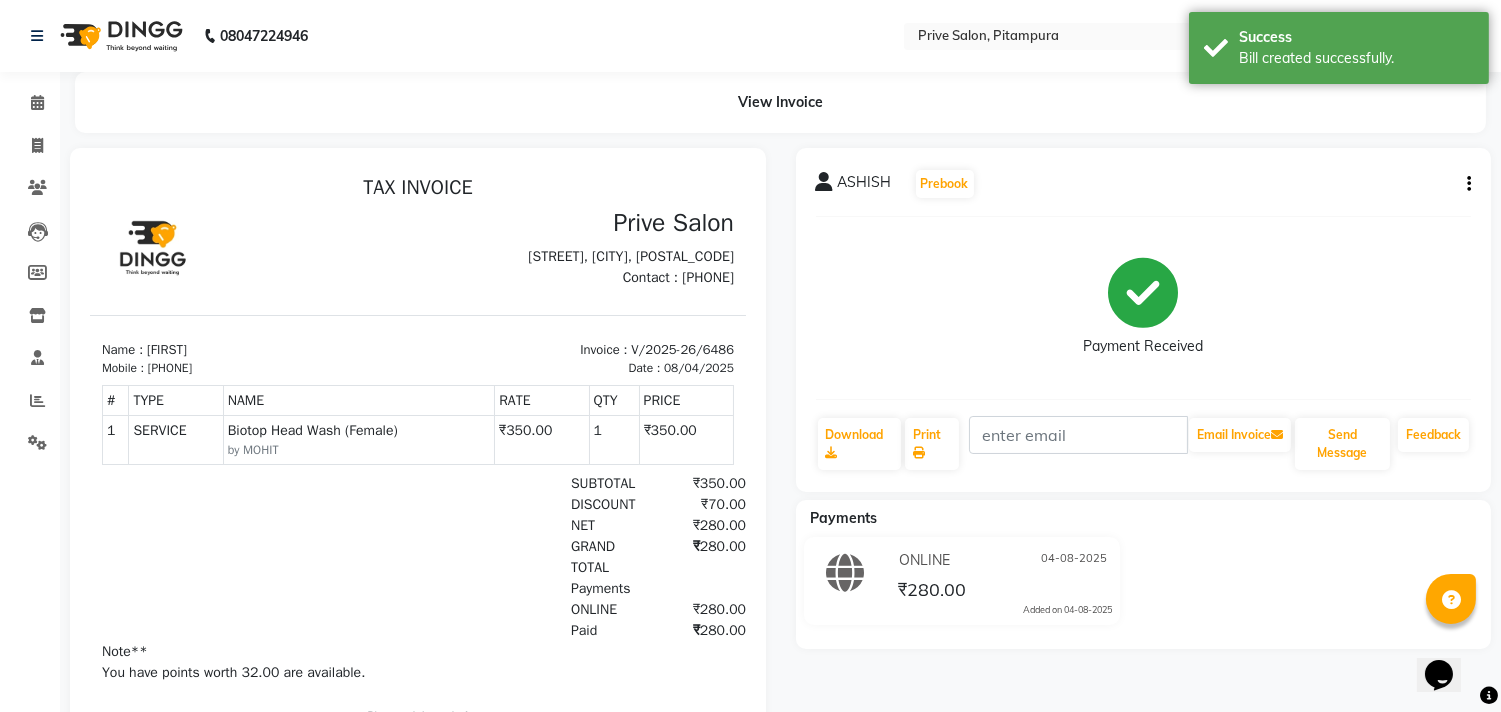 scroll, scrollTop: 0, scrollLeft: 0, axis: both 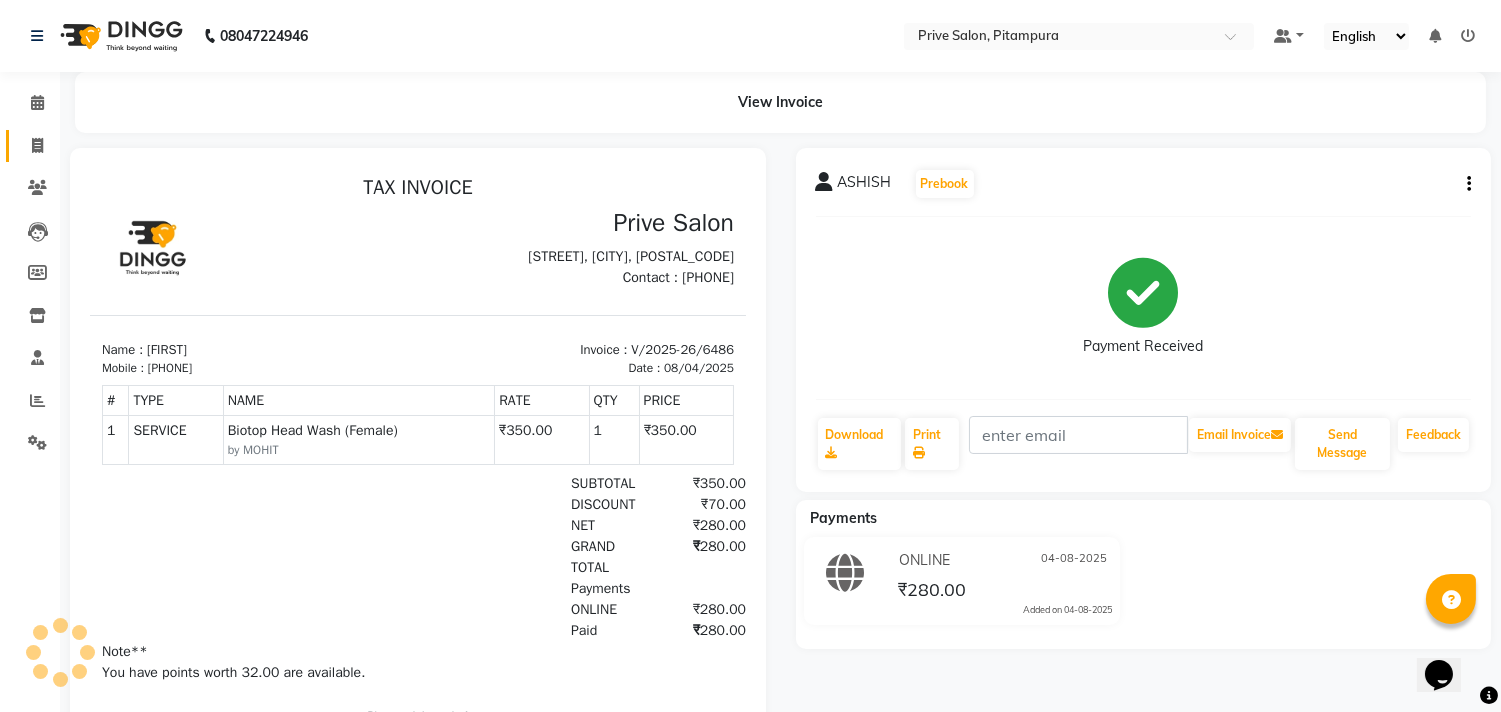 click on "Invoice" 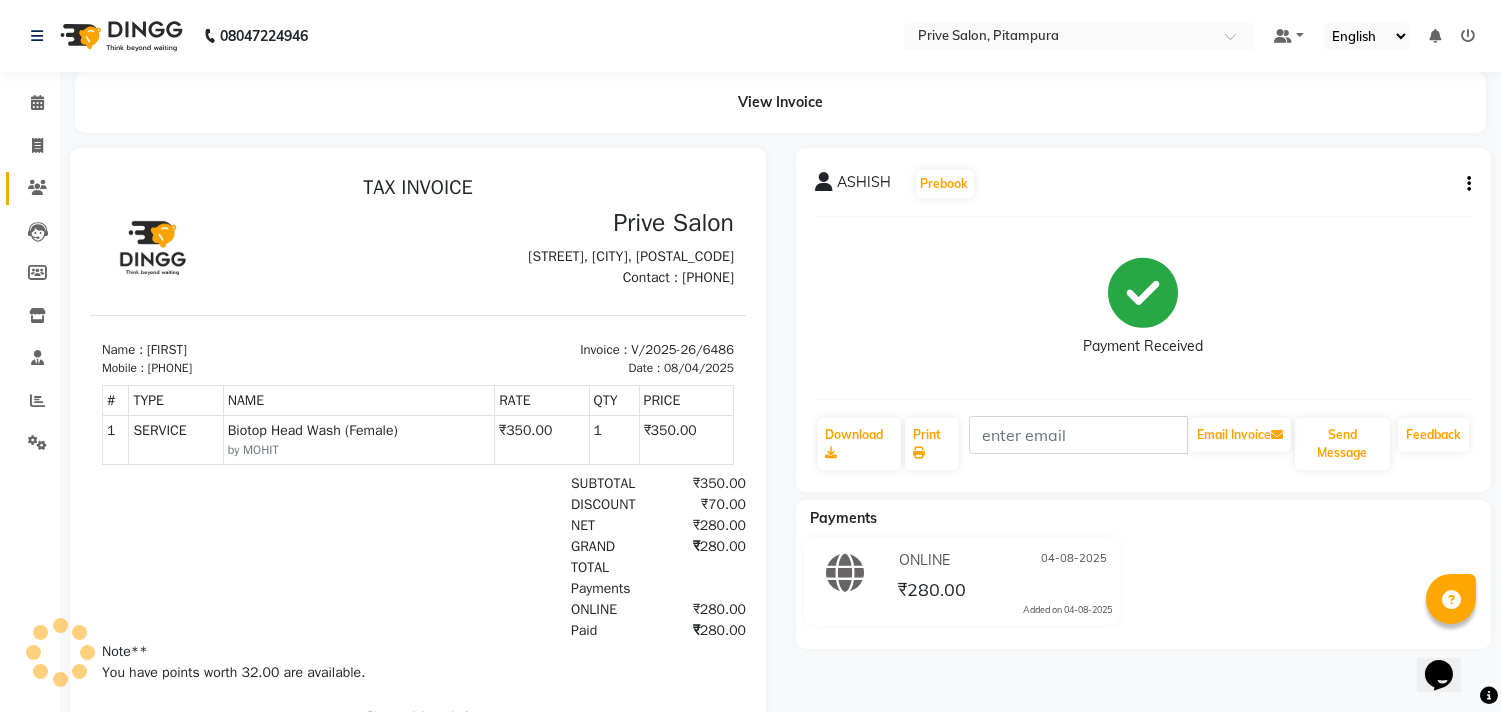 click 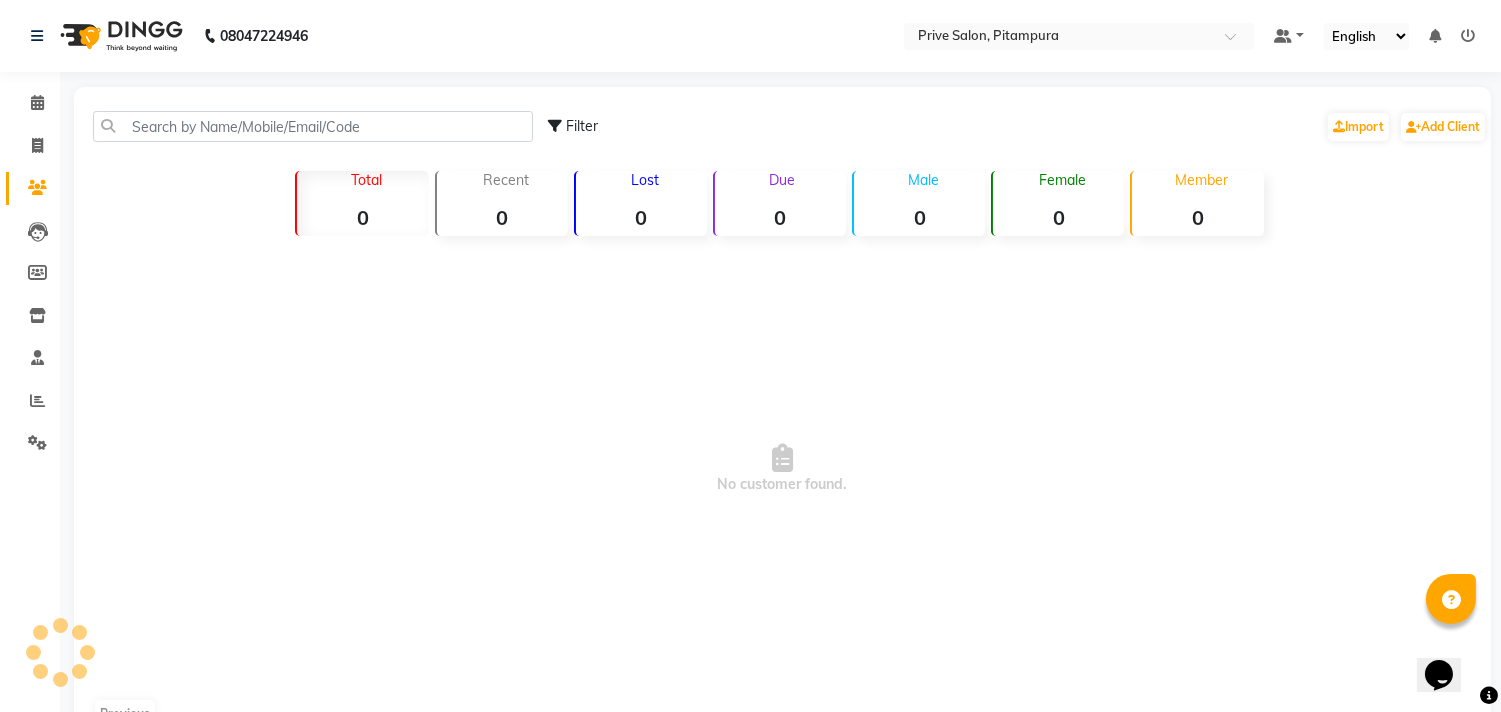 scroll, scrollTop: 51, scrollLeft: 0, axis: vertical 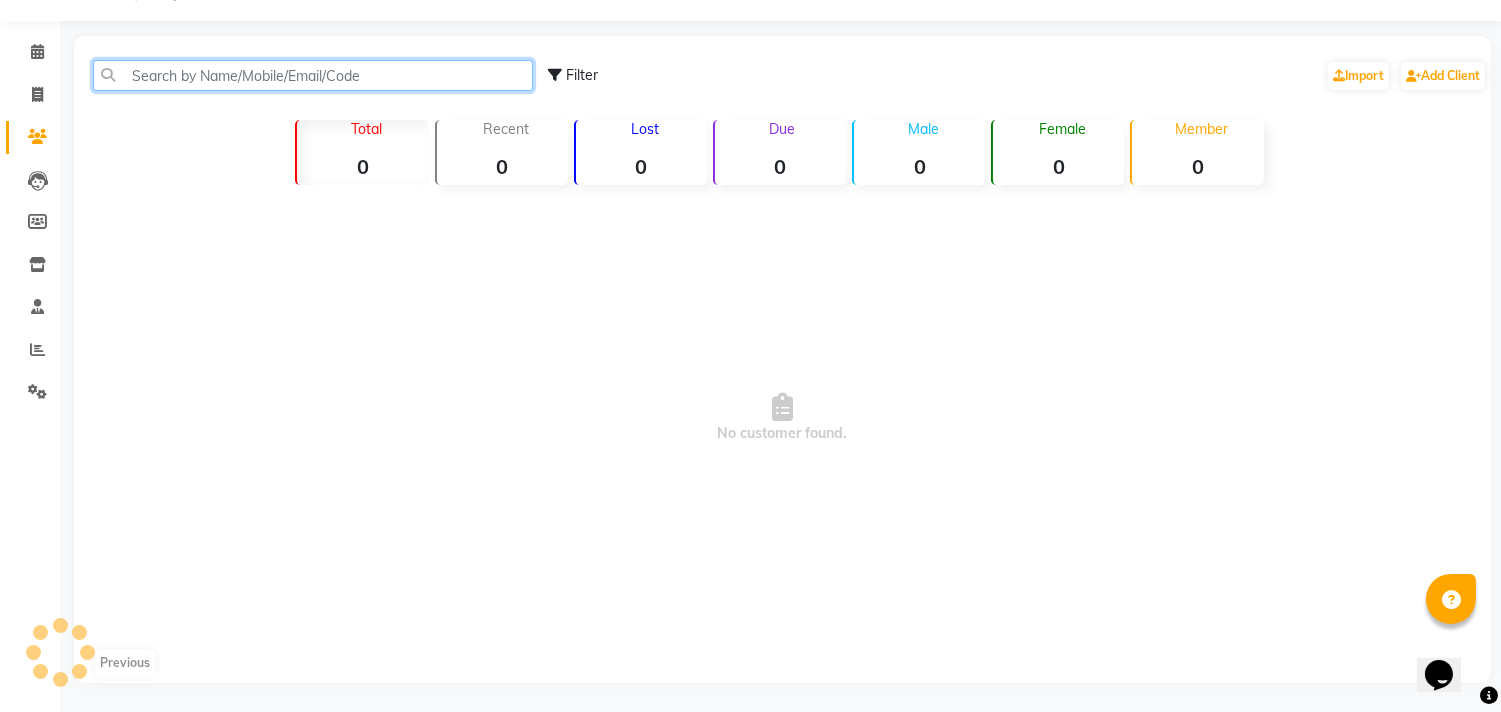 click 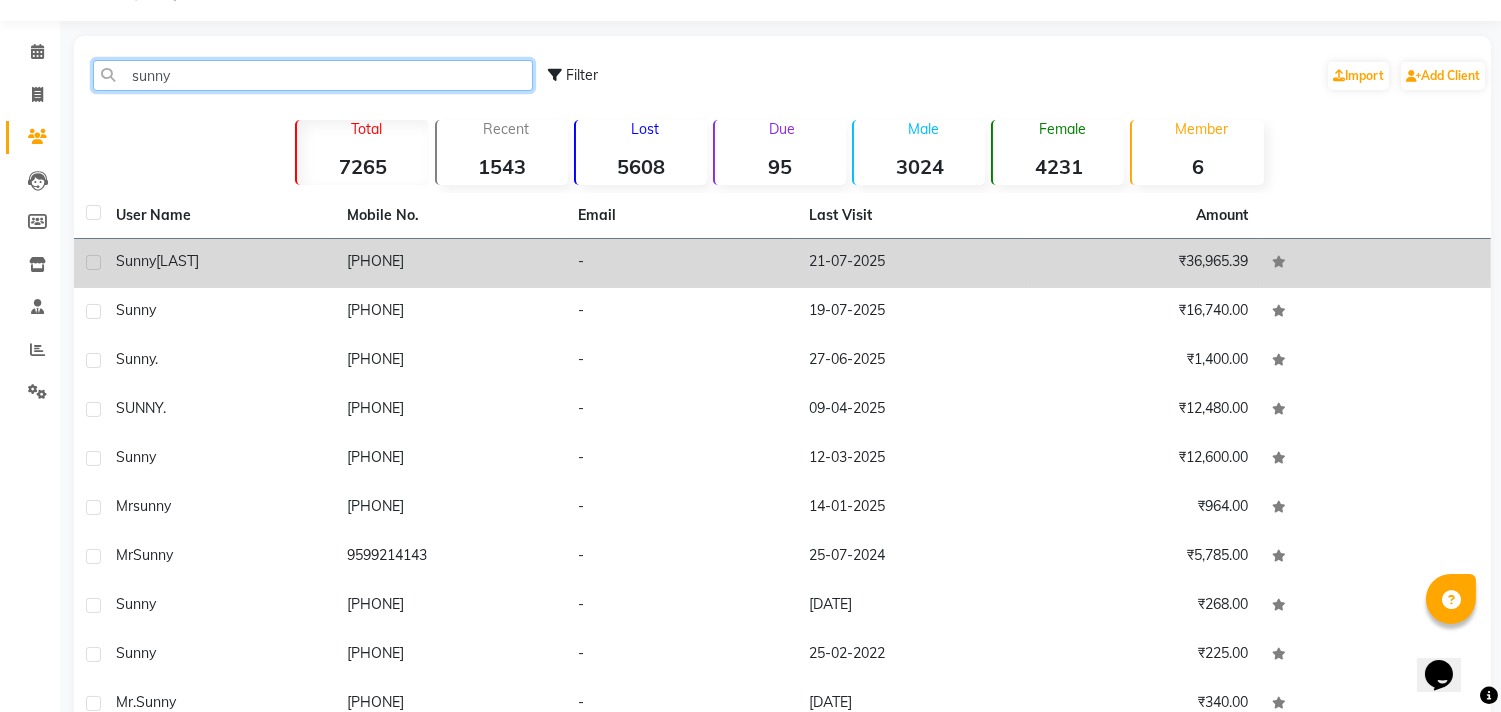 type on "sunny" 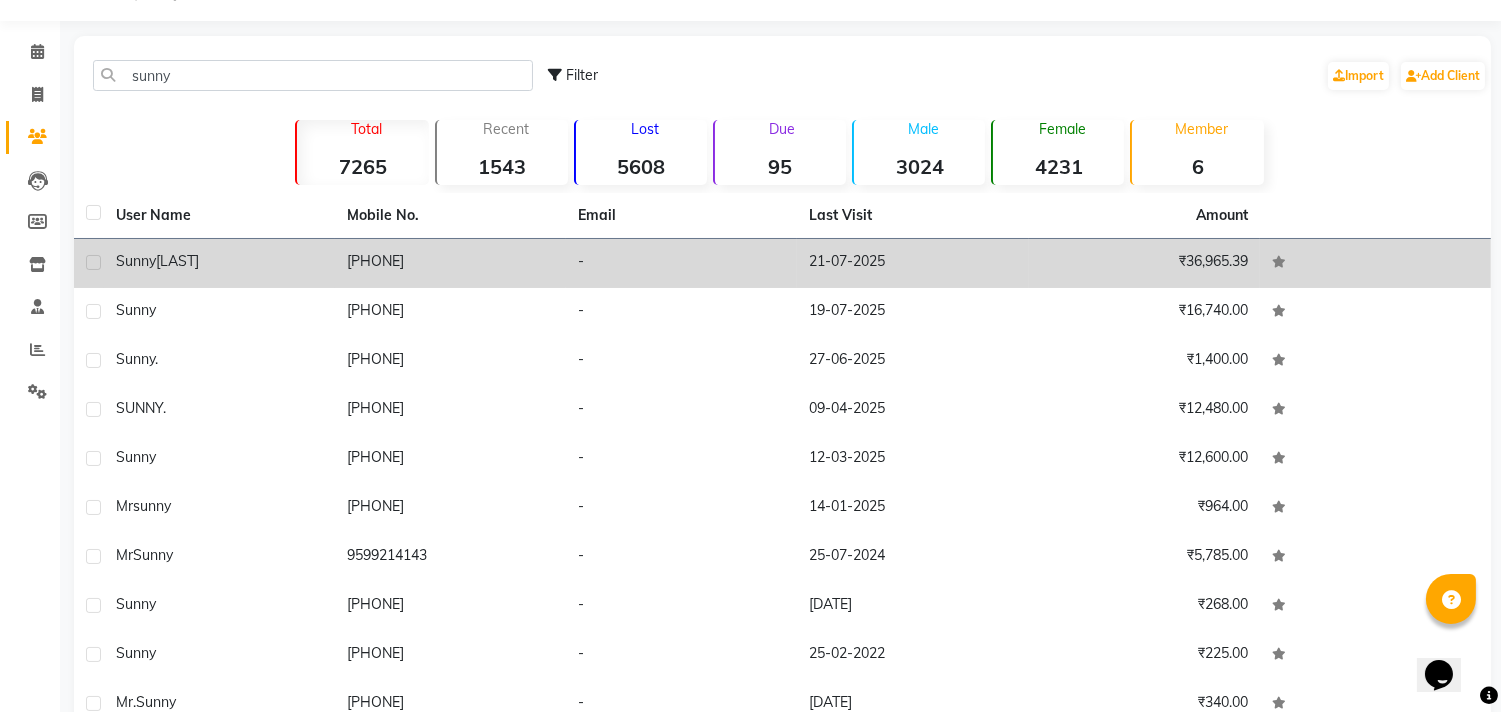 click on "[FIRST] [LAST]" 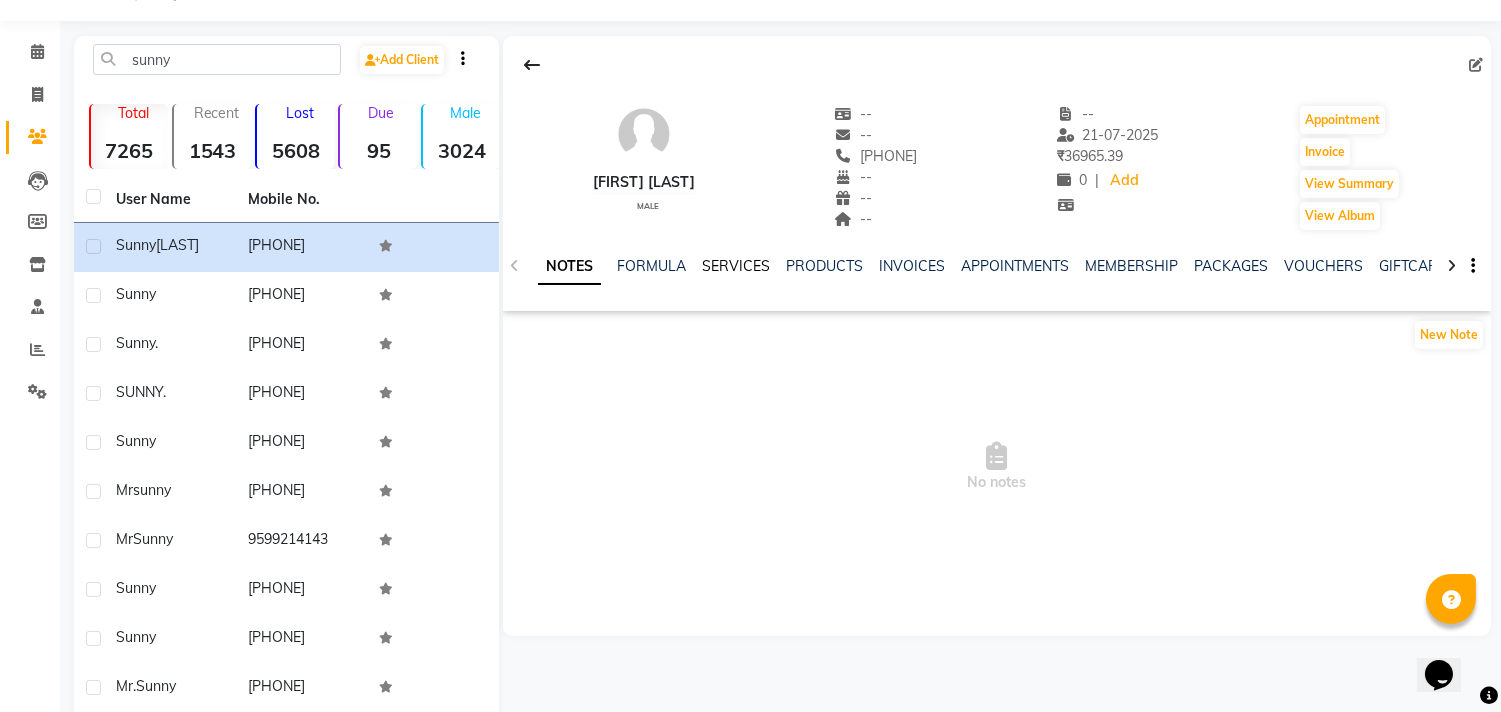 click on "SERVICES" 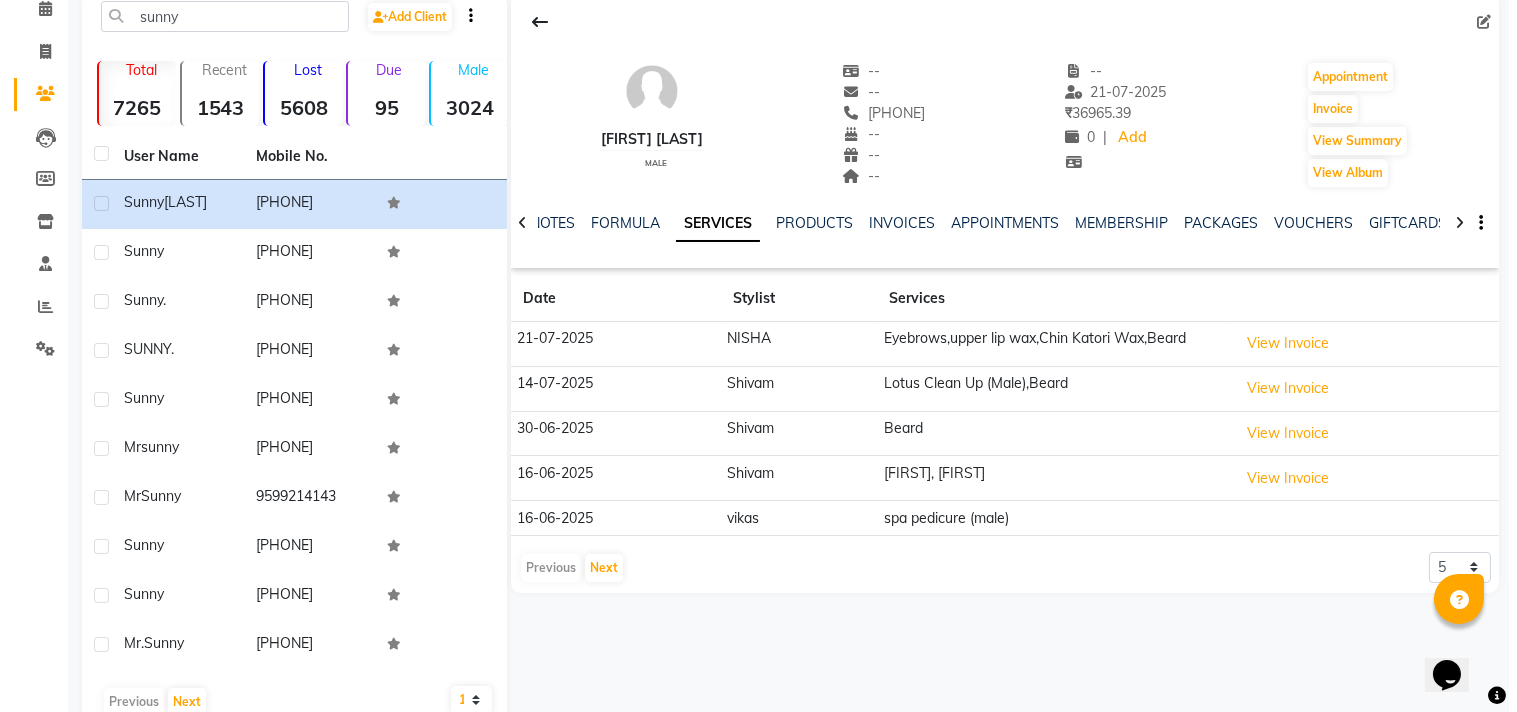 scroll, scrollTop: 137, scrollLeft: 0, axis: vertical 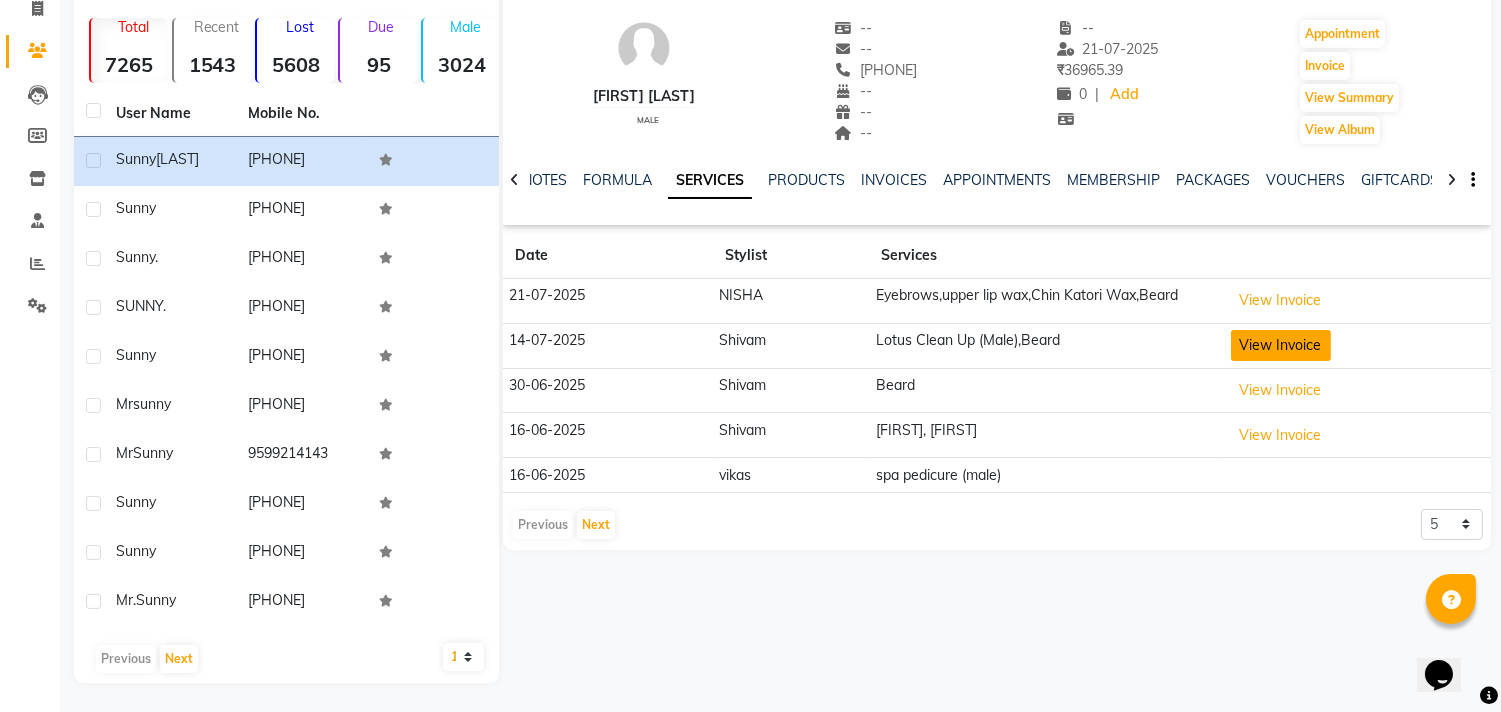click on "View Invoice" 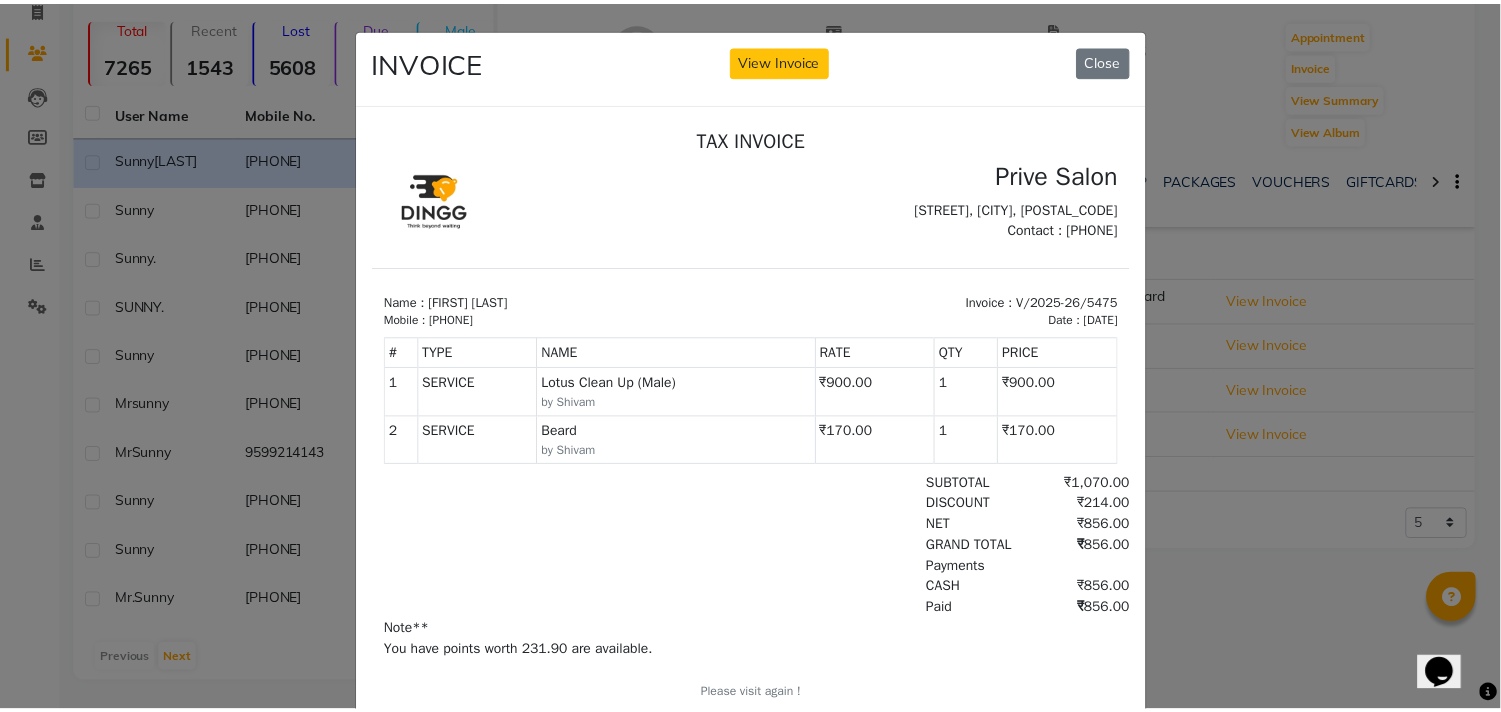 scroll, scrollTop: 0, scrollLeft: 0, axis: both 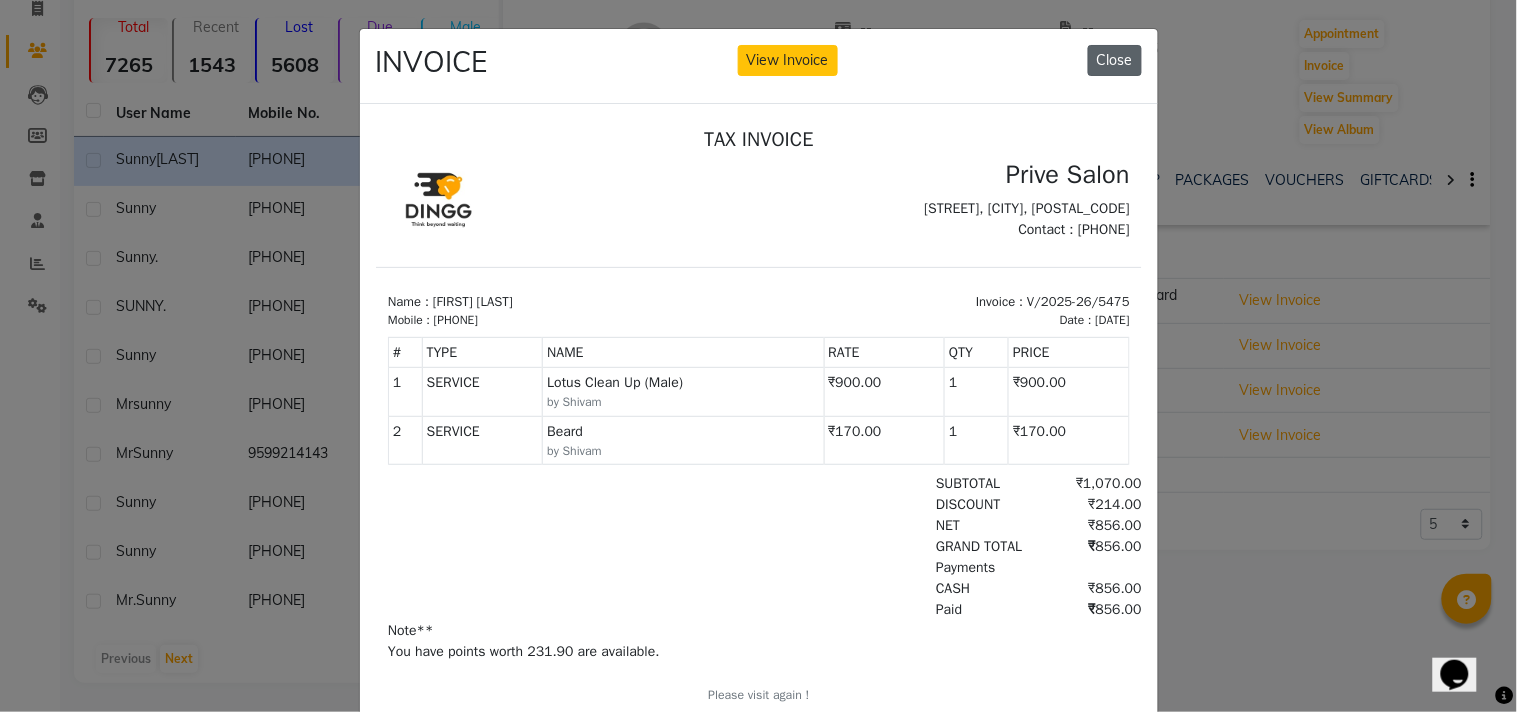 click on "Close" 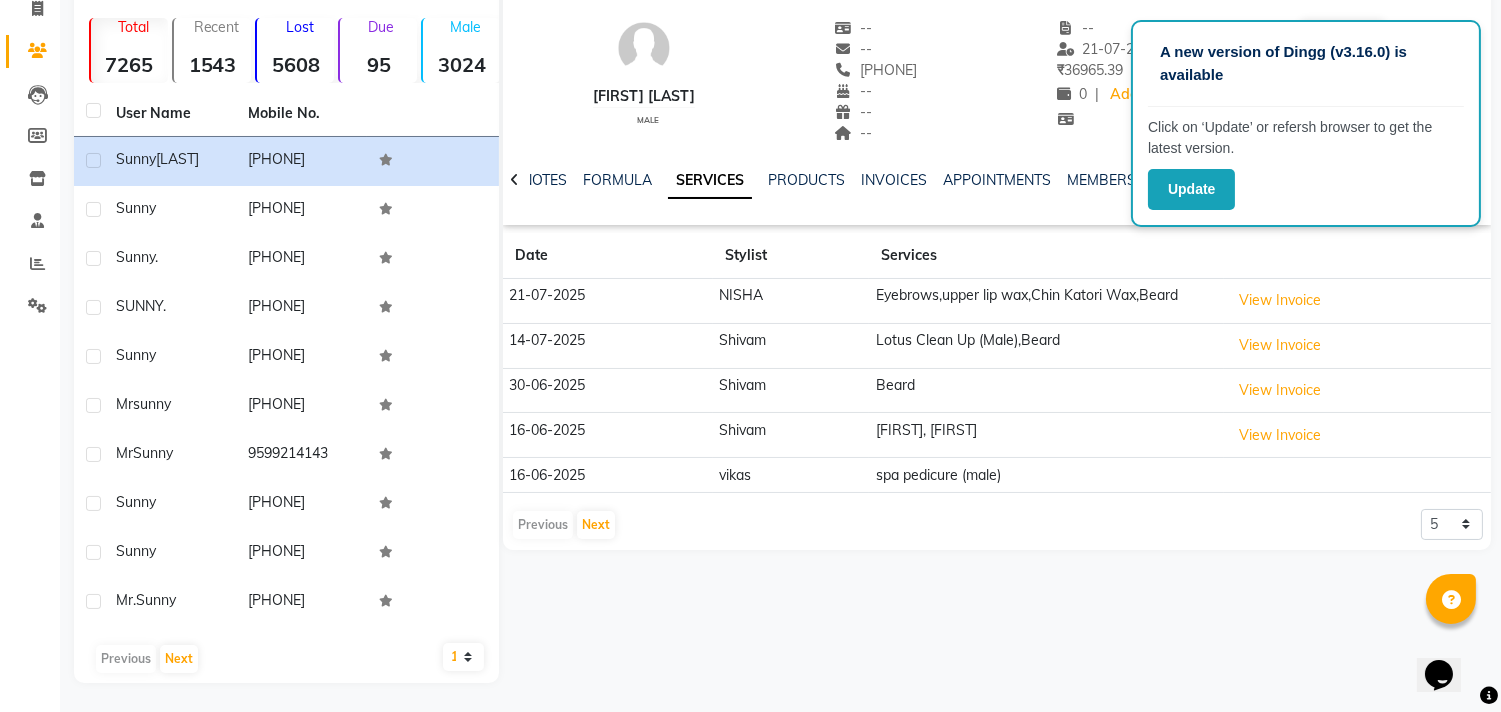 scroll, scrollTop: 45, scrollLeft: 0, axis: vertical 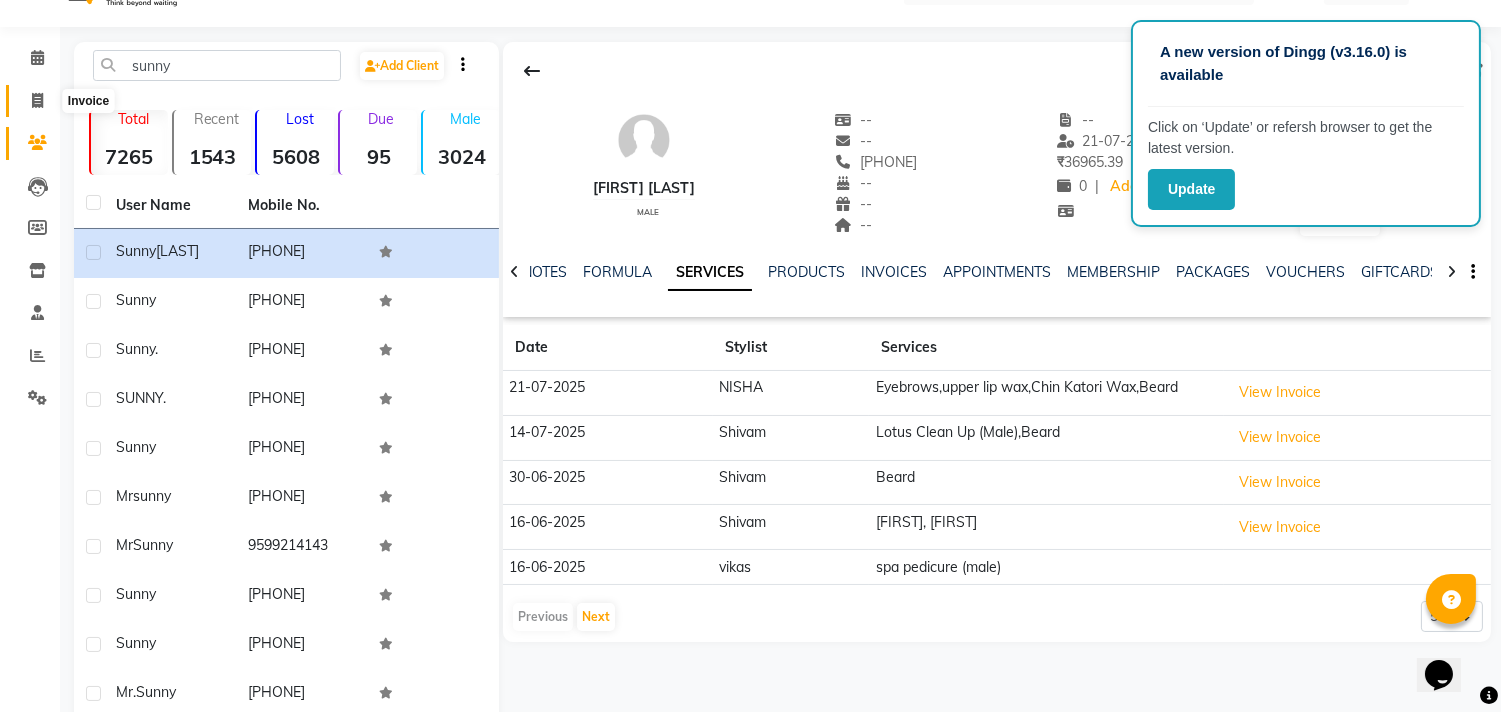 click 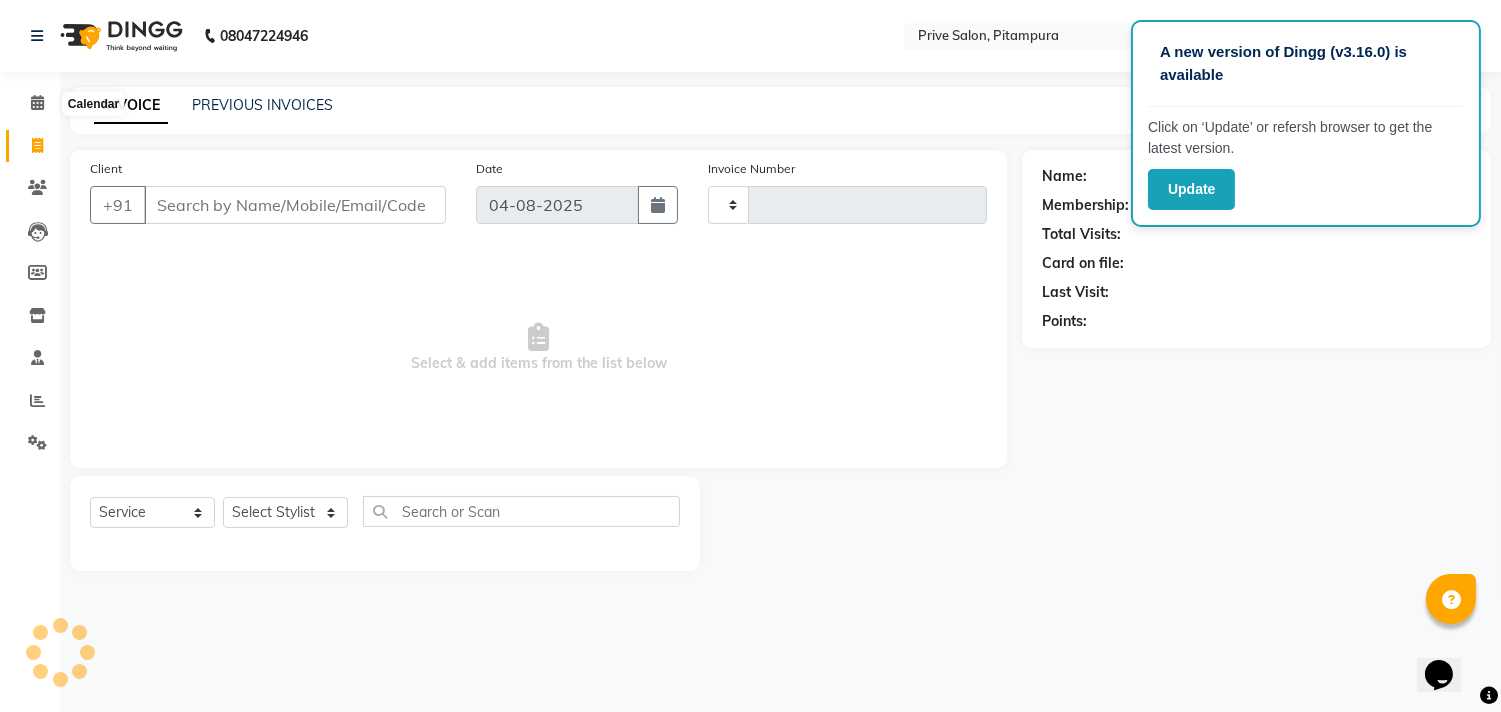 scroll, scrollTop: 0, scrollLeft: 0, axis: both 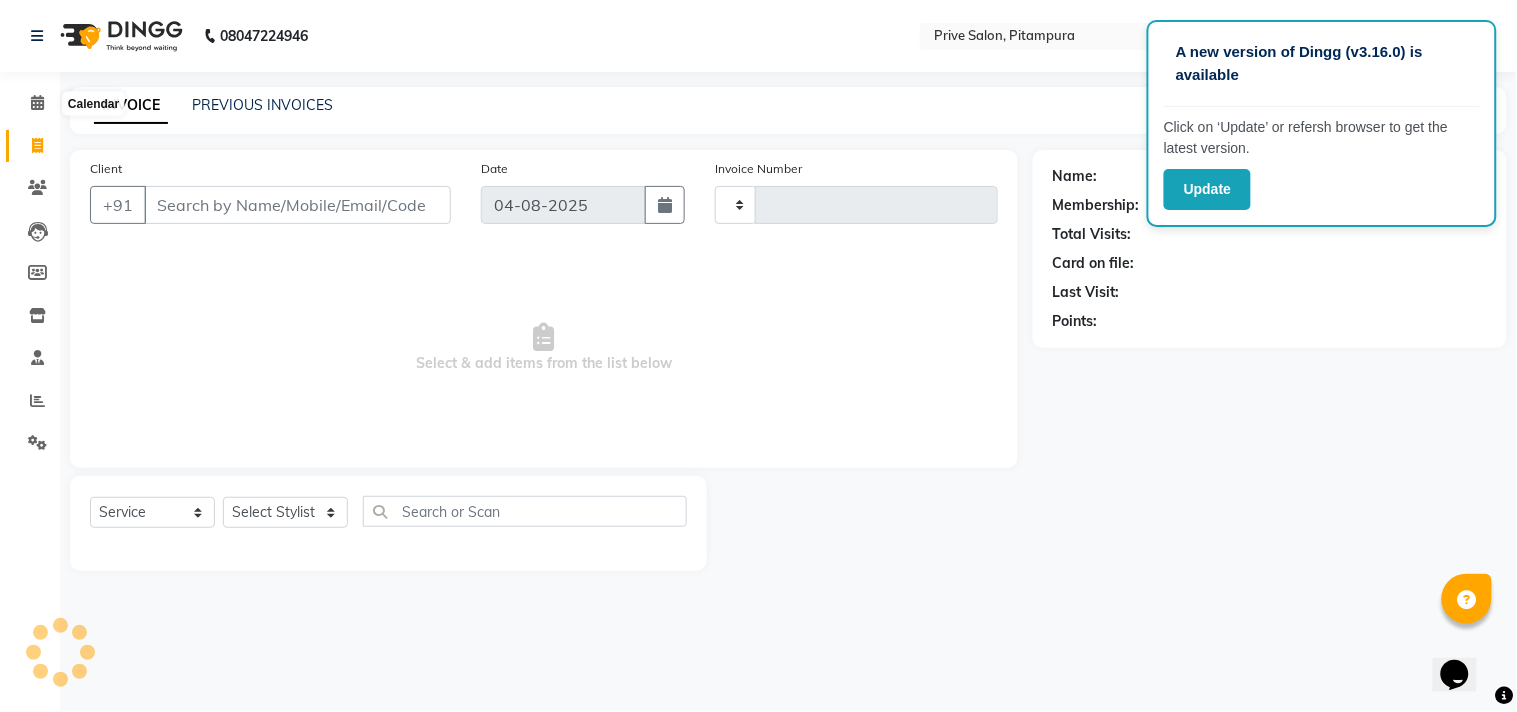 type on "6488" 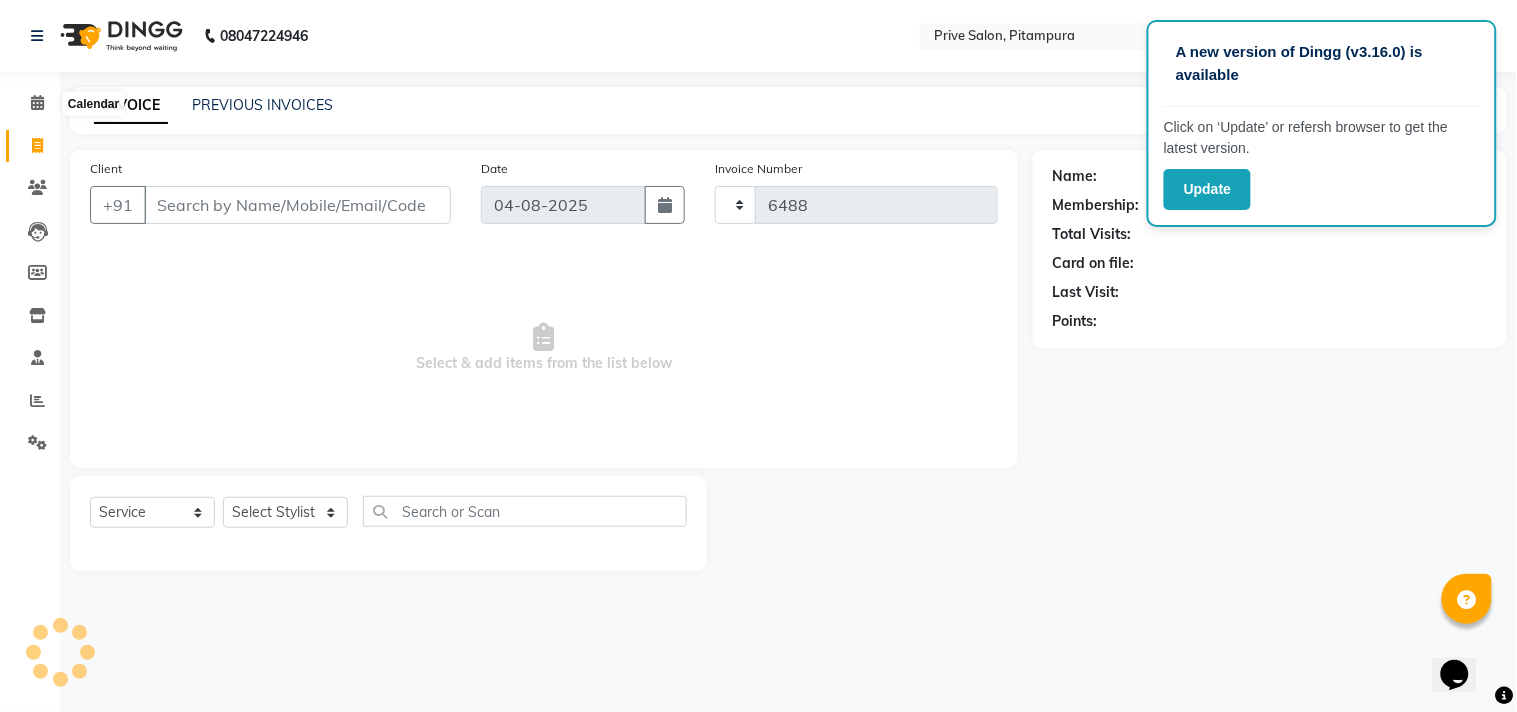 select on "136" 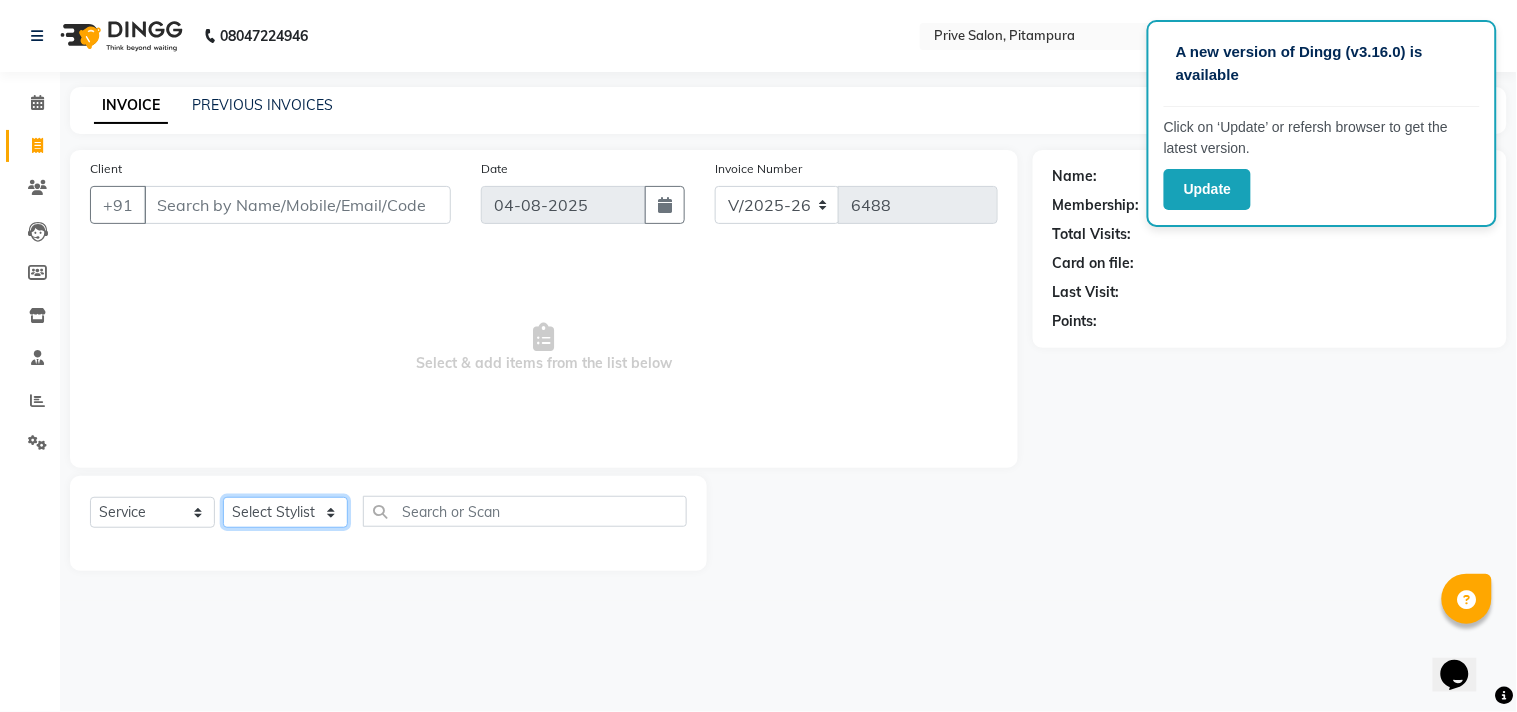 click on "Select Stylist amit ARJUN Atul FAIZAN FARDEEN GOLU harshit HITESH isha kapil khushbu Manager meenu MOHIT Mohsin NISHA nishi Preet privee Shivam SIVA vikas" 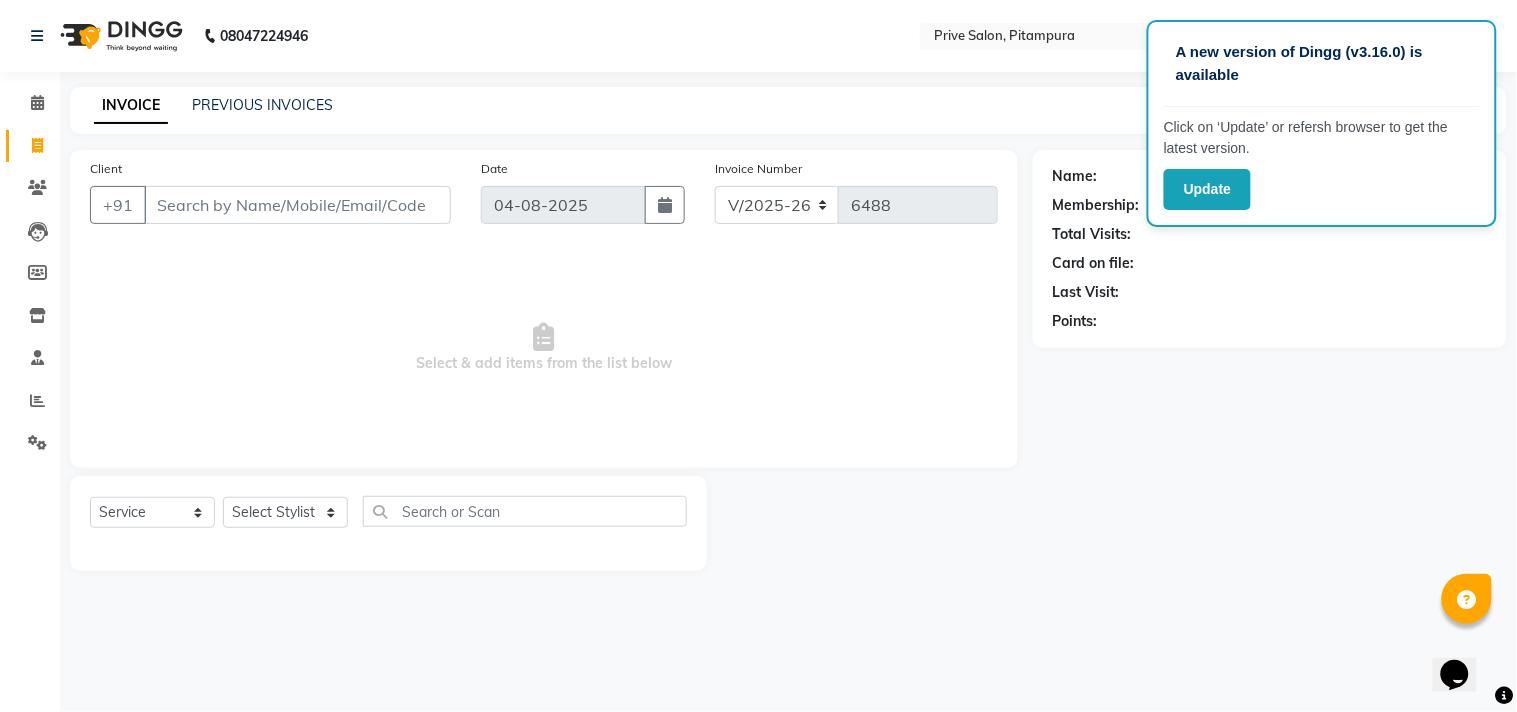 click on "Select & add items from the list below" at bounding box center [544, 348] 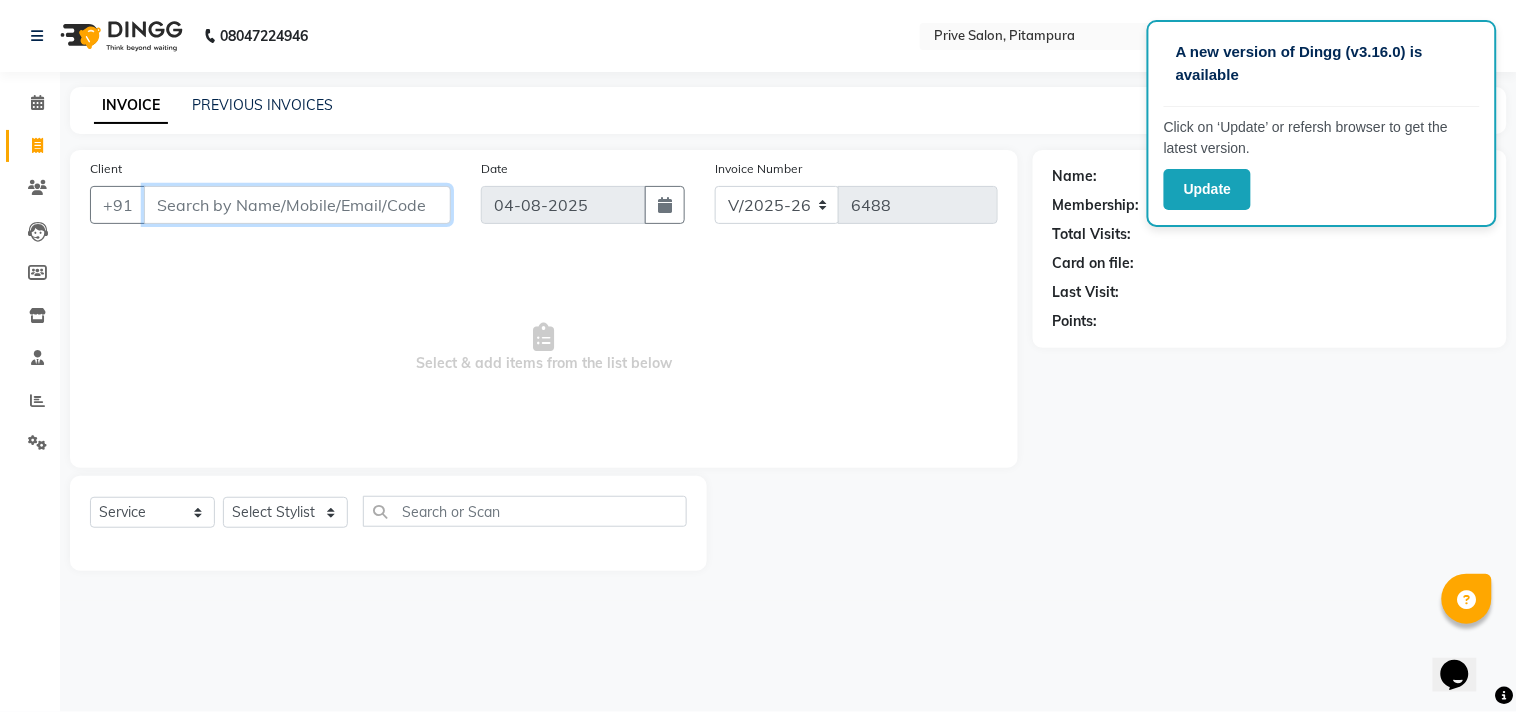 click on "Client" at bounding box center (297, 205) 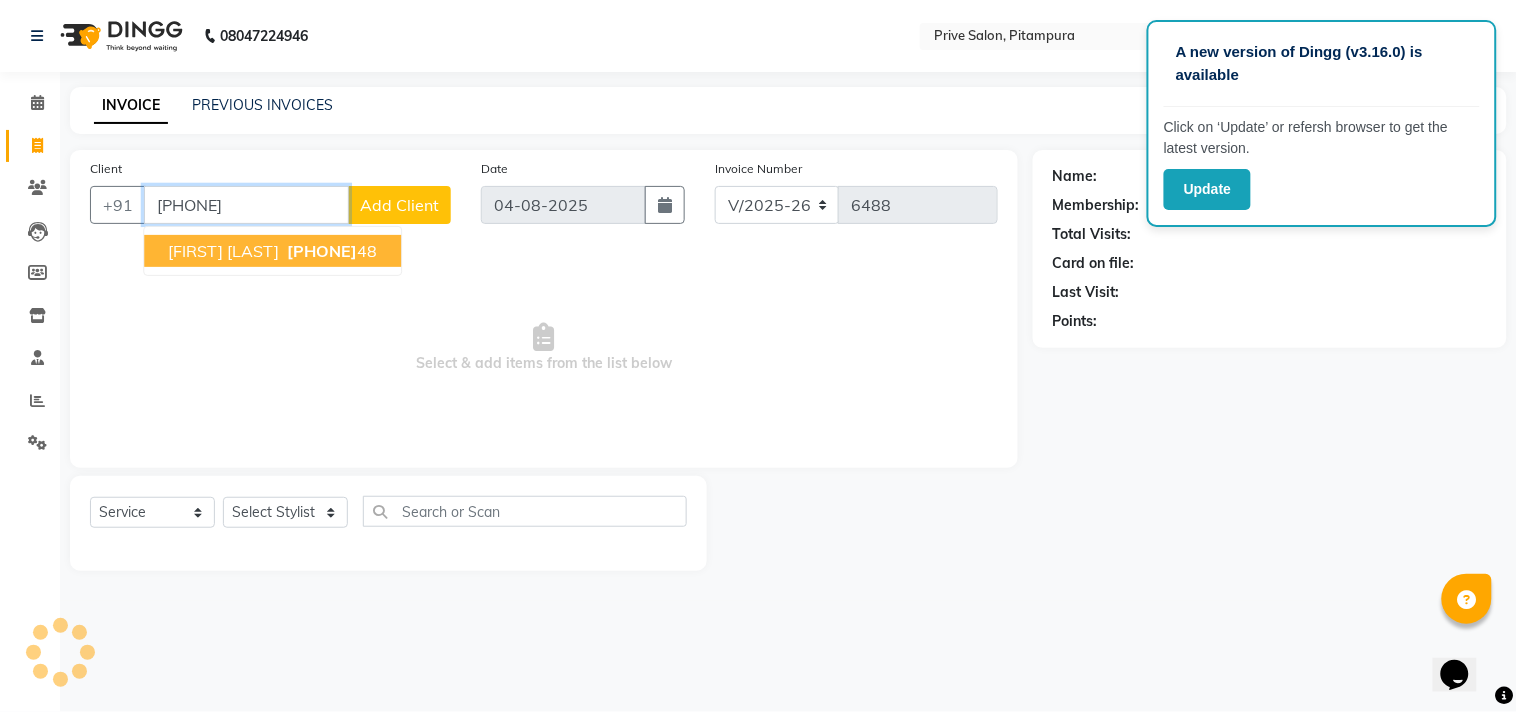 click on "[PHONE]" at bounding box center (322, 251) 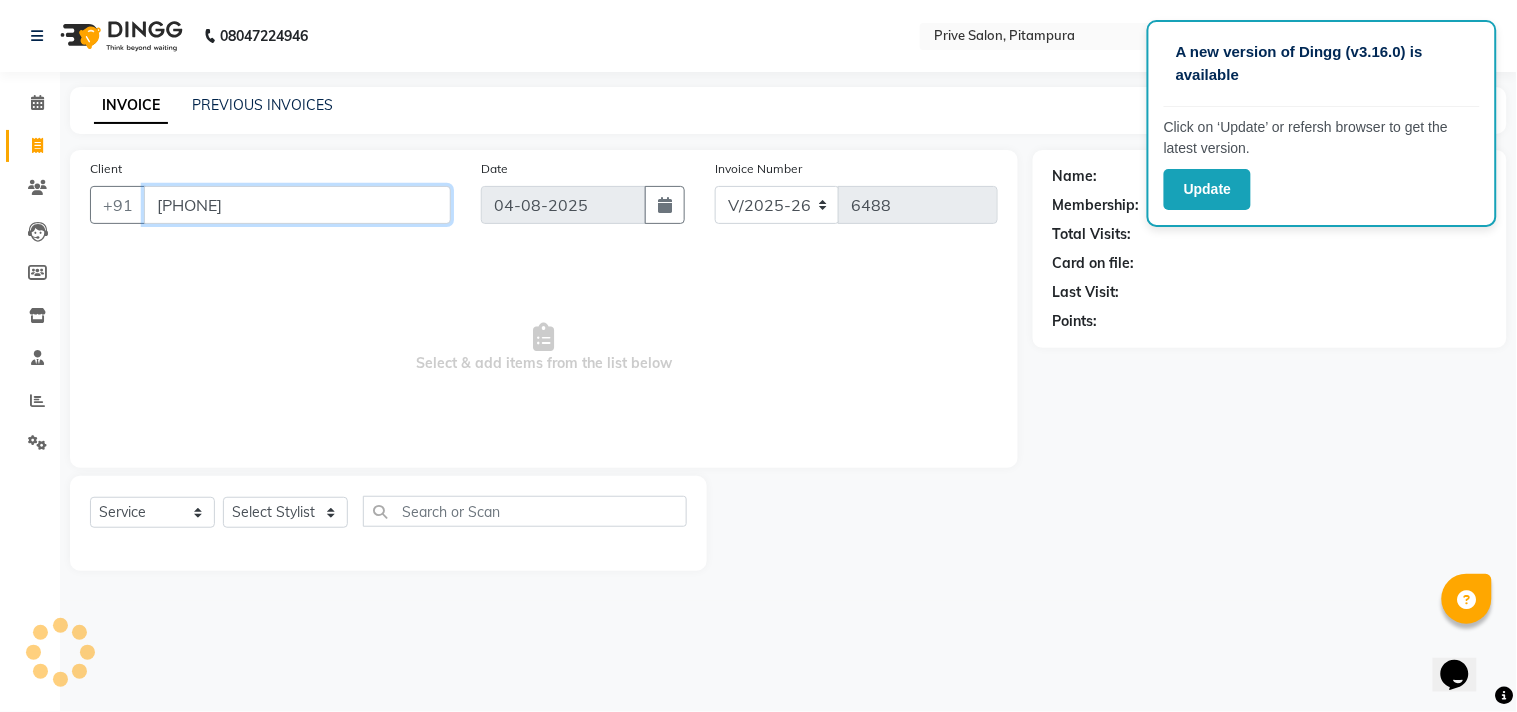 type on "[PHONE]" 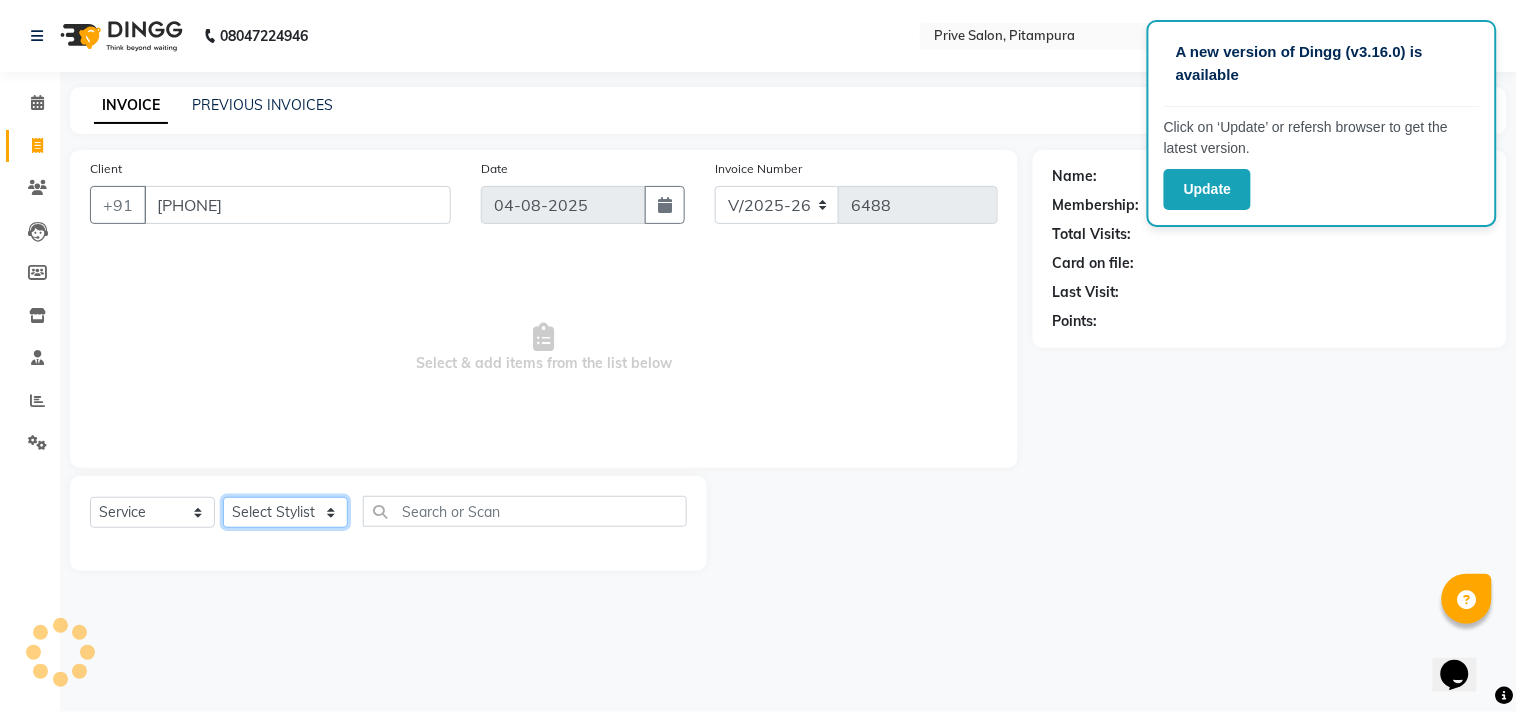click on "Select Stylist amit ARJUN Atul FAIZAN FARDEEN GOLU harshit HITESH isha kapil khushbu Manager meenu MOHIT Mohsin NISHA nishi Preet privee Shivam SIVA vikas" 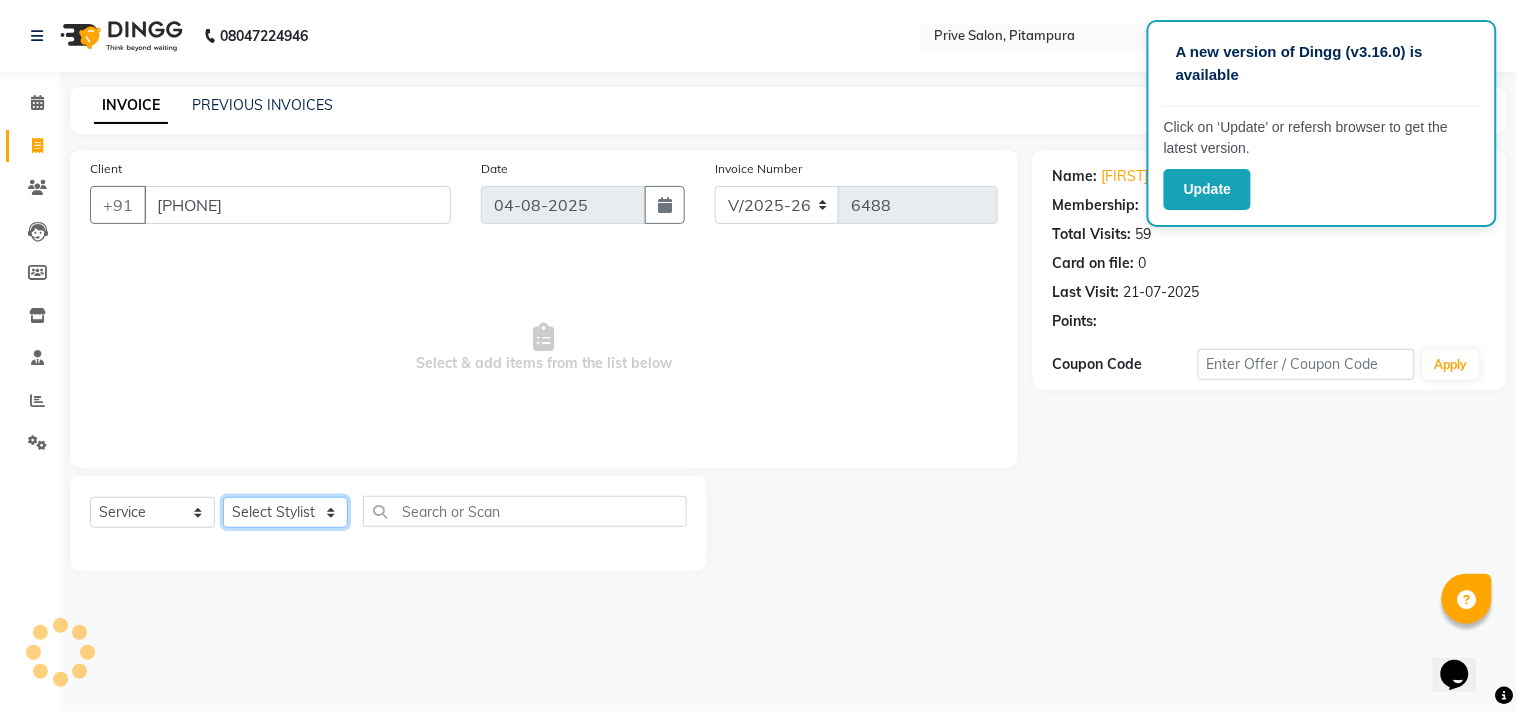 select on "1: Object" 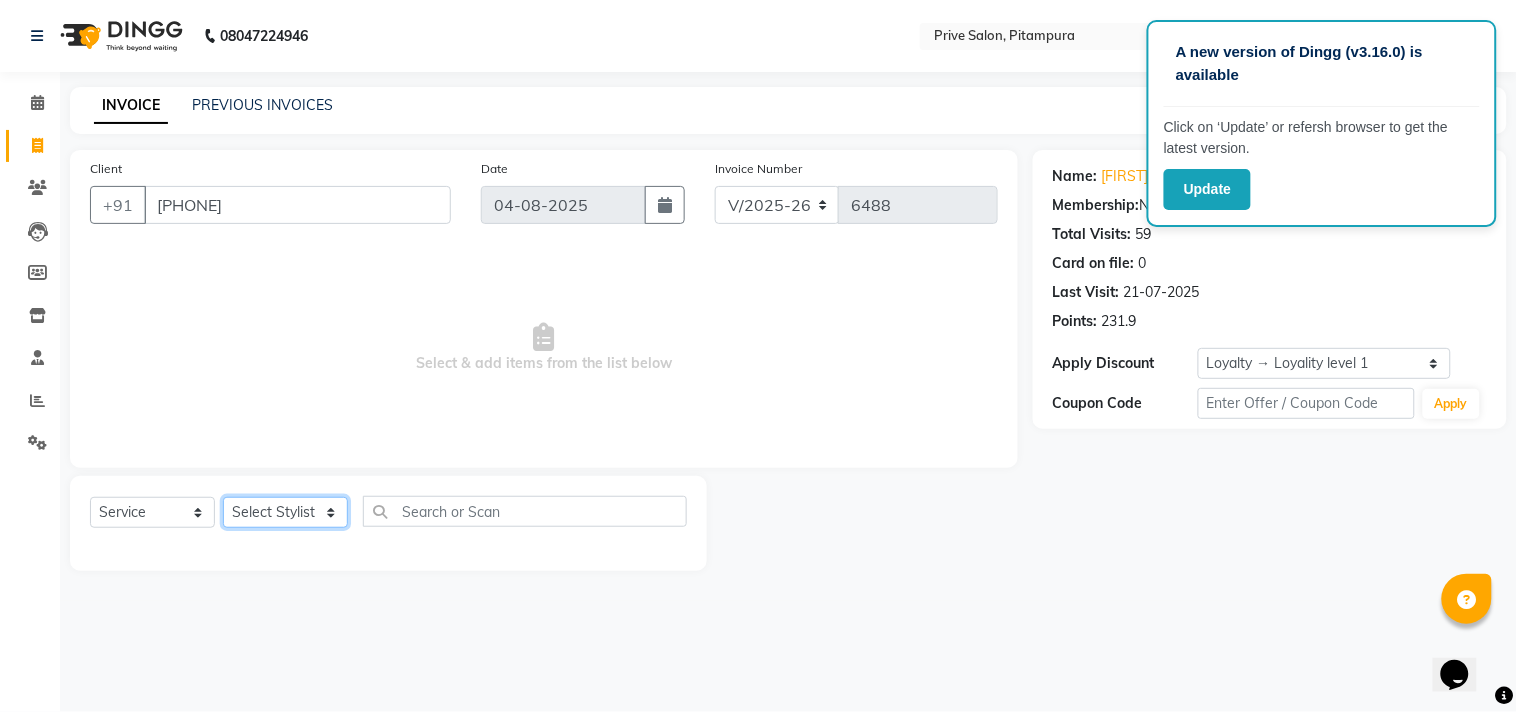 select on "39558" 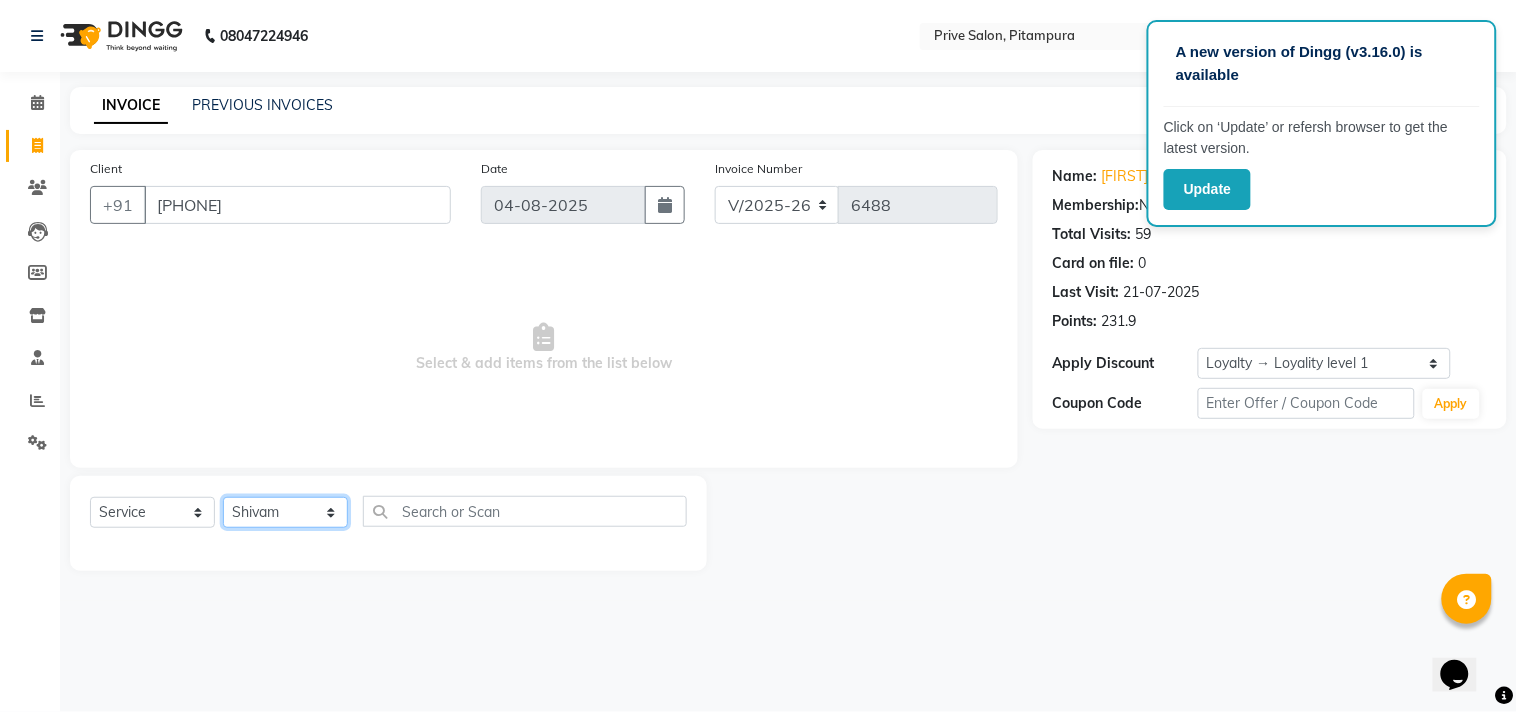 click on "Select Stylist amit ARJUN Atul FAIZAN FARDEEN GOLU harshit HITESH isha kapil khushbu Manager meenu MOHIT Mohsin NISHA nishi Preet privee Shivam SIVA vikas" 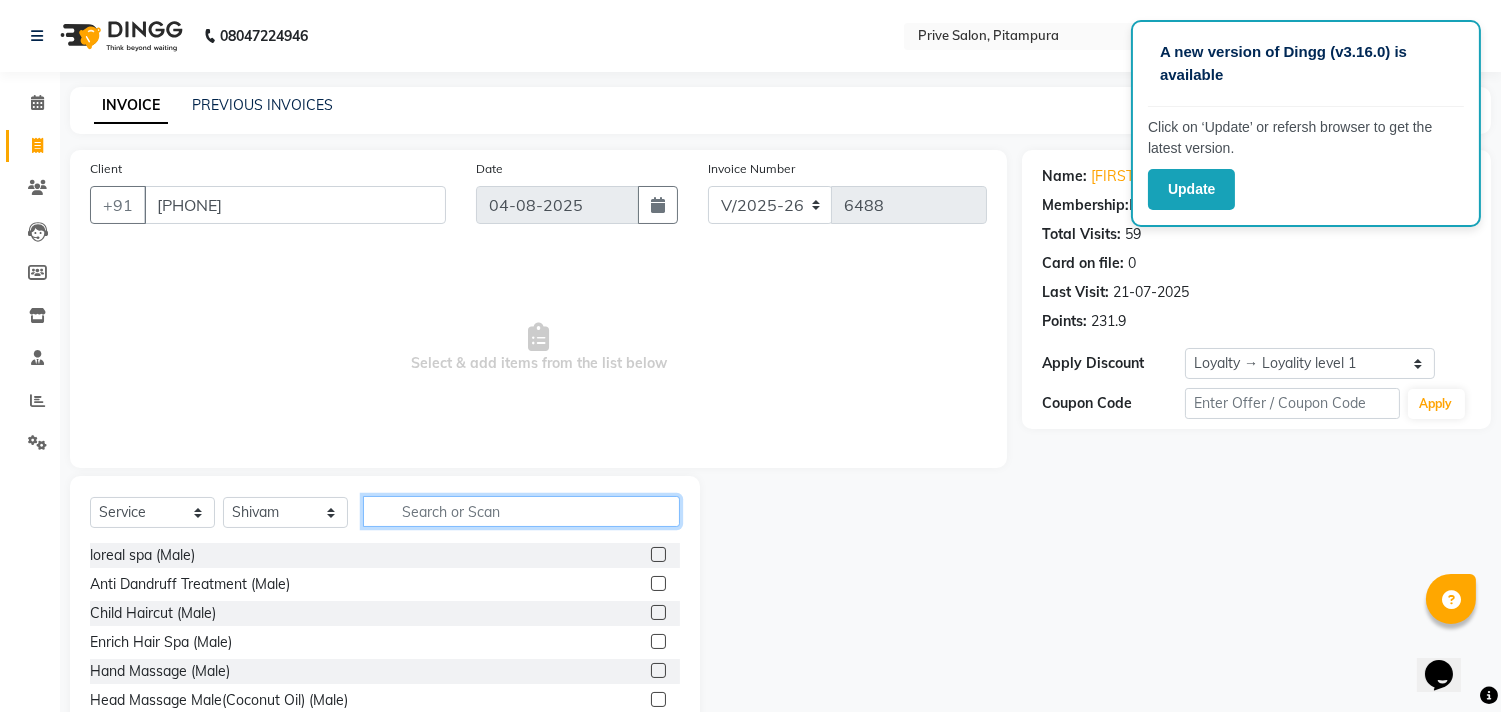 click 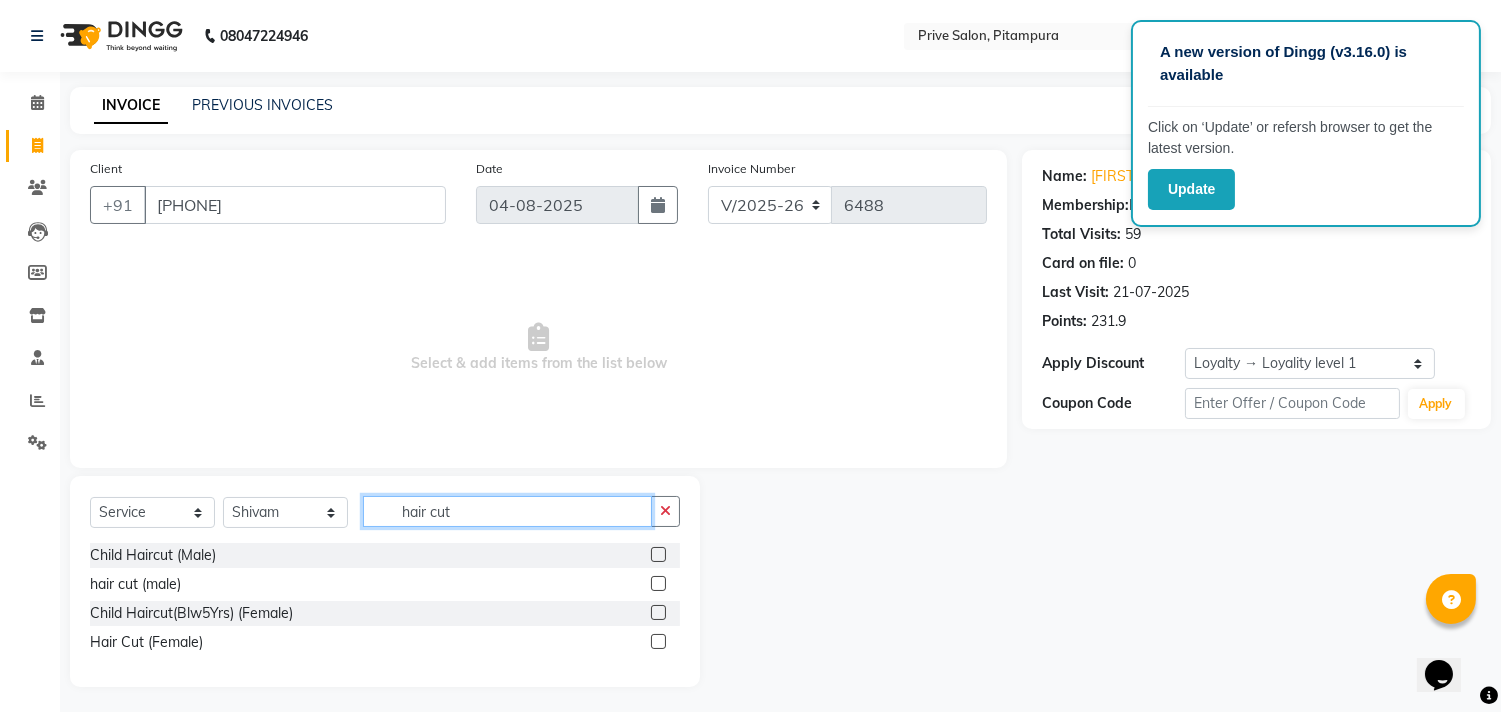 type on "hair cut" 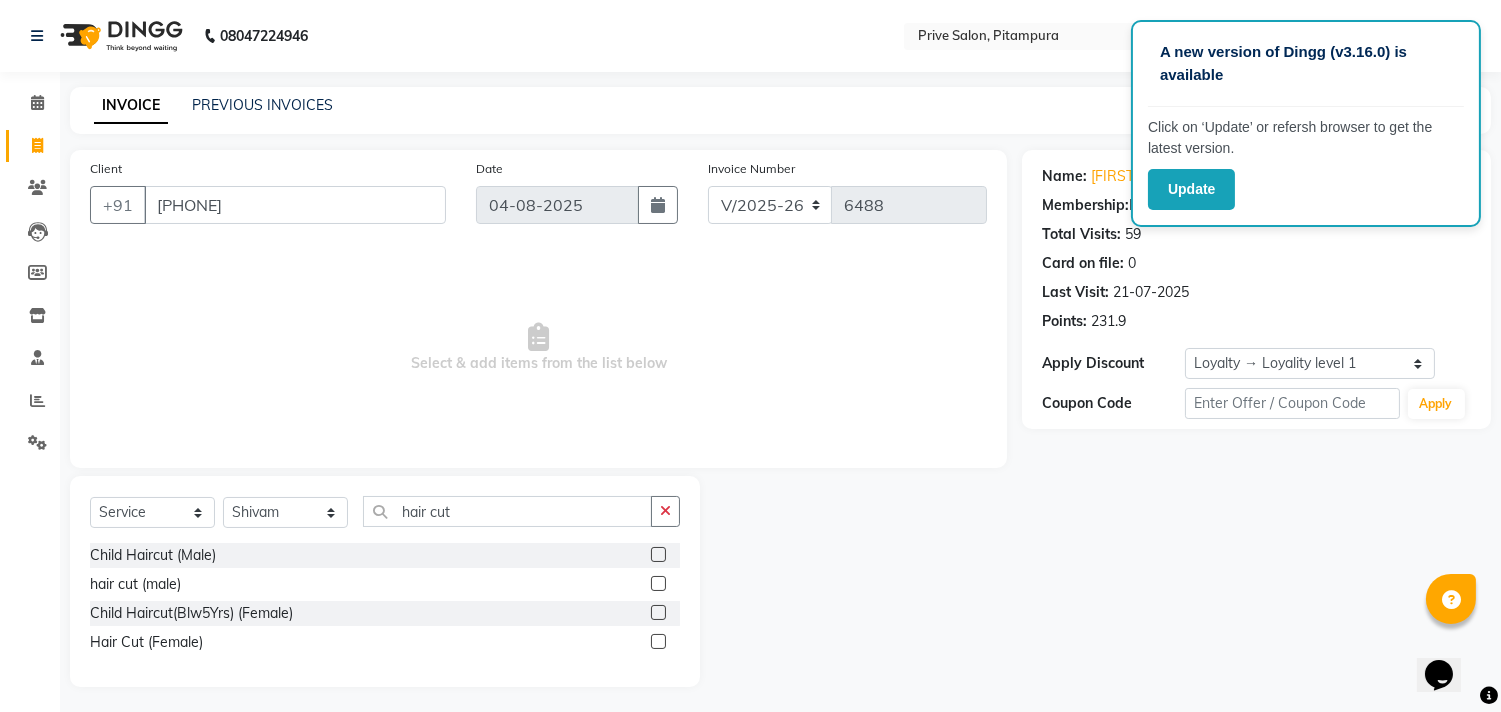 click 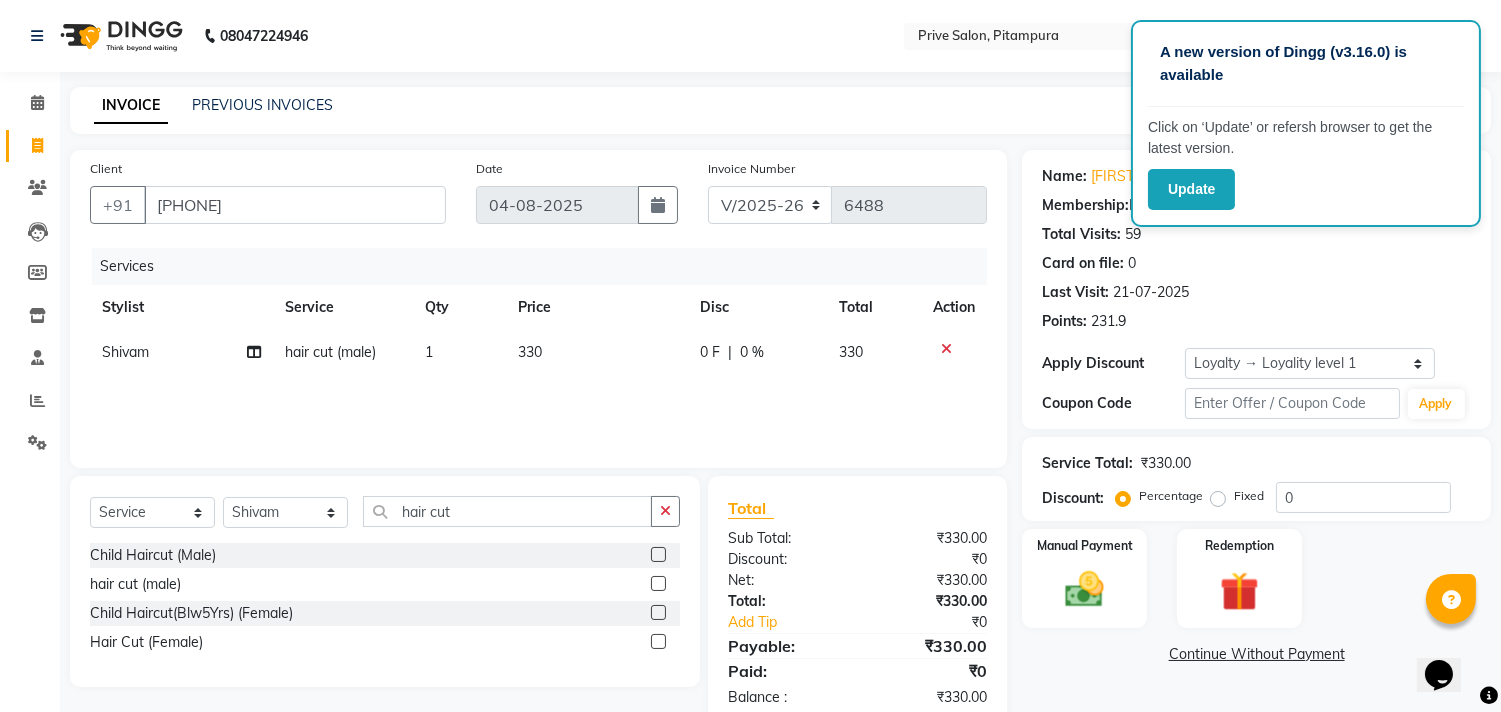 checkbox on "false" 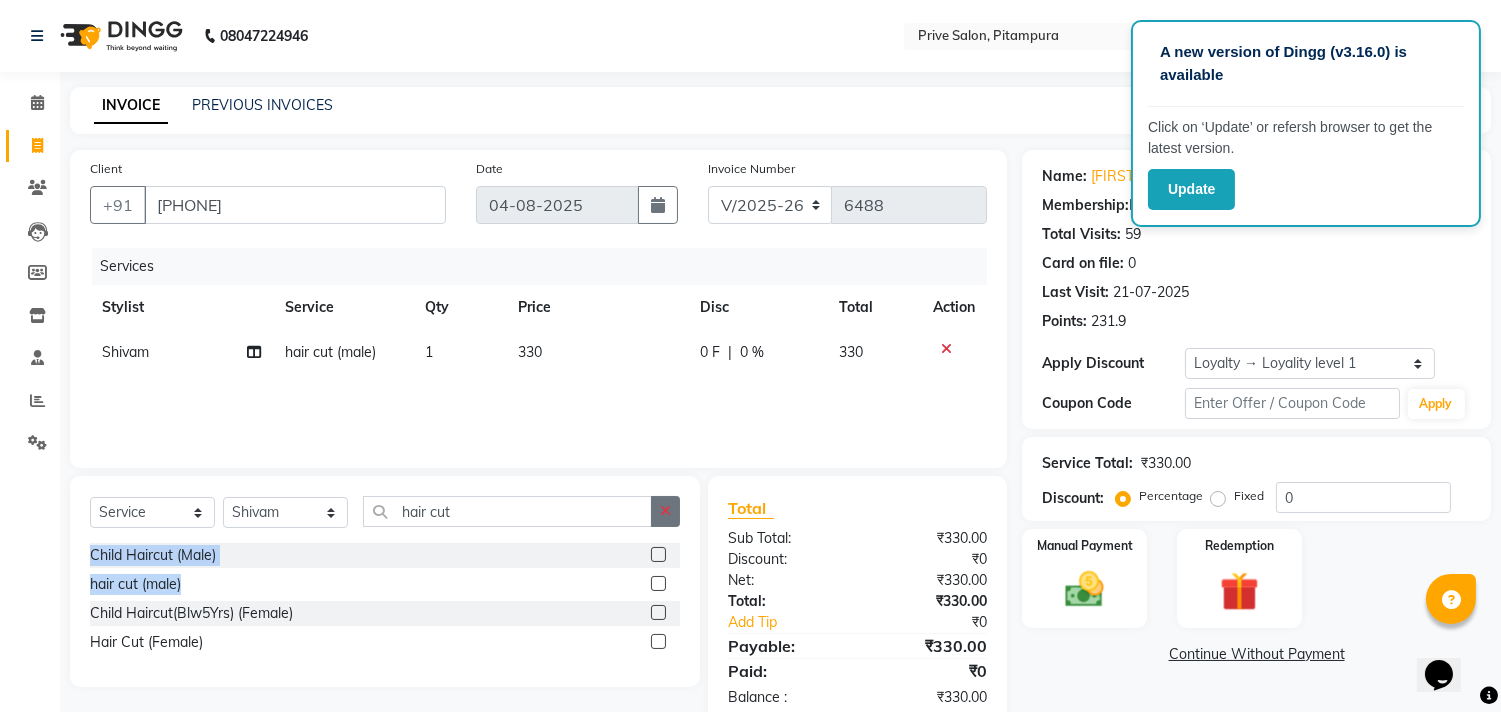 drag, startPoint x: 658, startPoint y: 584, endPoint x: 662, endPoint y: 514, distance: 70.11419 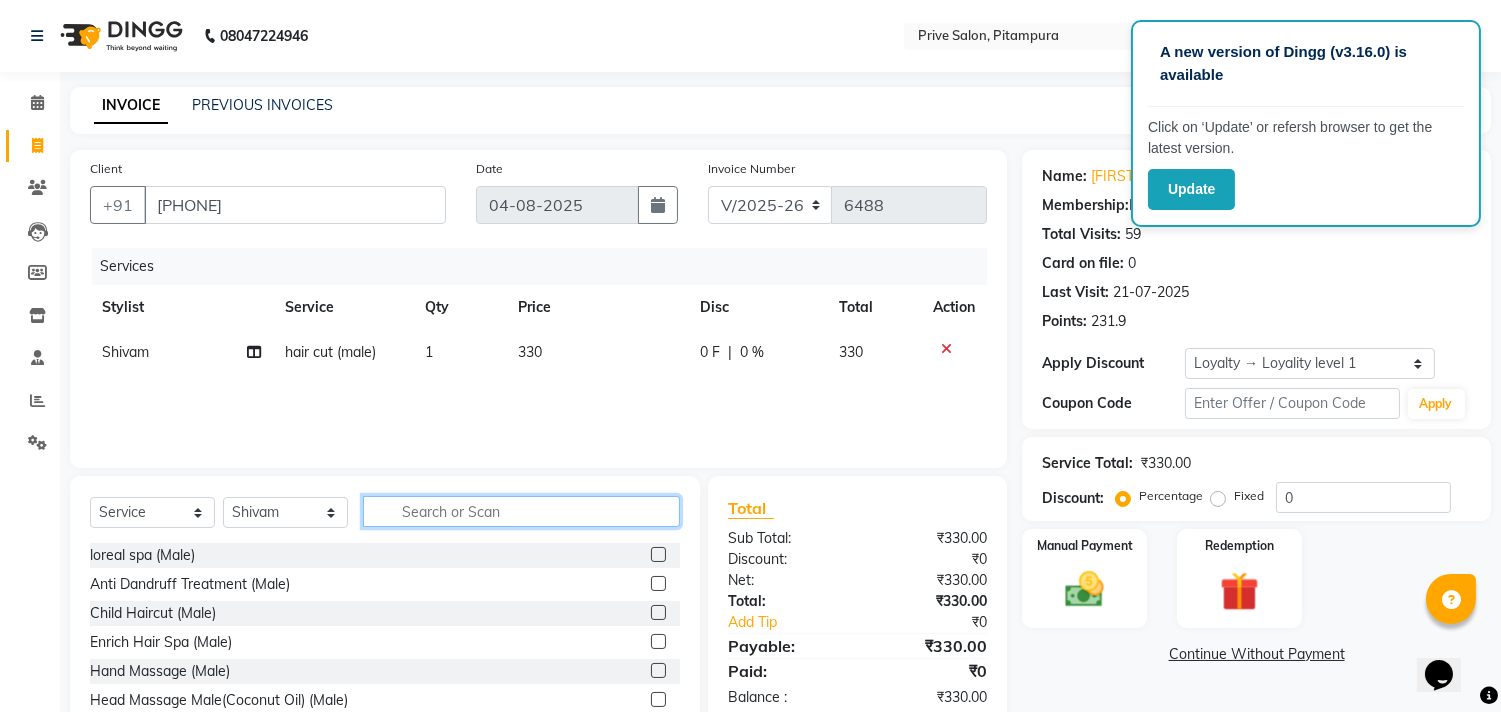 click 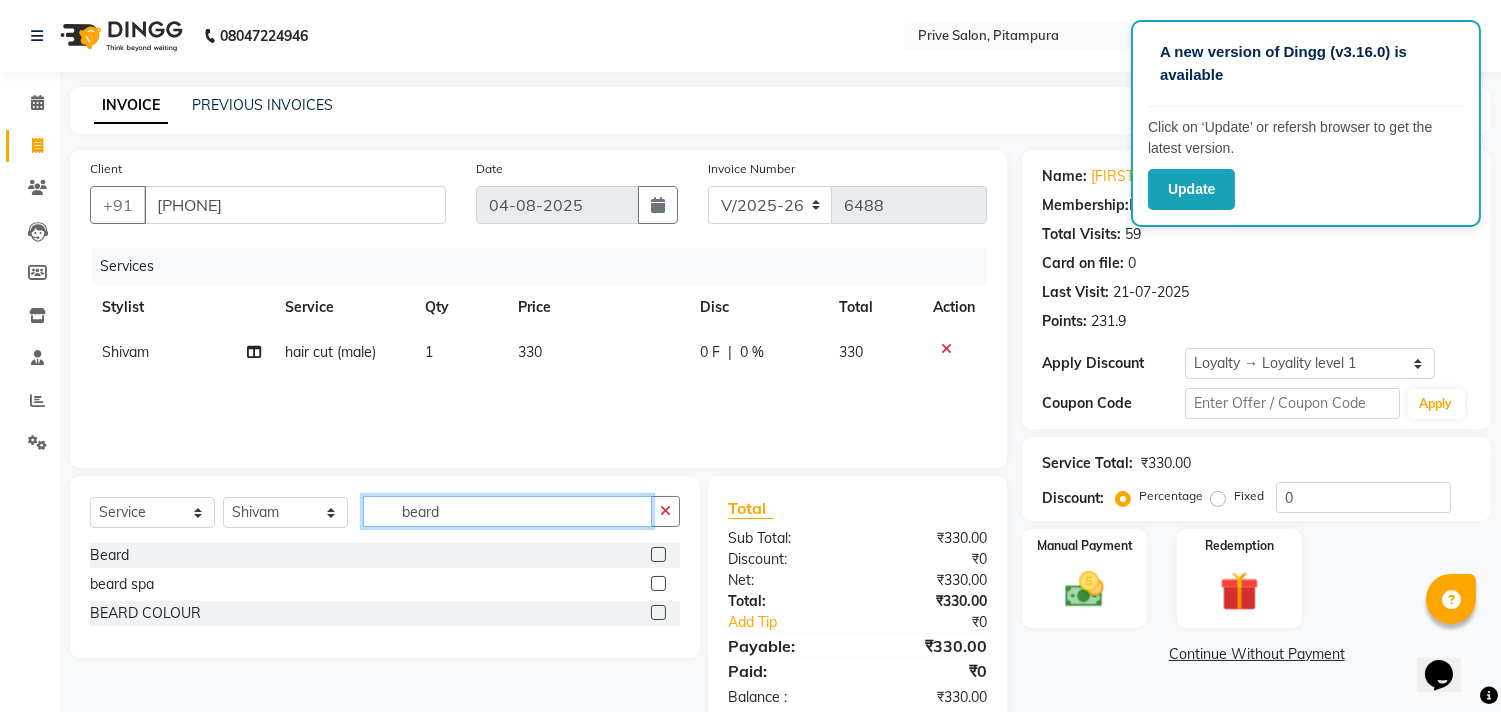 type on "beard" 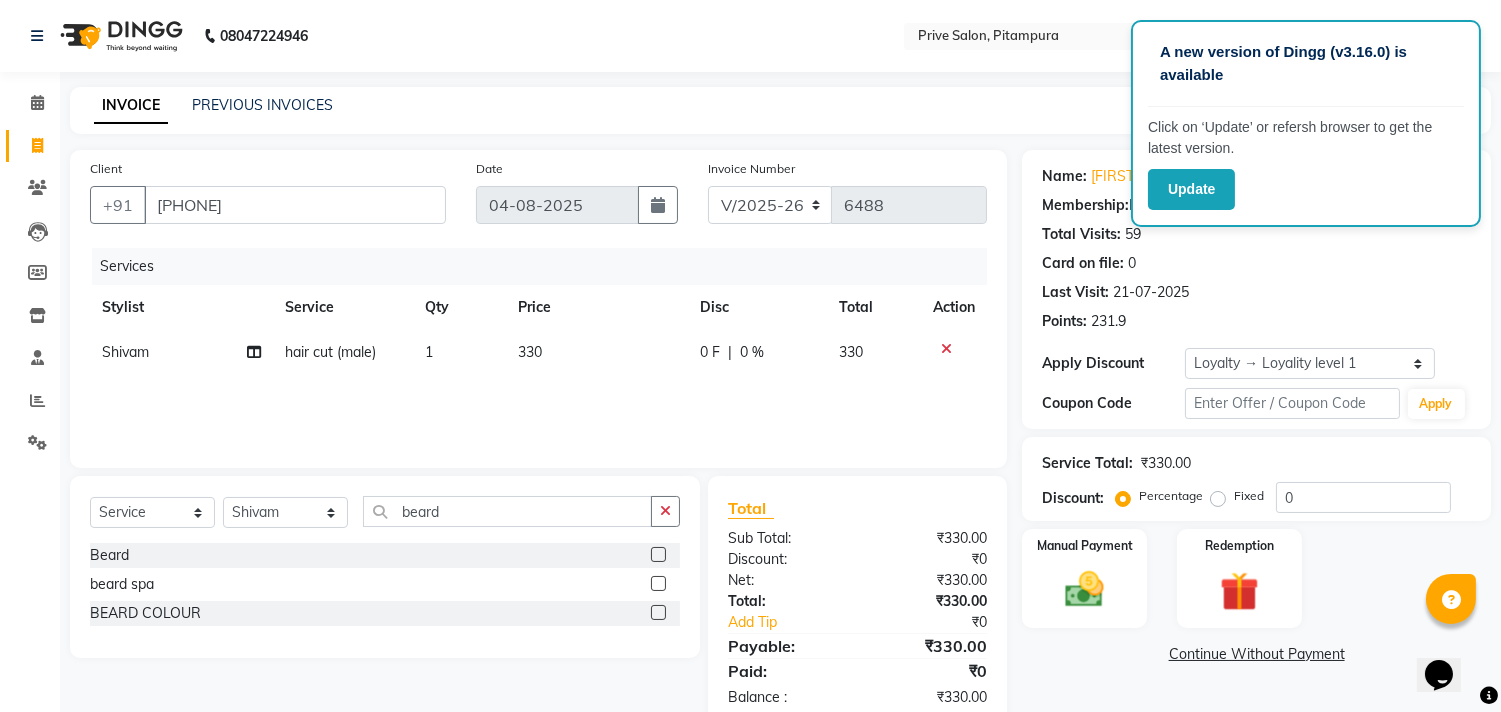 click 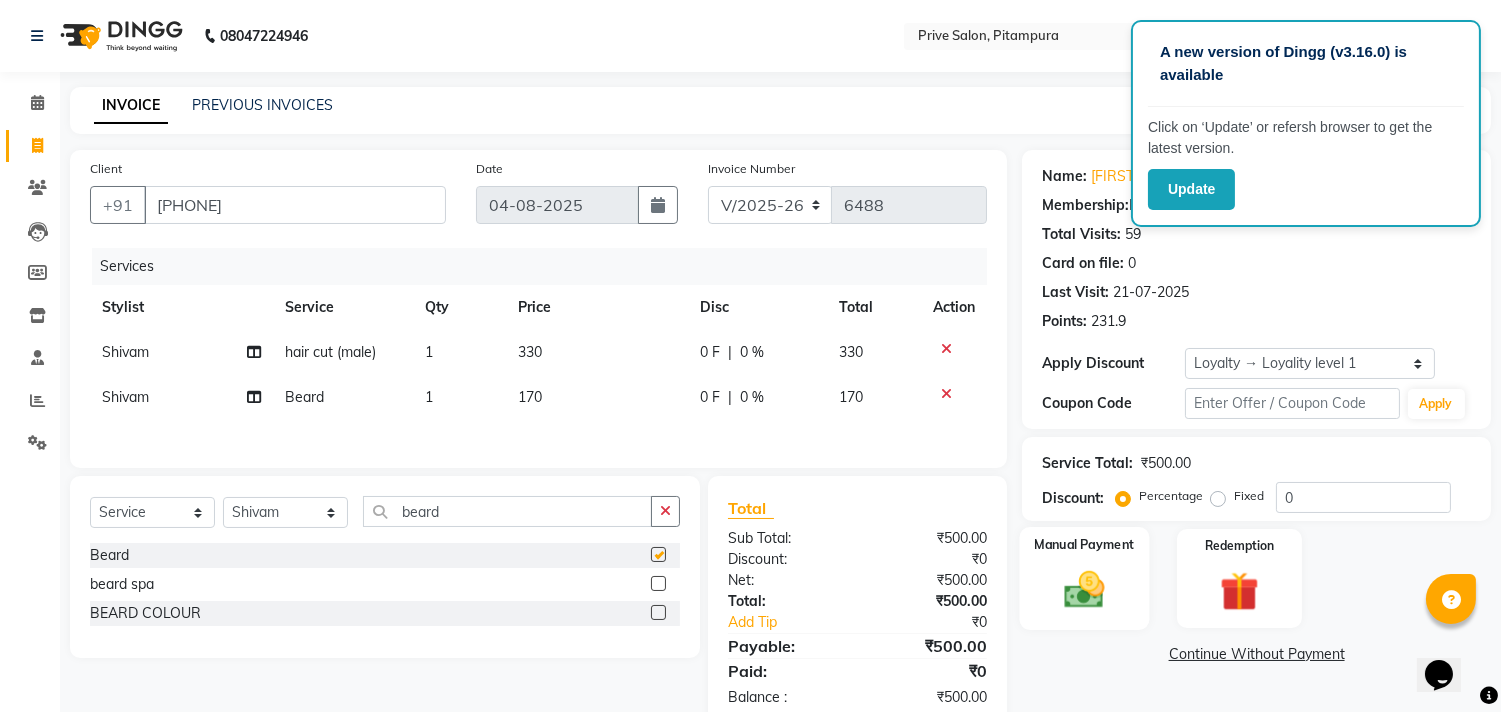 checkbox on "false" 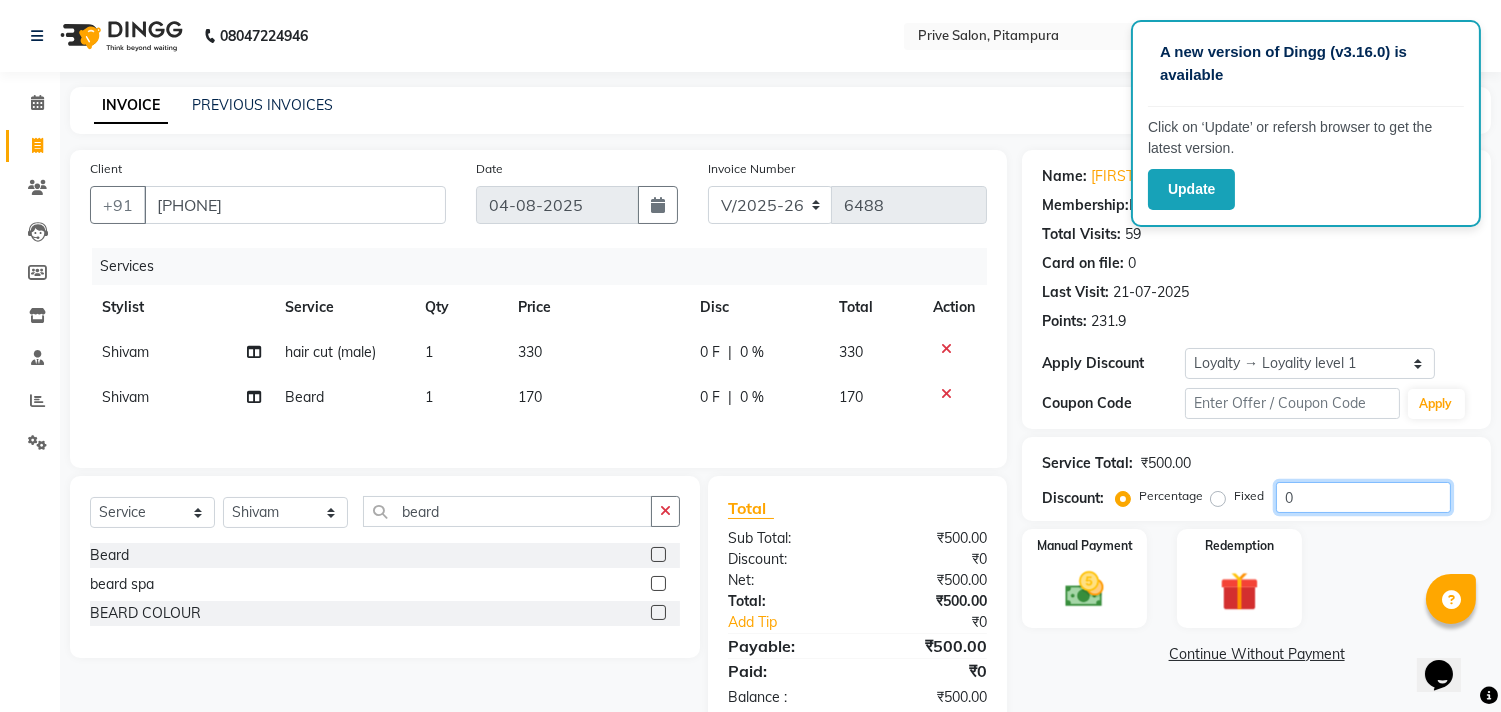 click on "0" 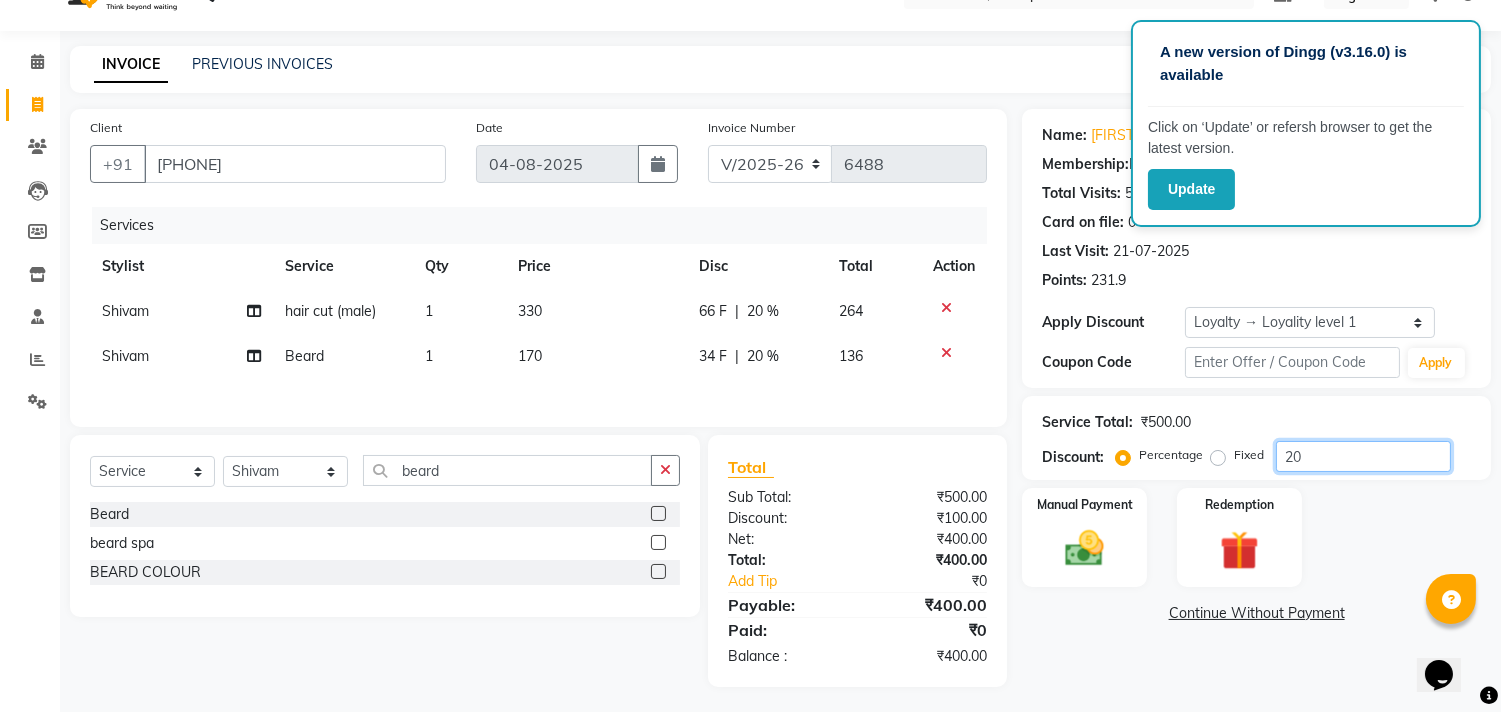 scroll, scrollTop: 48, scrollLeft: 0, axis: vertical 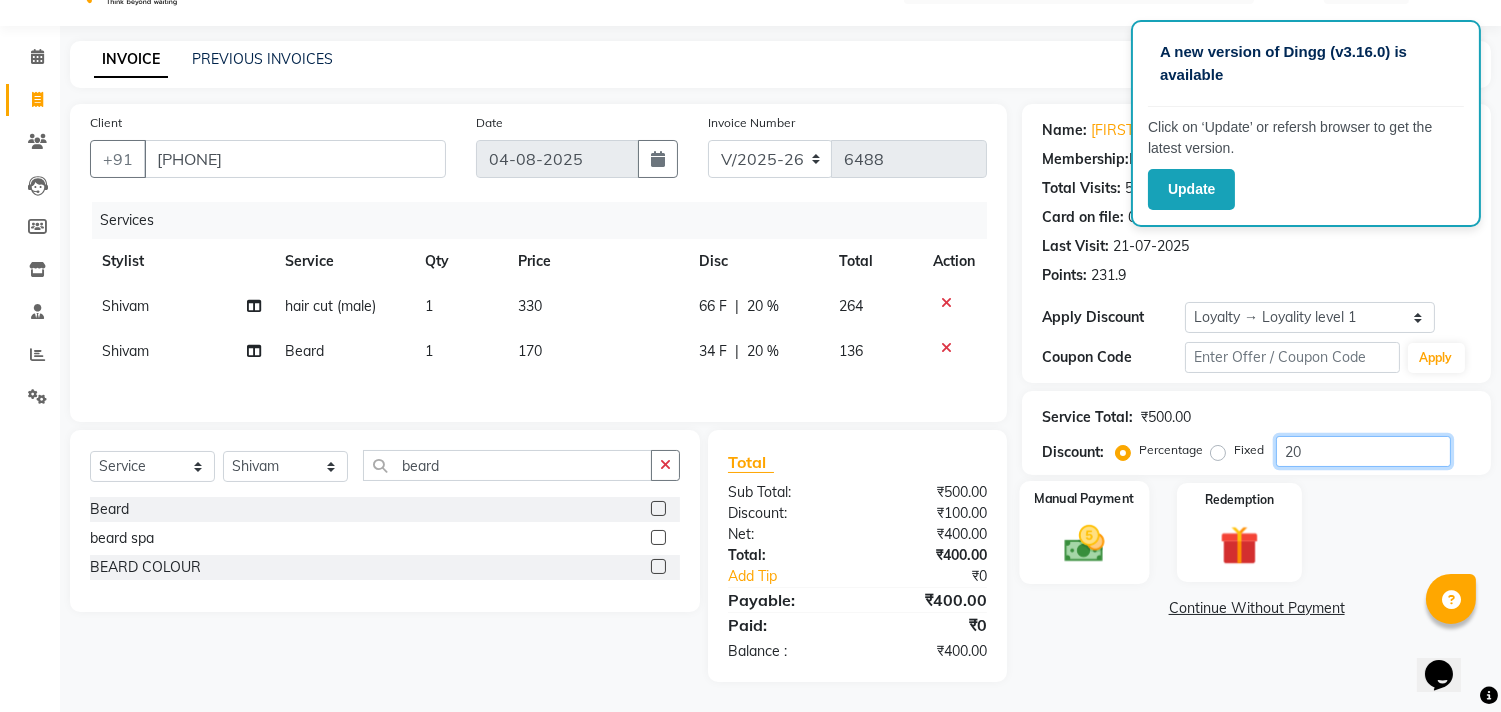 type on "20" 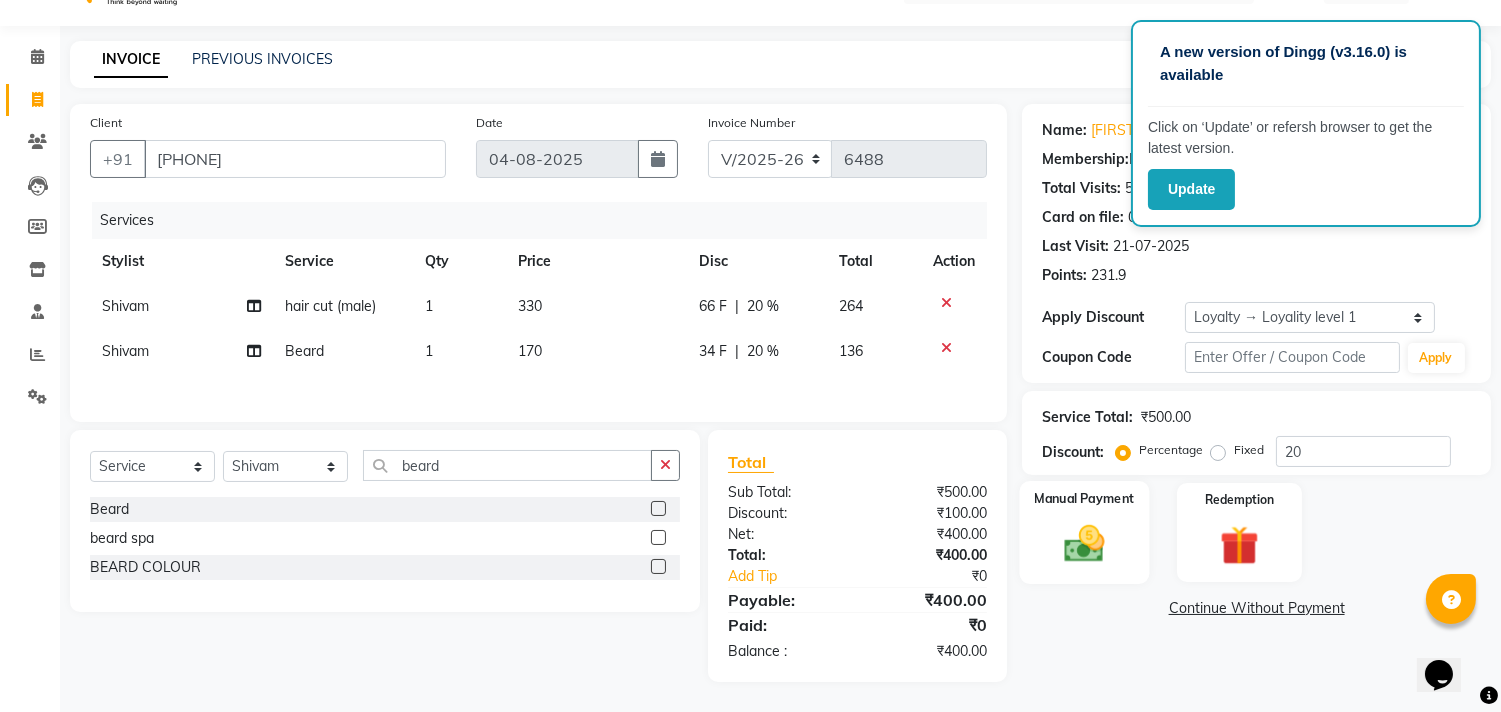 click 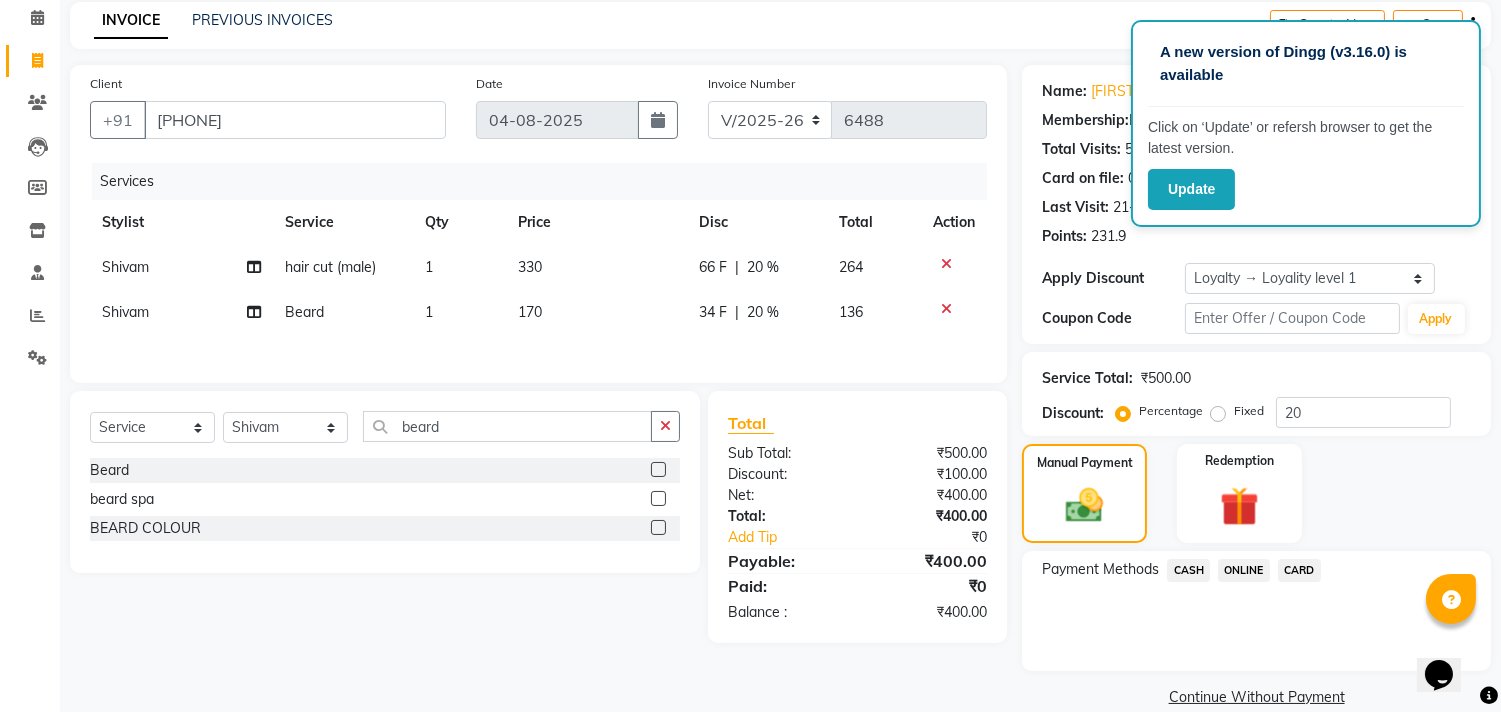 scroll, scrollTop: 114, scrollLeft: 0, axis: vertical 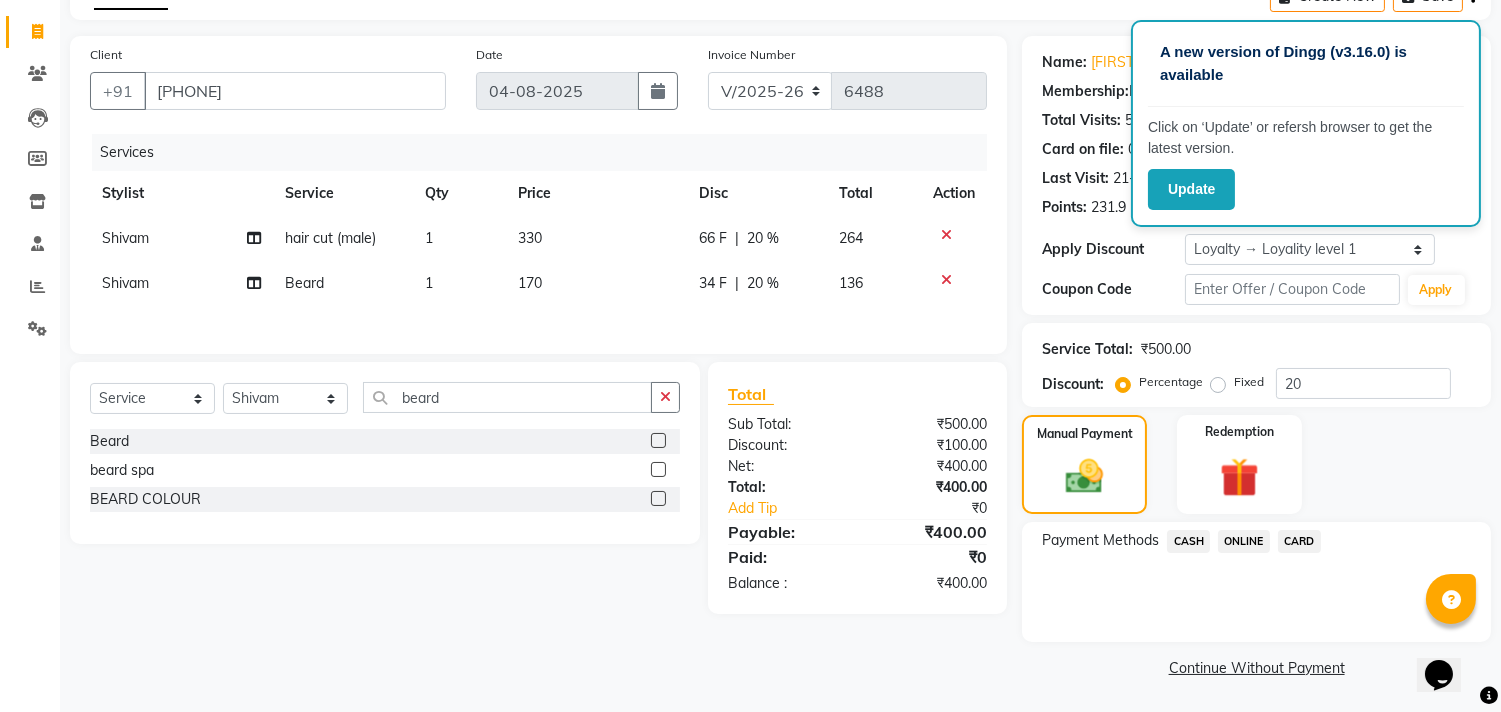 click on "CASH" 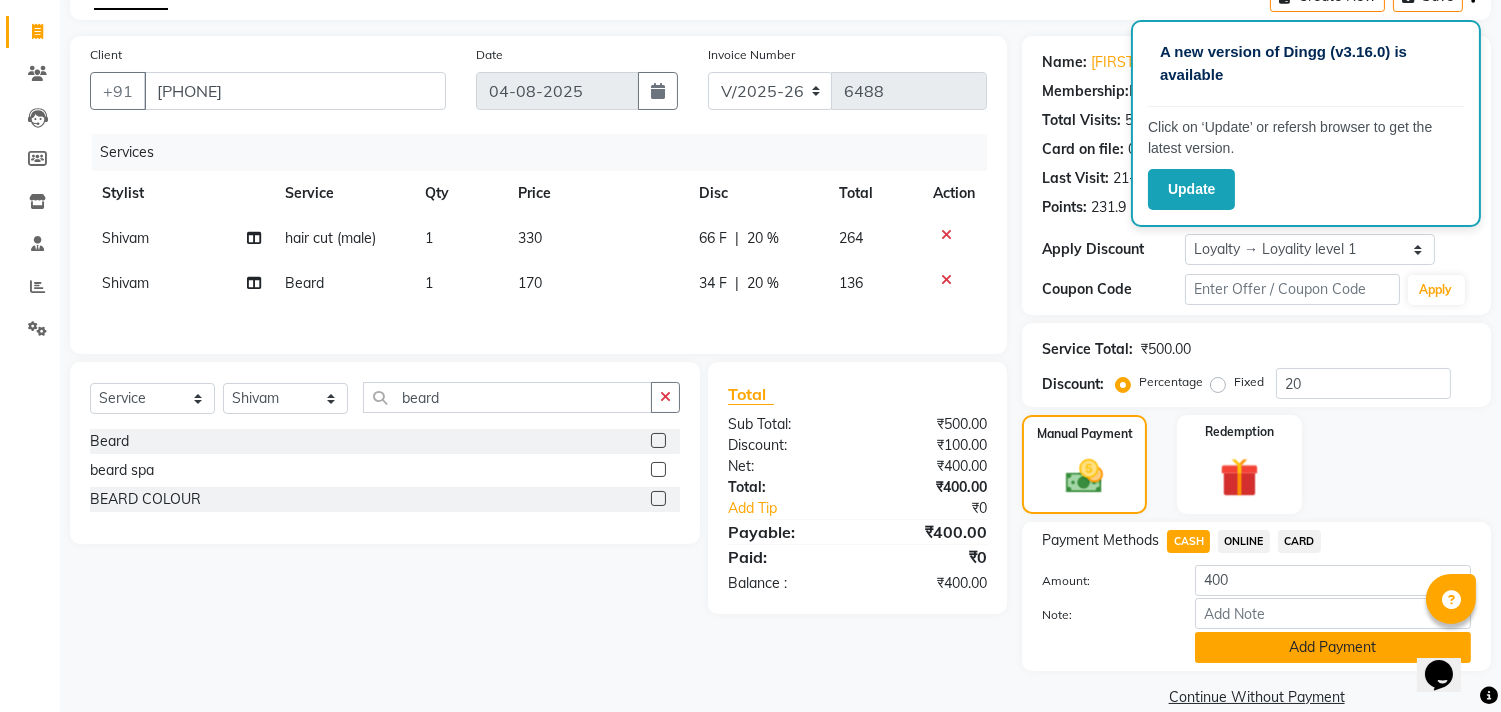 click on "Add Payment" 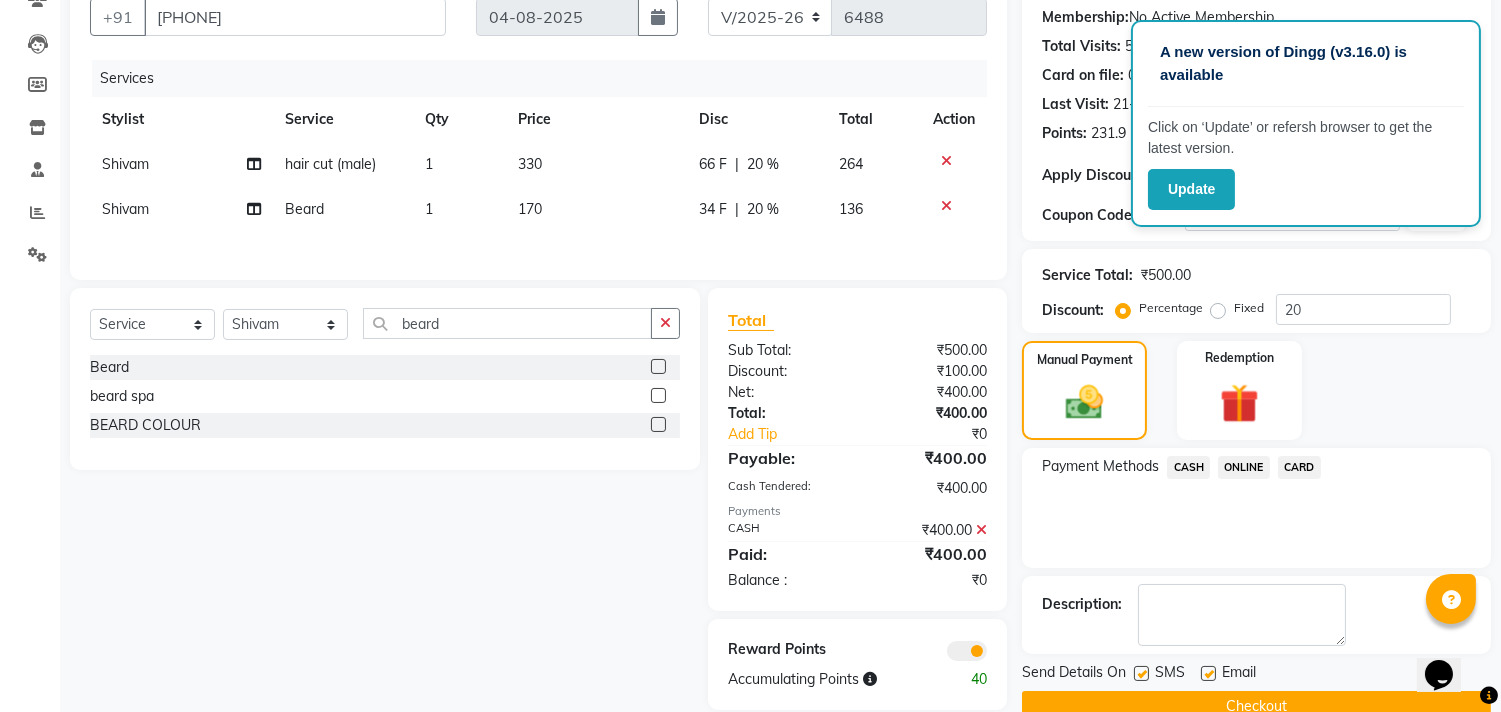scroll, scrollTop: 214, scrollLeft: 0, axis: vertical 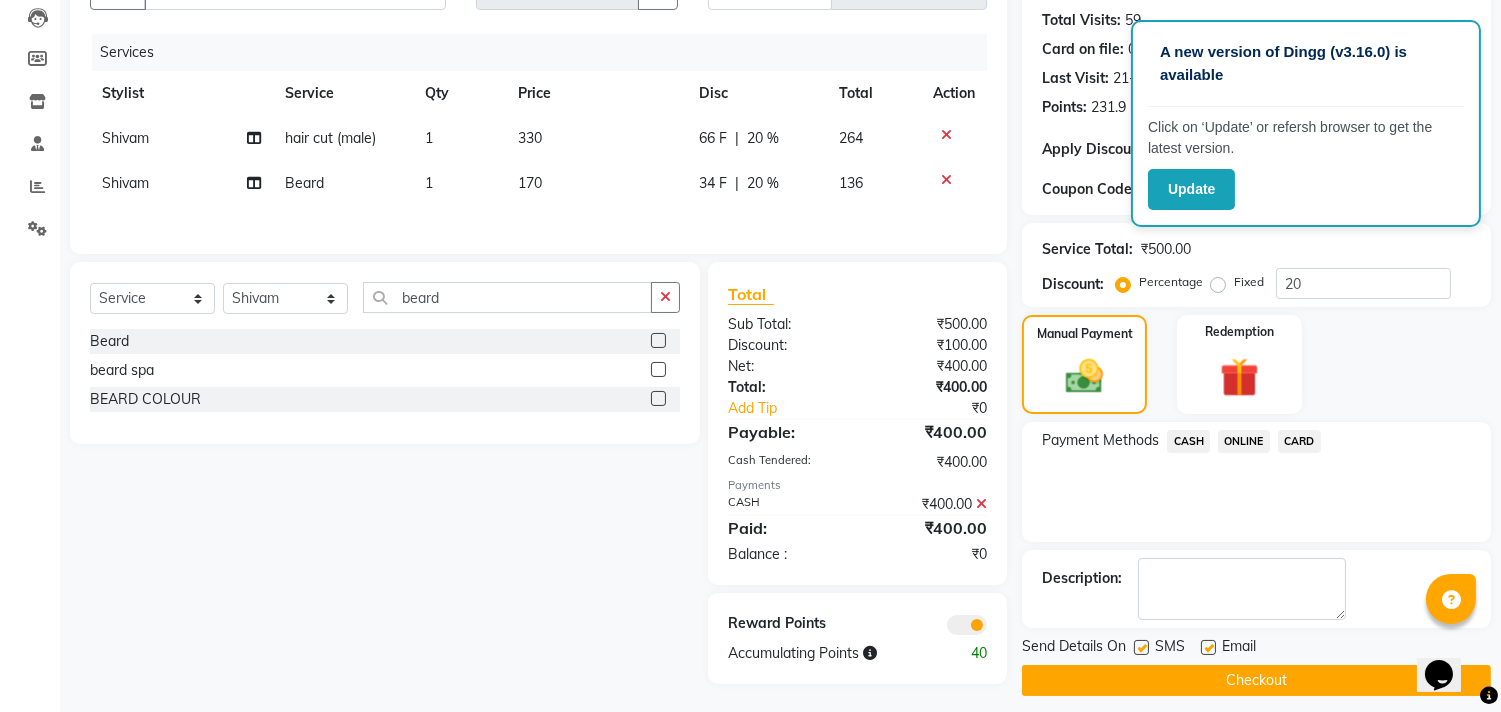 click 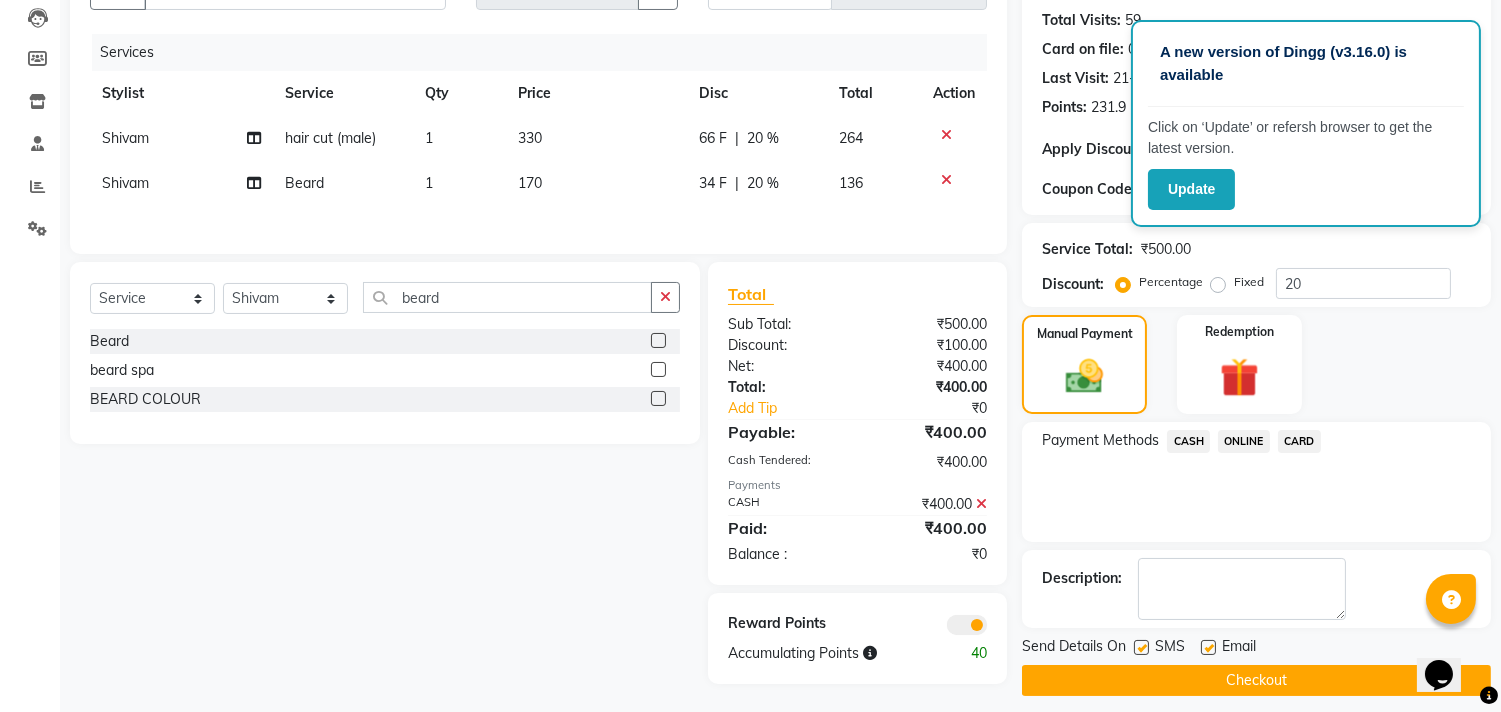 click 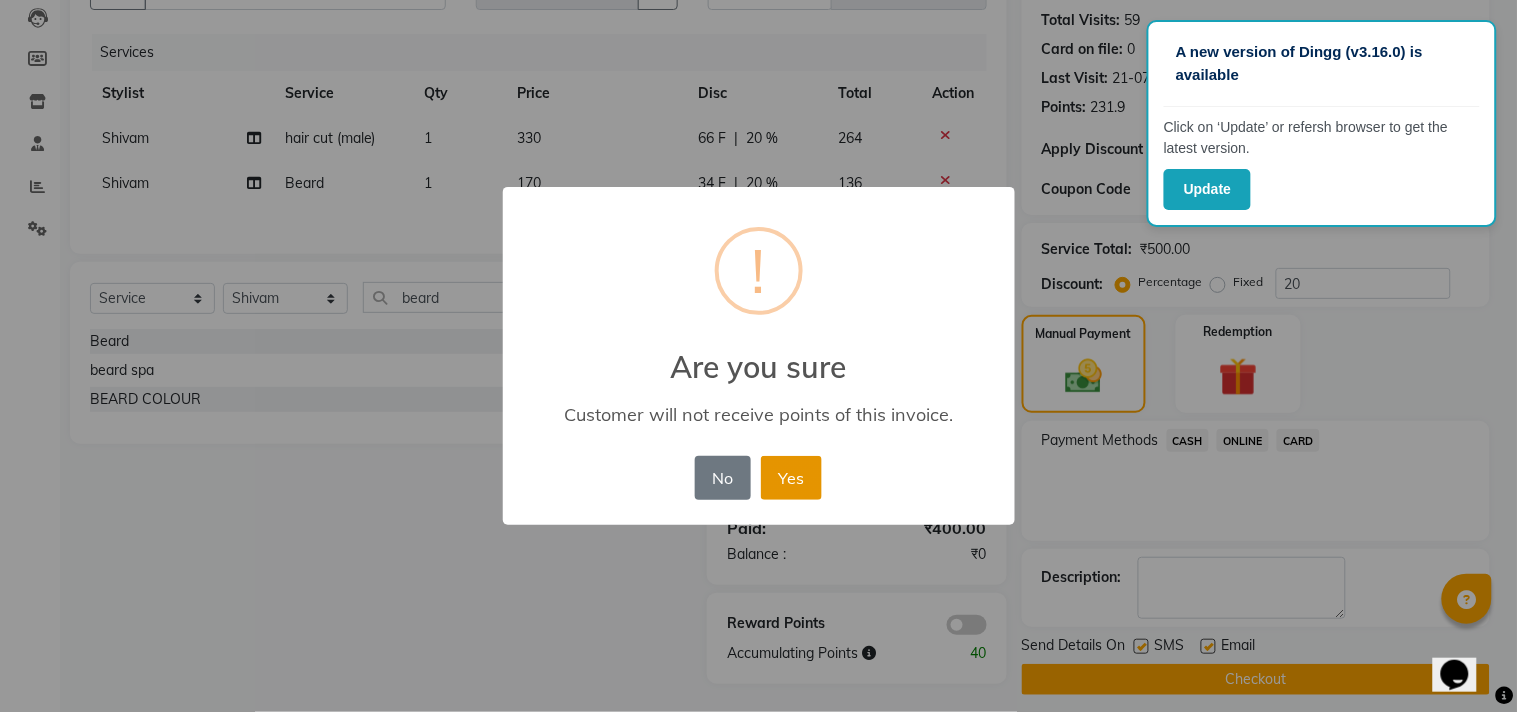 click on "Yes" at bounding box center (791, 478) 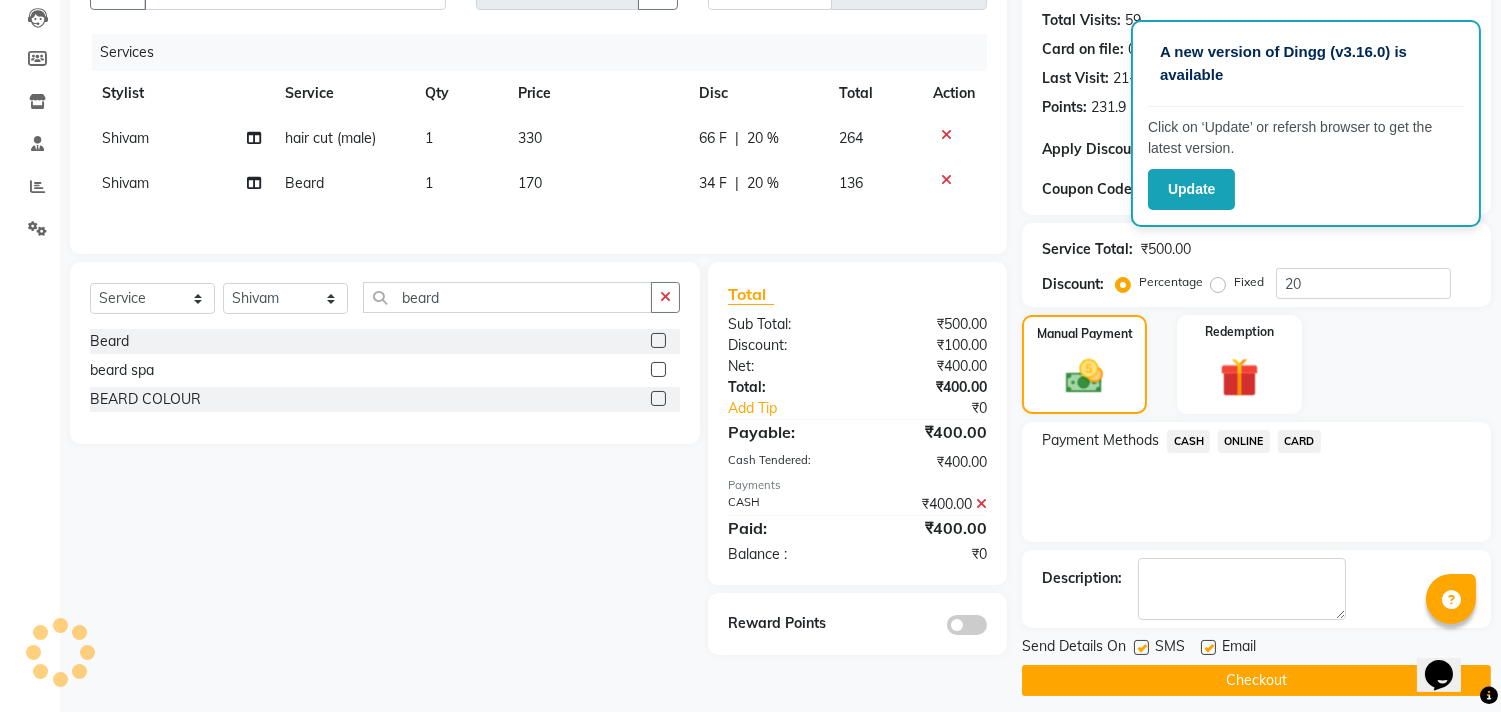 click on "Checkout" 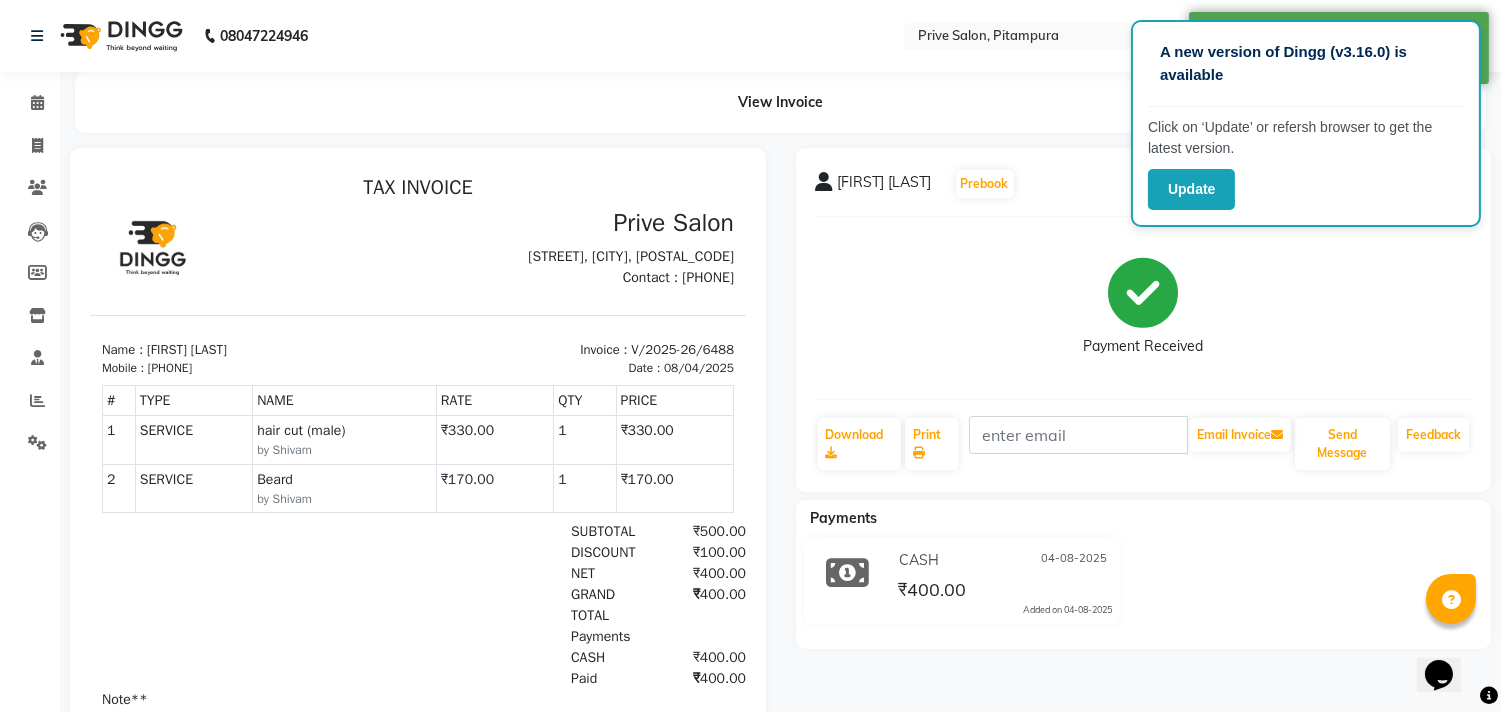 scroll, scrollTop: 0, scrollLeft: 0, axis: both 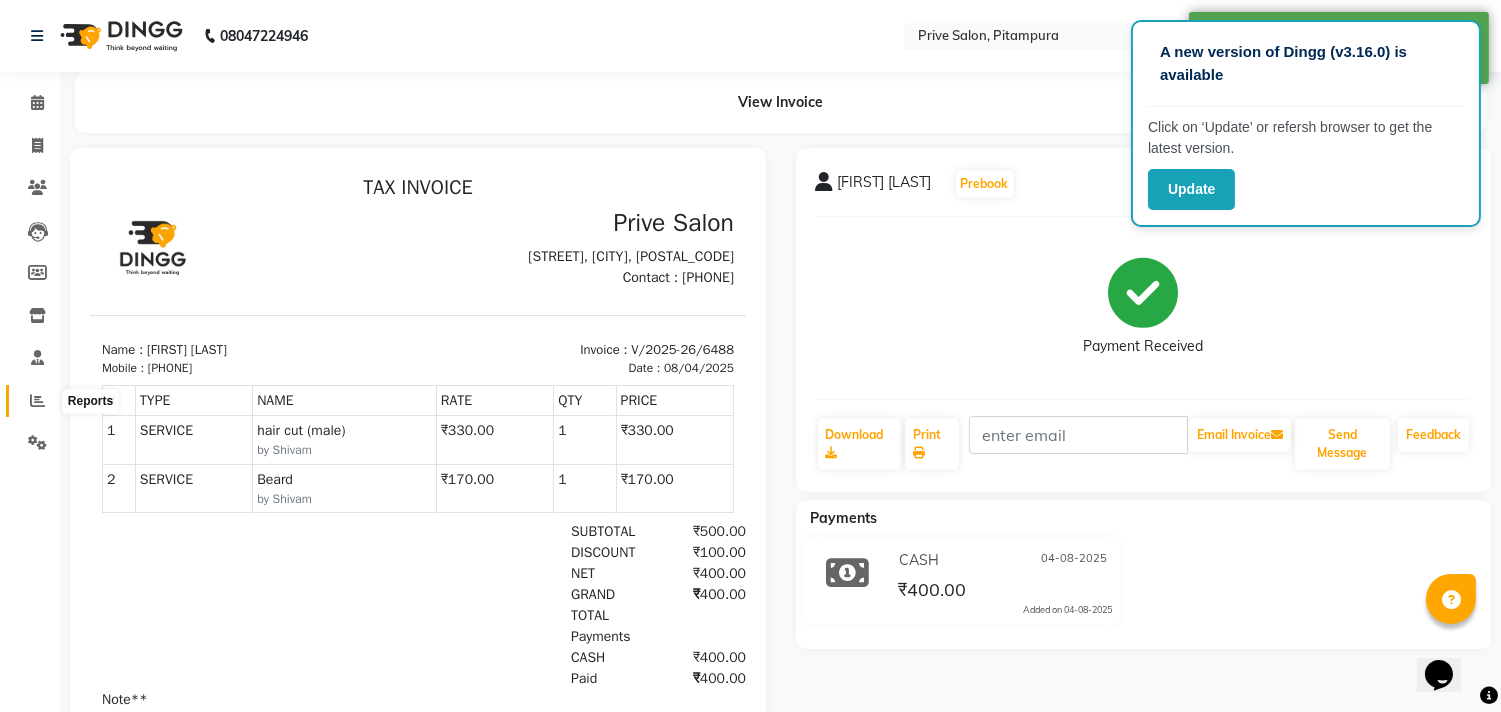 click 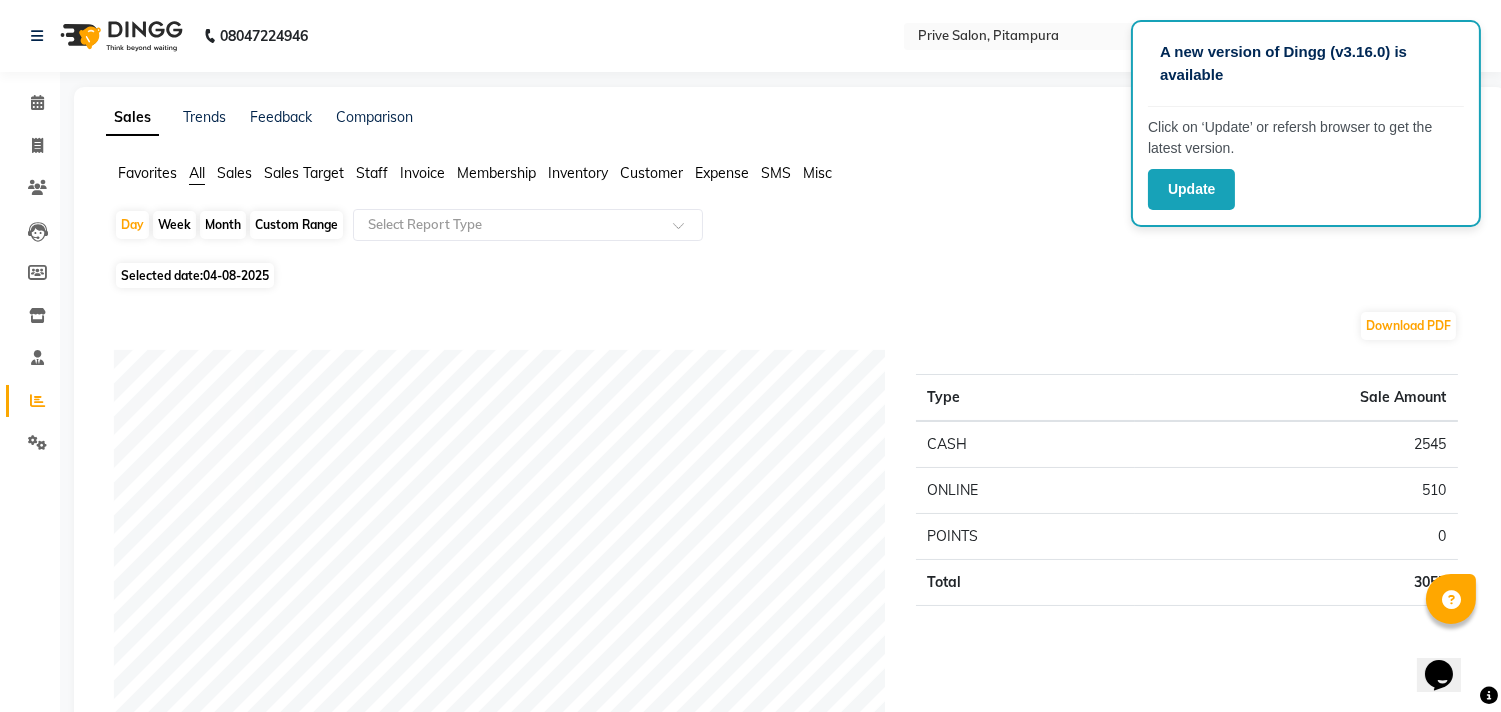 click on "04-08-2025" 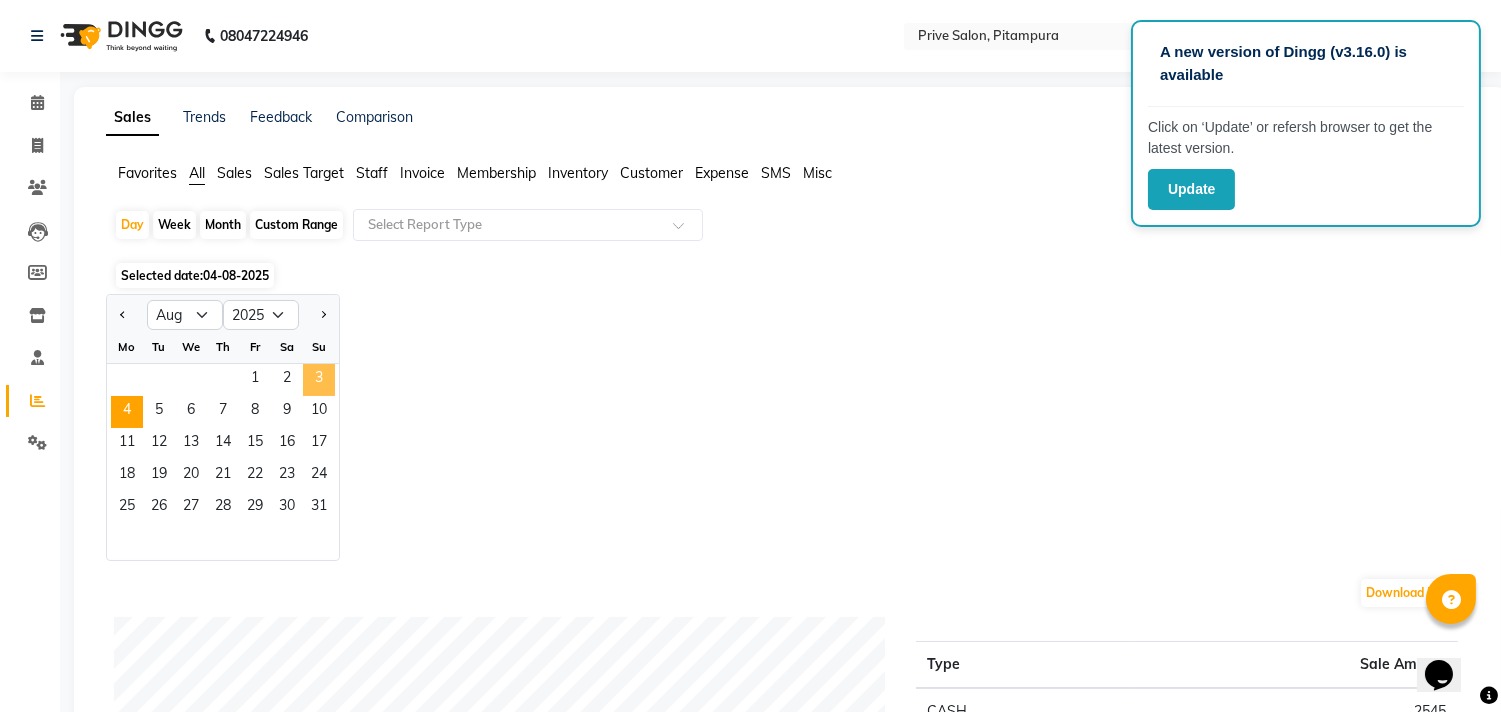 click on "3" 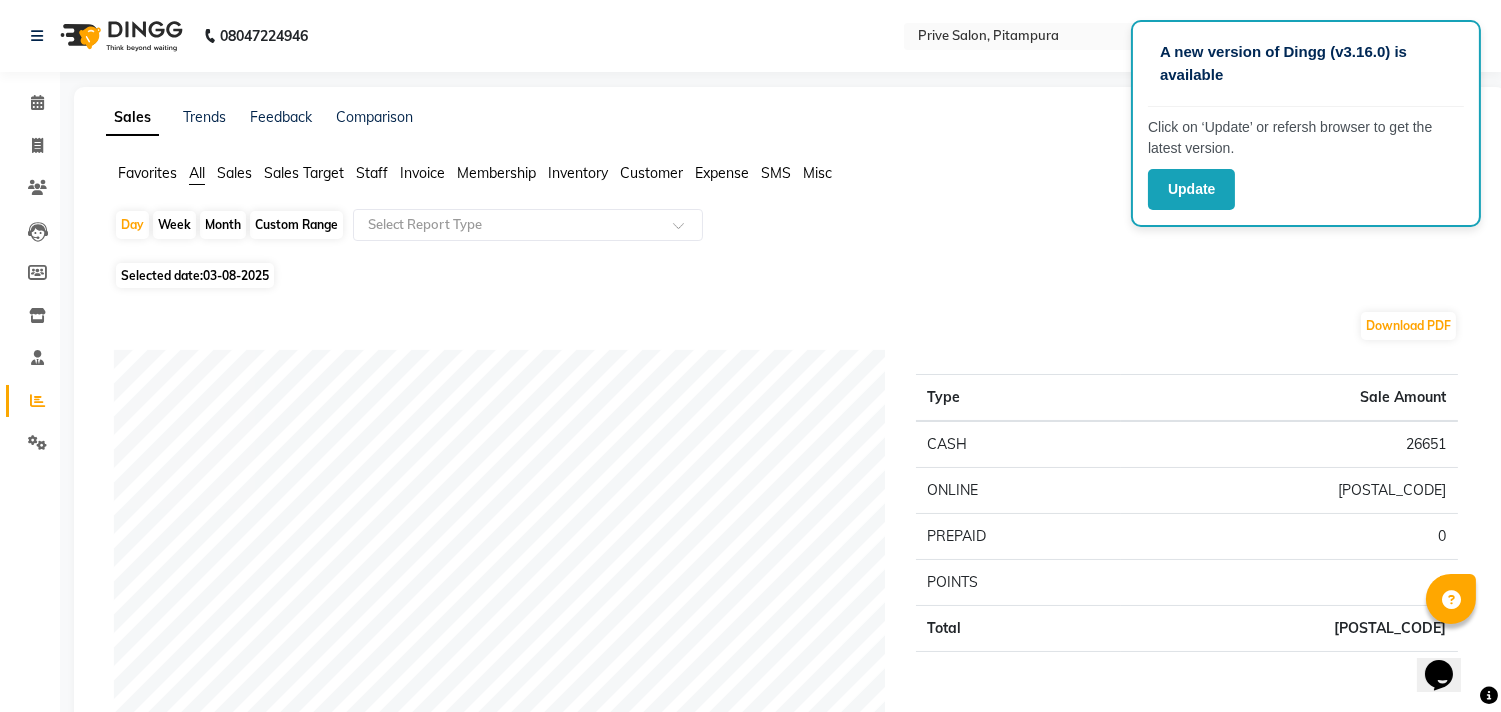 click on "Staff" 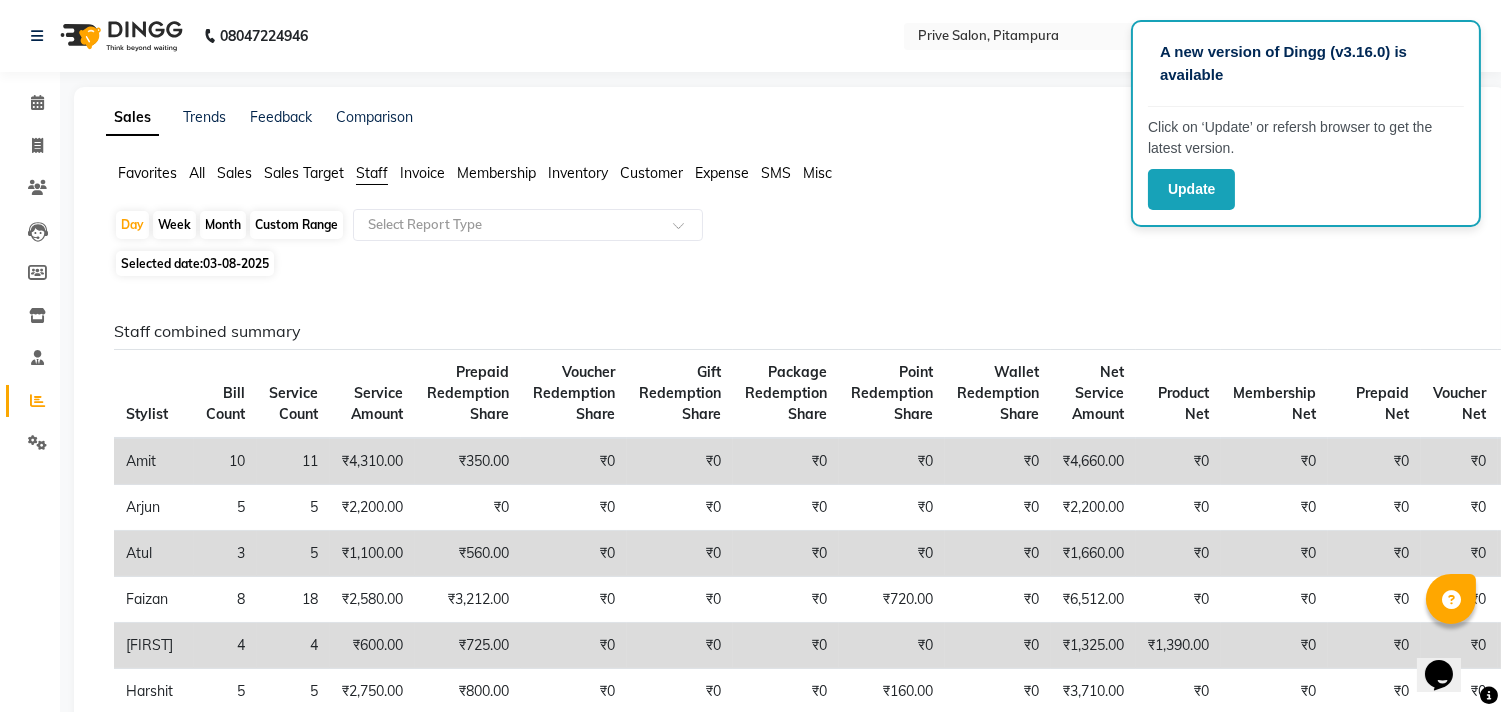 scroll, scrollTop: 44, scrollLeft: 0, axis: vertical 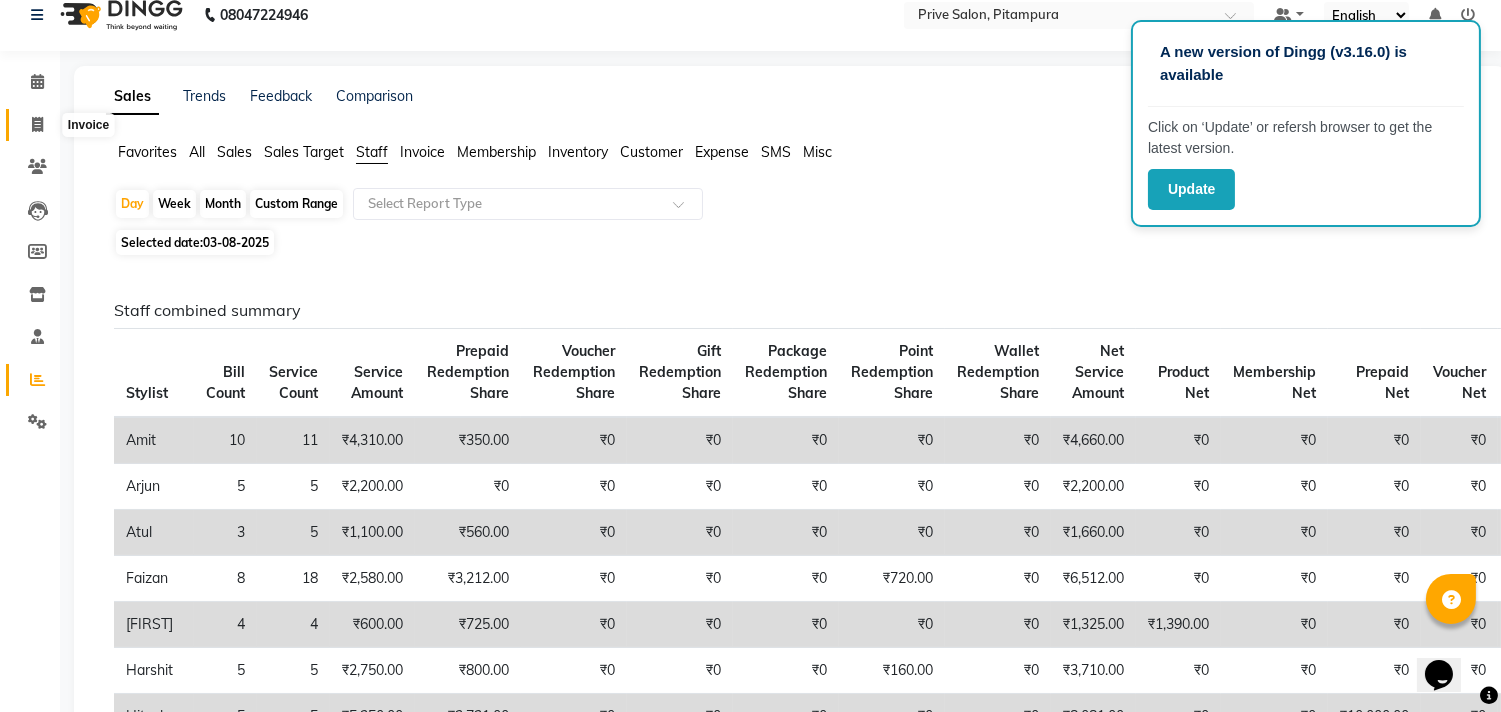 click 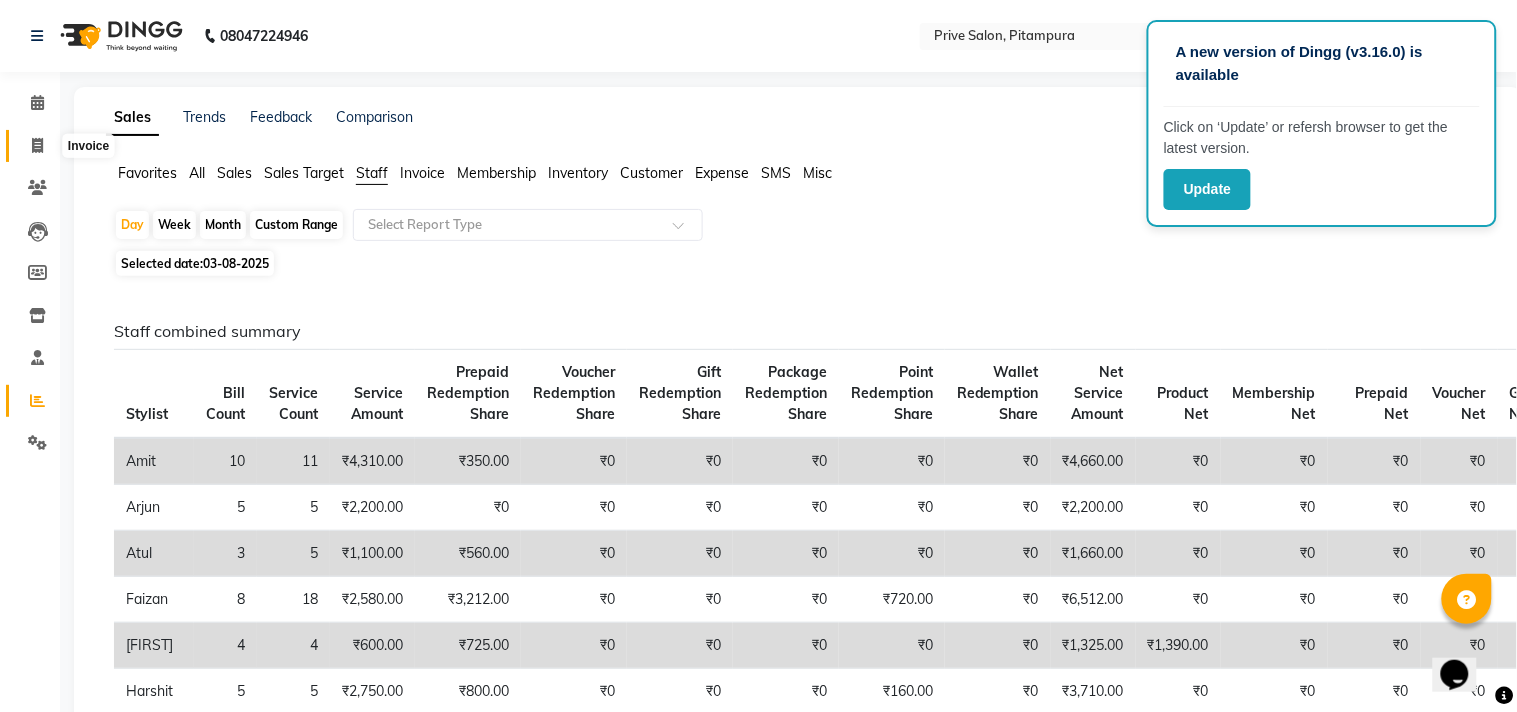select on "service" 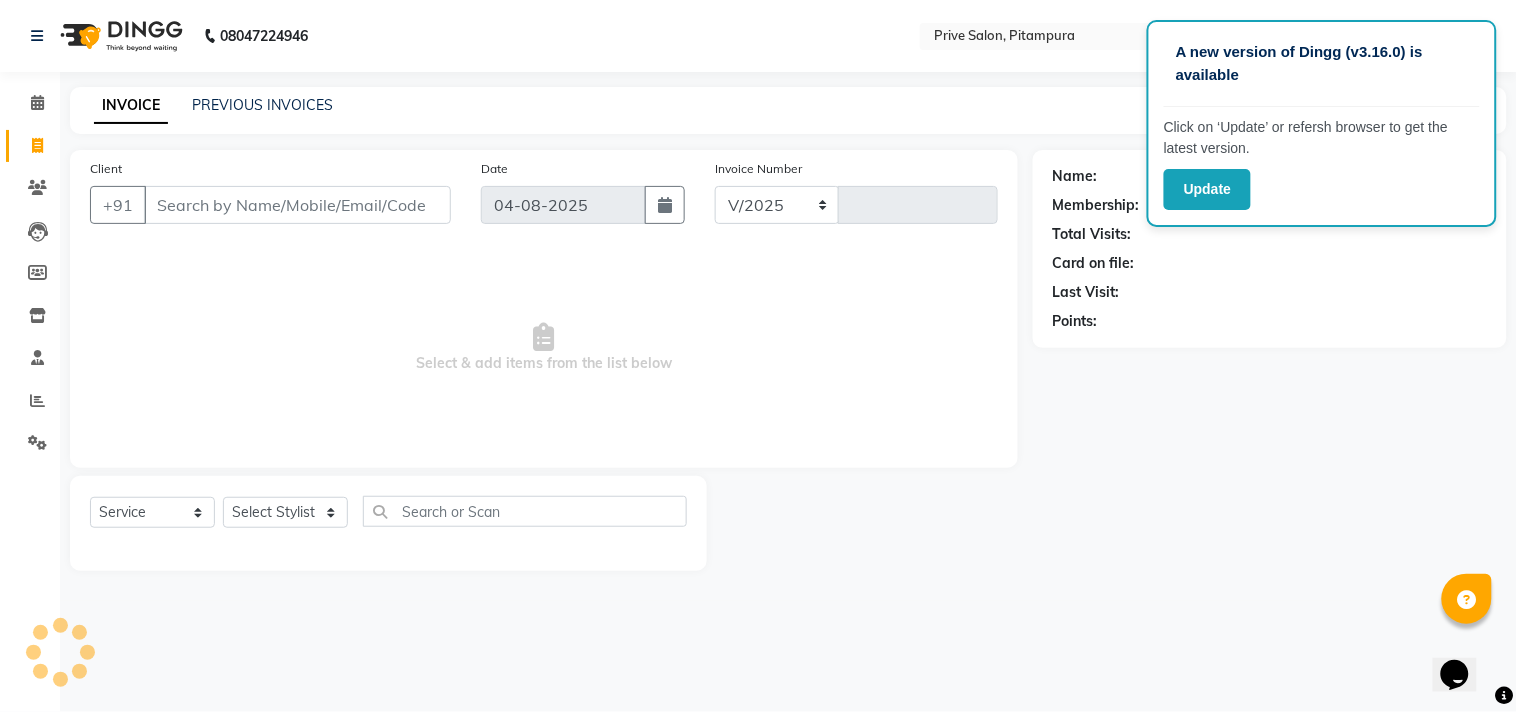select on "136" 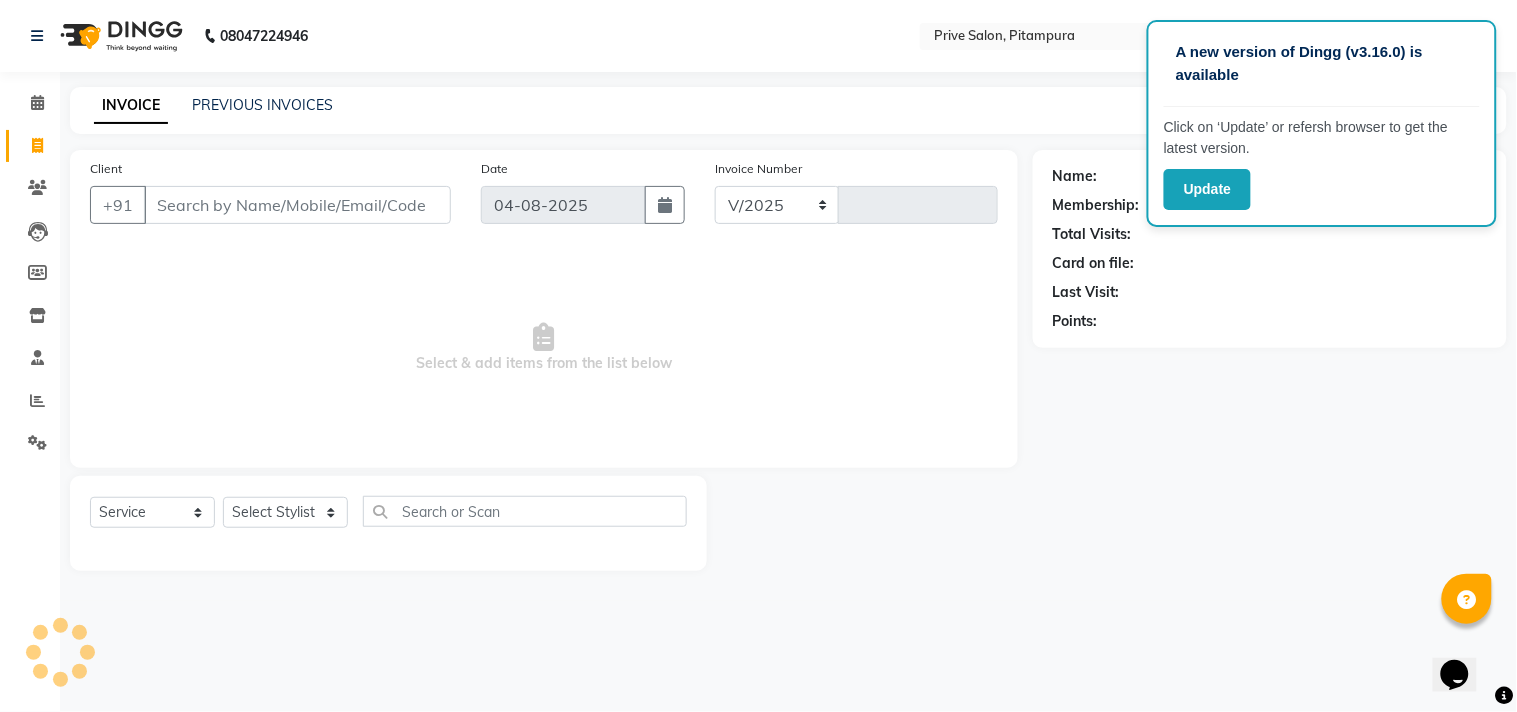 type on "6489" 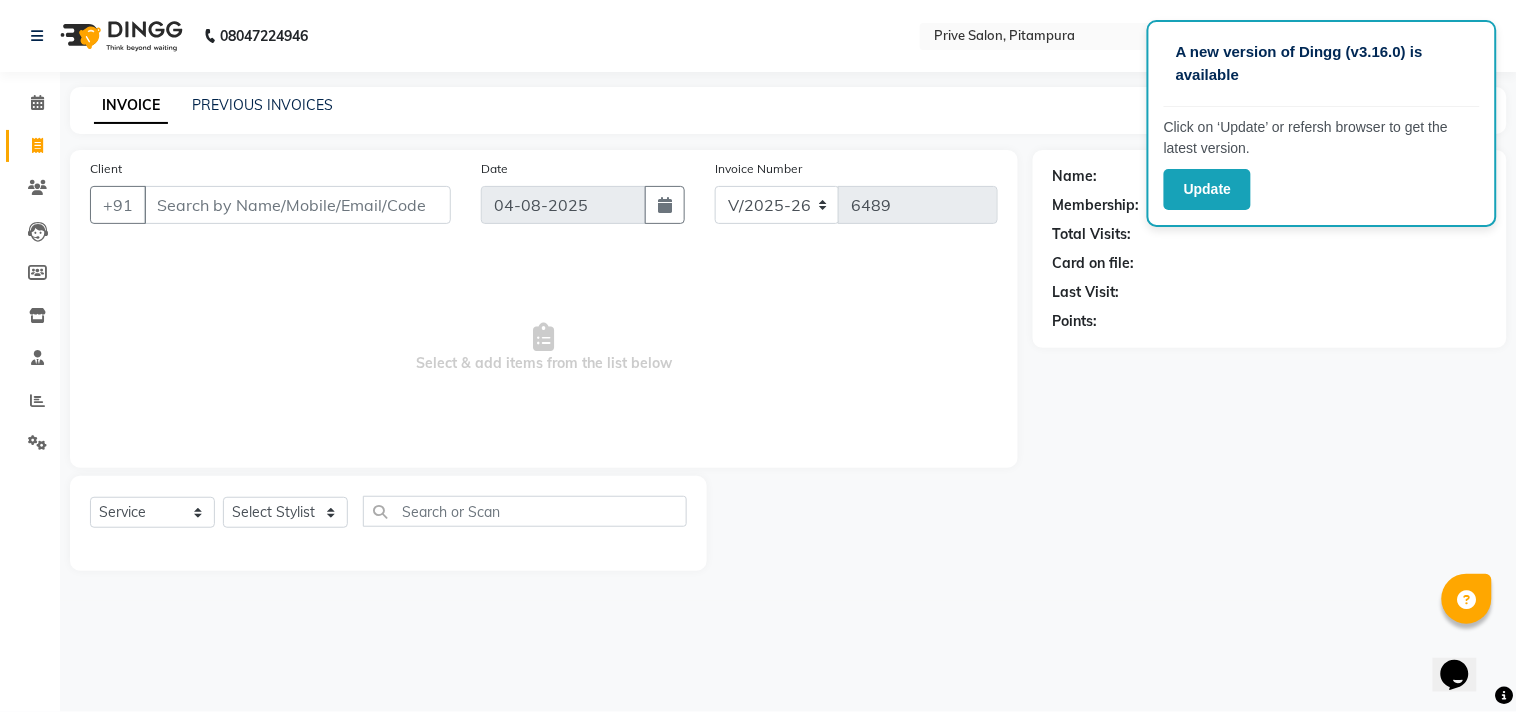 click on "Client" at bounding box center (297, 205) 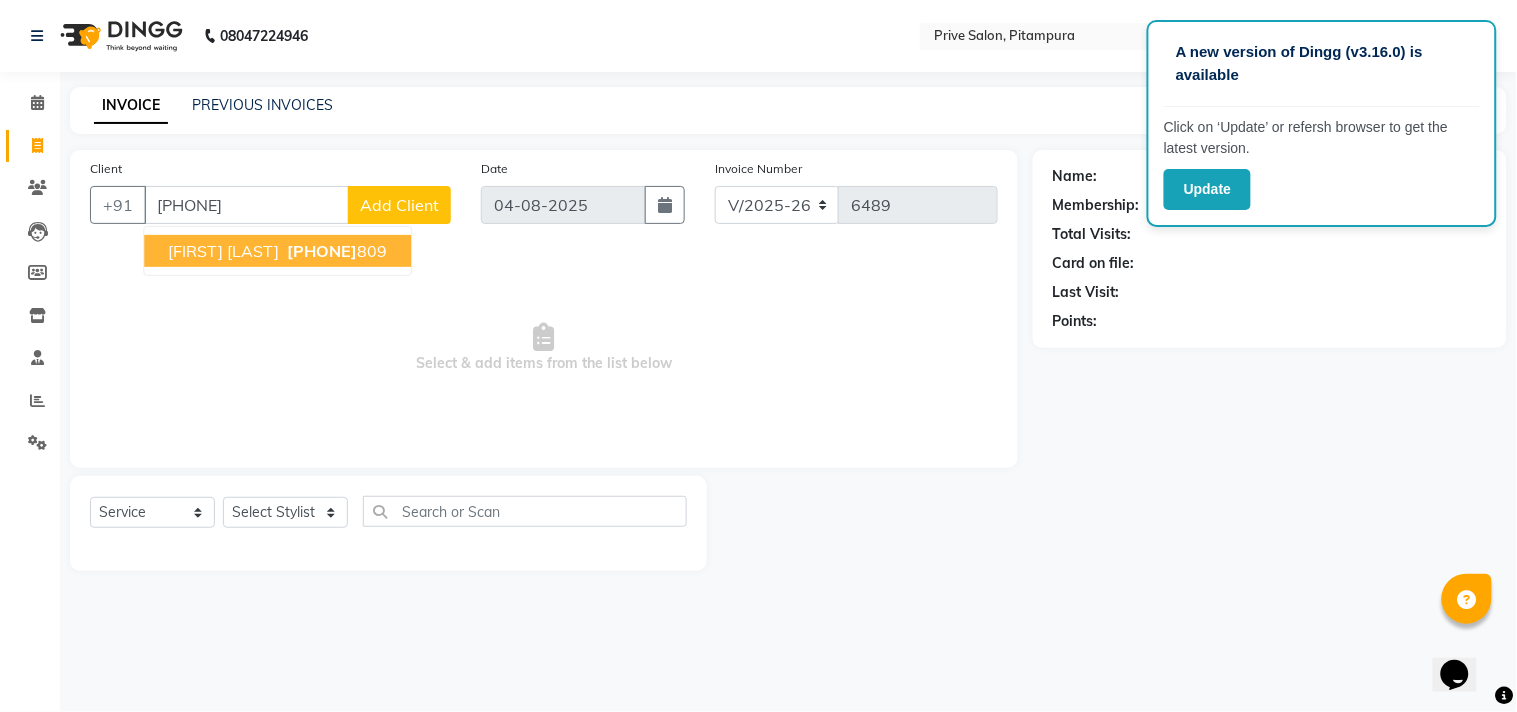 click on "[FIRST] [LAST]   [PHONE]" at bounding box center (277, 251) 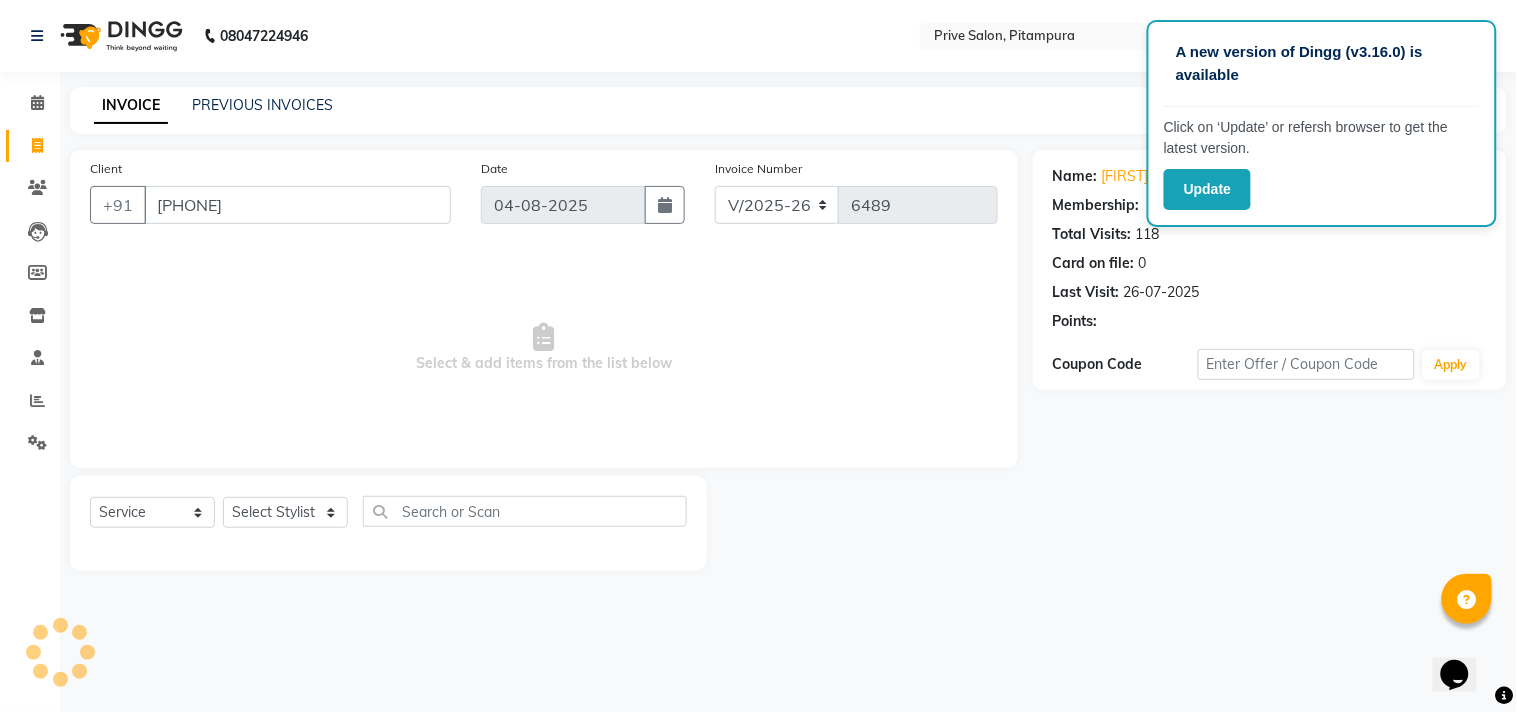 select on "1: Object" 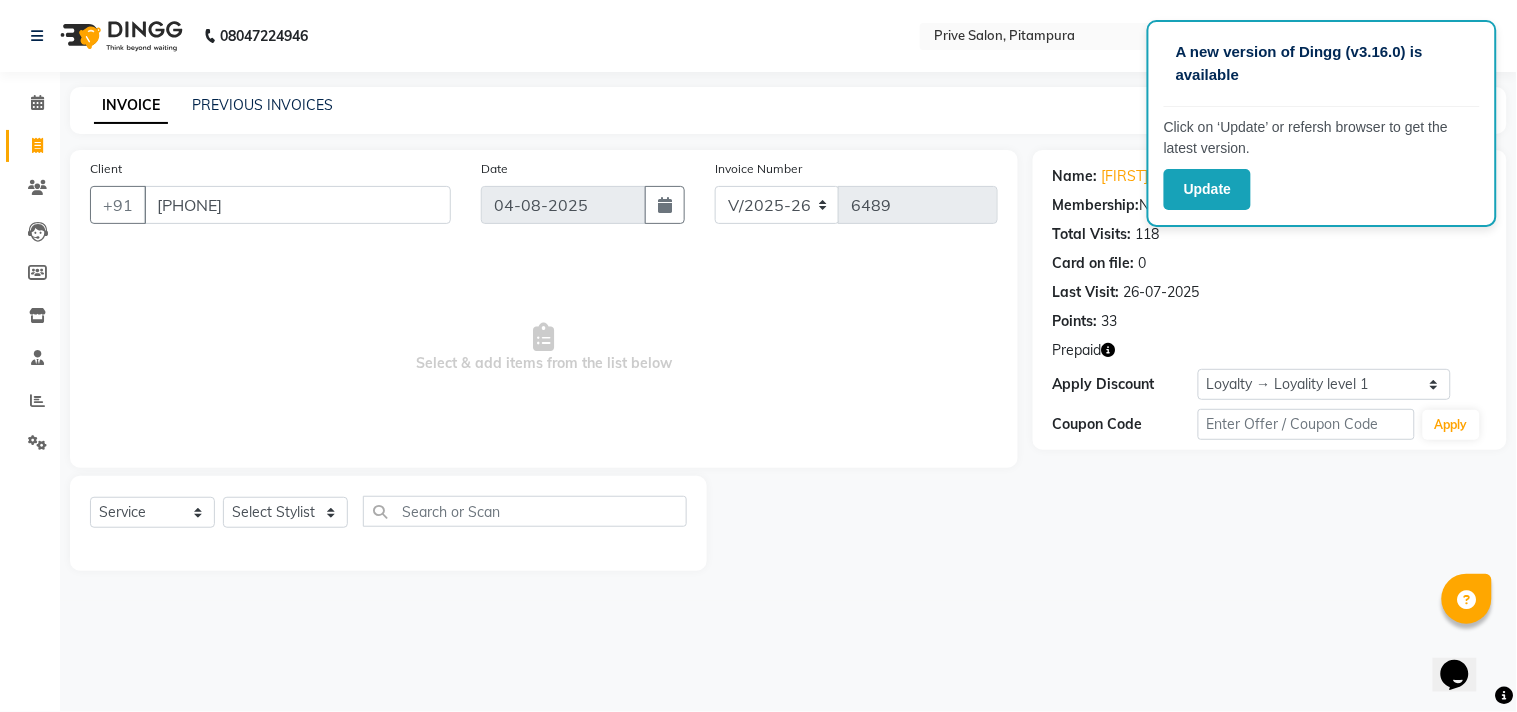 click 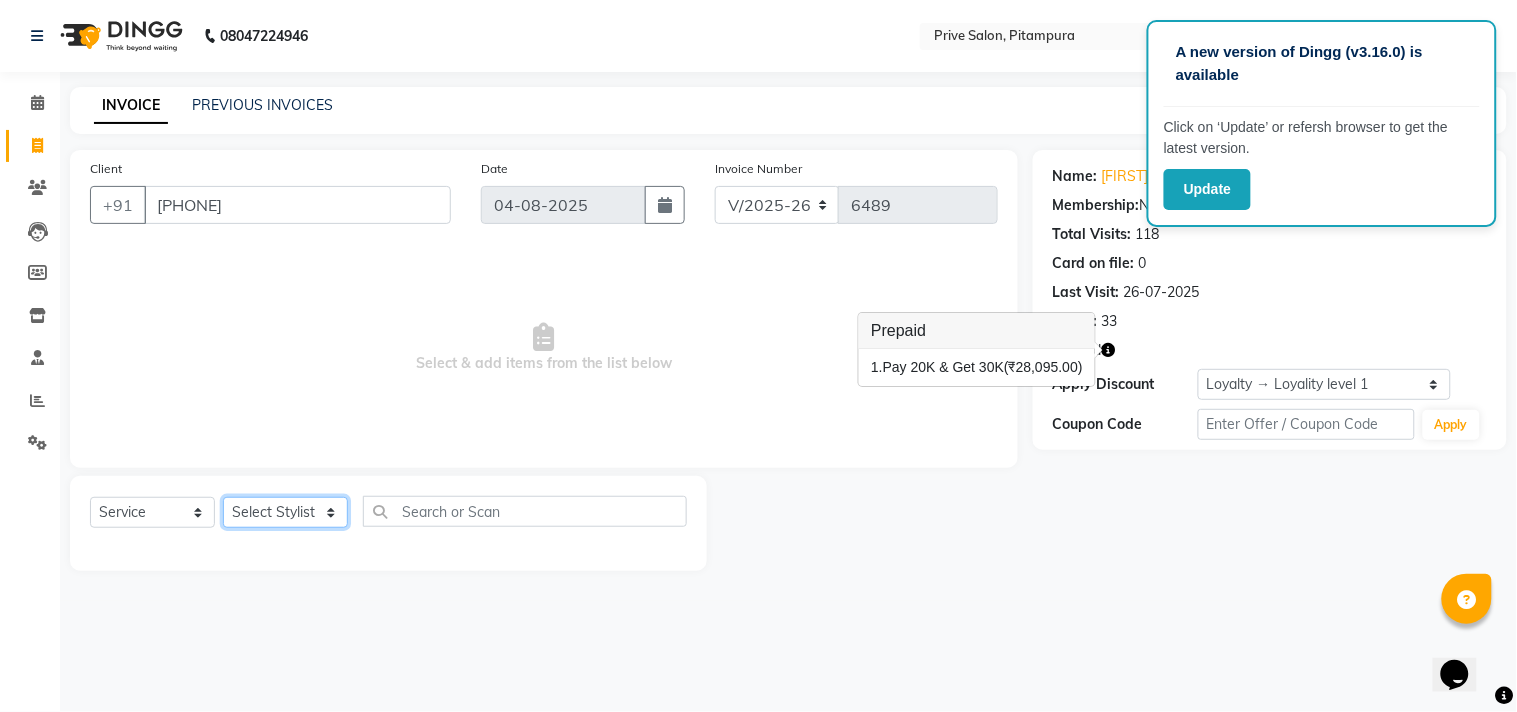 click on "Select Stylist amit ARJUN Atul FAIZAN FARDEEN GOLU harshit HITESH isha kapil khushbu Manager meenu MOHIT Mohsin NISHA nishi Preet privee Shivam SIVA vikas" 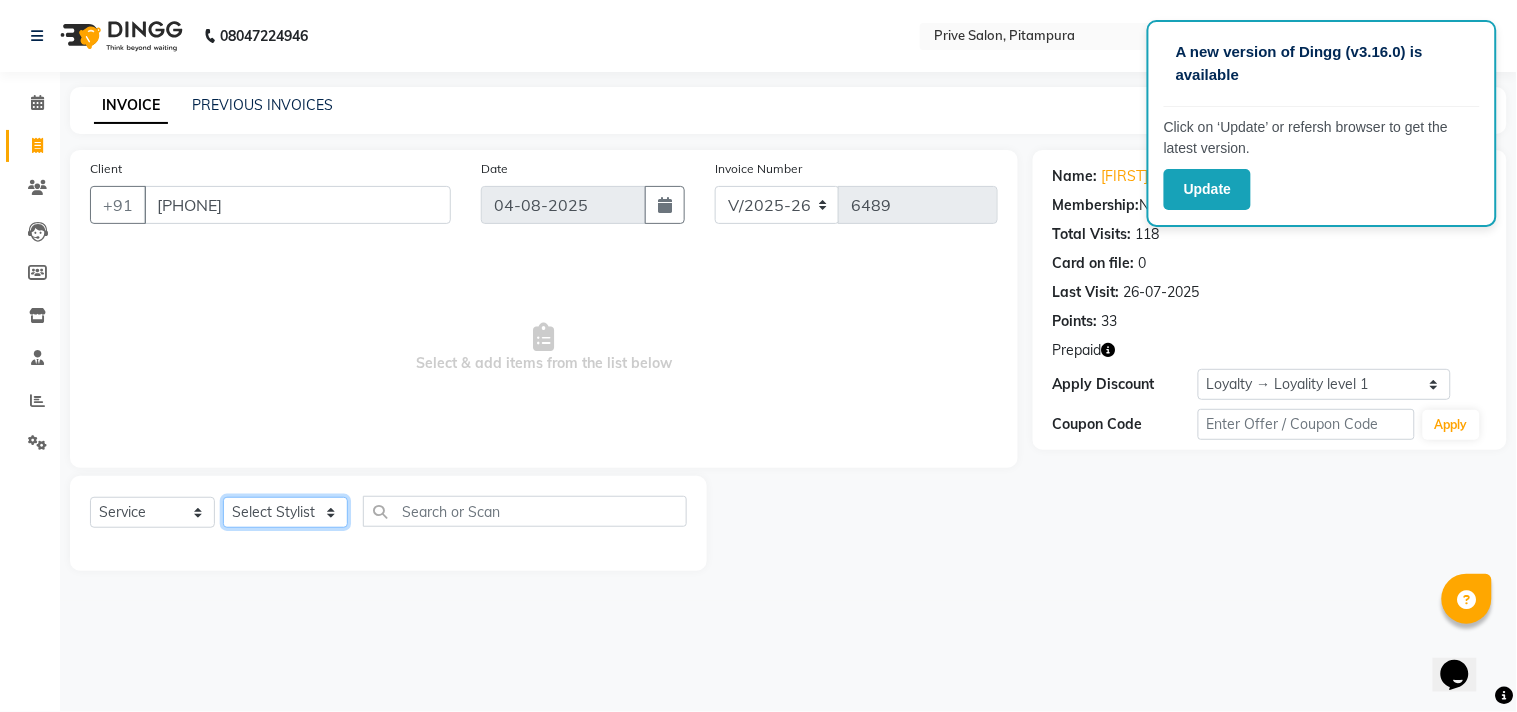 select on "3992" 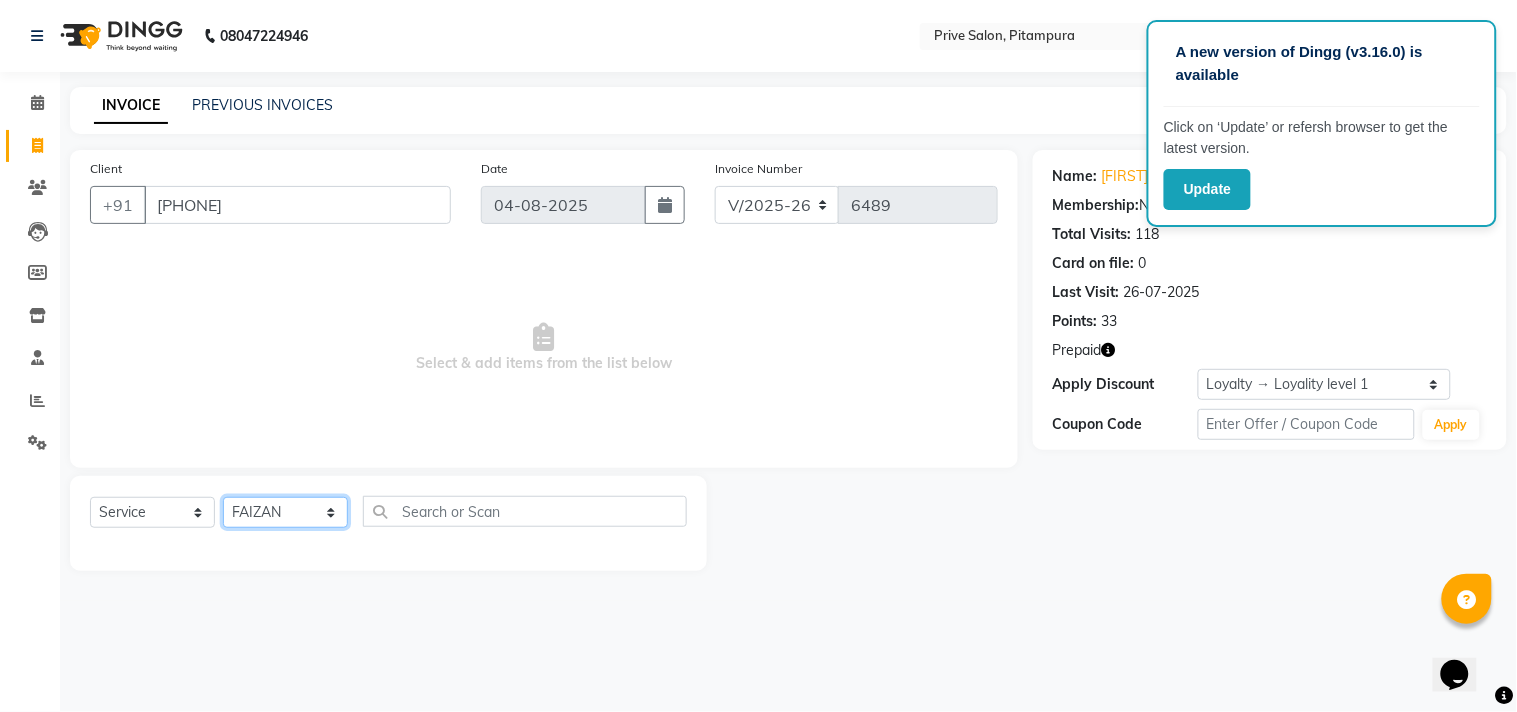 click on "Select Stylist amit ARJUN Atul FAIZAN FARDEEN GOLU harshit HITESH isha kapil khushbu Manager meenu MOHIT Mohsin NISHA nishi Preet privee Shivam SIVA vikas" 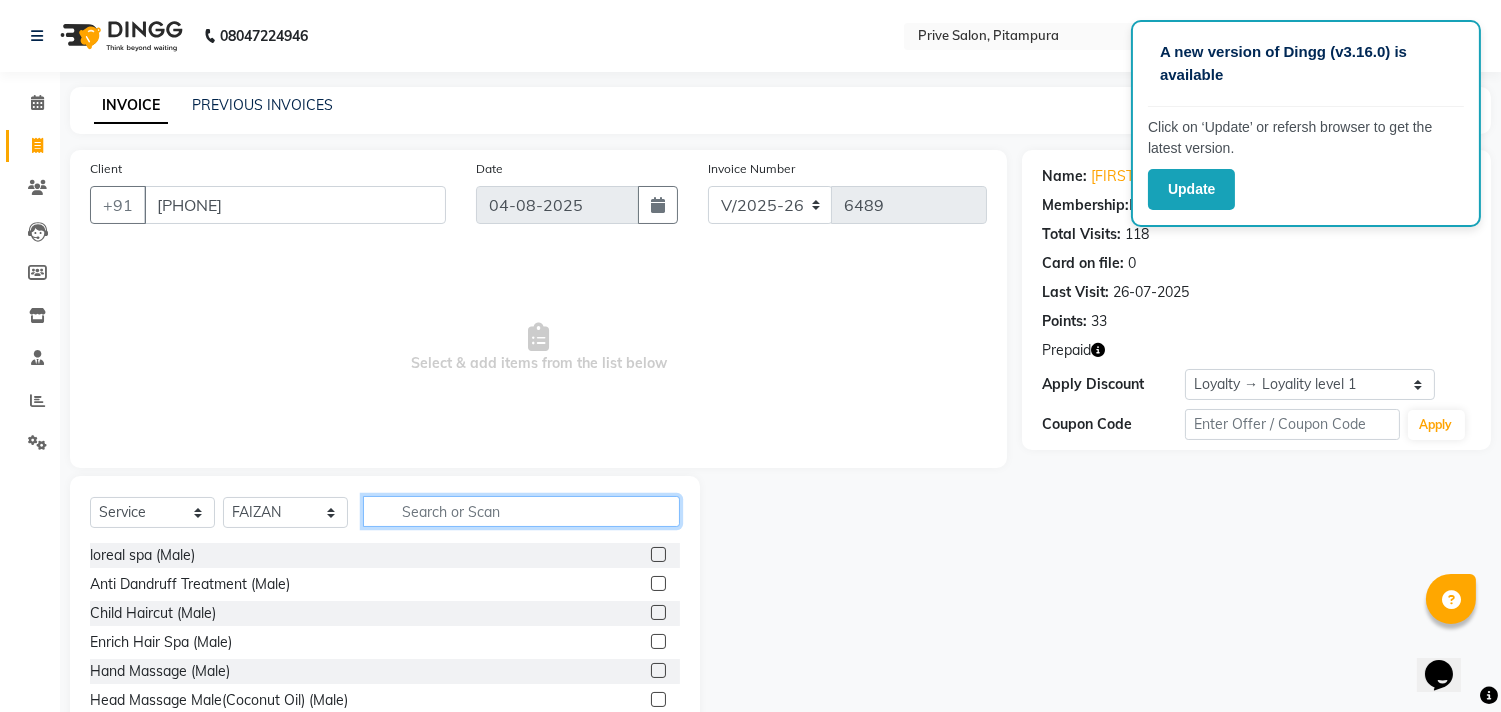 click 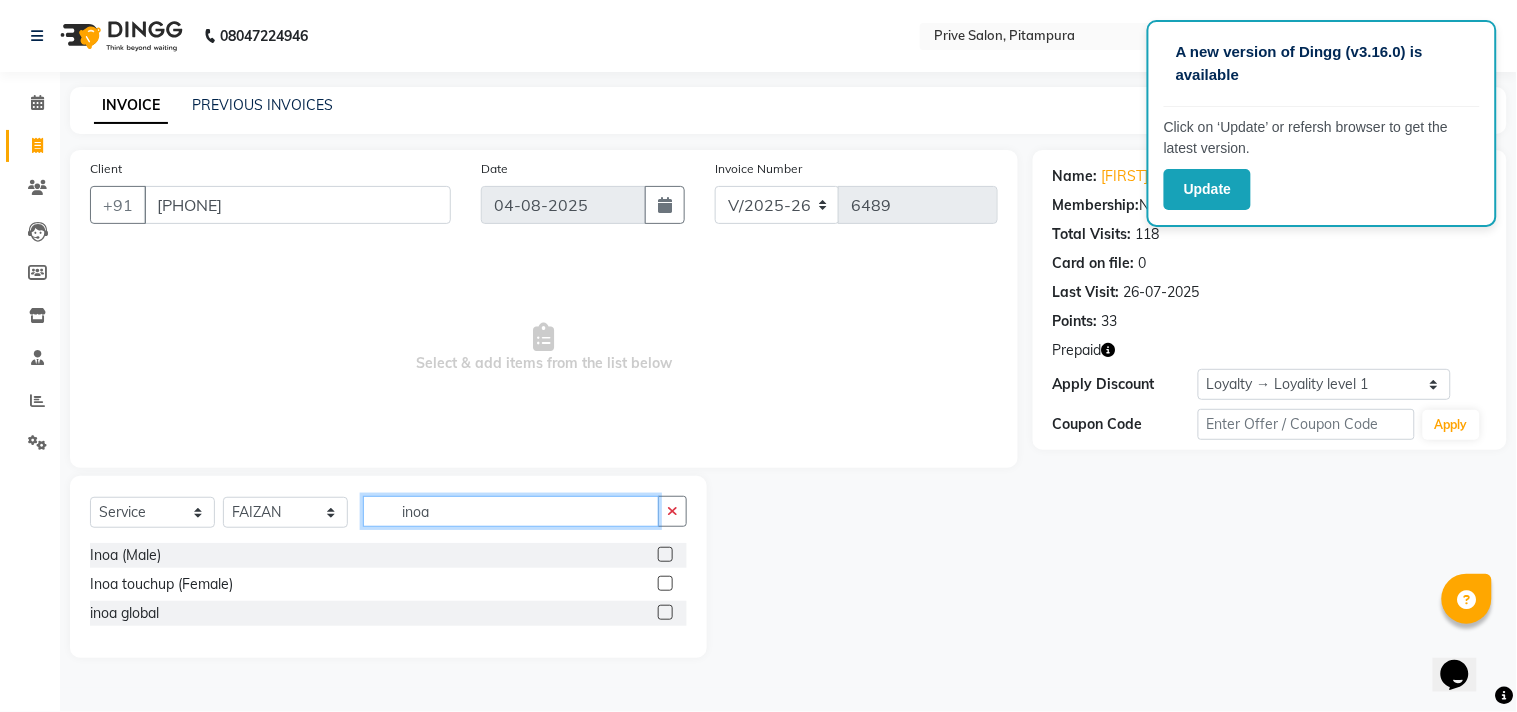 type on "inoa" 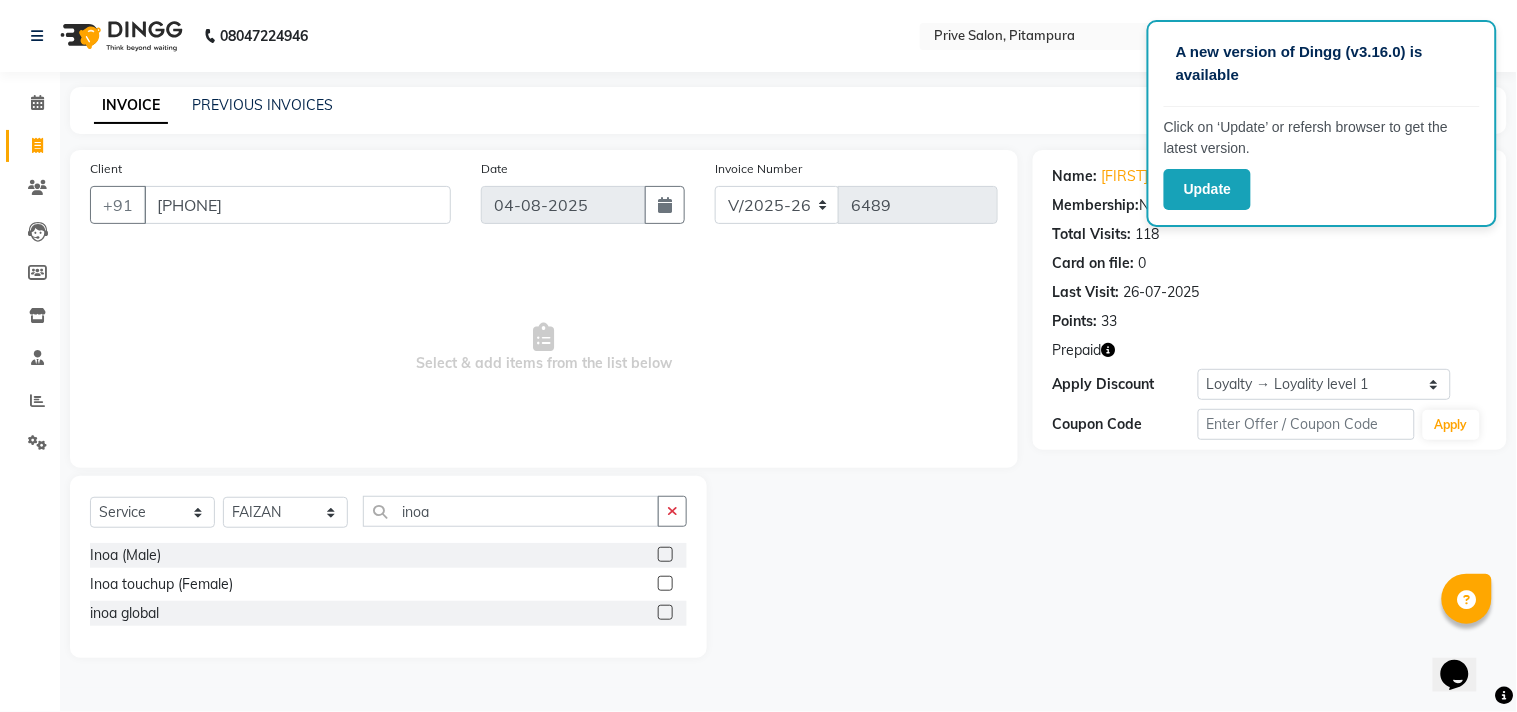 click 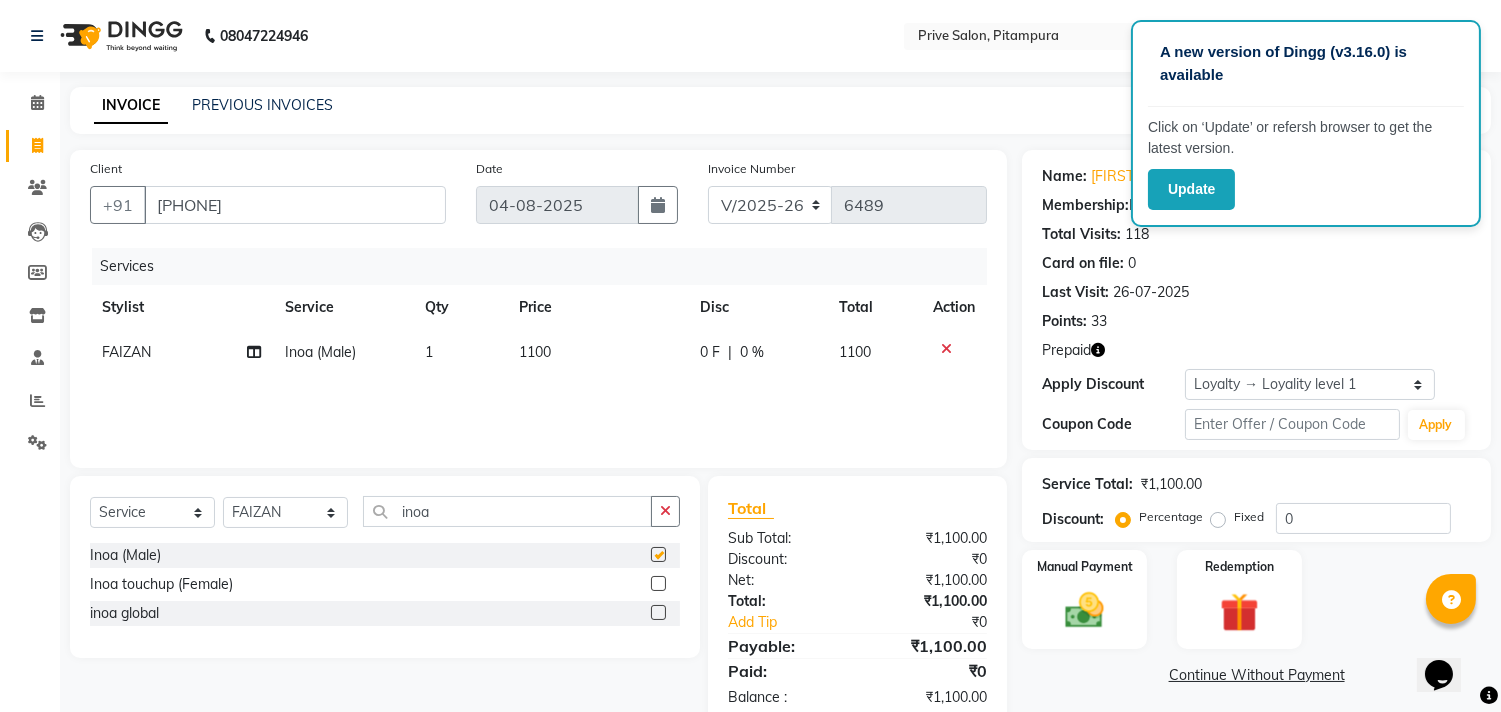 checkbox on "false" 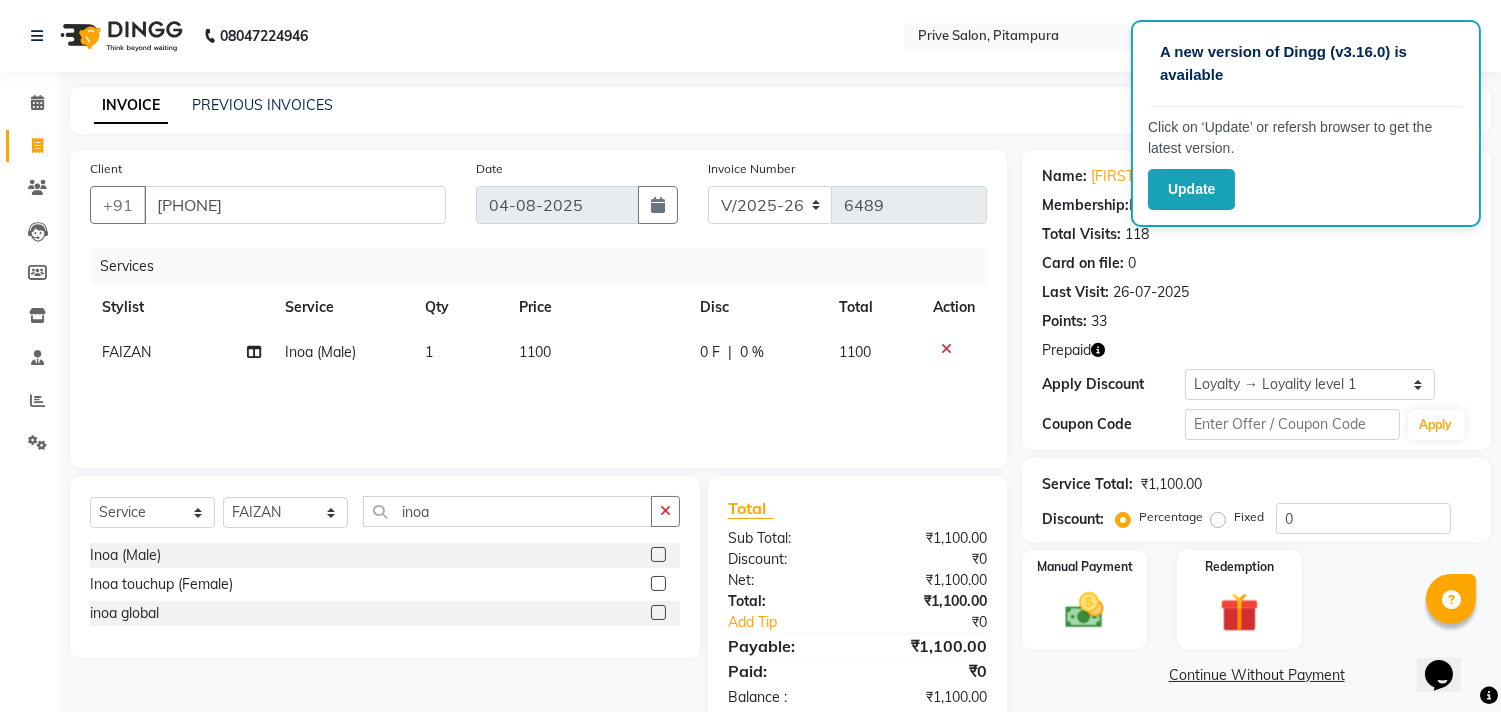 click on "1100" 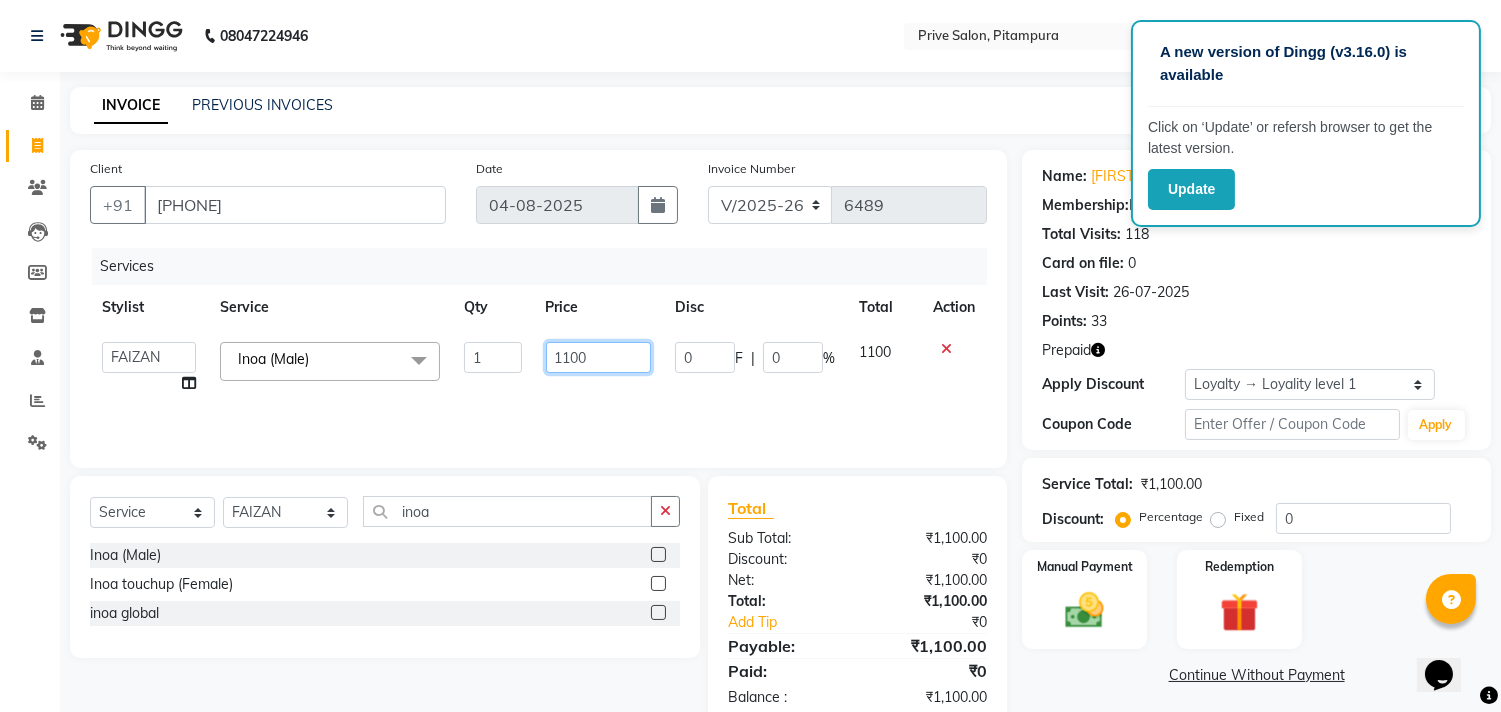 click on "1100" 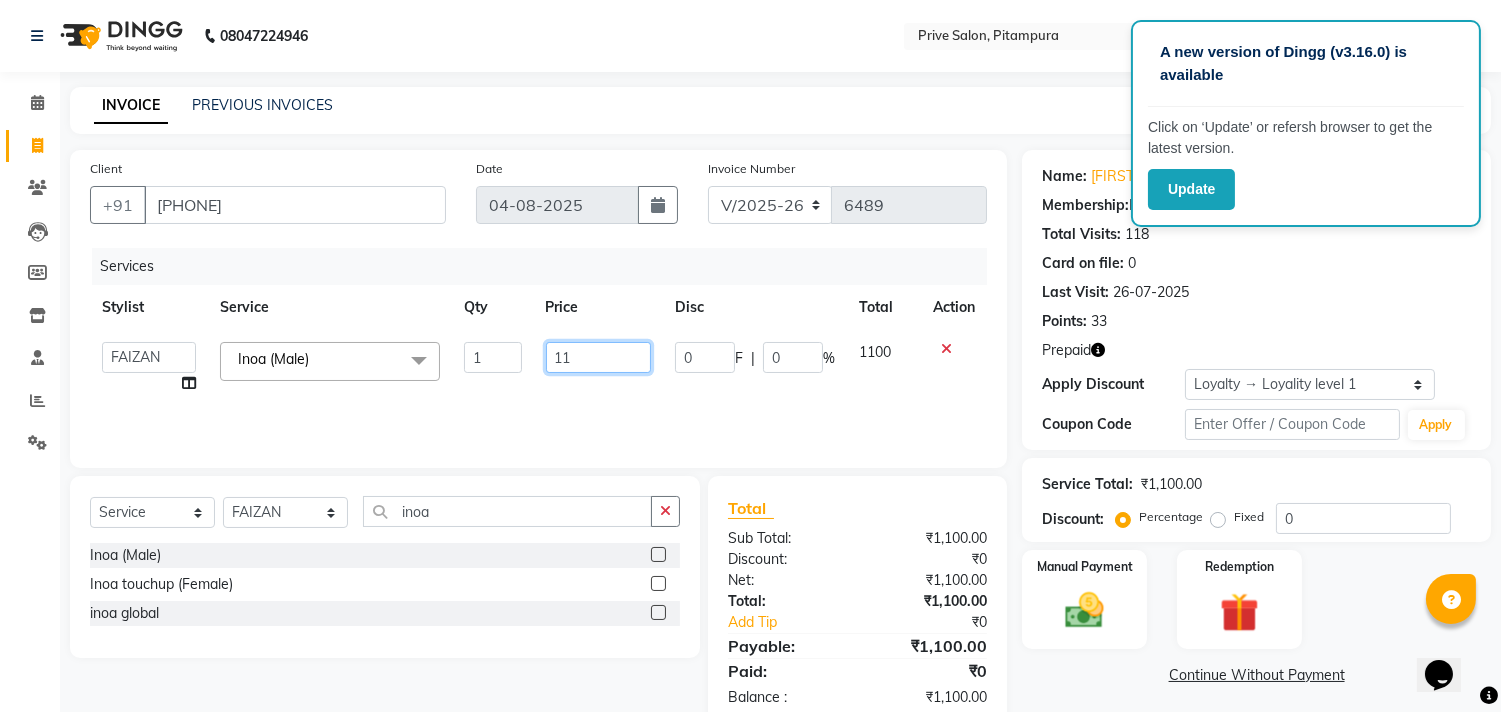 type on "1" 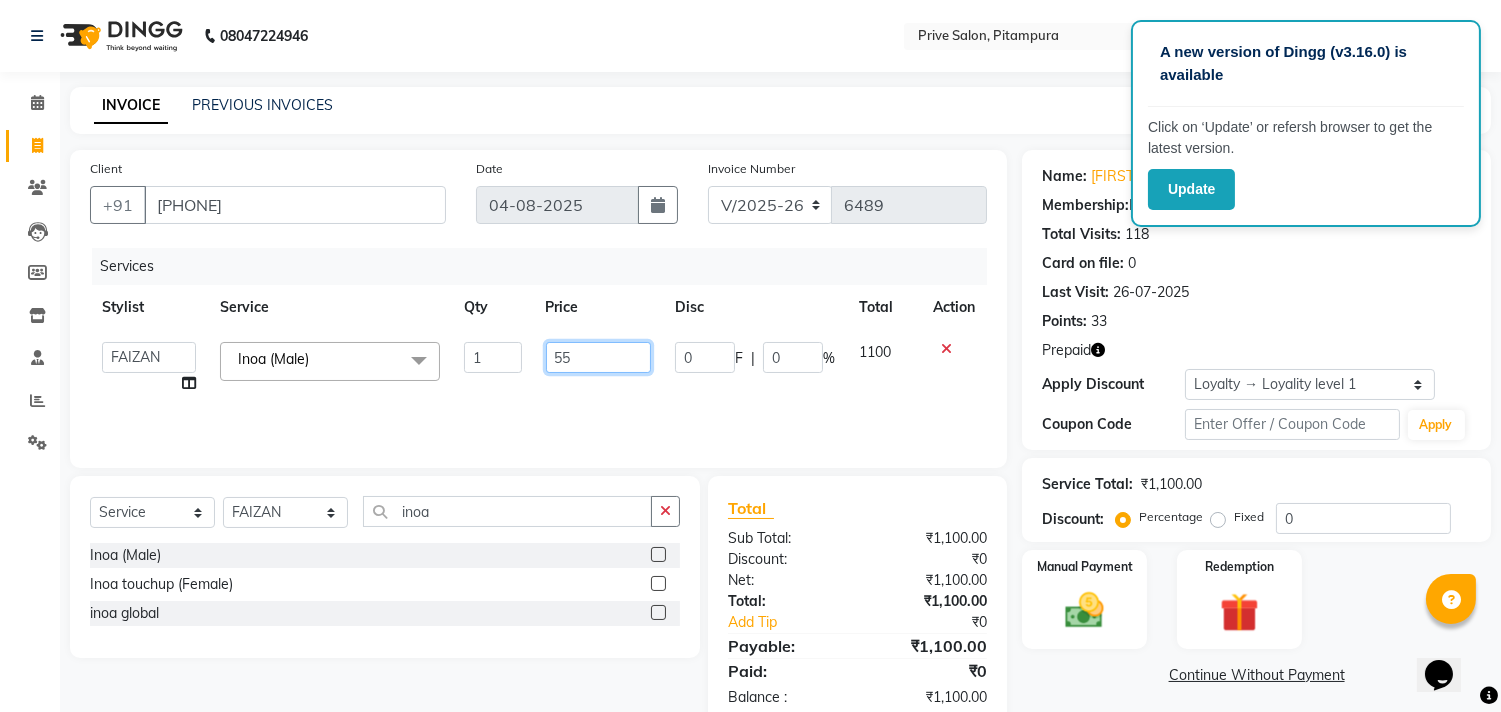 type on "550" 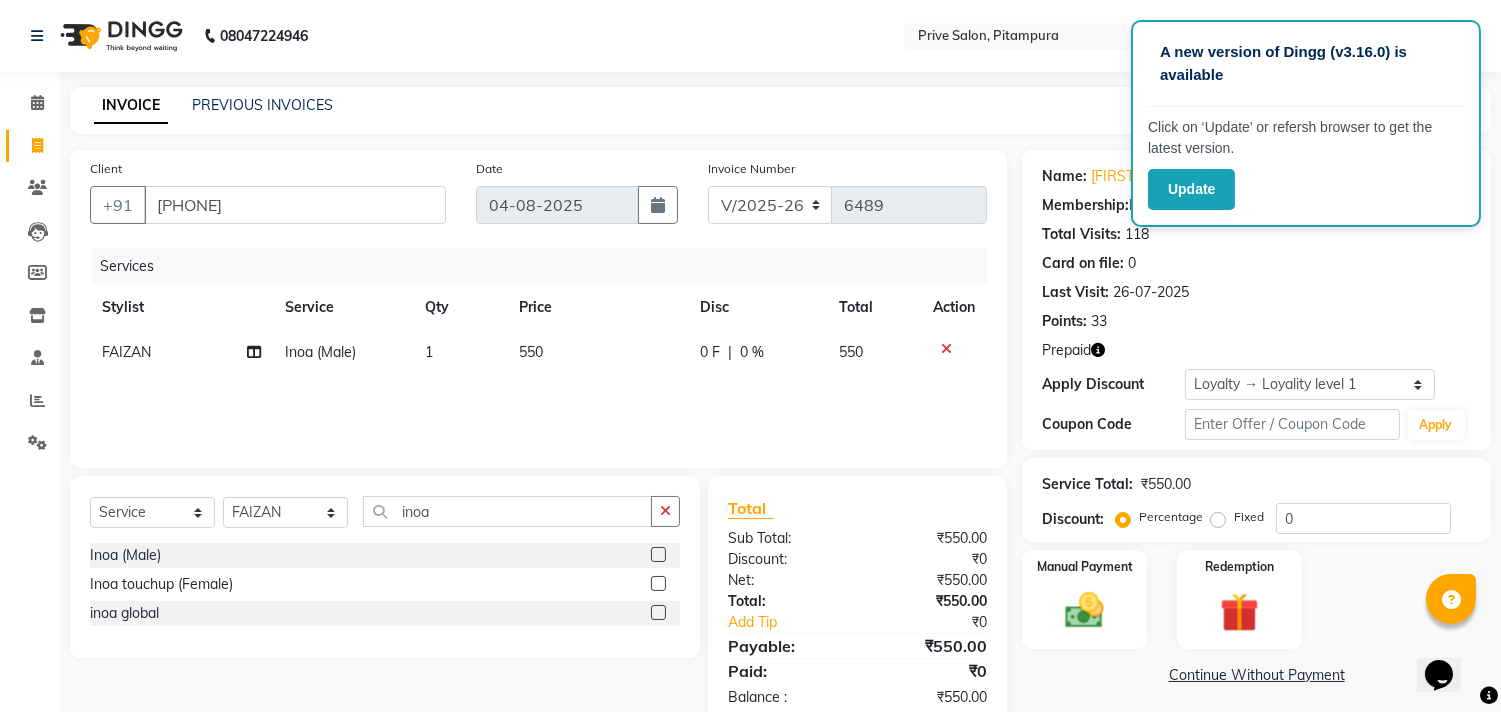 click on "[FIRST] (Male) 1 550 0 F | 0 % 550" 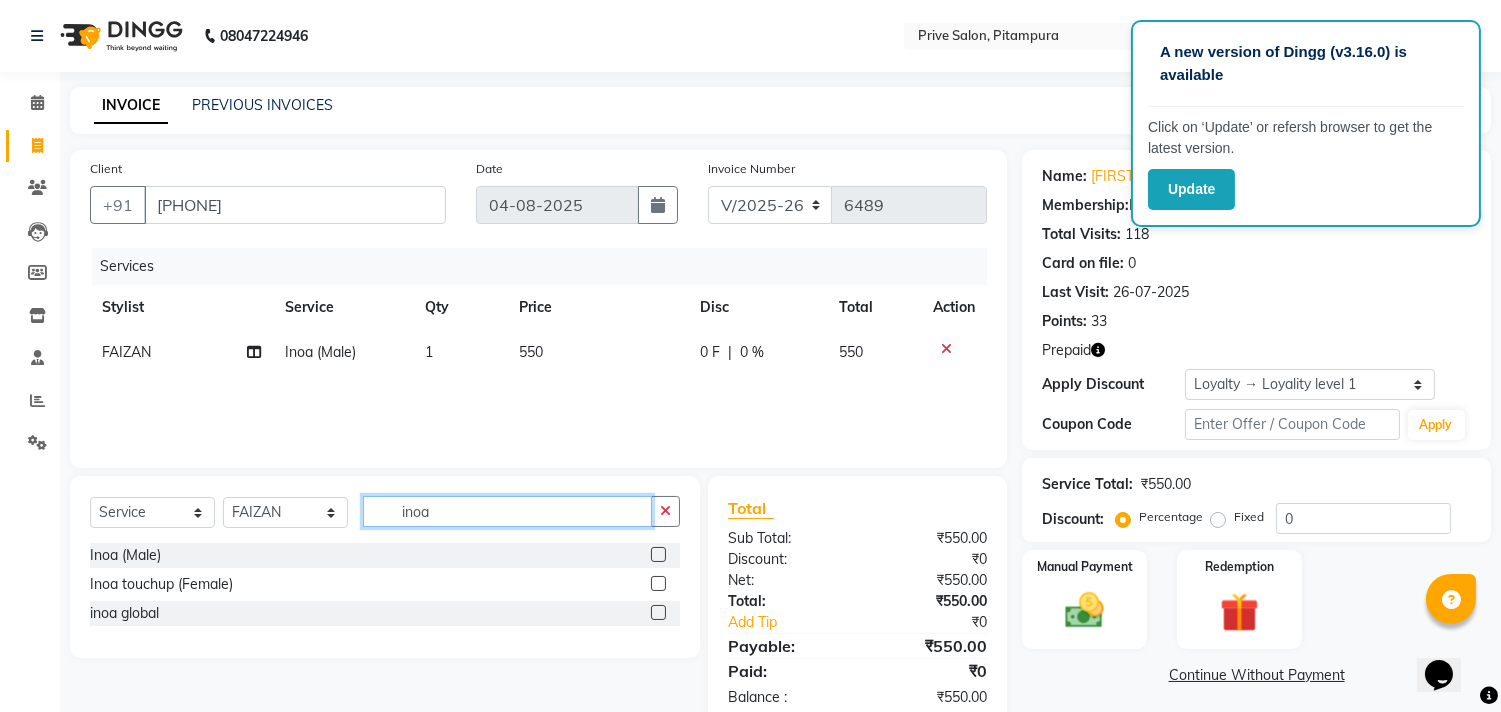 click on "inoa" 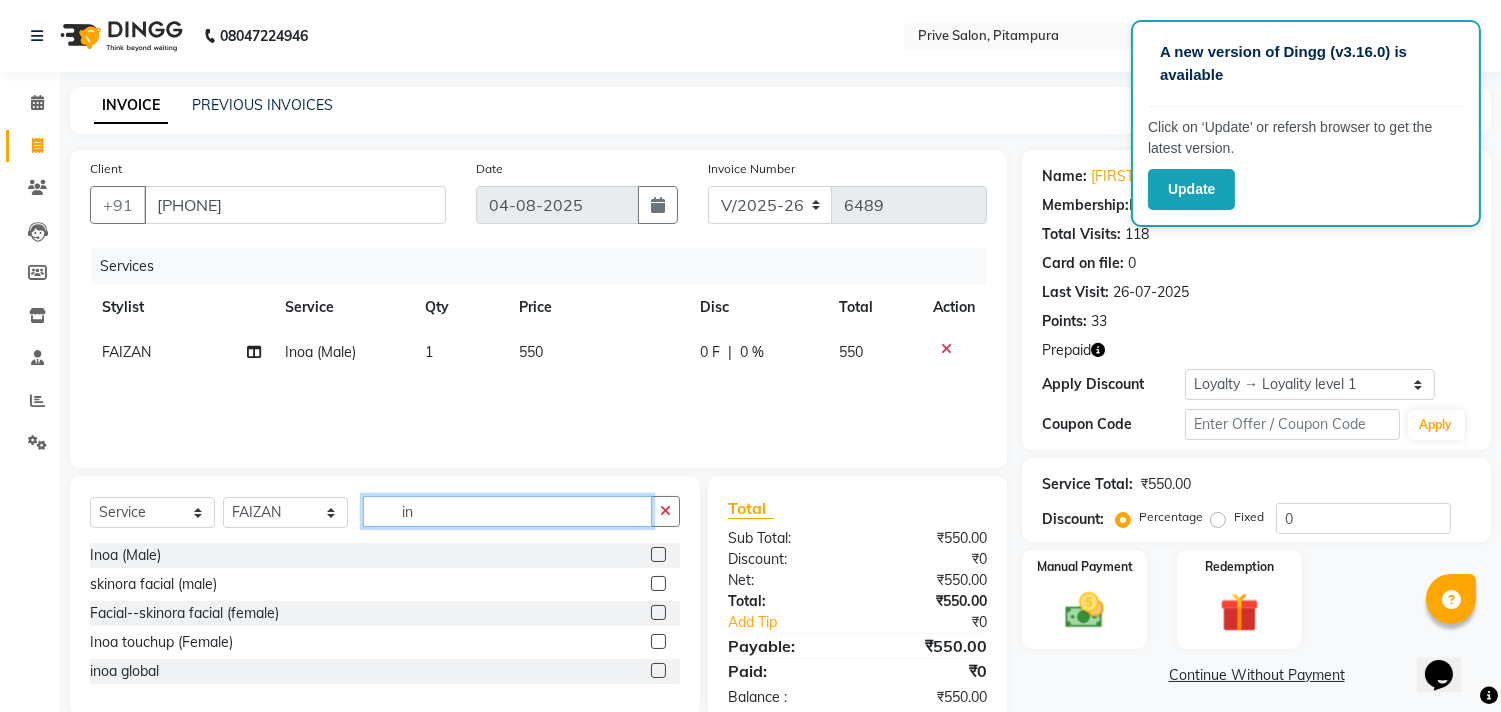 type on "i" 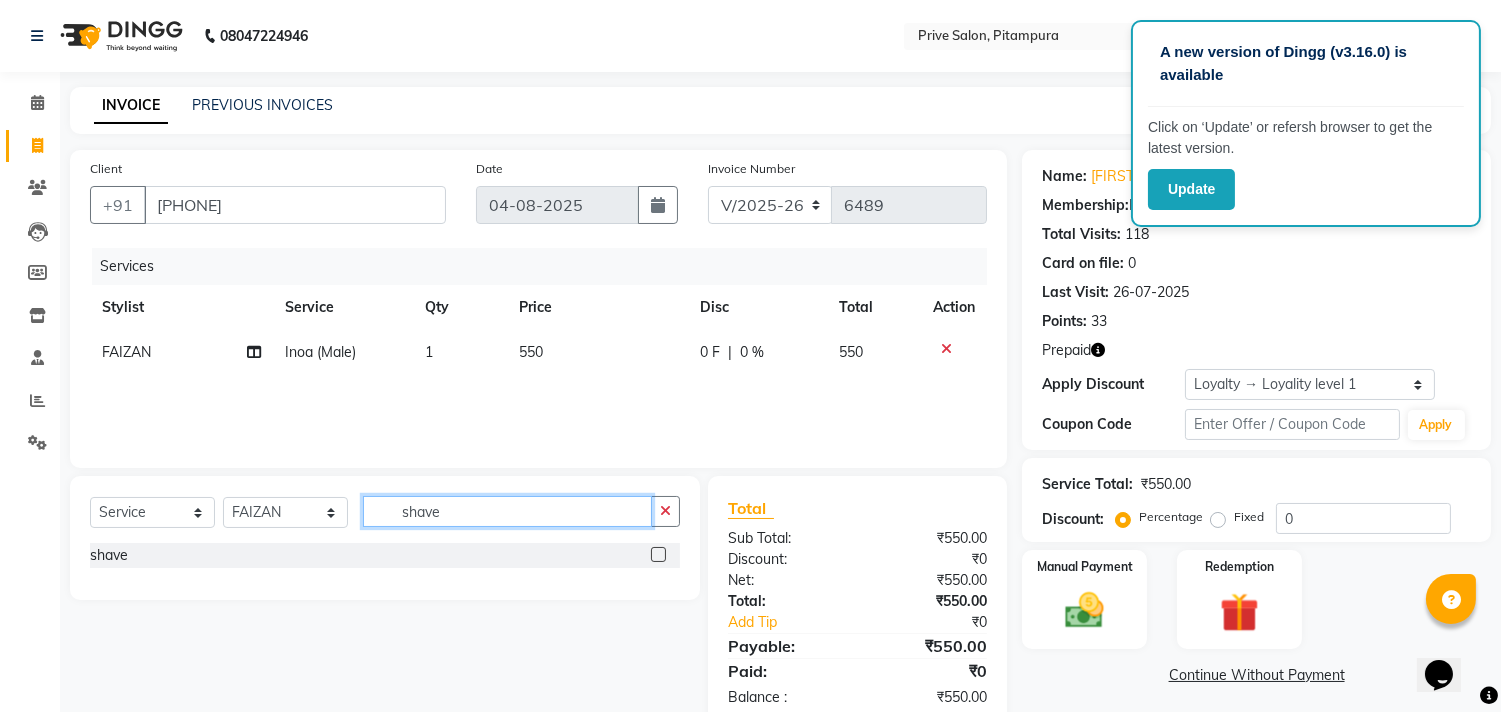 type on "shave" 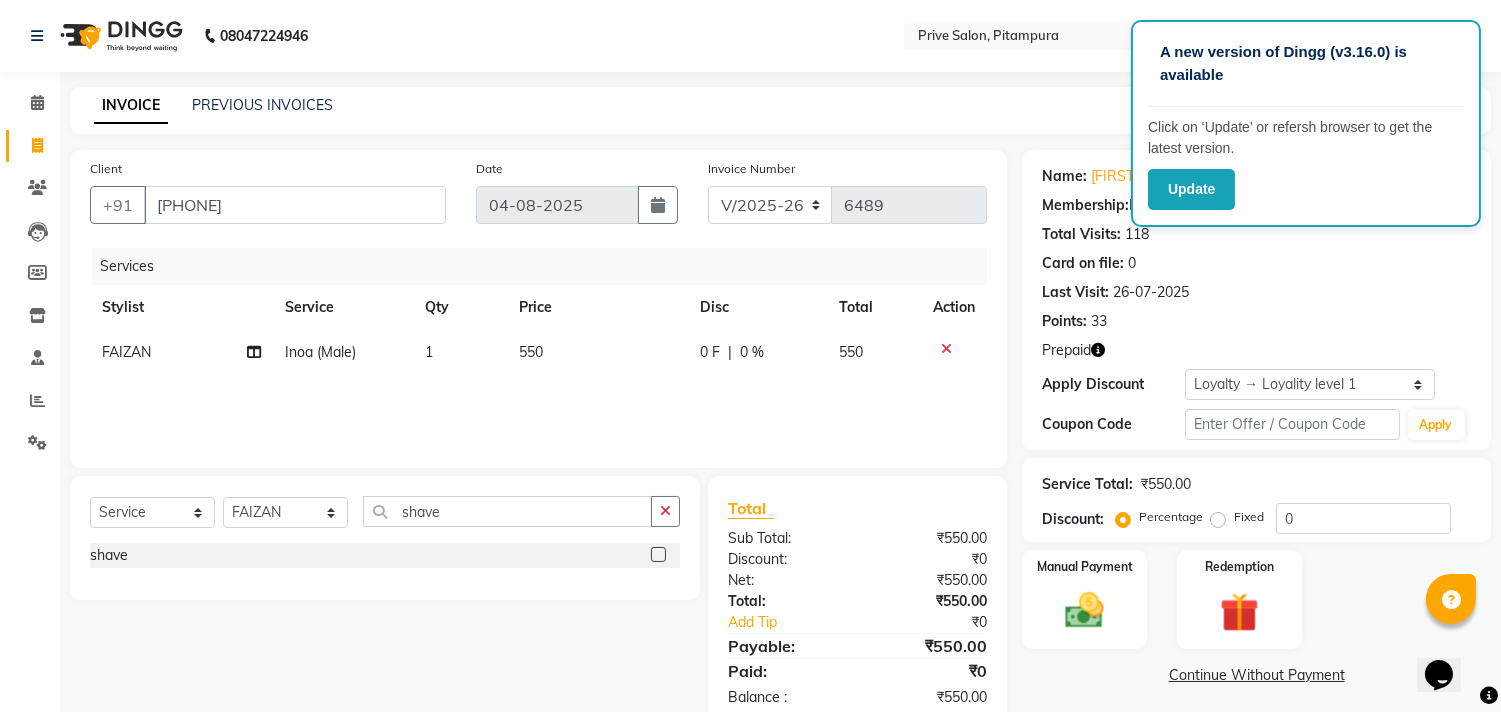 click 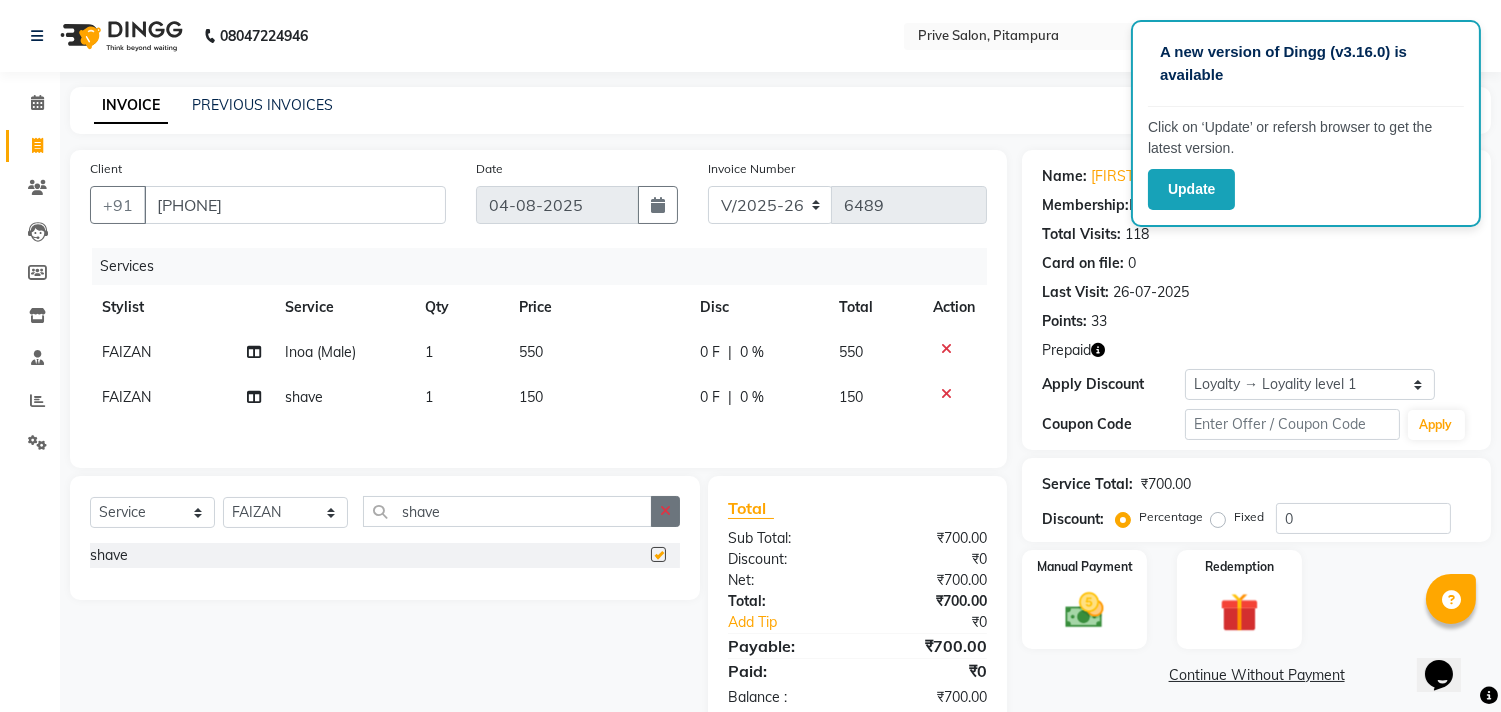 checkbox on "false" 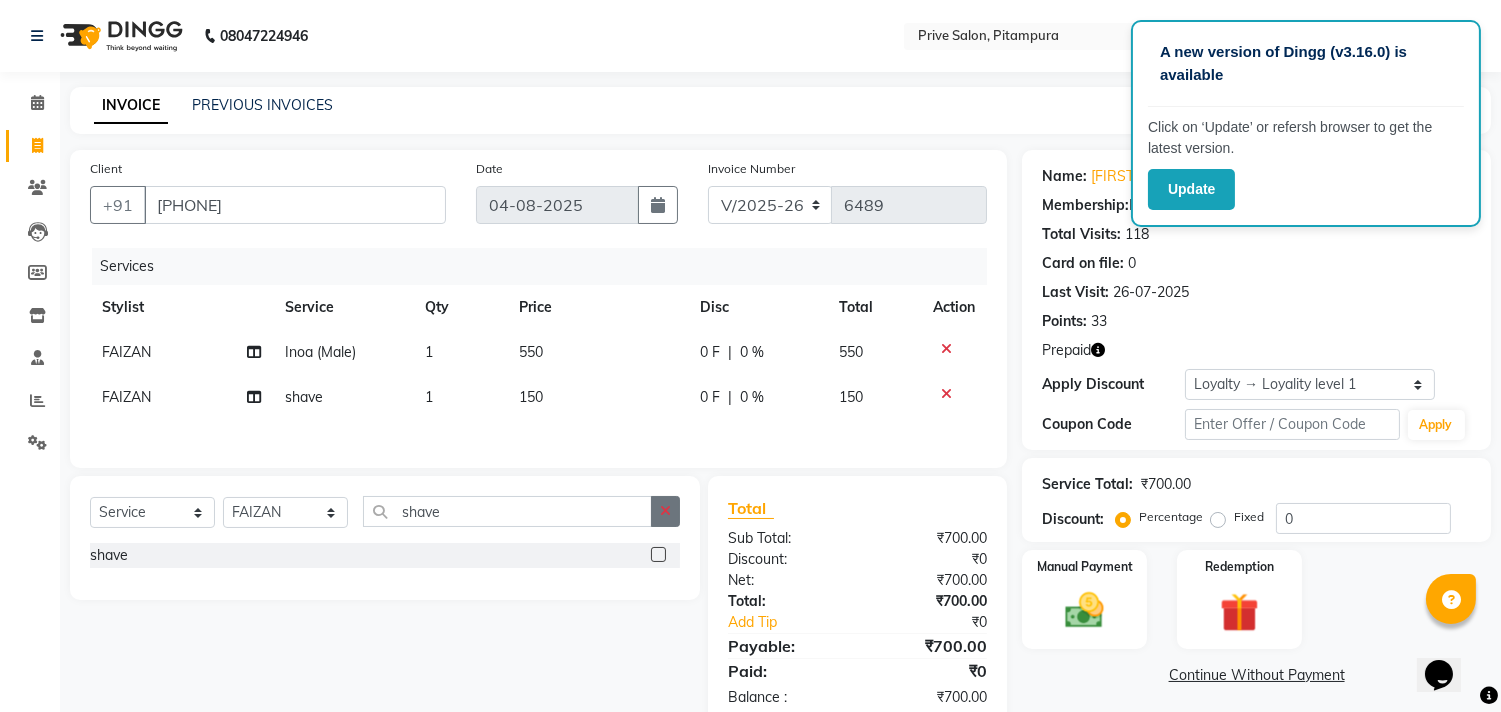 click 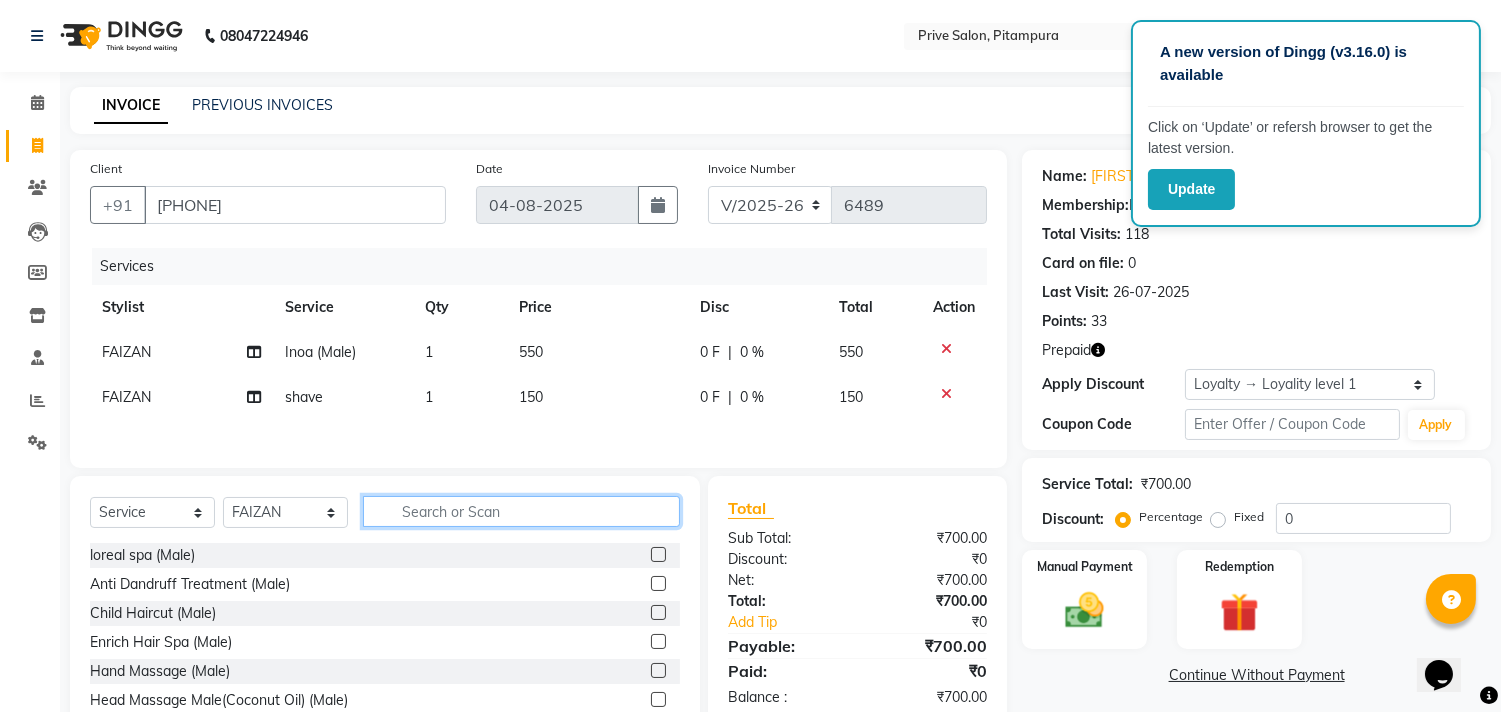 click 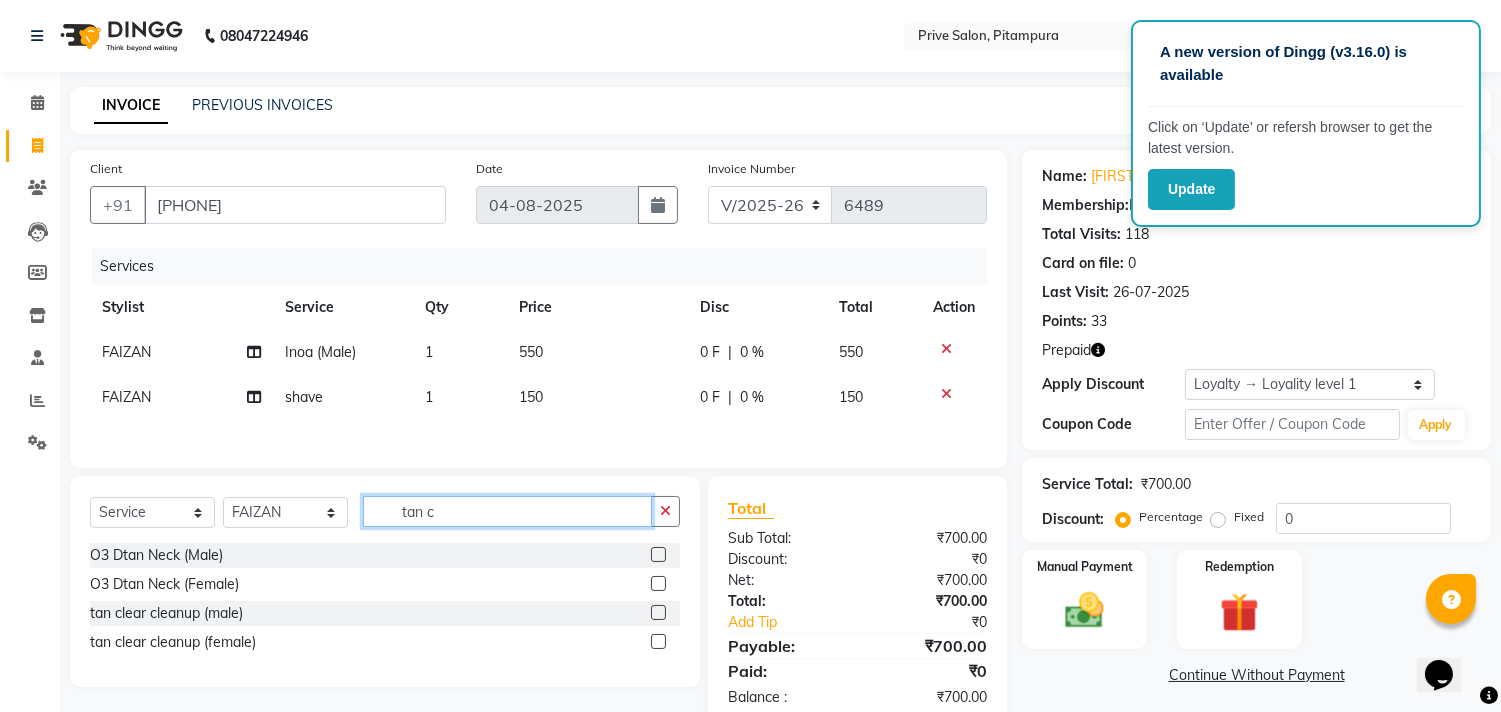 type on "tan c" 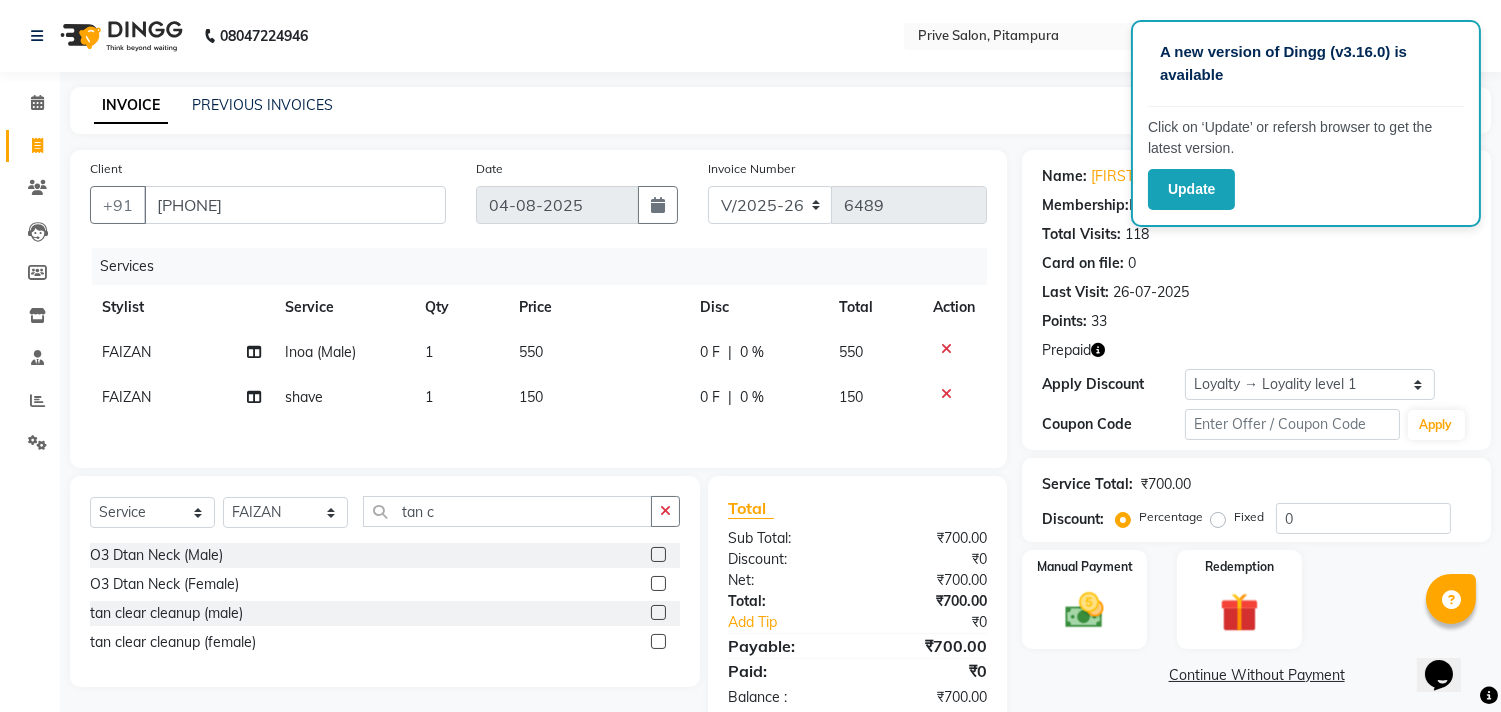 click 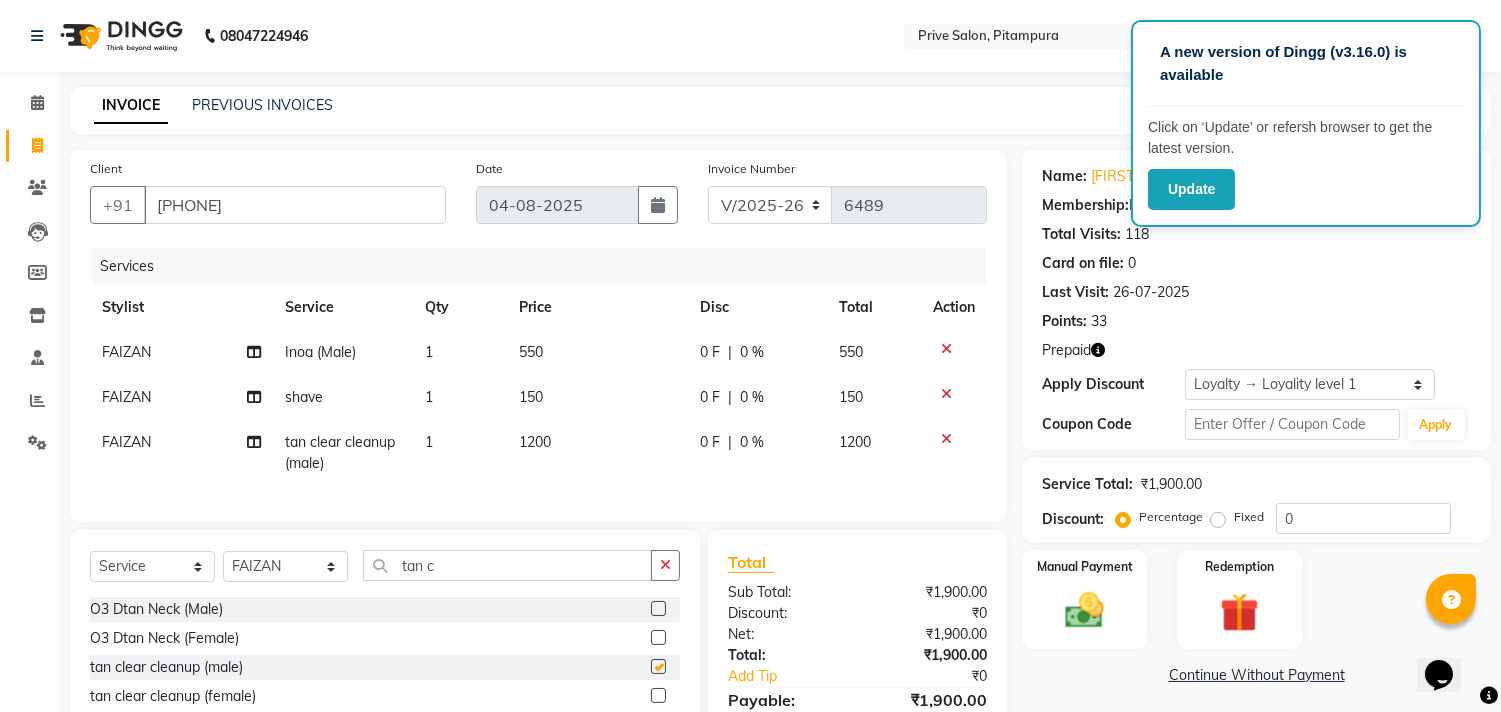 checkbox on "false" 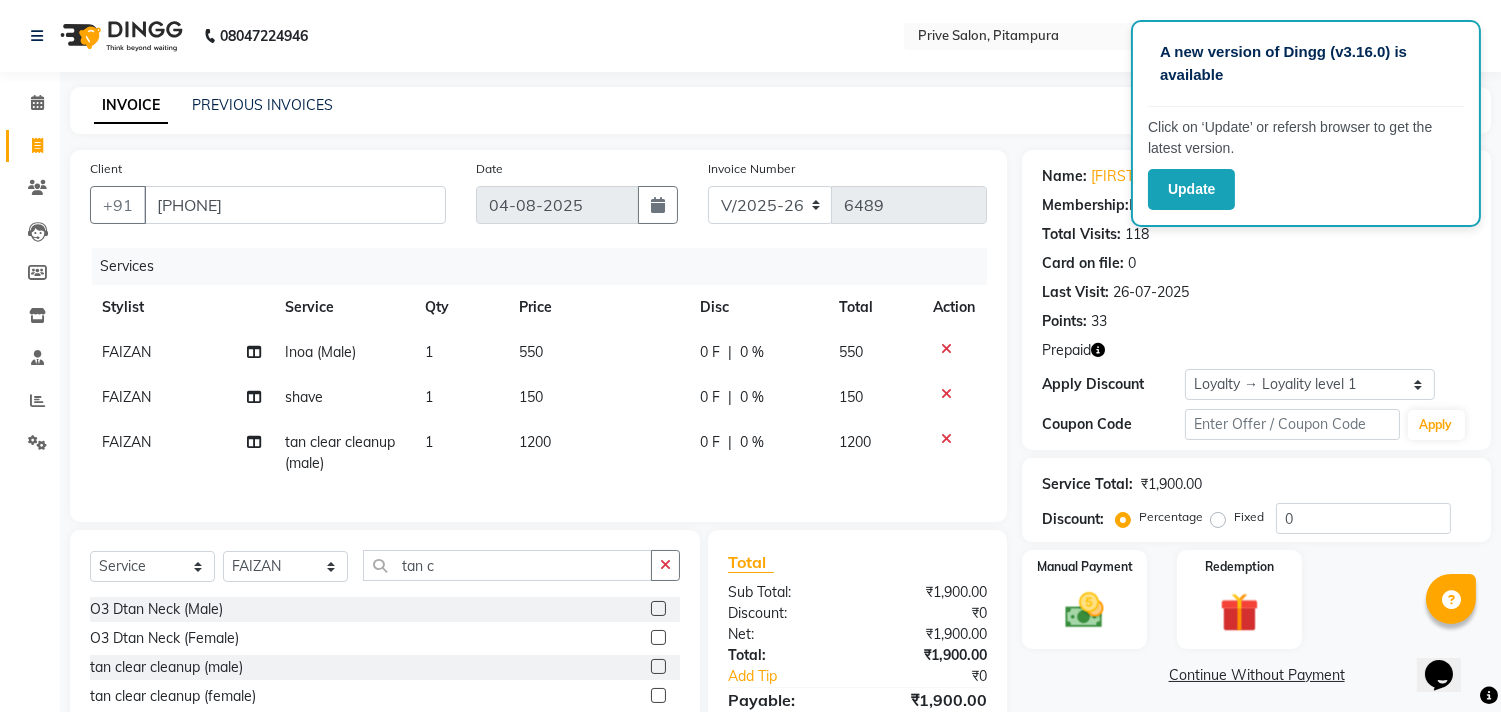 click on "08047224946" 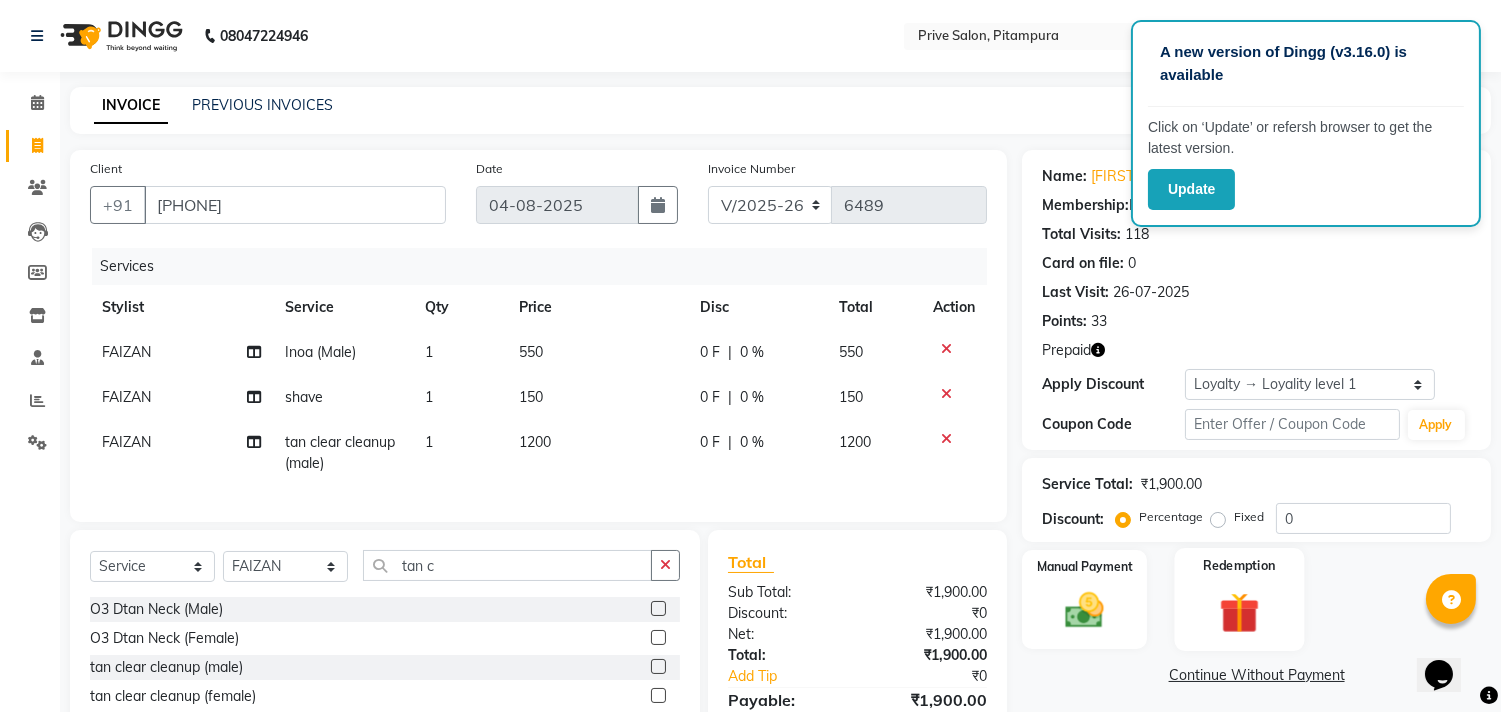 click on "Redemption" 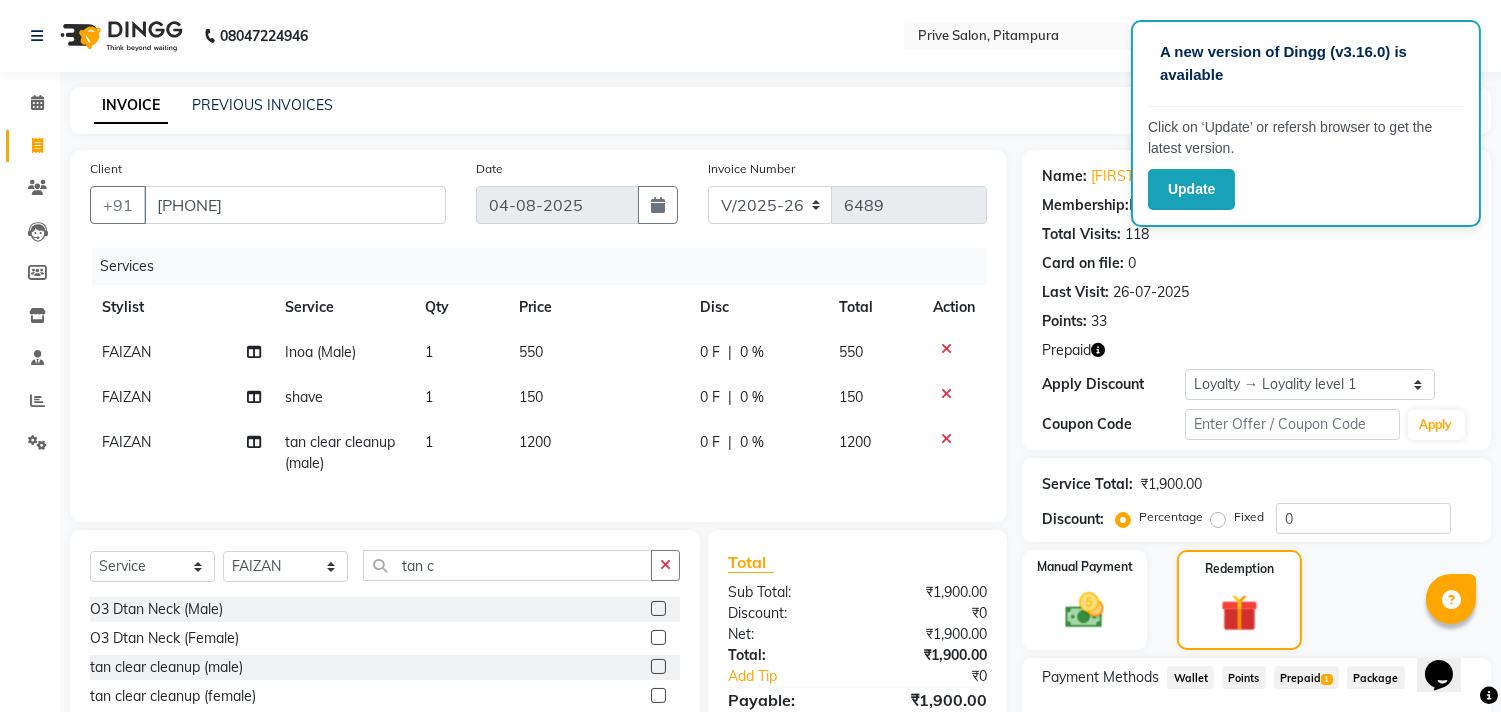click on "Prepaid  1" 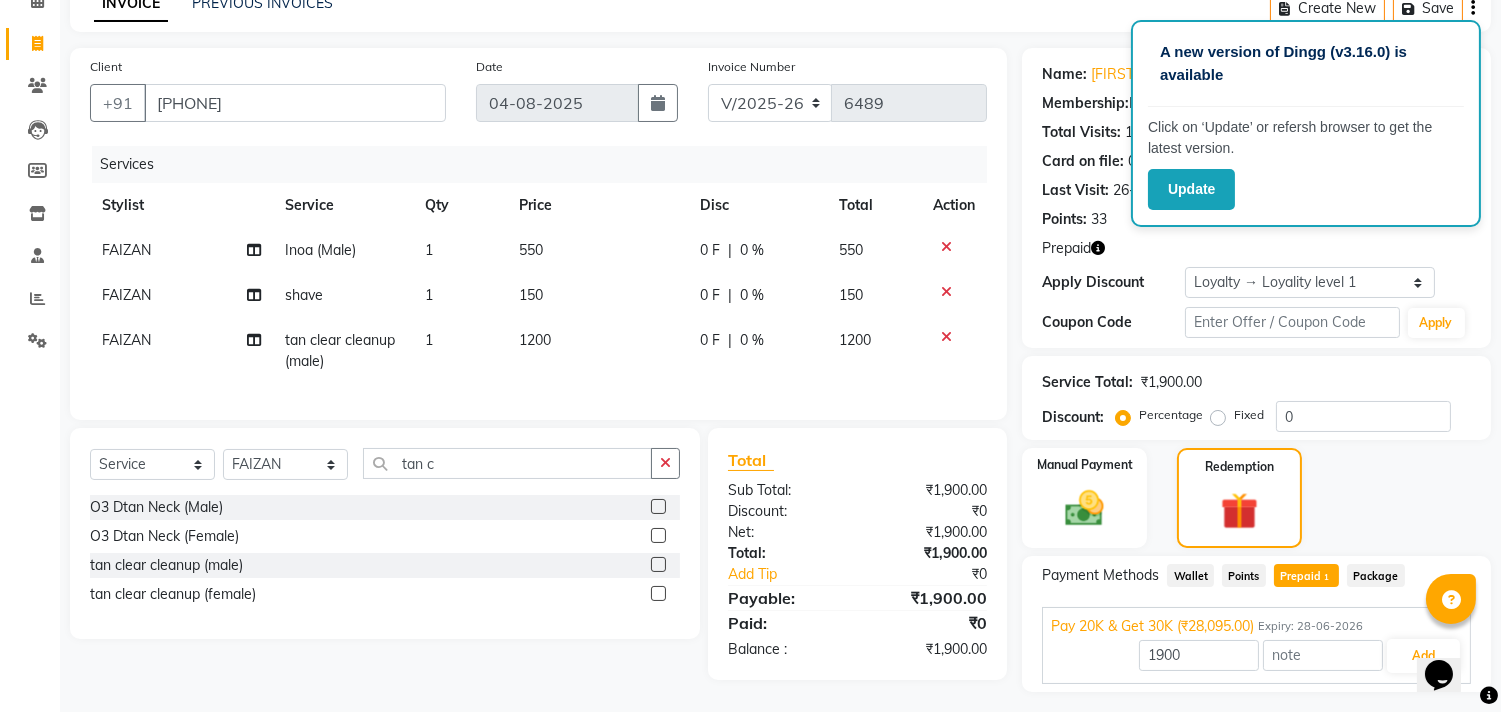 scroll, scrollTop: 146, scrollLeft: 0, axis: vertical 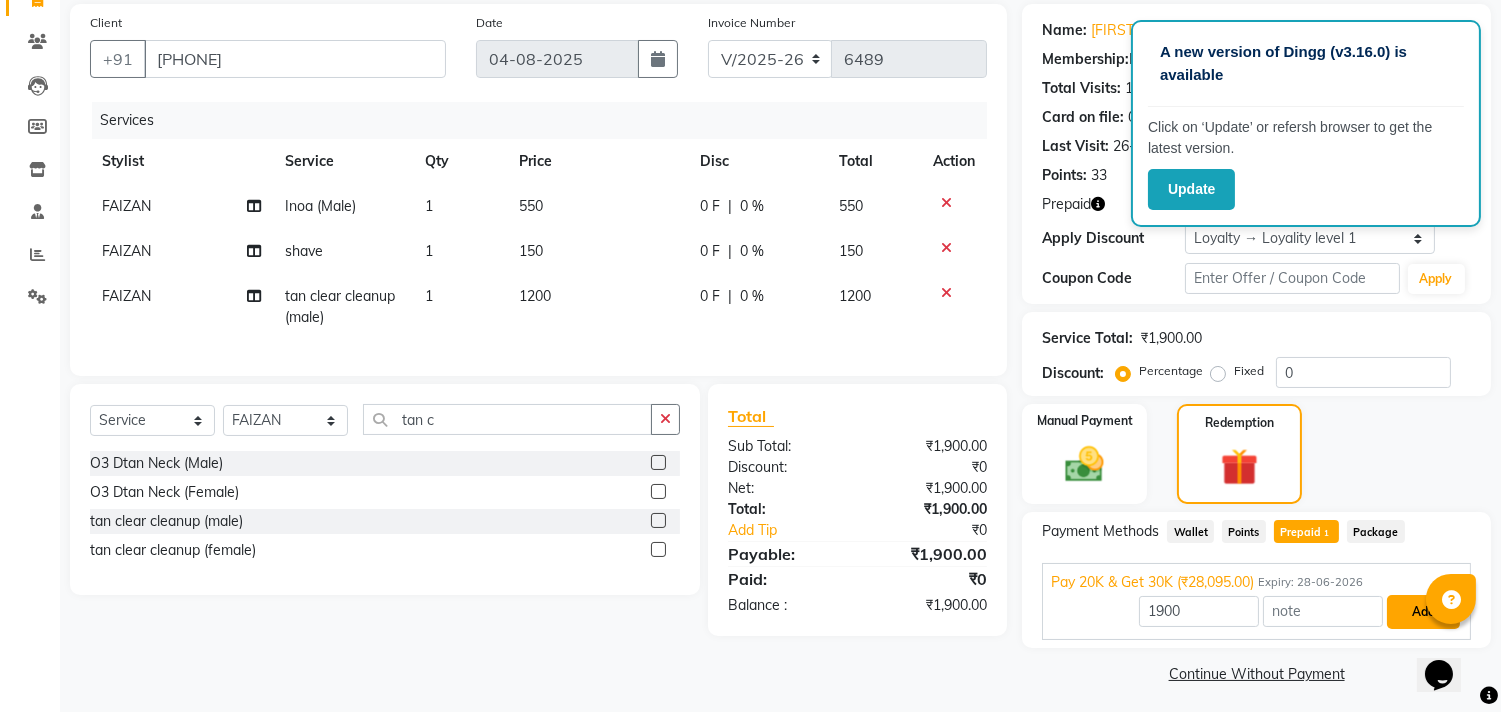 click on "Add" at bounding box center (1423, 612) 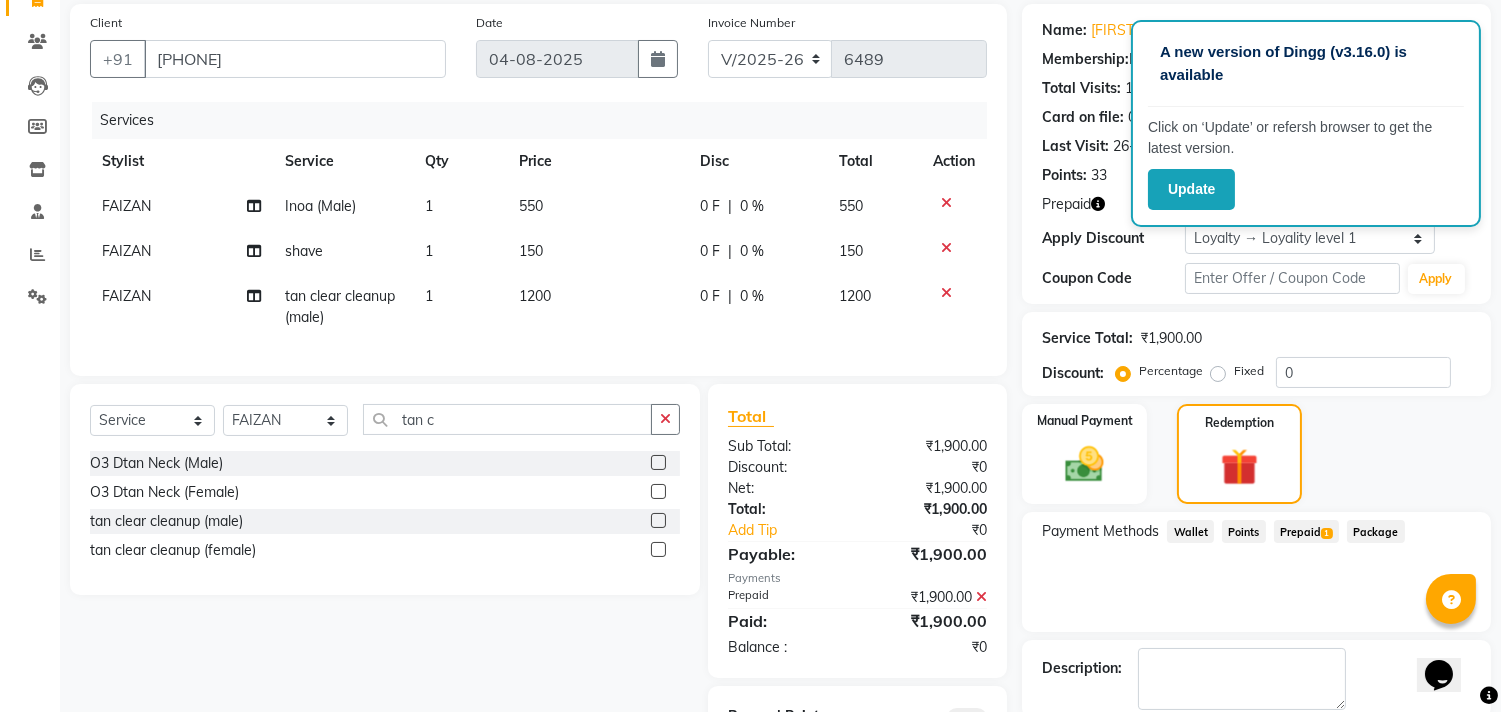 scroll, scrollTop: 256, scrollLeft: 0, axis: vertical 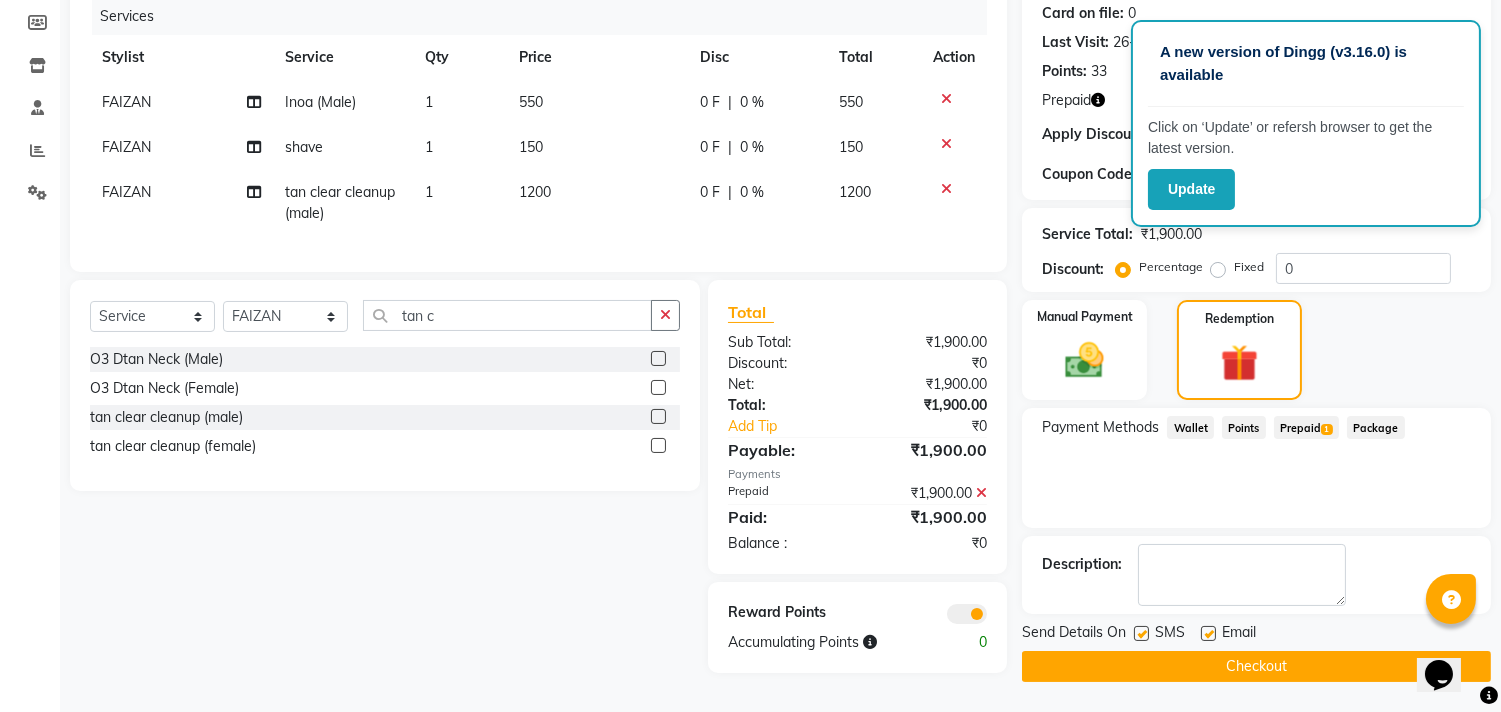 click on "Checkout" 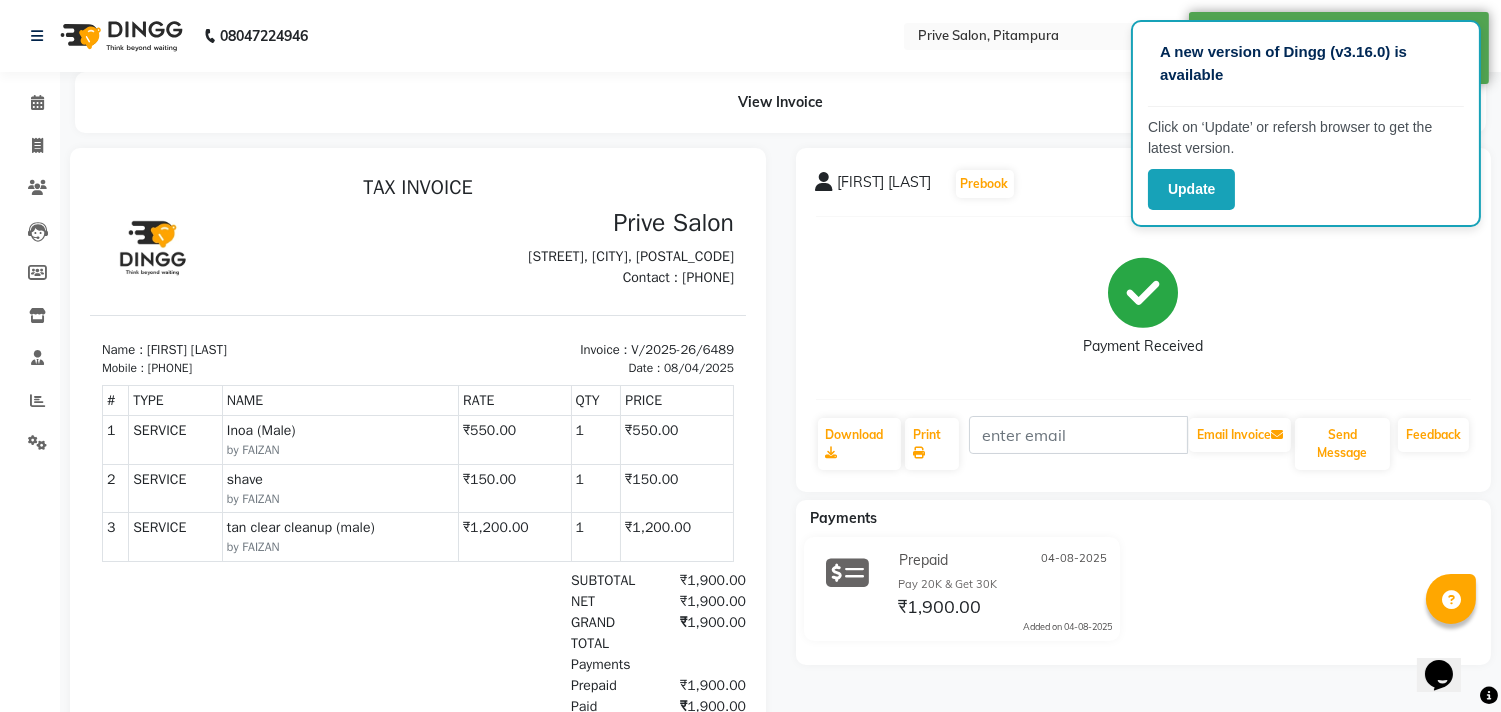 scroll, scrollTop: 0, scrollLeft: 0, axis: both 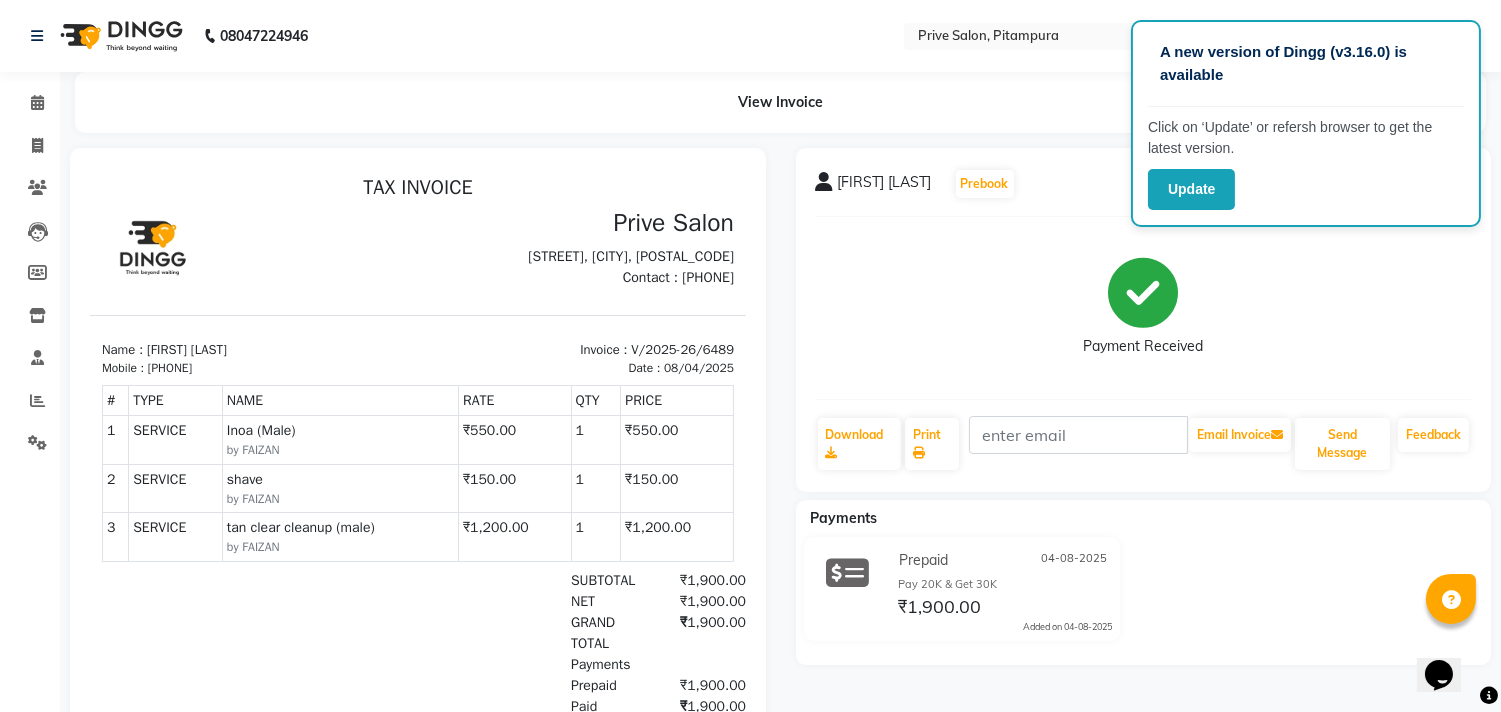 click on "Payment Received" 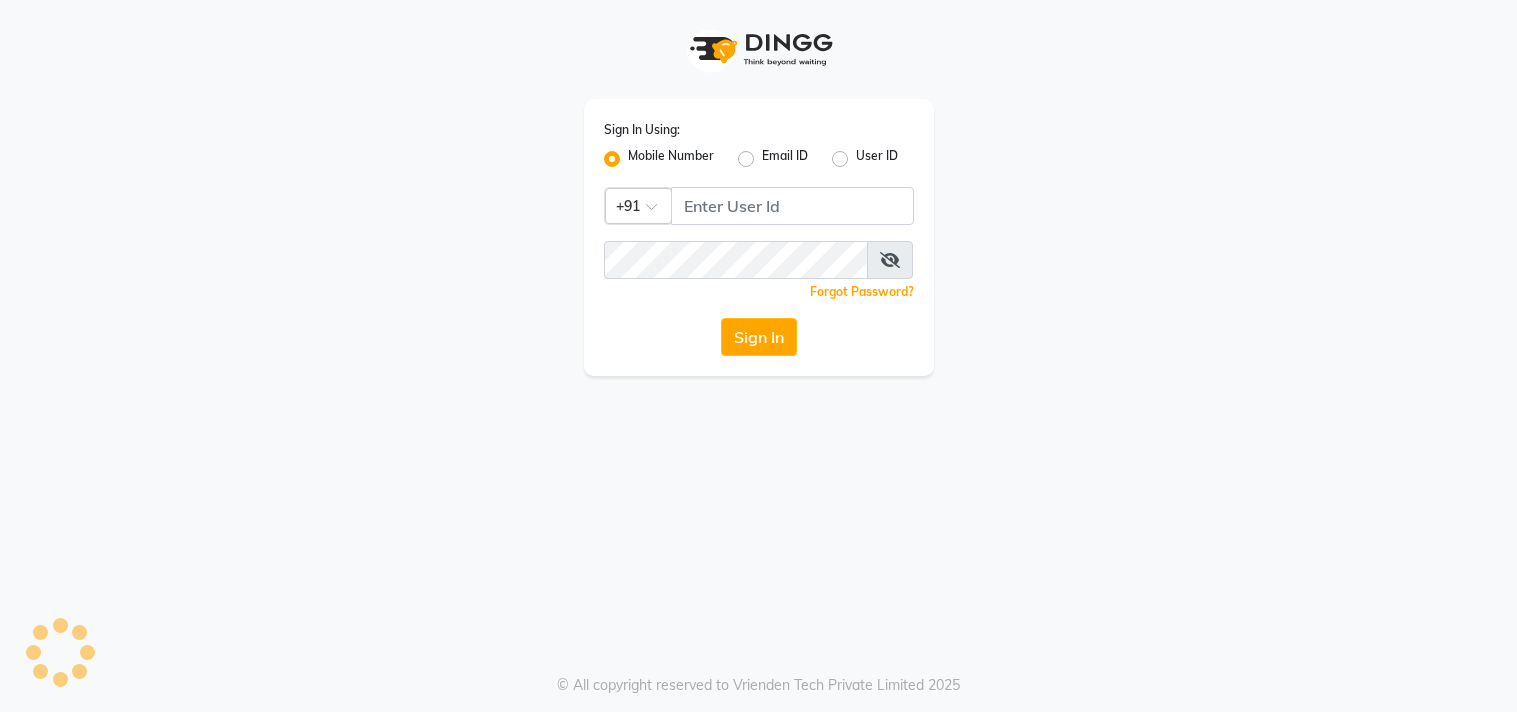 scroll, scrollTop: 0, scrollLeft: 0, axis: both 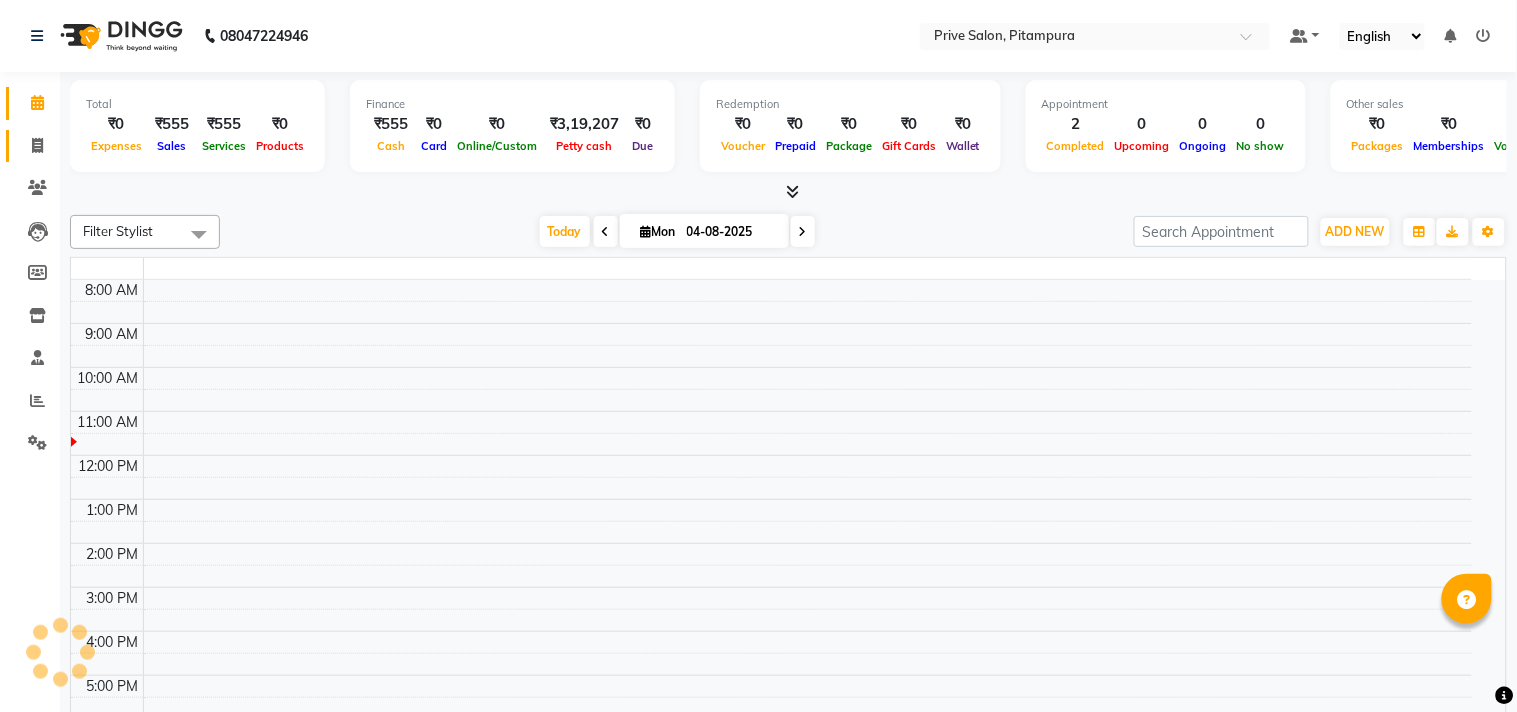 click 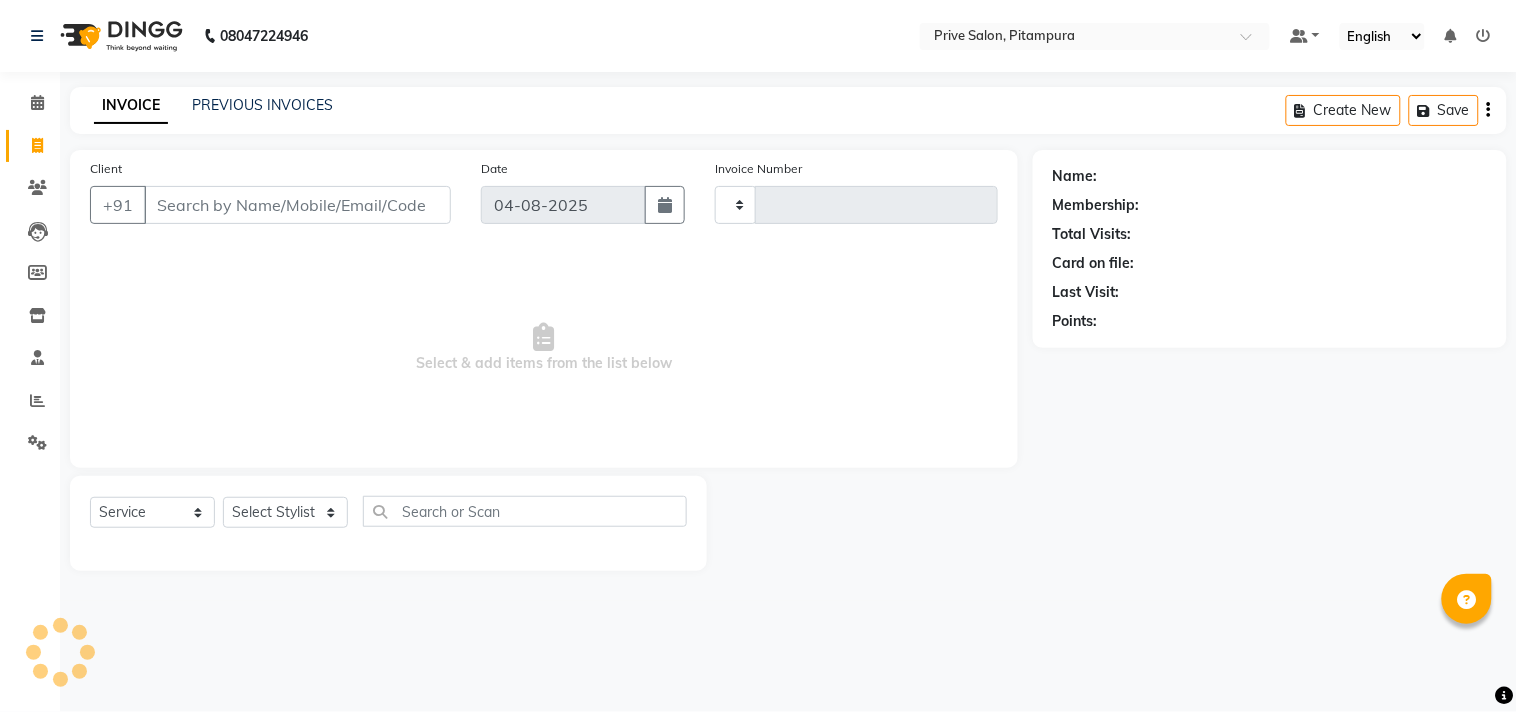 type on "6485" 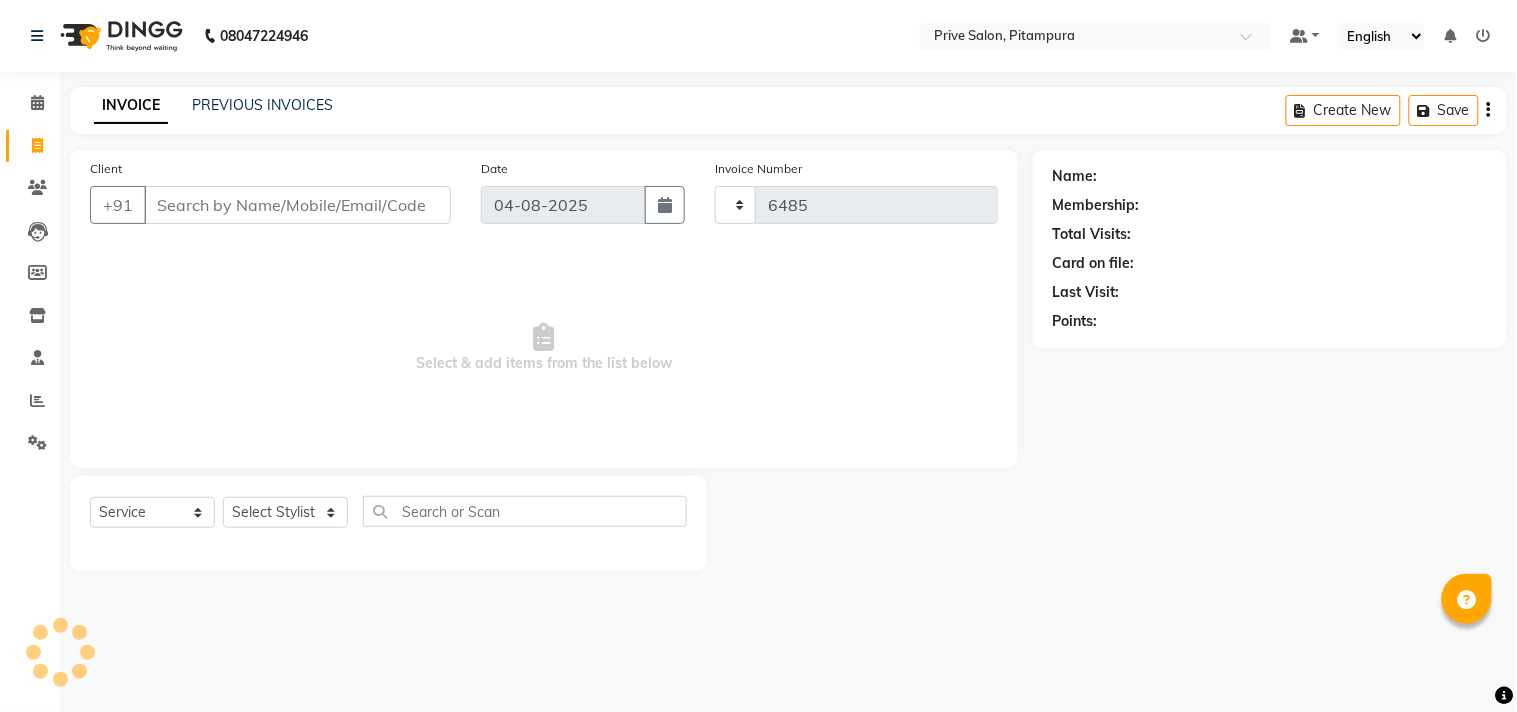 select on "136" 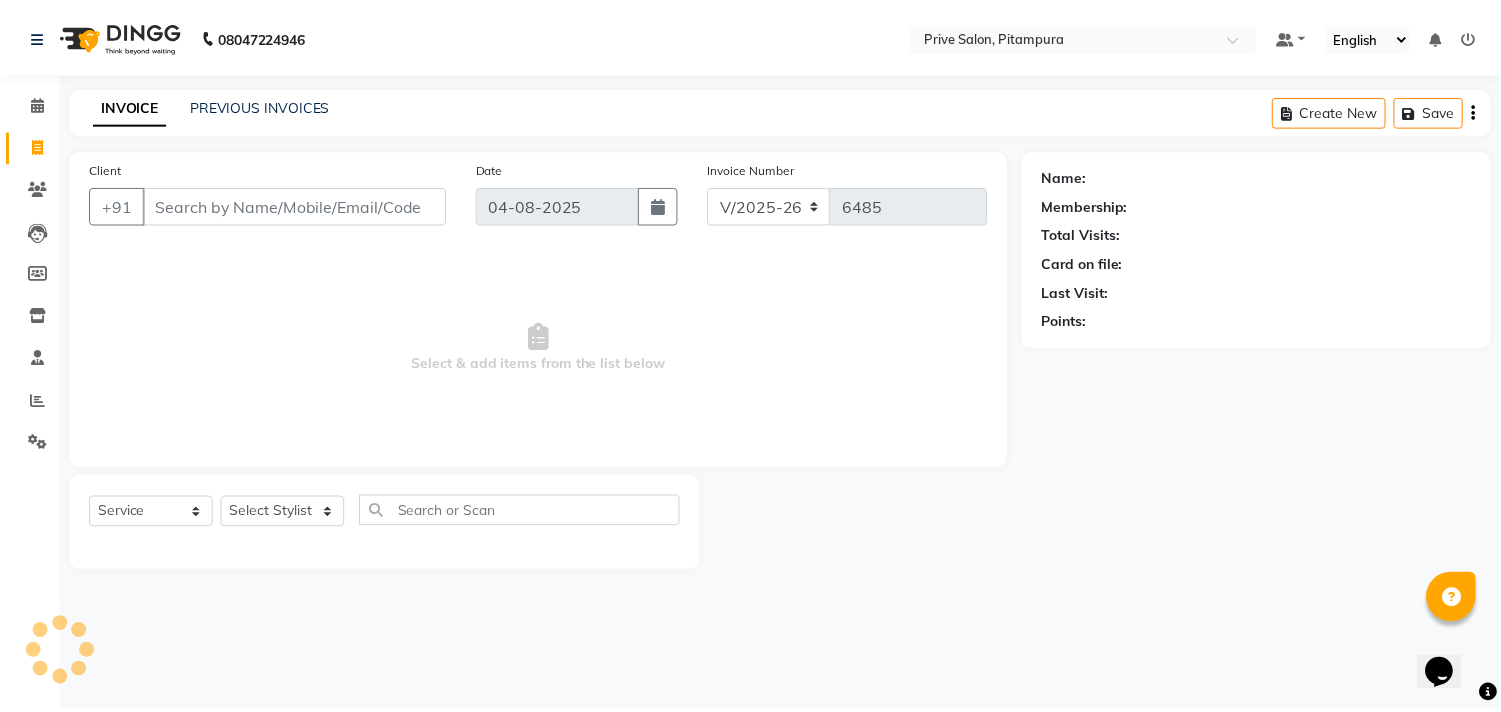 scroll, scrollTop: 0, scrollLeft: 0, axis: both 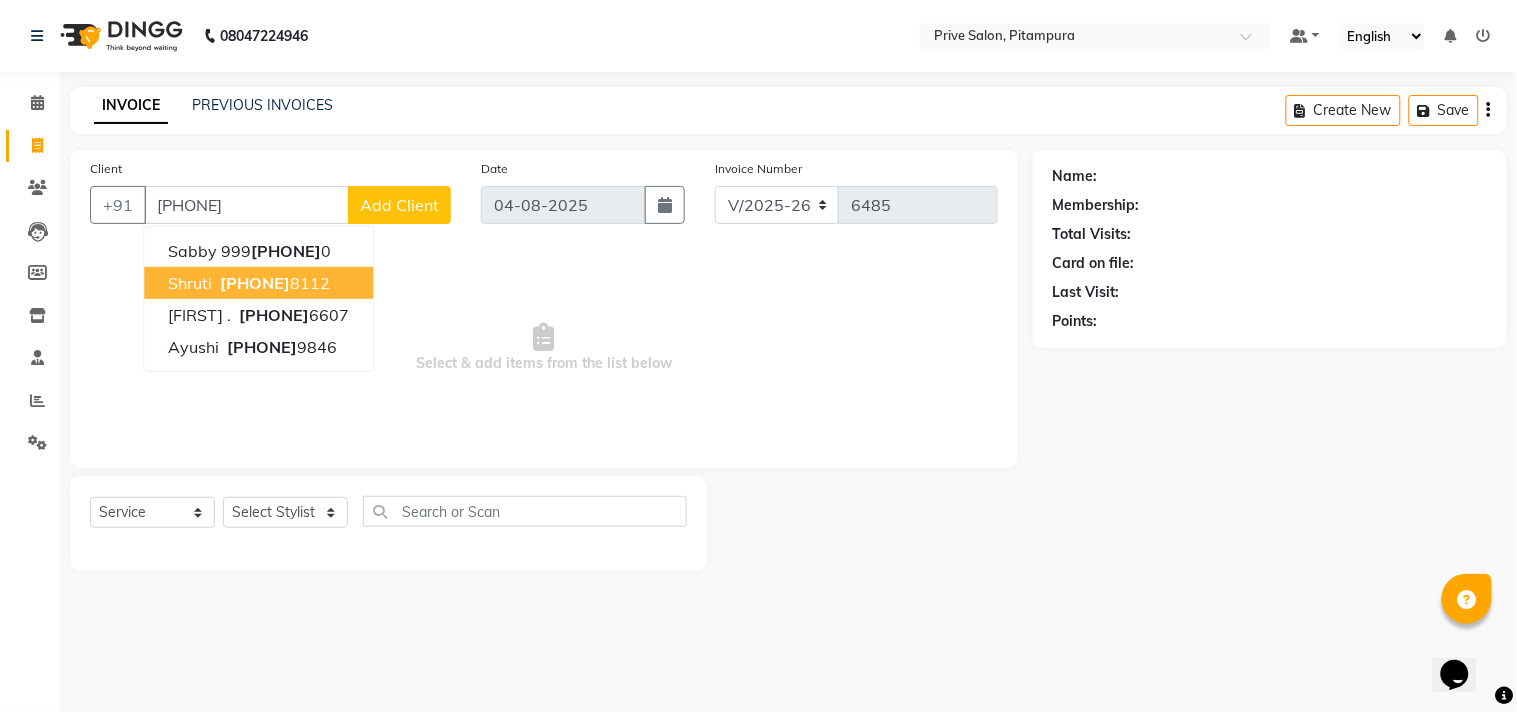 type on "[PHONE]" 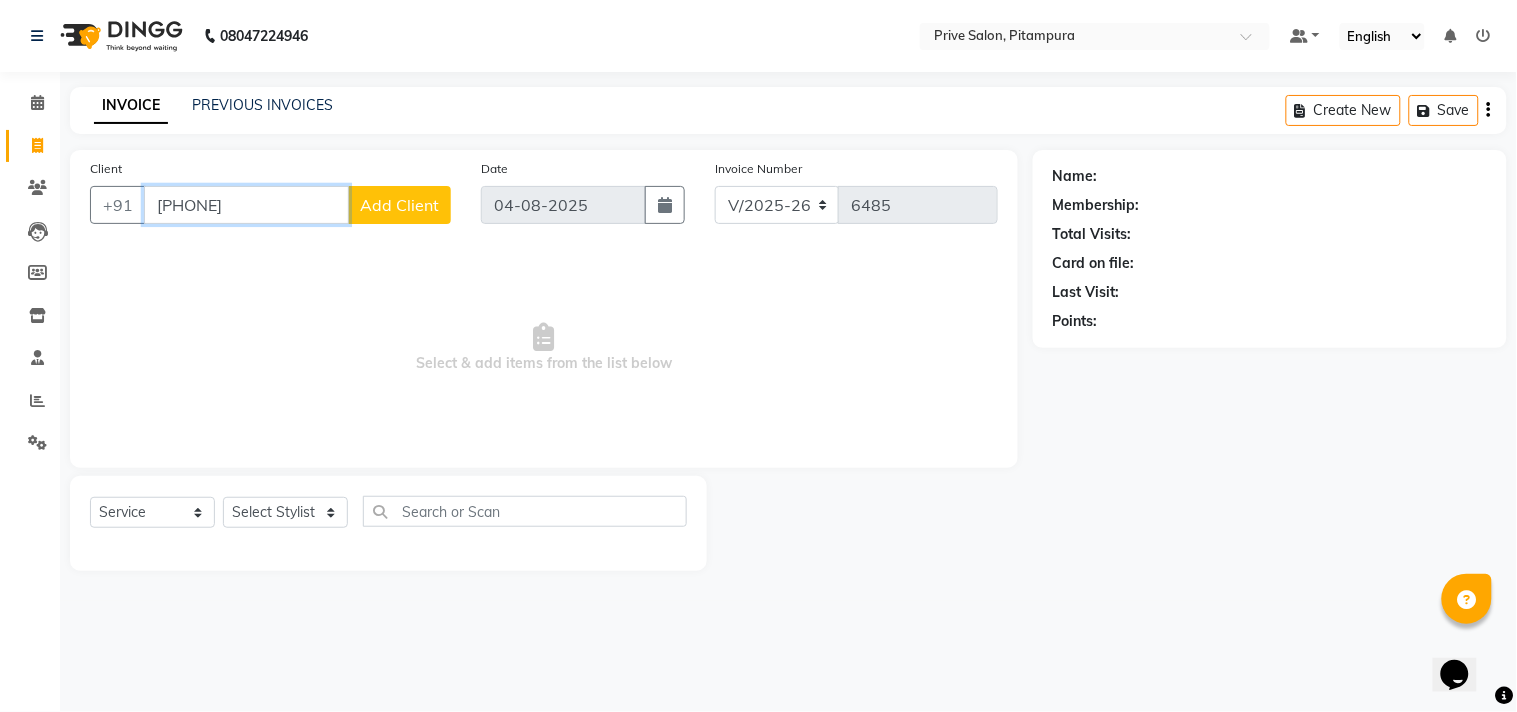 click on "[PHONE]" at bounding box center [246, 205] 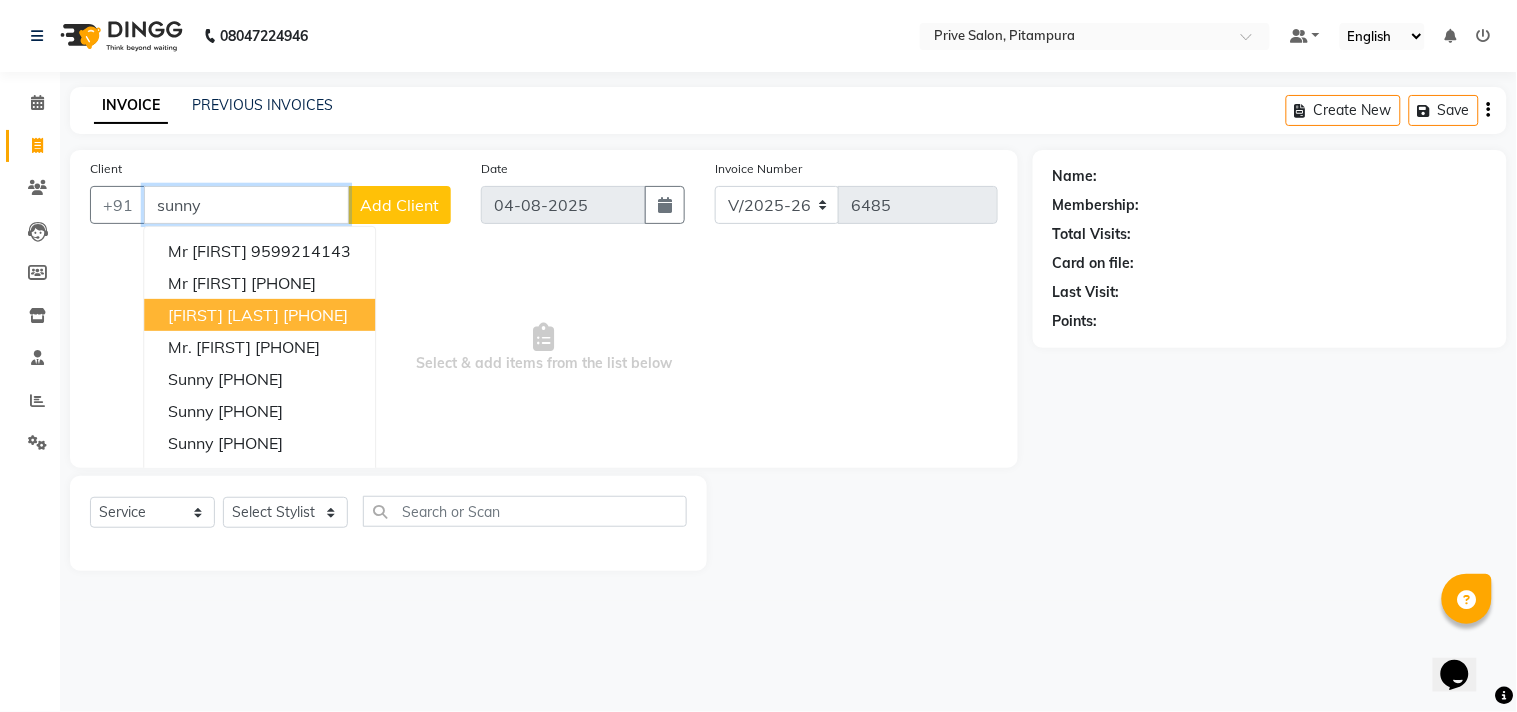 click on "[FIRST] [LAST]" at bounding box center (223, 315) 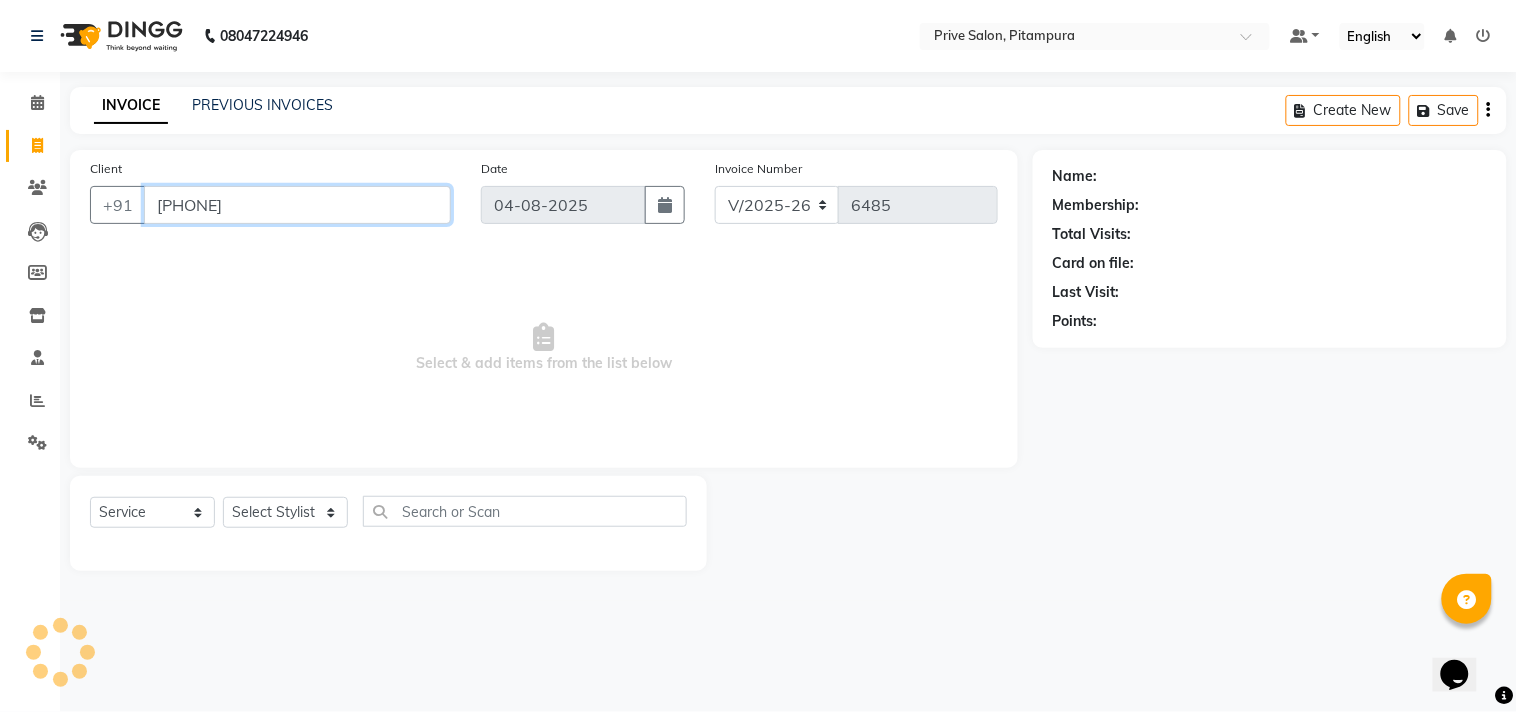 type on "[PHONE]" 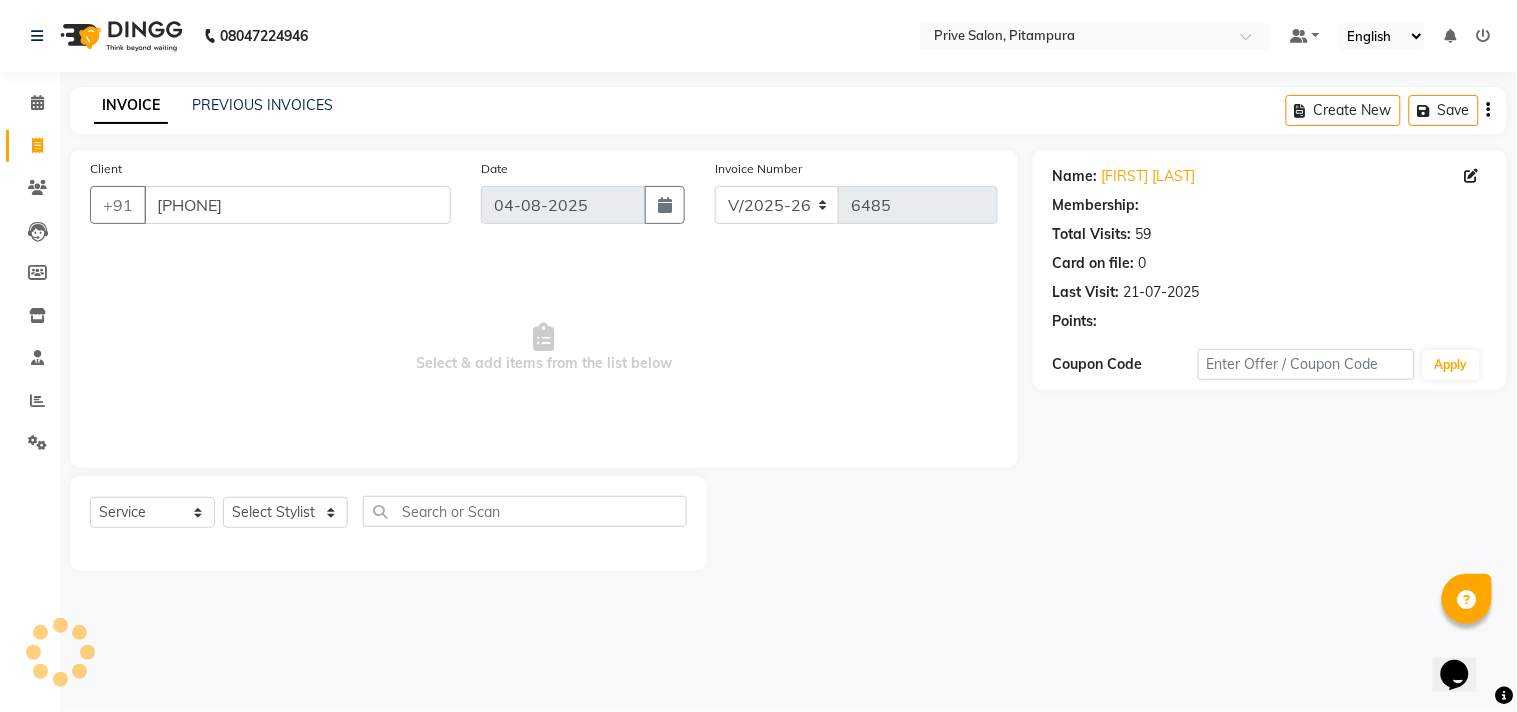 select on "1: Object" 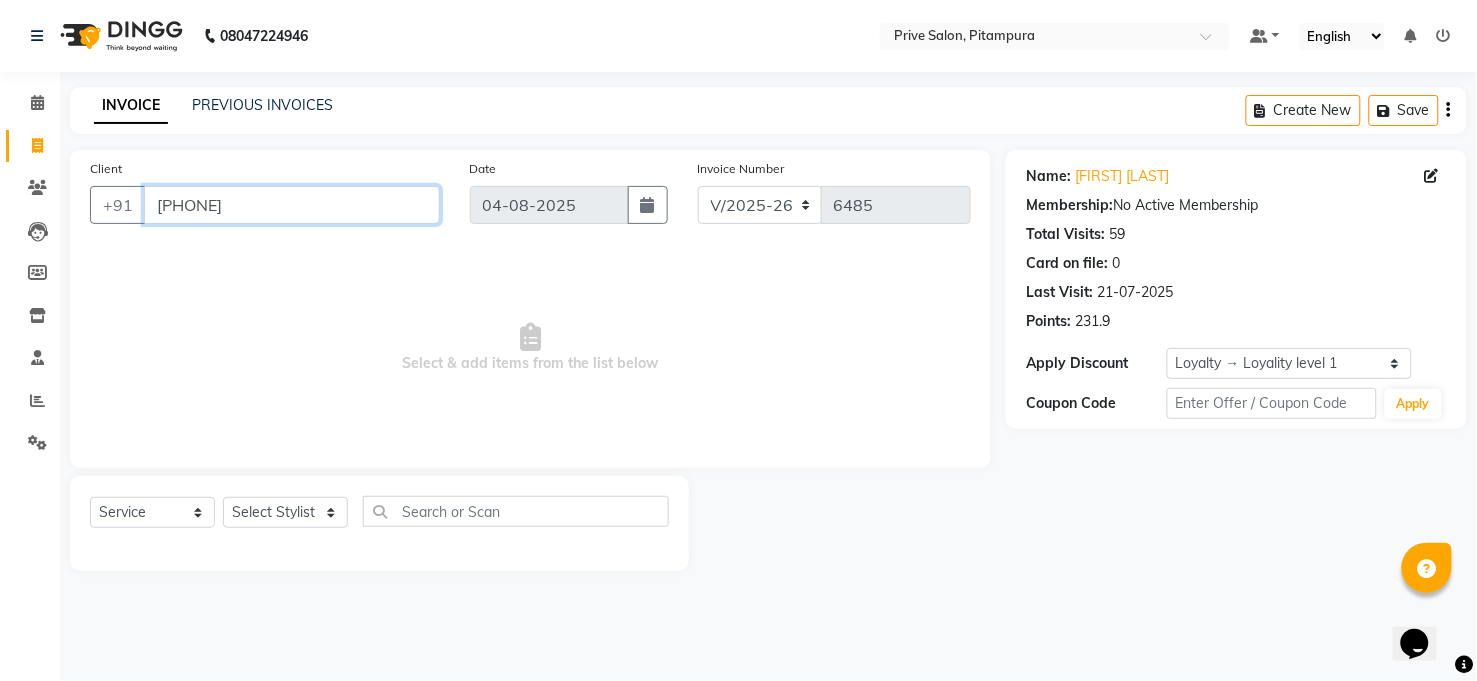 click on "9810317248" at bounding box center (292, 205) 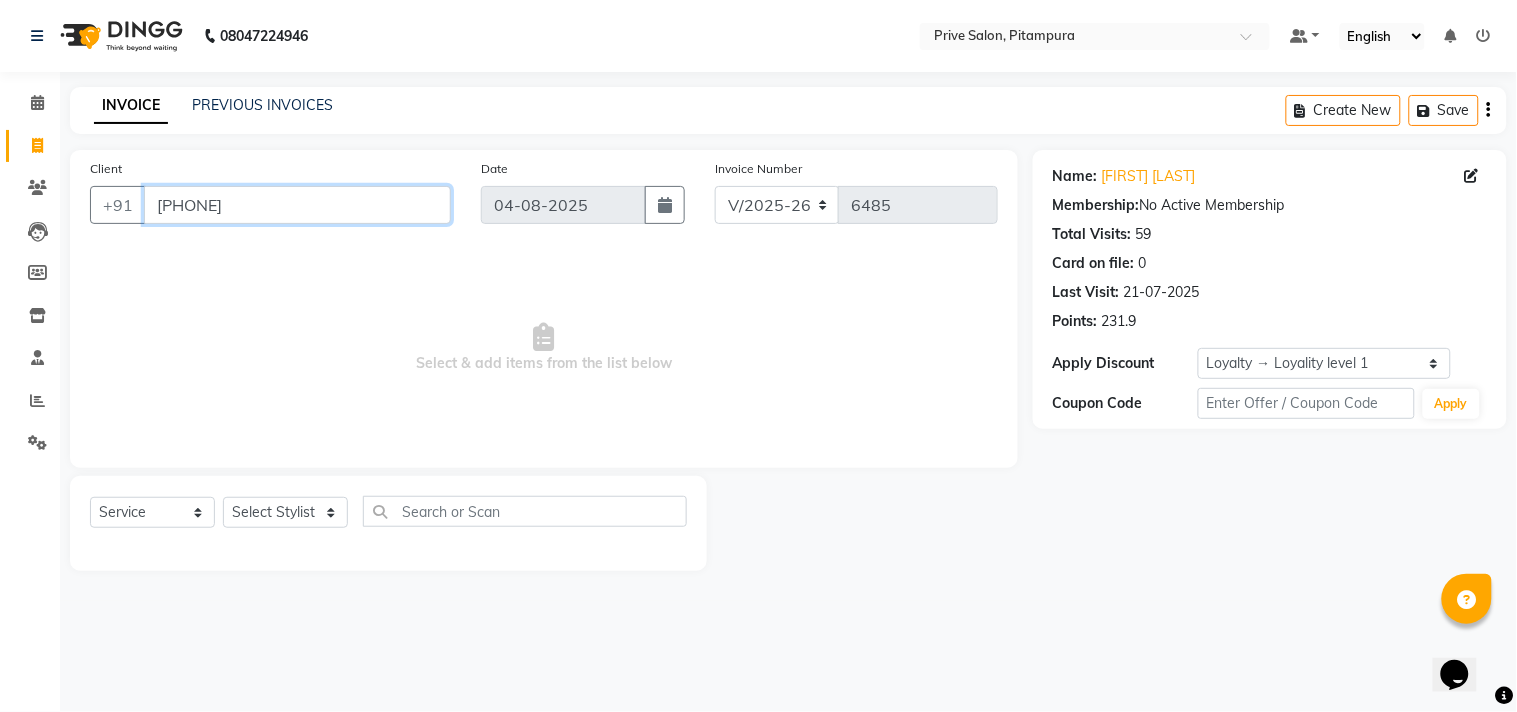 click on "9810317248" at bounding box center (297, 205) 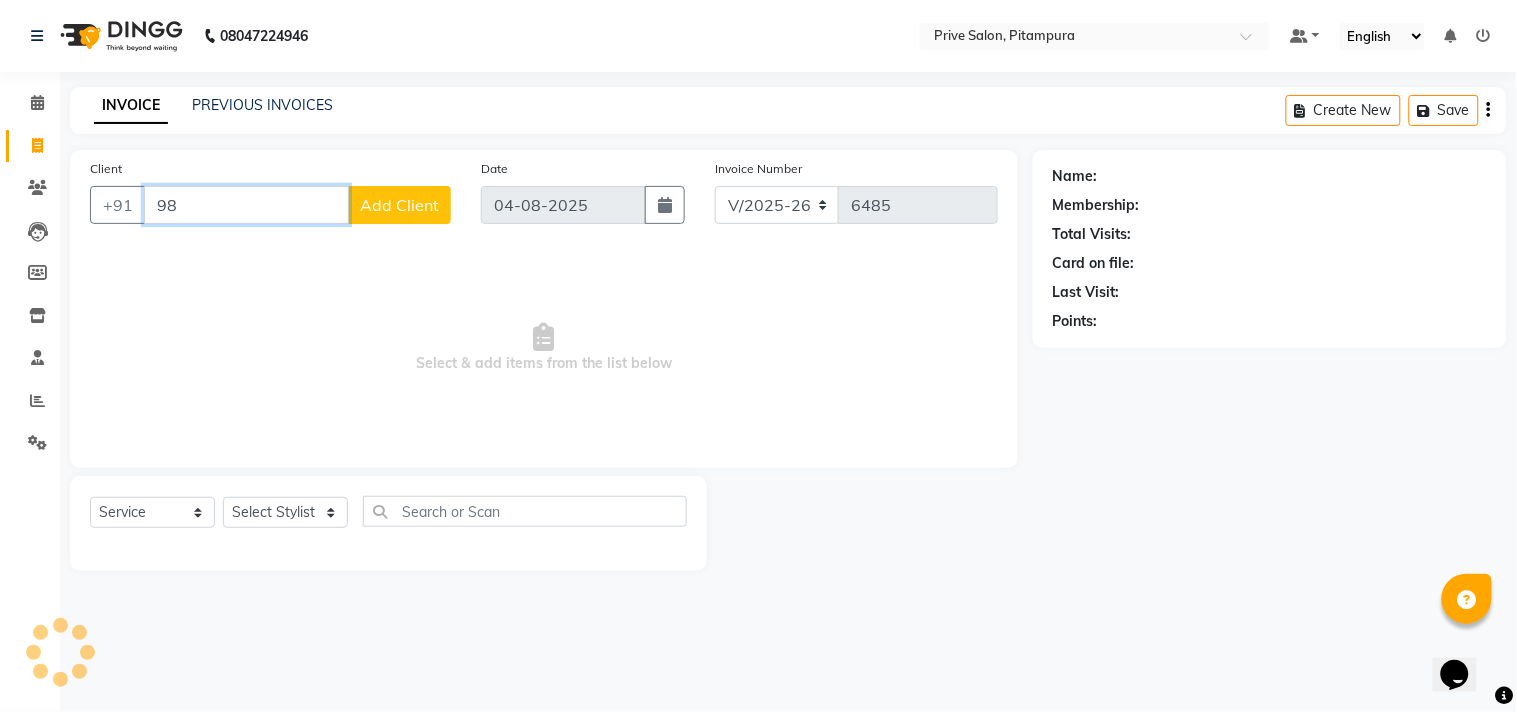 type on "9" 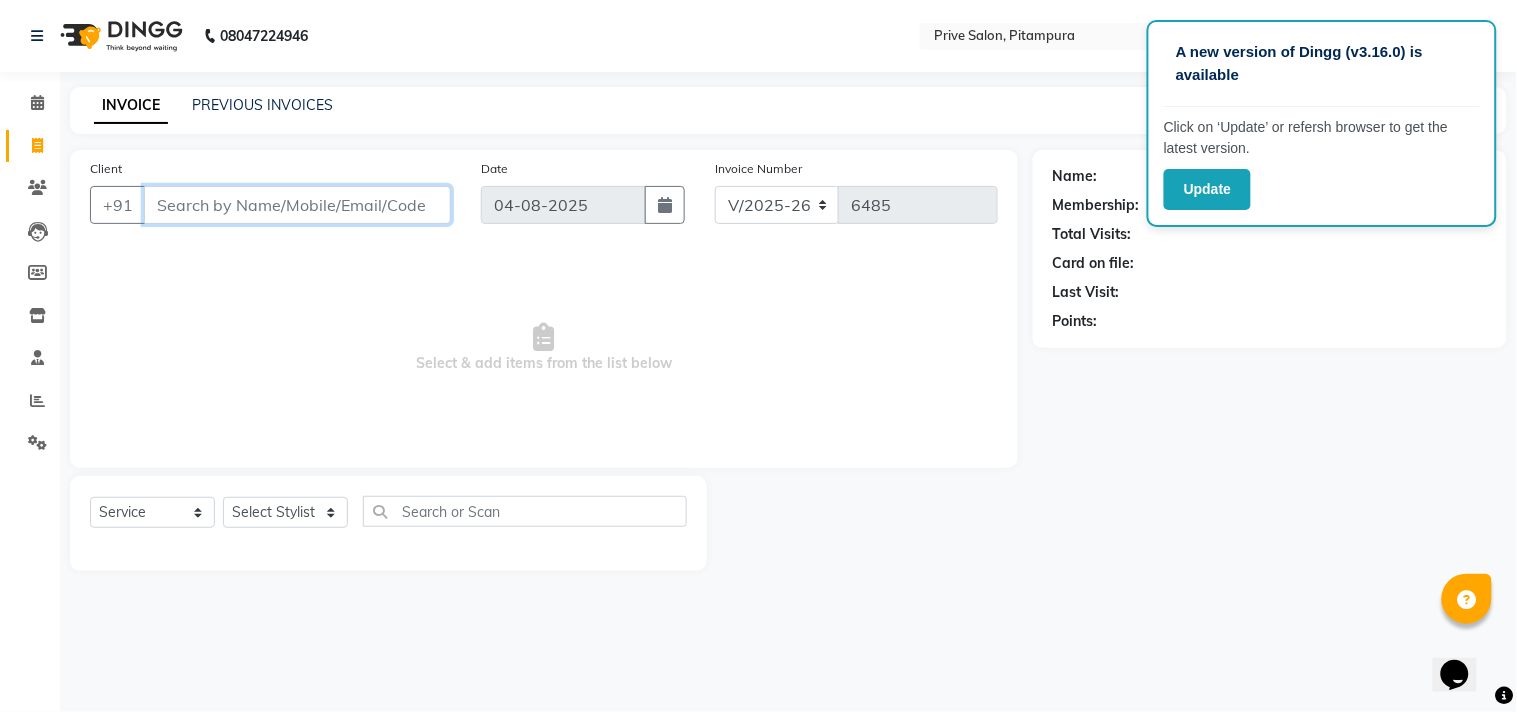 click on "Client" at bounding box center [297, 205] 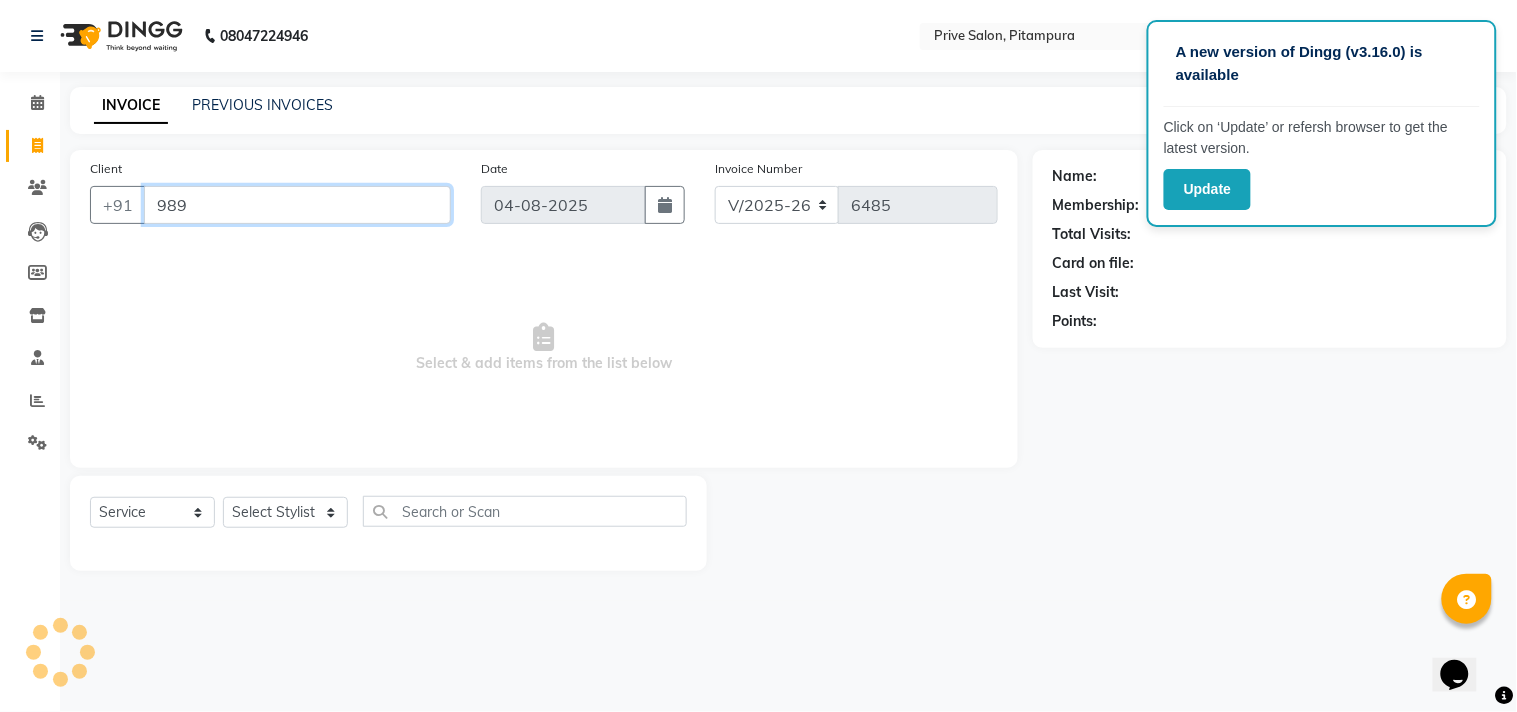 type on "989" 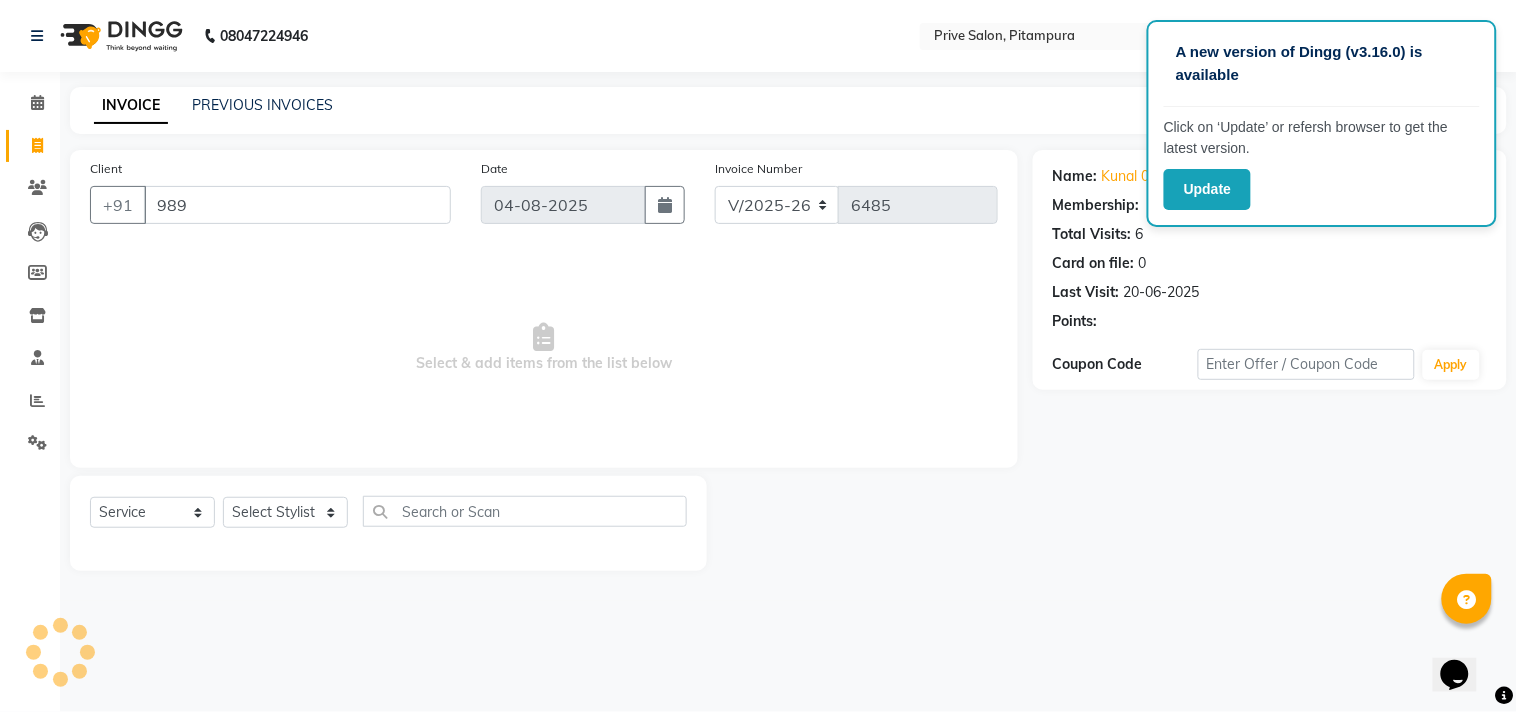 select on "1: Object" 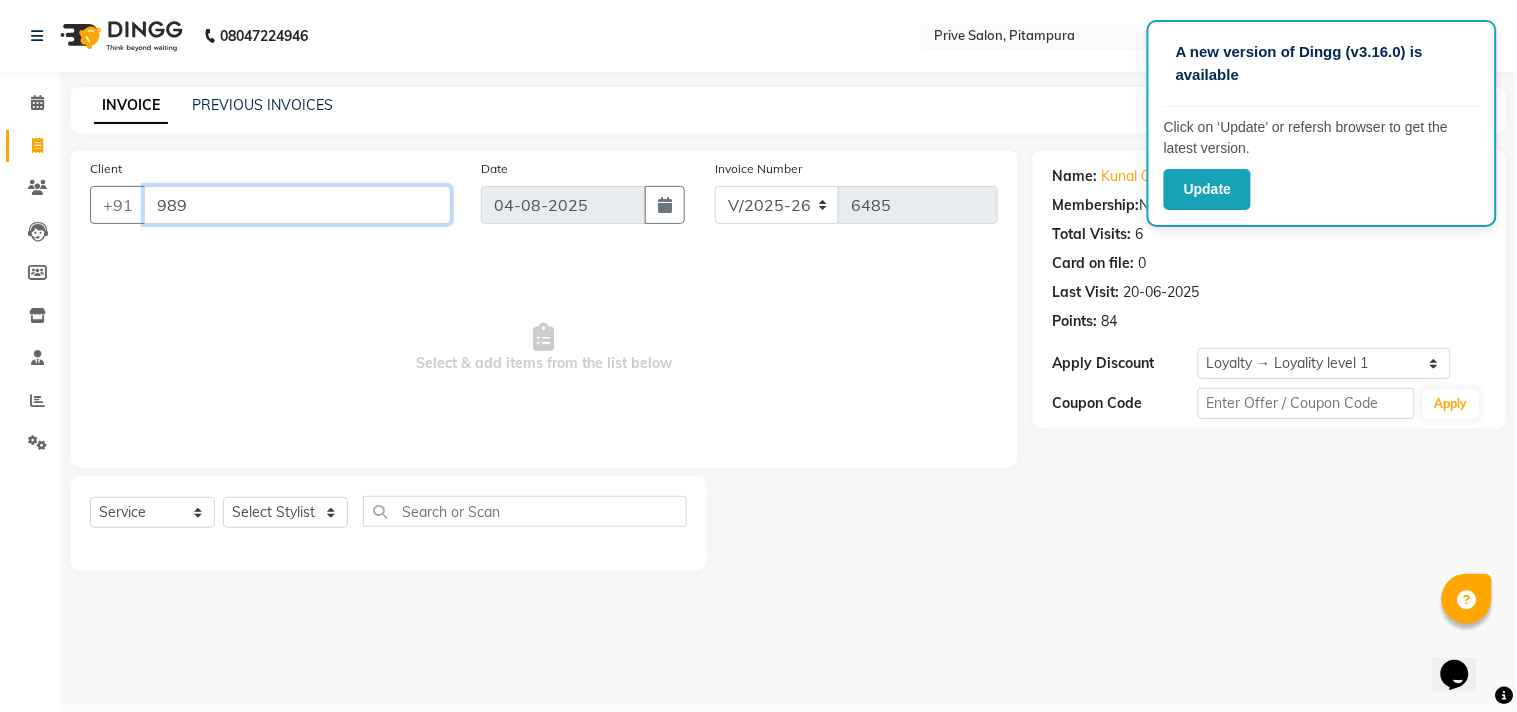 click on "989" at bounding box center (297, 205) 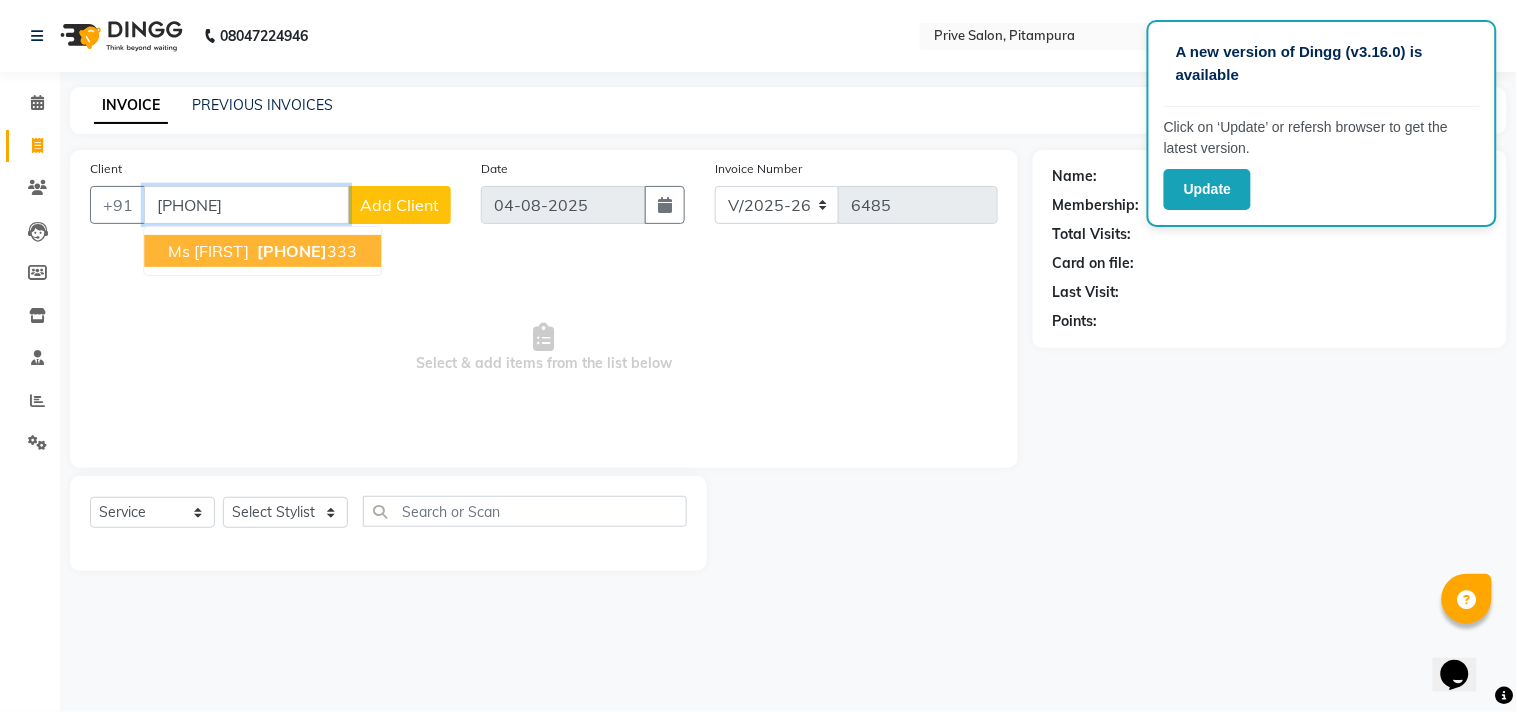 click on "9891311" at bounding box center [292, 251] 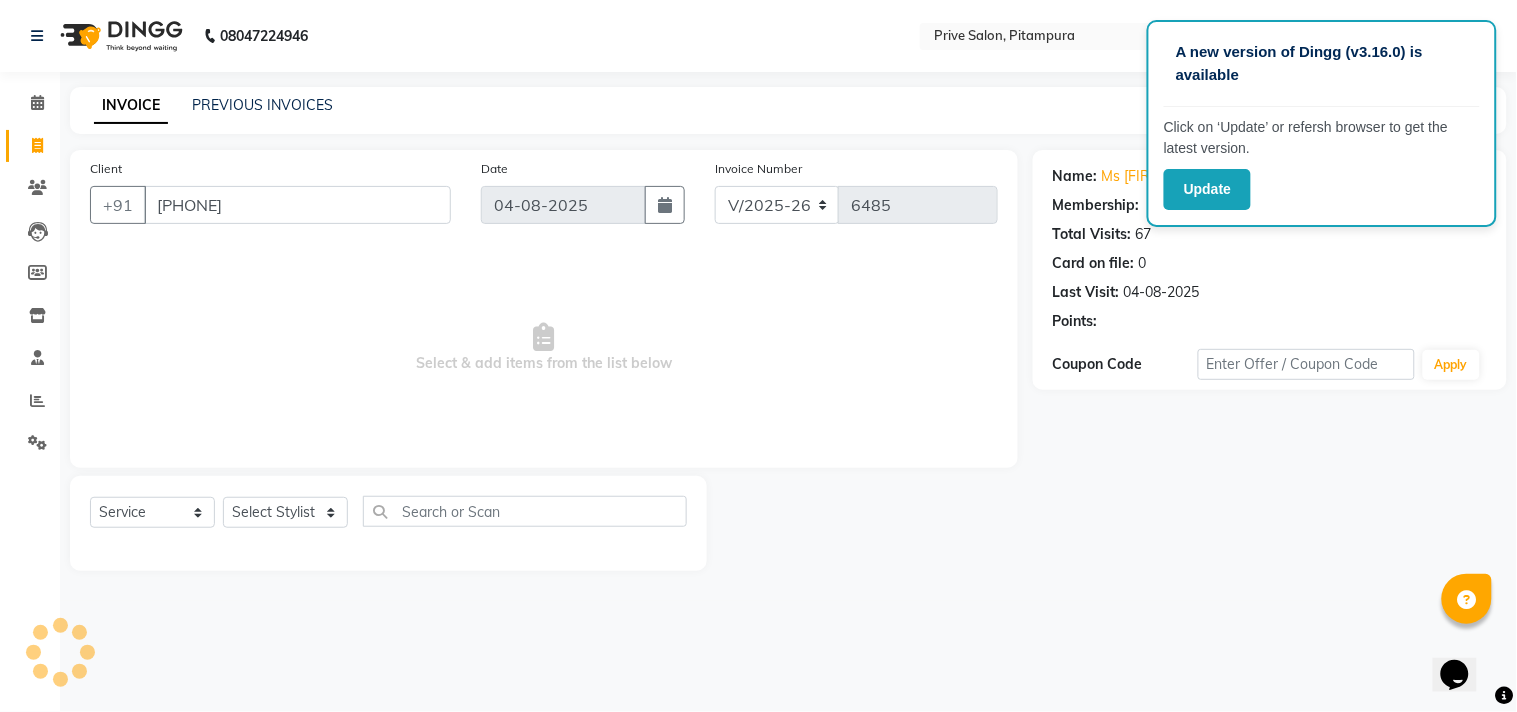 select on "1: Object" 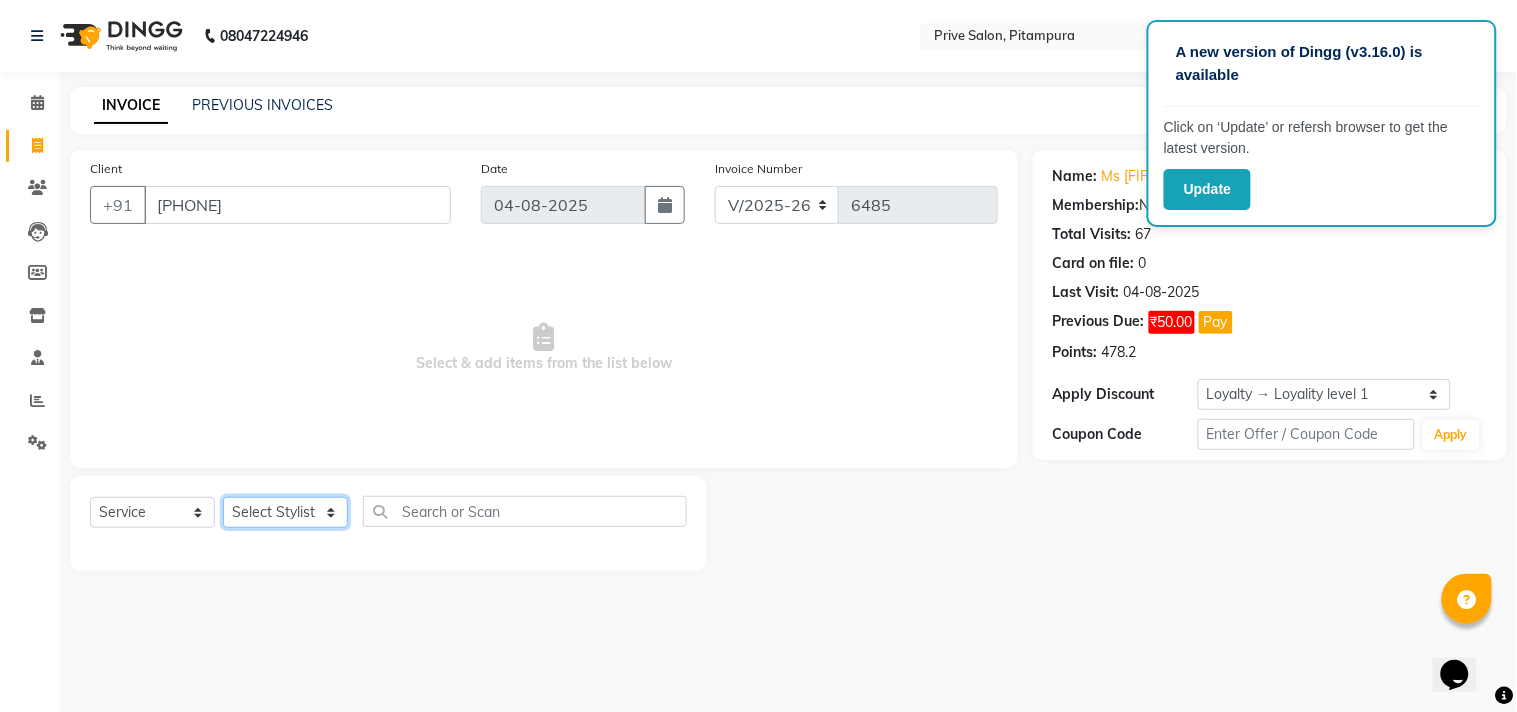 click on "Select Stylist amit ARJUN Atul FAIZAN FARDEEN GOLU harshit HITESH isha kapil khushbu Manager meenu MOHIT Mohsin NISHA nishi Preet privee Shivam SIVA vikas" 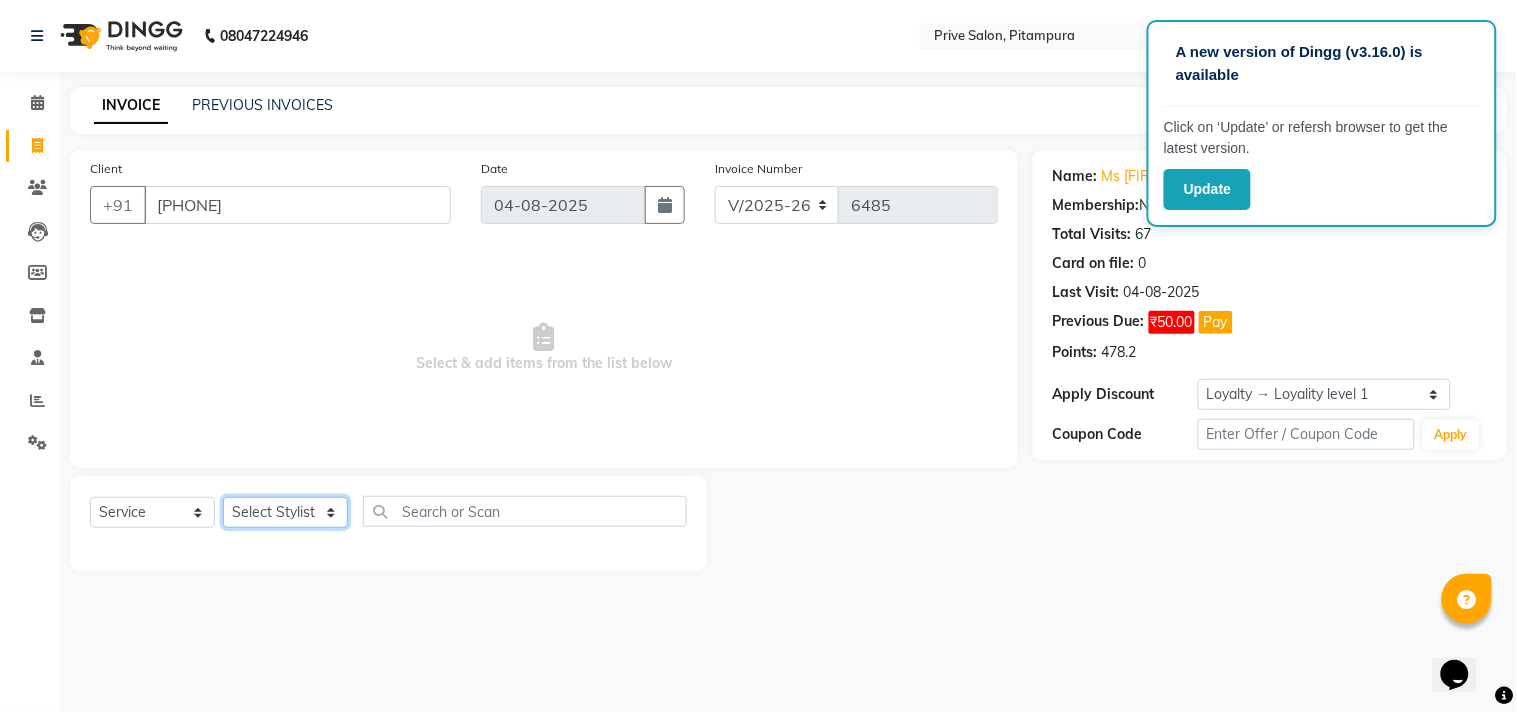 select on "66201" 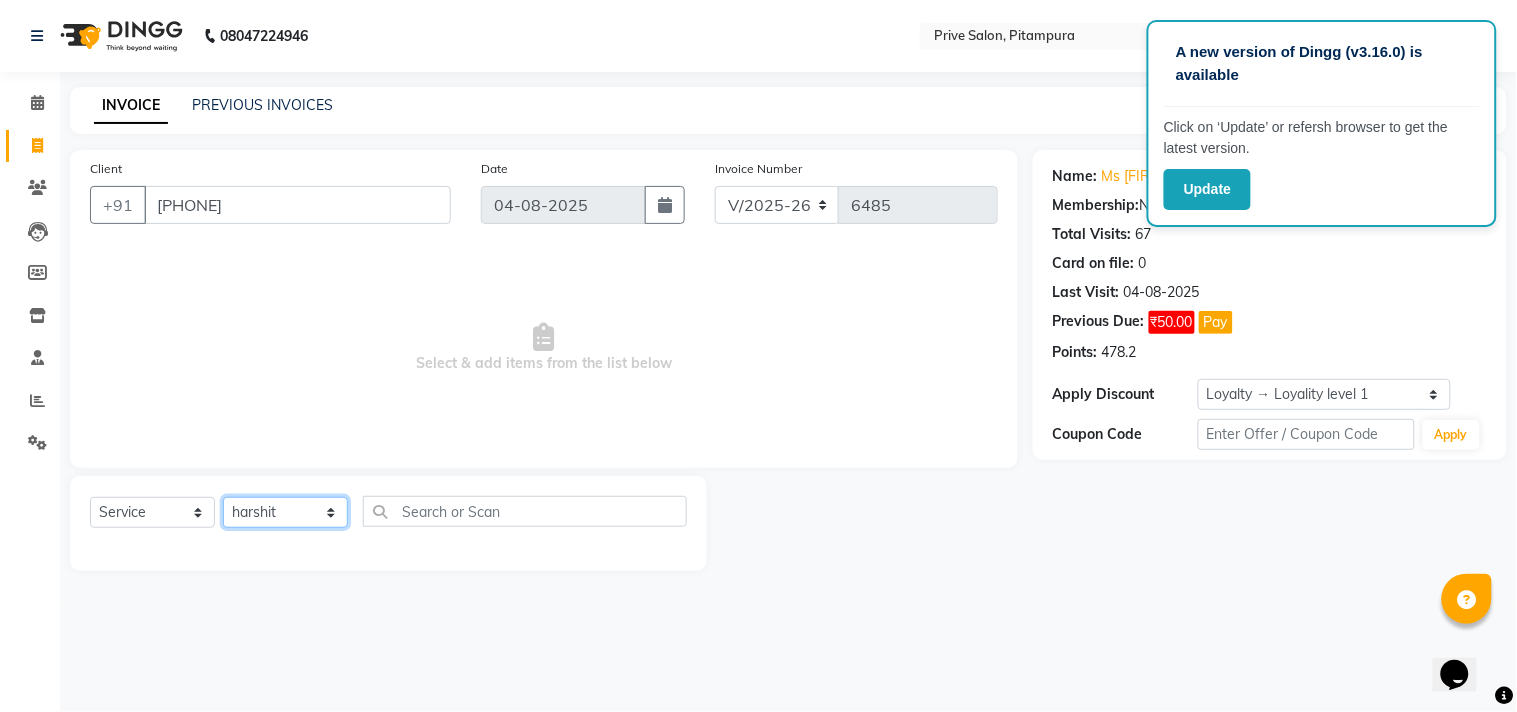 click on "Select Stylist amit ARJUN Atul FAIZAN FARDEEN GOLU harshit HITESH isha kapil khushbu Manager meenu MOHIT Mohsin NISHA nishi Preet privee Shivam SIVA vikas" 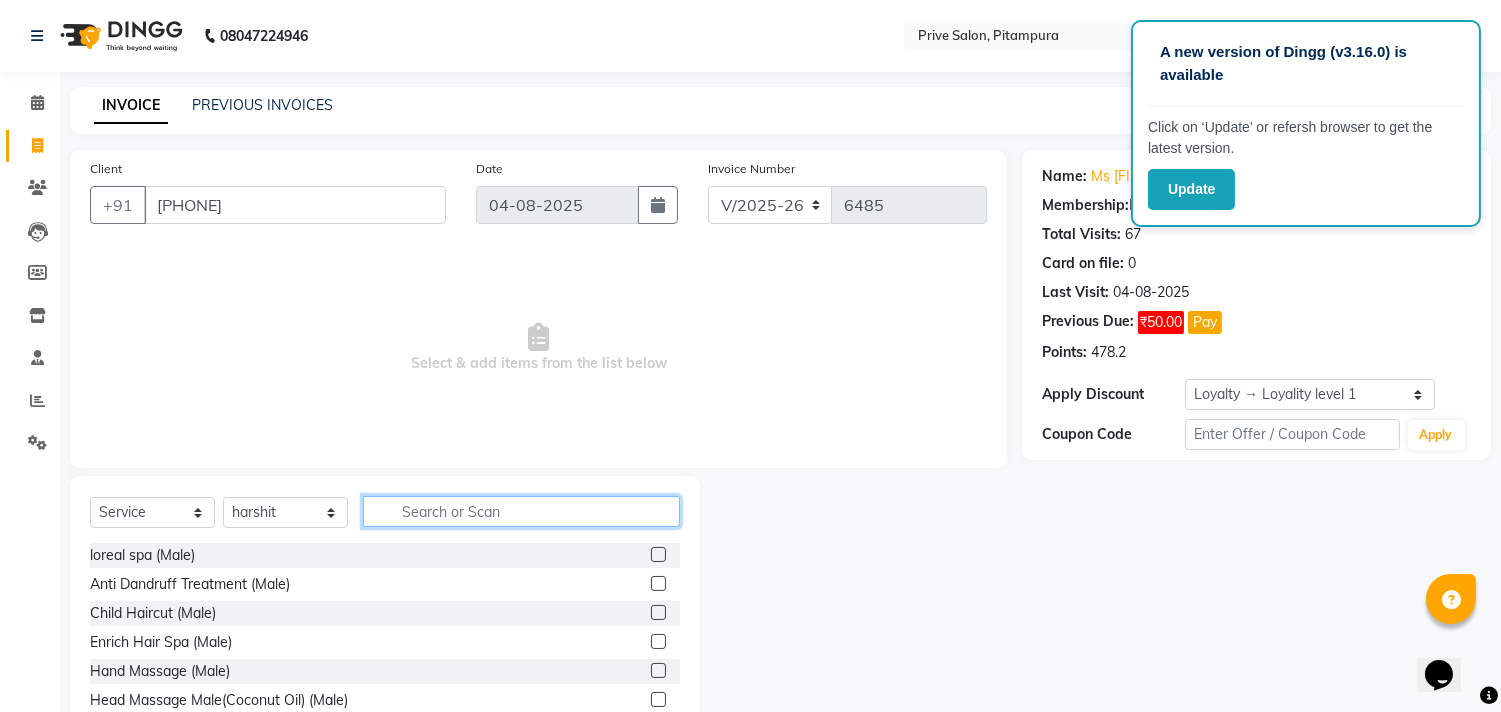 click 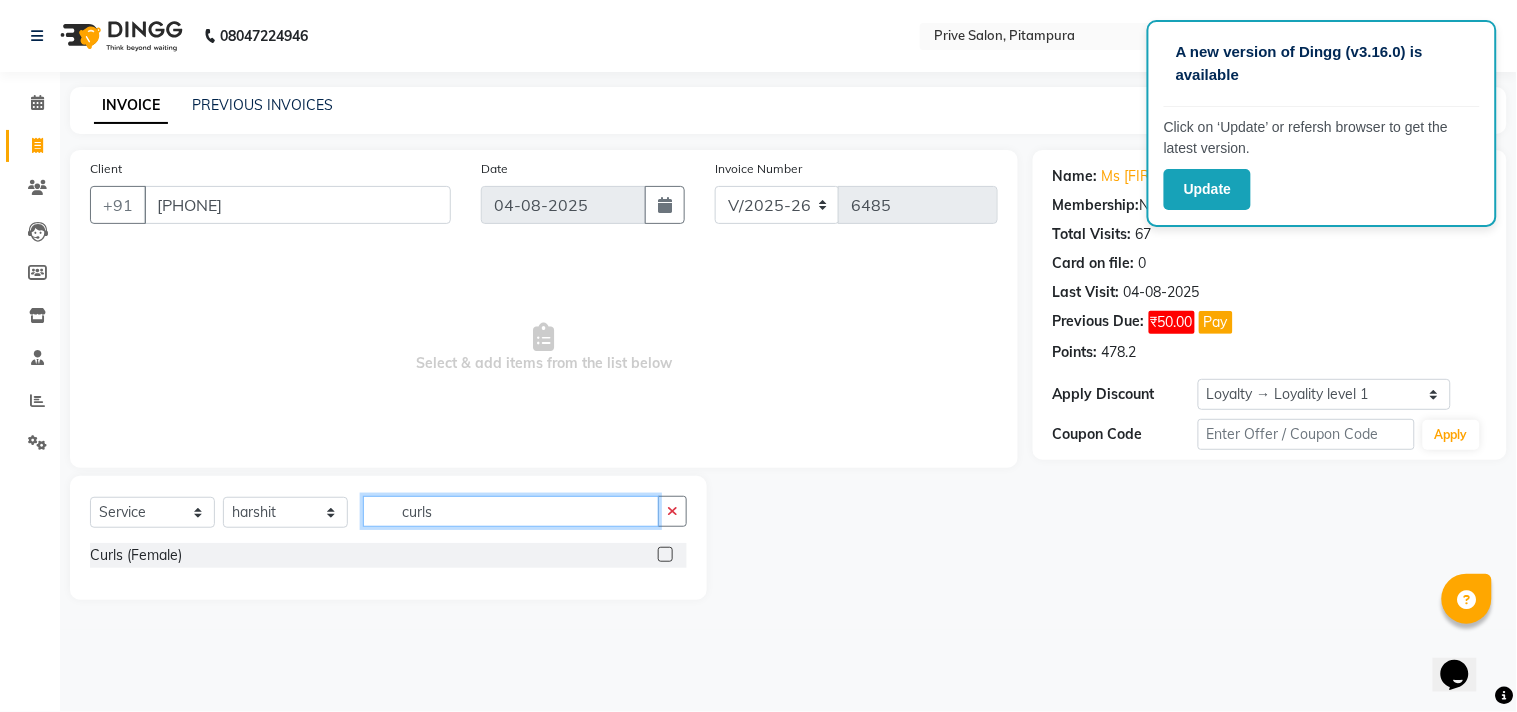 type on "curls" 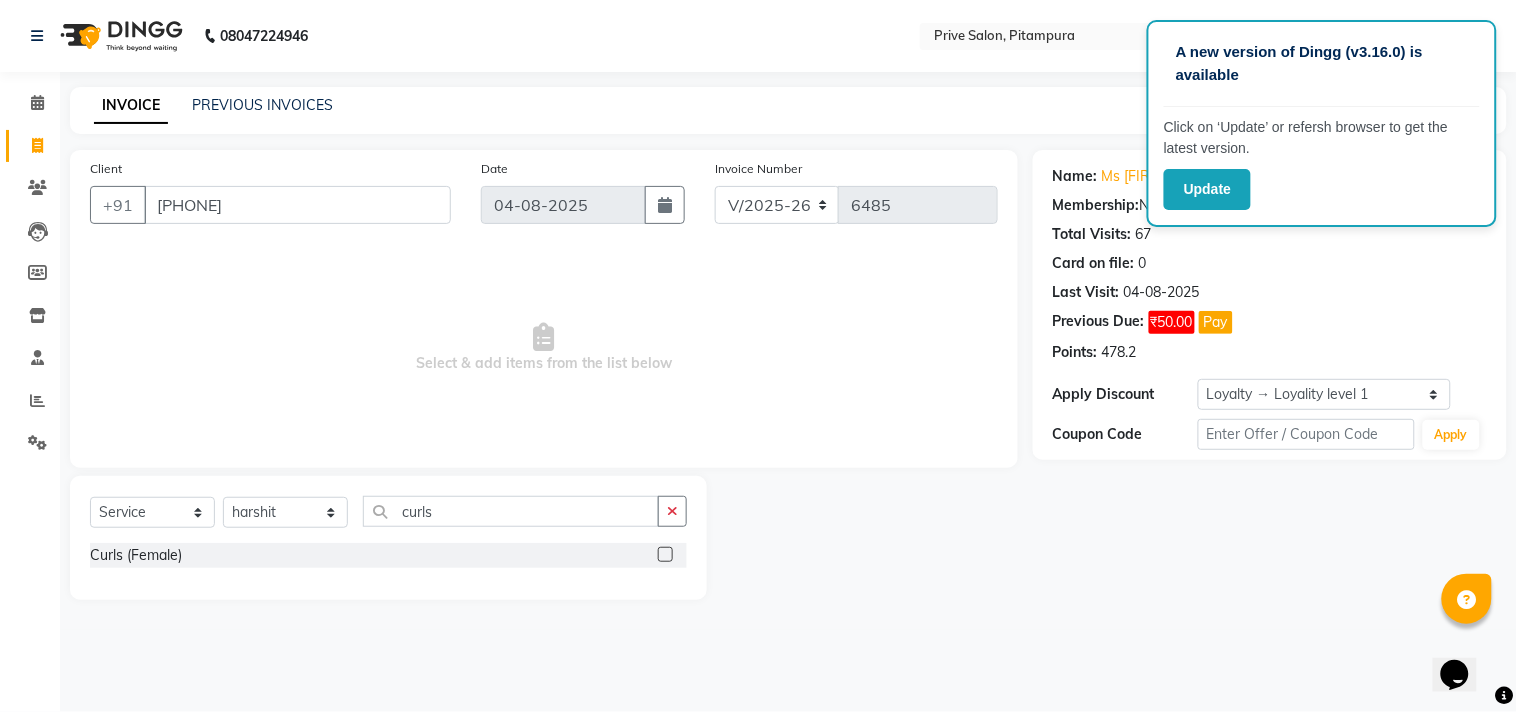 click 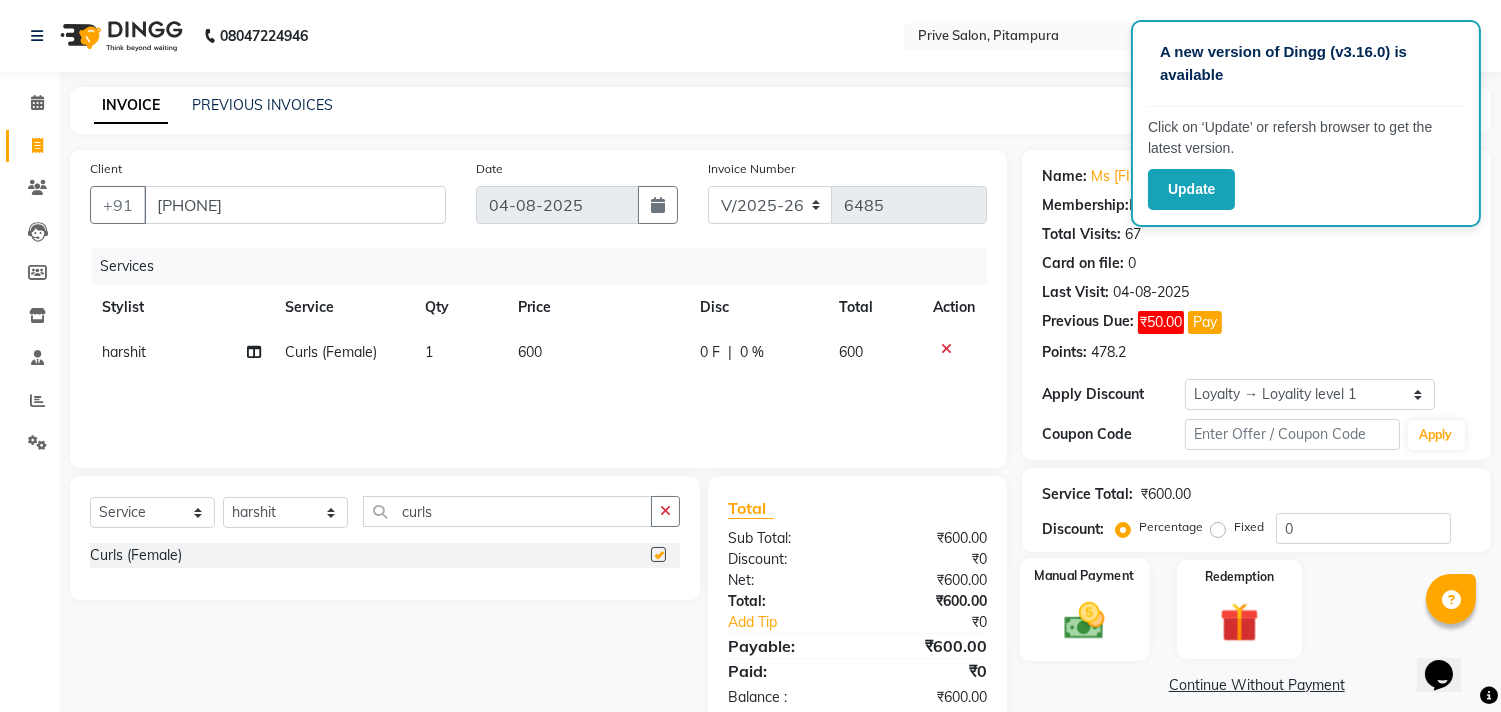 checkbox on "false" 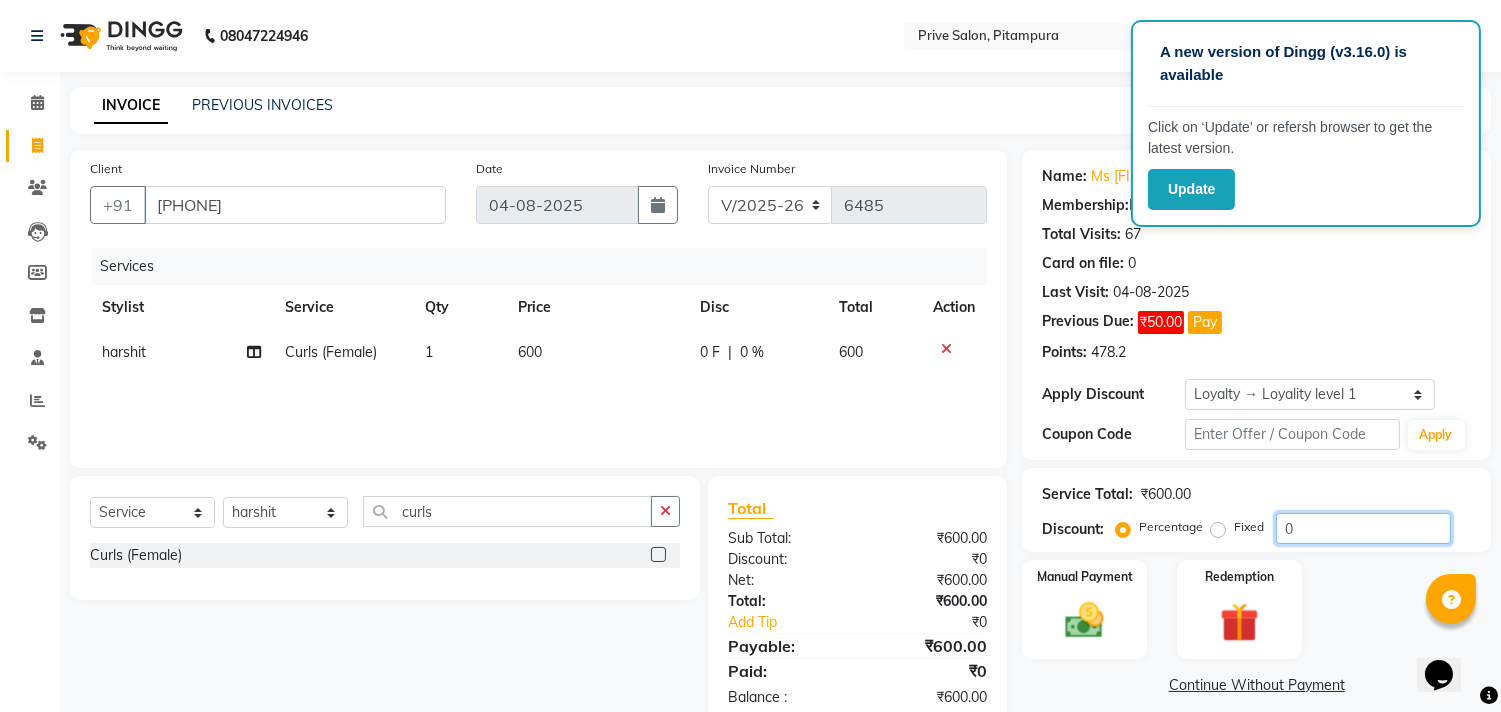 click on "0" 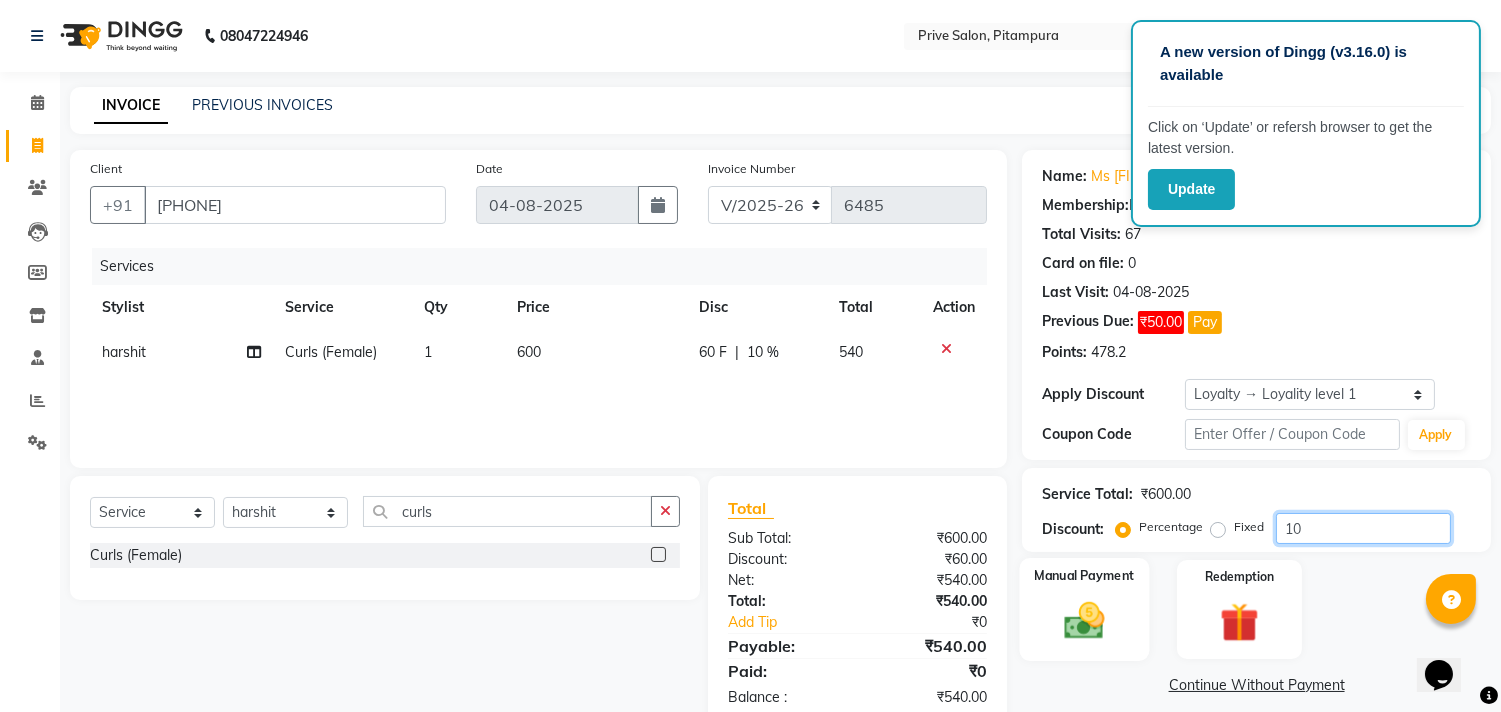 type on "10" 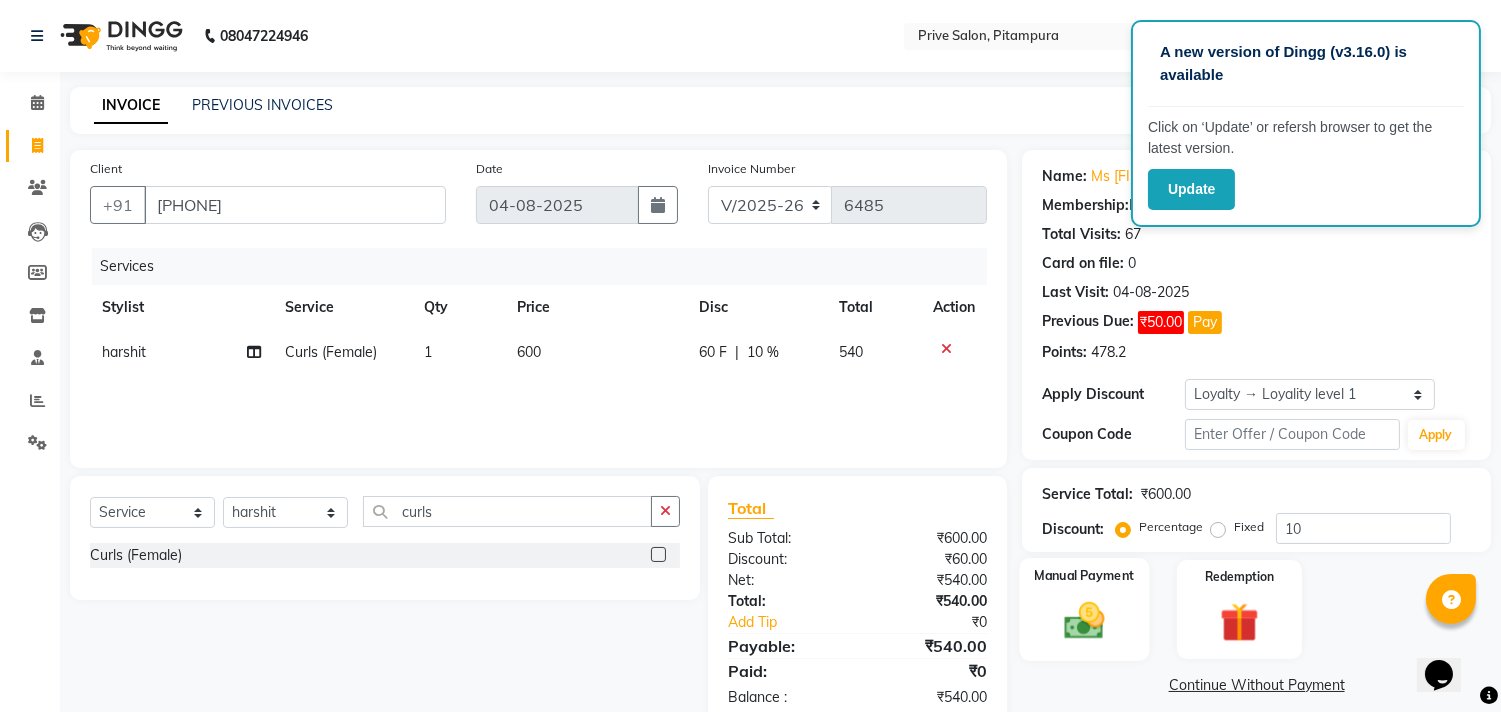 click 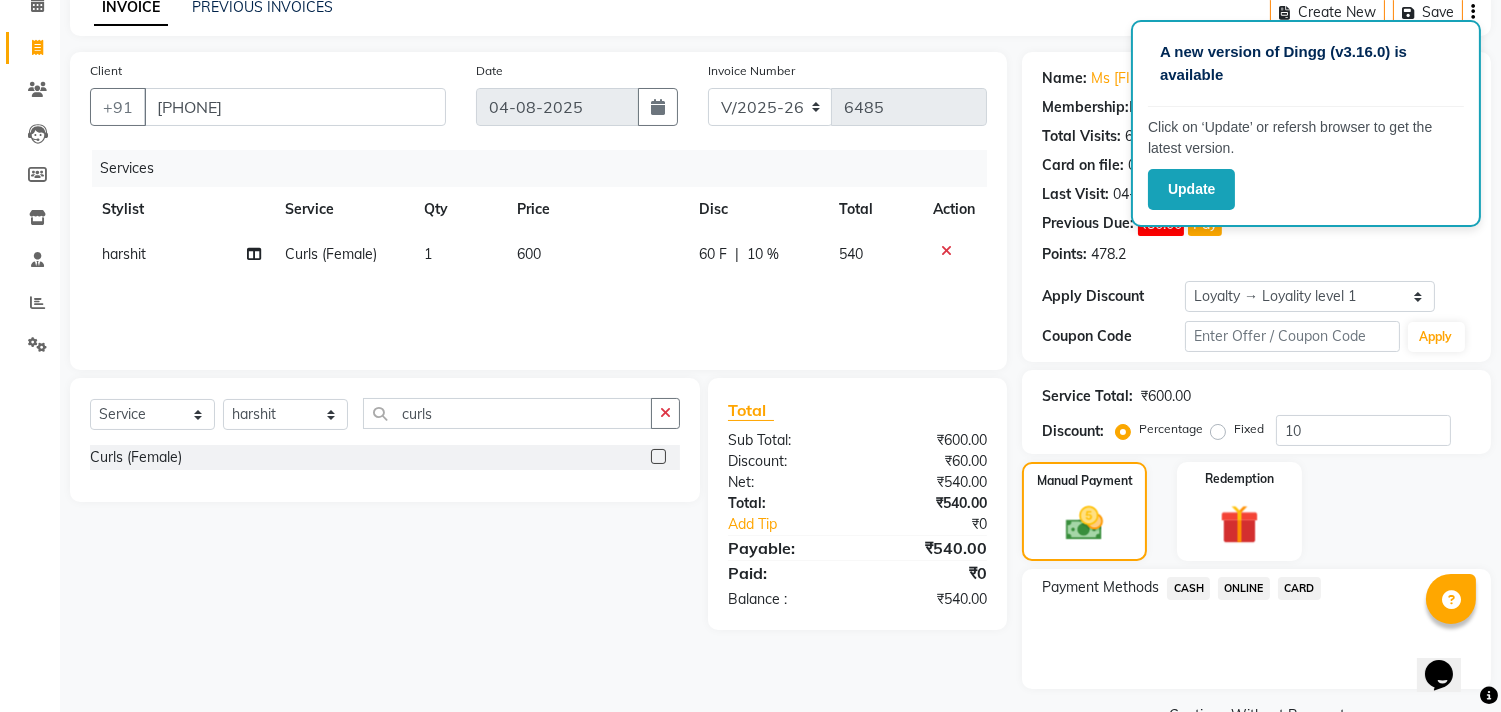 scroll, scrollTop: 131, scrollLeft: 0, axis: vertical 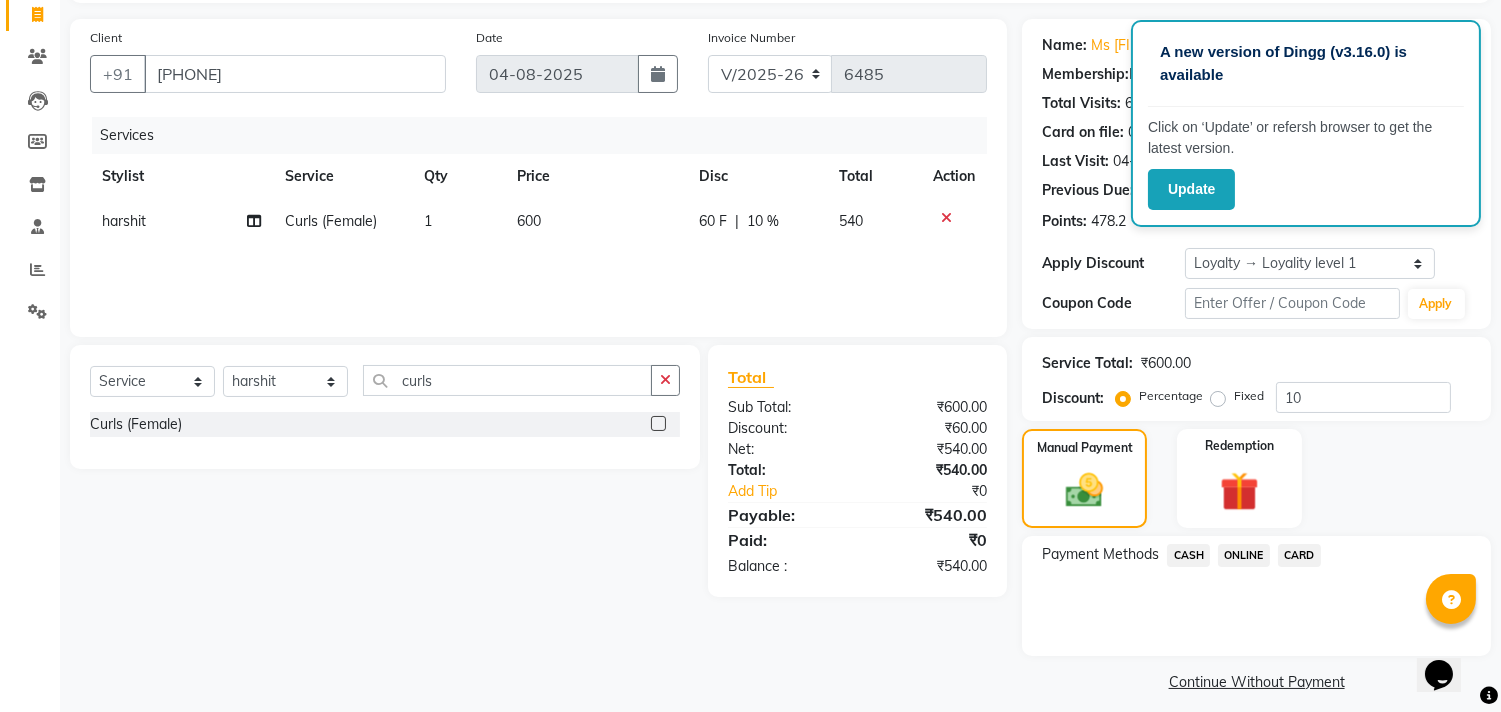 click on "CASH" 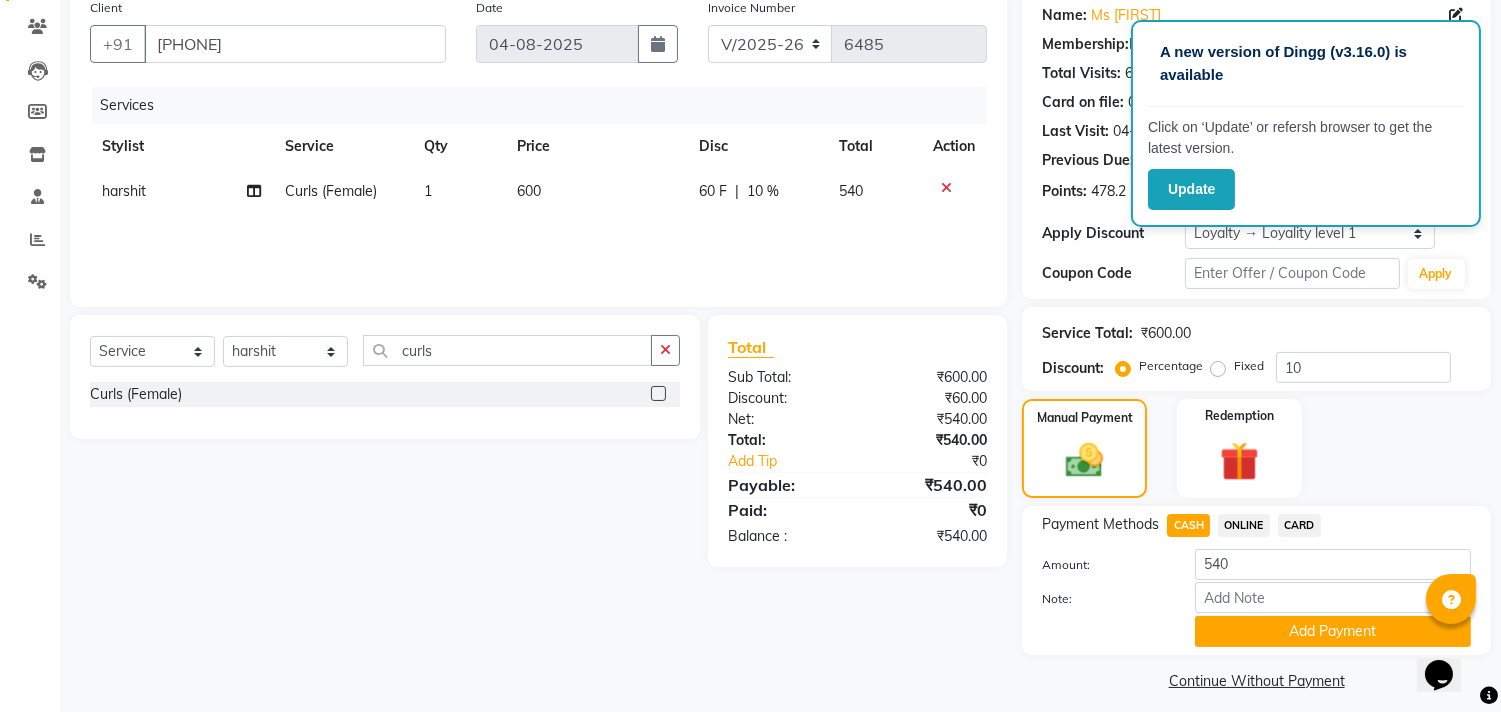 scroll, scrollTop: 174, scrollLeft: 0, axis: vertical 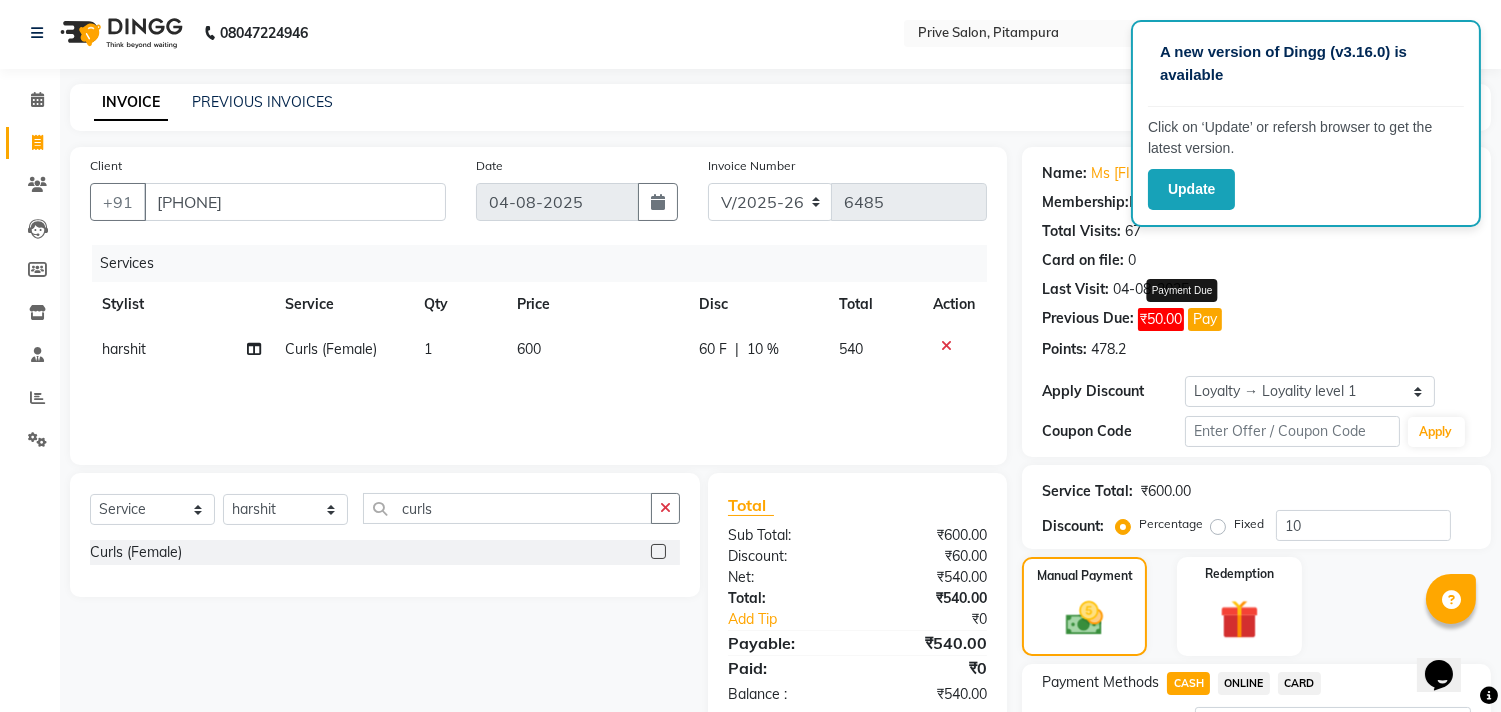 click on "Pay" 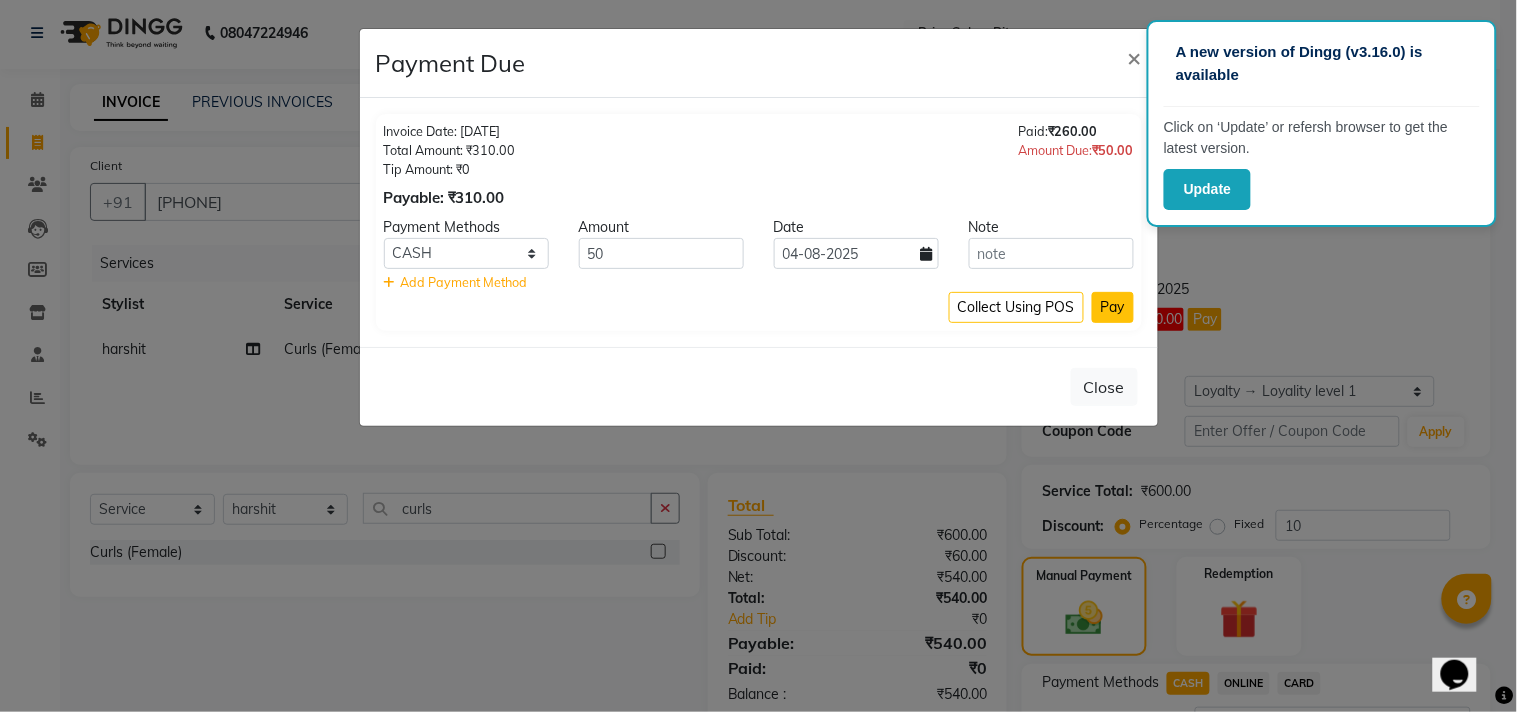 click on "Pay" 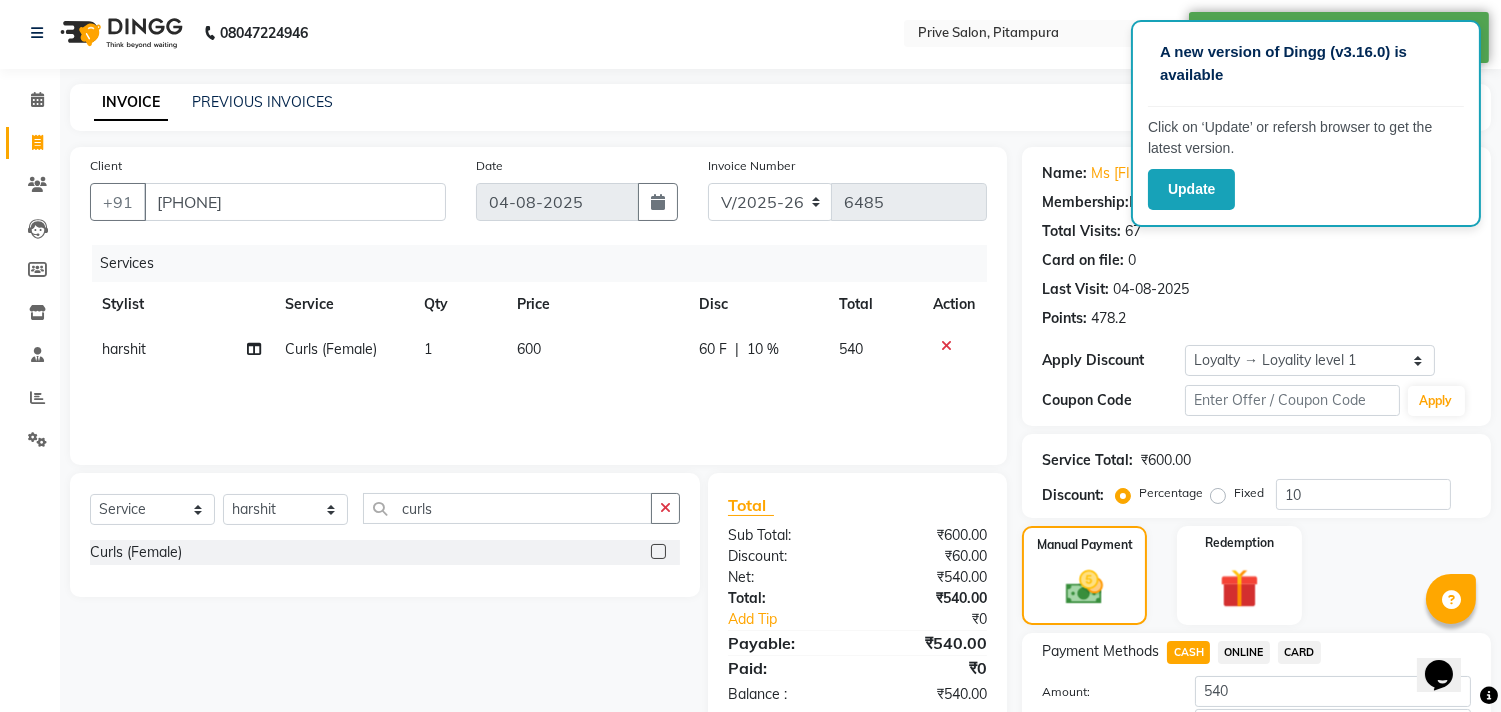 scroll, scrollTop: 143, scrollLeft: 0, axis: vertical 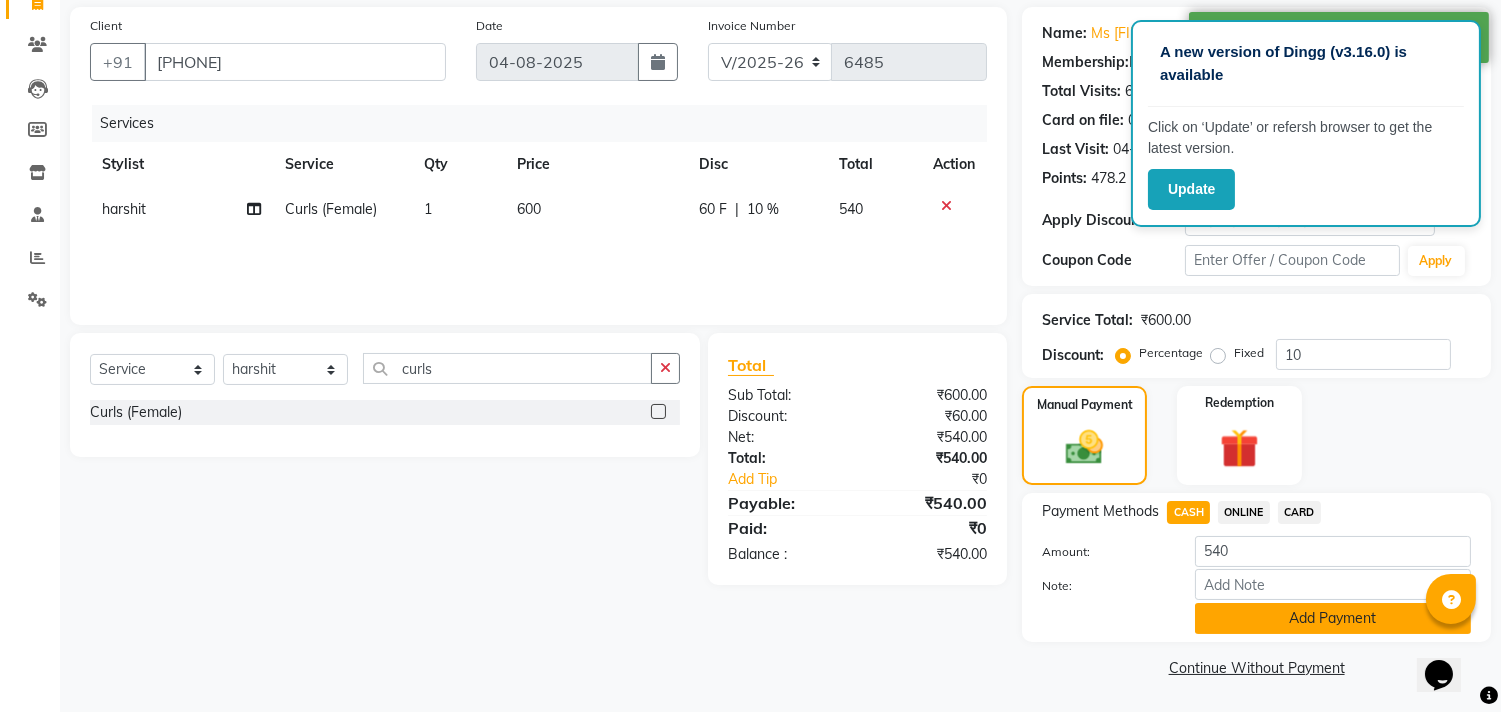 click on "Add Payment" 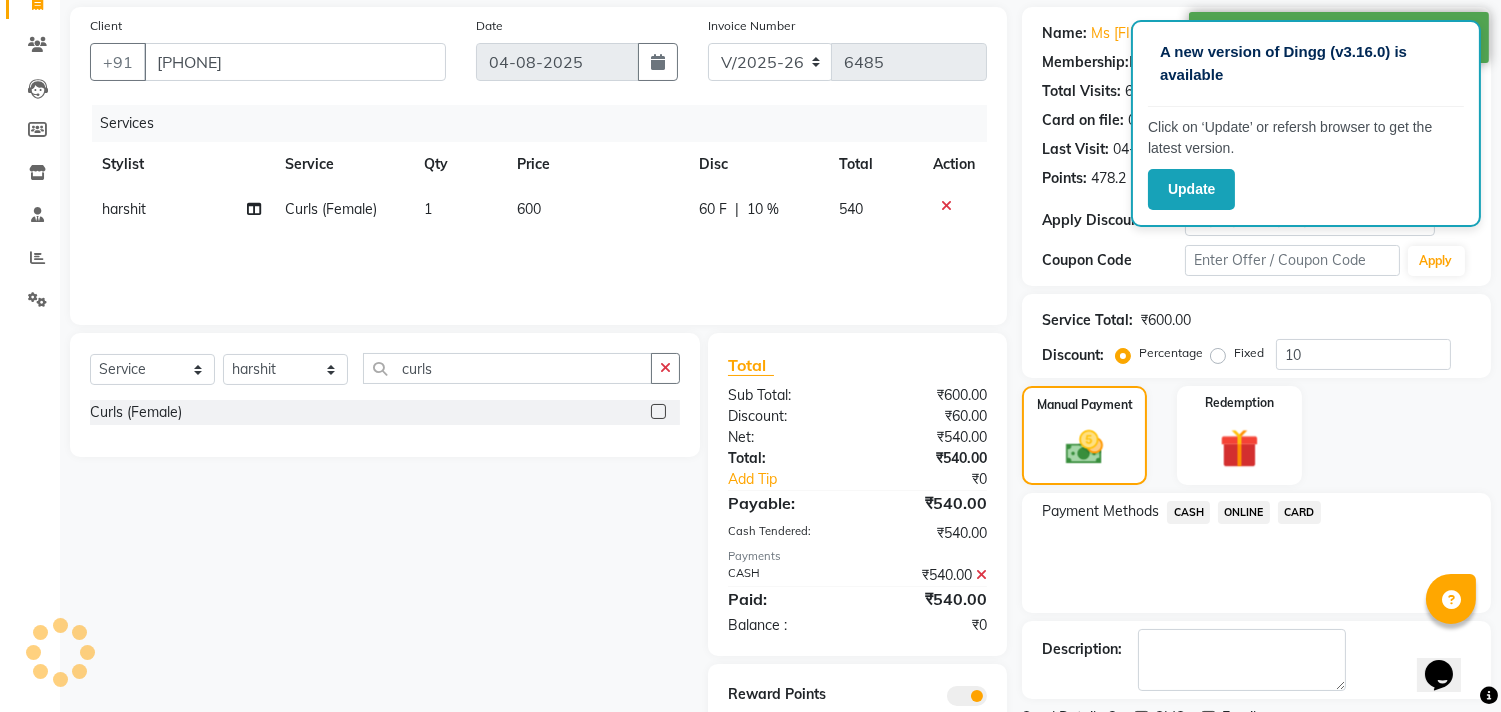 scroll, scrollTop: 218, scrollLeft: 0, axis: vertical 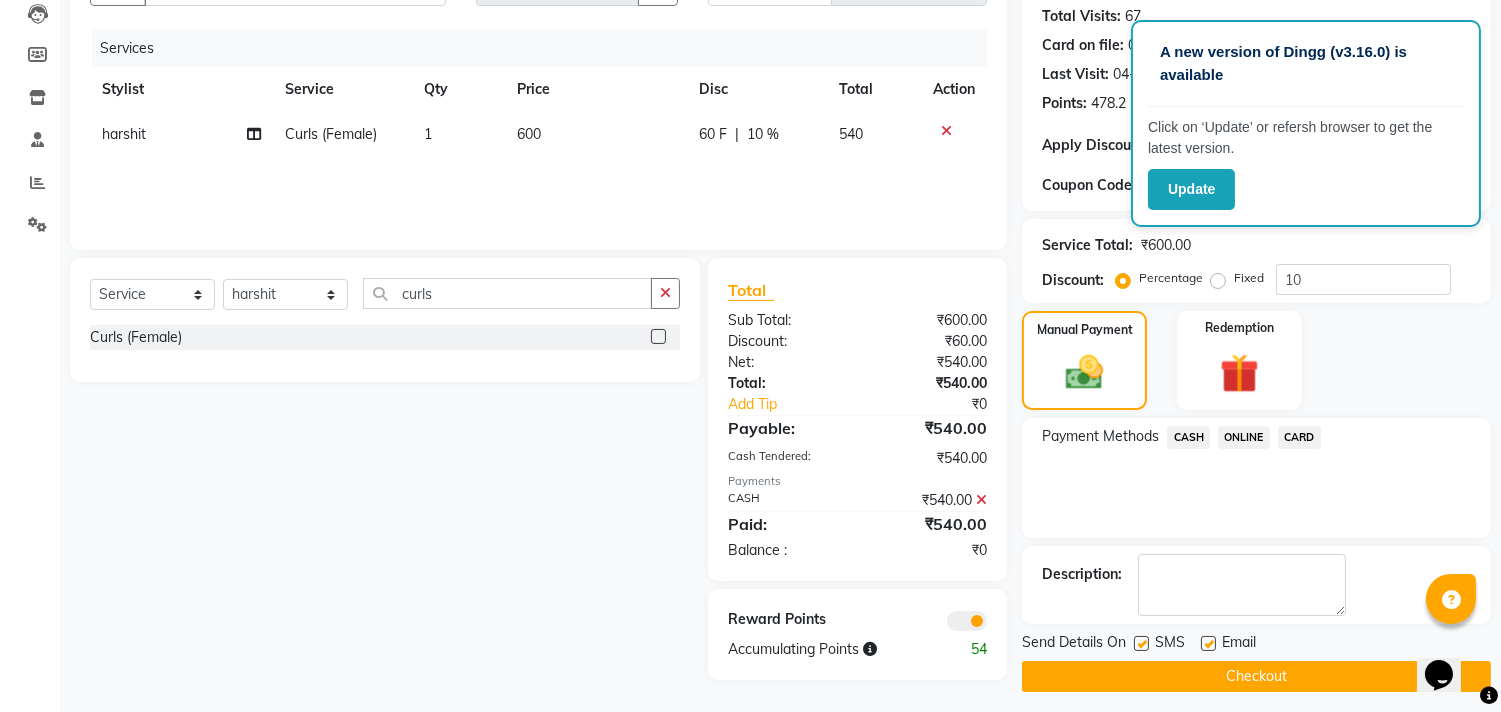 click on "Checkout" 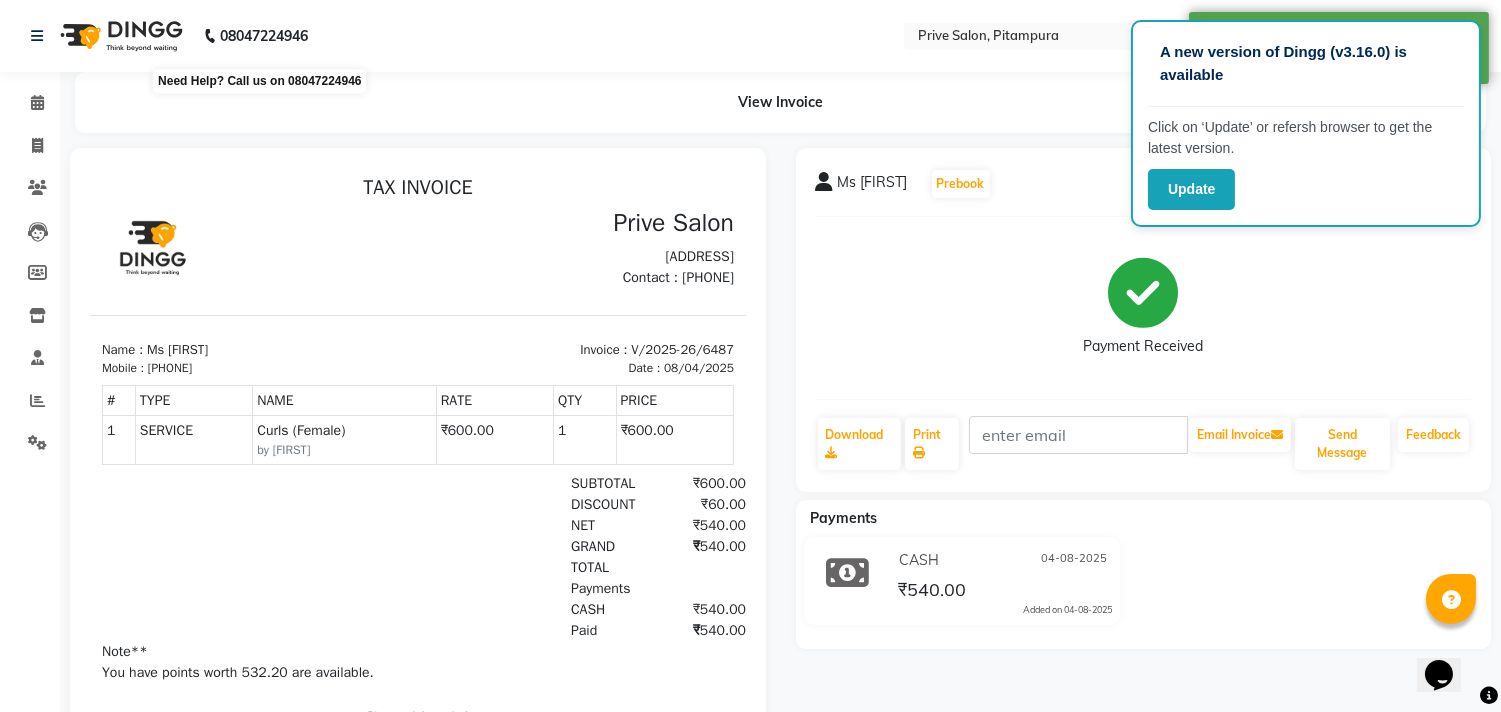 scroll, scrollTop: 0, scrollLeft: 0, axis: both 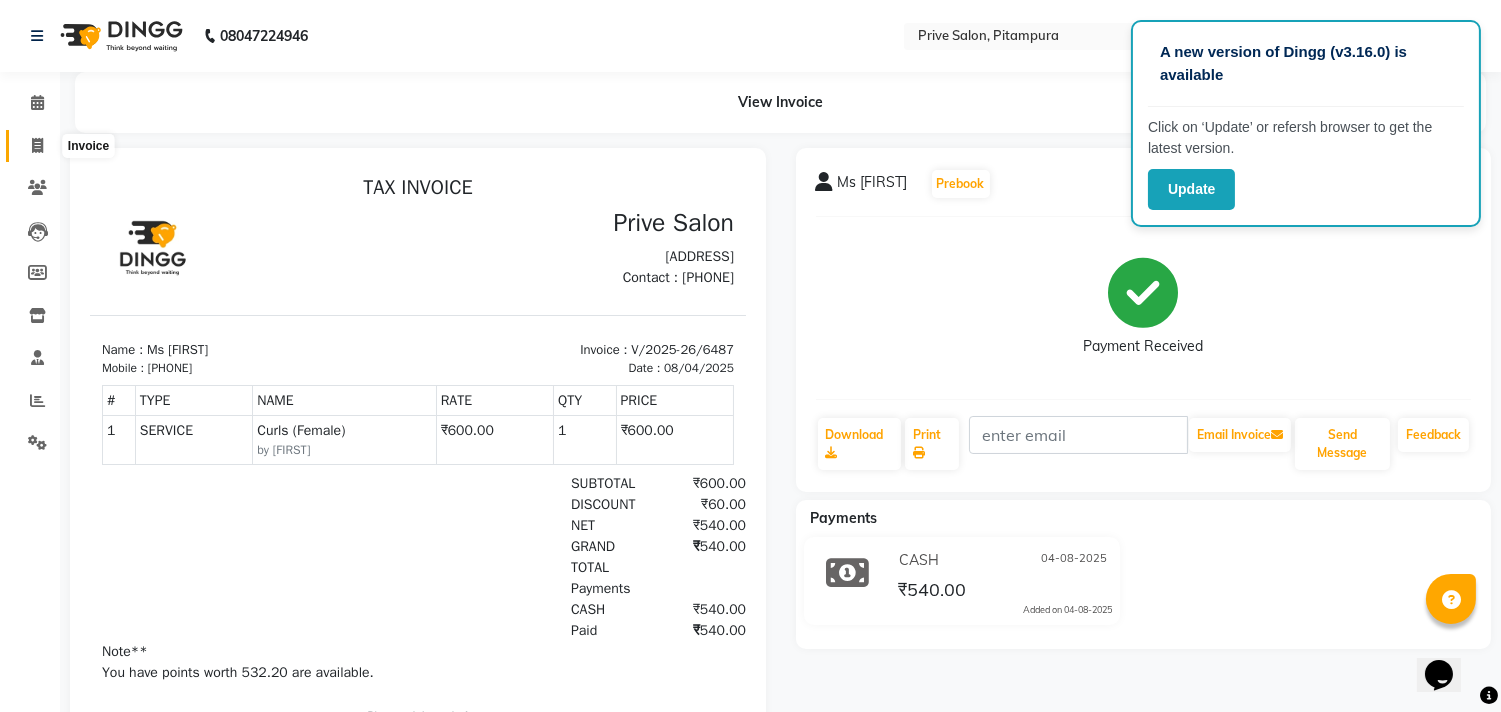 click 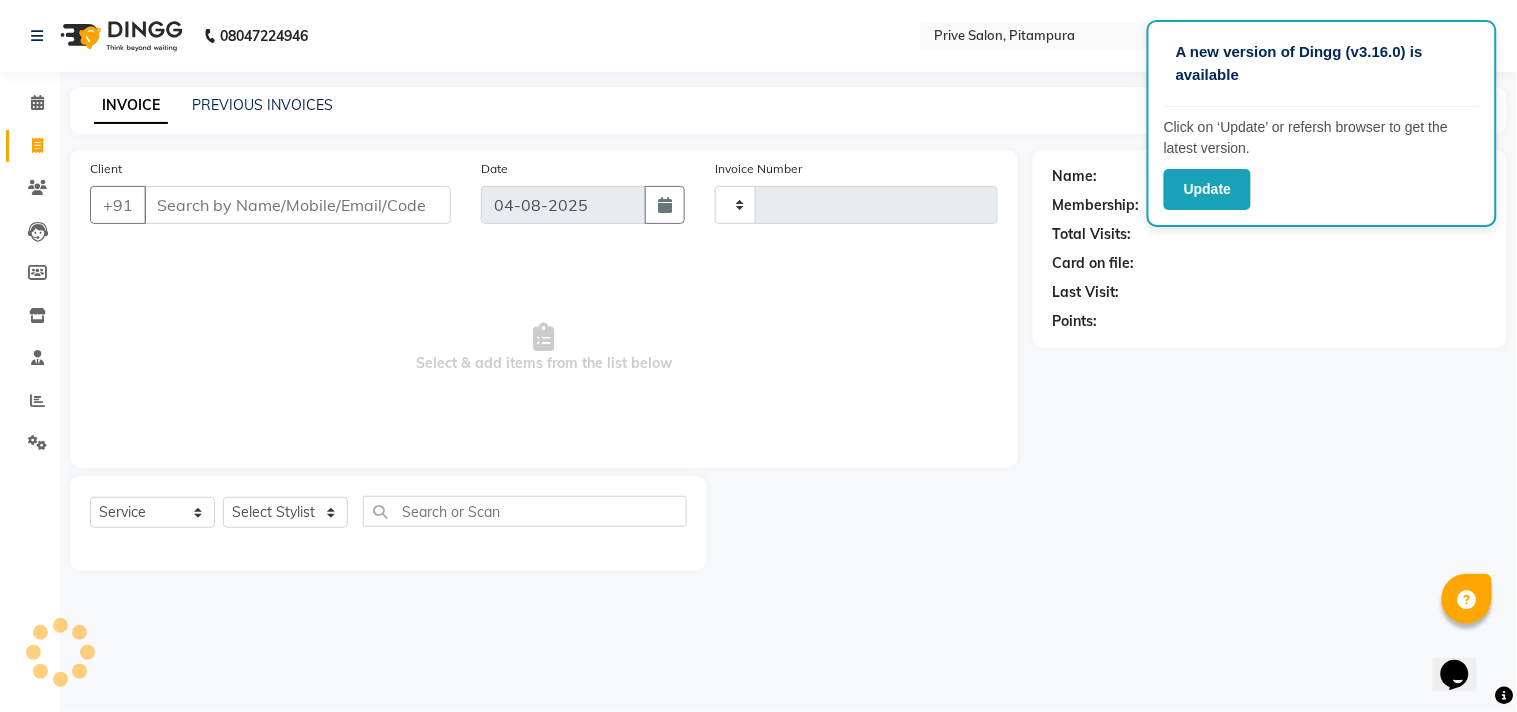 type on "6490" 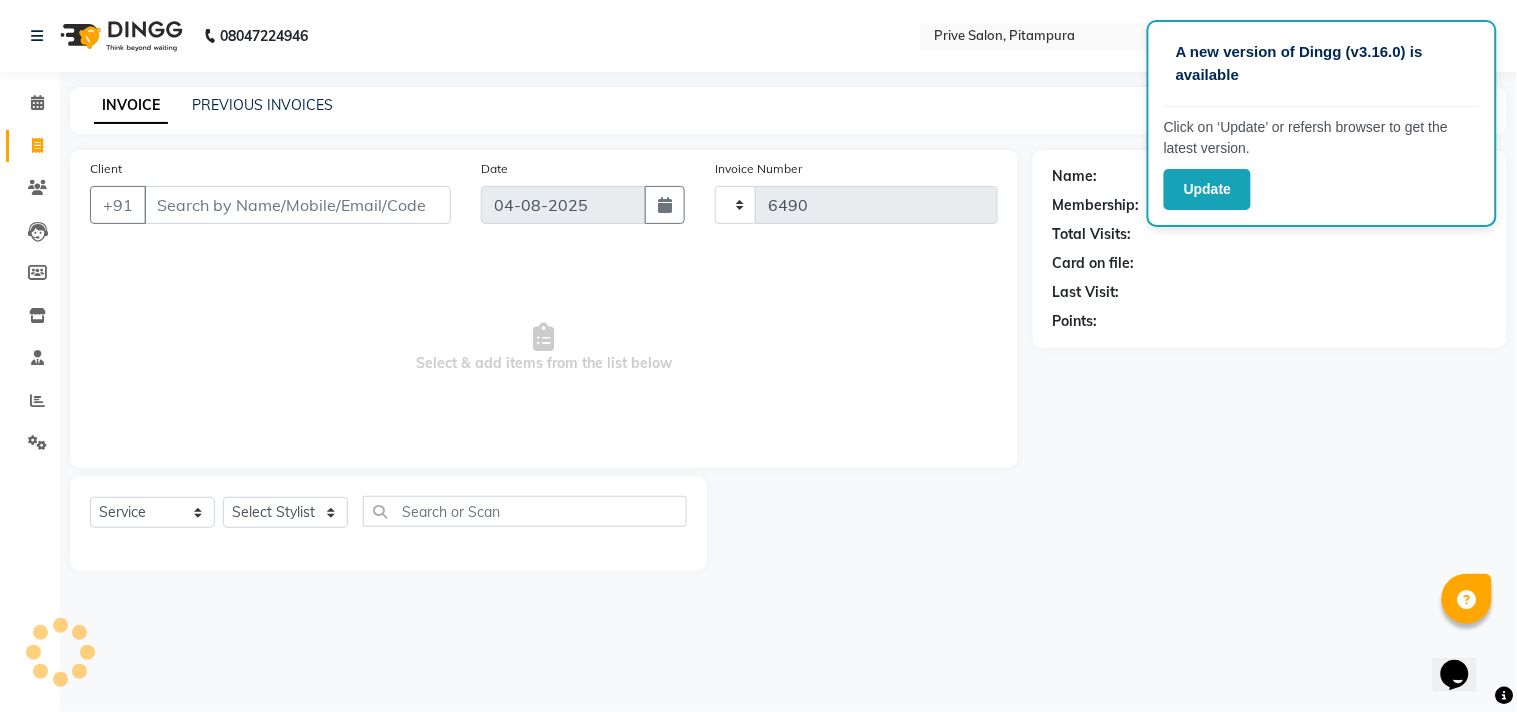 select on "136" 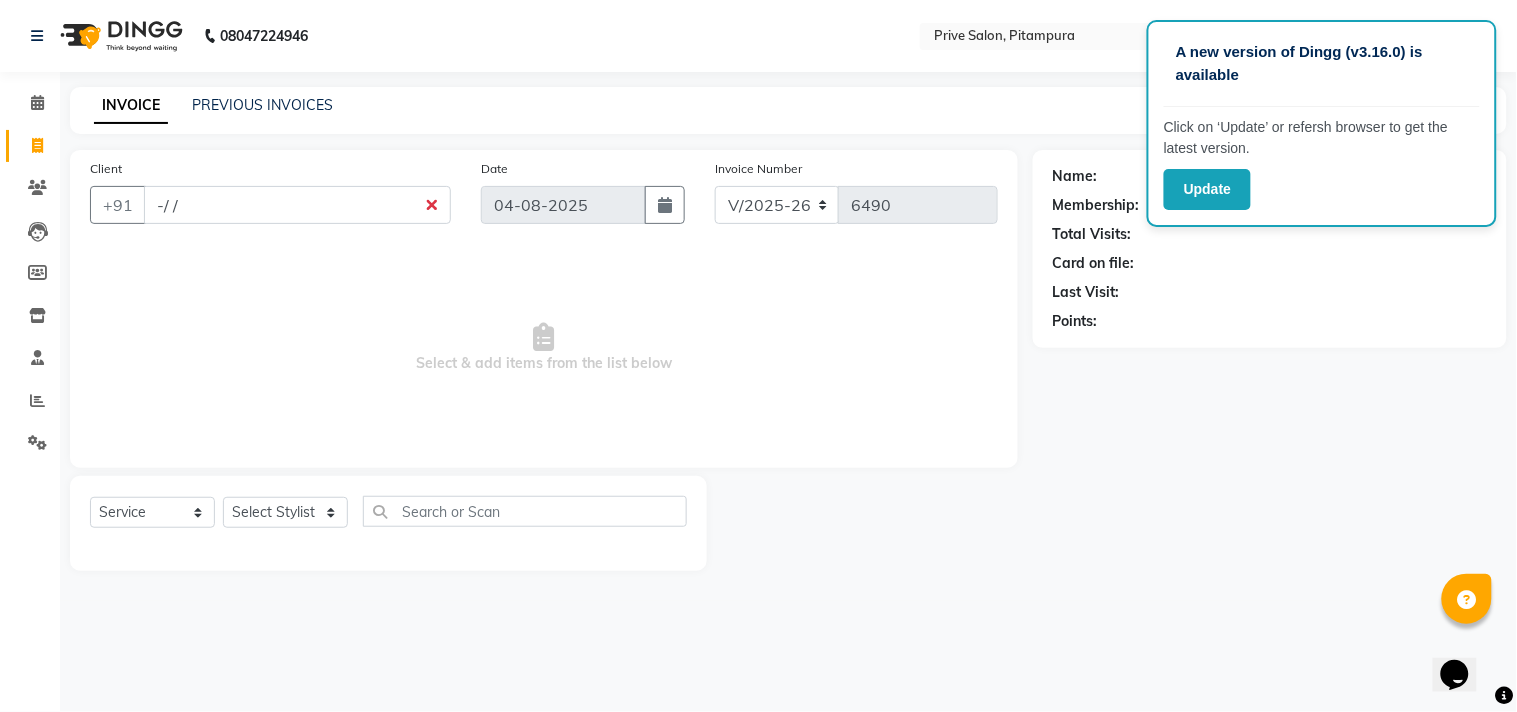 click on "-/ /" at bounding box center [297, 205] 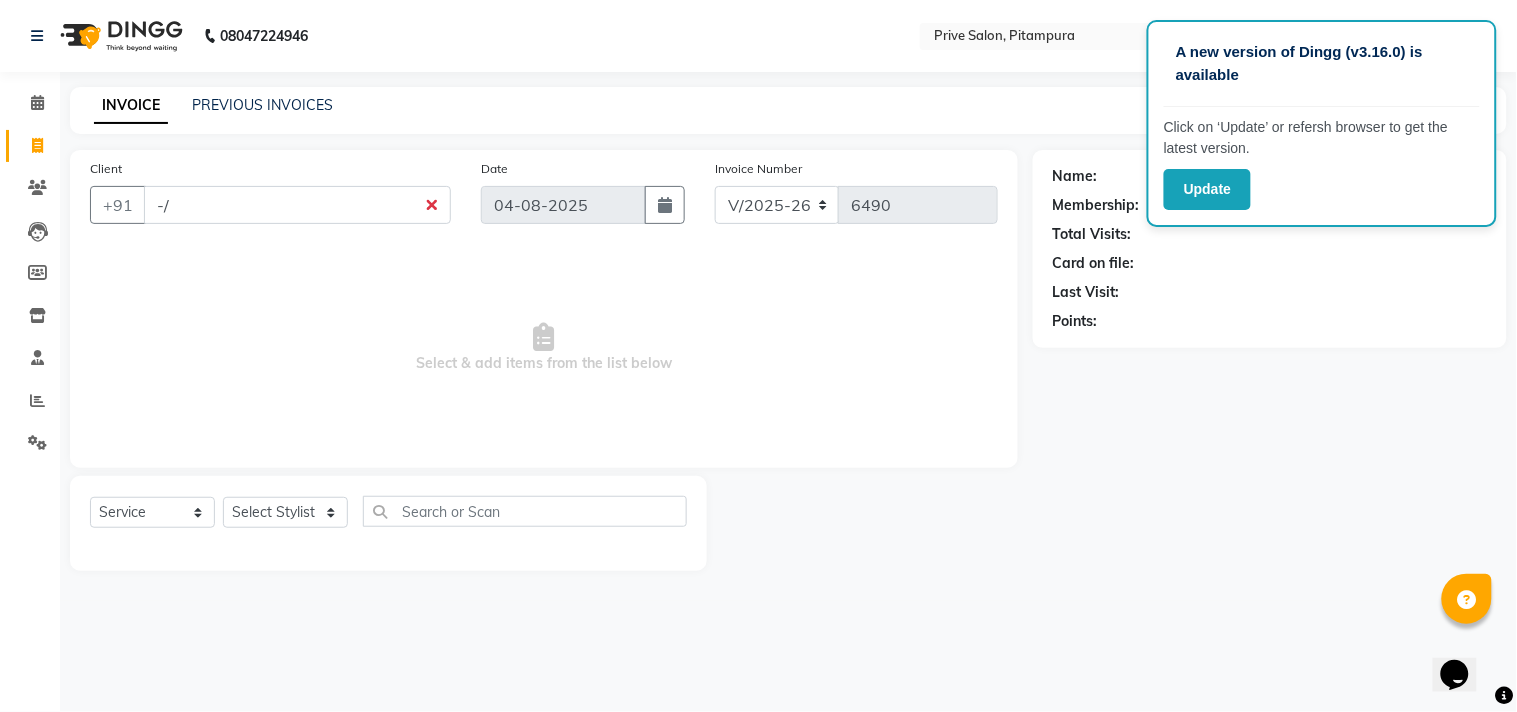 type on "-" 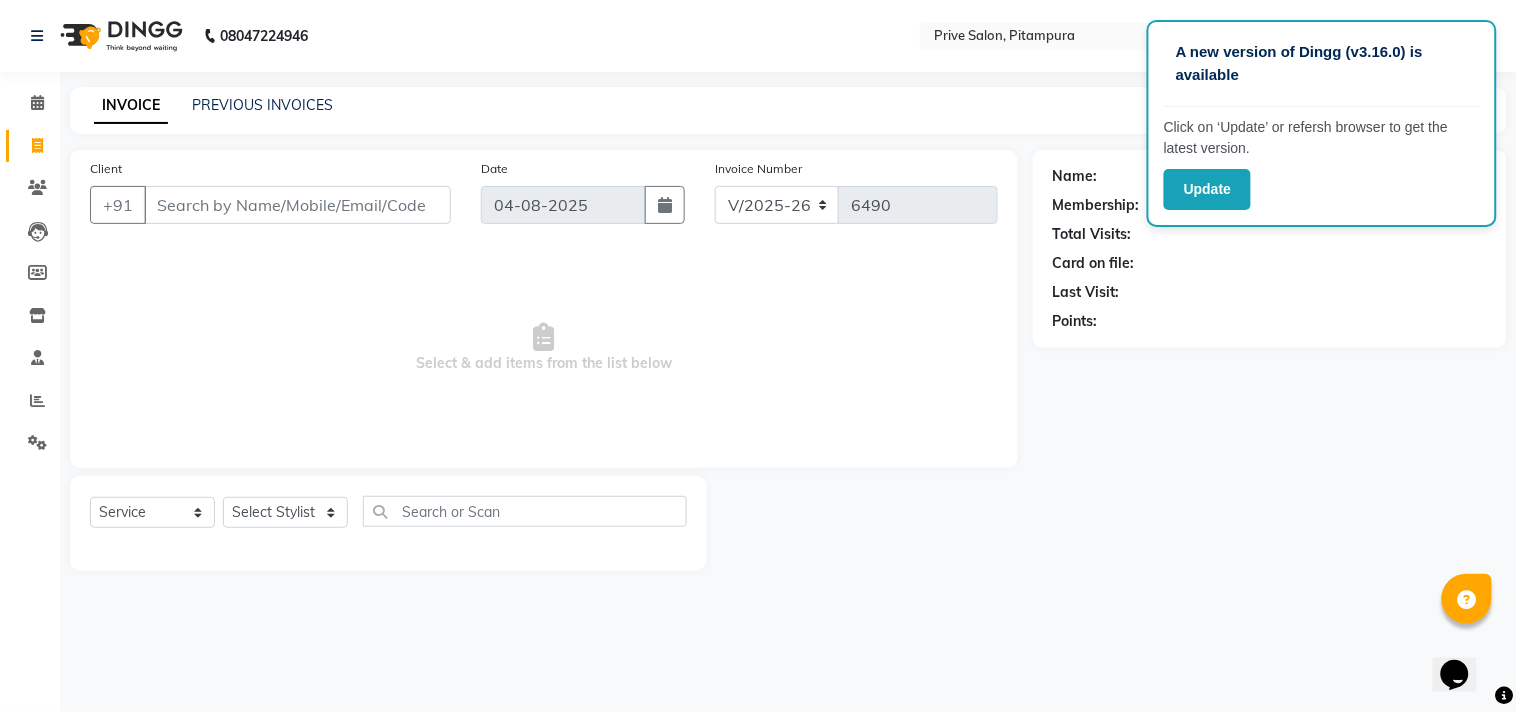 click on "Client" at bounding box center [297, 205] 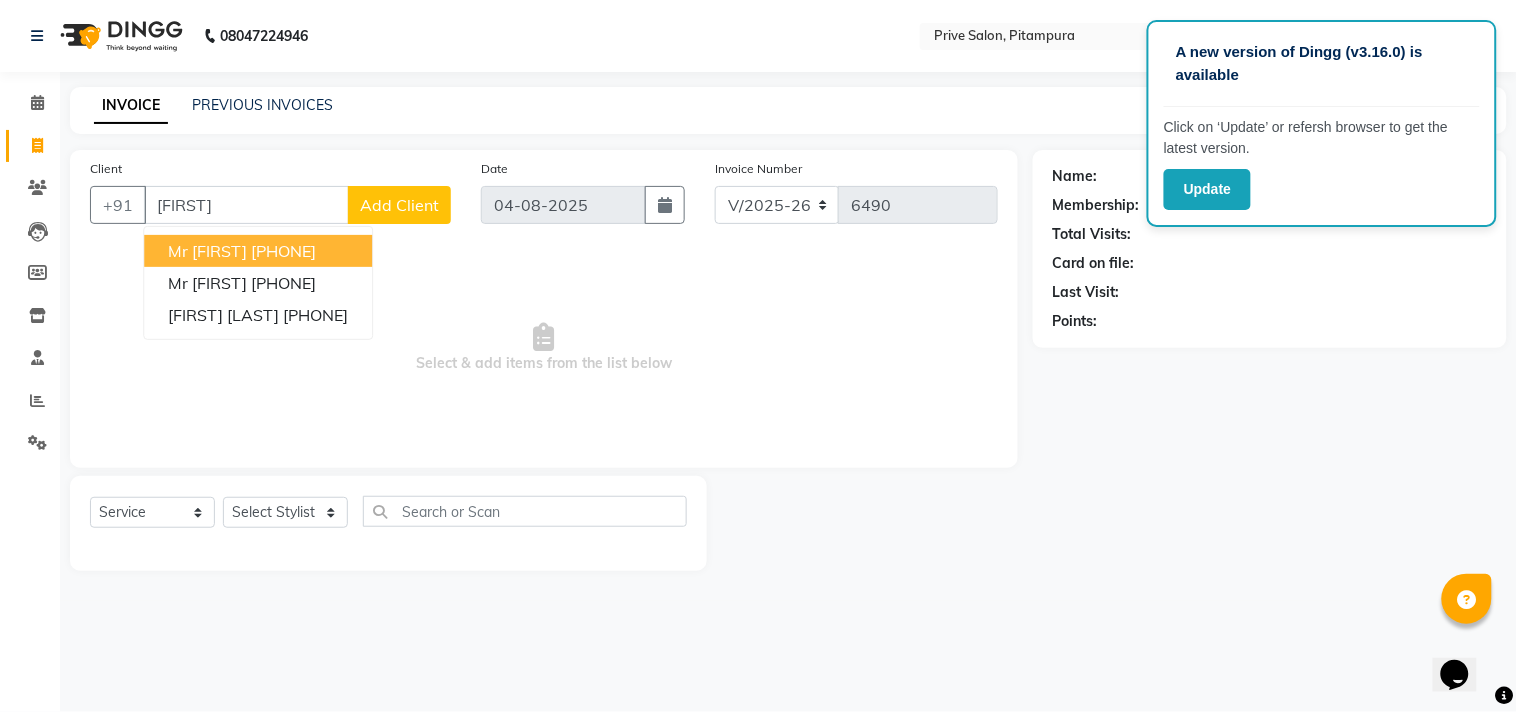 click on "harshu" at bounding box center [246, 205] 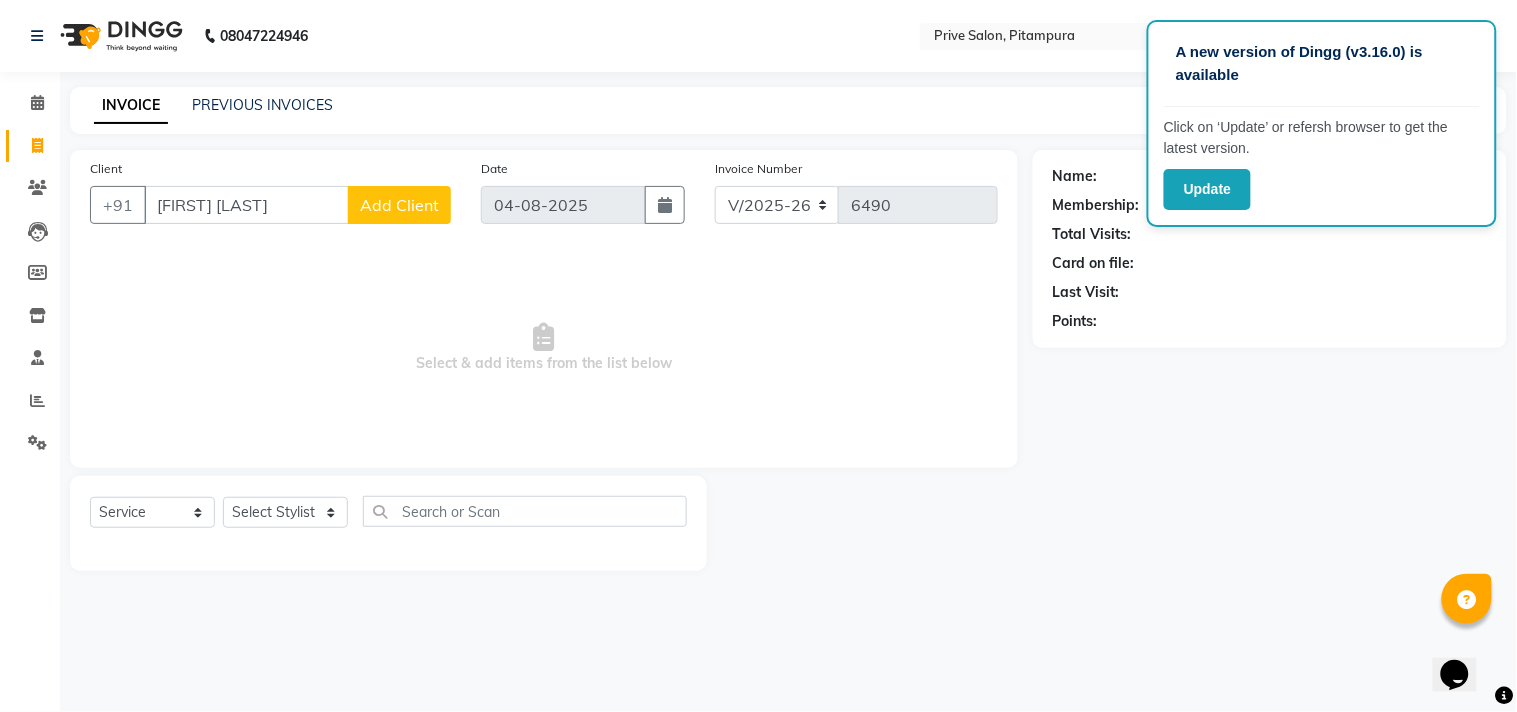 click on "harshul jain" at bounding box center (246, 205) 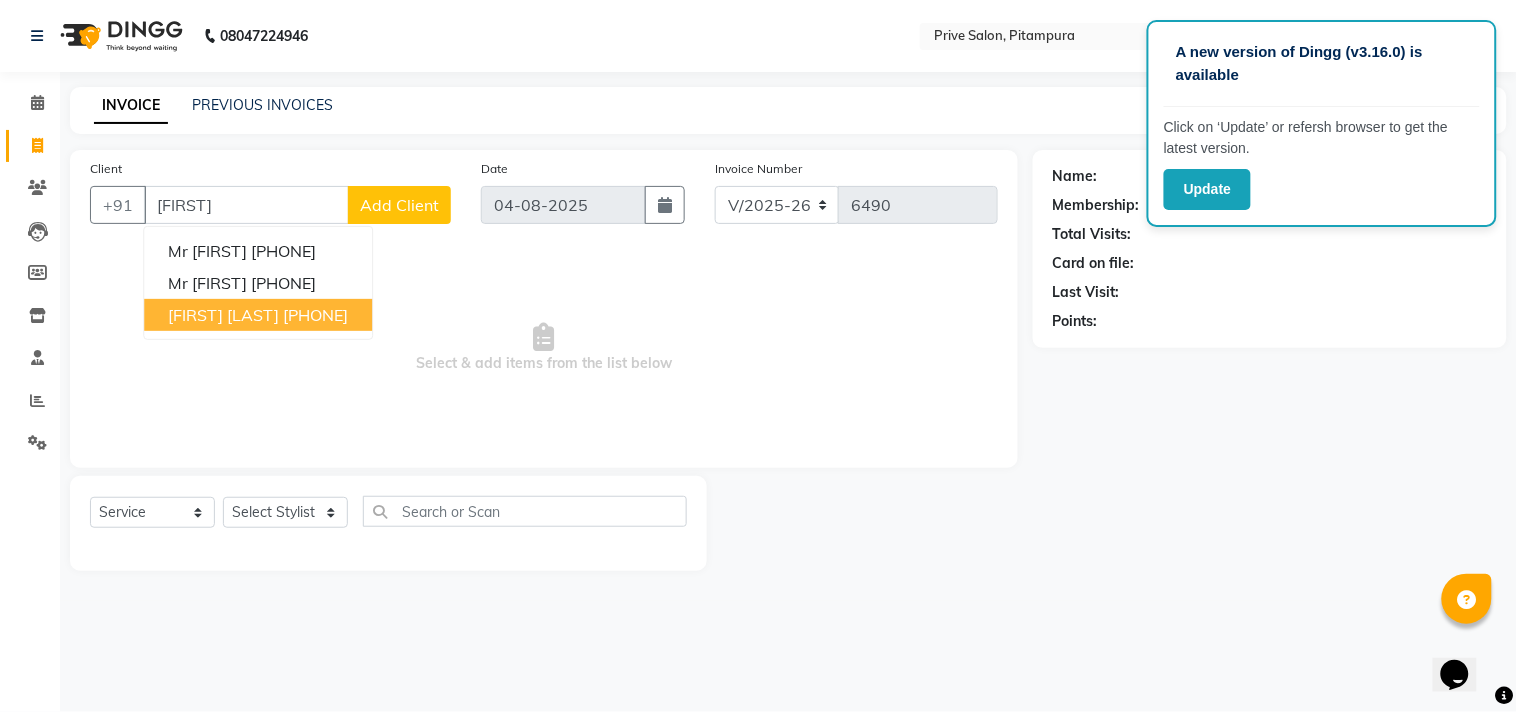 click on "9773731119" at bounding box center [315, 315] 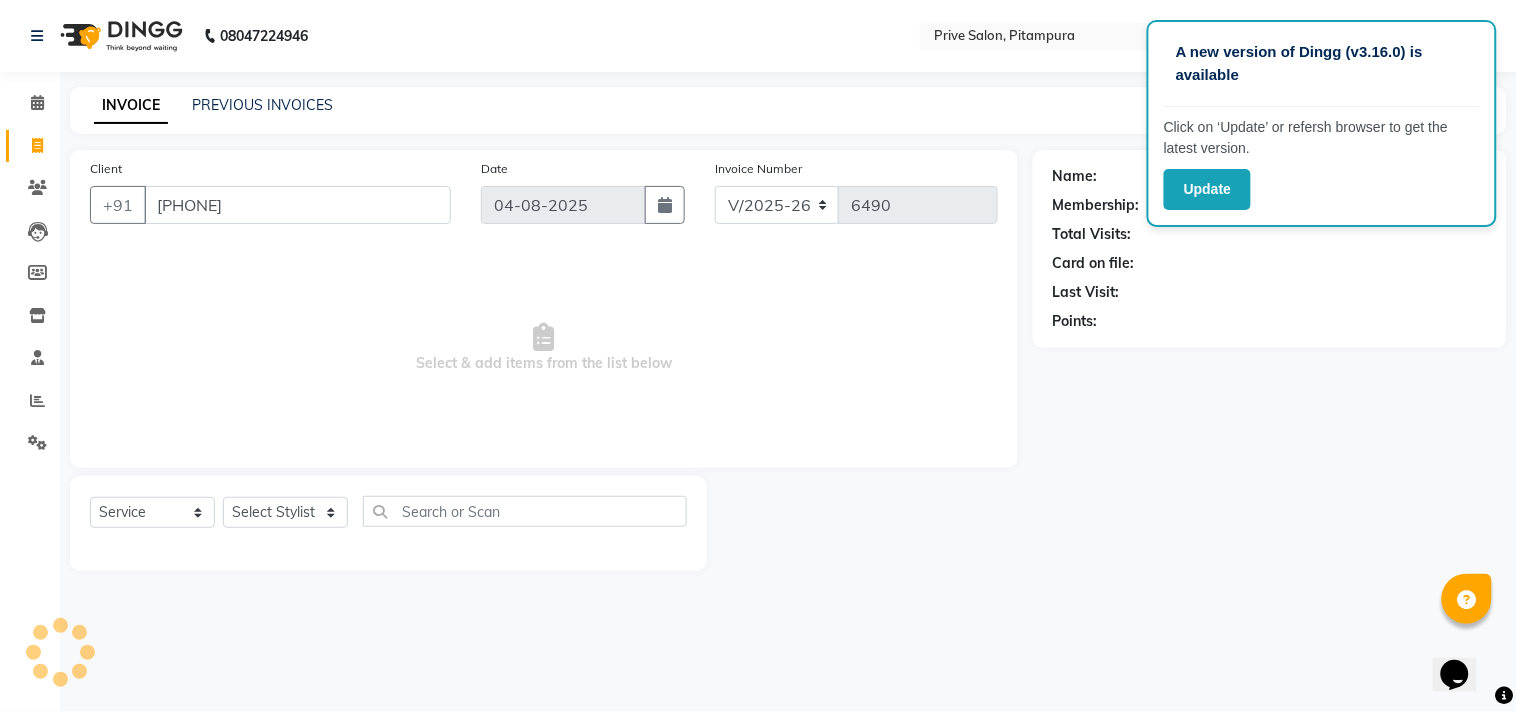 type on "9773731119" 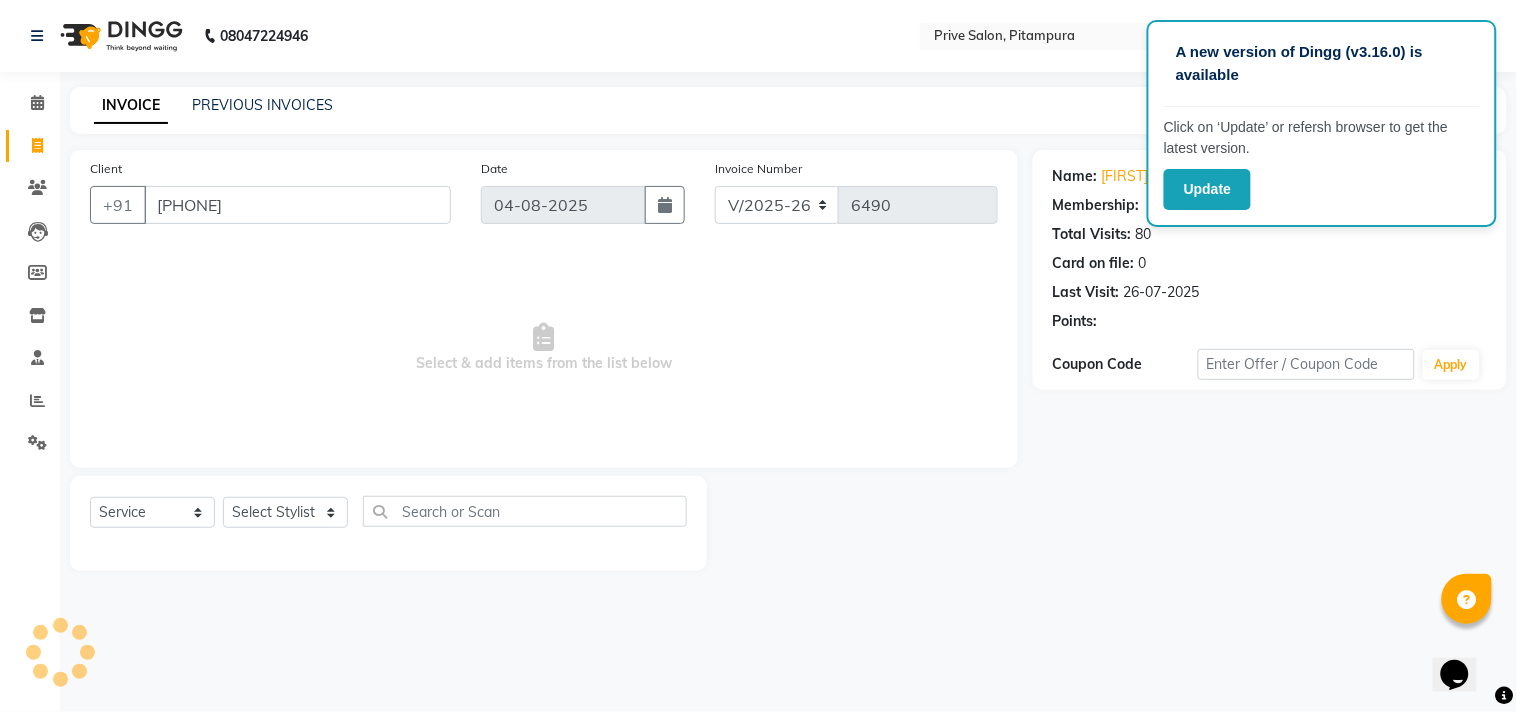 select on "1: Object" 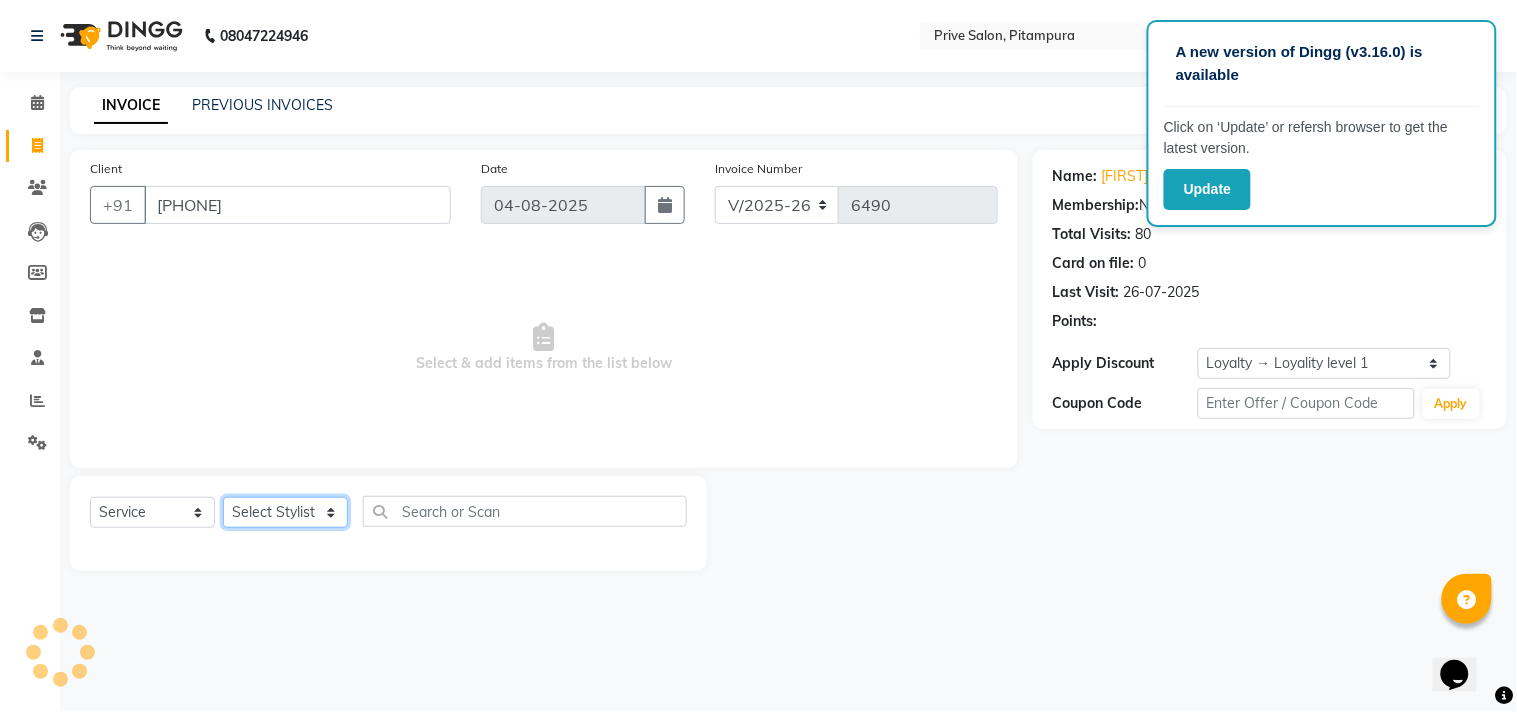 click on "Select Stylist amit ARJUN Atul FAIZAN FARDEEN GOLU harshit HITESH isha kapil khushbu Manager meenu MOHIT Mohsin NISHA nishi Preet privee Shivam SIVA vikas" 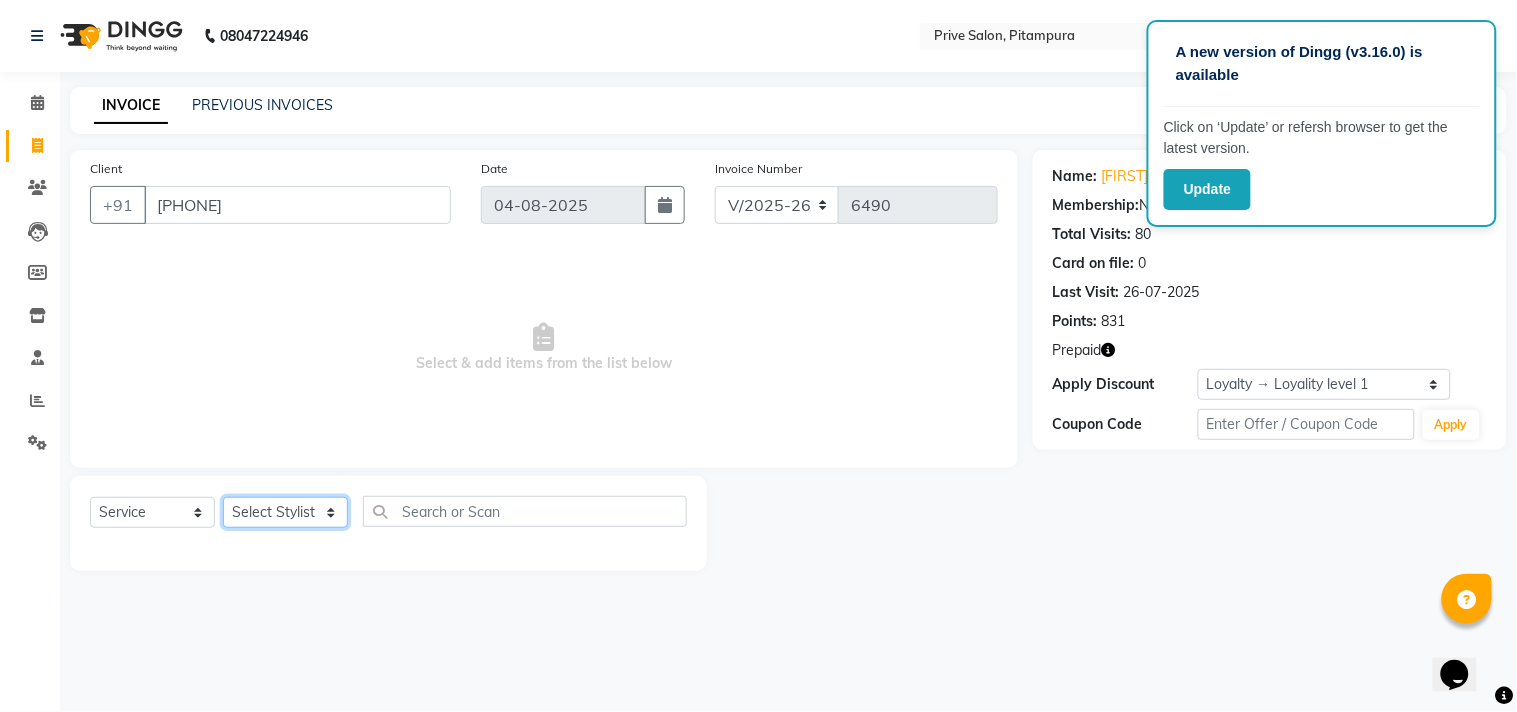 select on "3992" 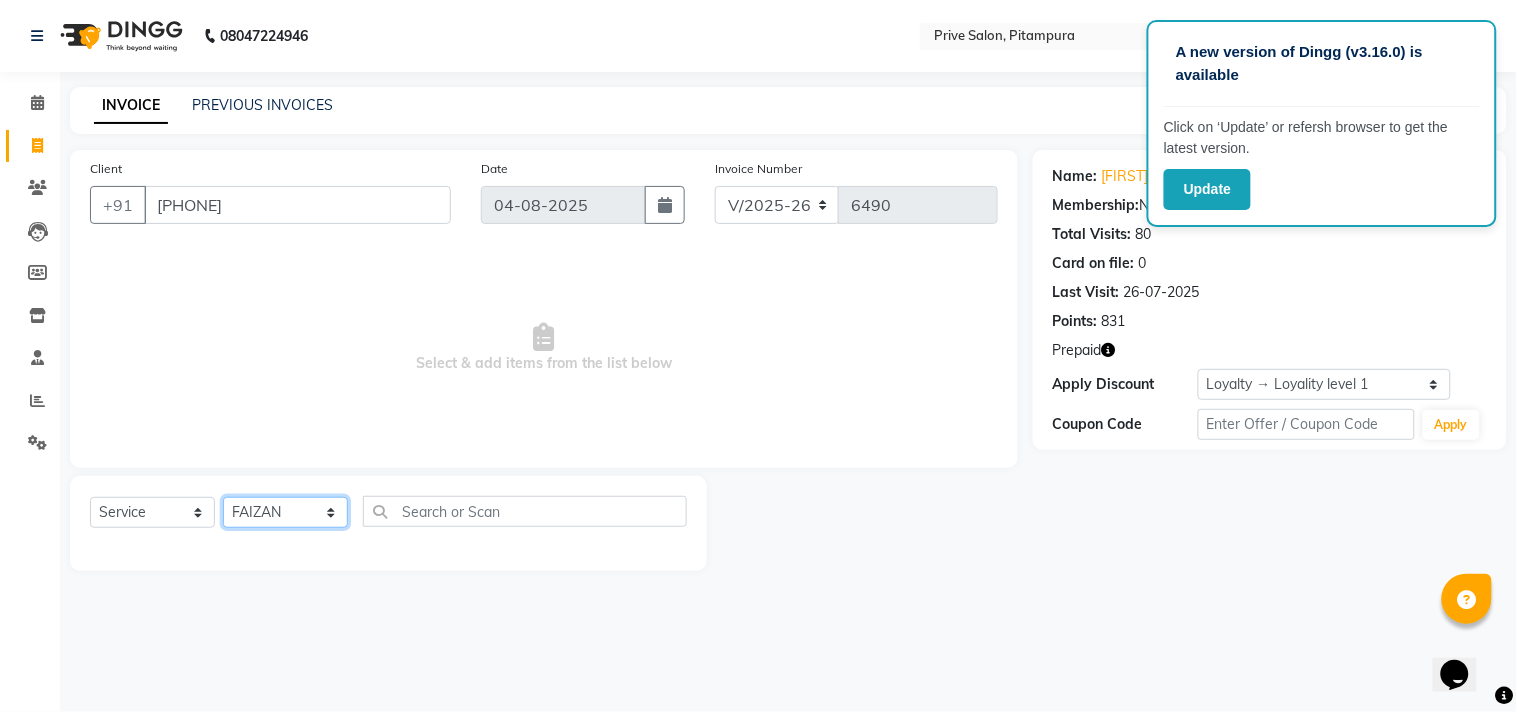 click on "Select Stylist amit ARJUN Atul FAIZAN FARDEEN GOLU harshit HITESH isha kapil khushbu Manager meenu MOHIT Mohsin NISHA nishi Preet privee Shivam SIVA vikas" 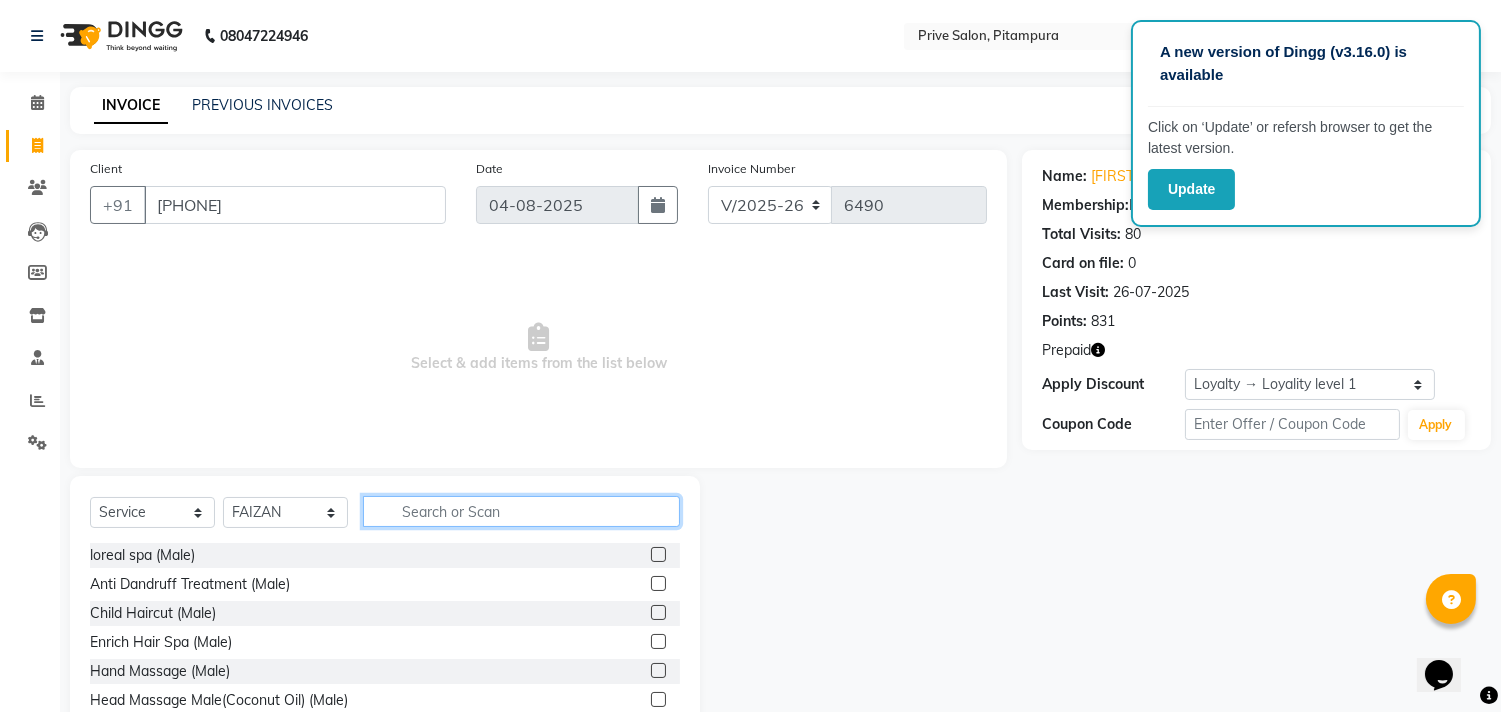 click 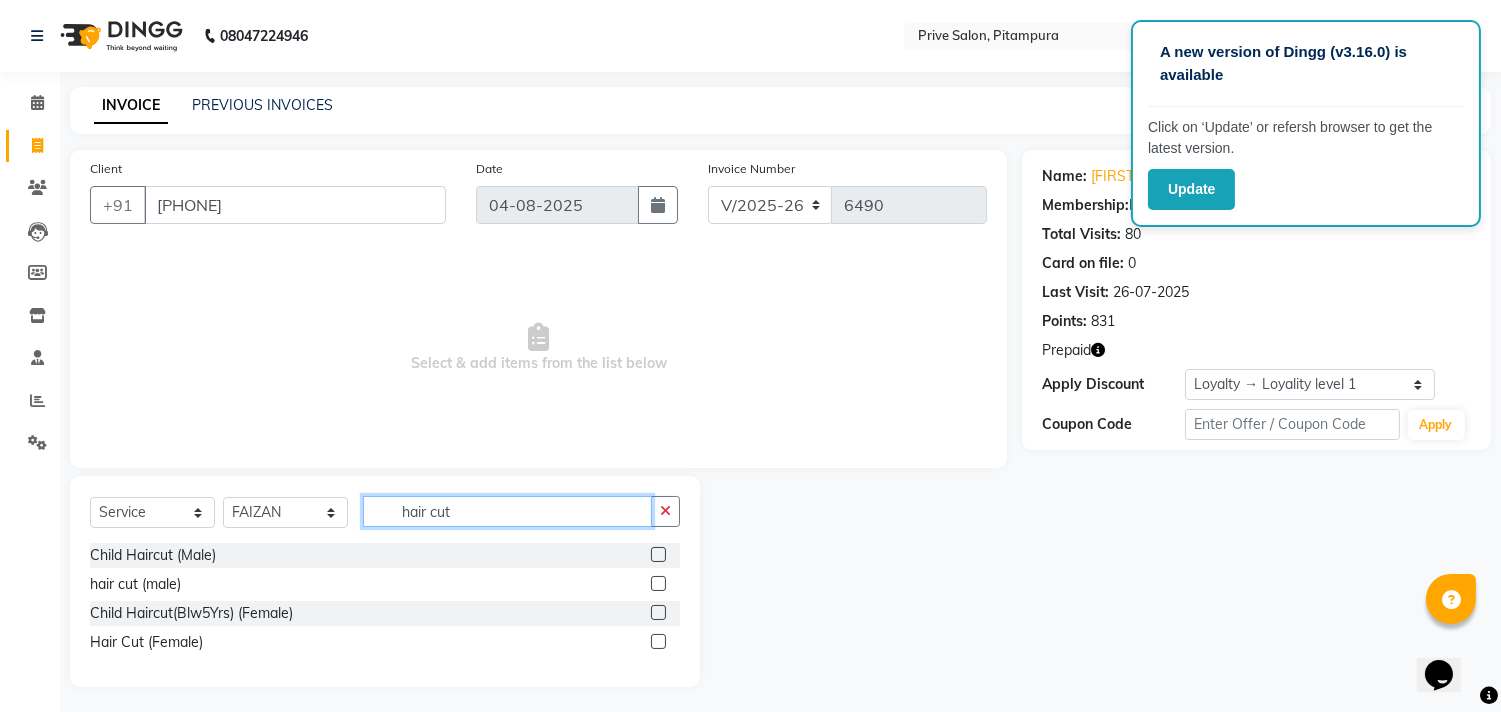 type on "hair cut" 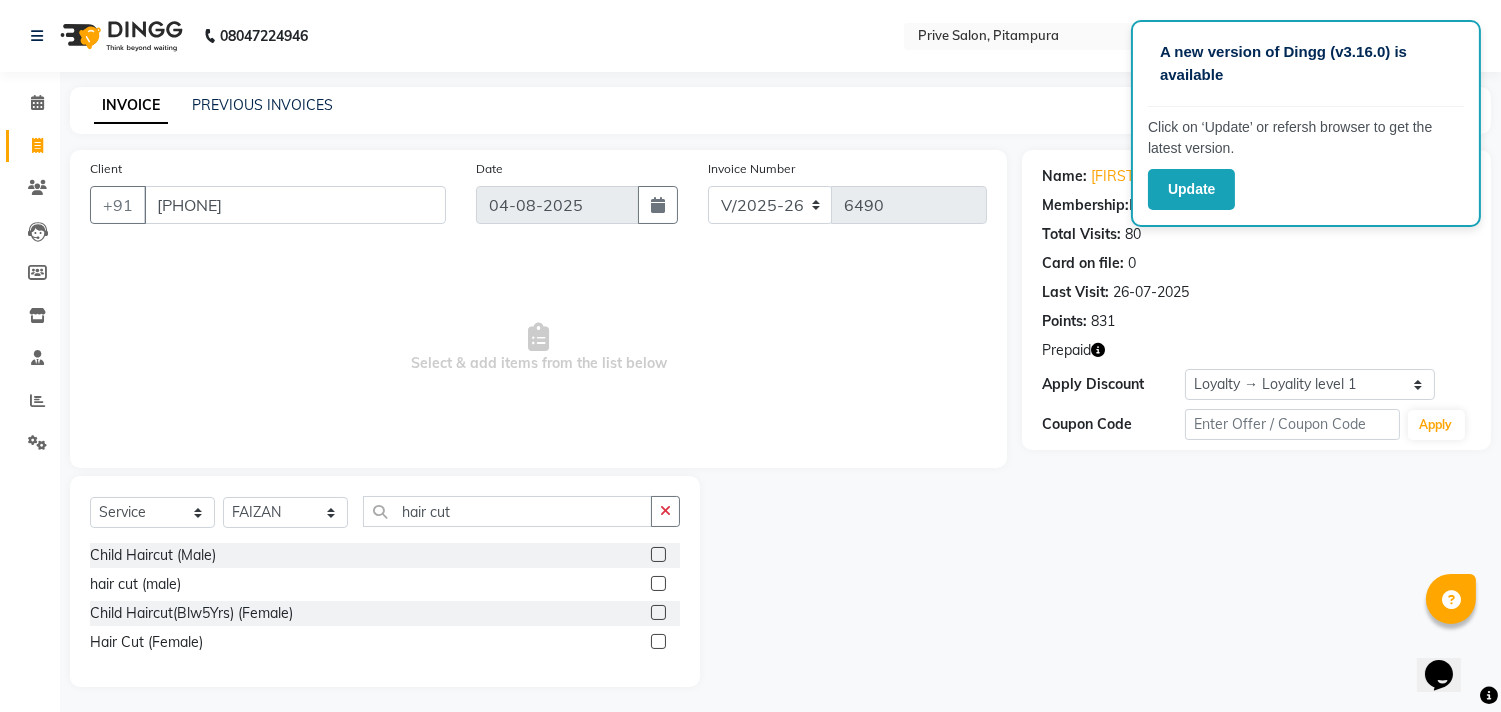 click 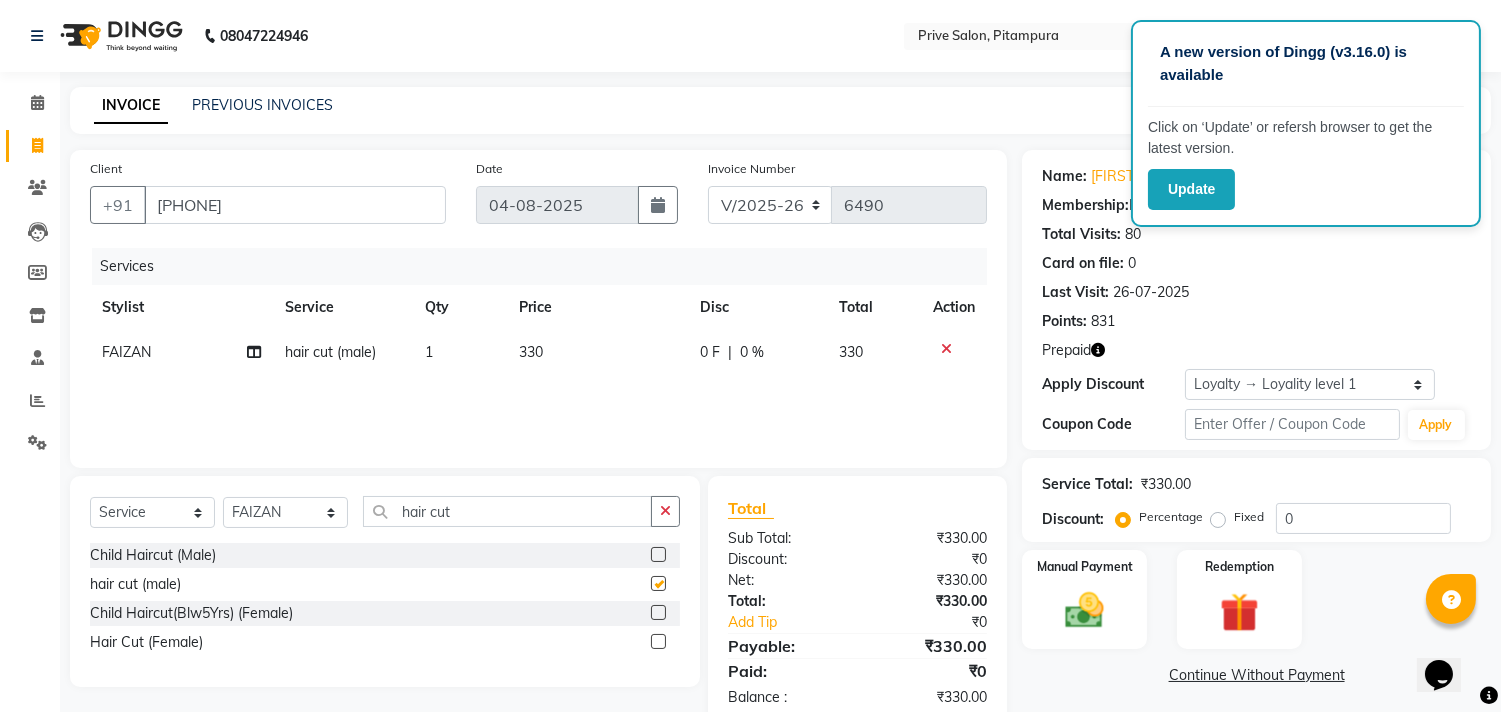 checkbox on "false" 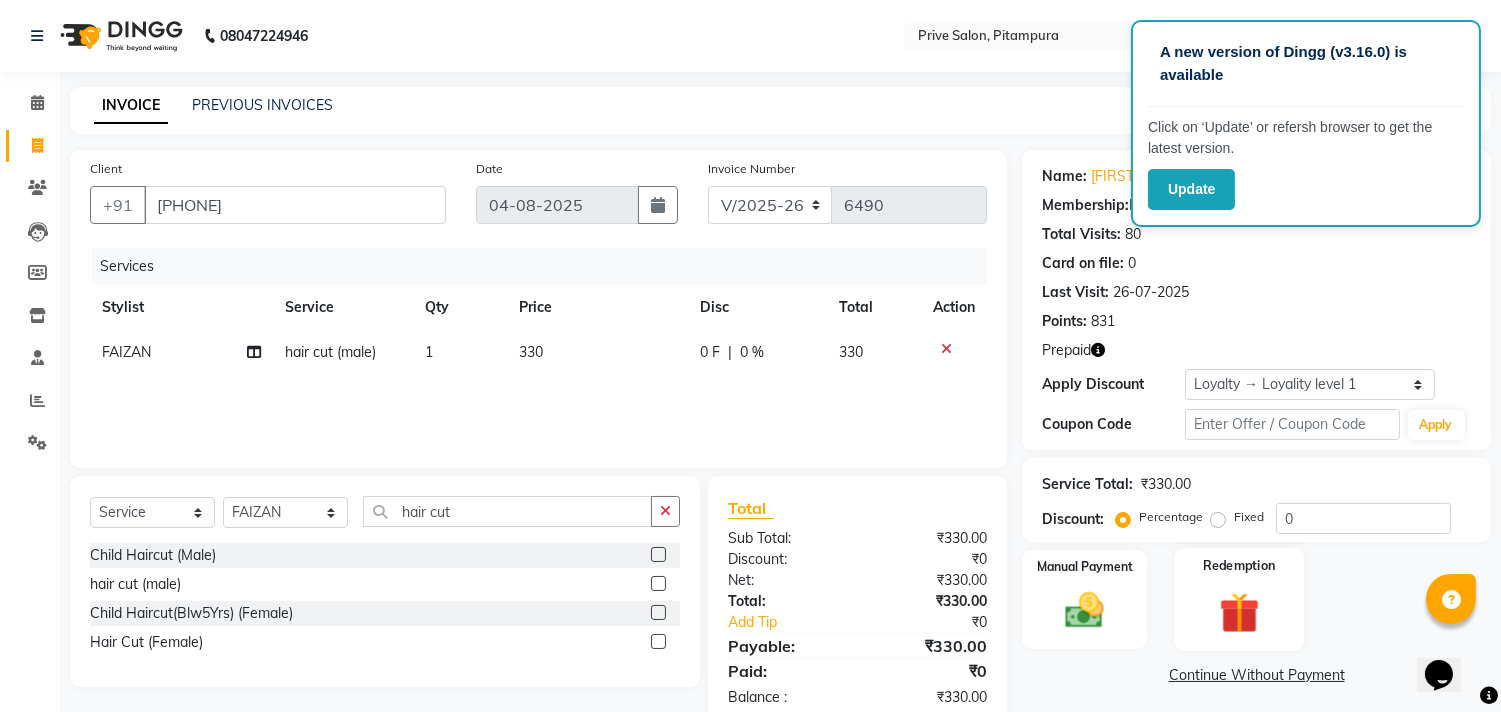 click 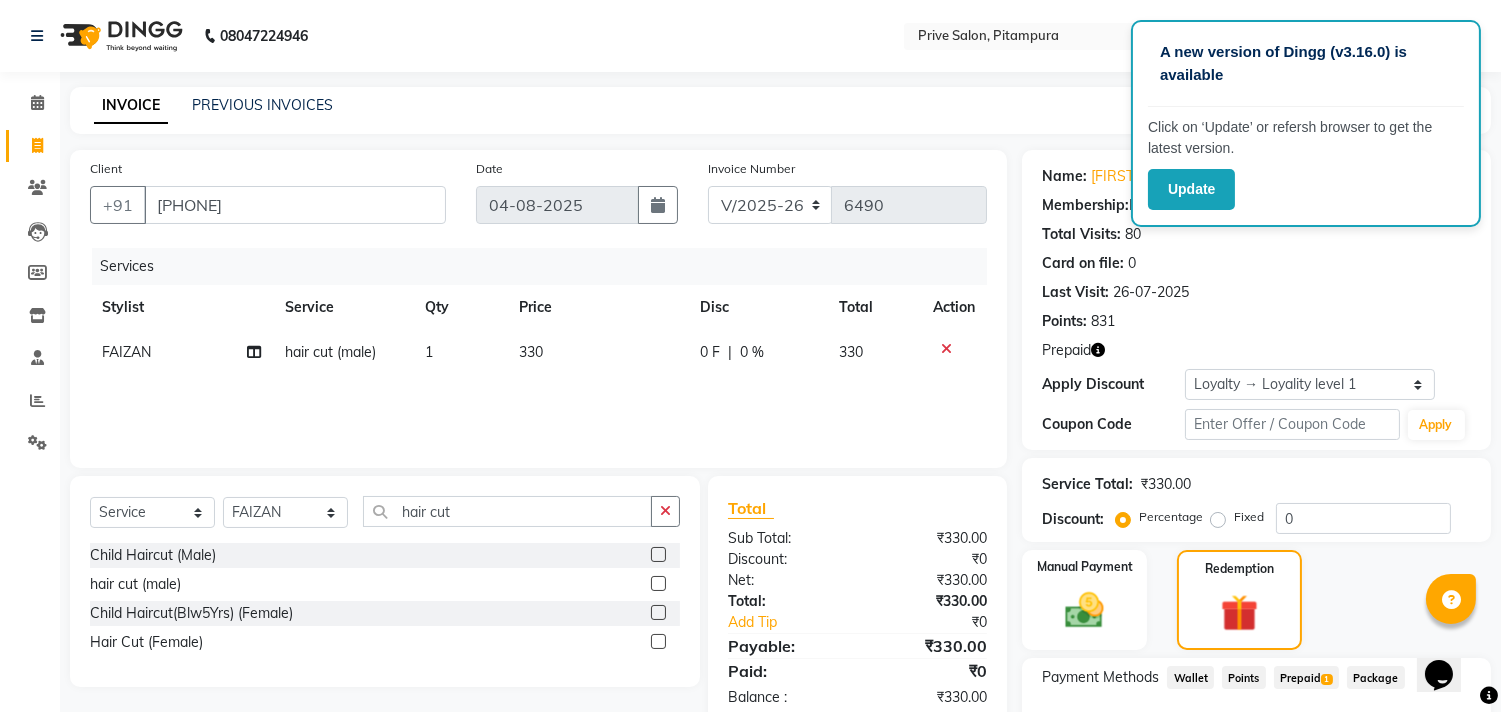 click on "Prepaid  1" 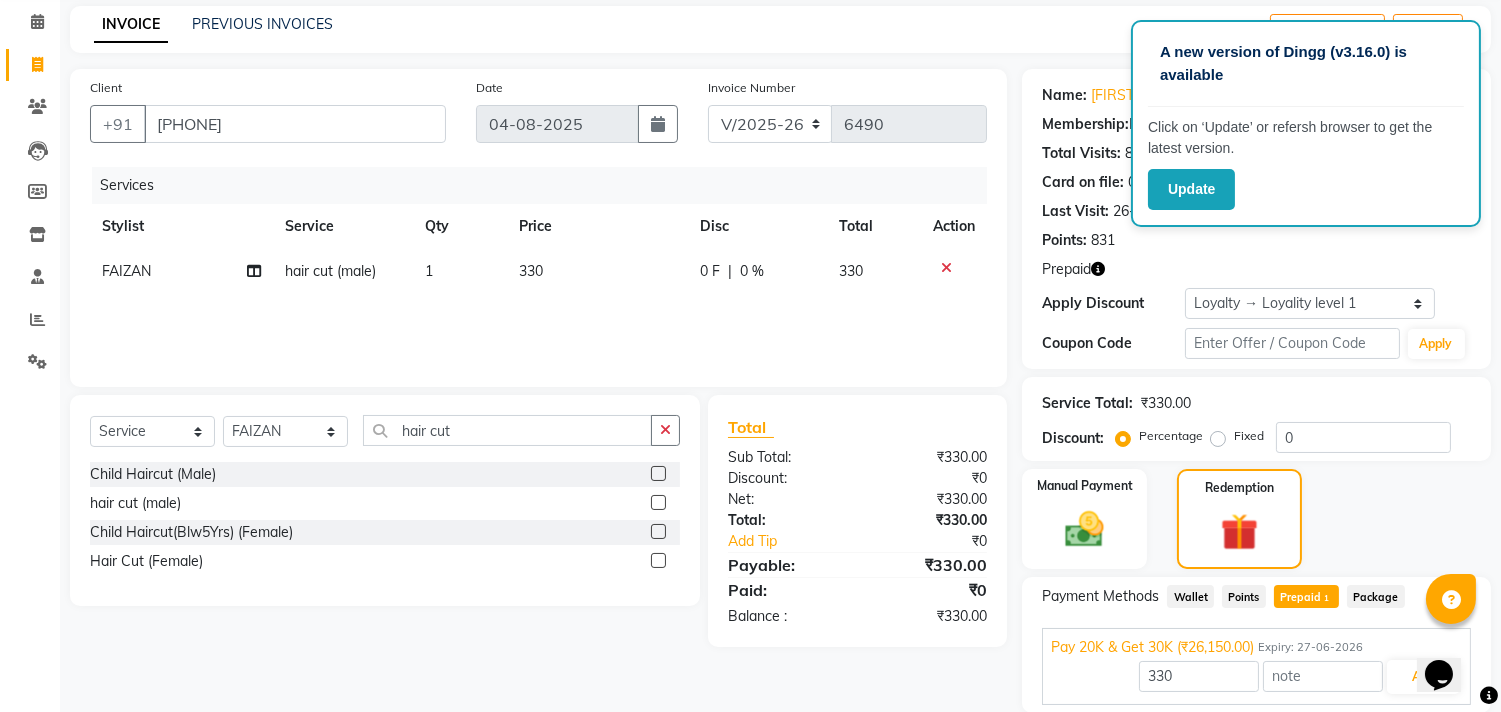scroll, scrollTop: 105, scrollLeft: 0, axis: vertical 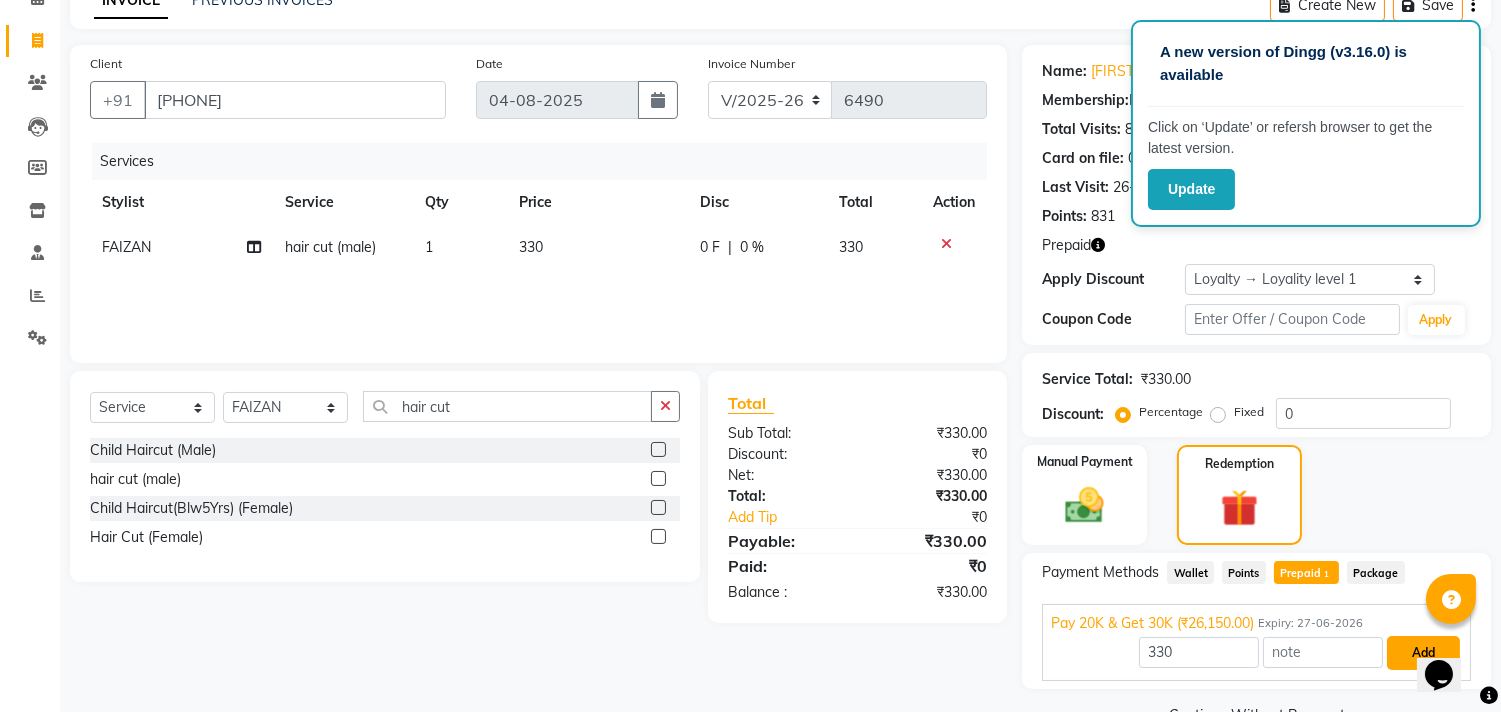 click on "Add" at bounding box center [1423, 653] 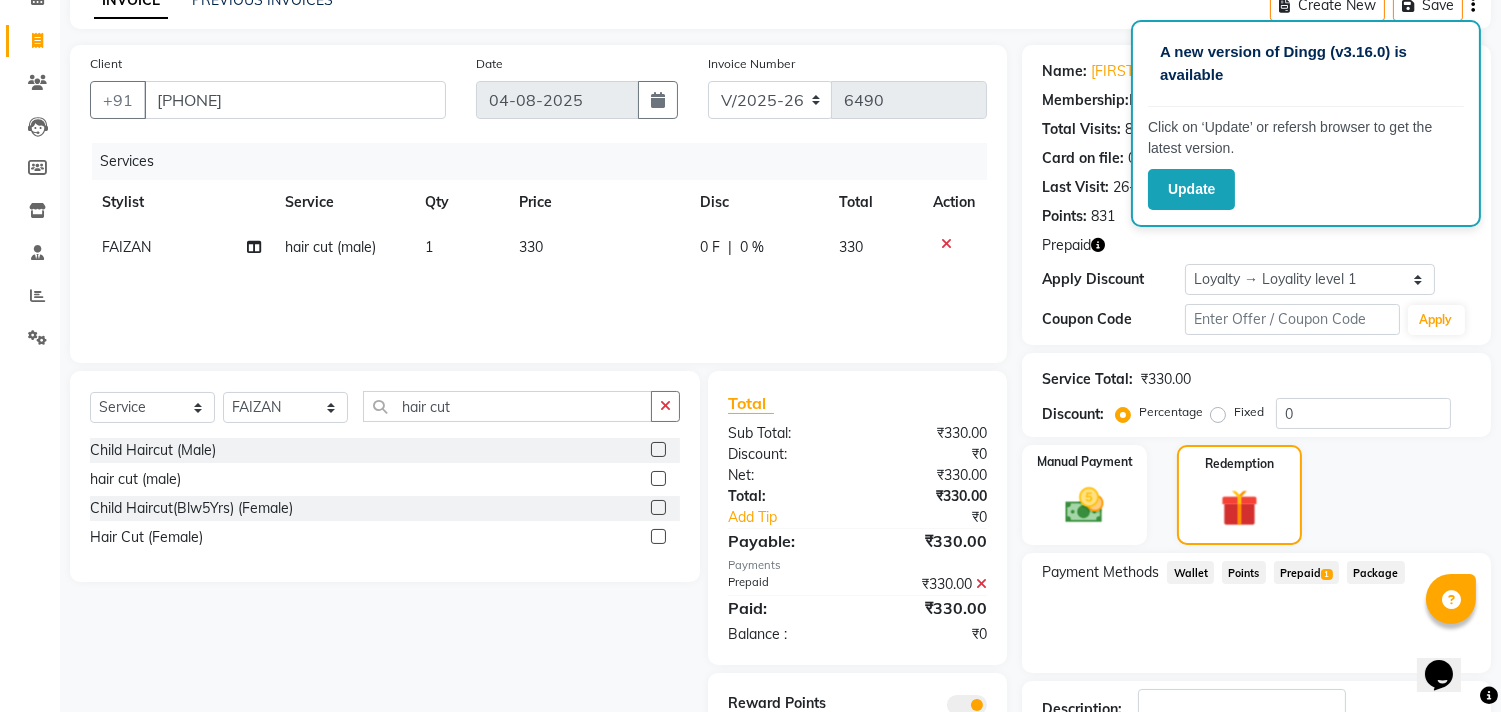 scroll, scrollTop: 233, scrollLeft: 0, axis: vertical 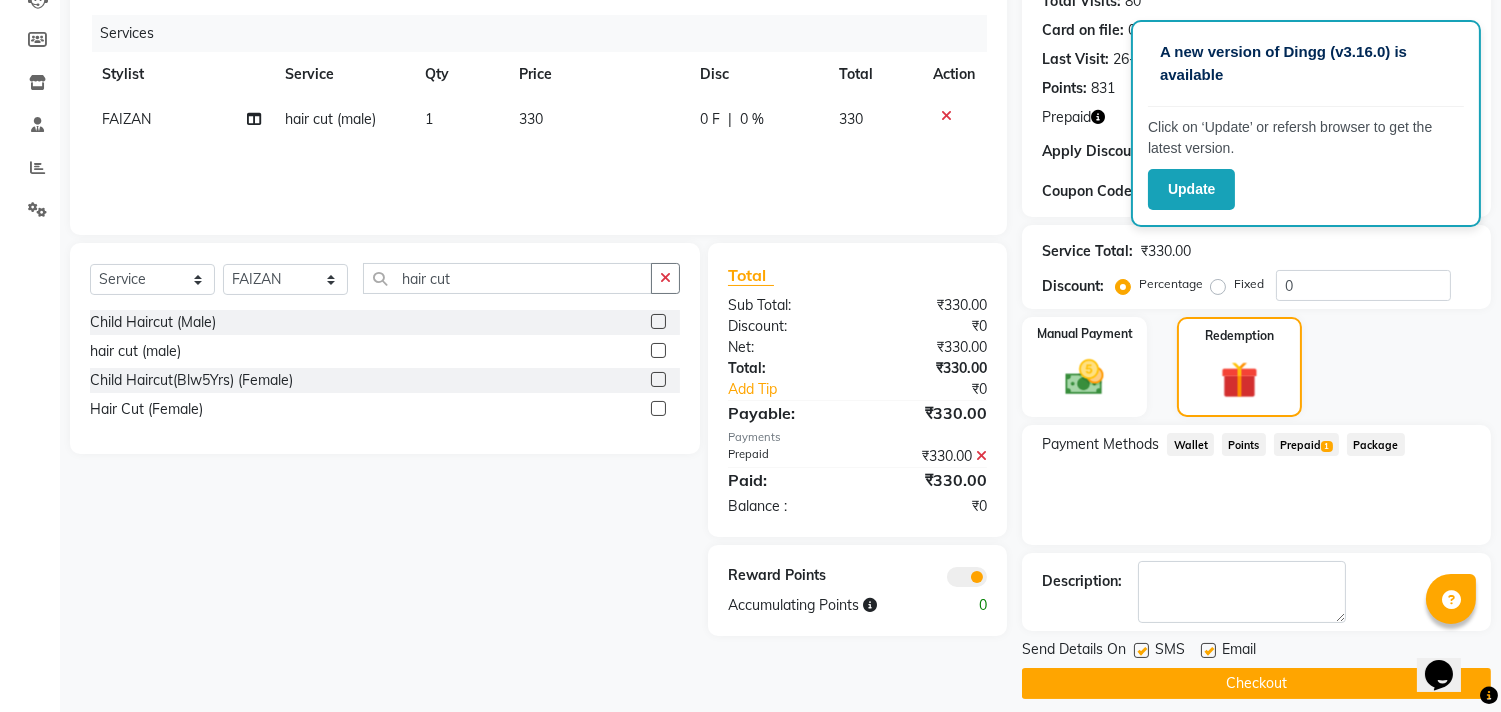 click on "Checkout" 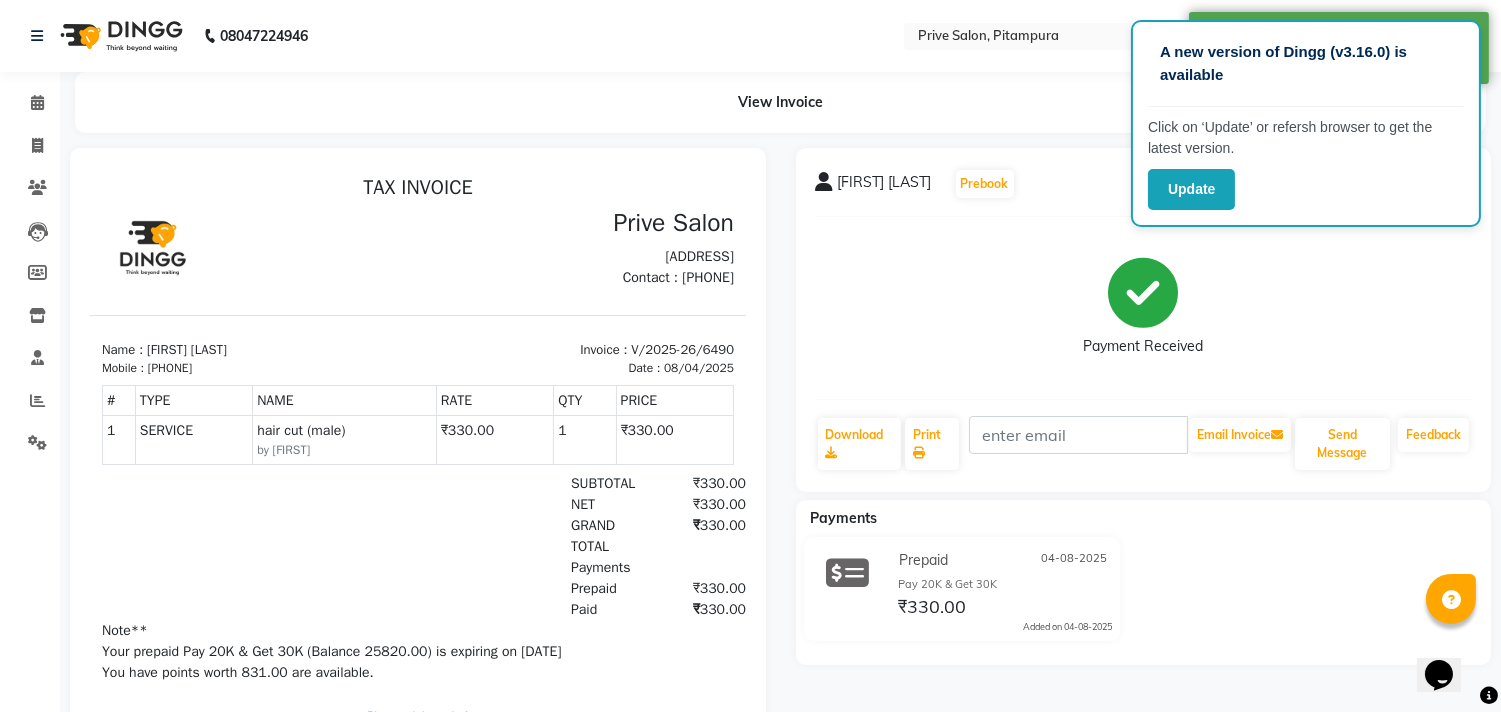 scroll, scrollTop: 0, scrollLeft: 0, axis: both 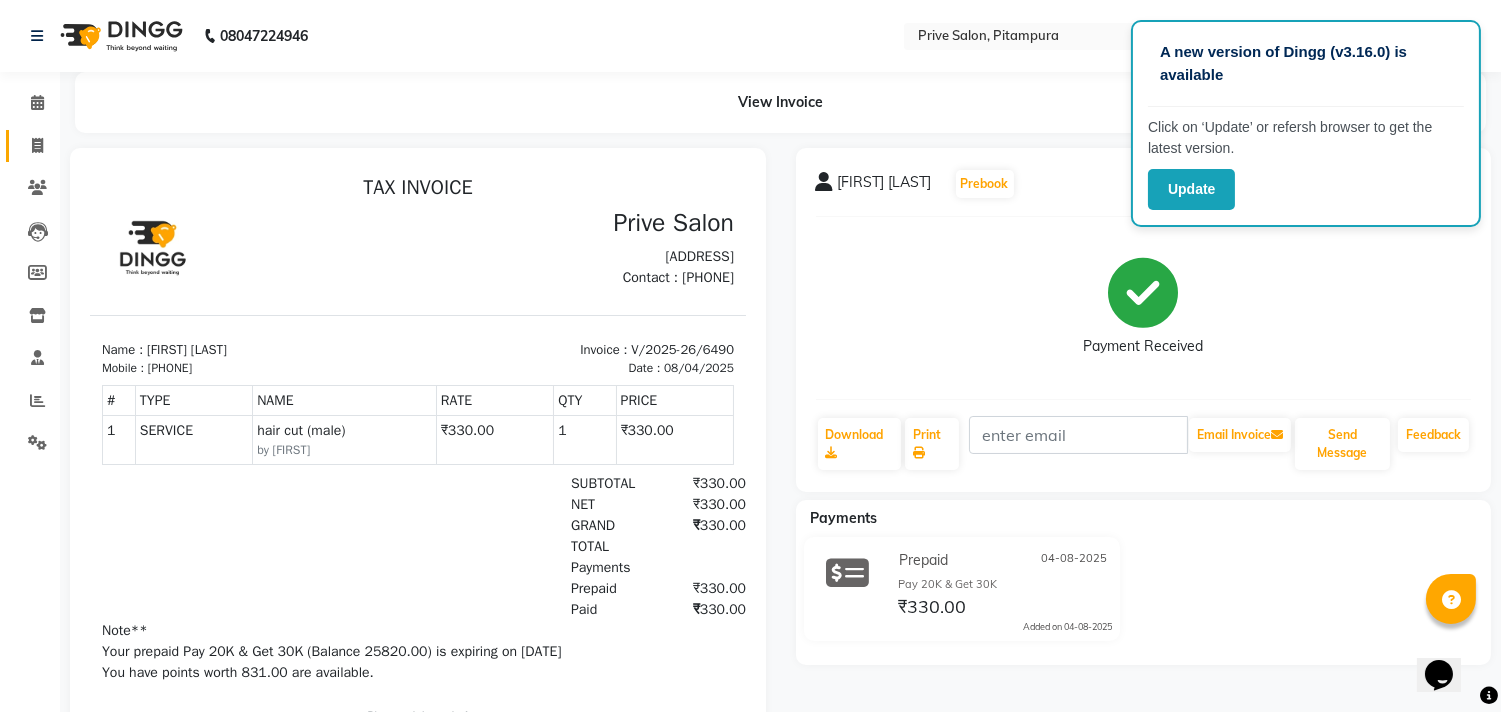 click on "Invoice" 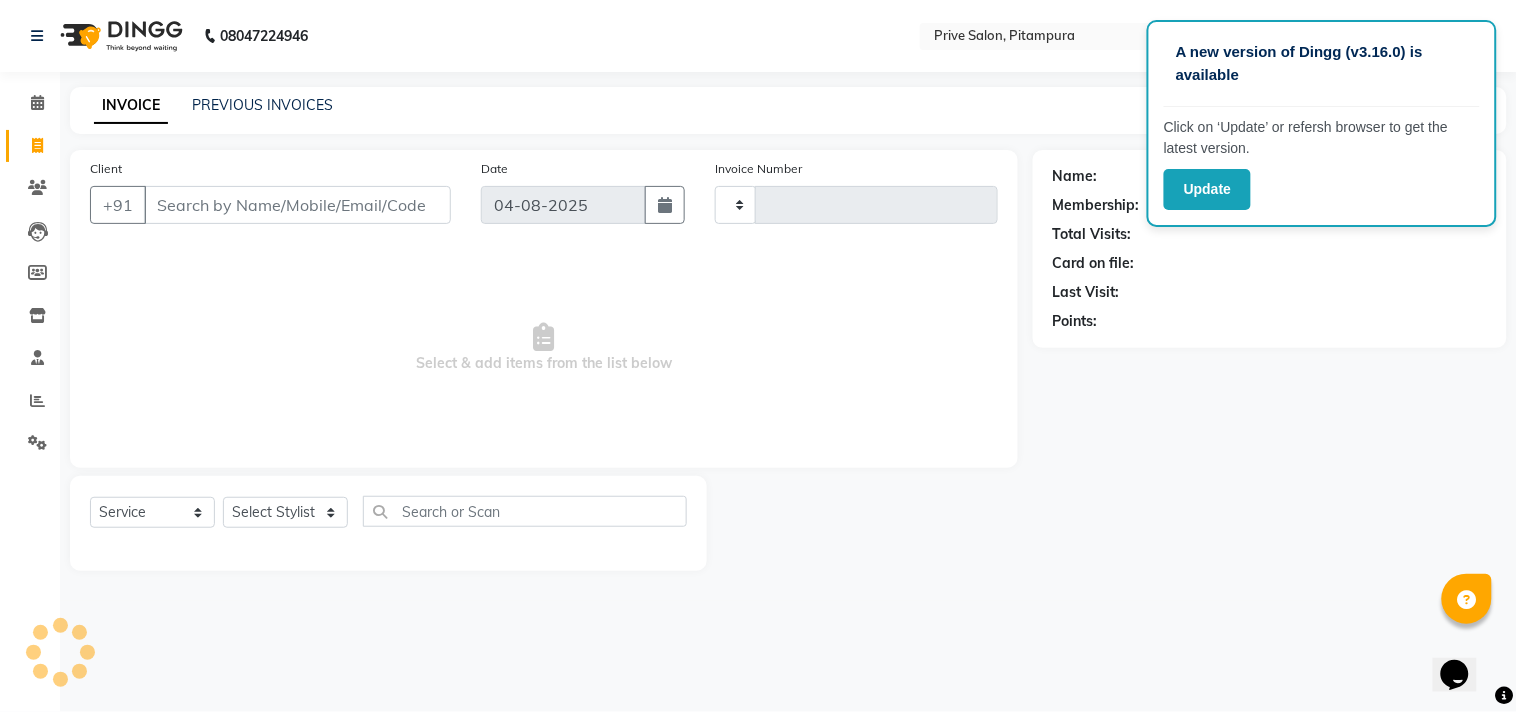 type on "6491" 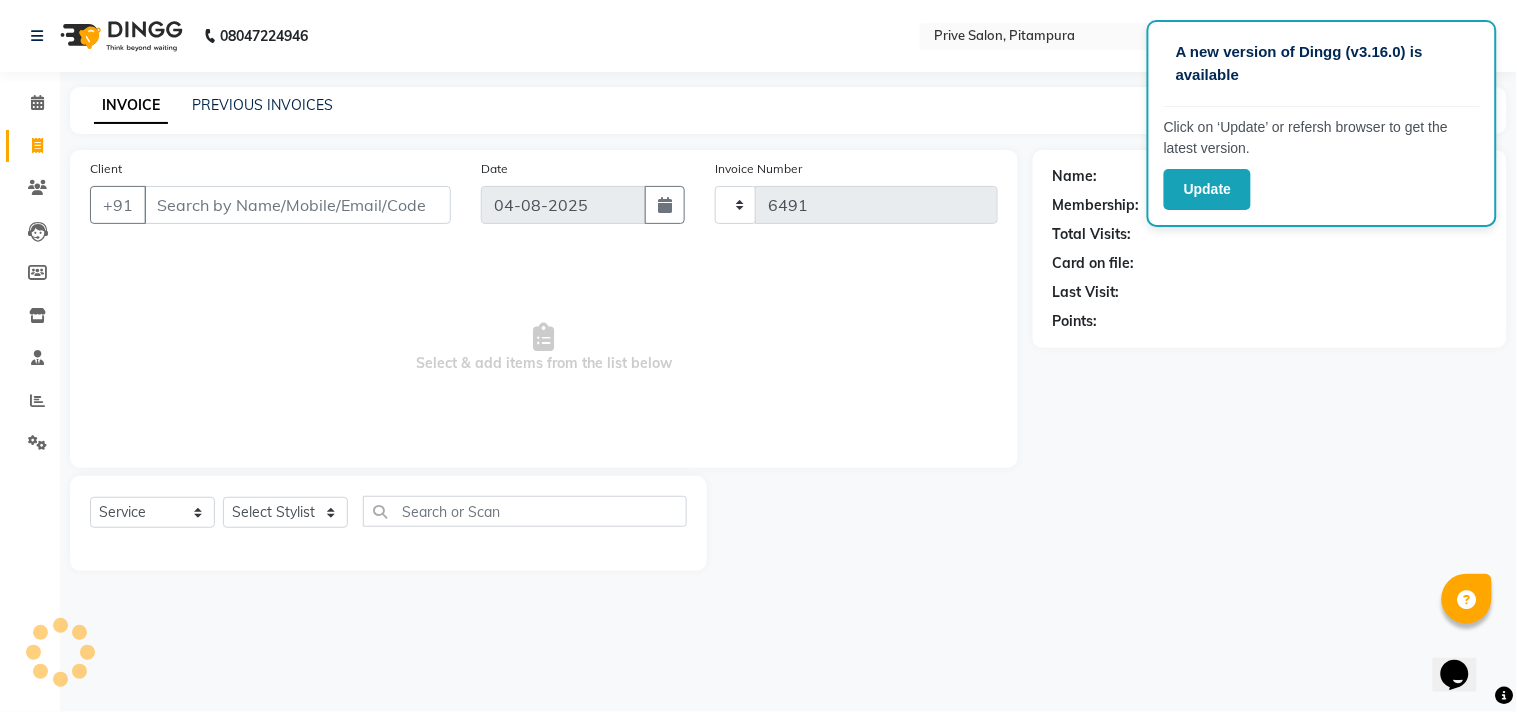 select on "136" 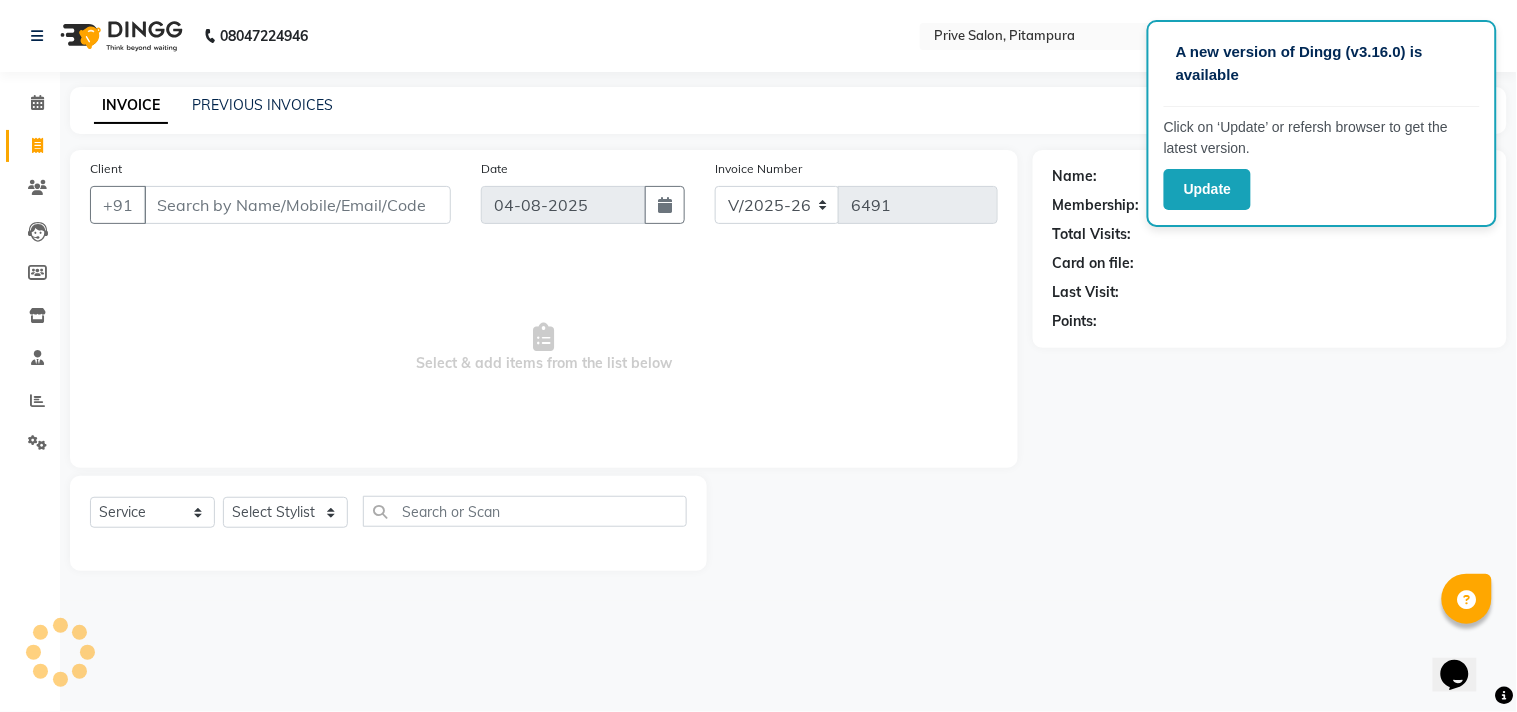 click on "Client +91" 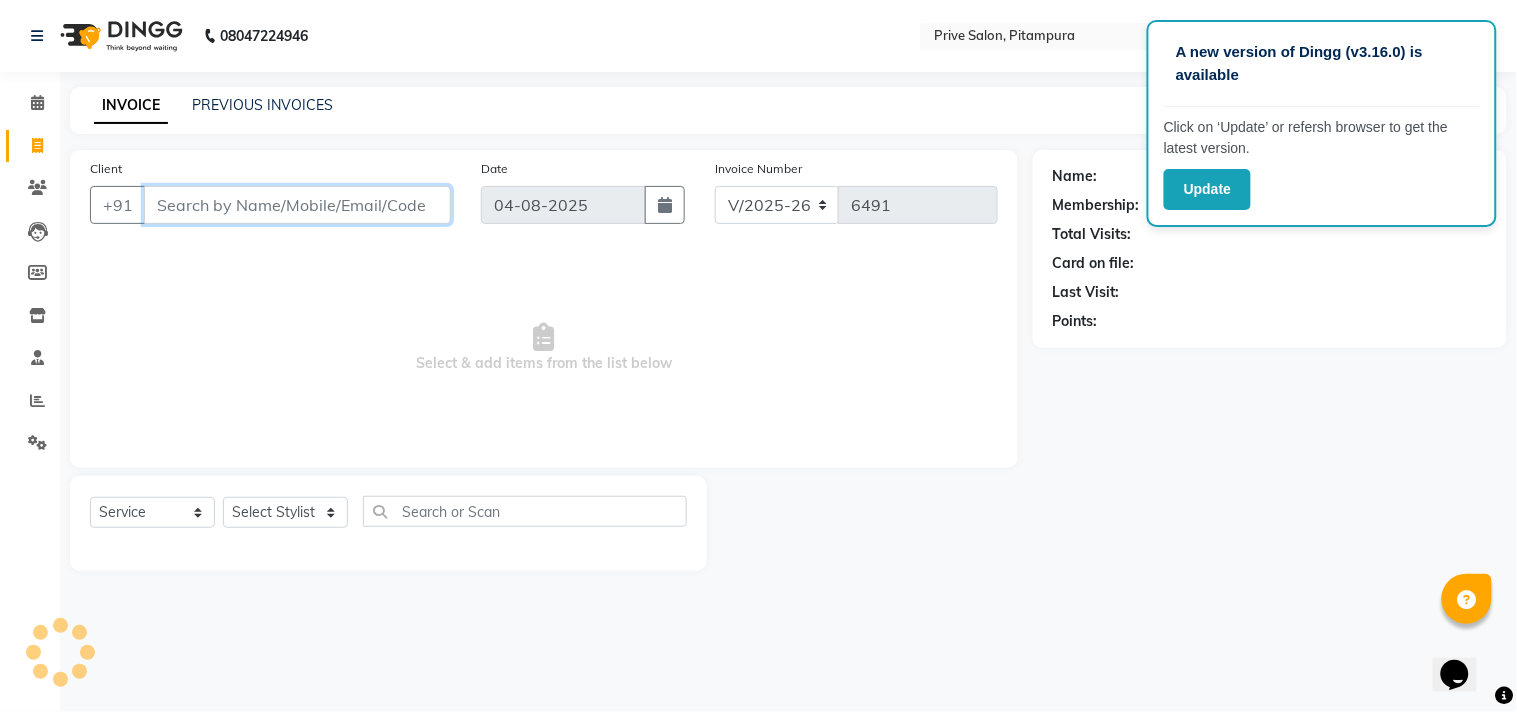 click on "Client" at bounding box center (297, 205) 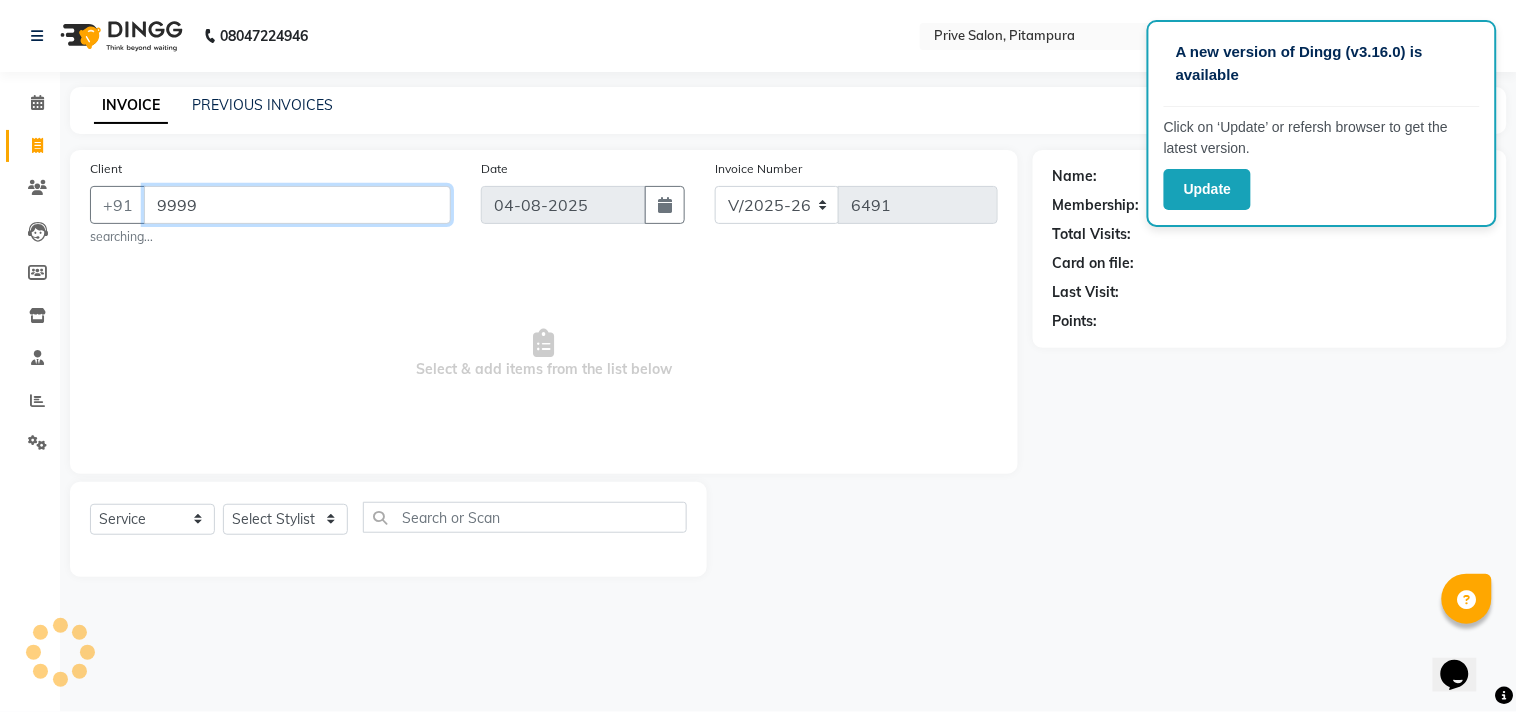 type on "9999" 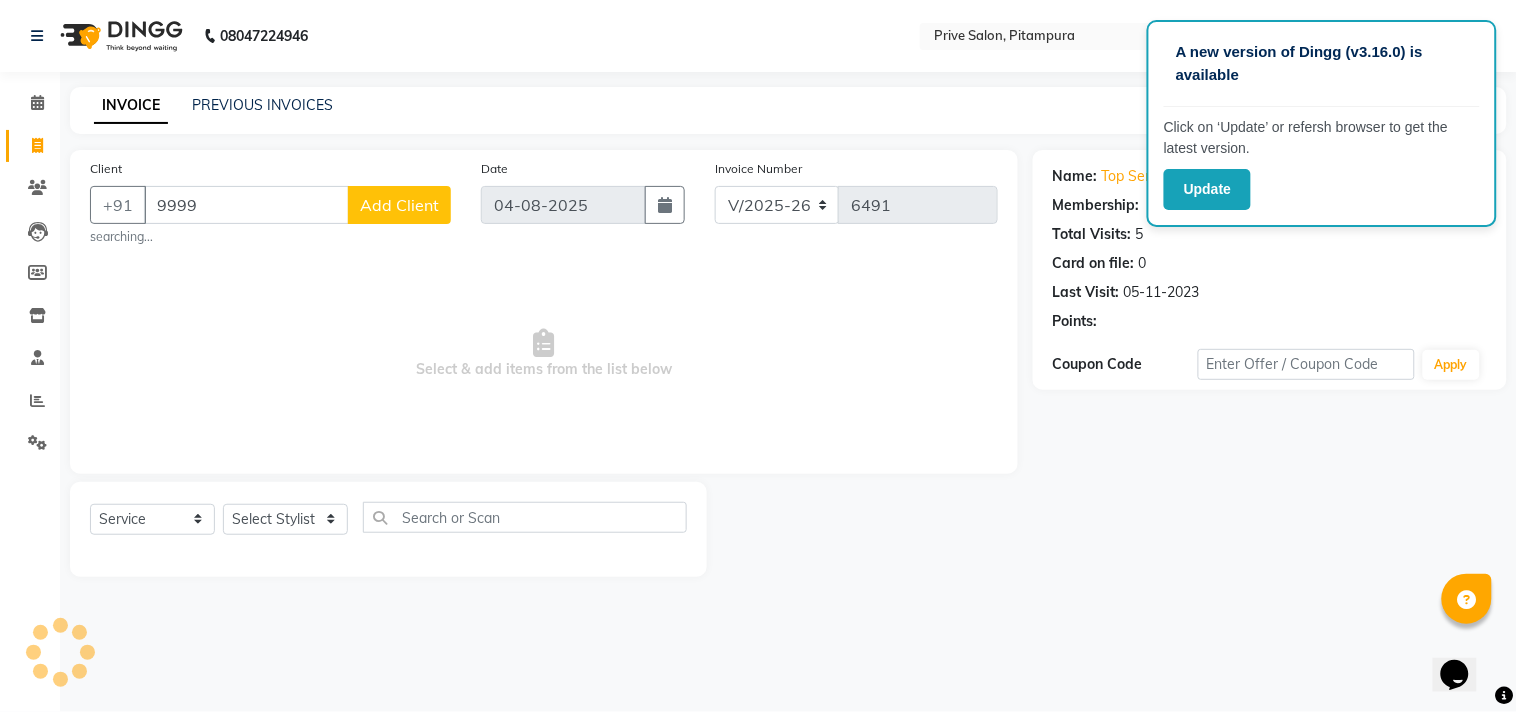 select on "1: Object" 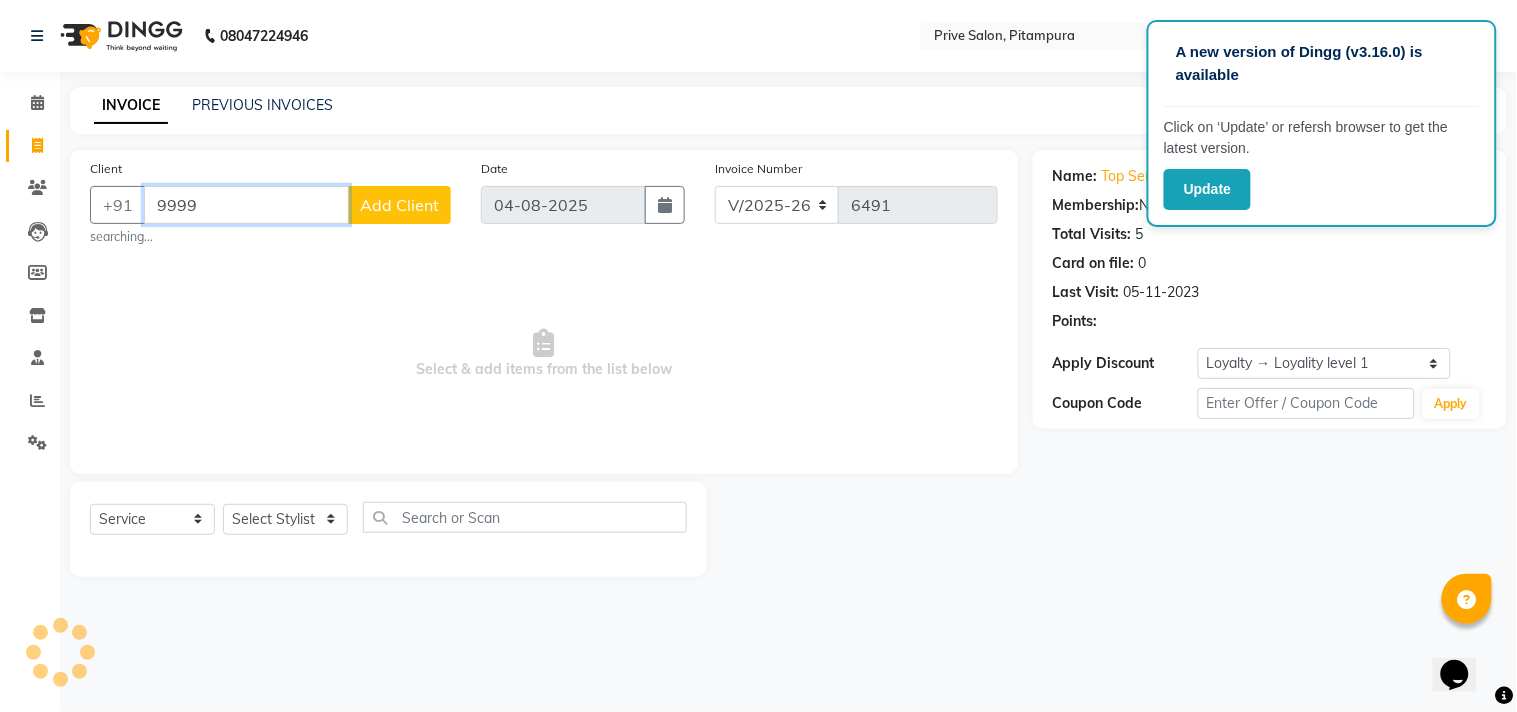click on "9999" at bounding box center (246, 205) 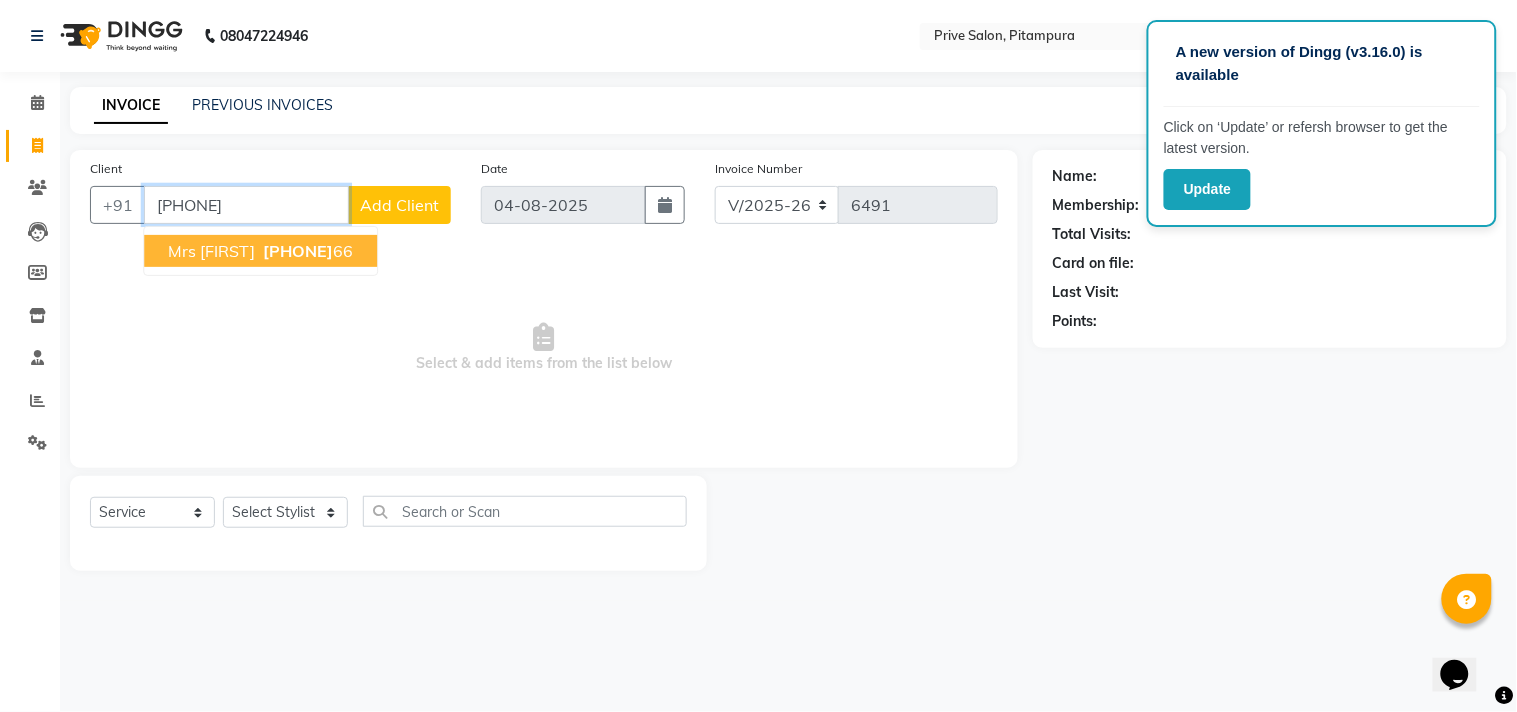 click on "mrs sujata" at bounding box center [211, 251] 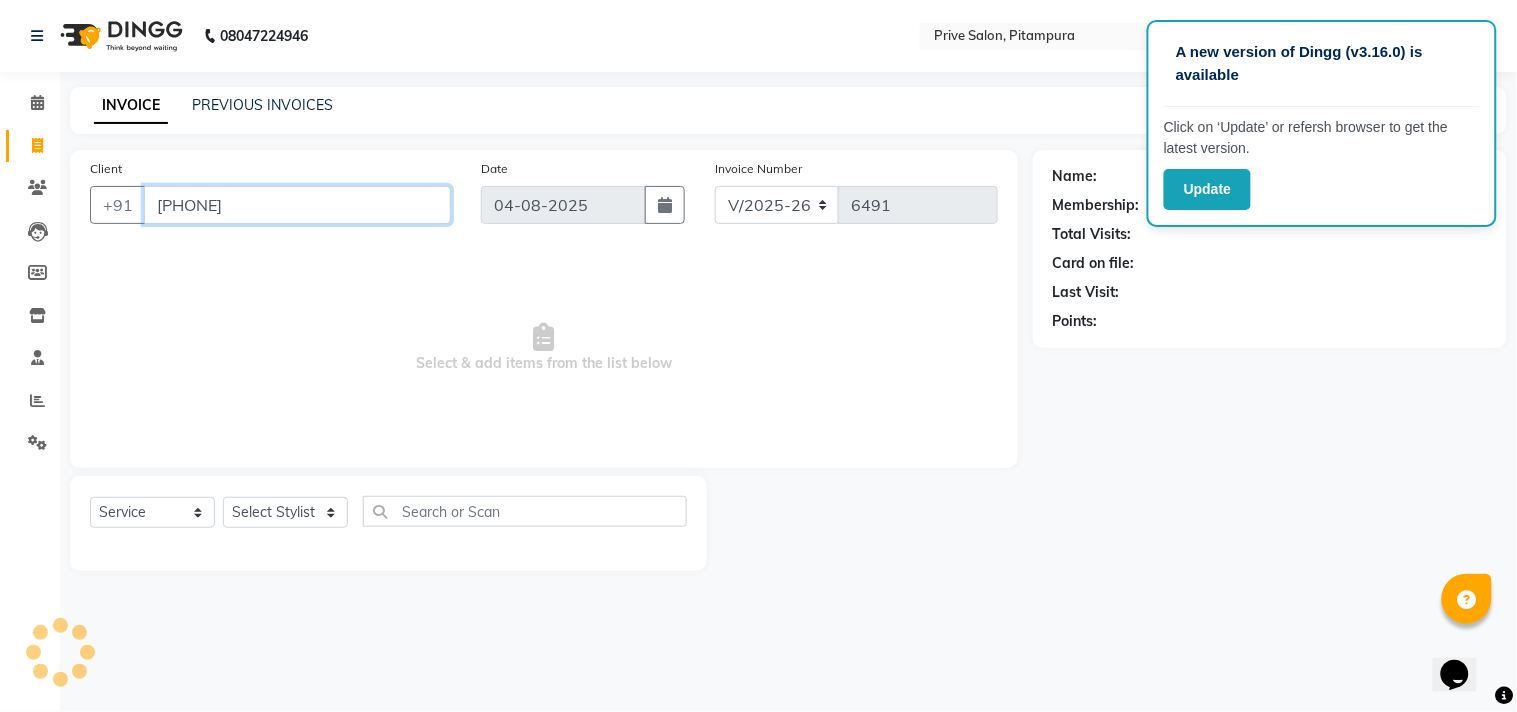 type on "[PHONE]" 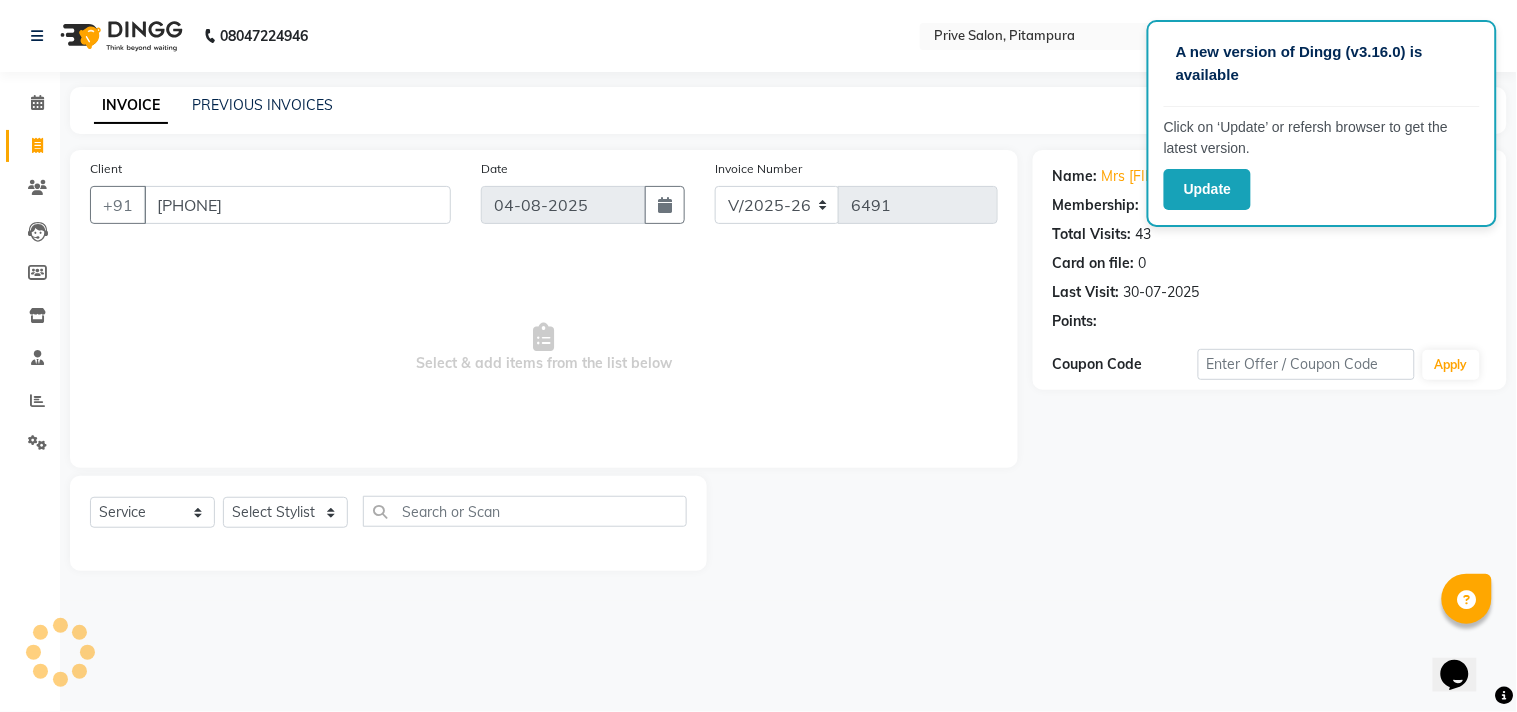 select on "1: Object" 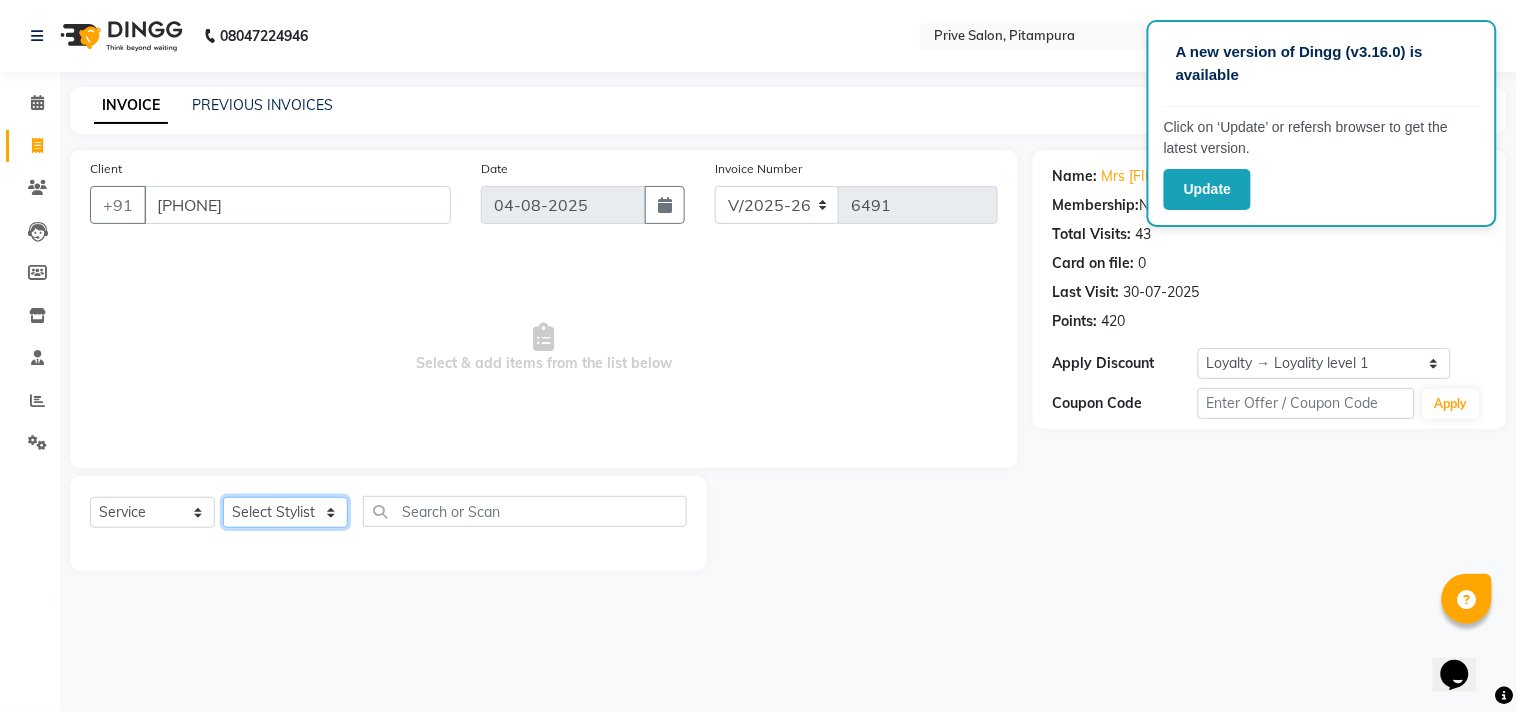 click on "Select Stylist amit ARJUN Atul FAIZAN FARDEEN GOLU harshit HITESH isha kapil khushbu Manager meenu MOHIT Mohsin NISHA nishi Preet privee Shivam SIVA vikas" 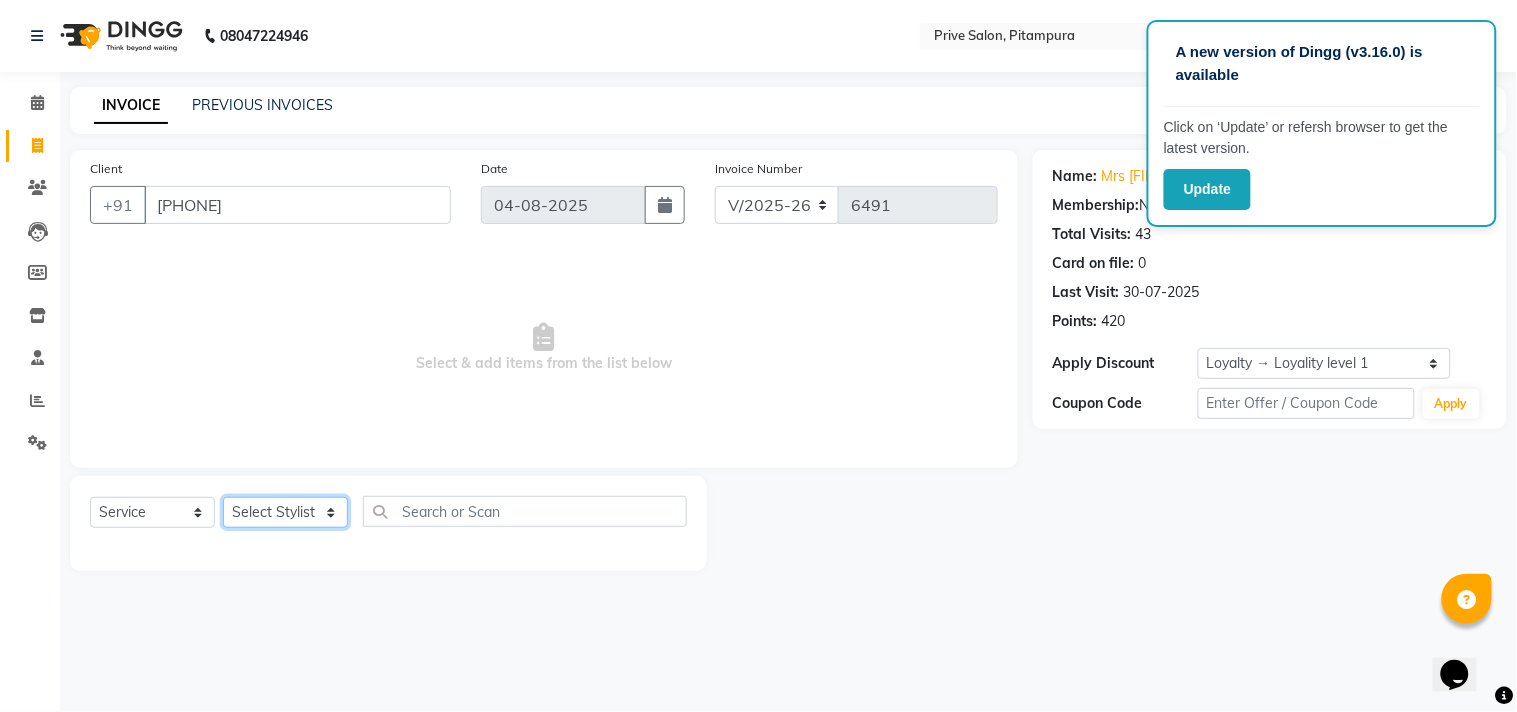 select on "77814" 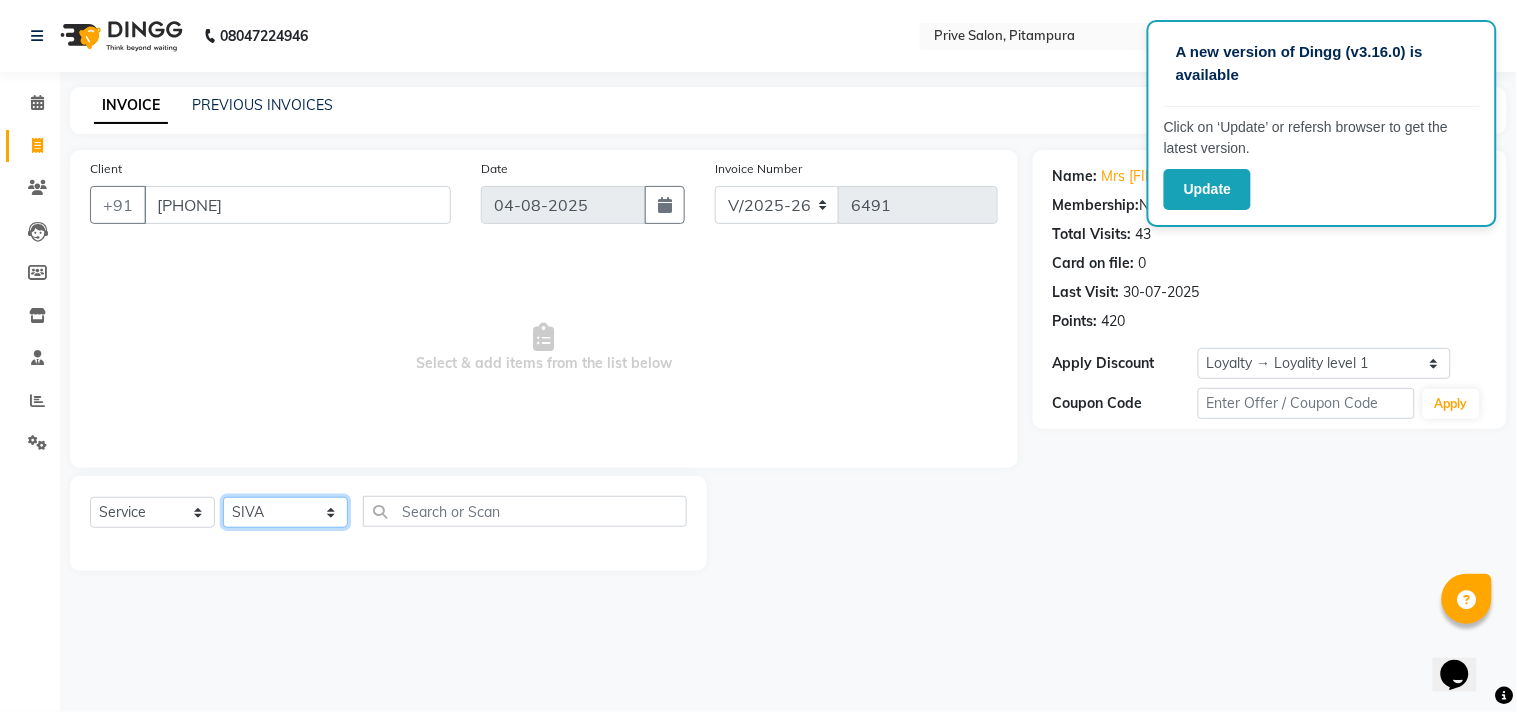 click on "Select Stylist amit ARJUN Atul FAIZAN FARDEEN GOLU harshit HITESH isha kapil khushbu Manager meenu MOHIT Mohsin NISHA nishi Preet privee Shivam SIVA vikas" 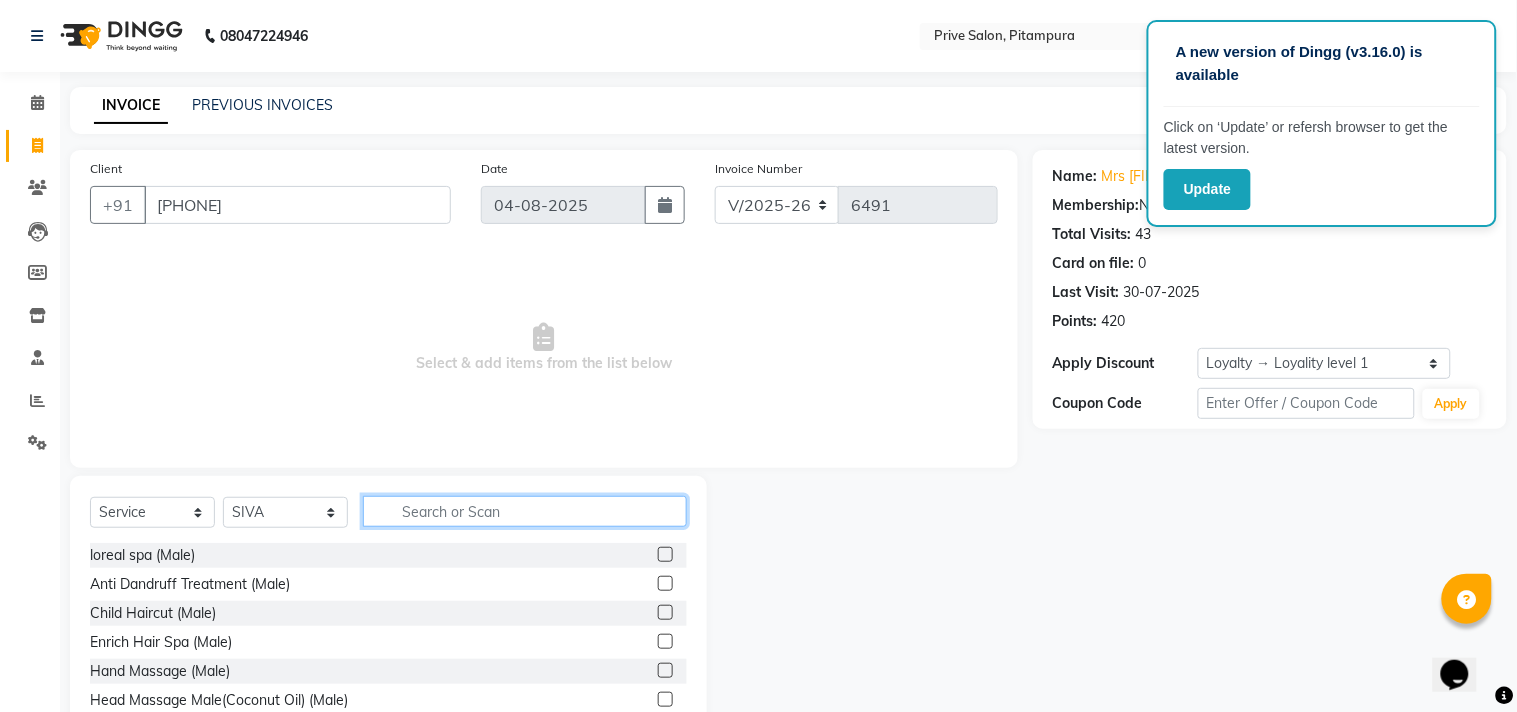 click 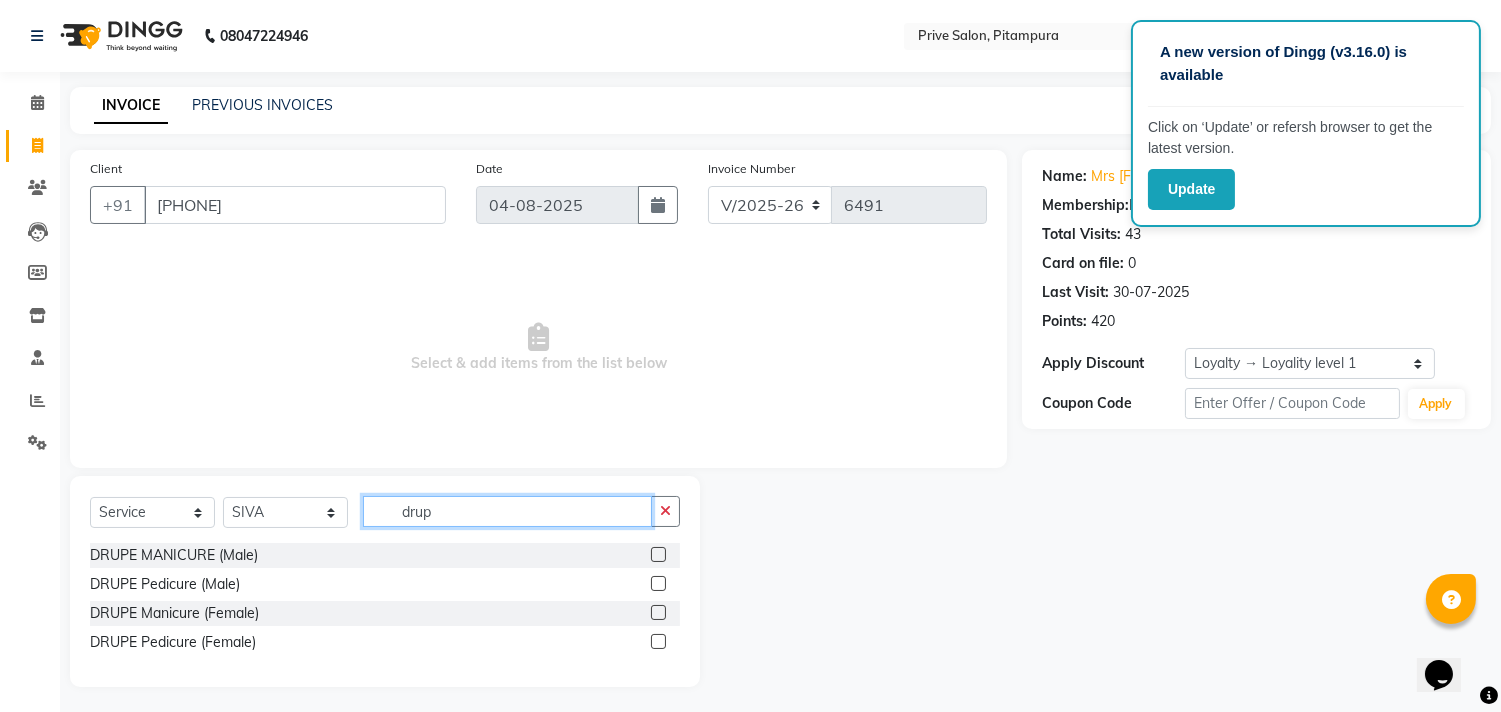 type on "drup" 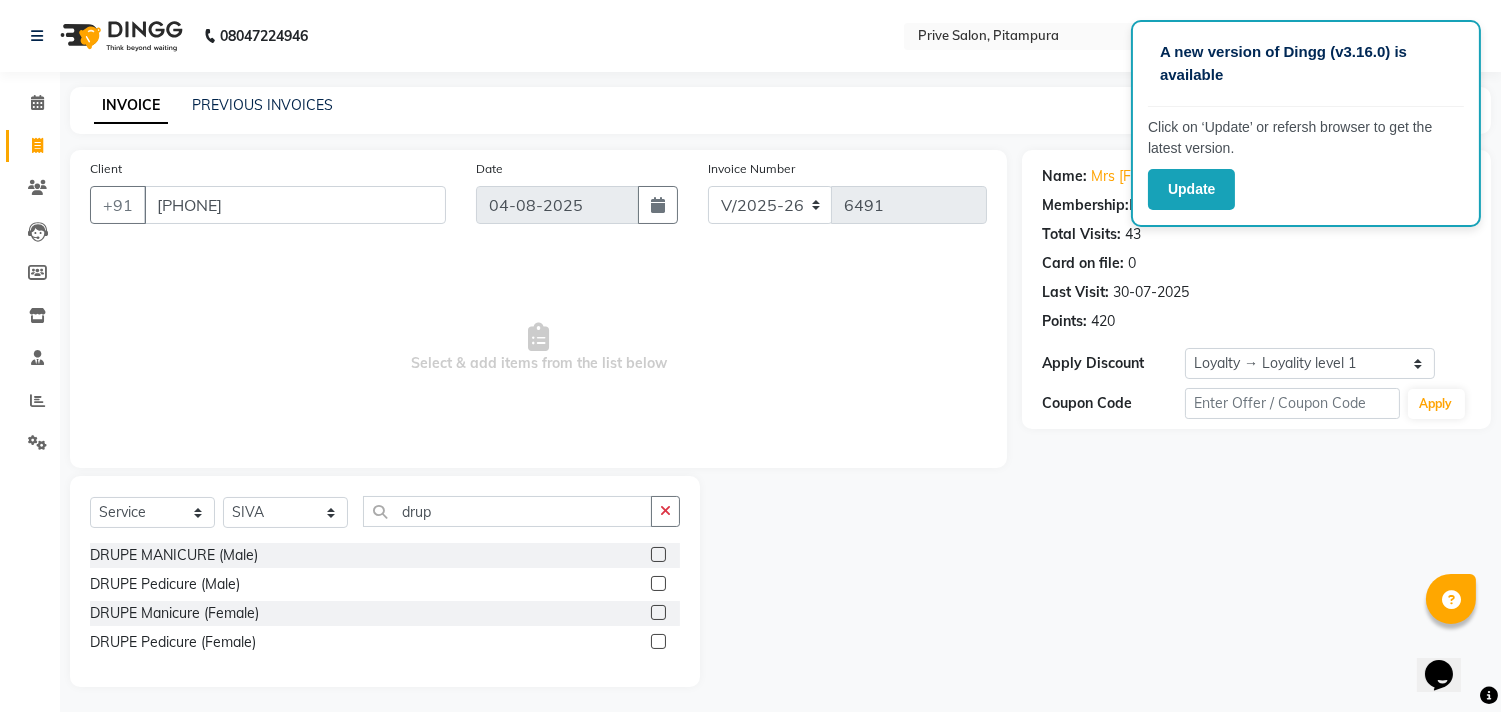 click 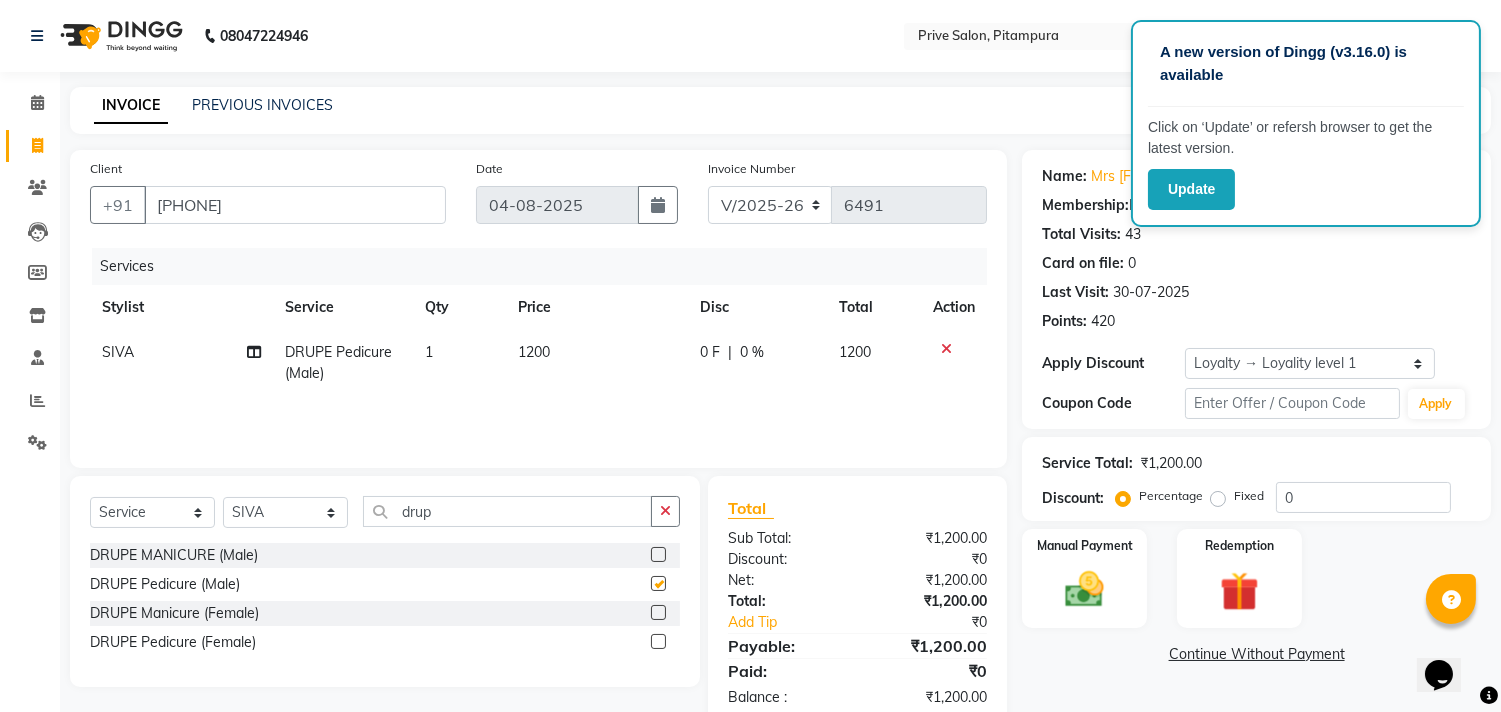 checkbox on "false" 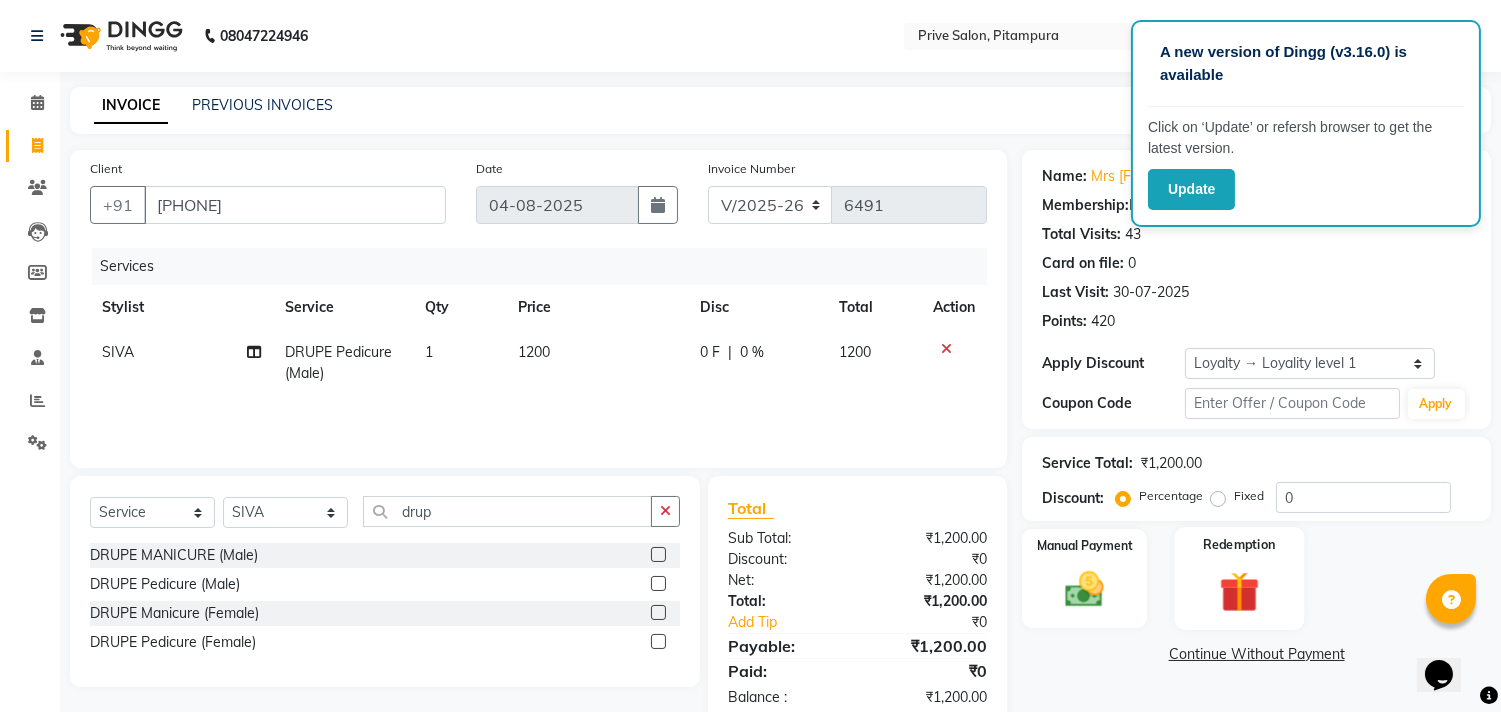 click on "Redemption" 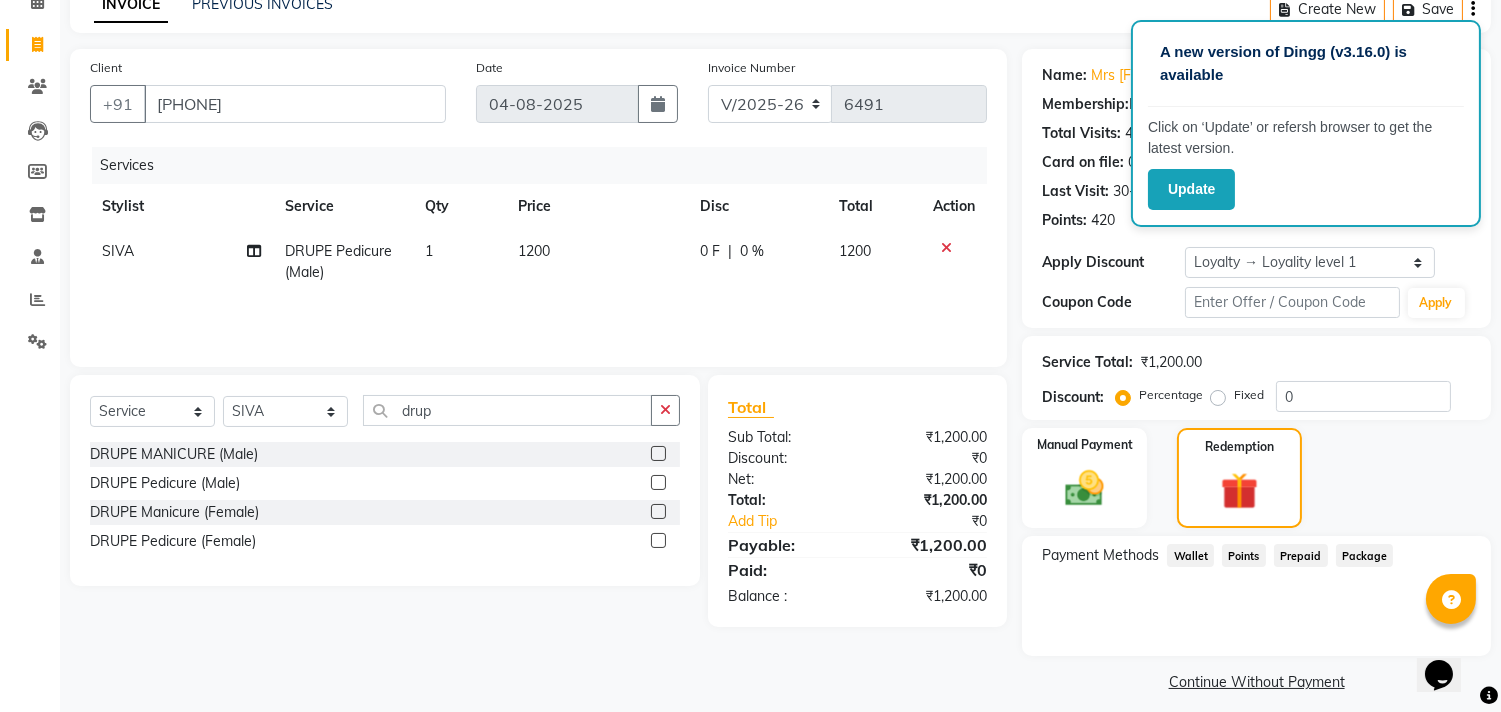 scroll, scrollTop: 114, scrollLeft: 0, axis: vertical 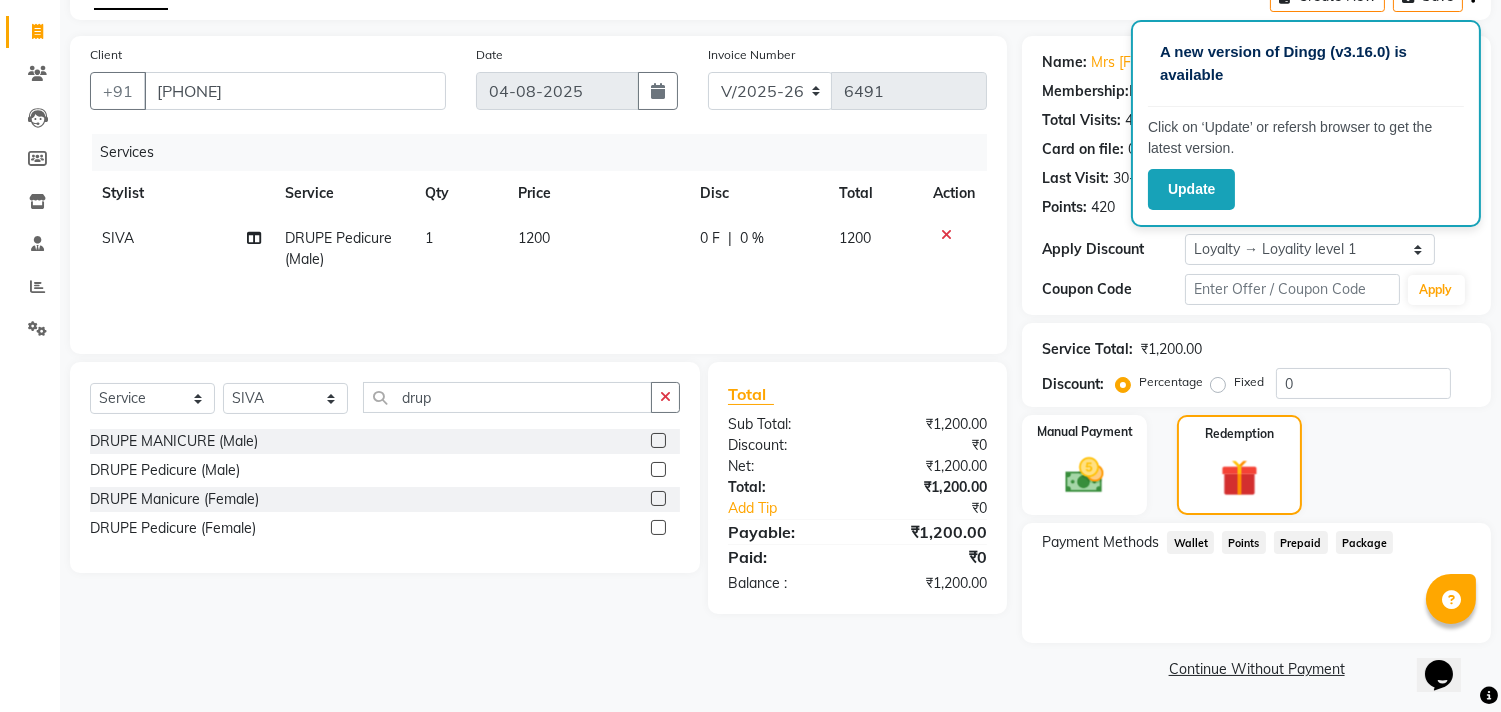 click on "Points" 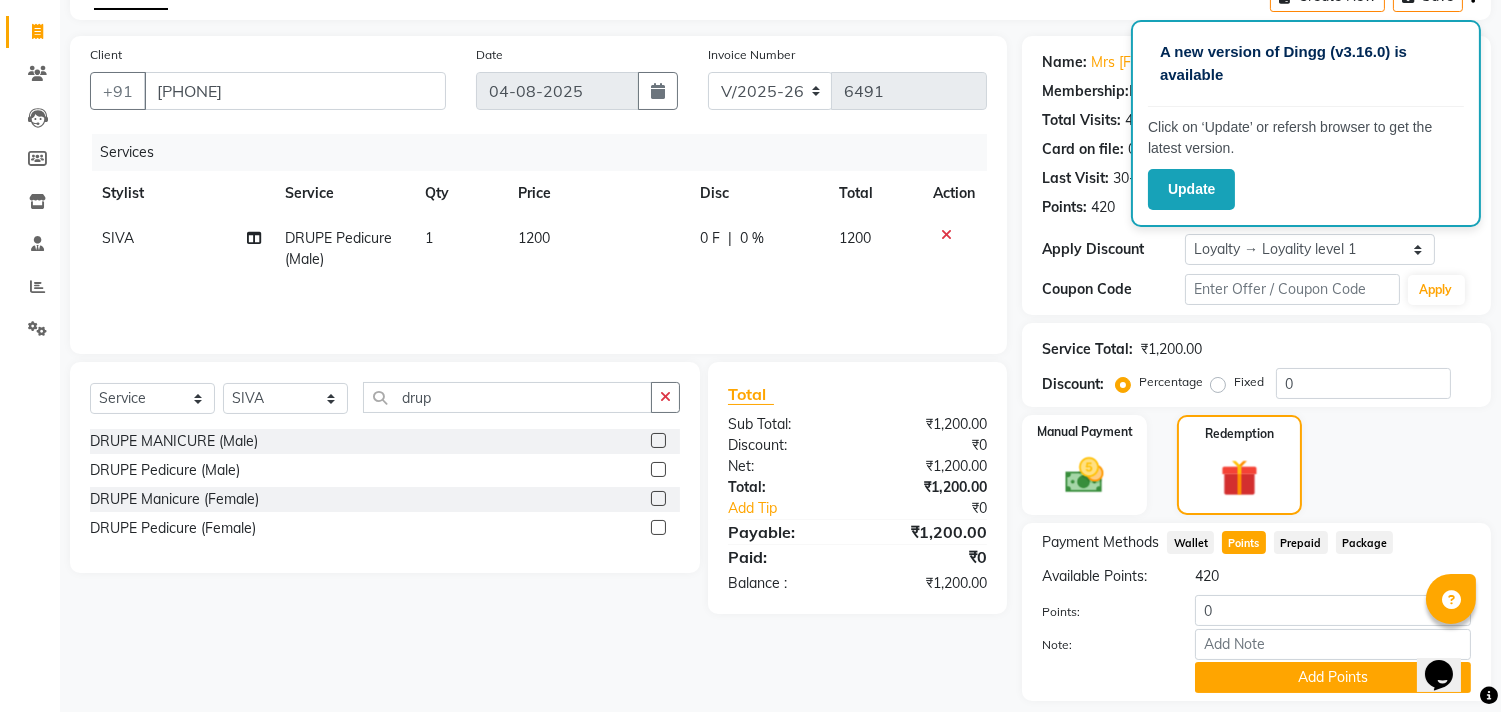 click on "0" 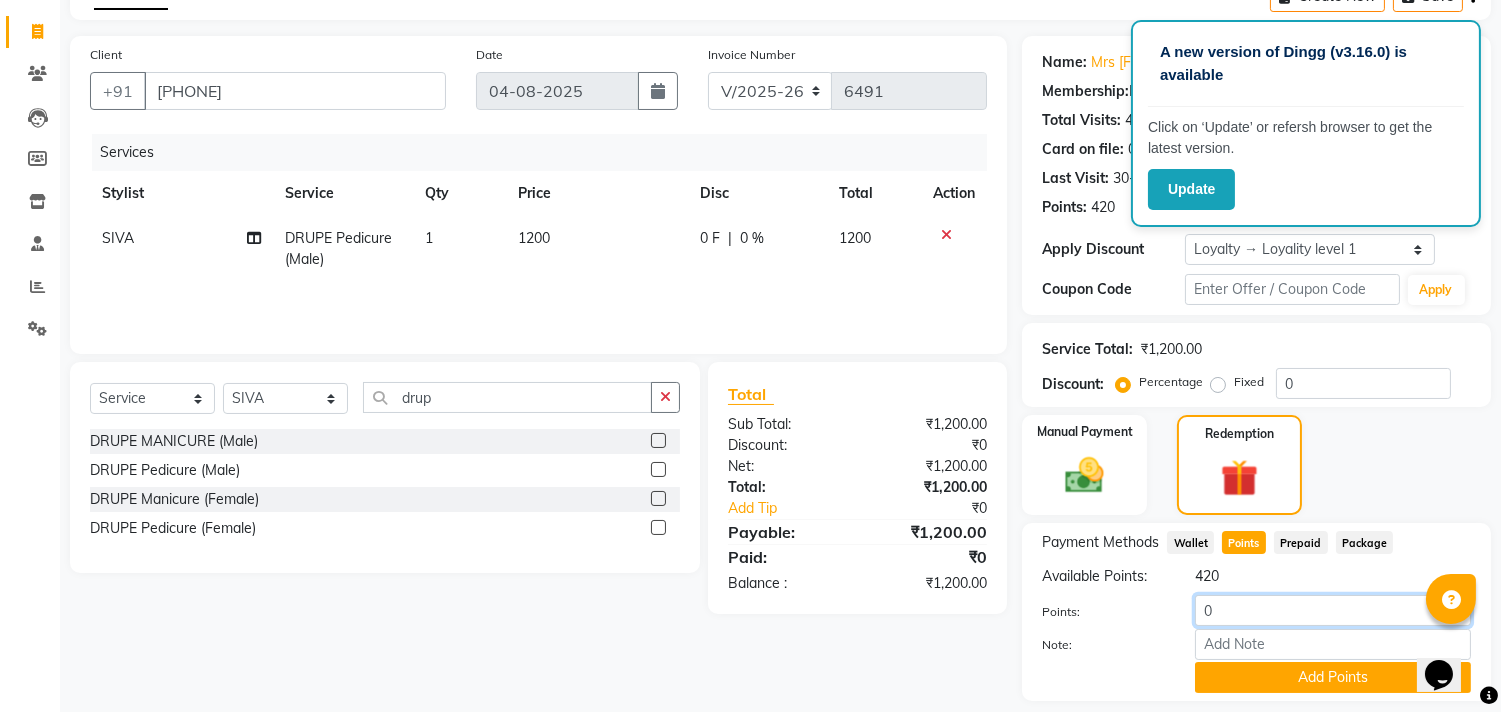 click on "0" 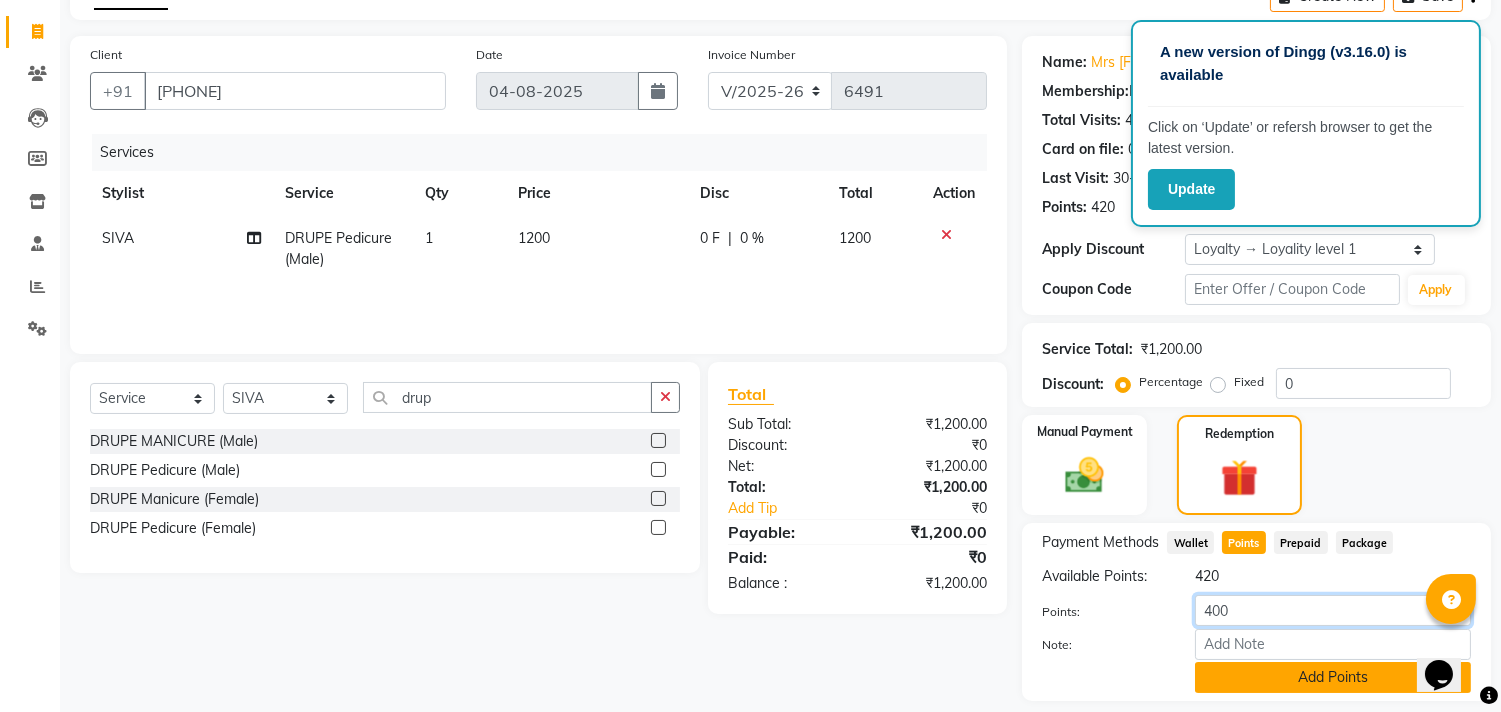 type on "400" 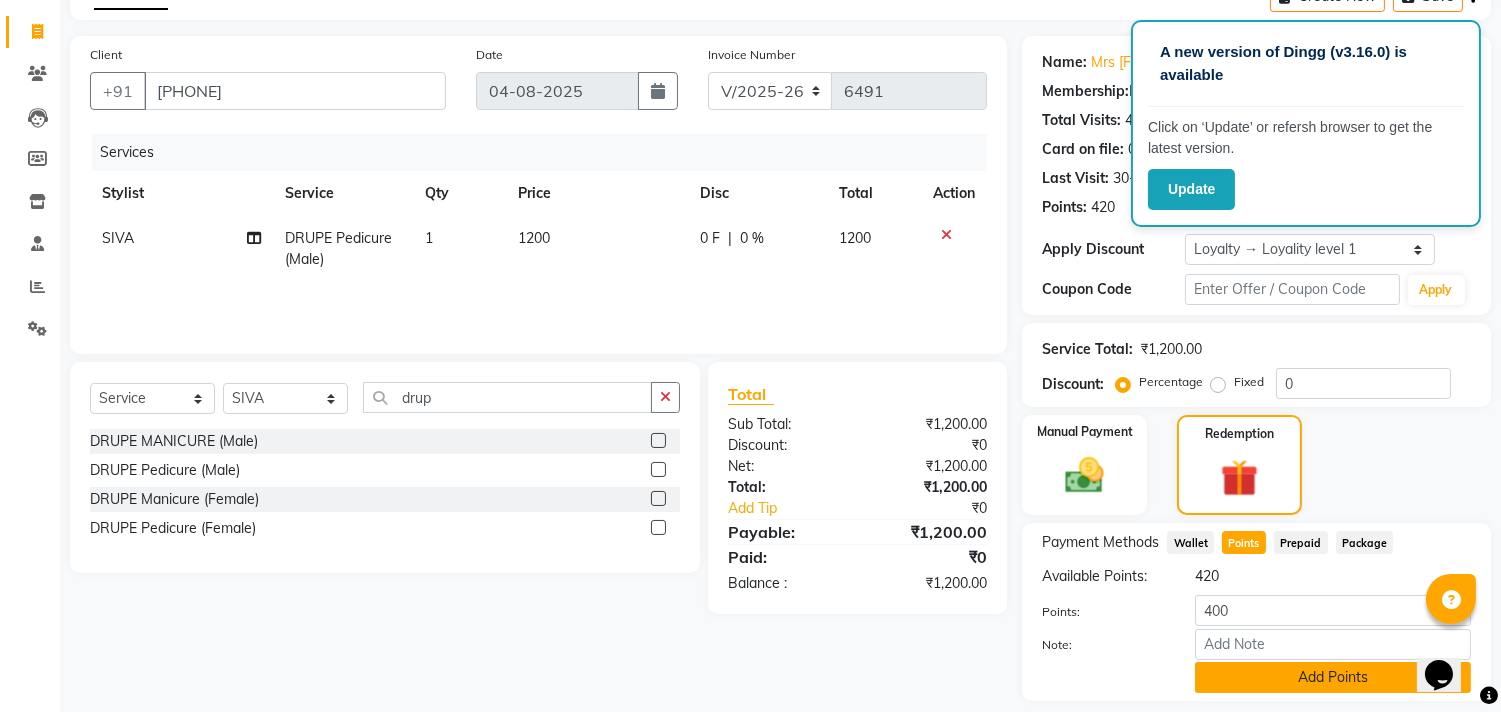 click on "Add Points" 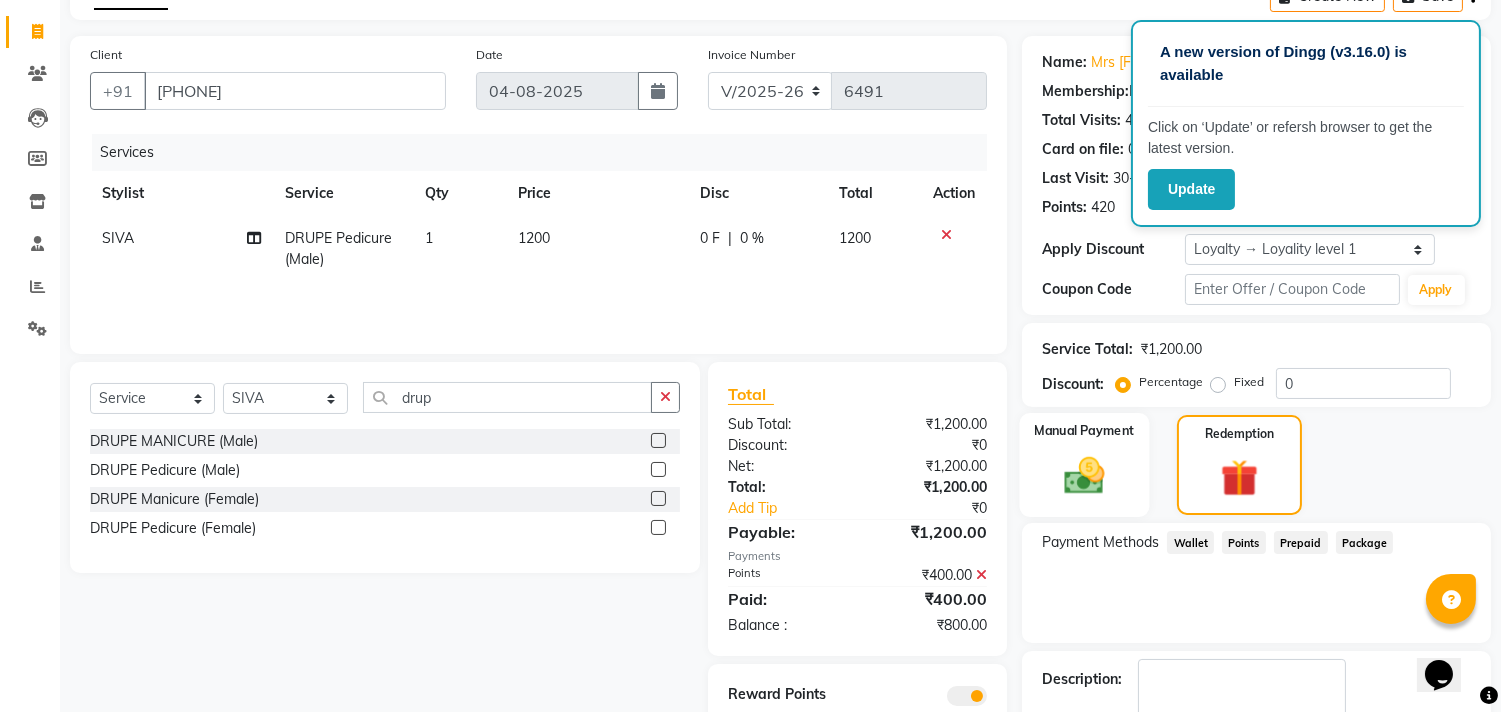 click on "Manual Payment" 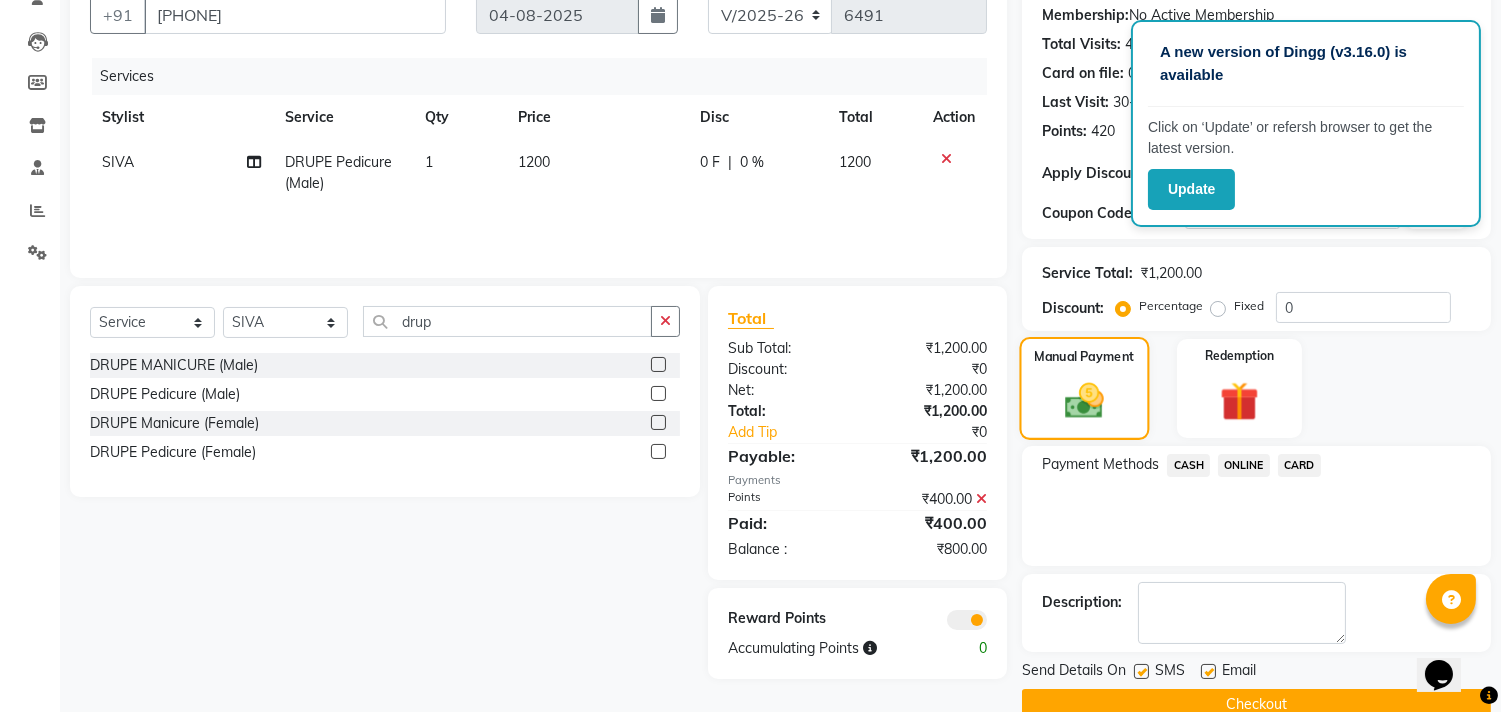 scroll, scrollTop: 227, scrollLeft: 0, axis: vertical 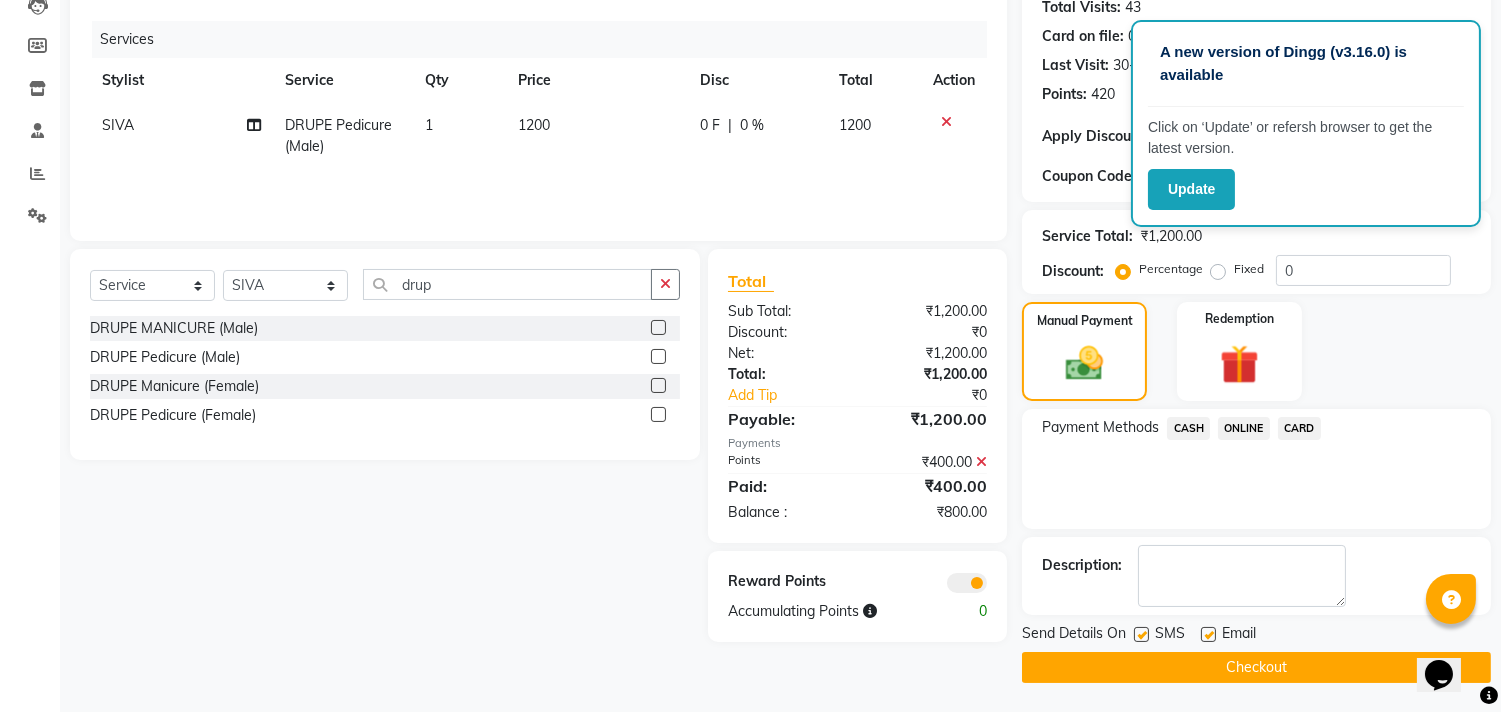 click on "CASH" 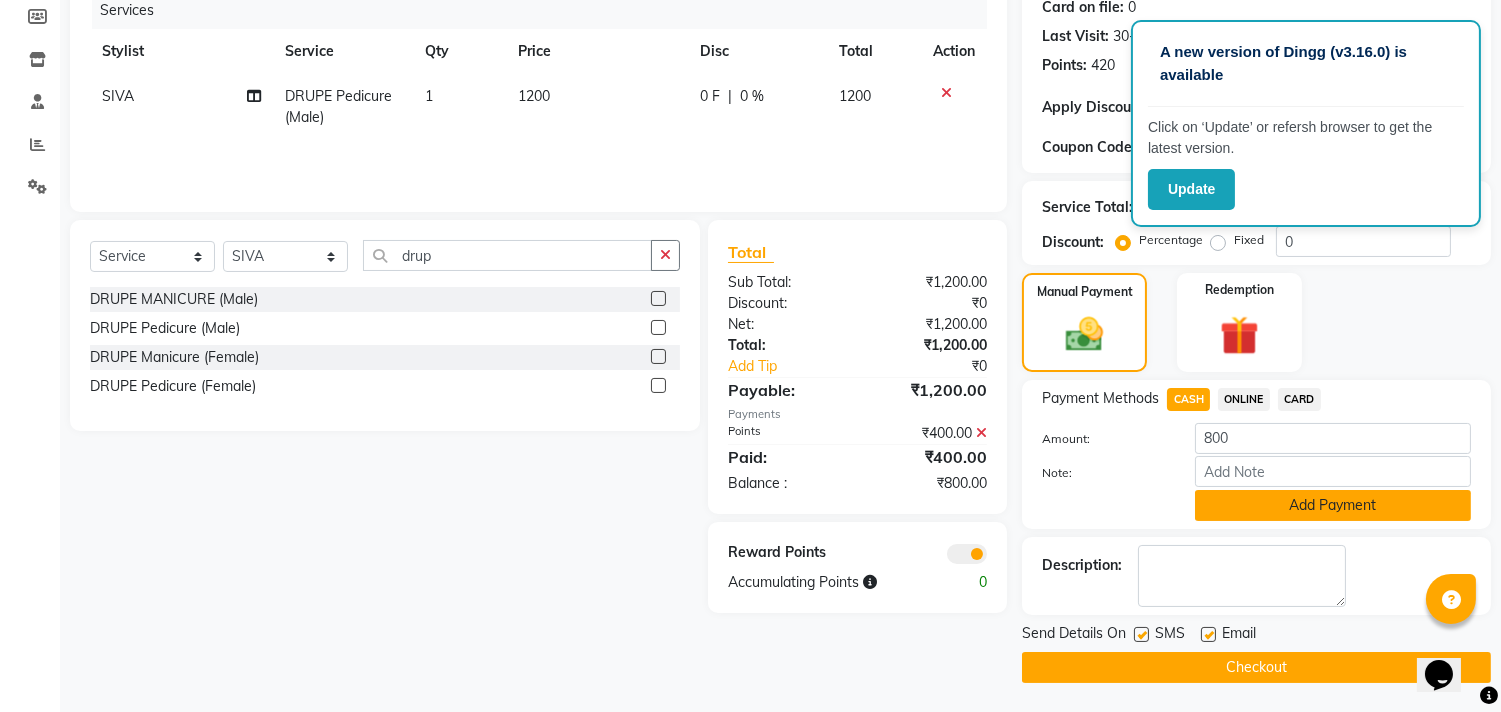 click on "Add Payment" 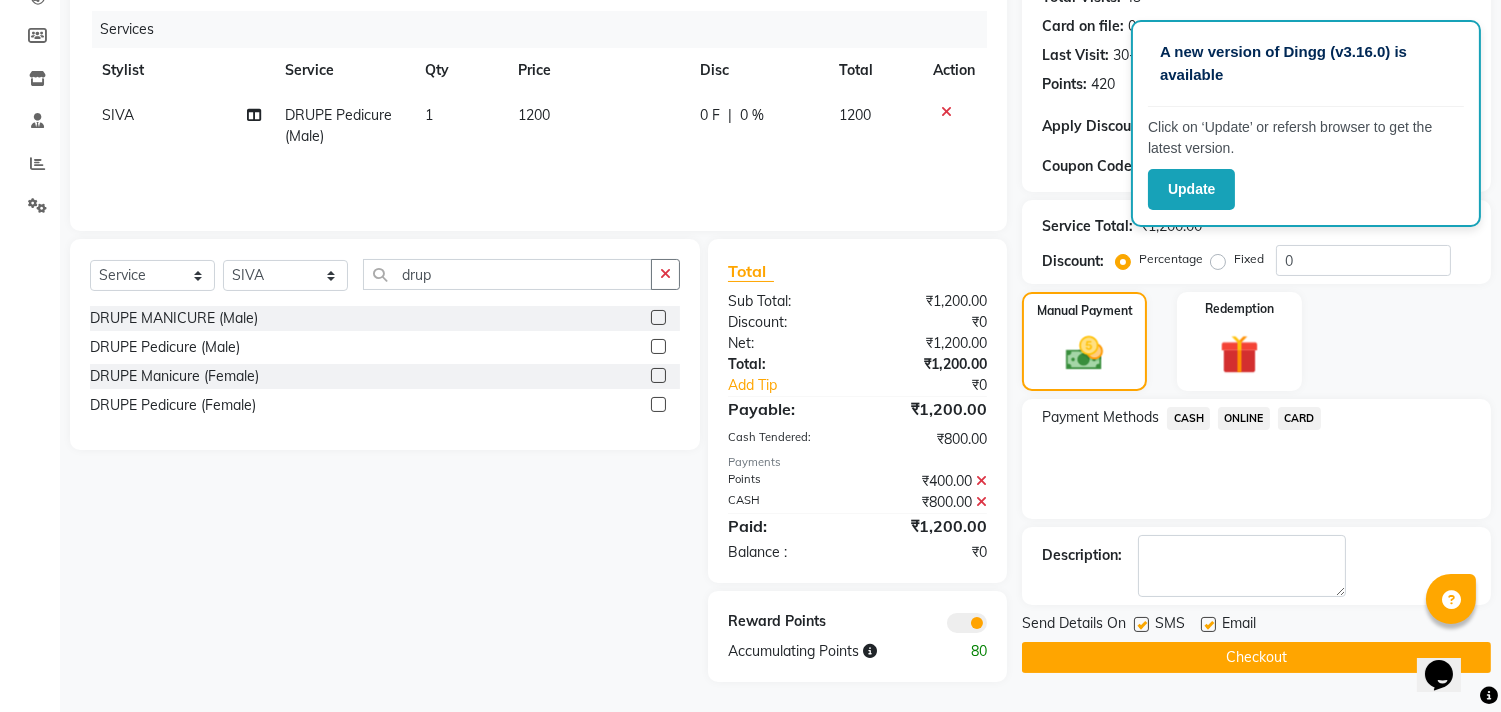 scroll, scrollTop: 236, scrollLeft: 0, axis: vertical 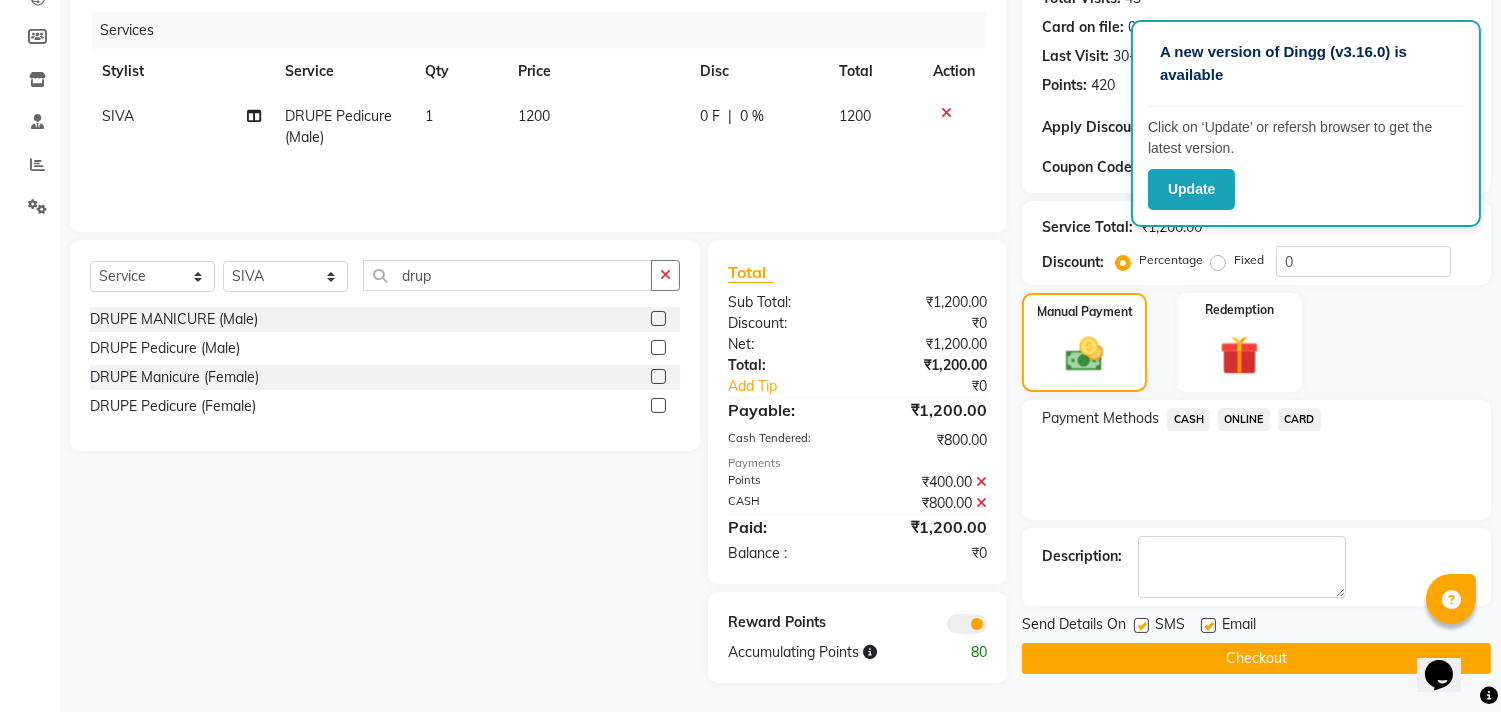 click on "Checkout" 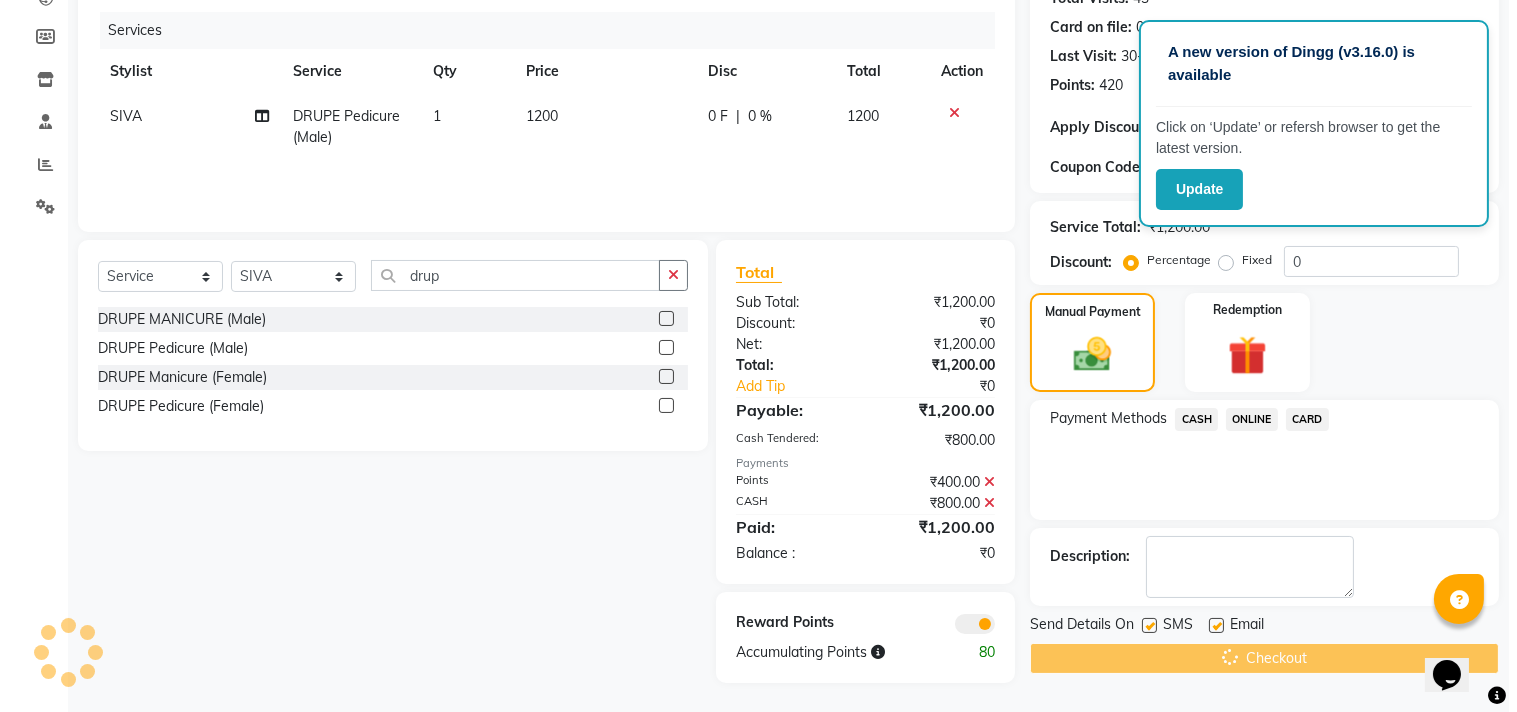 scroll, scrollTop: 0, scrollLeft: 0, axis: both 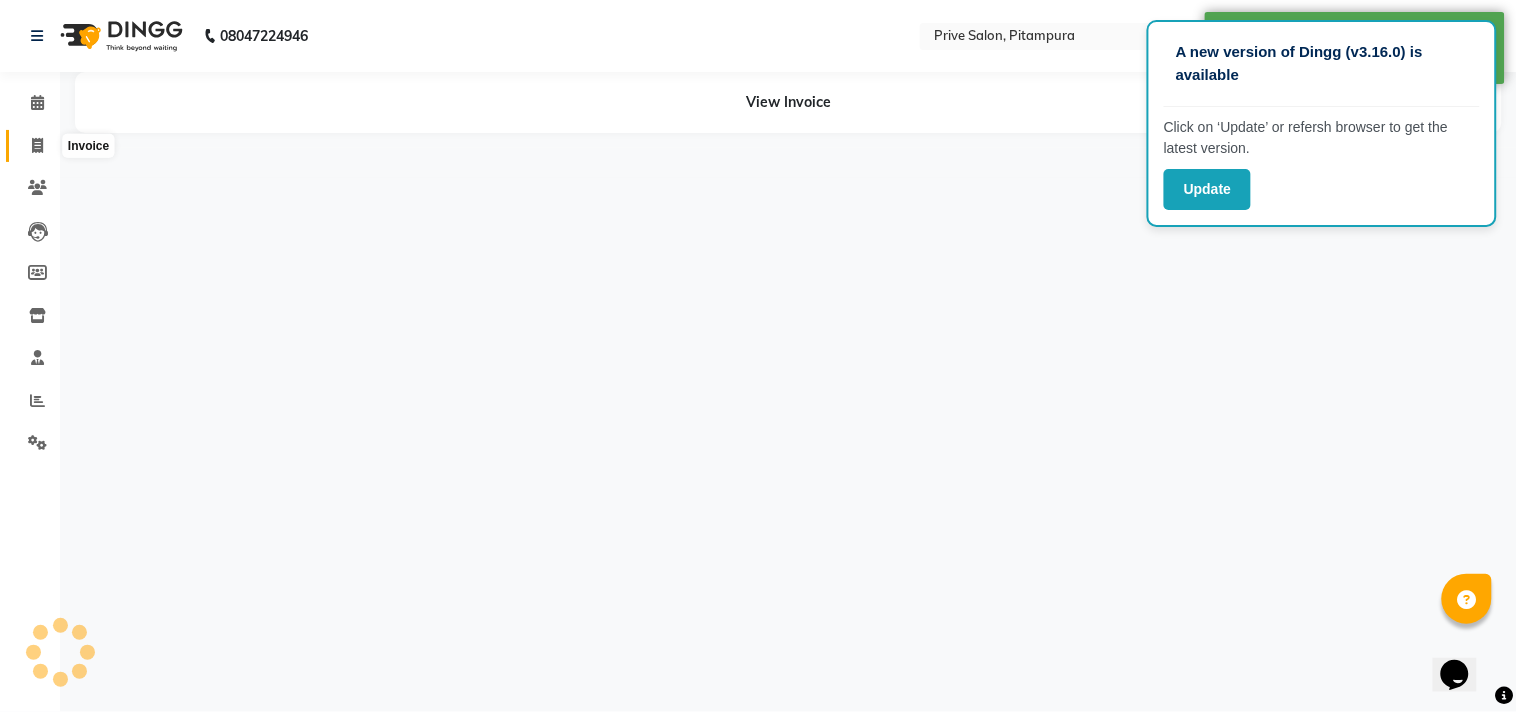 click 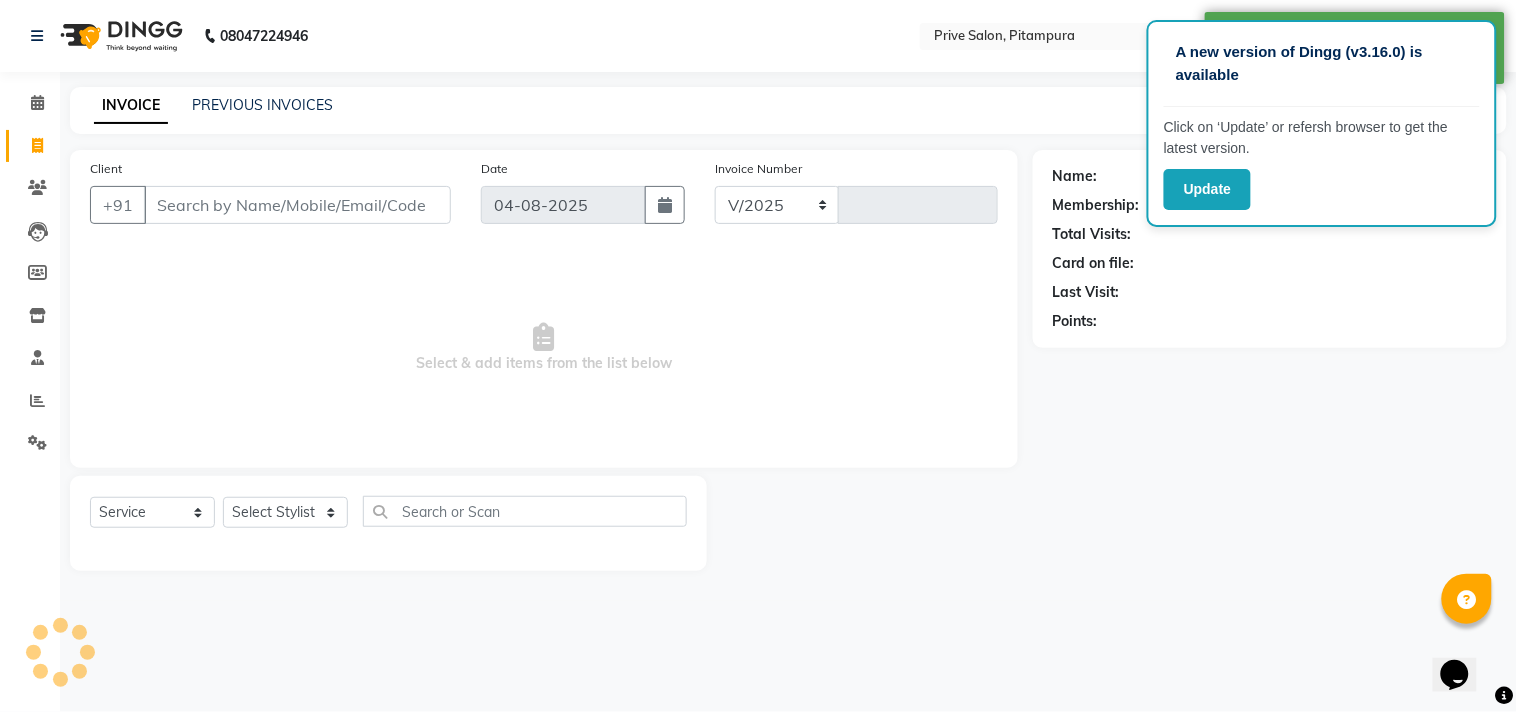 select on "136" 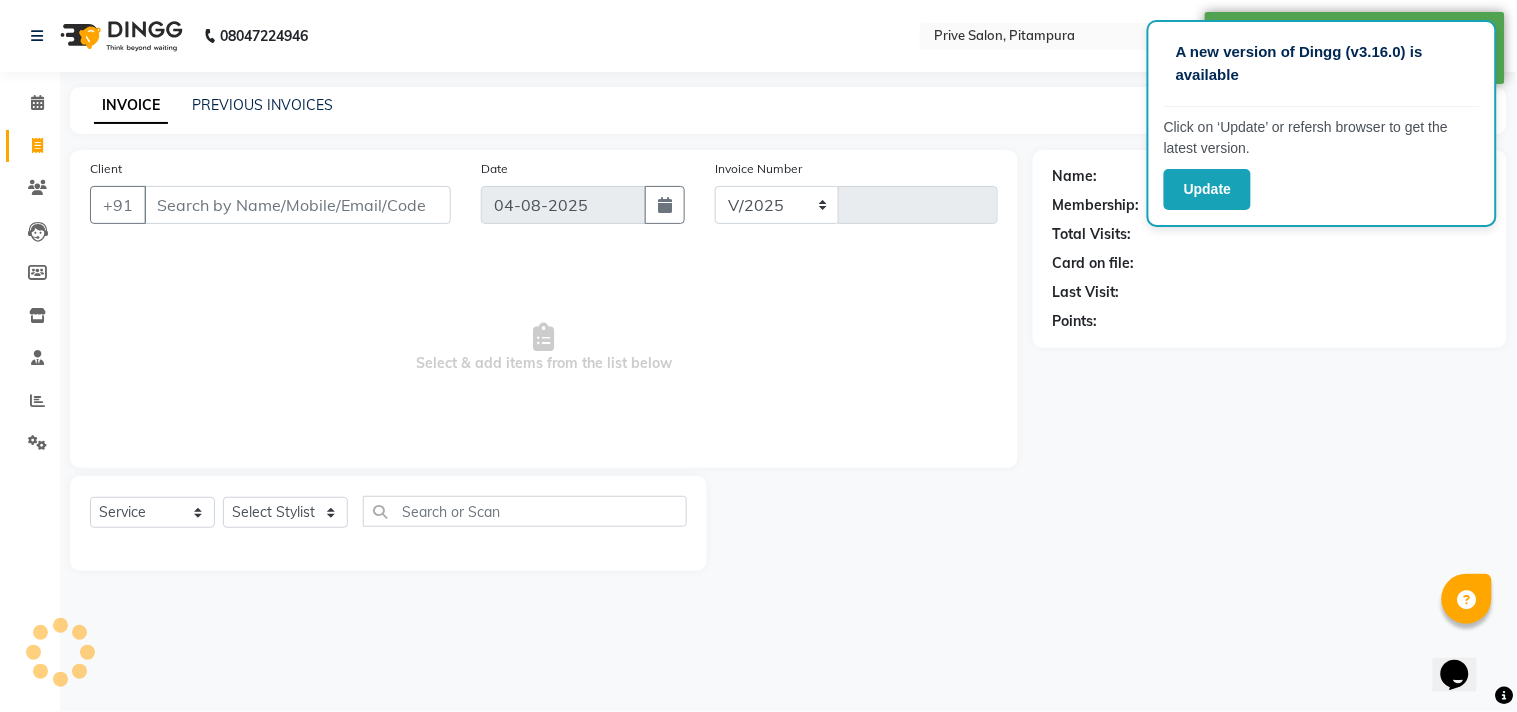 type on "6492" 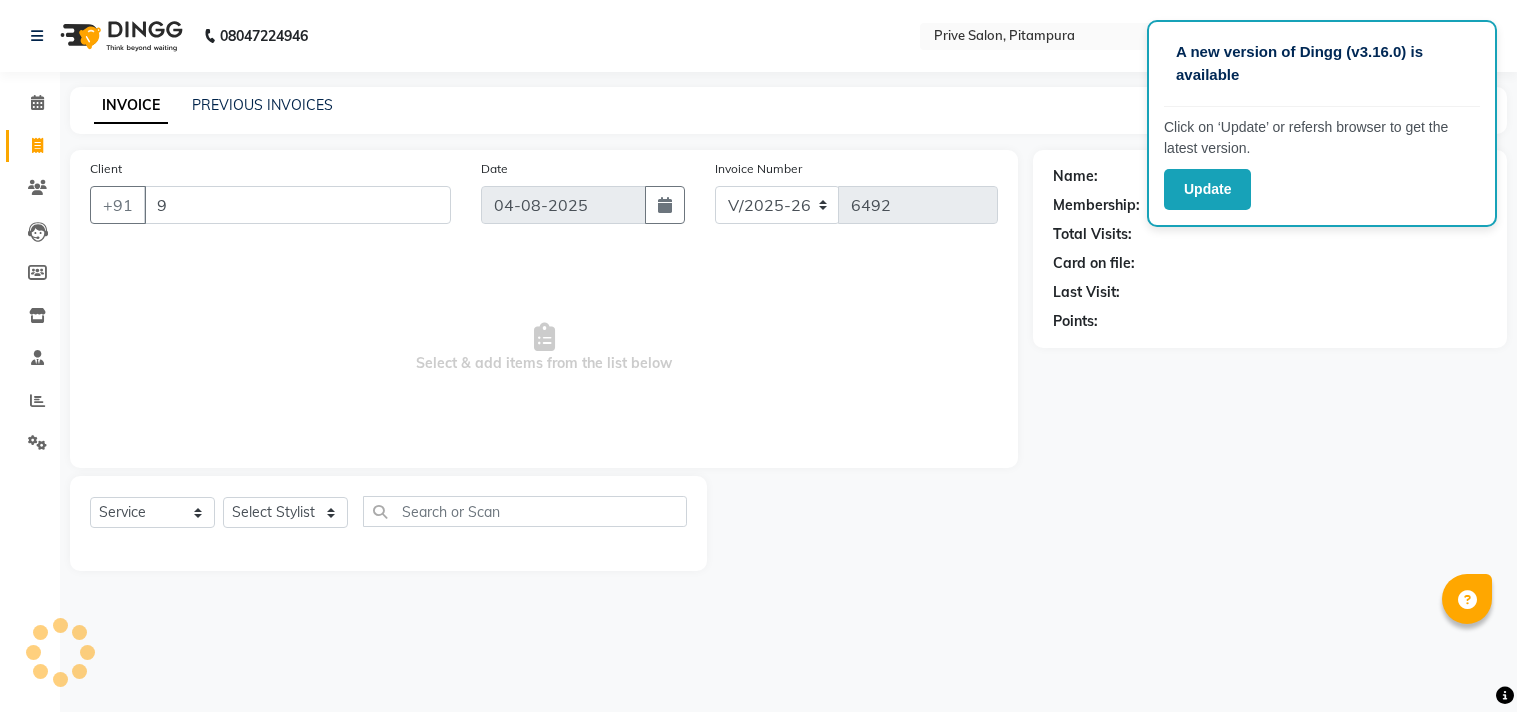 select on "136" 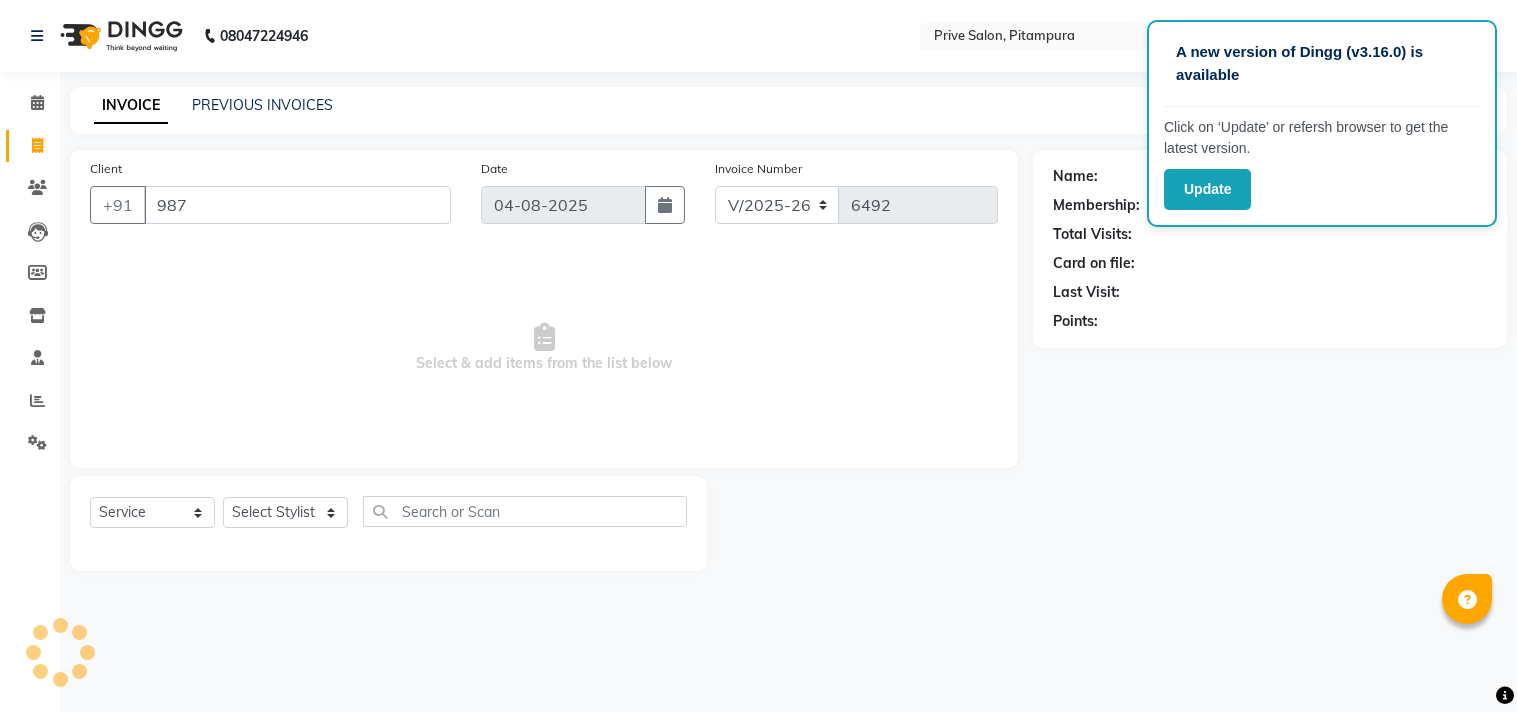 scroll, scrollTop: 0, scrollLeft: 0, axis: both 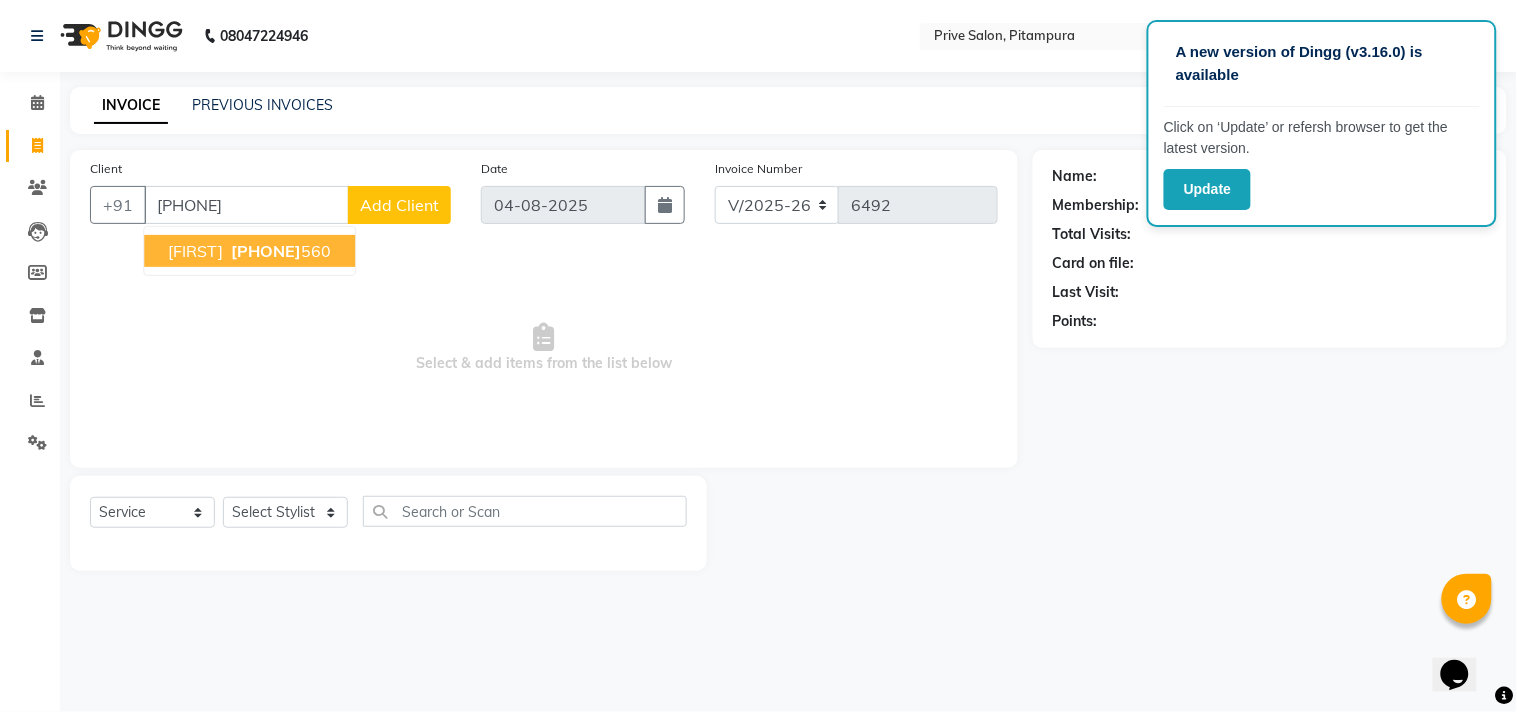 click on "[PHONE]" at bounding box center (279, 251) 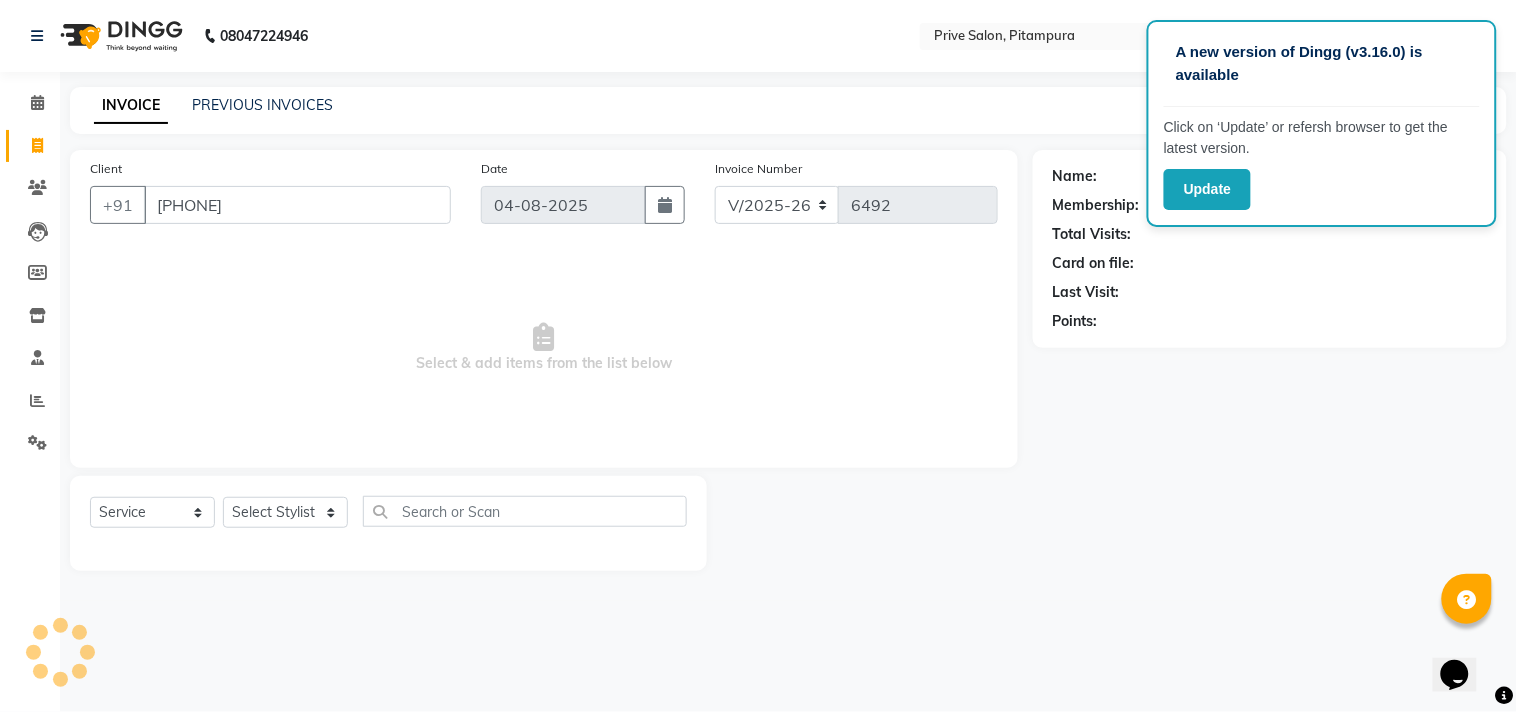 type on "[PHONE]" 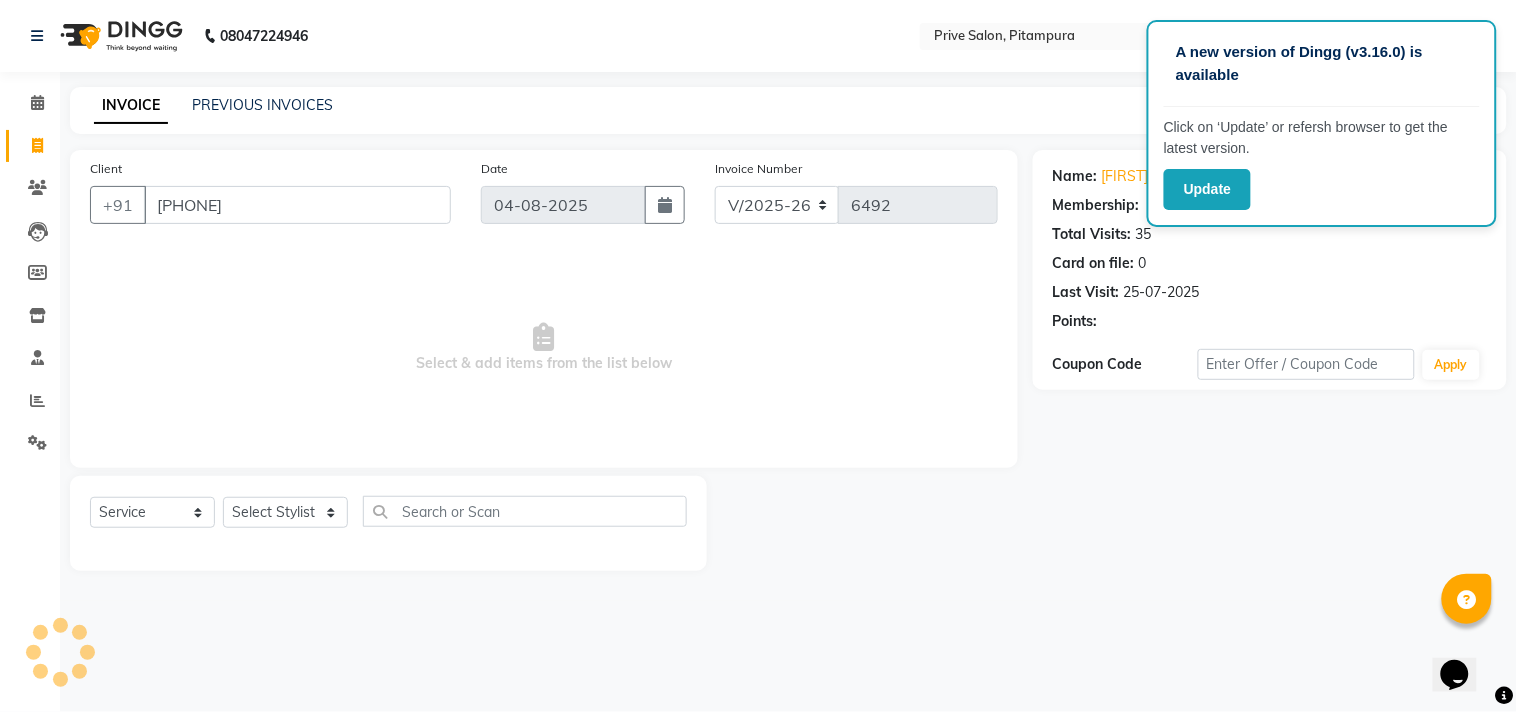 select on "1: Object" 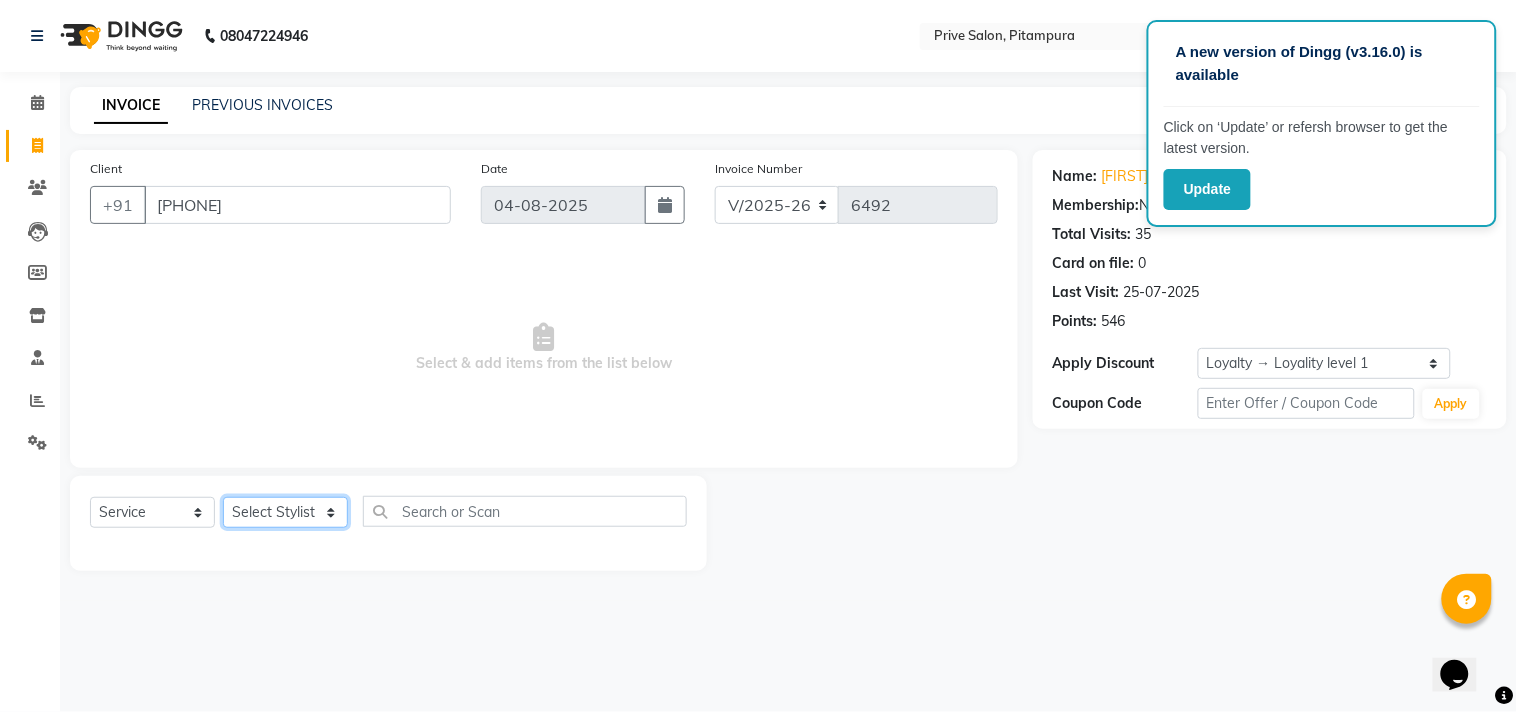 click on "Select Stylist amit ARJUN Atul FAIZAN FARDEEN GOLU harshit HITESH isha kapil khushbu Manager meenu MOHIT Mohsin NISHA nishi Preet privee Shivam SIVA vikas" 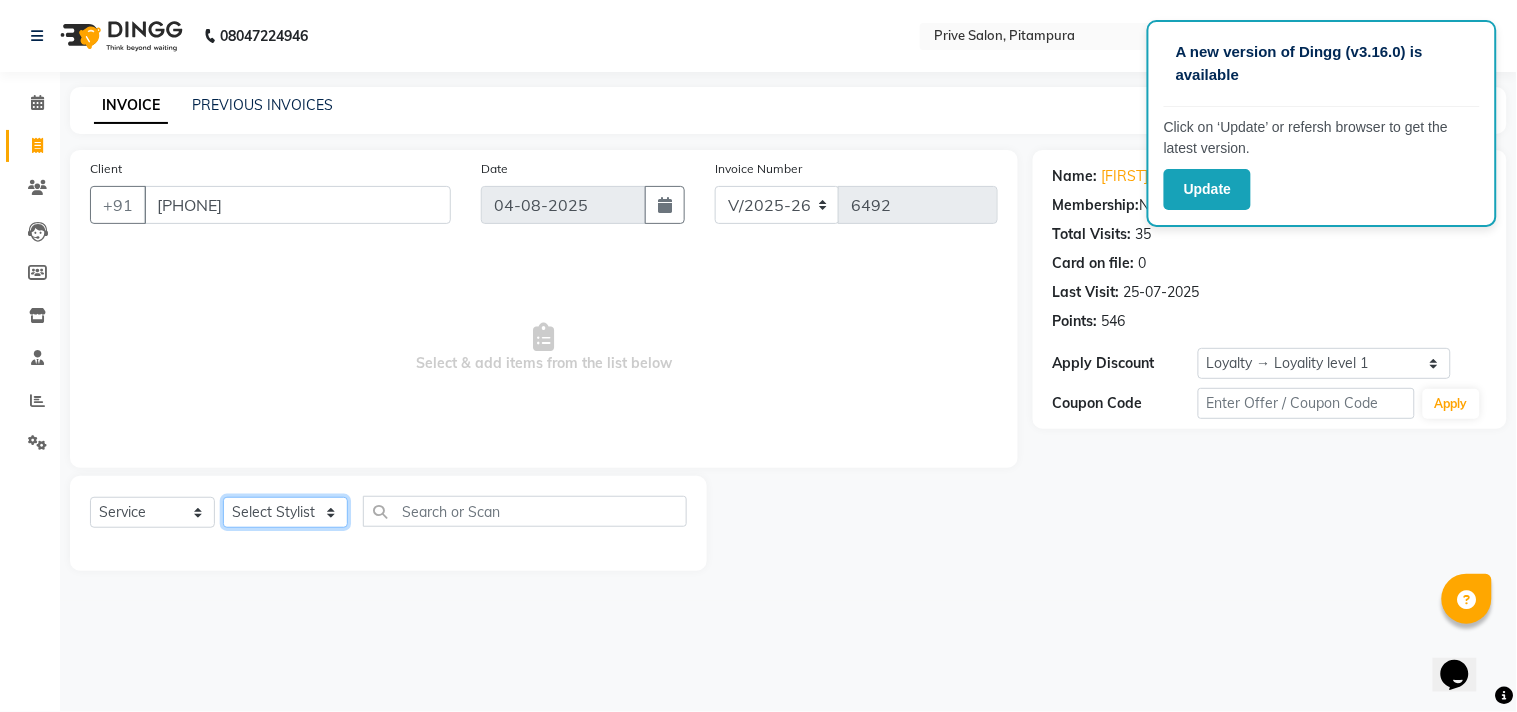 select on "44179" 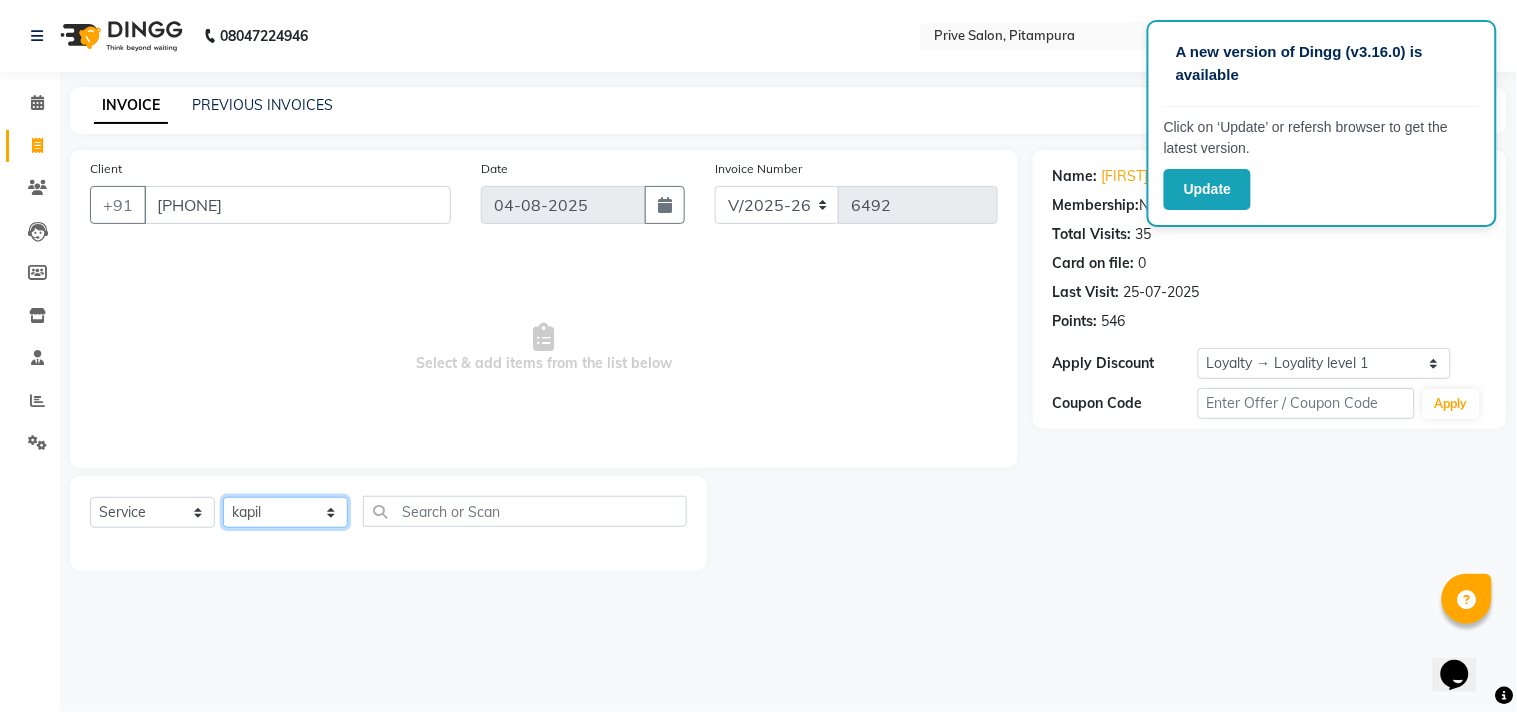 click on "Select Stylist amit ARJUN Atul FAIZAN FARDEEN GOLU harshit HITESH isha kapil khushbu Manager meenu MOHIT Mohsin NISHA nishi Preet privee Shivam SIVA vikas" 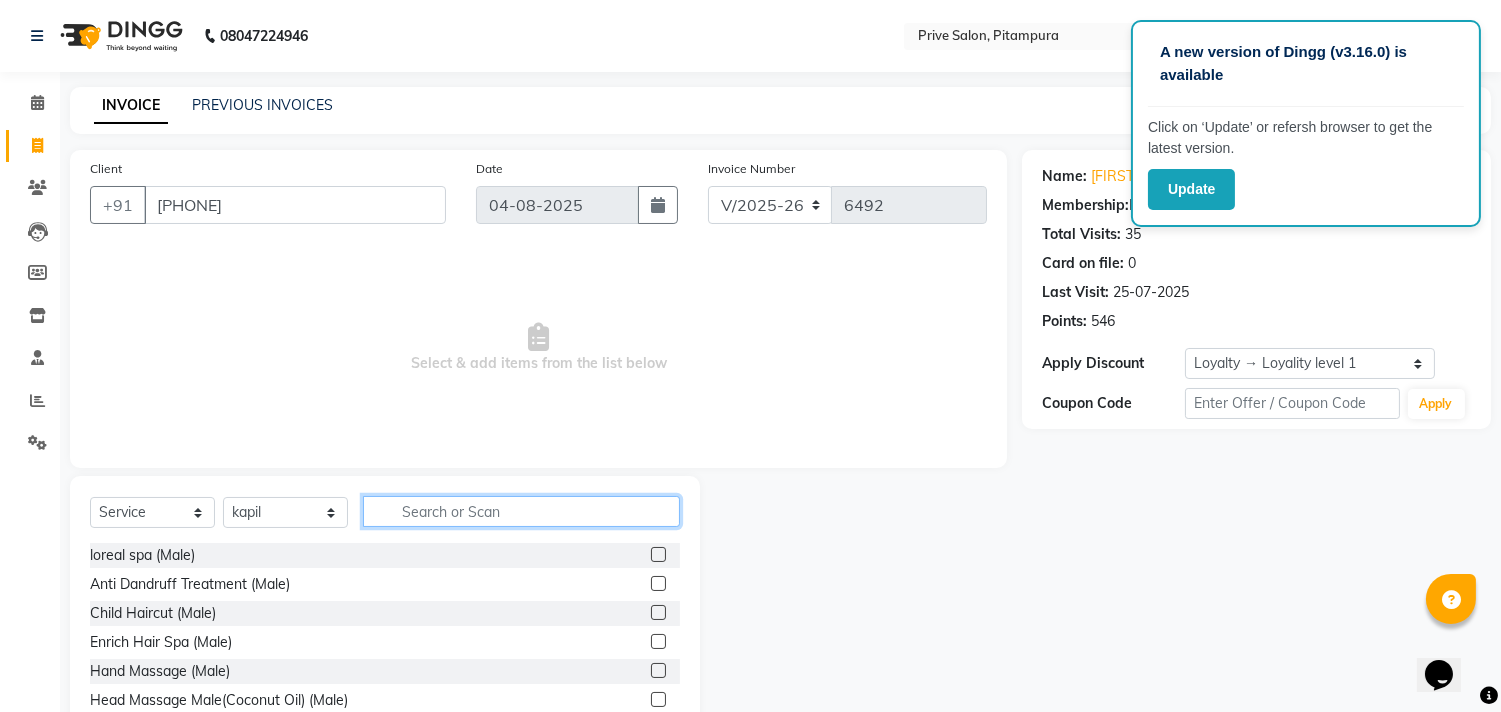 click 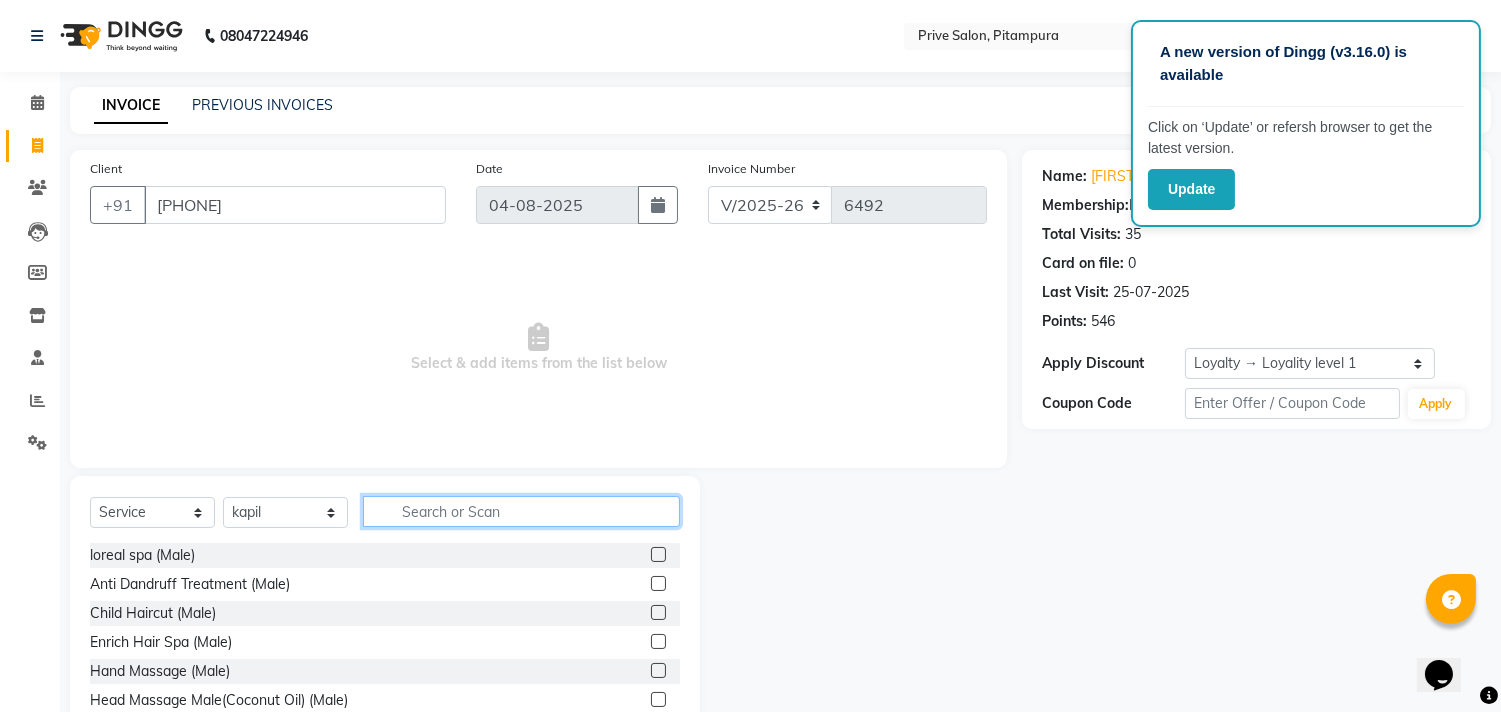 click 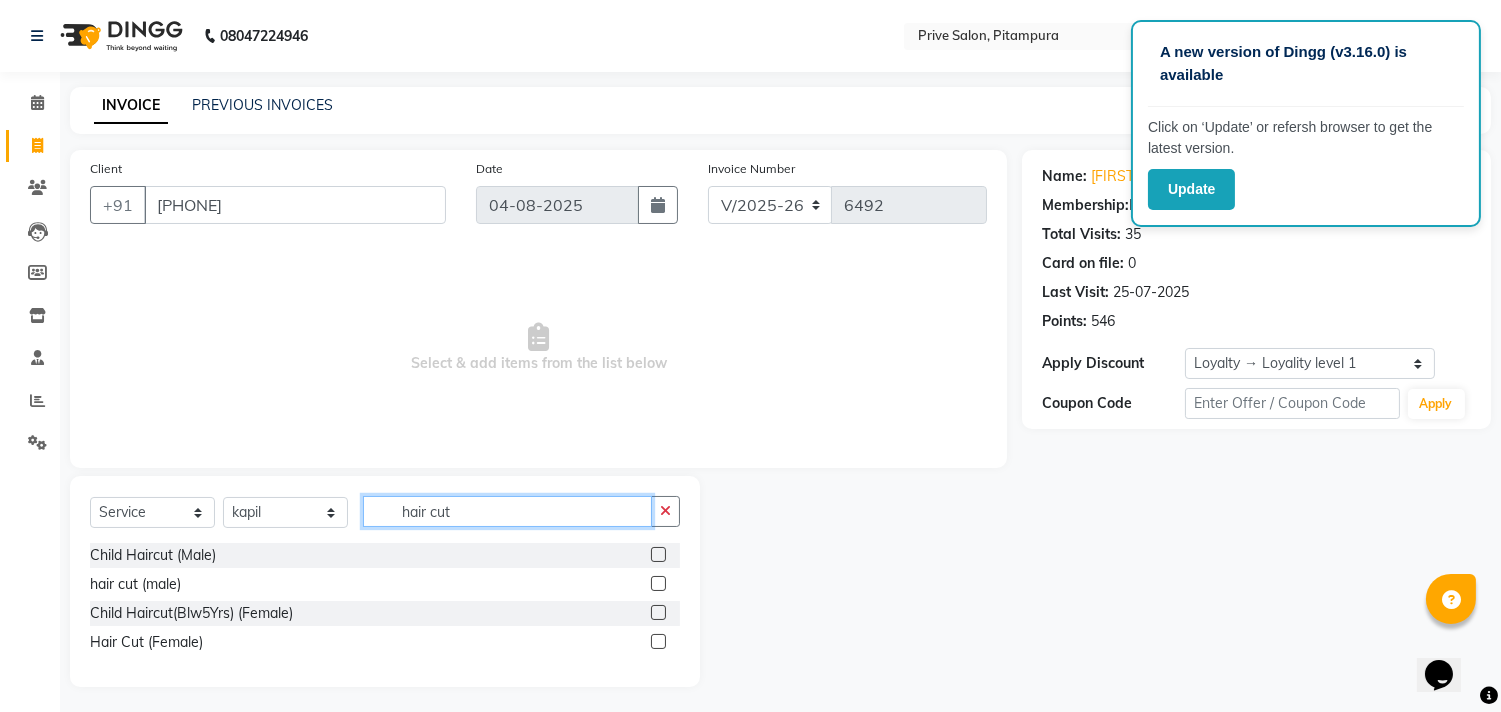 type on "hair cut" 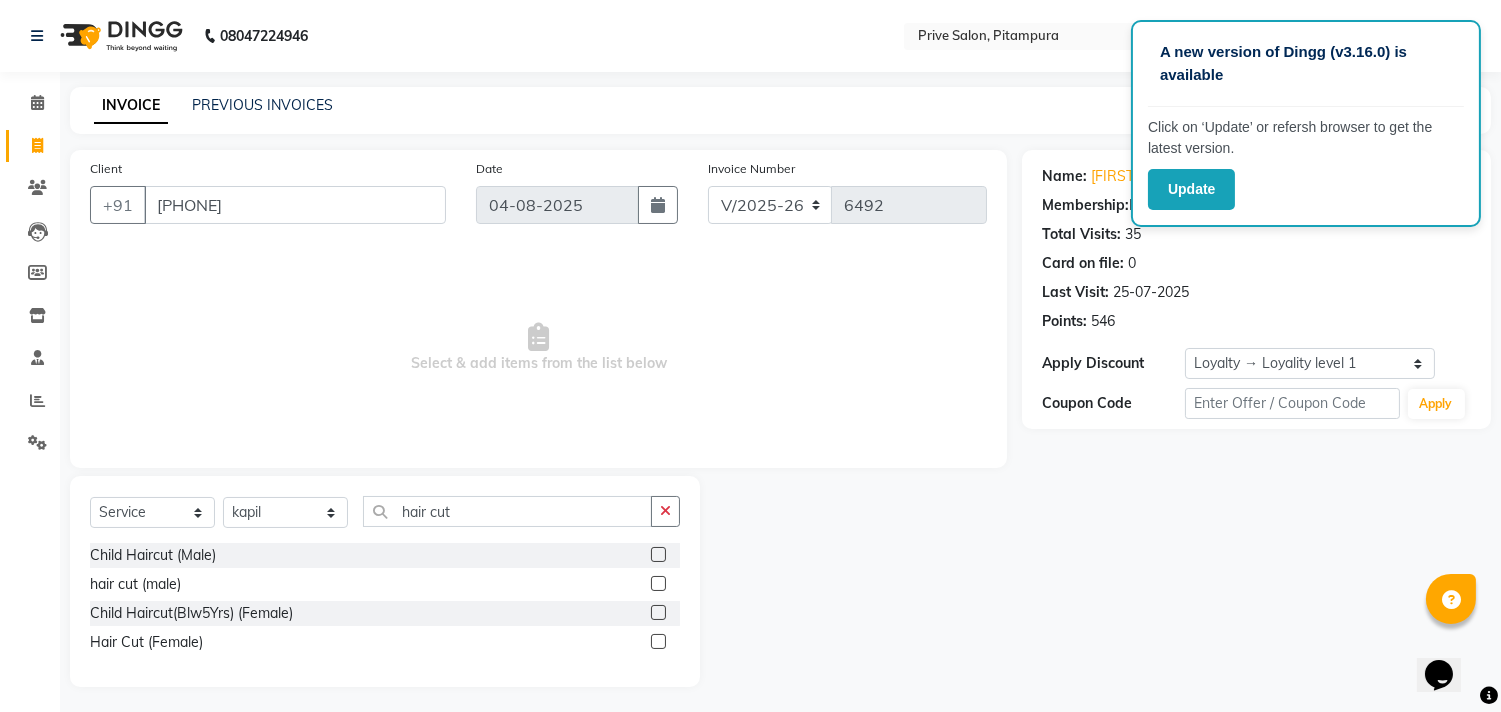 click 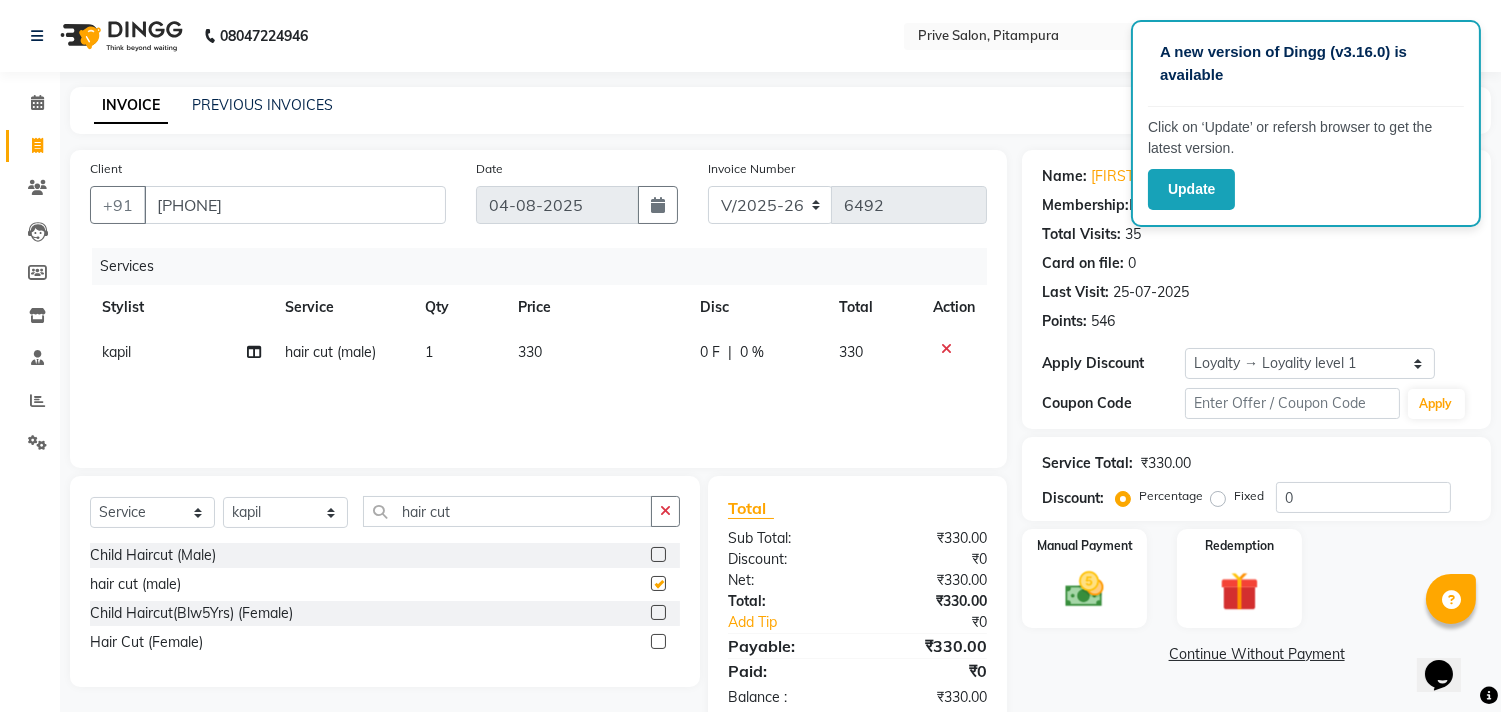 checkbox on "false" 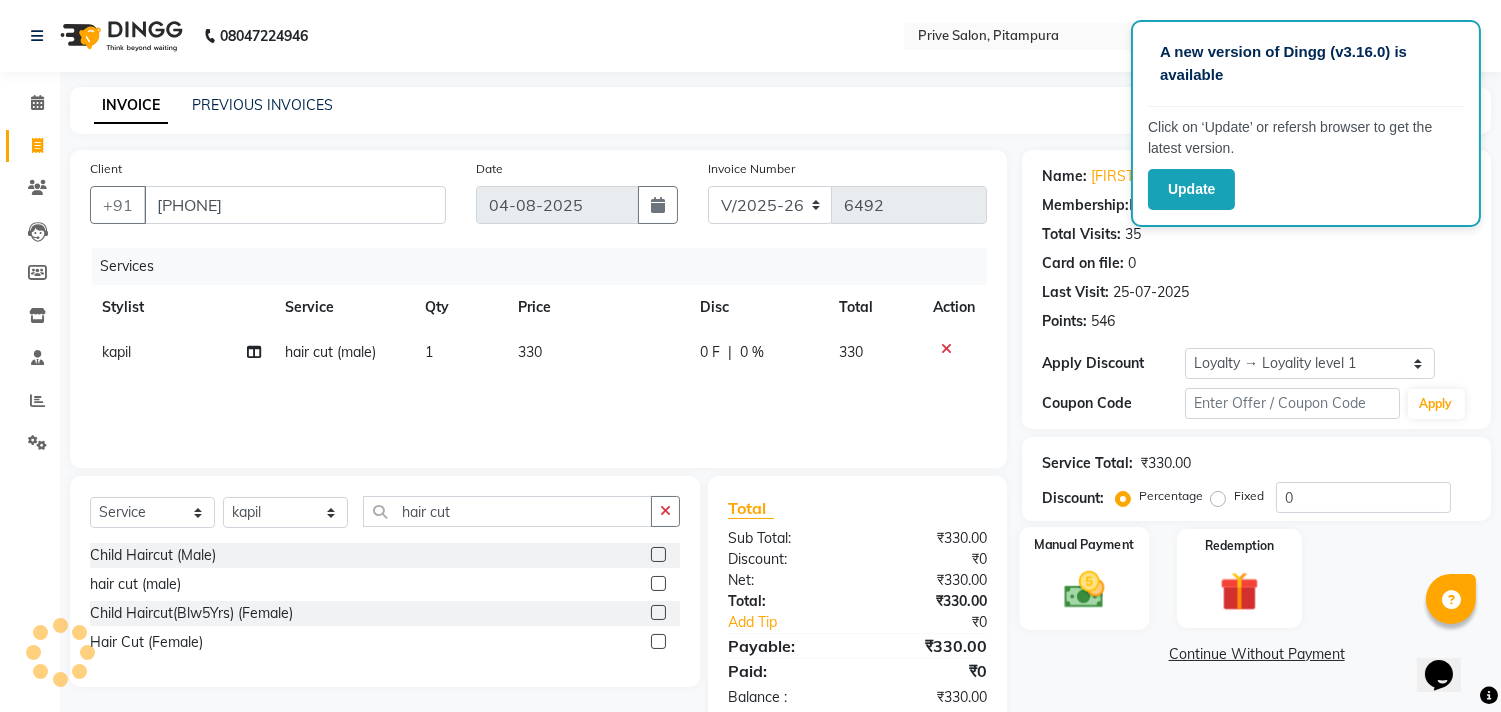 click 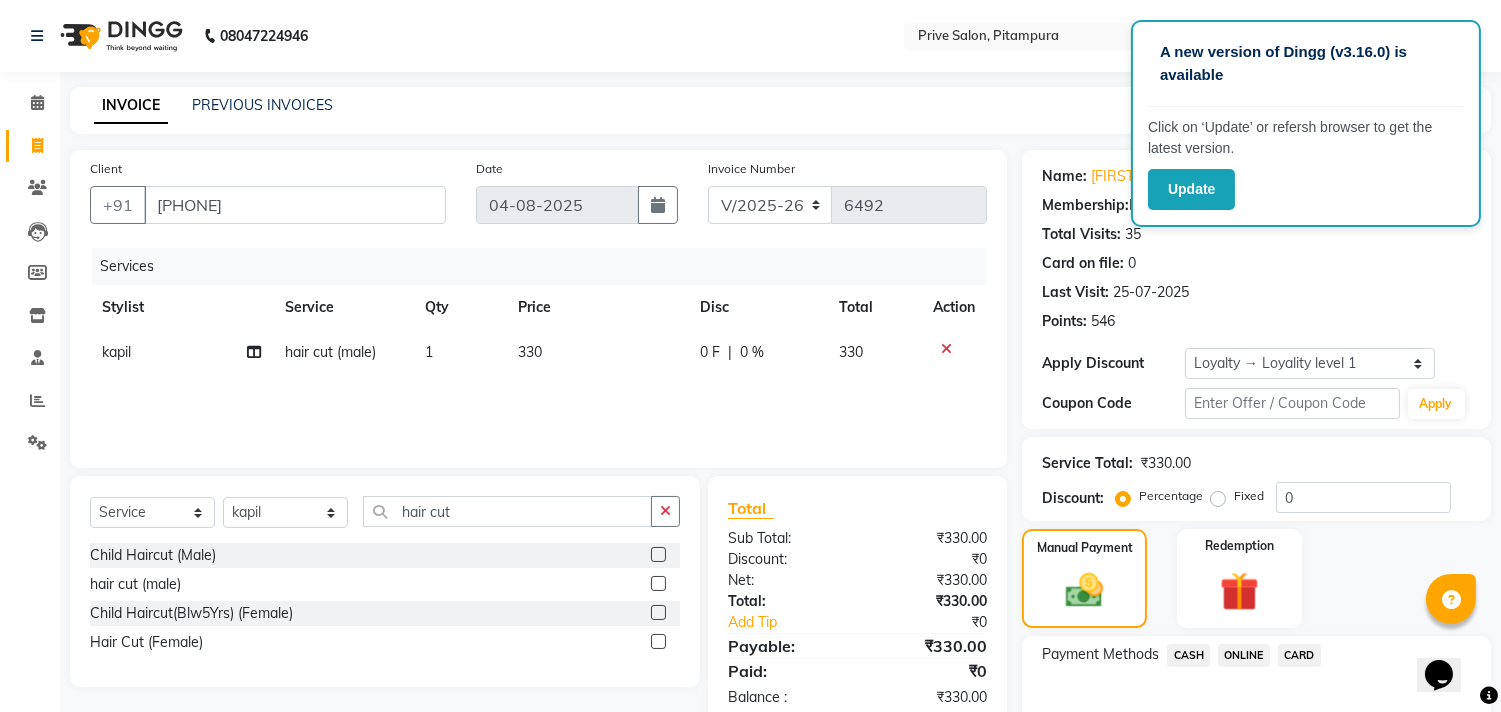 click on "CASH" 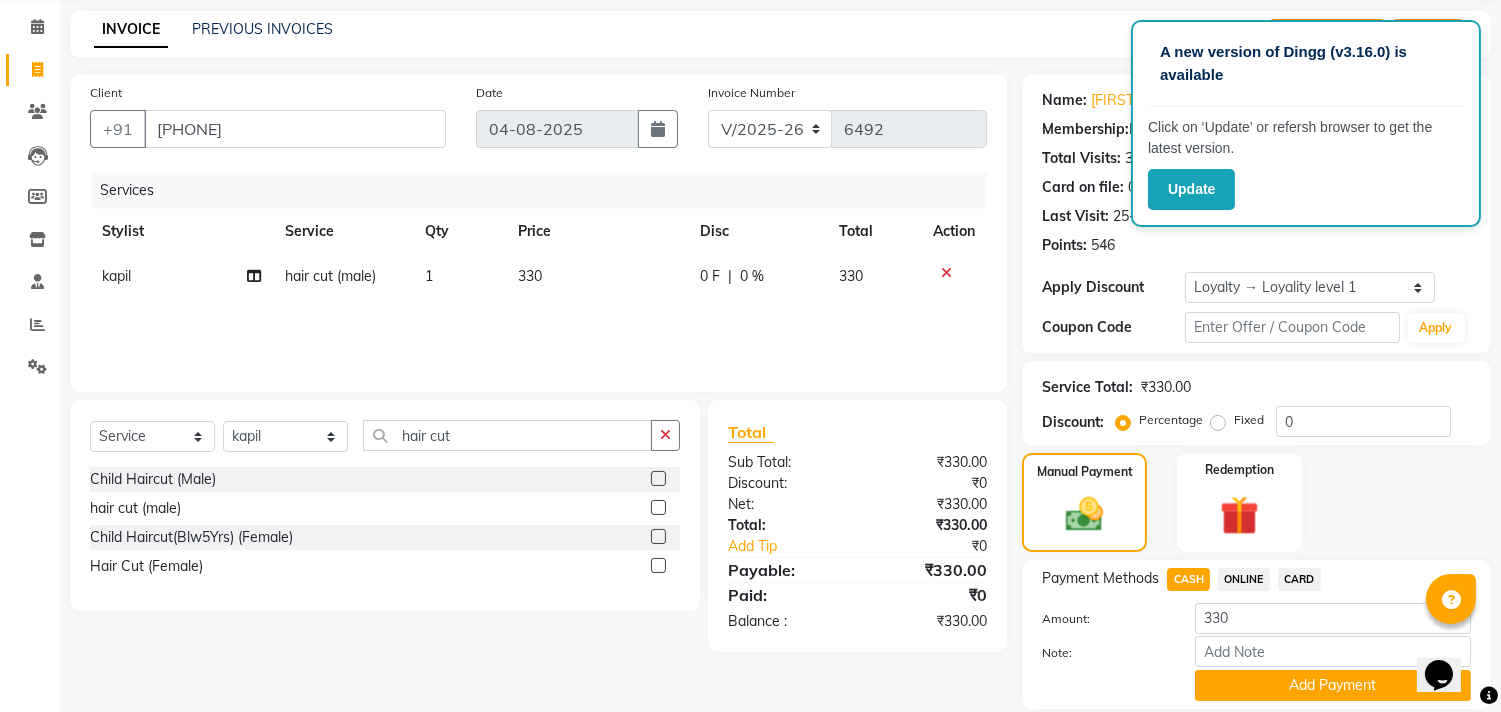 scroll, scrollTop: 143, scrollLeft: 0, axis: vertical 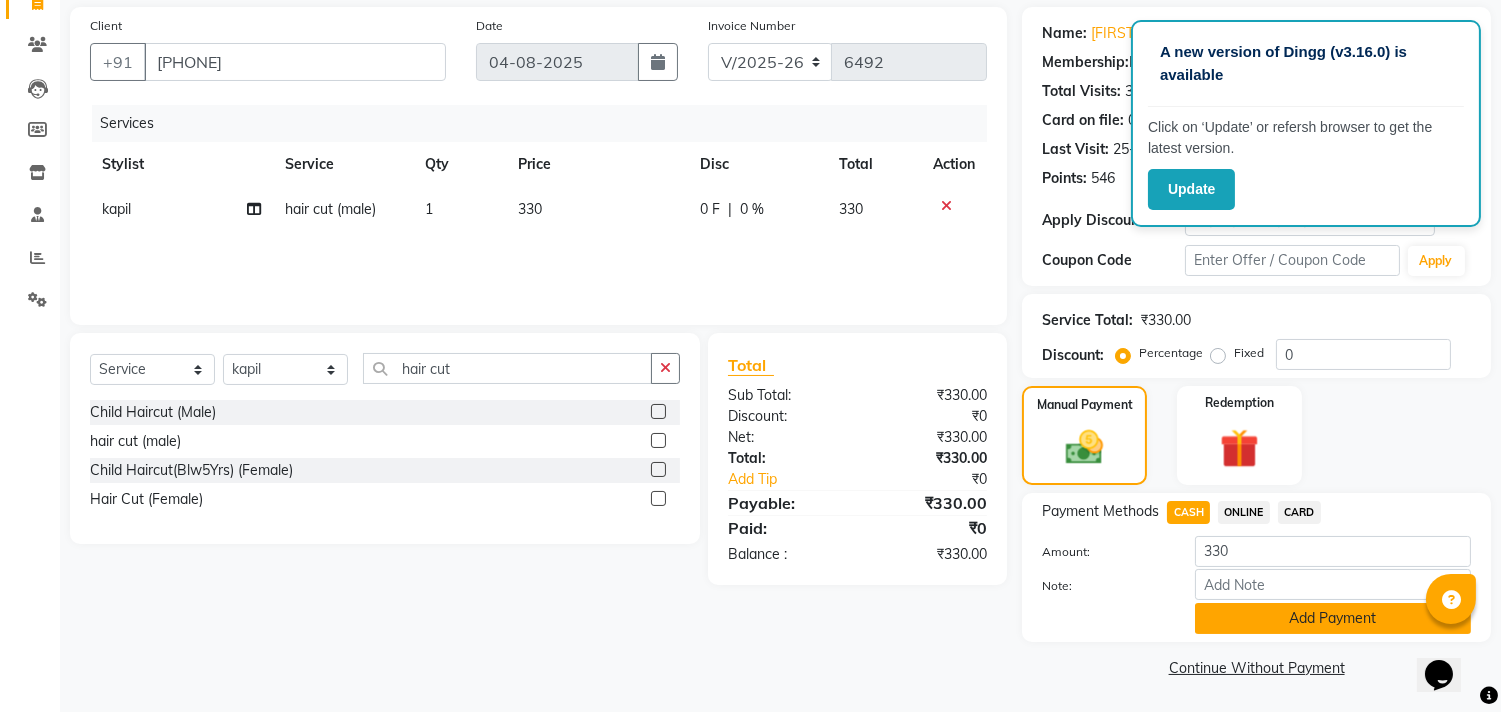 click on "Add Payment" 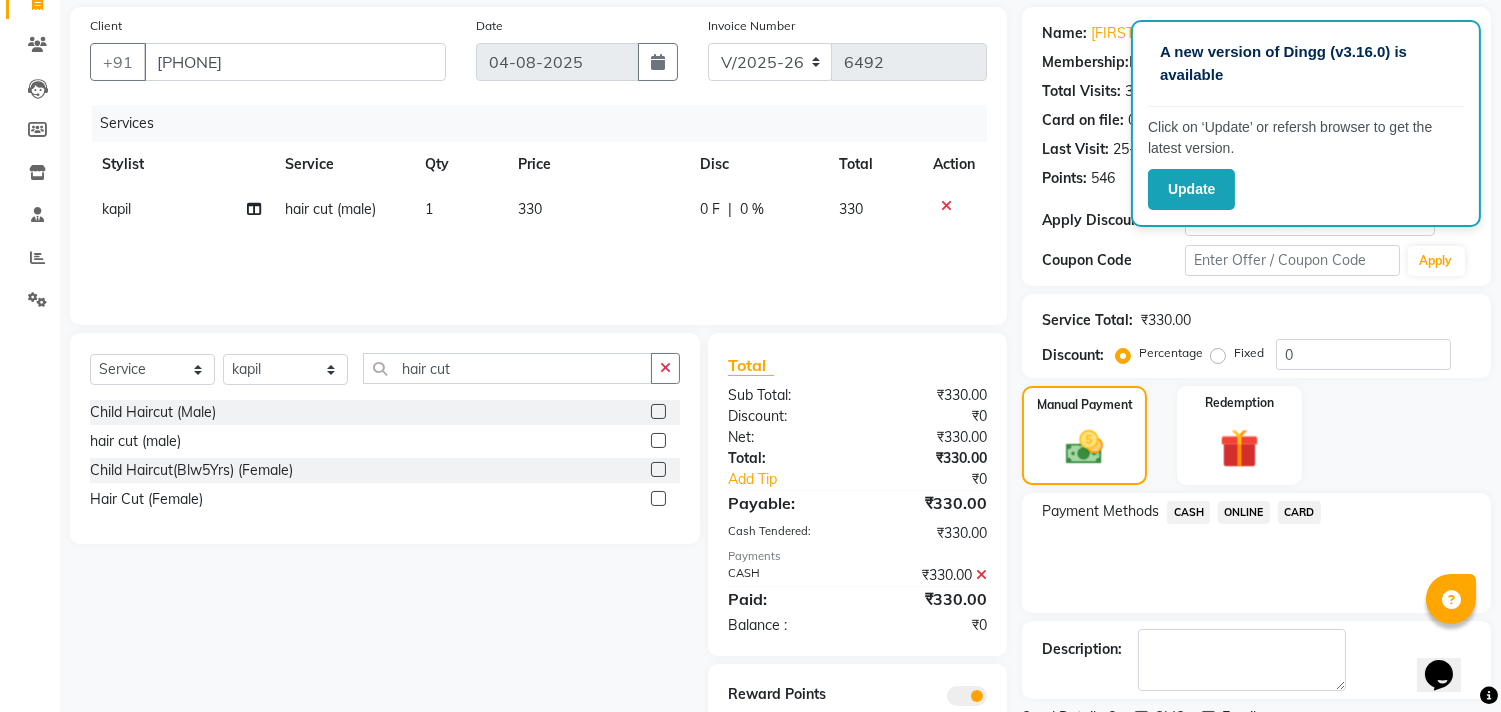 scroll, scrollTop: 226, scrollLeft: 0, axis: vertical 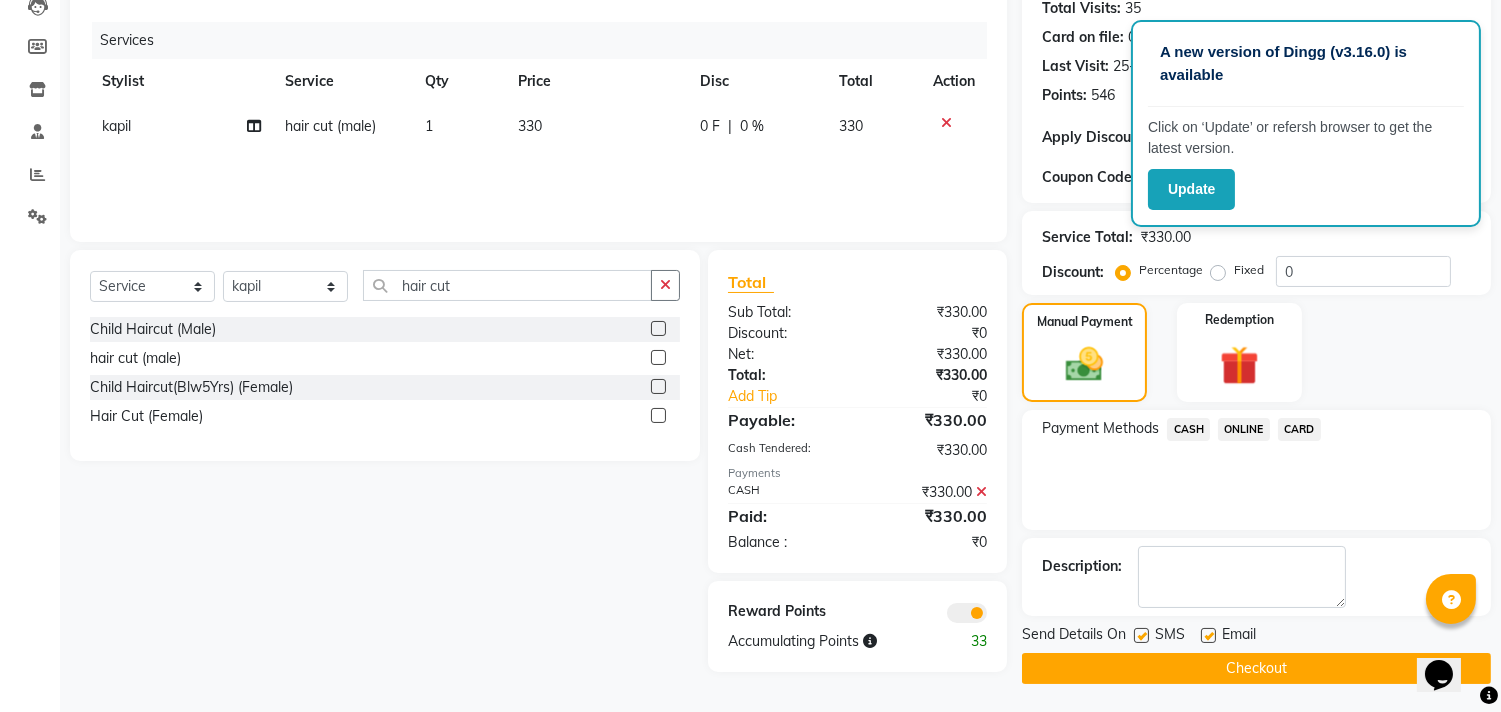 click on "Checkout" 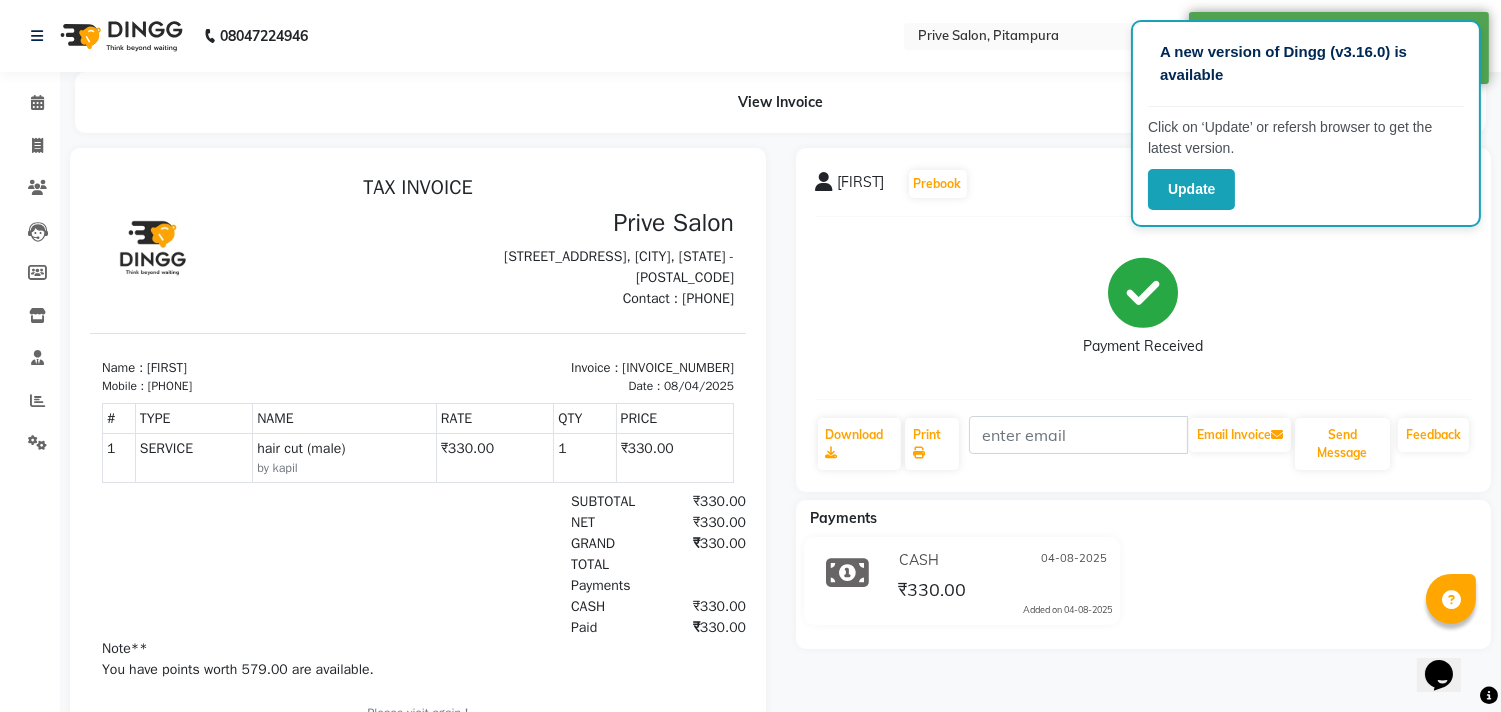 scroll, scrollTop: 0, scrollLeft: 0, axis: both 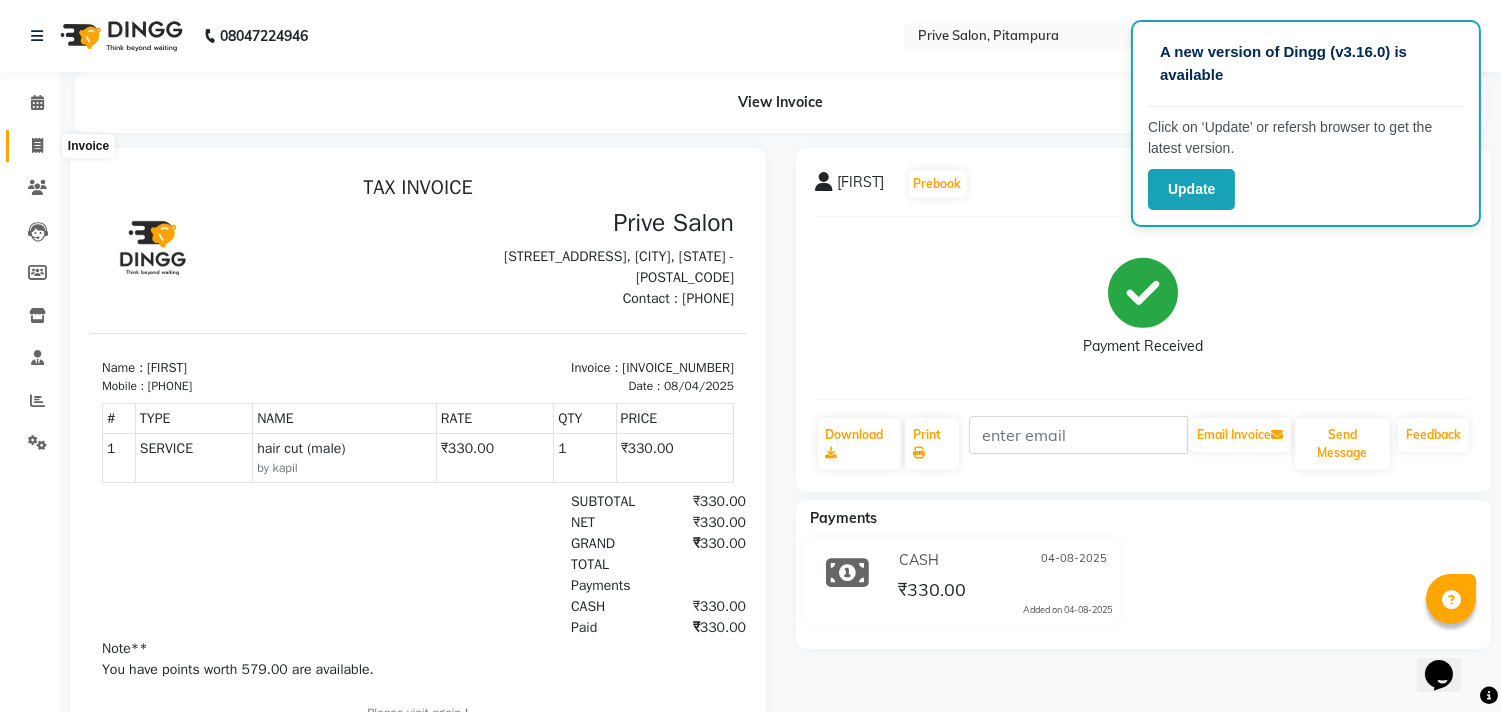 click 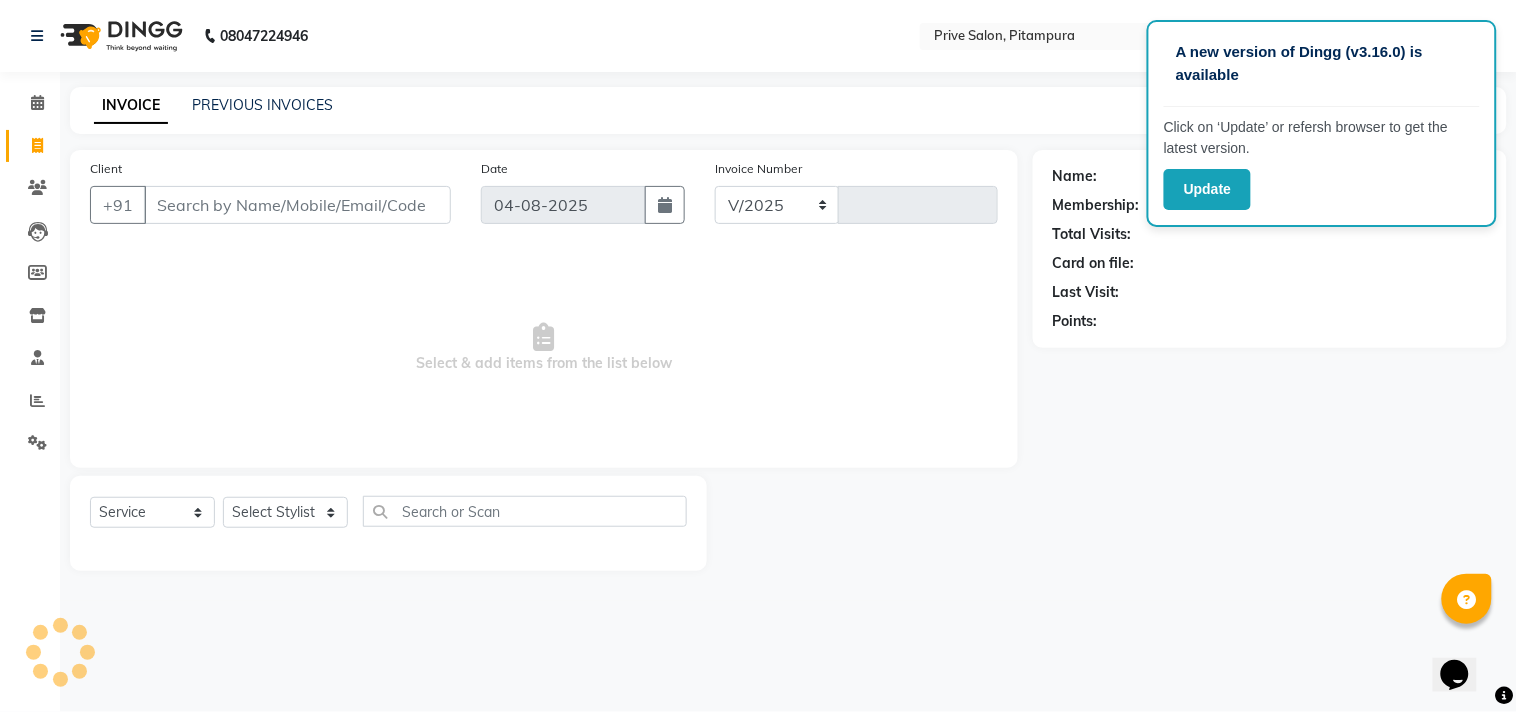 select on "136" 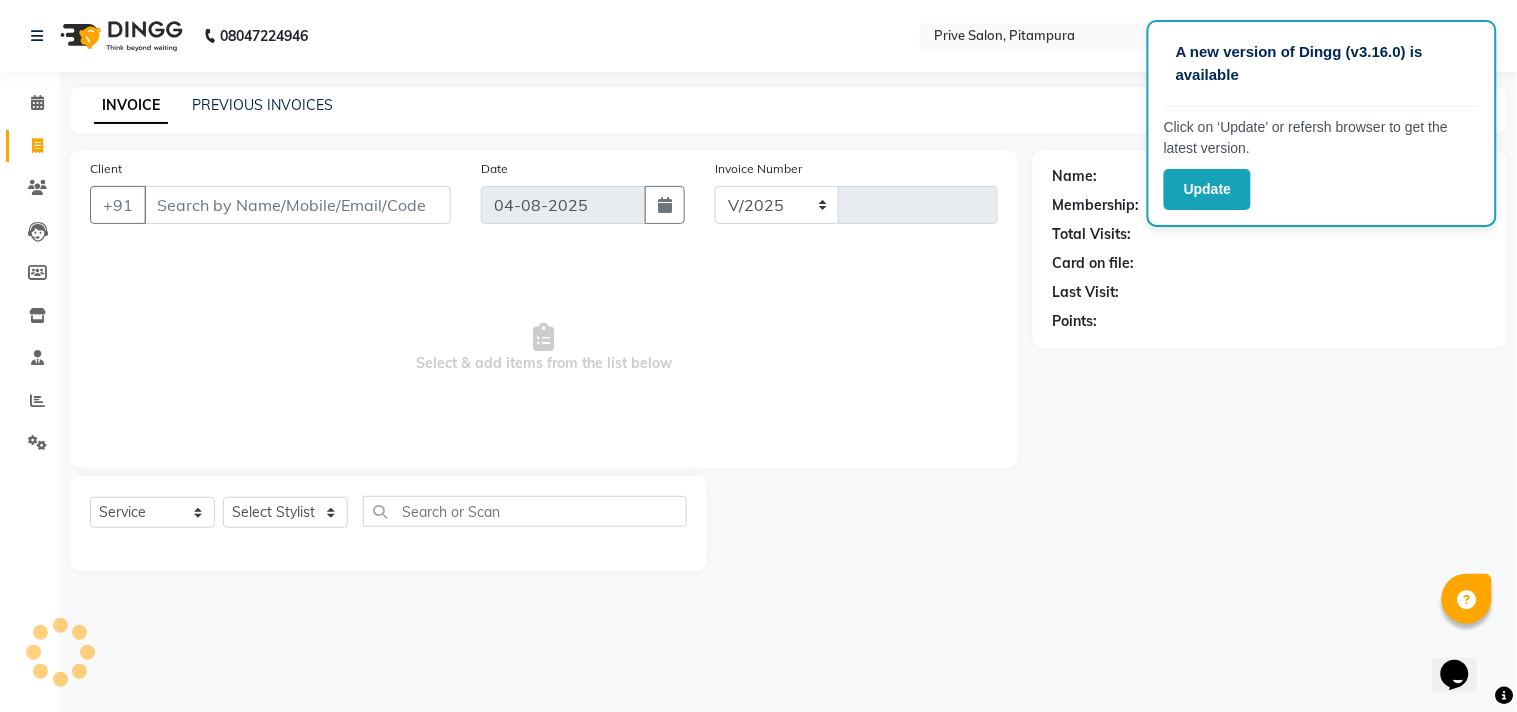 type on "6493" 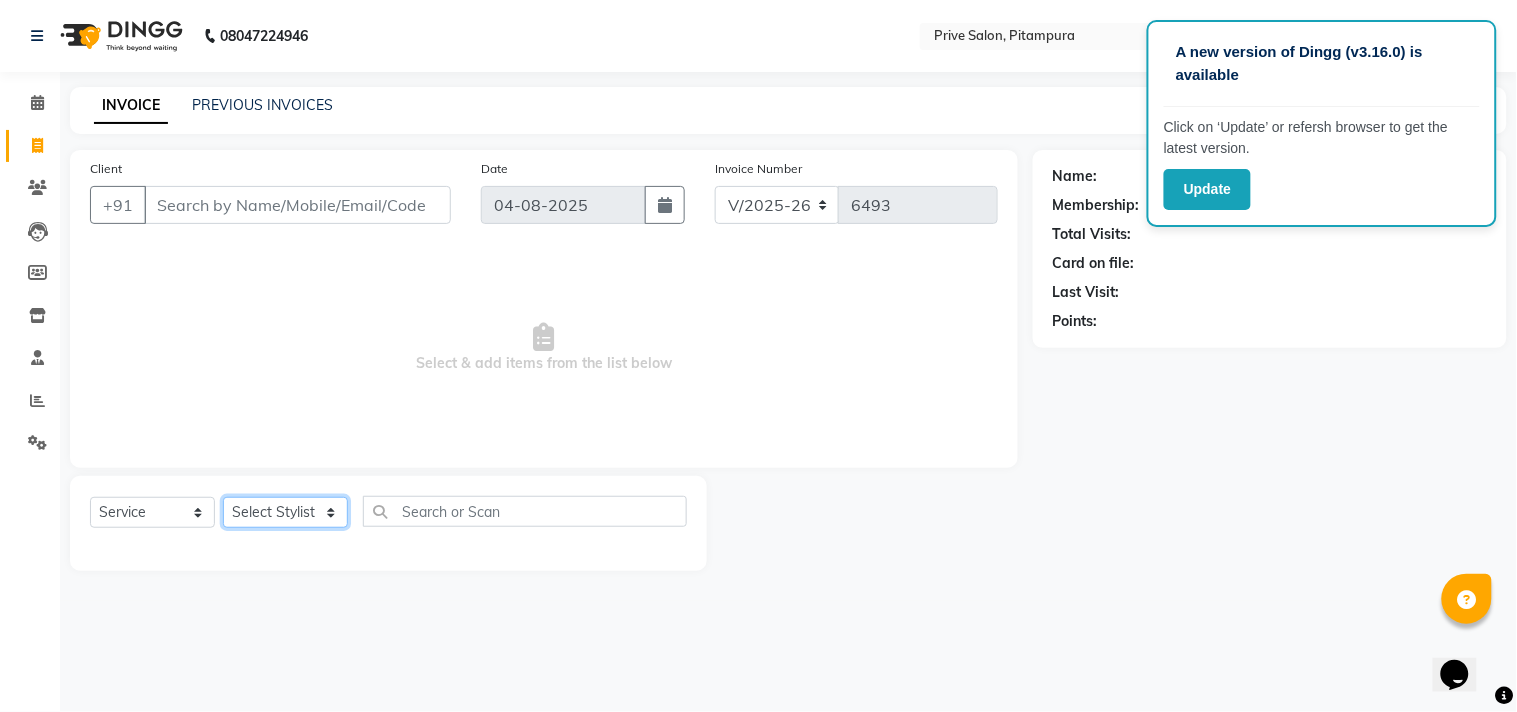 click on "Select Stylist amit ARJUN Atul FAIZAN FARDEEN GOLU harshit HITESH isha kapil khushbu Manager meenu MOHIT Mohsin NISHA nishi Preet privee Shivam SIVA vikas" 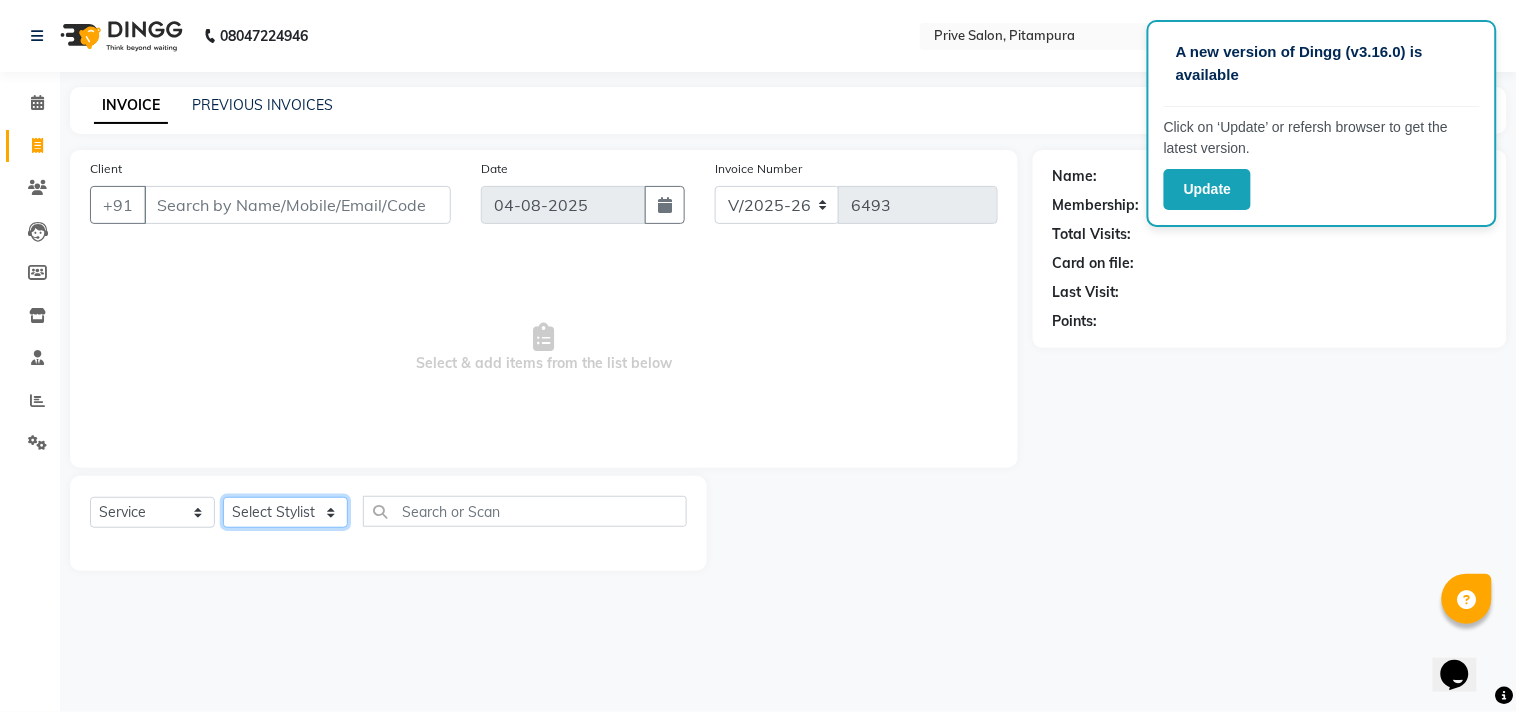 select on "64340" 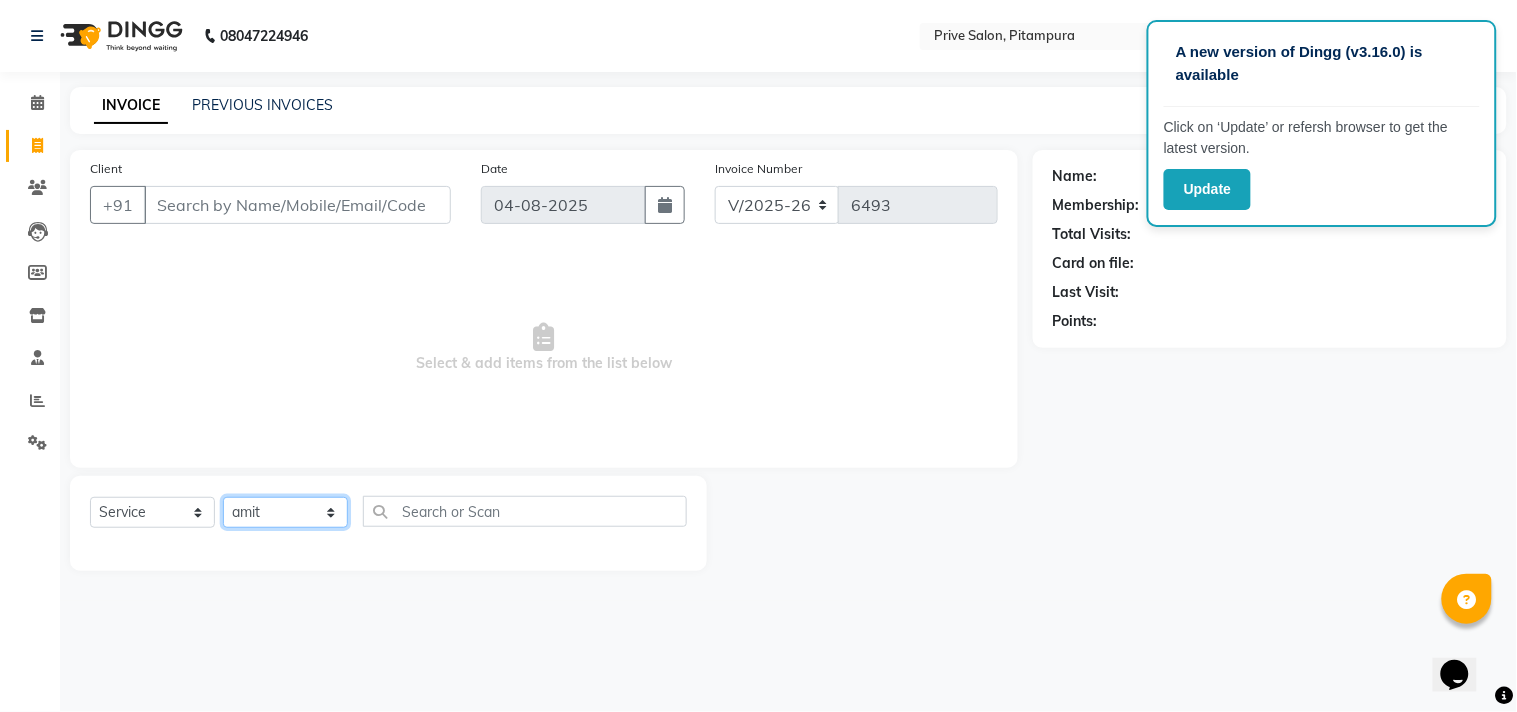 click on "Select Stylist amit ARJUN Atul FAIZAN FARDEEN GOLU harshit HITESH isha kapil khushbu Manager meenu MOHIT Mohsin NISHA nishi Preet privee Shivam SIVA vikas" 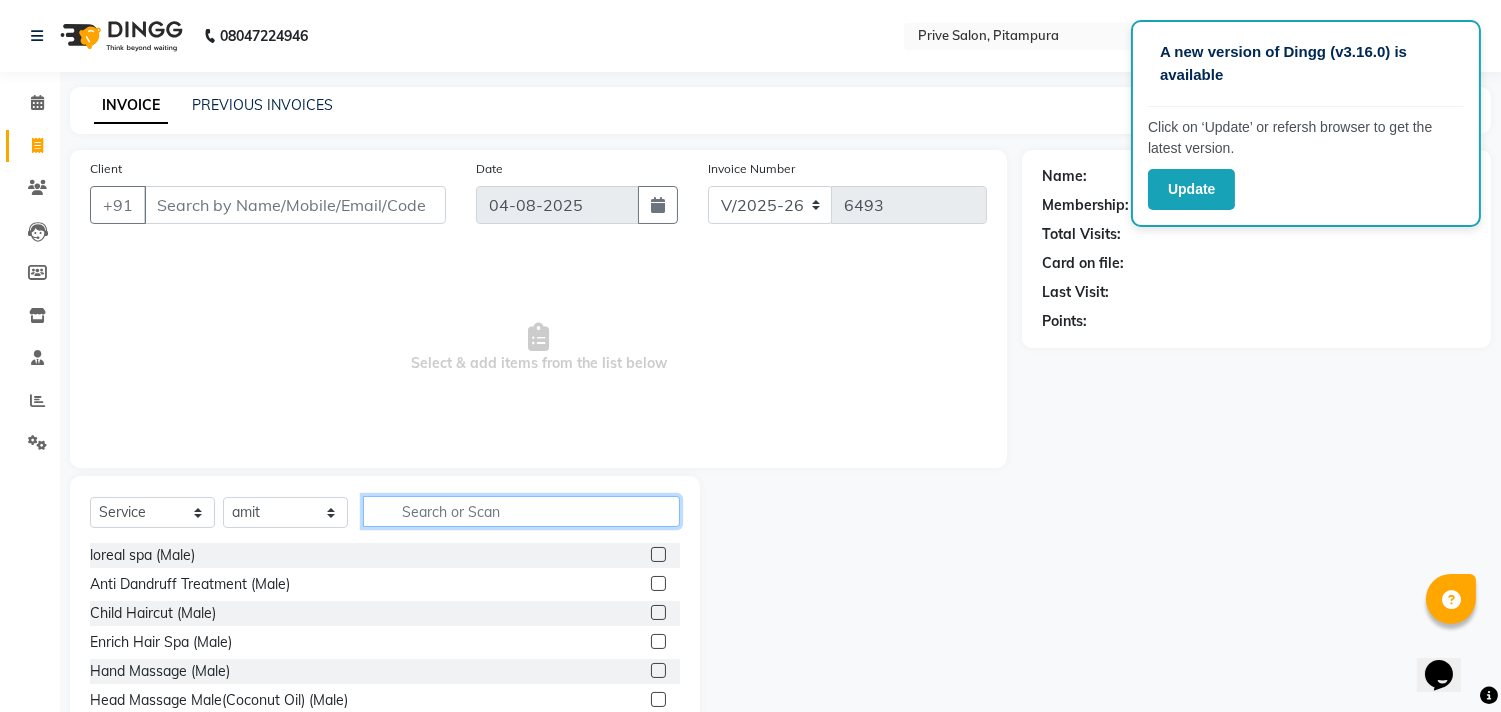 click 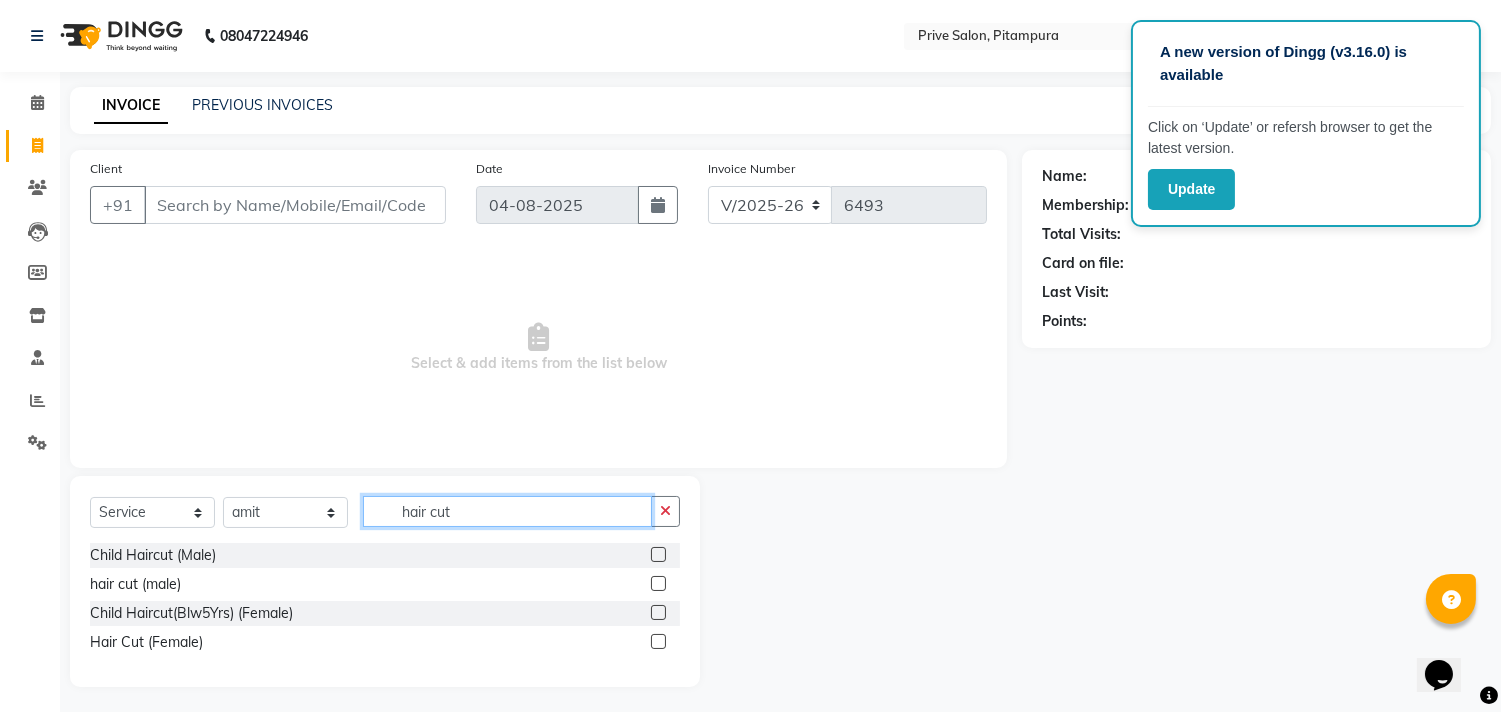 type on "hair cut" 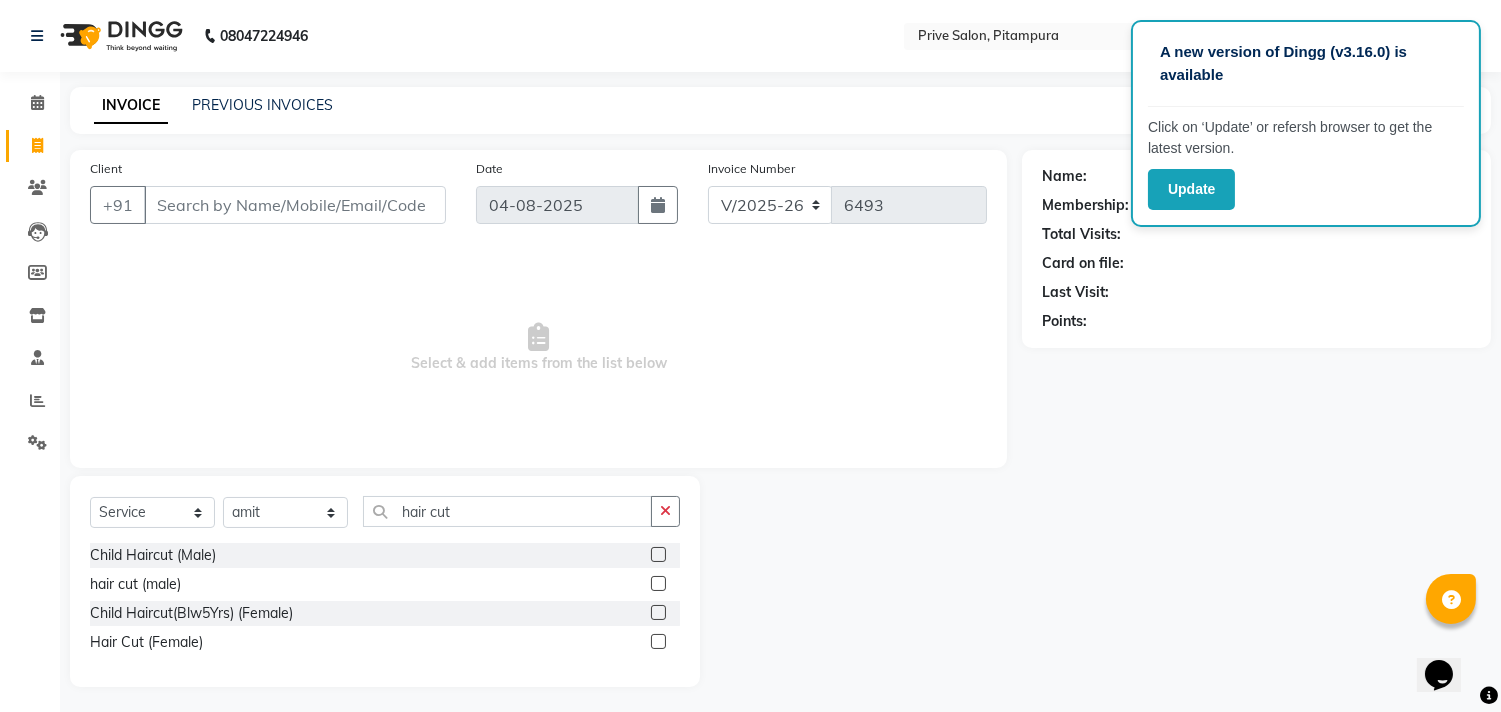 click 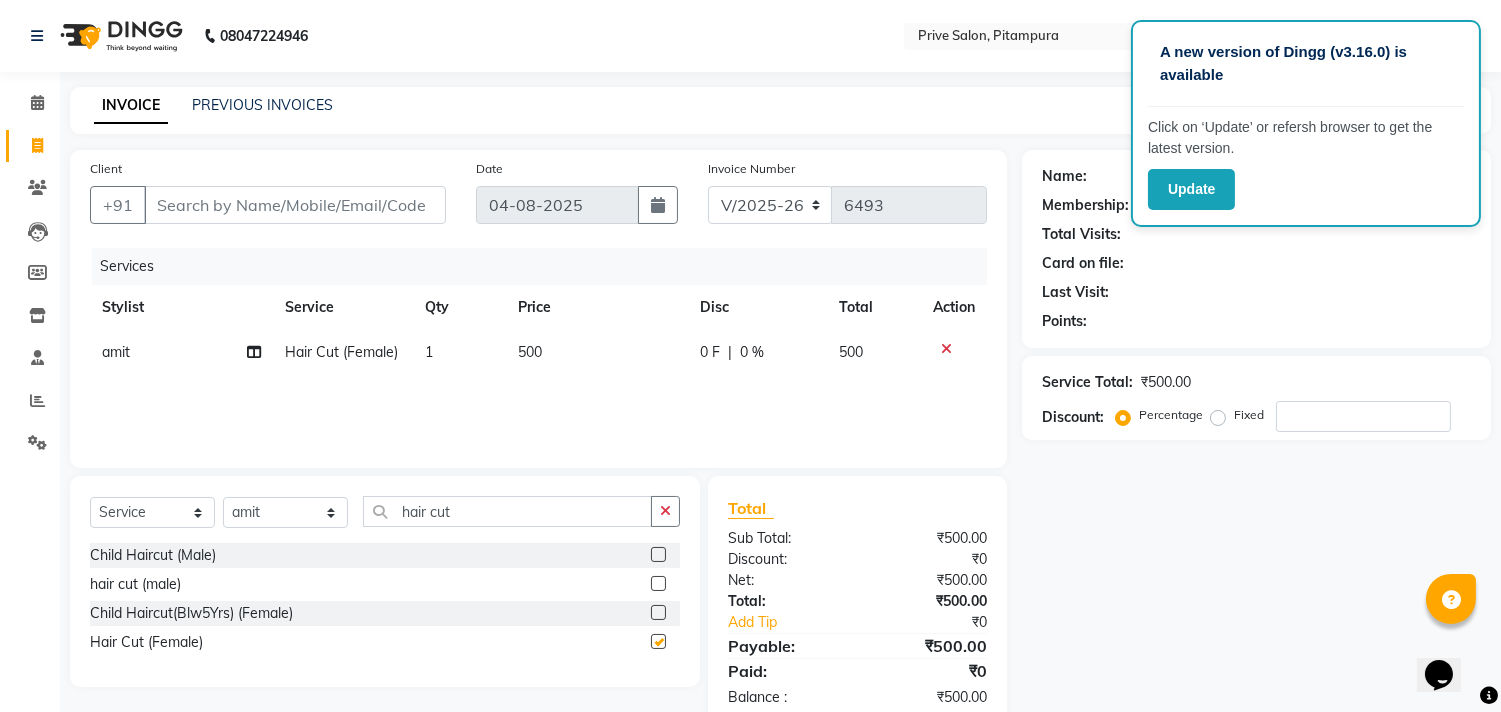 checkbox on "false" 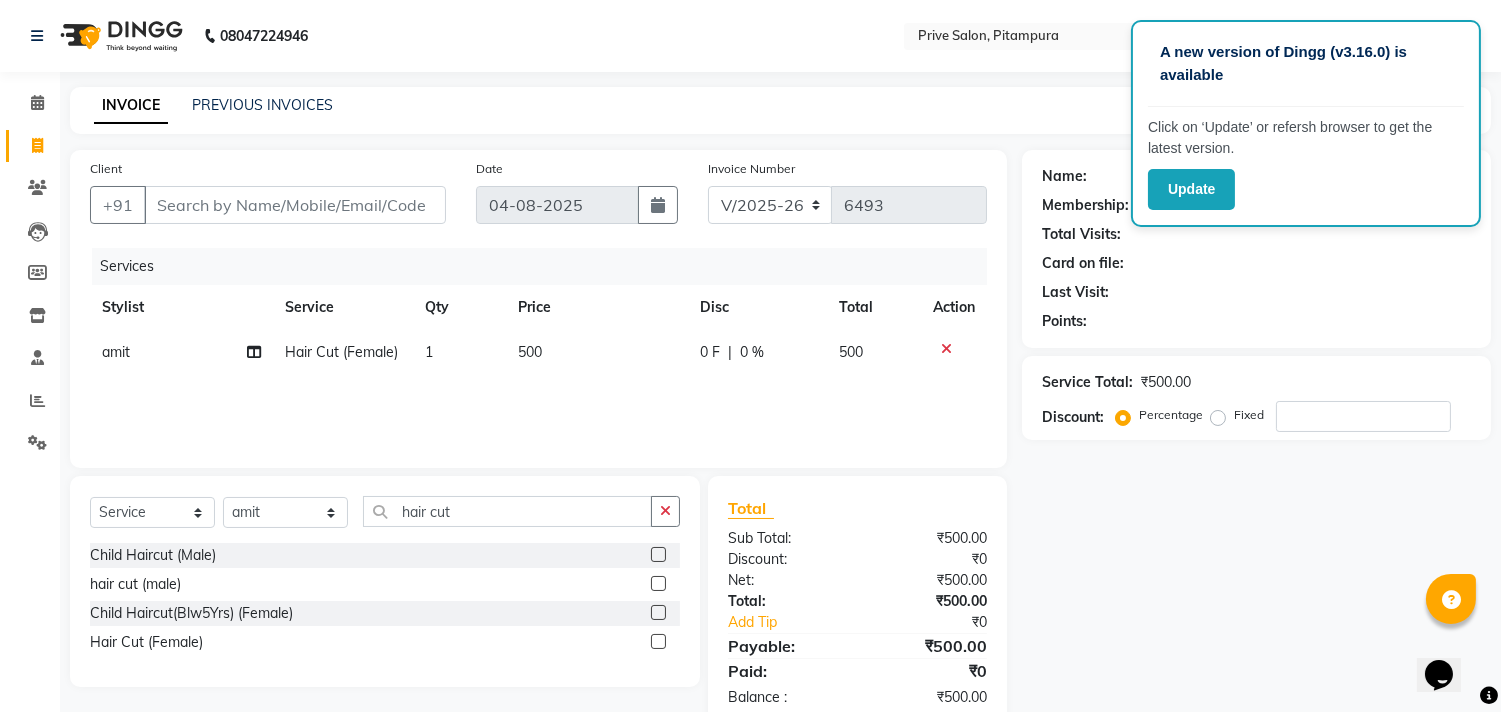 click on "Card on file:" 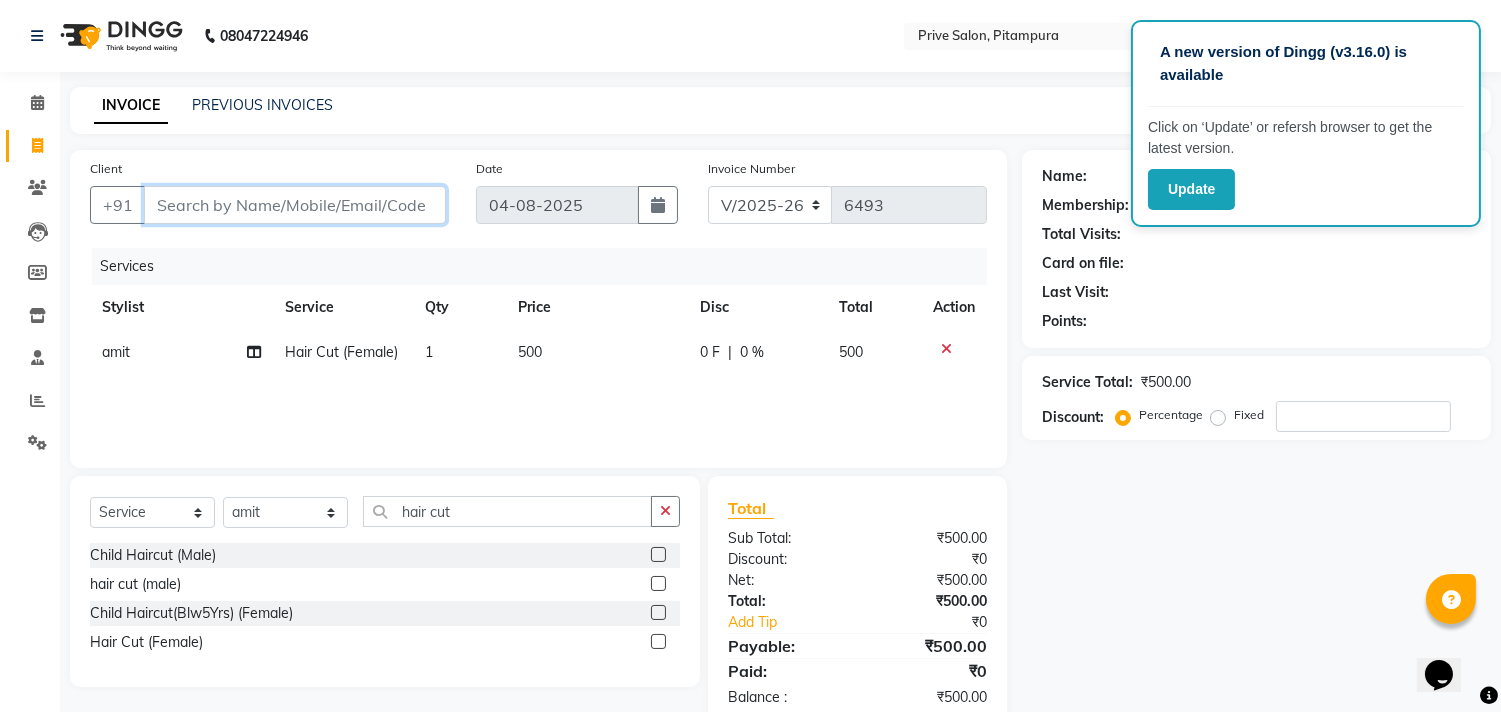click on "Client" at bounding box center [295, 205] 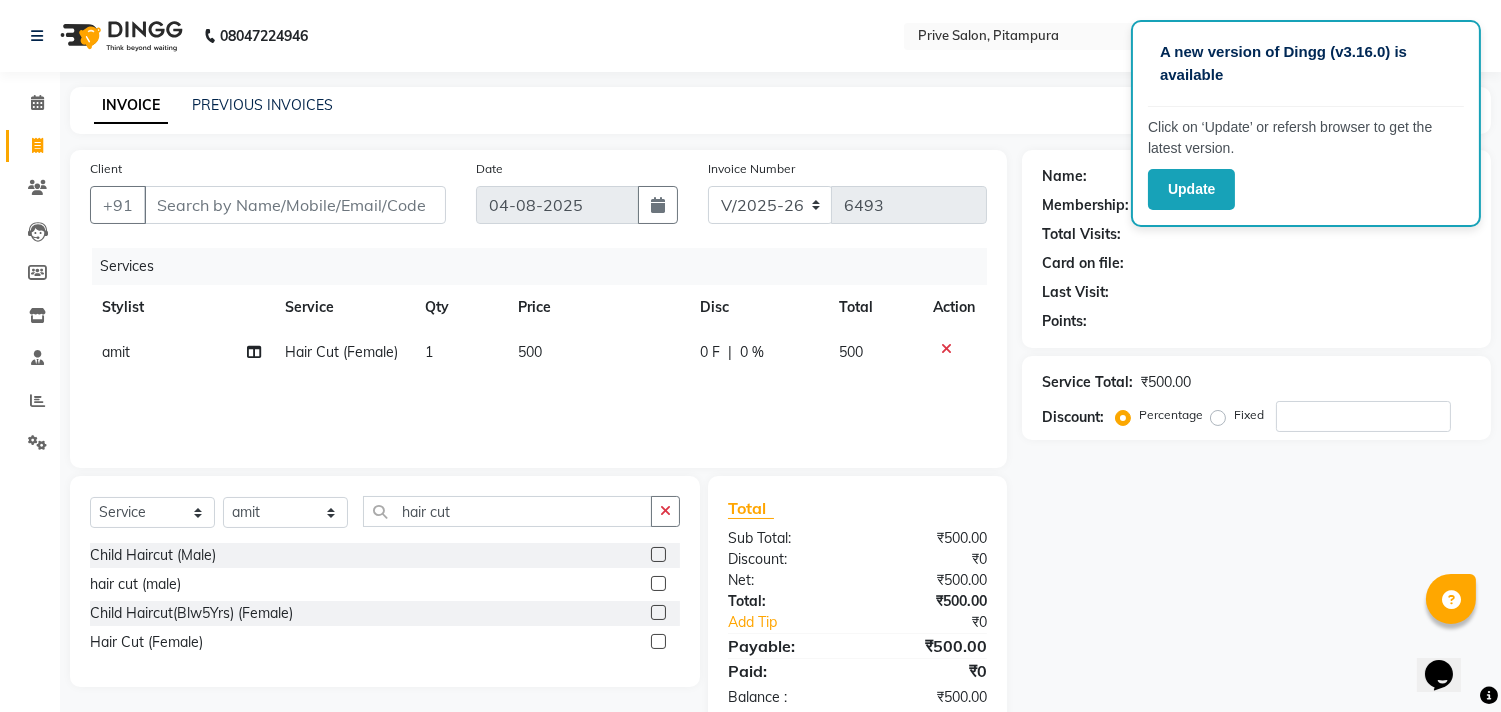 click on "500" 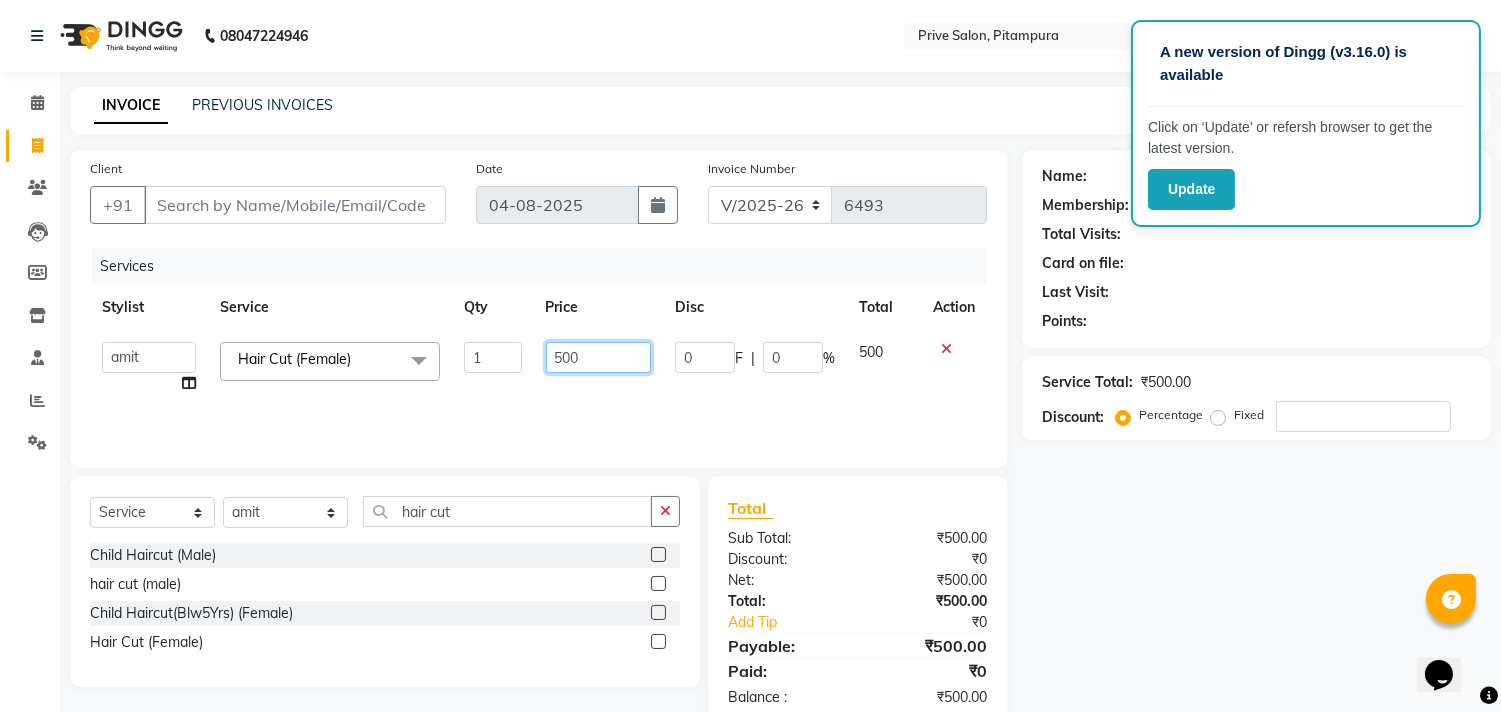 click on "500" 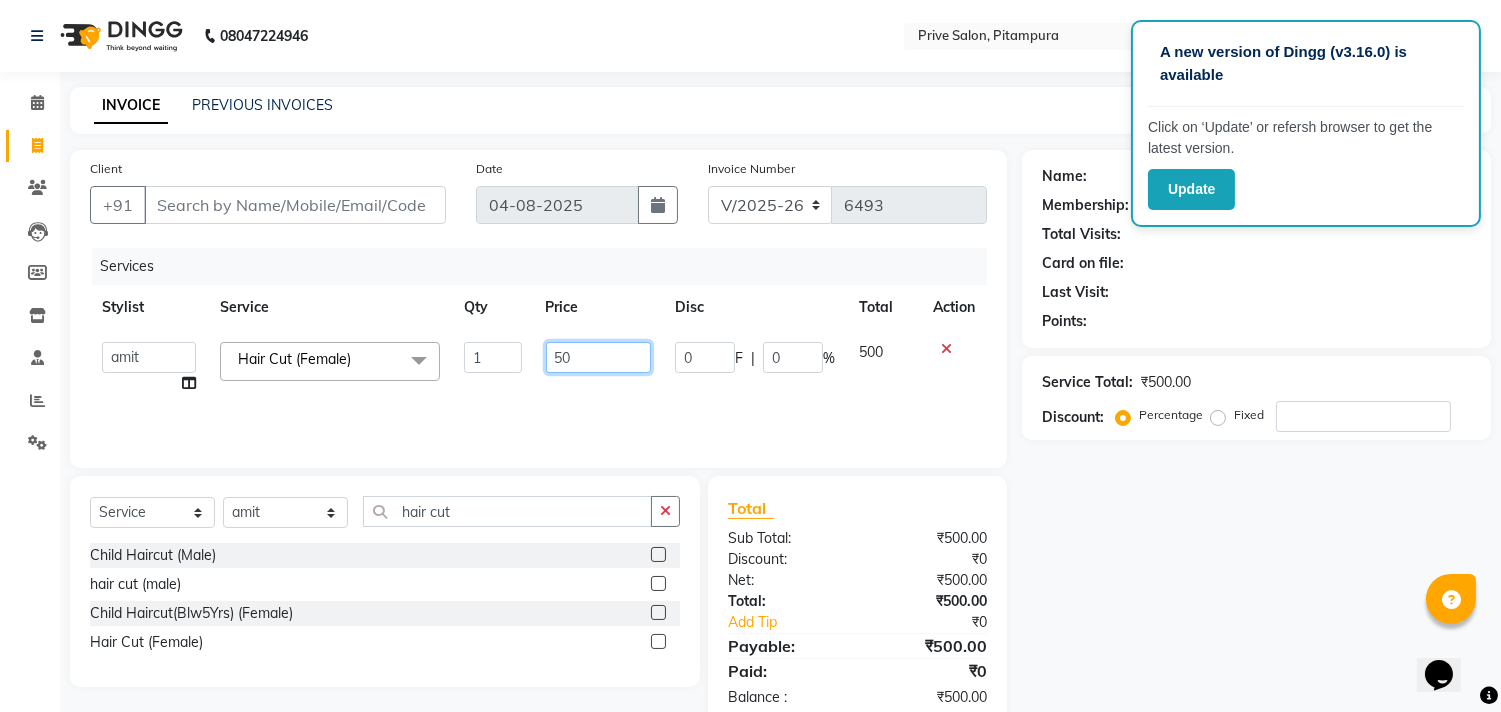 type on "5" 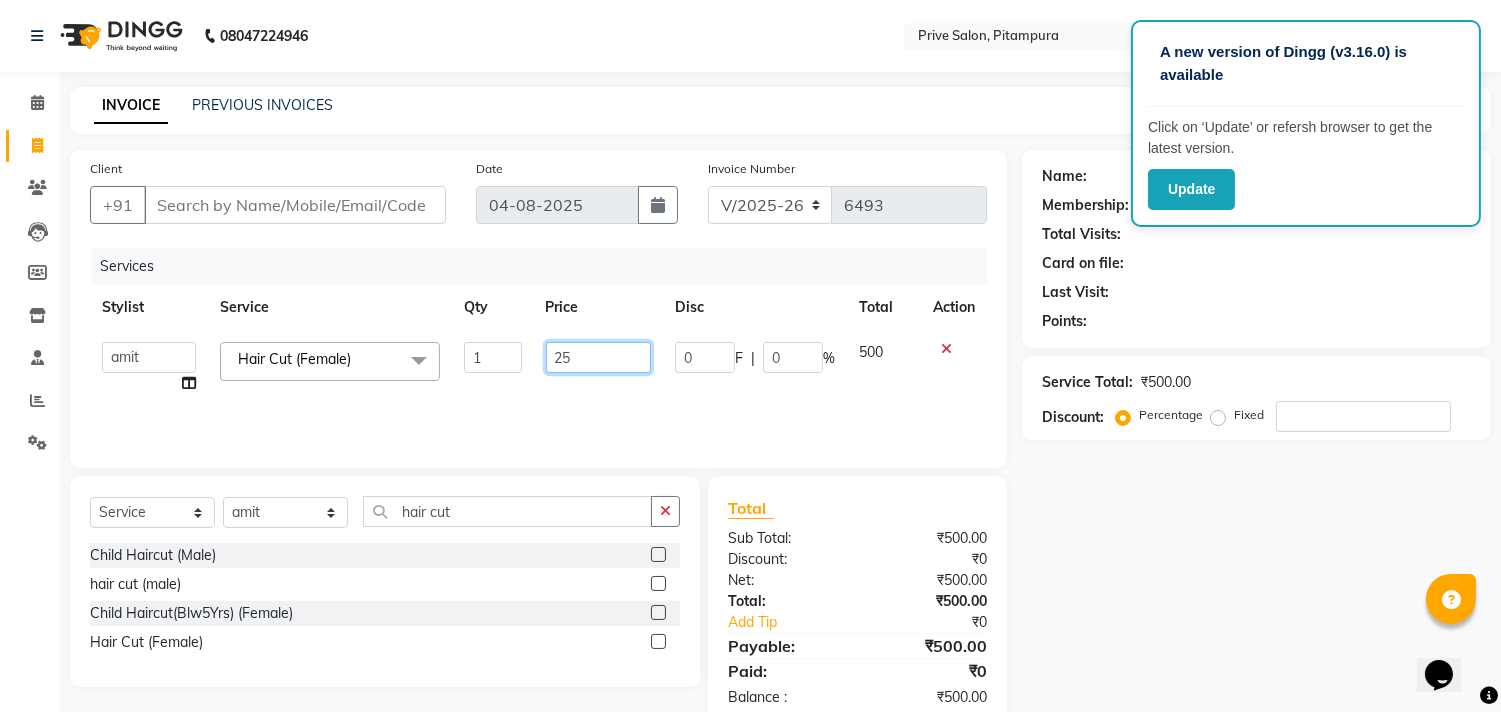 type on "250" 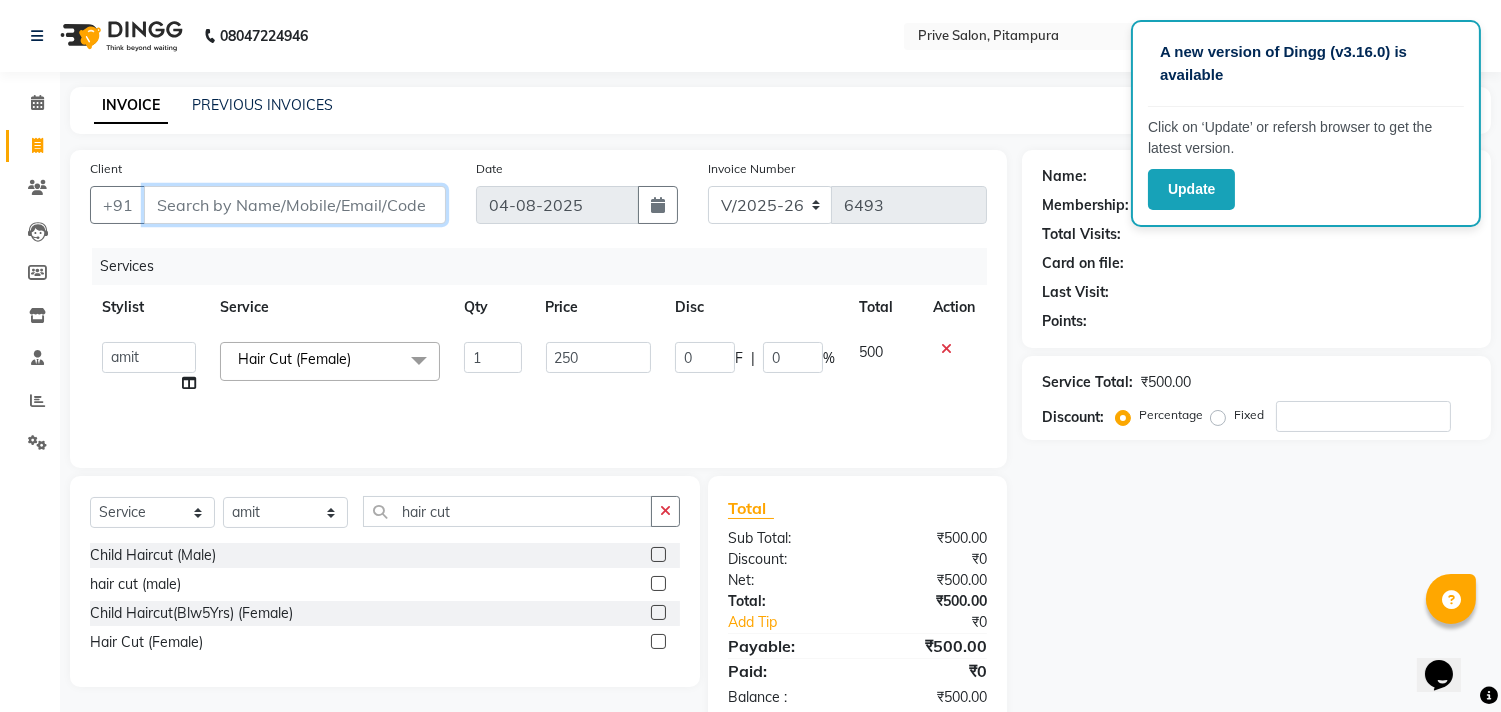 click on "Client" at bounding box center (295, 205) 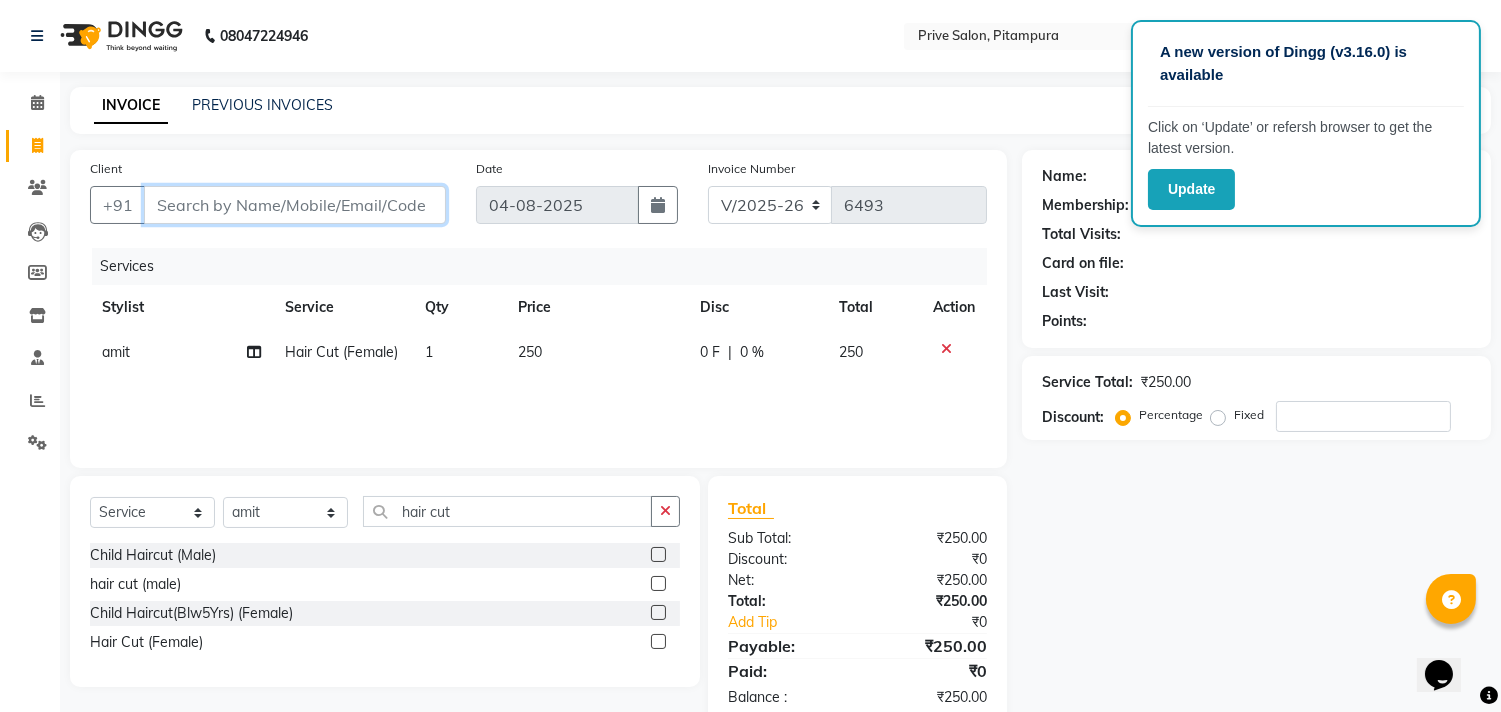 type on "9" 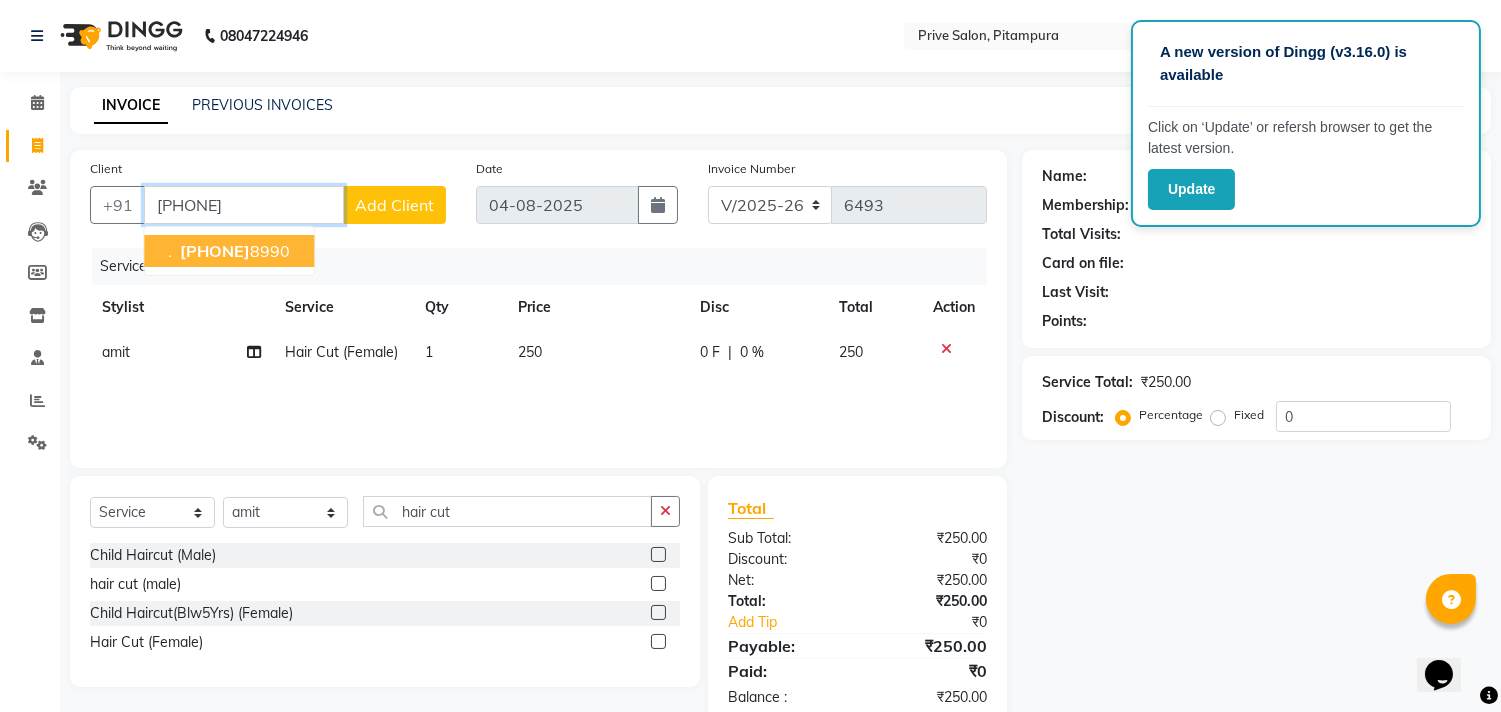 click on ".   921192 8990" at bounding box center (229, 251) 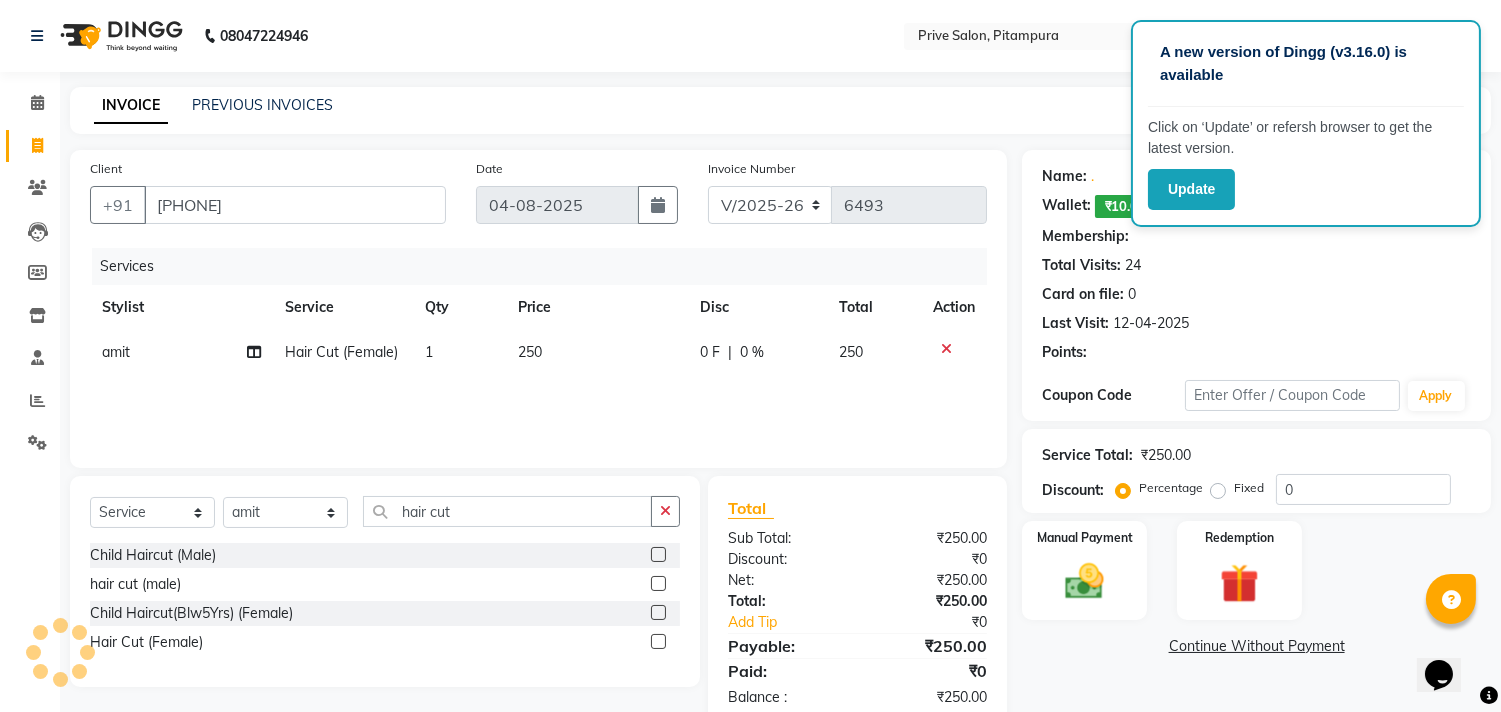 select on "1: Object" 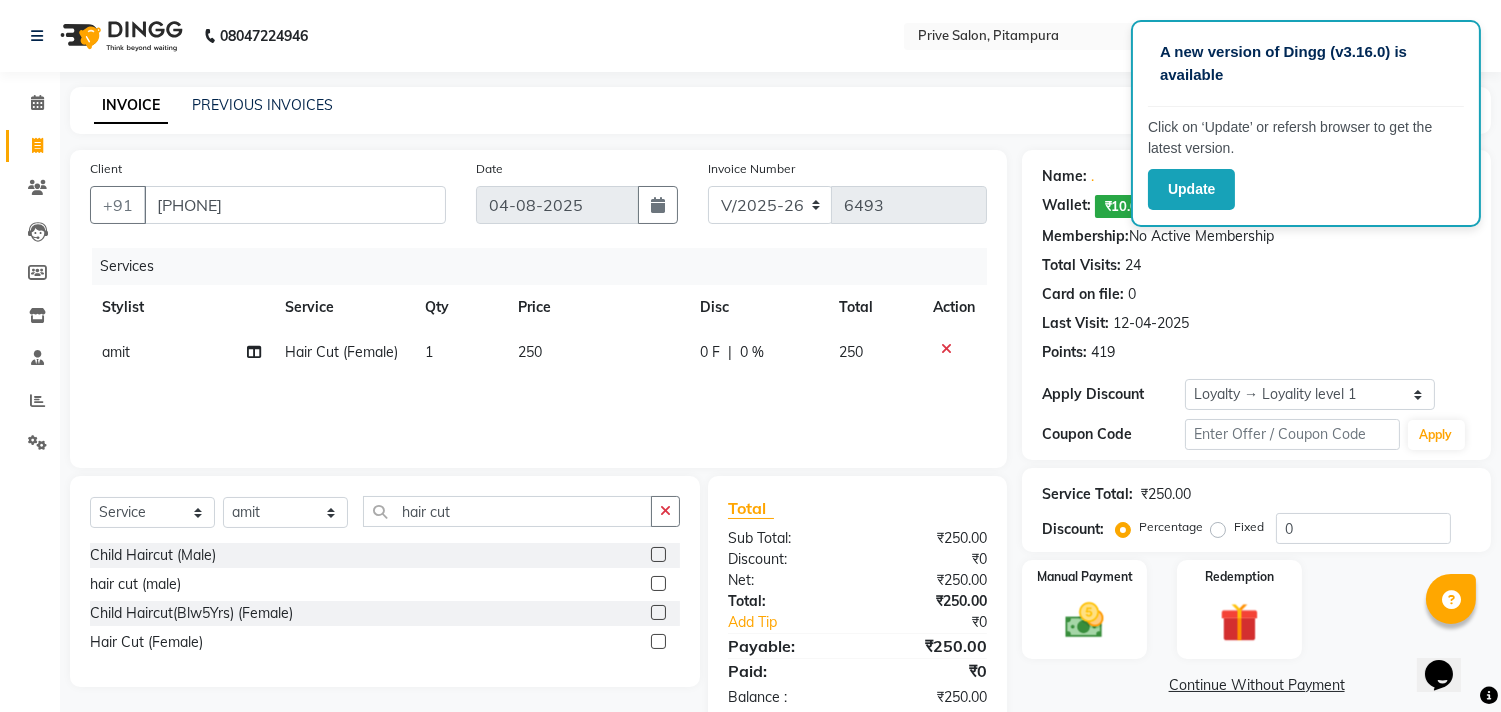 click on "INVOICE PREVIOUS INVOICES Create New   Save" 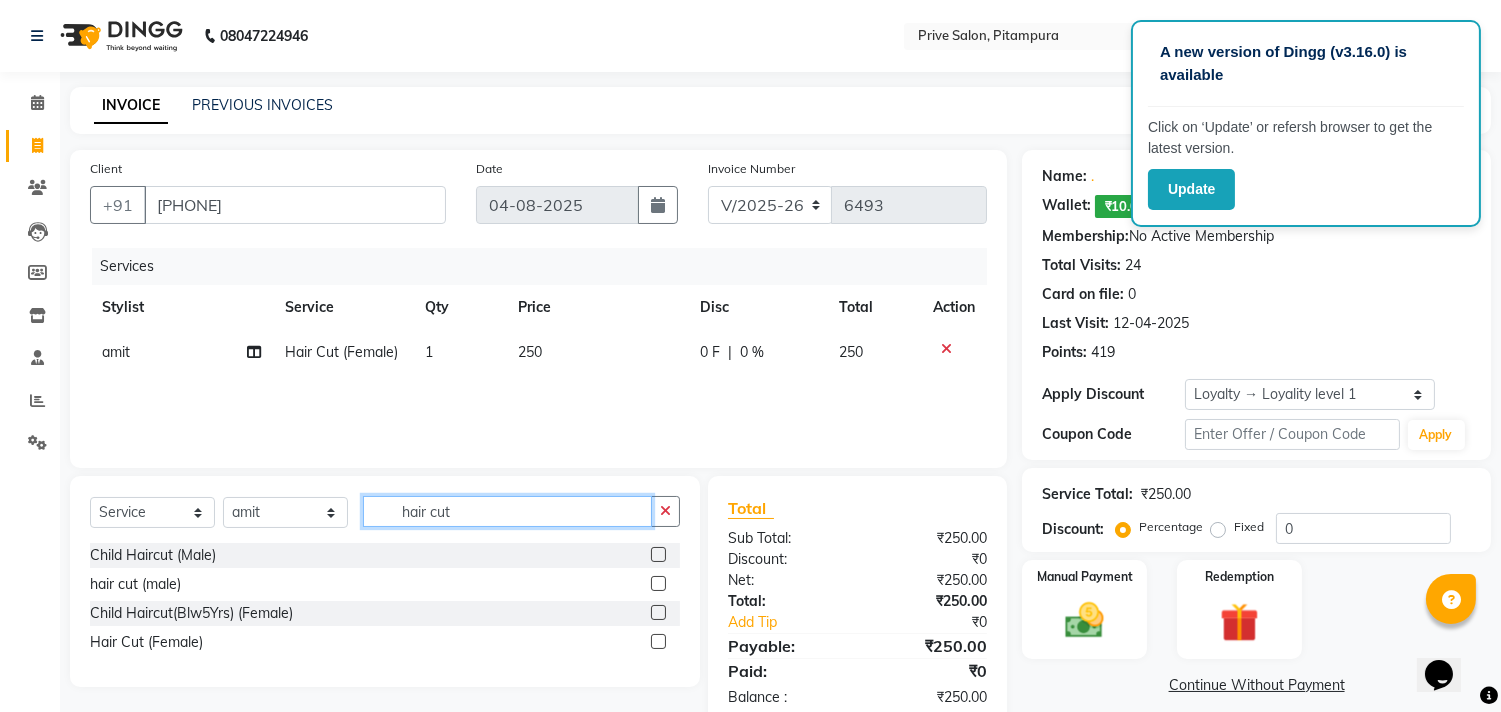 click on "hair cut" 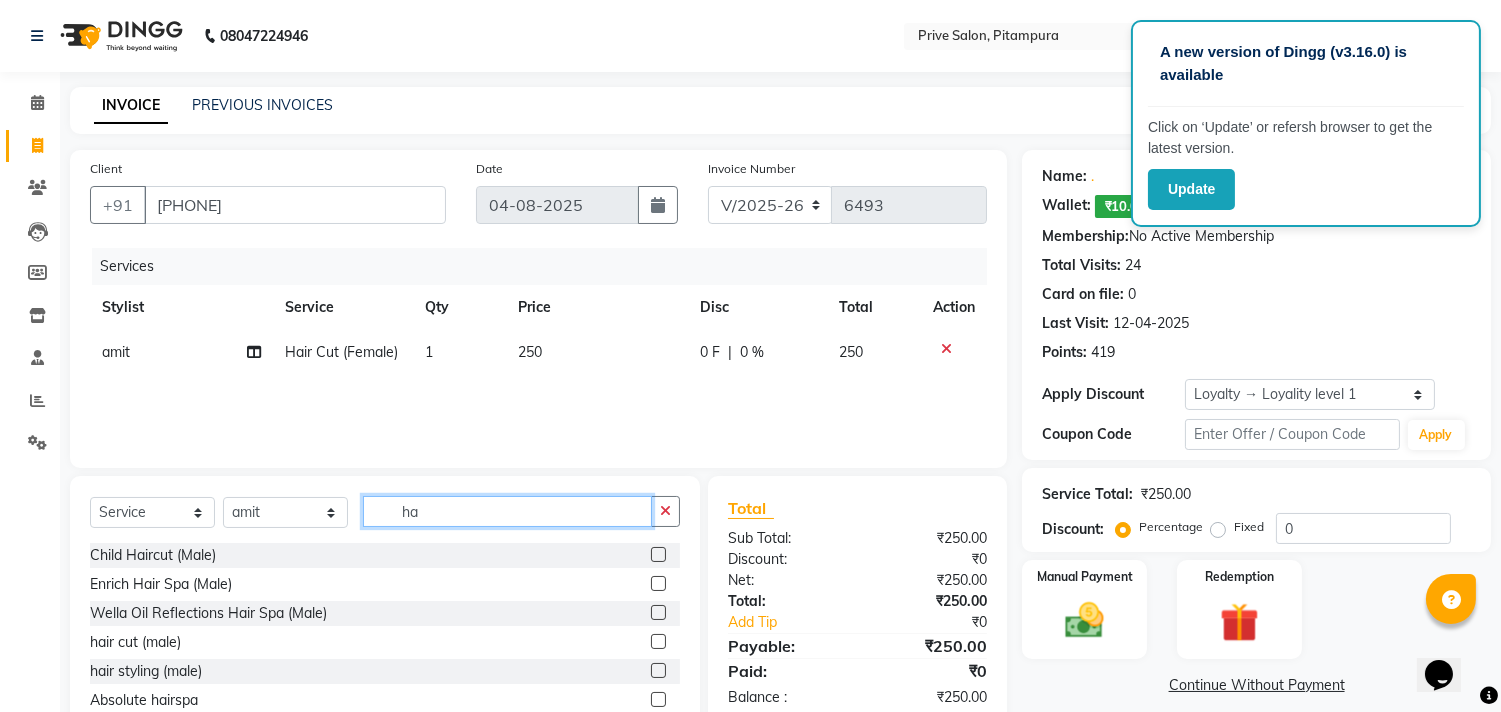 type on "h" 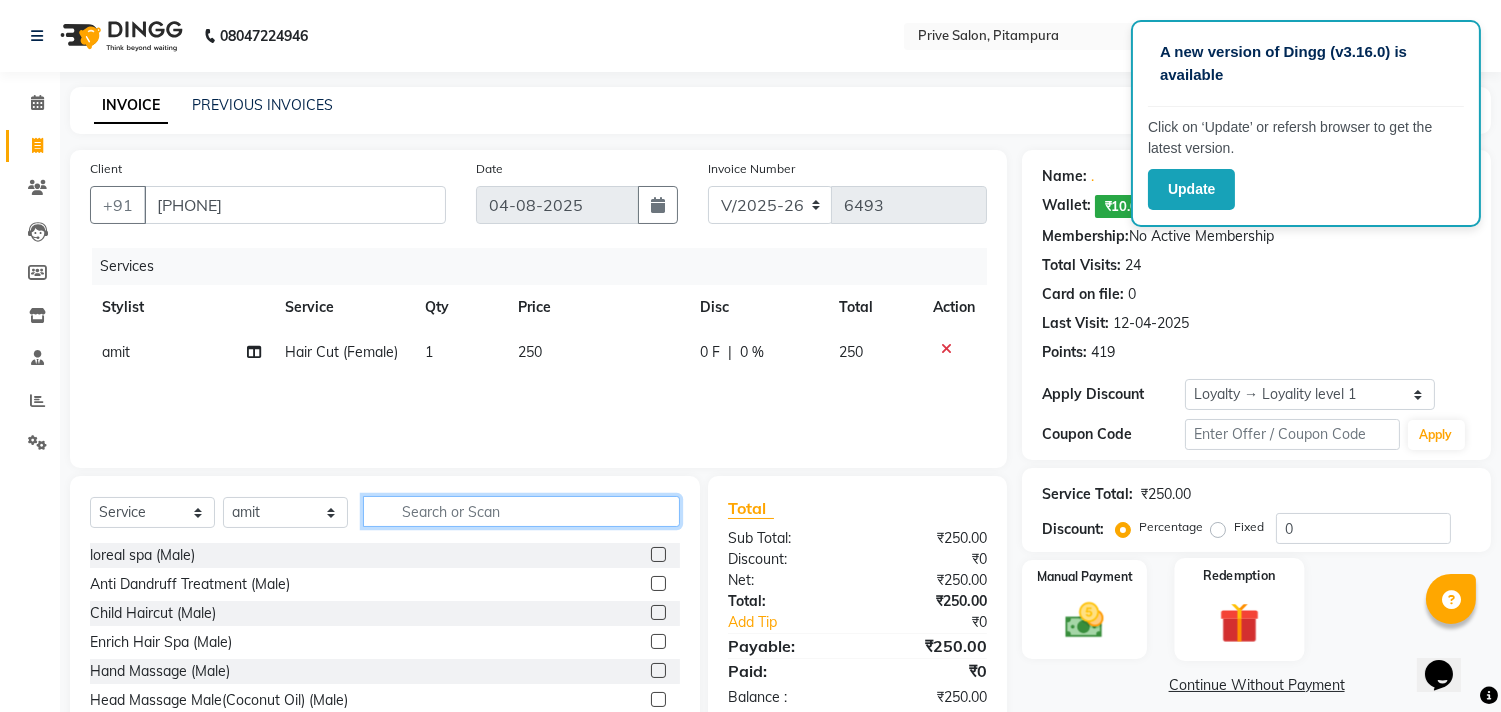 type 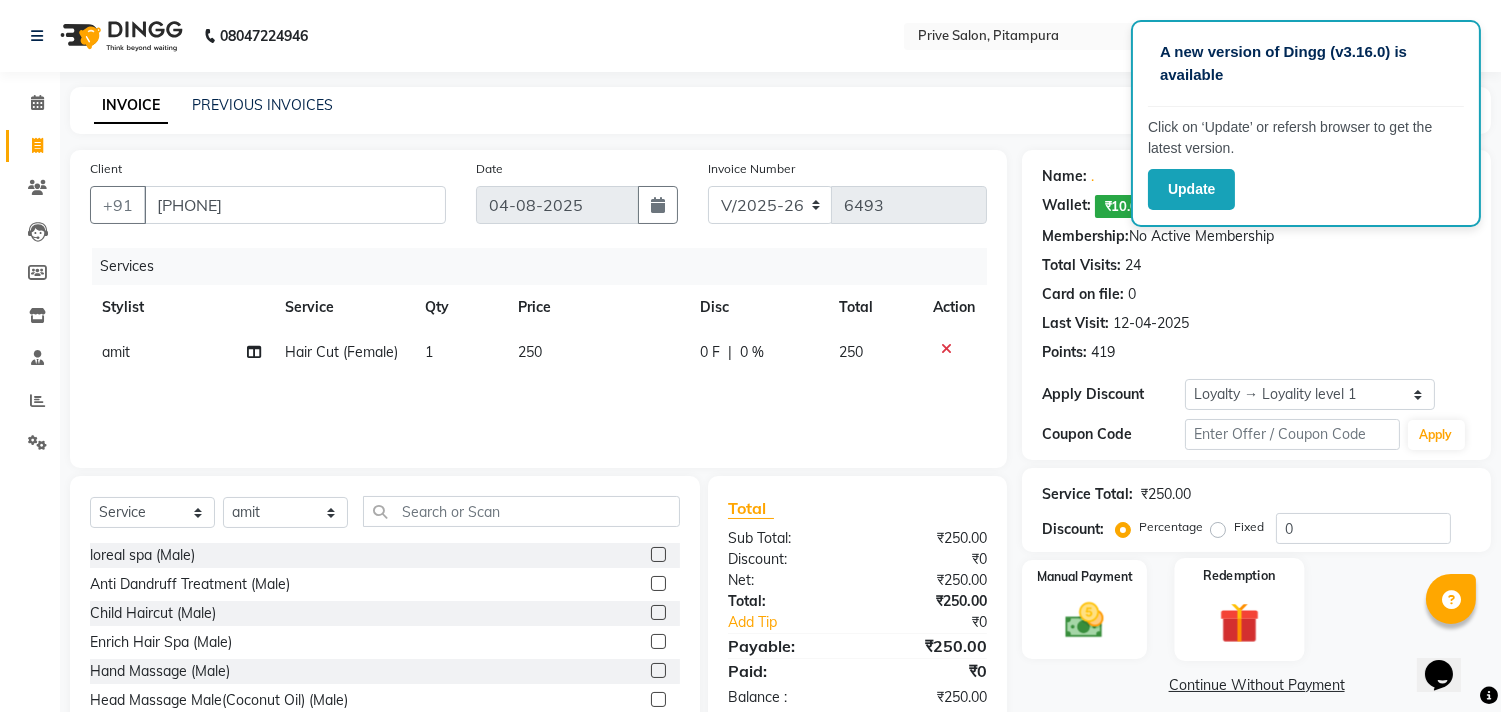 click 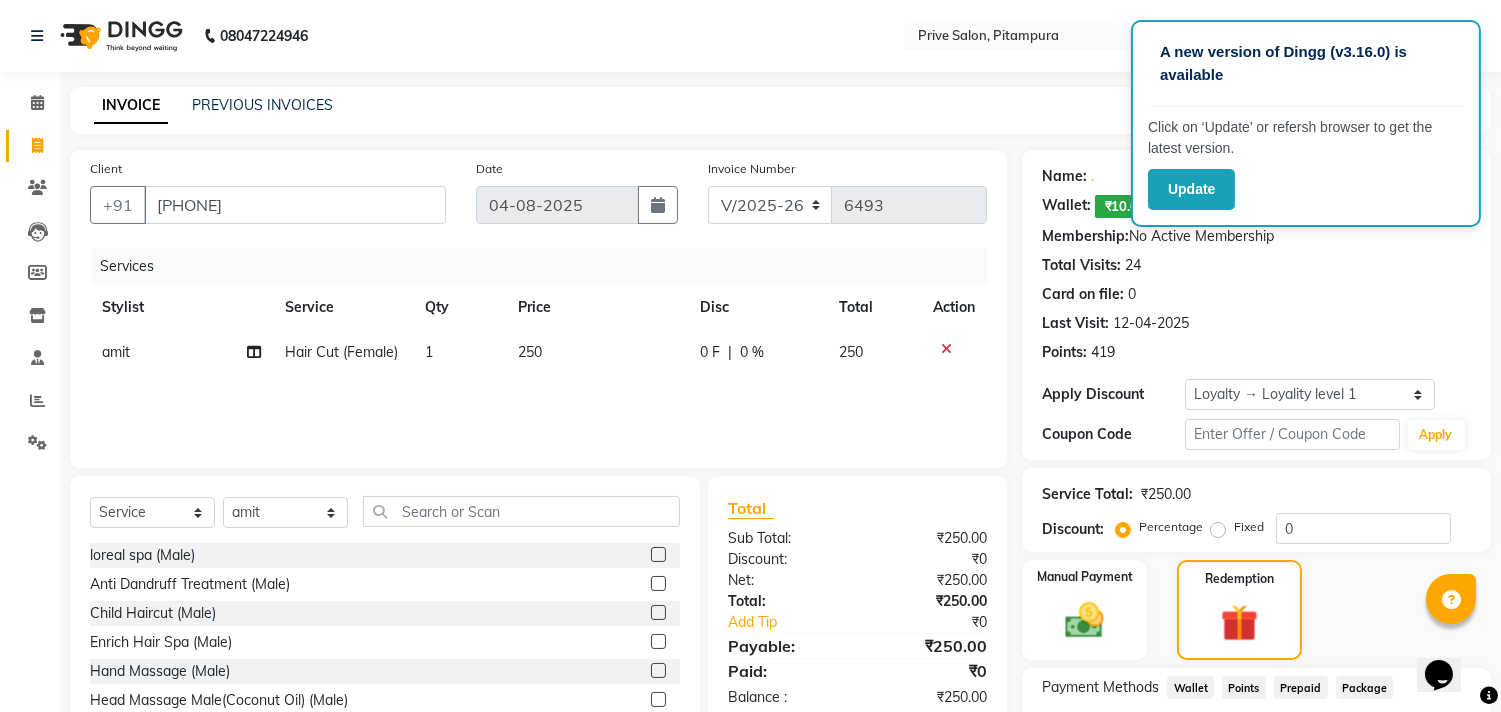 scroll, scrollTop: 142, scrollLeft: 0, axis: vertical 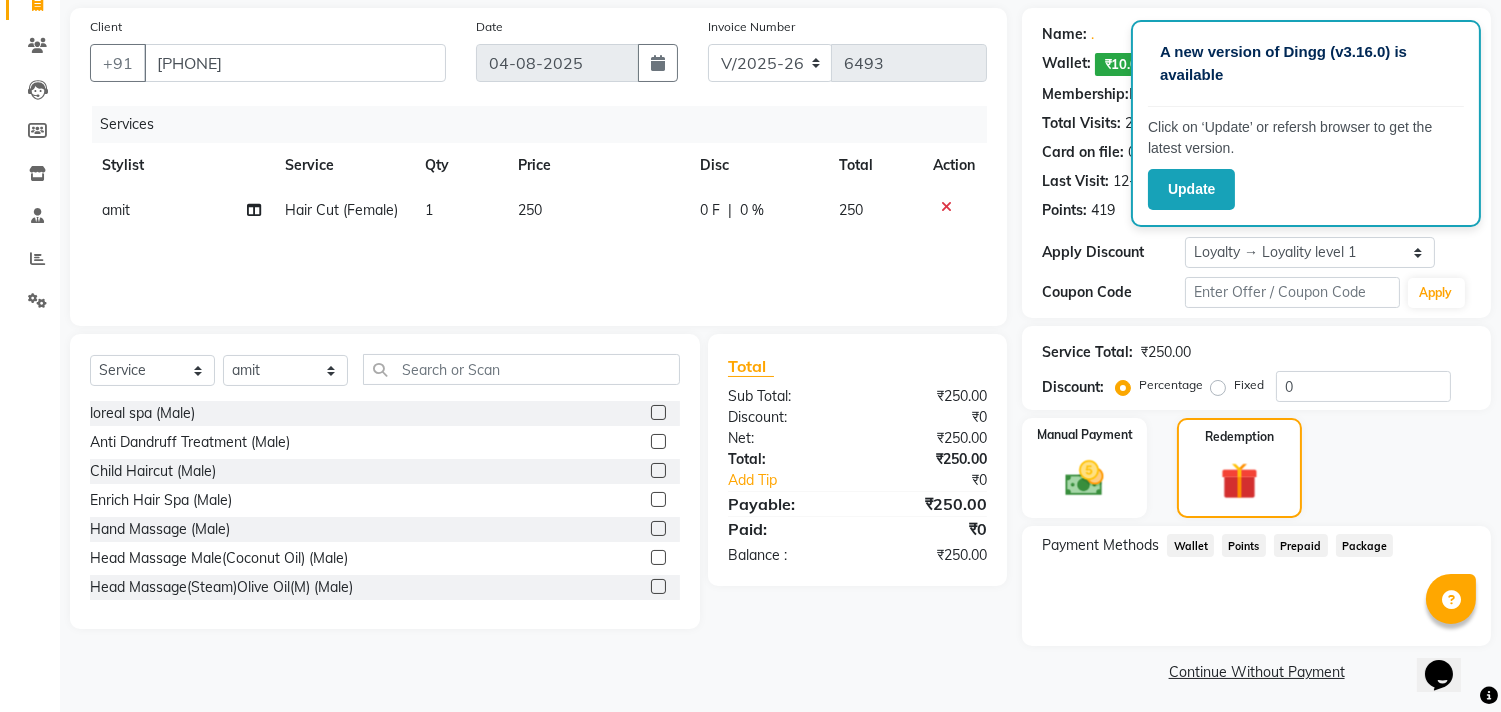 click on "Prepaid" 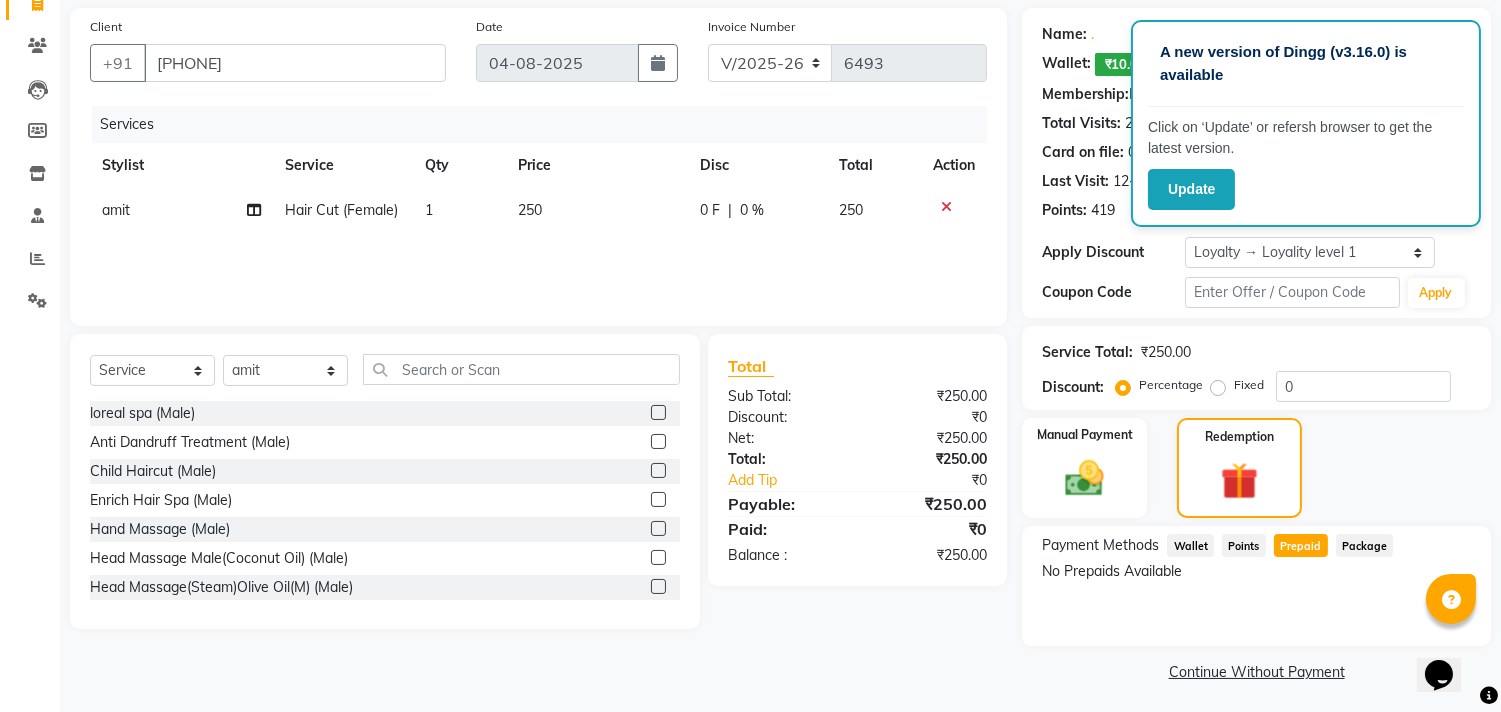 click on "Points" 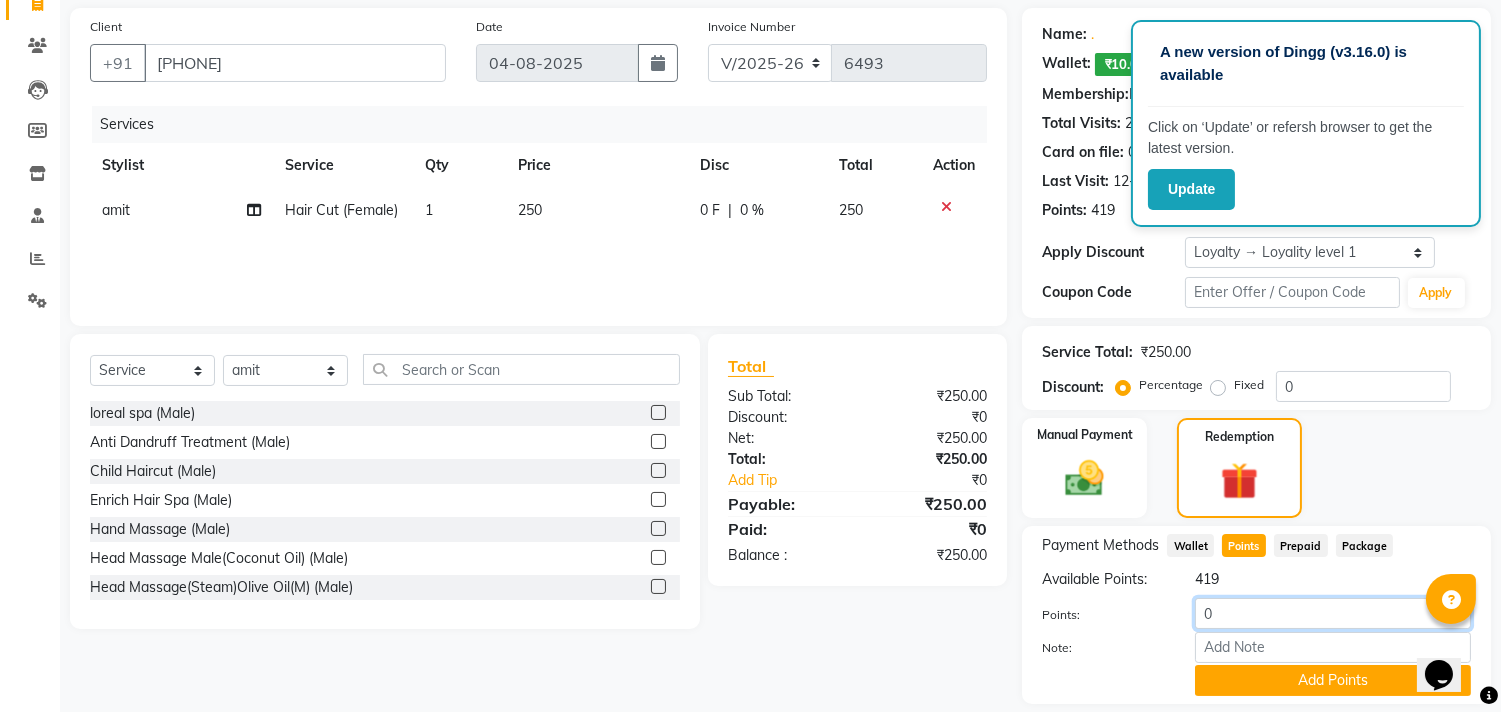 click on "0" 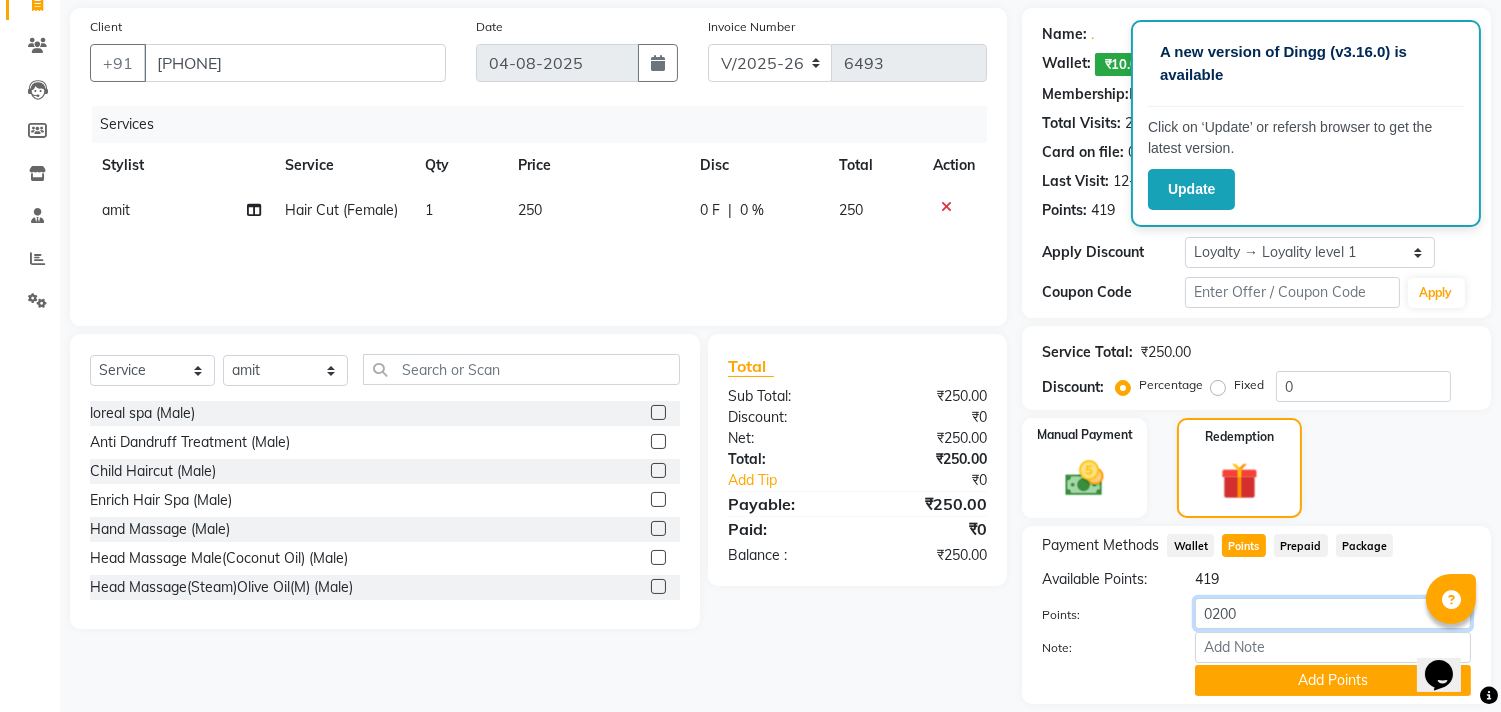 type on "0200" 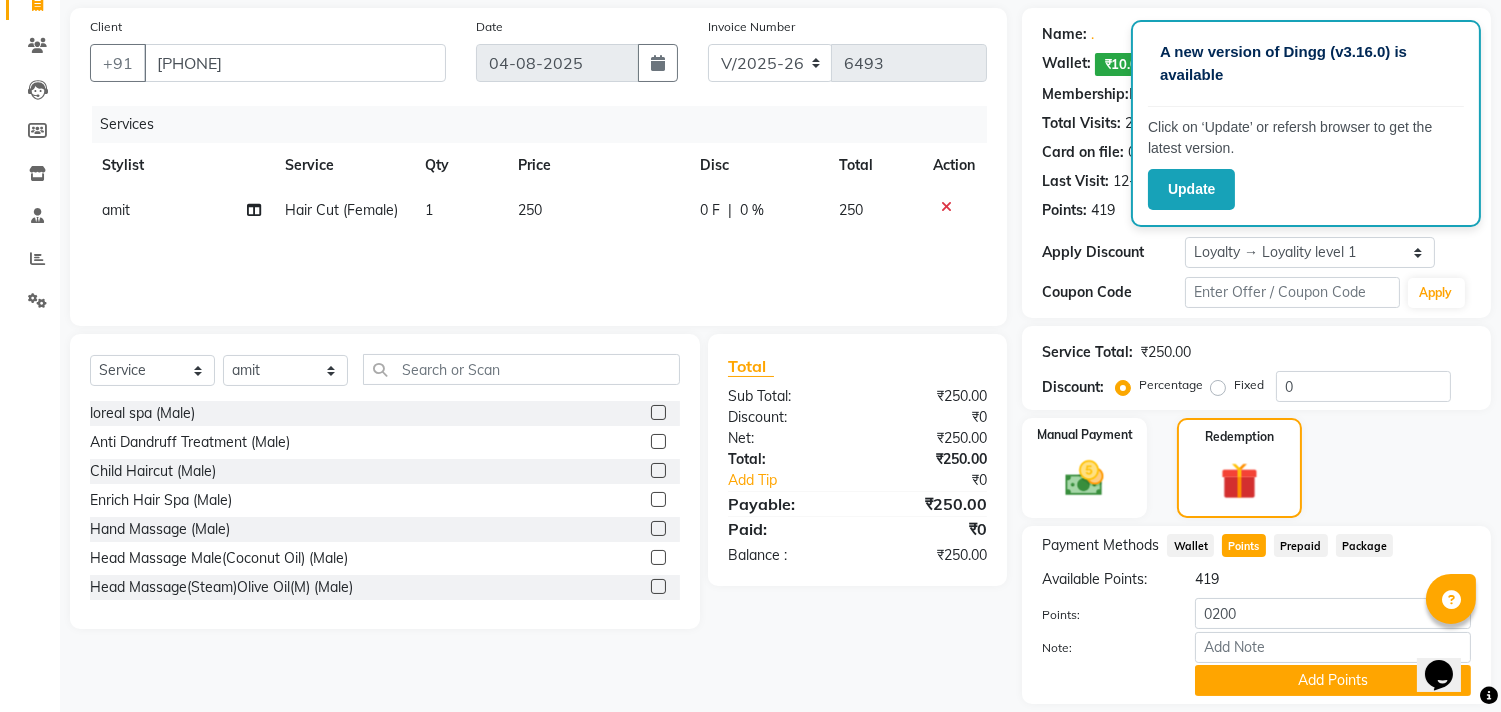 click on "Payment Methods  Wallet   Points   Prepaid   Package  Available Points:  419 Points: 0200 Note: Add Points" 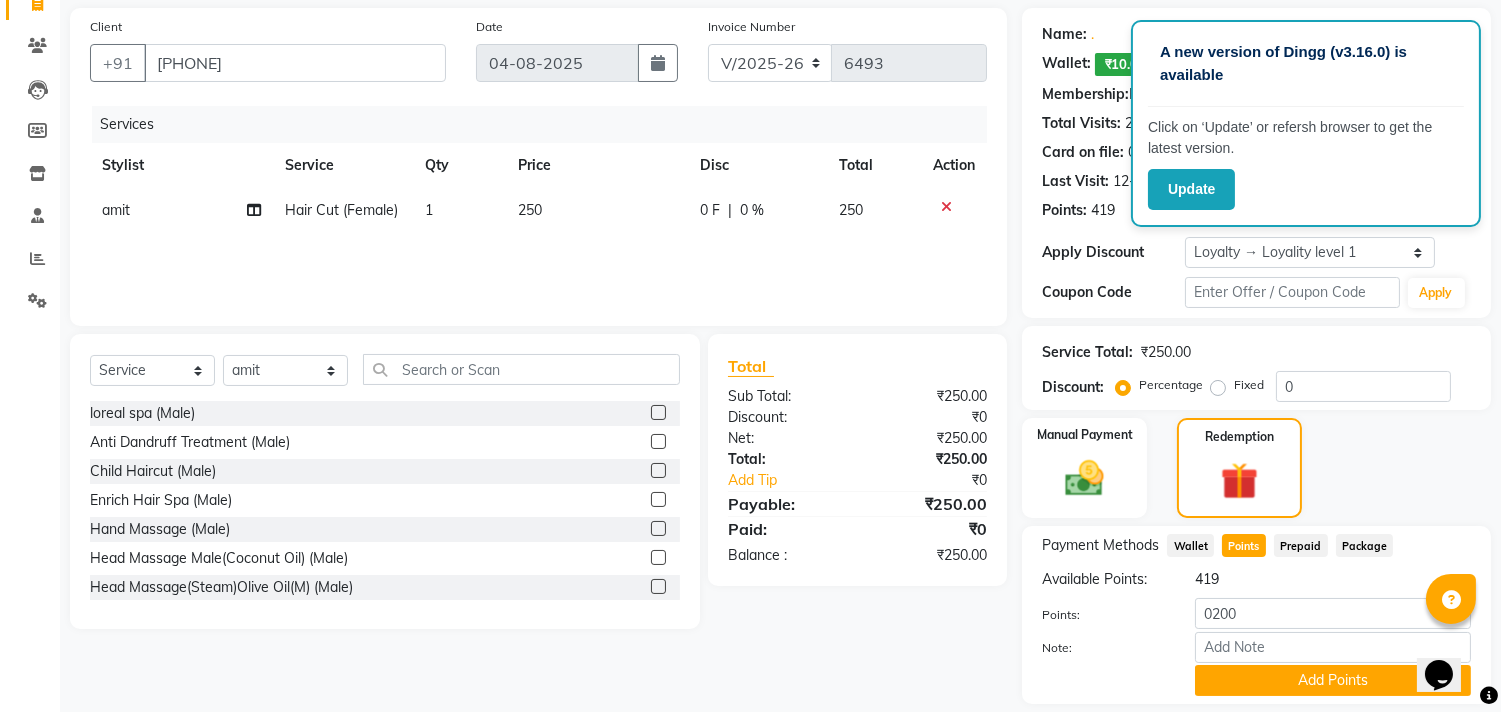 click on "Payment Methods  Wallet   Points   Prepaid   Package  Available Points:  419 Points: 0200 Note: Add Points" 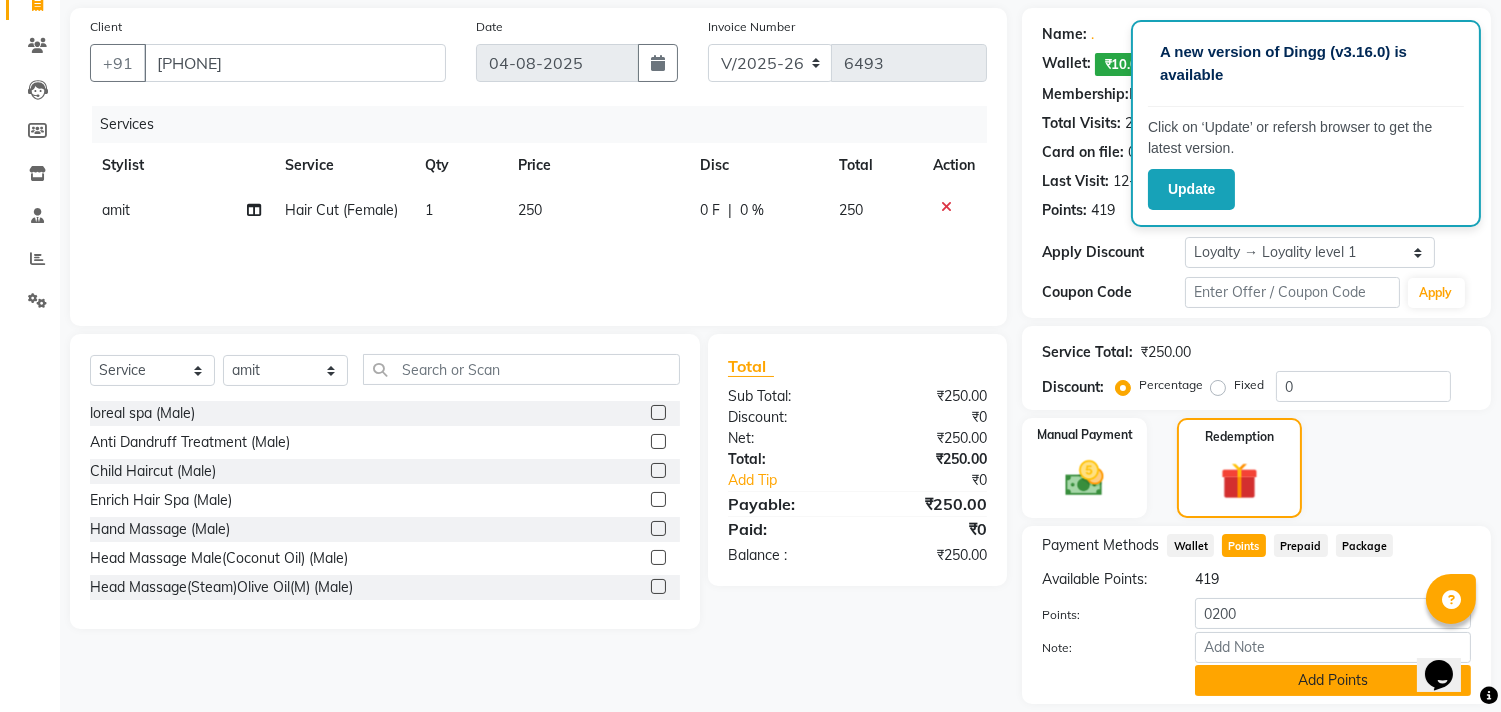 click on "Add Points" 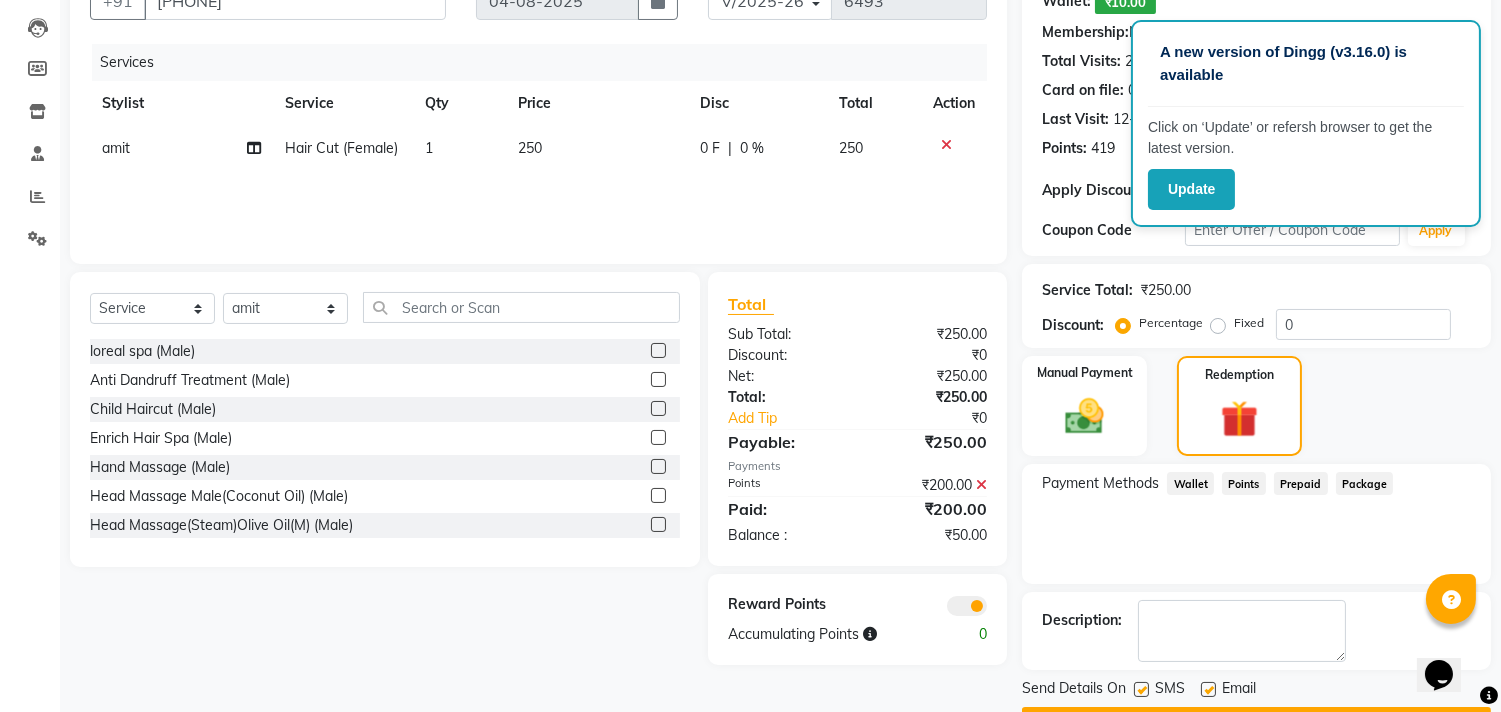 scroll, scrollTop: 221, scrollLeft: 0, axis: vertical 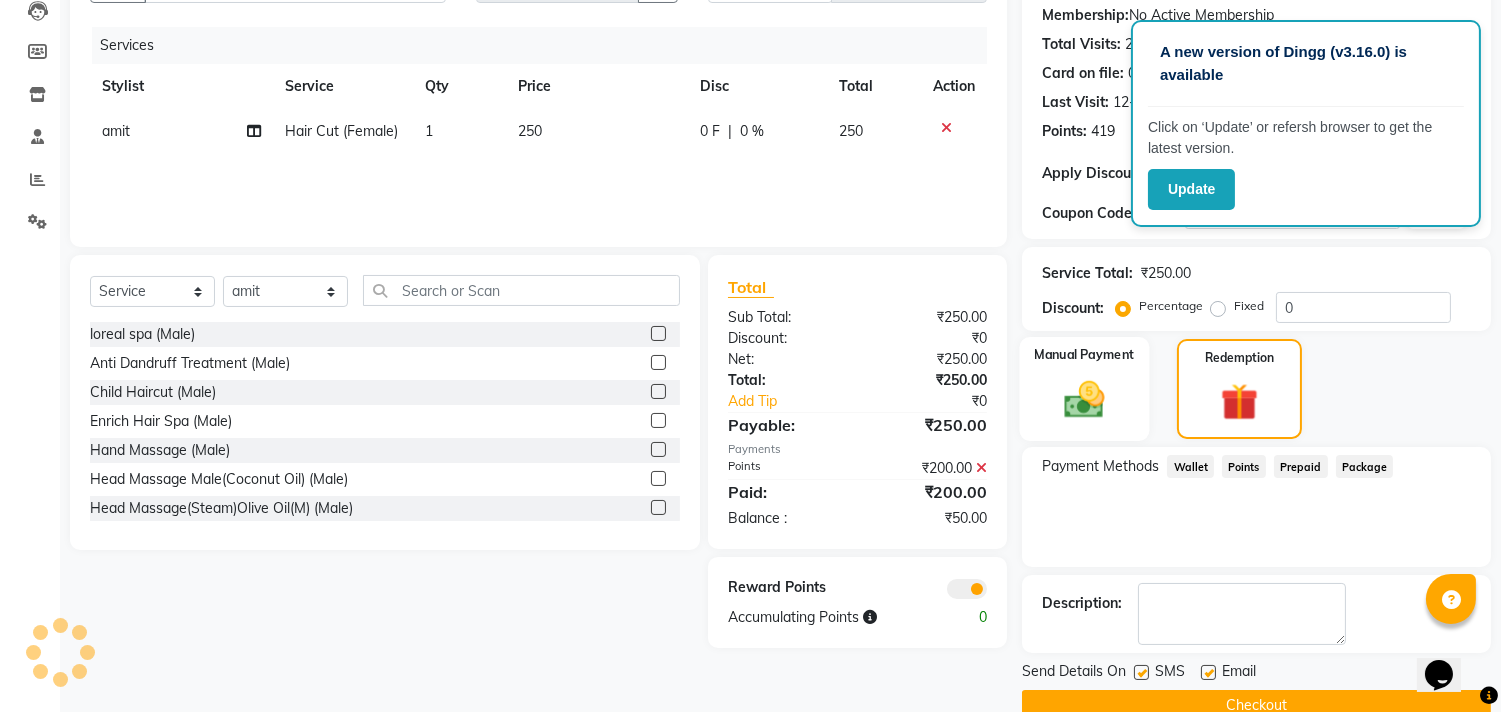 click 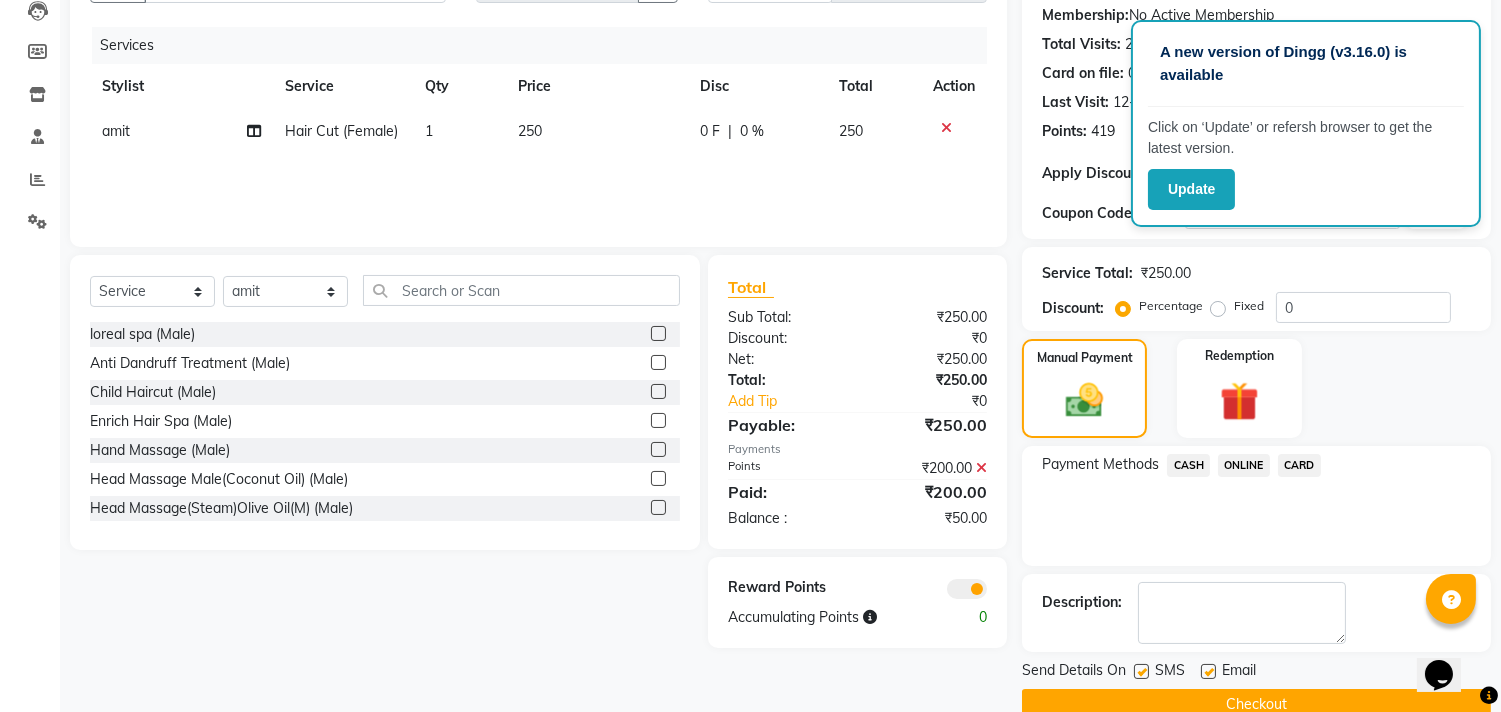 click on "CASH" 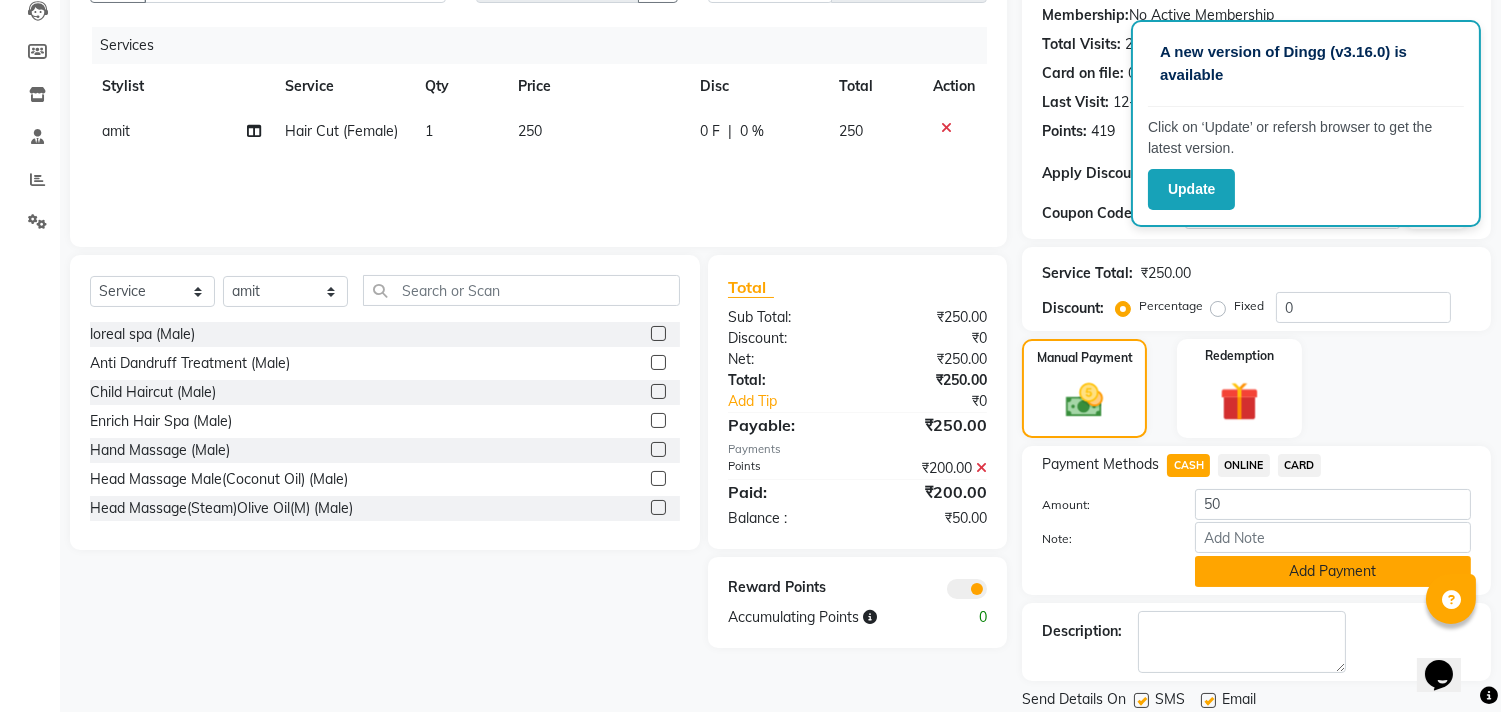click on "Add Payment" 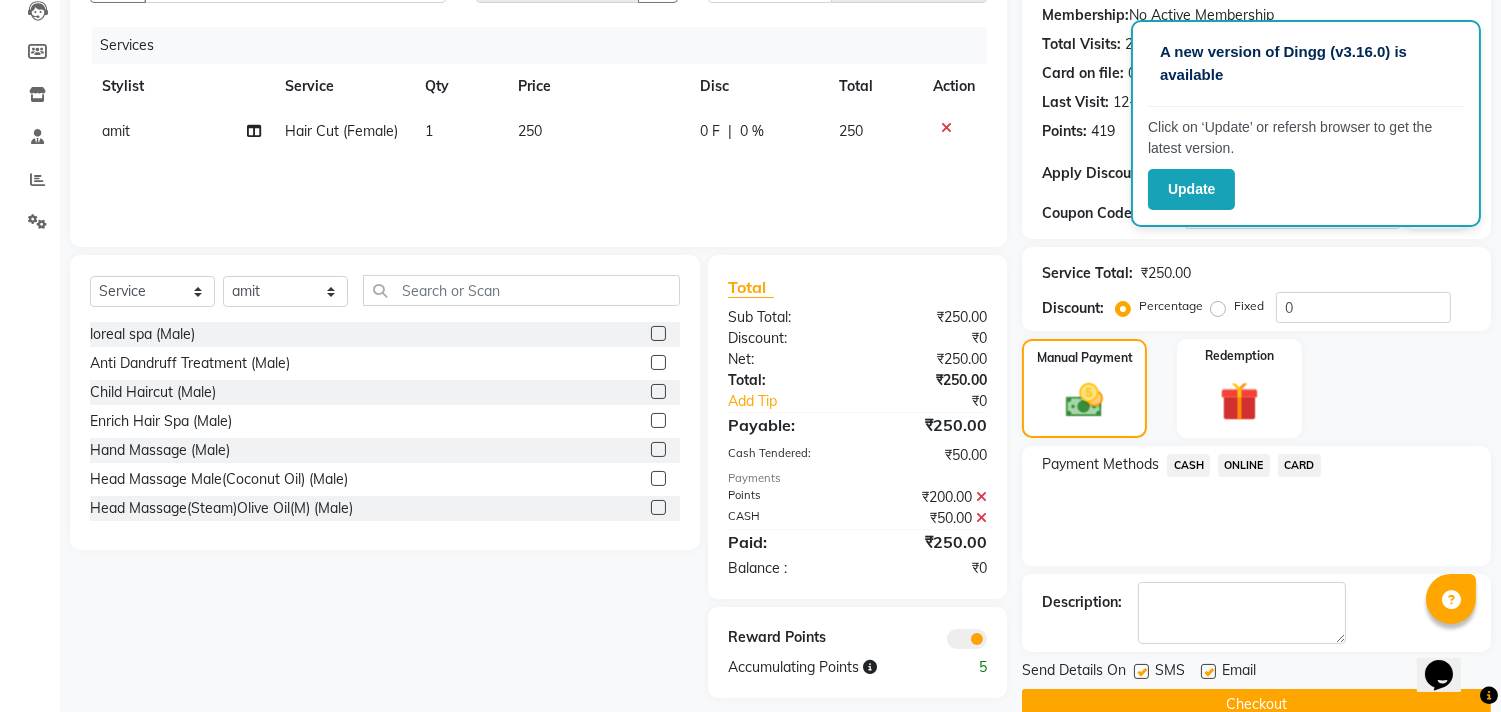 scroll, scrollTop: 254, scrollLeft: 0, axis: vertical 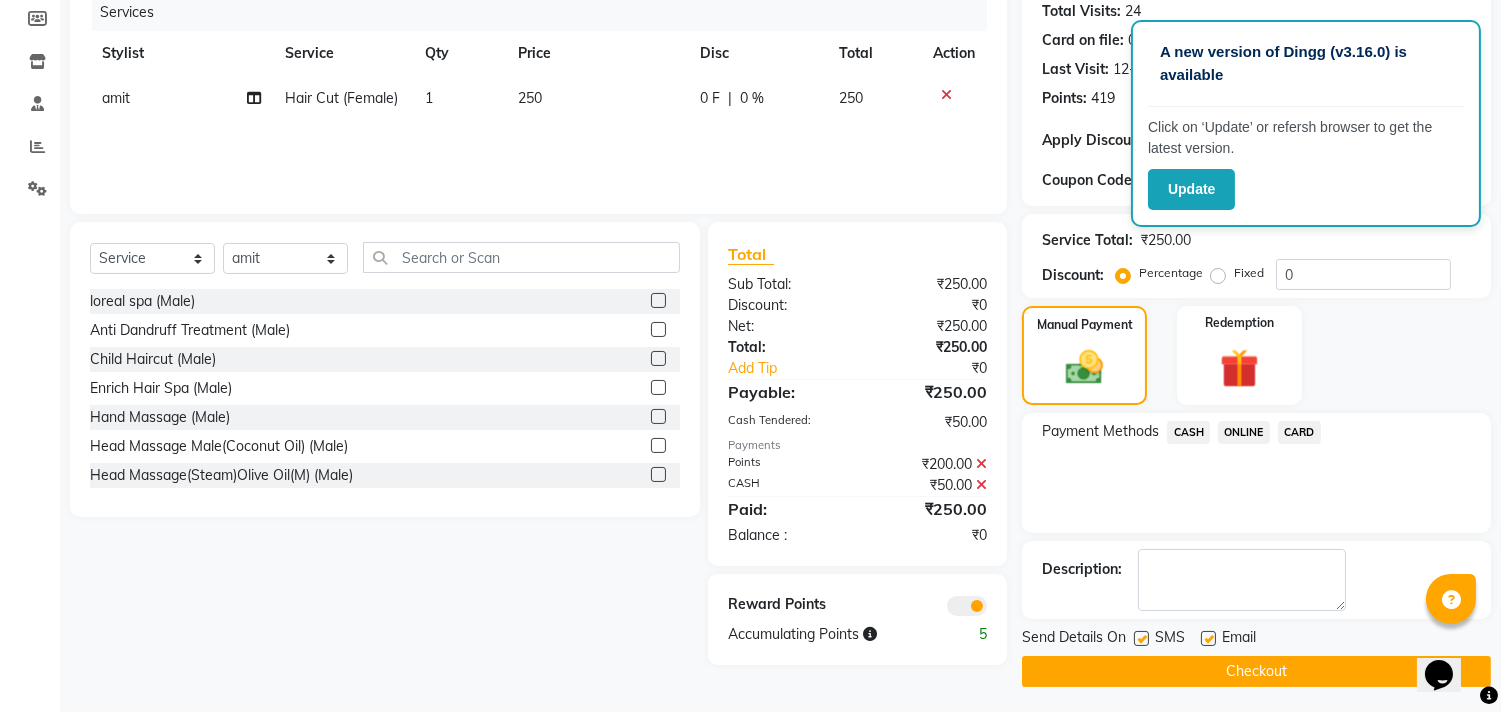 drag, startPoint x: 1516, startPoint y: 683, endPoint x: 32, endPoint y: 32, distance: 1620.5114 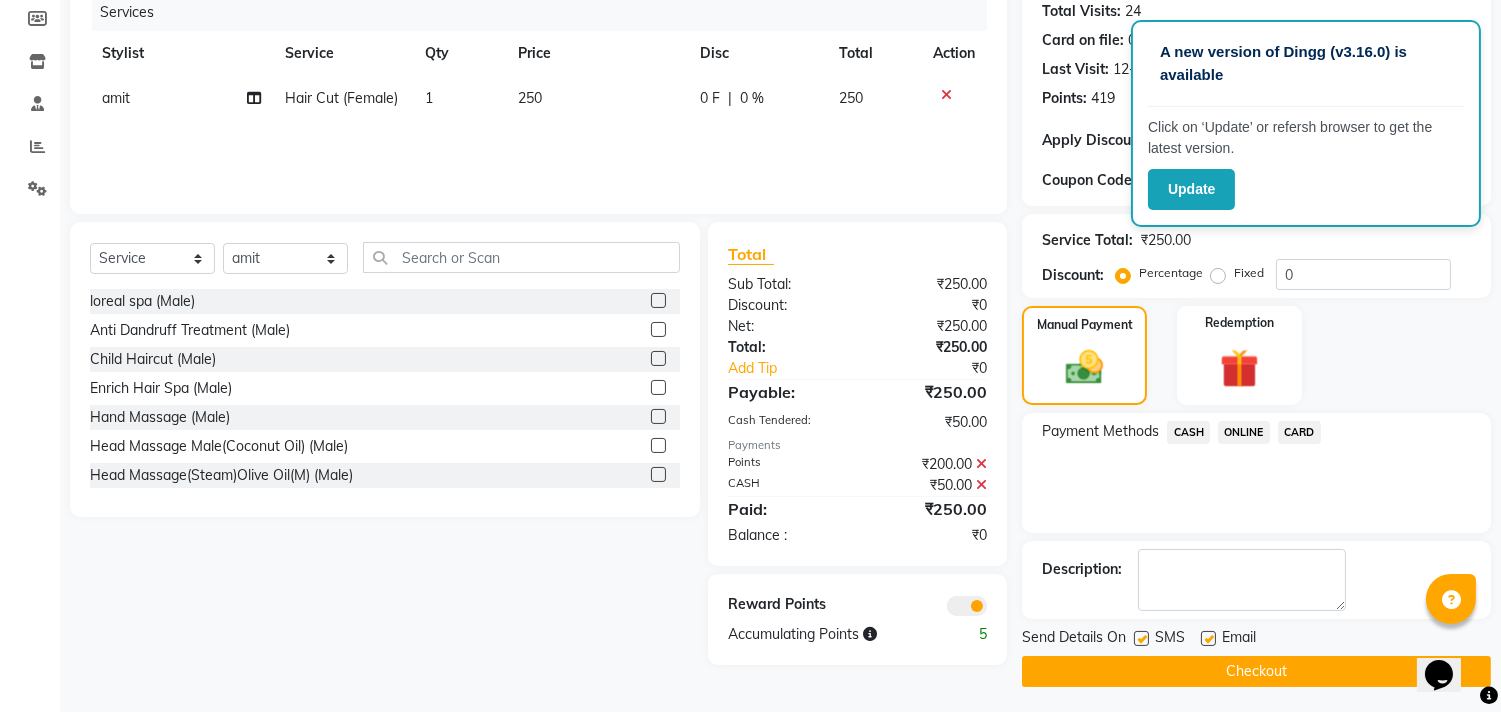 click 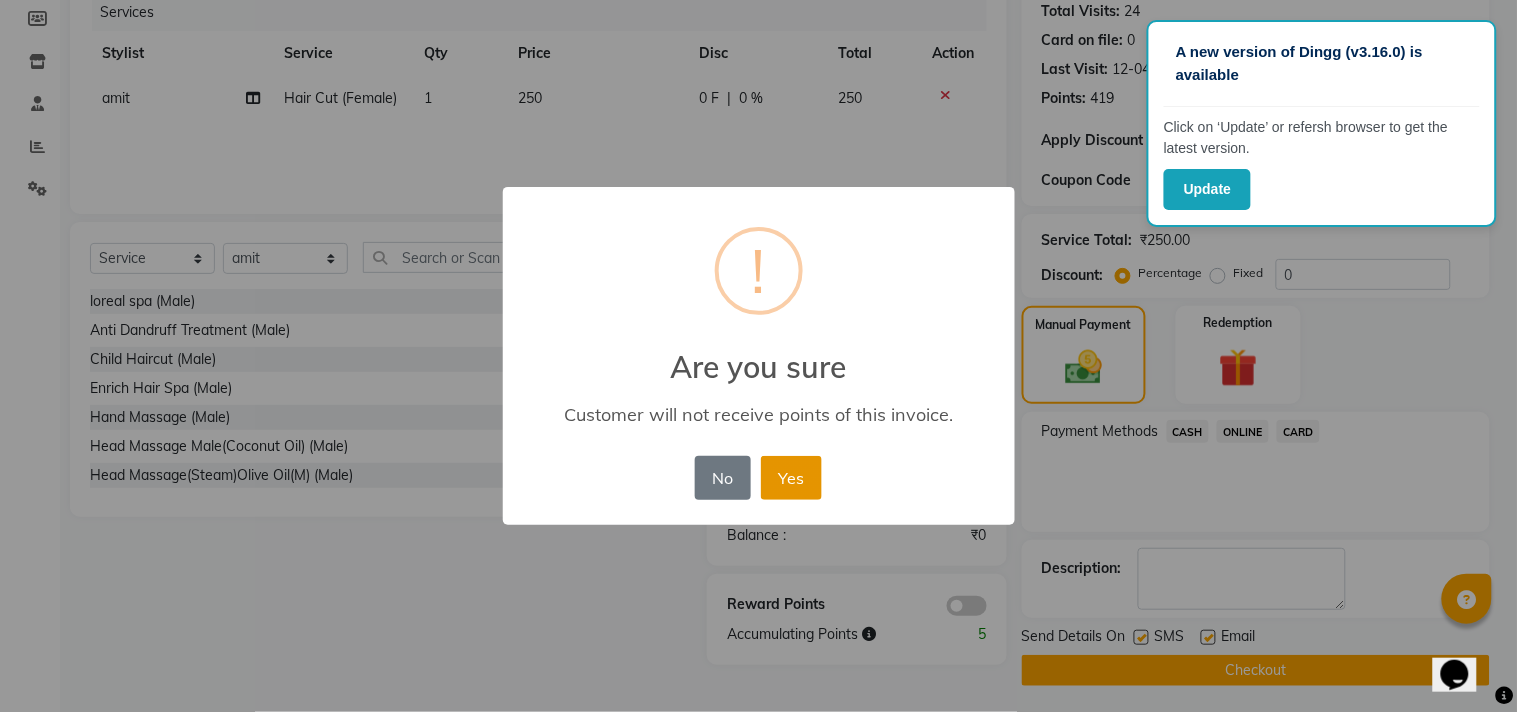 click on "Yes" at bounding box center [791, 478] 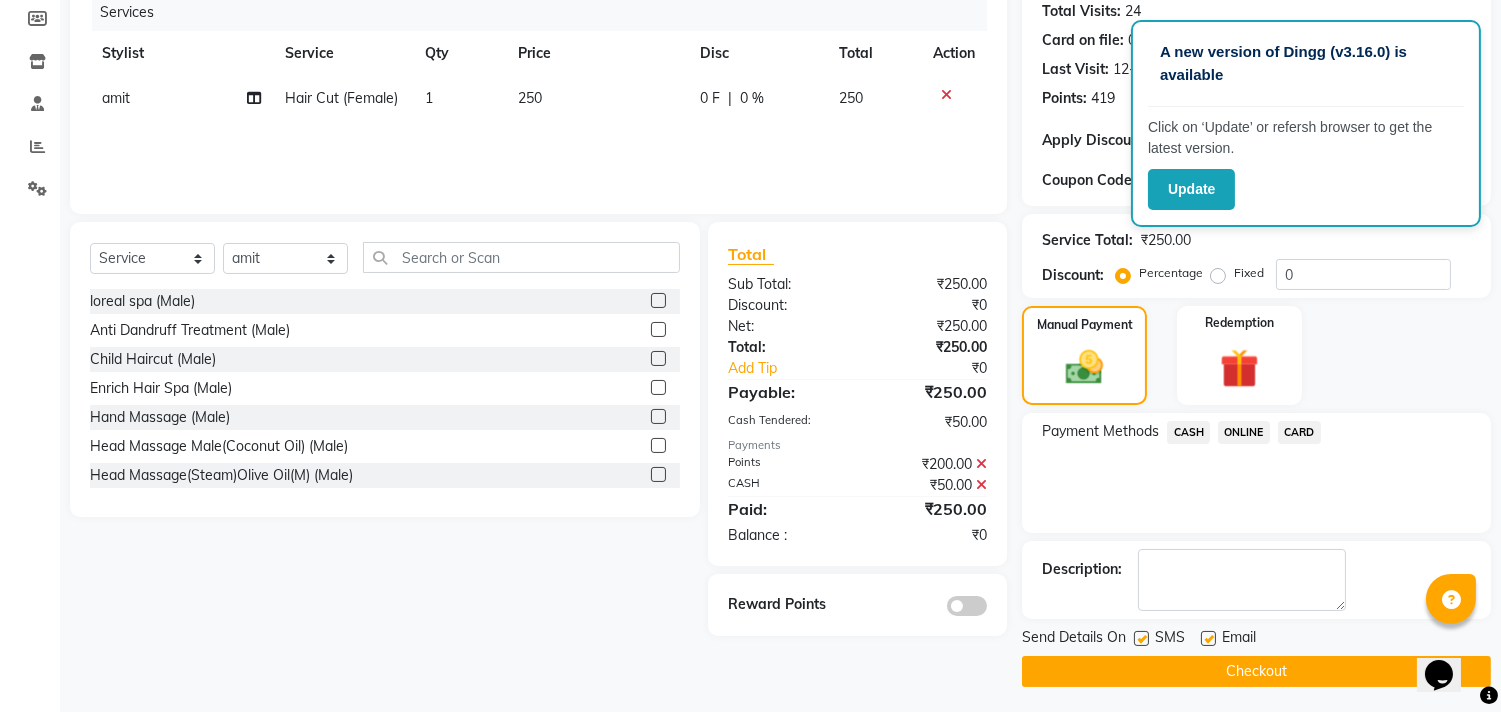 click on "Checkout" 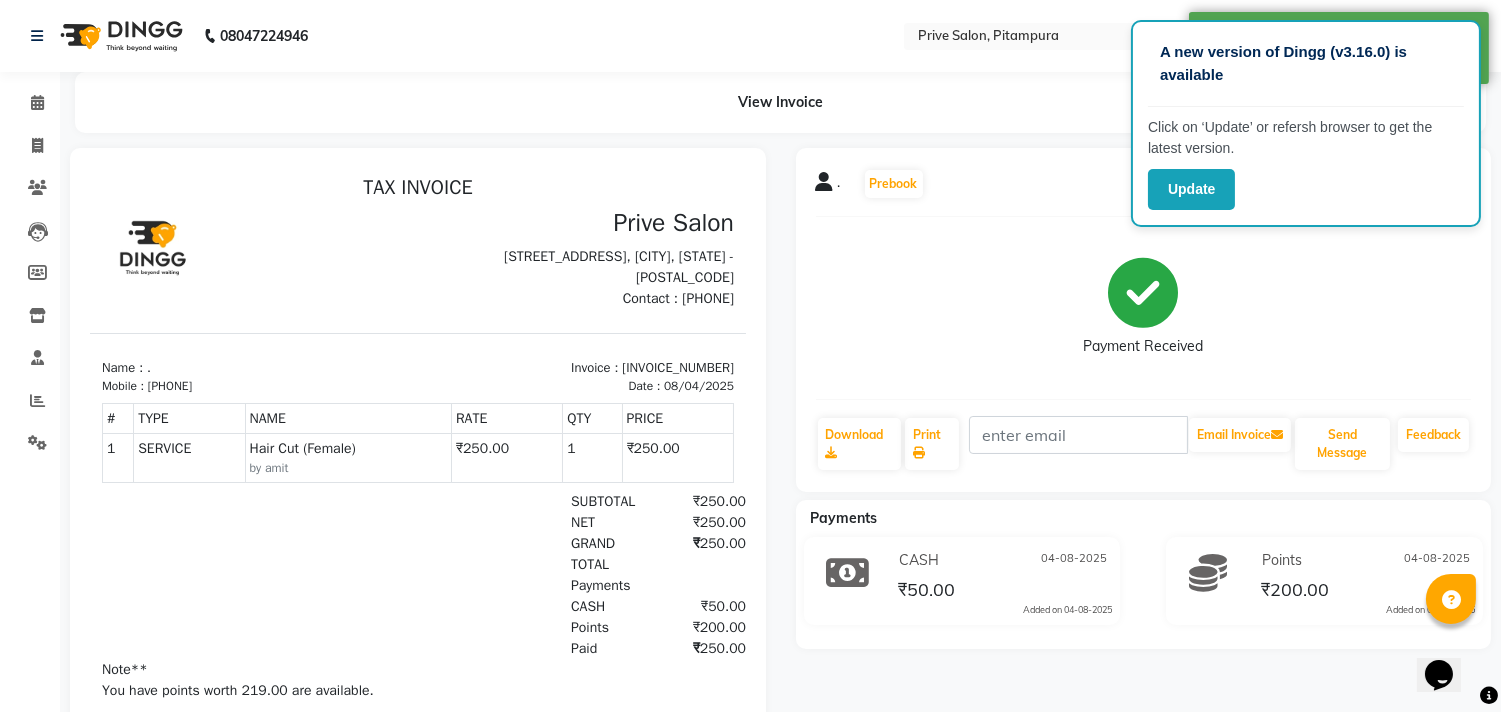scroll, scrollTop: 0, scrollLeft: 0, axis: both 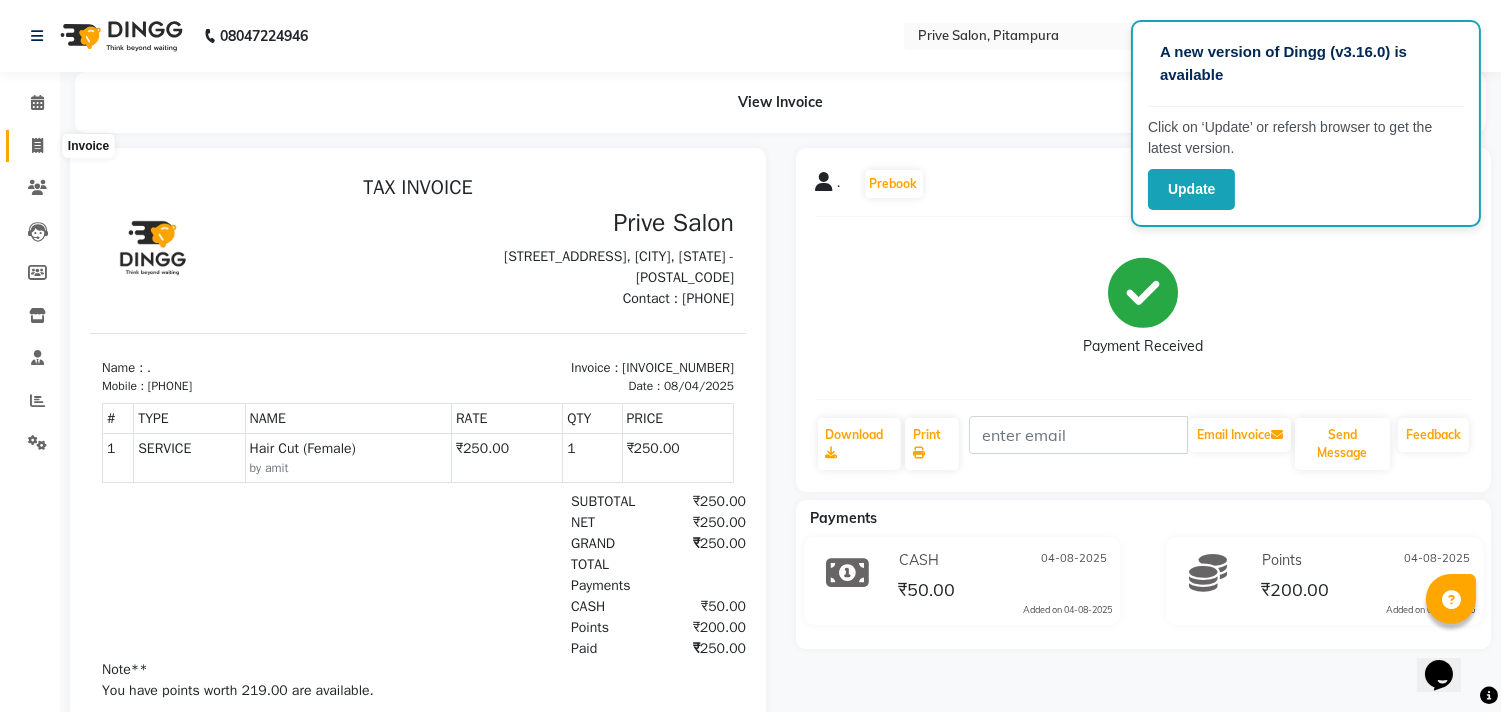 click 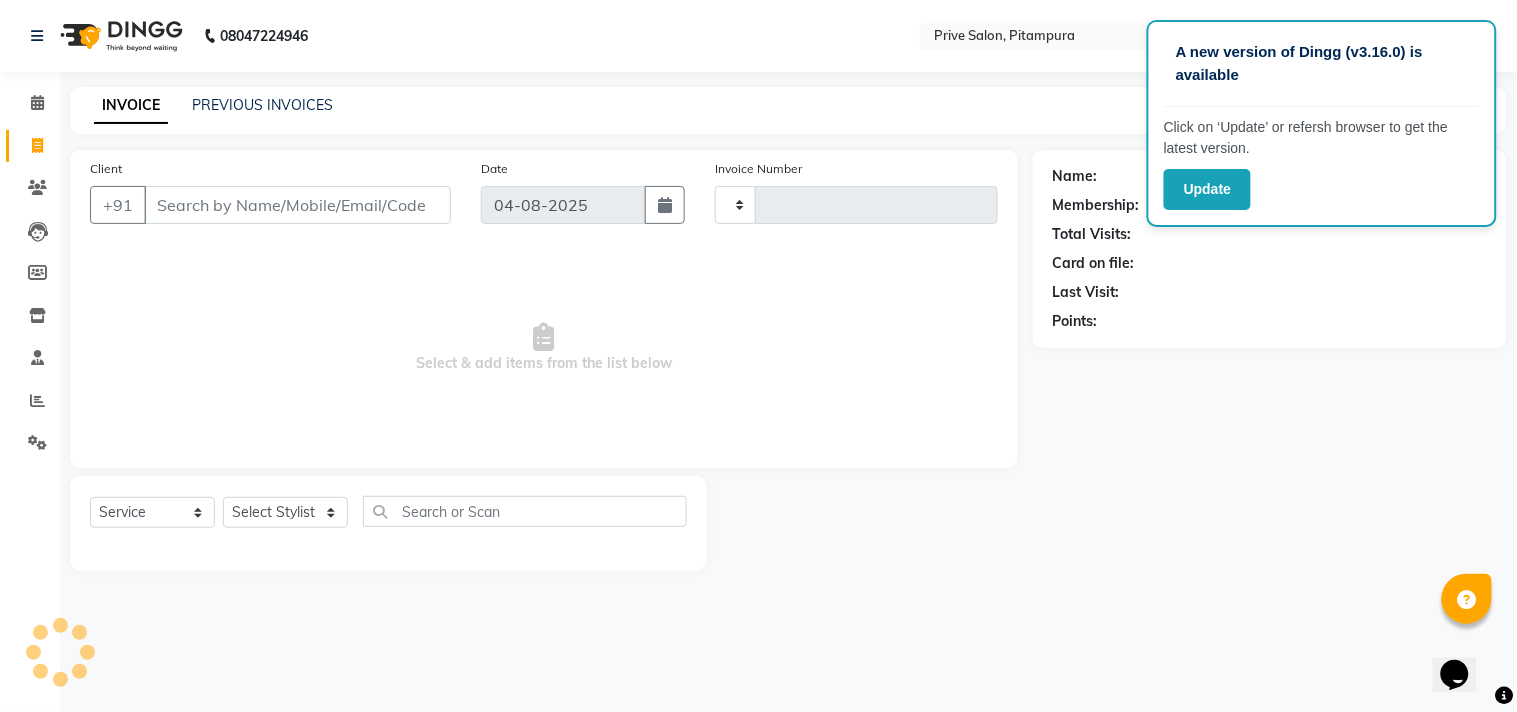 click on "Client" at bounding box center [297, 205] 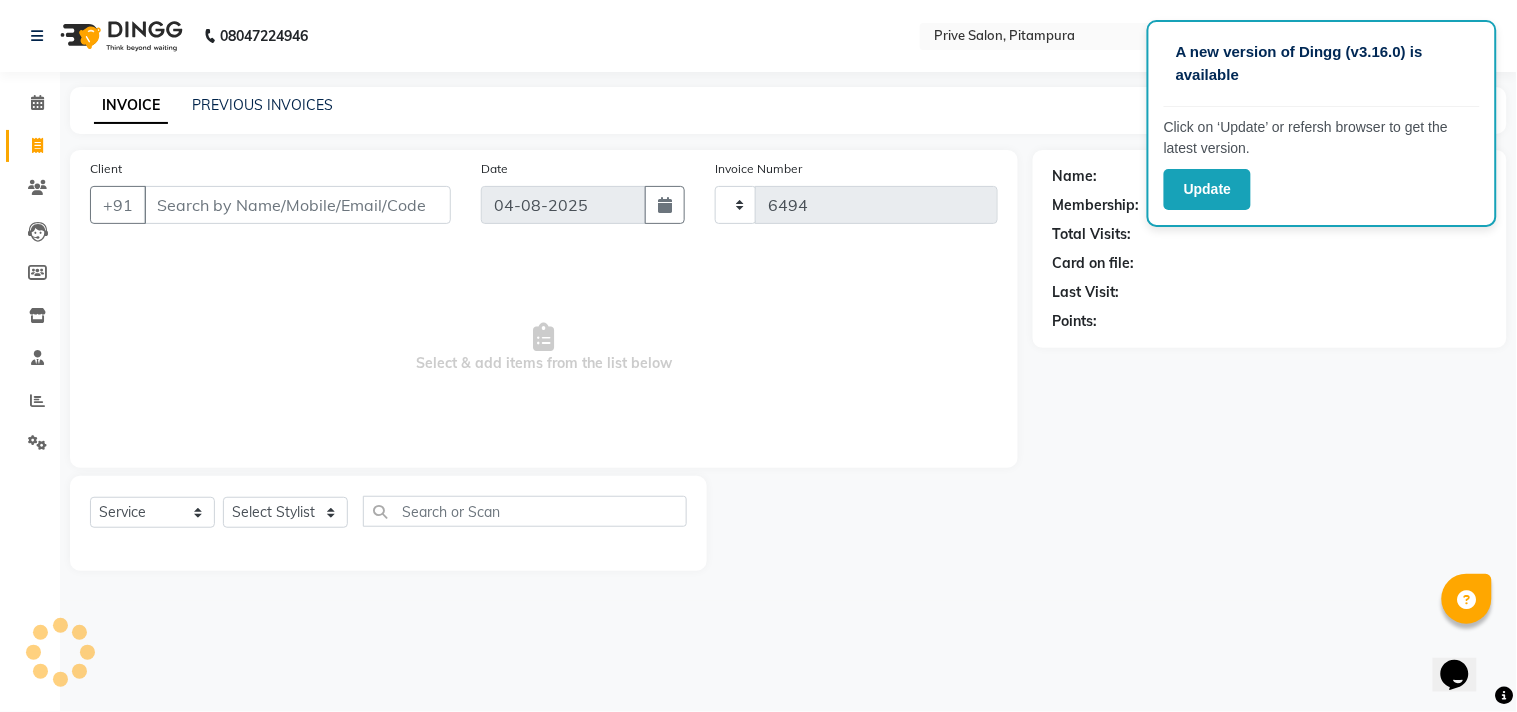select on "136" 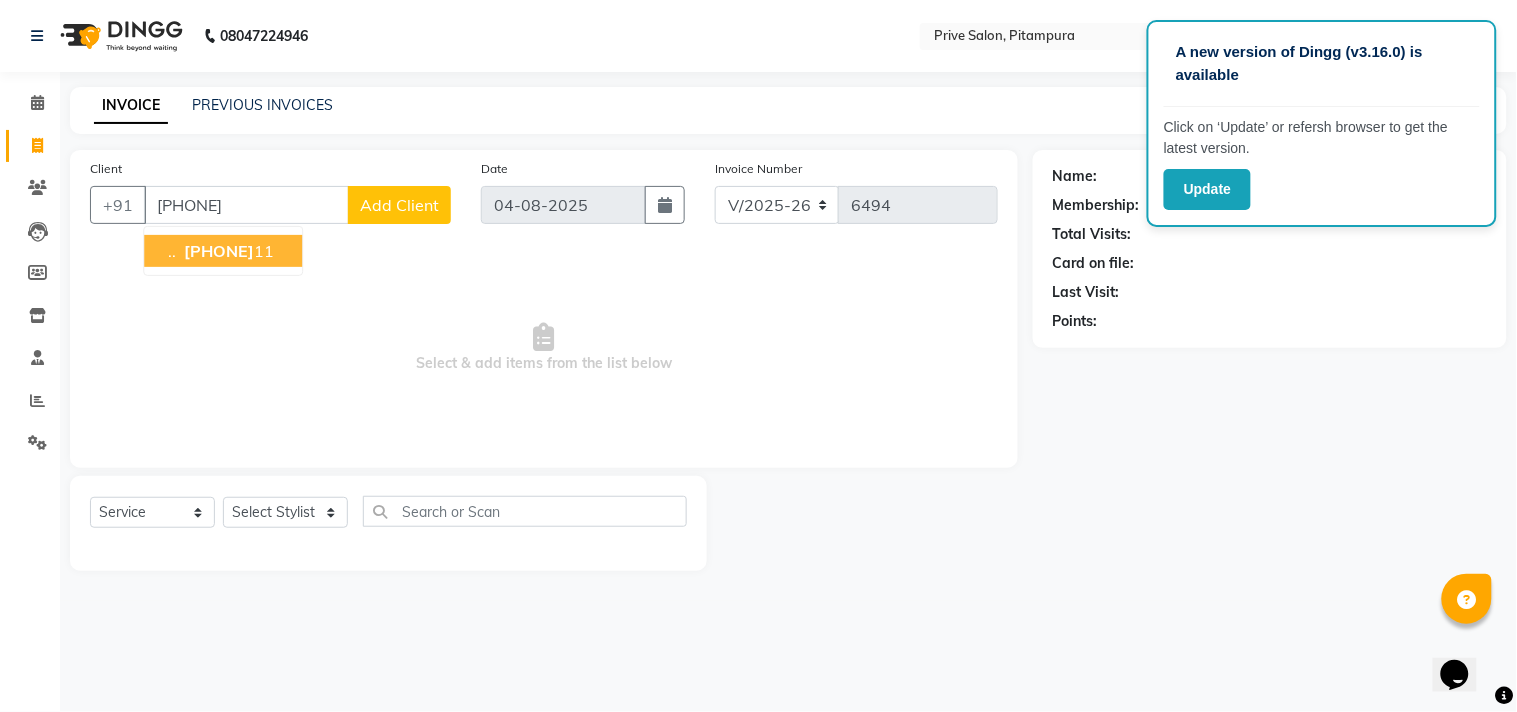 click on "..   83838158 11" at bounding box center (223, 251) 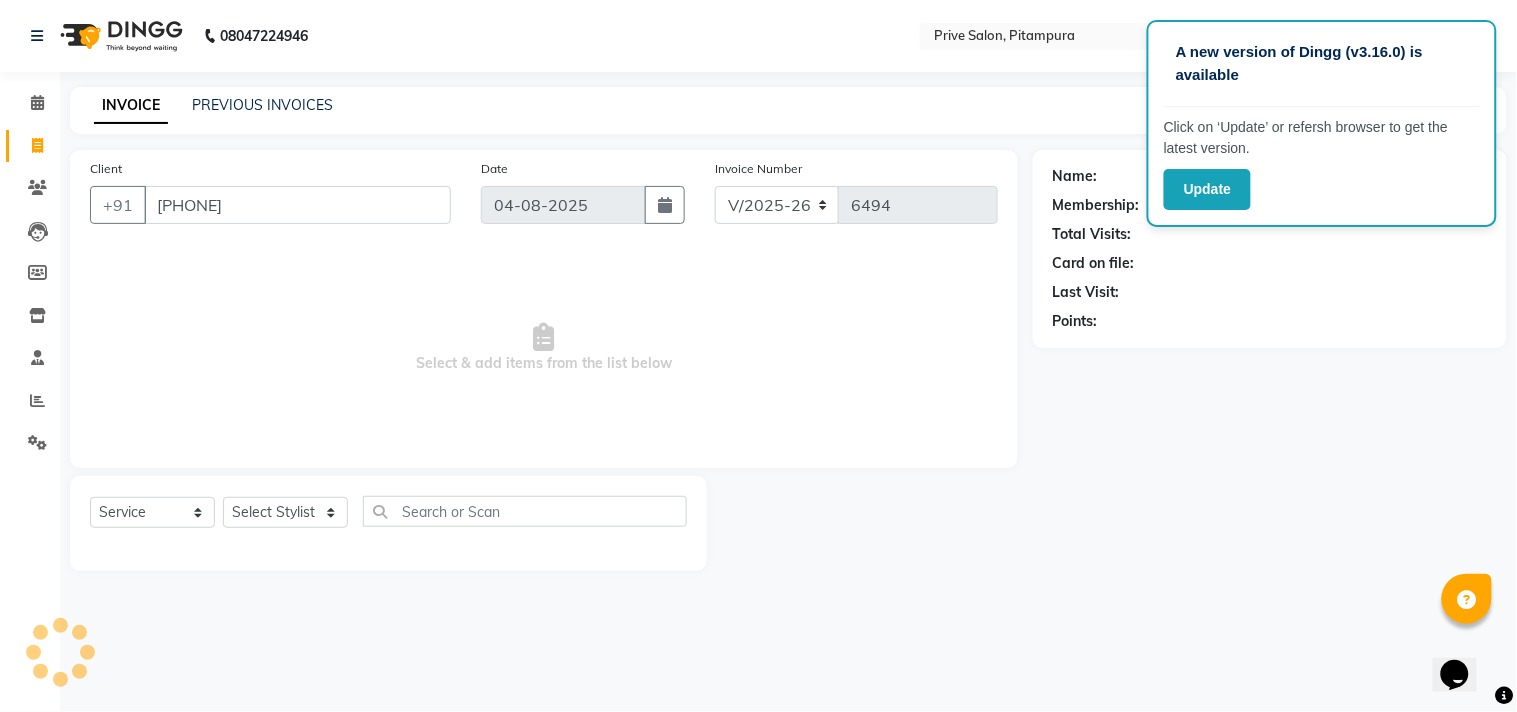 type on "8383815811" 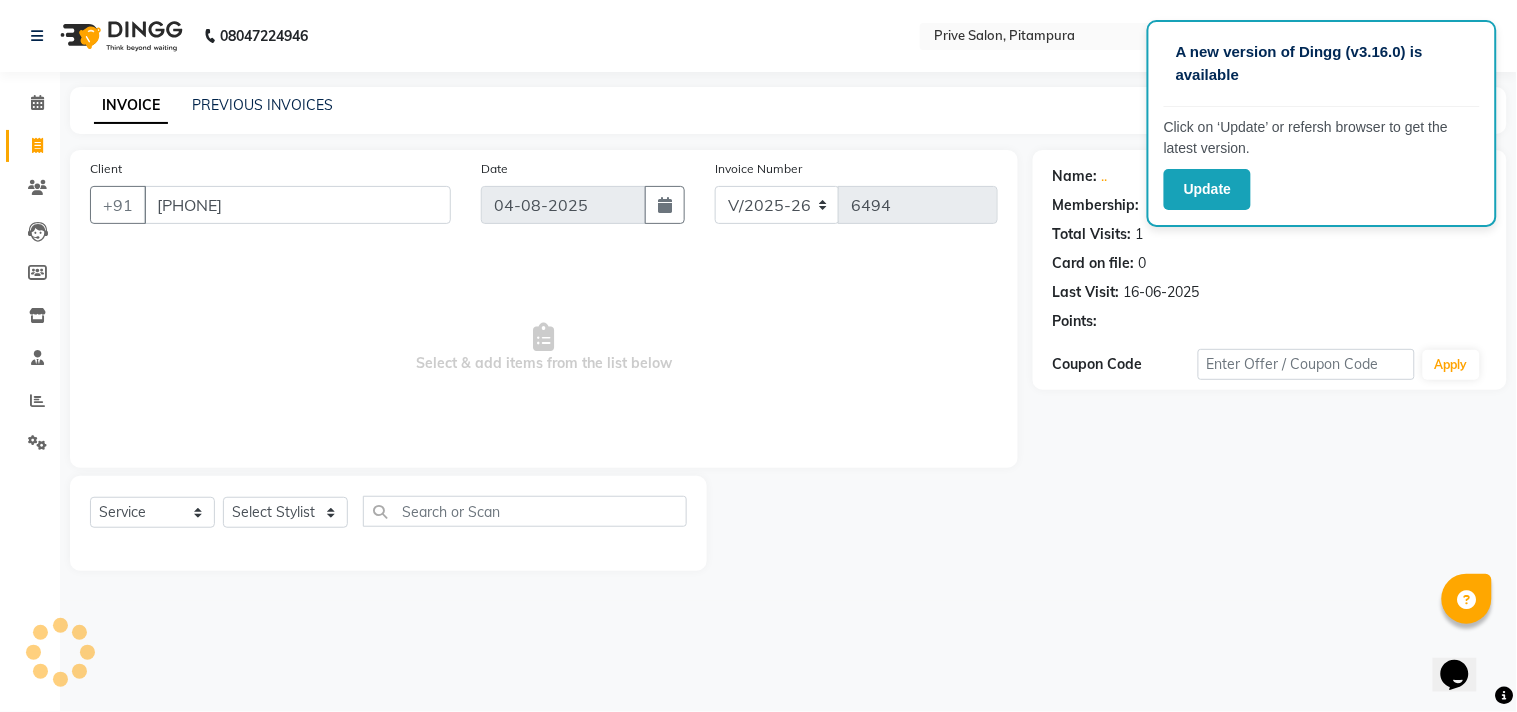 select on "1: Object" 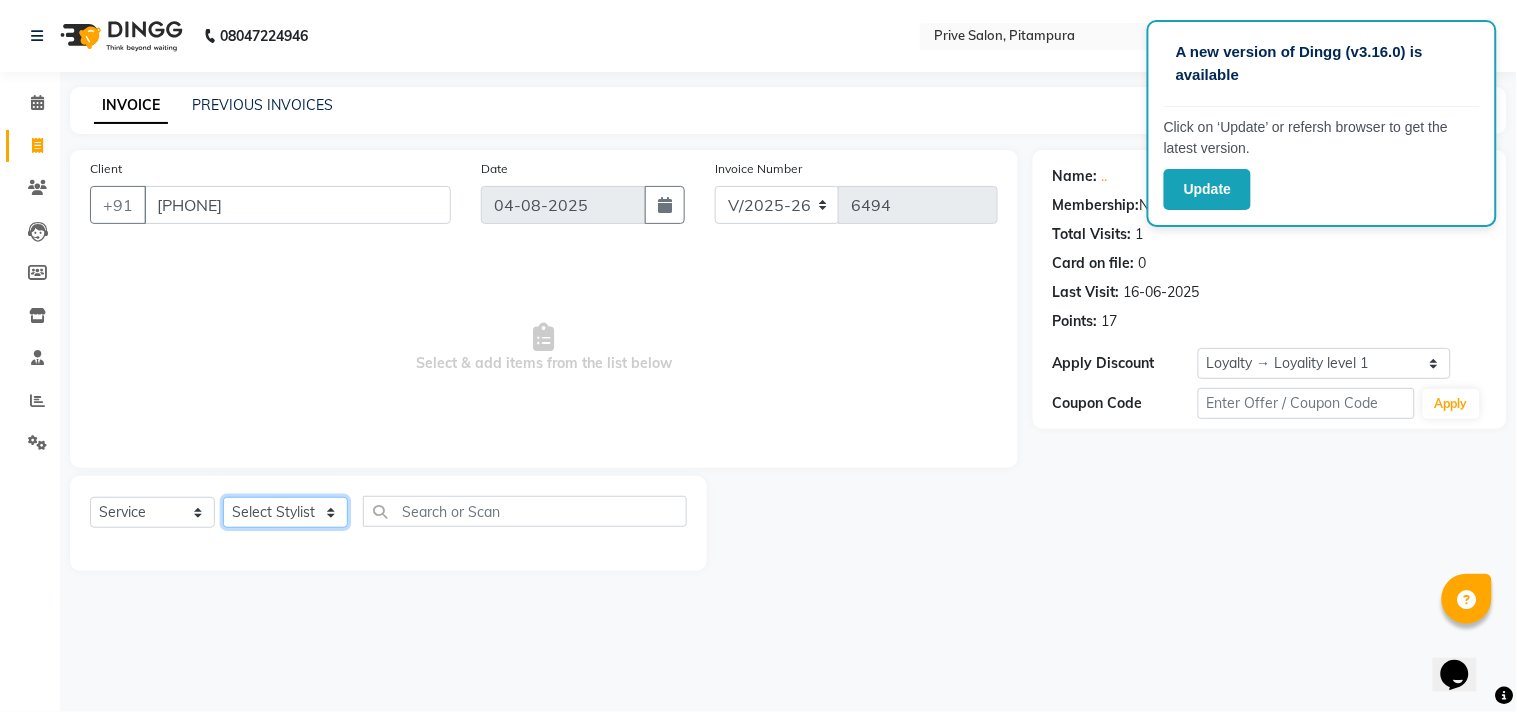 click on "Select Stylist amit ARJUN Atul FAIZAN FARDEEN GOLU harshit HITESH isha kapil khushbu Manager meenu MOHIT Mohsin NISHA nishi Preet privee Shivam SIVA vikas" 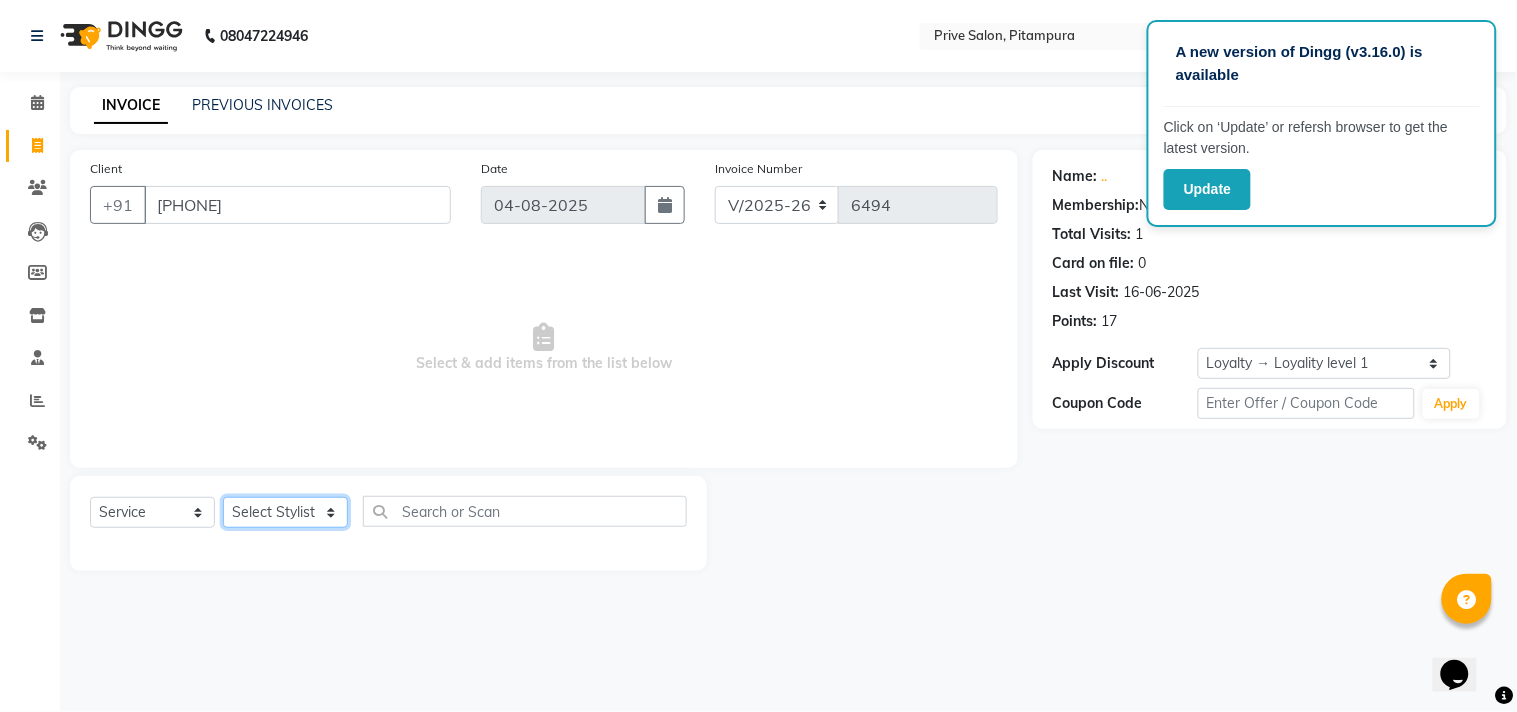 select on "30812" 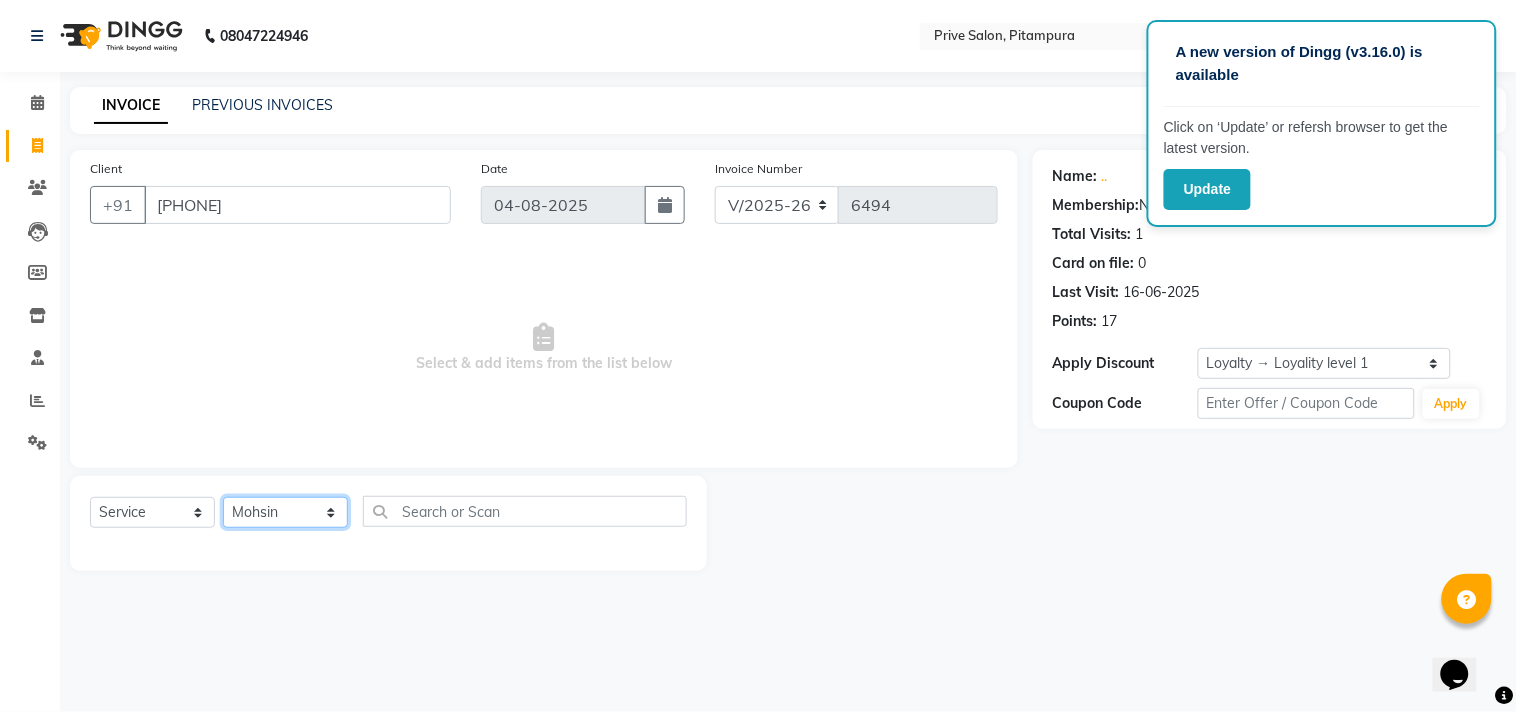 click on "Select Stylist amit ARJUN Atul FAIZAN FARDEEN GOLU harshit HITESH isha kapil khushbu Manager meenu MOHIT Mohsin NISHA nishi Preet privee Shivam SIVA vikas" 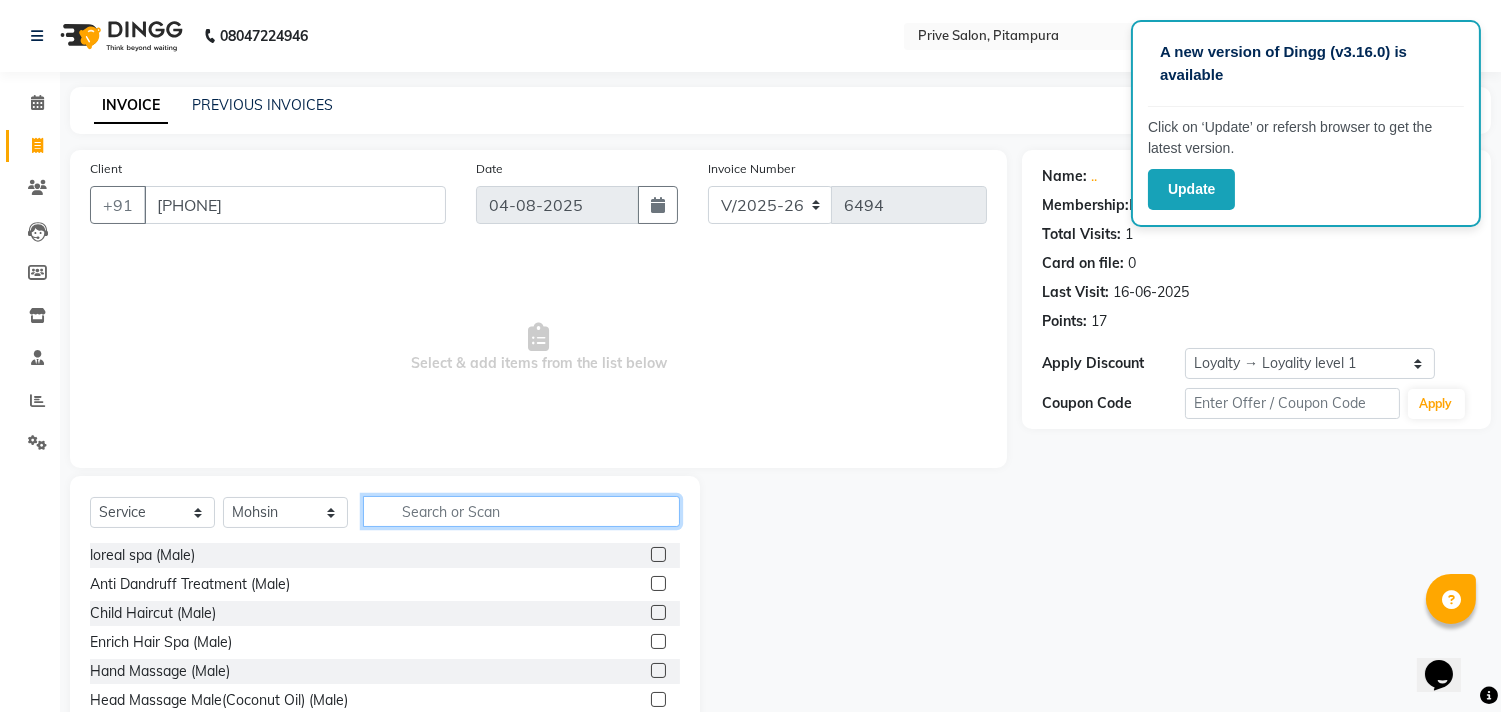 click 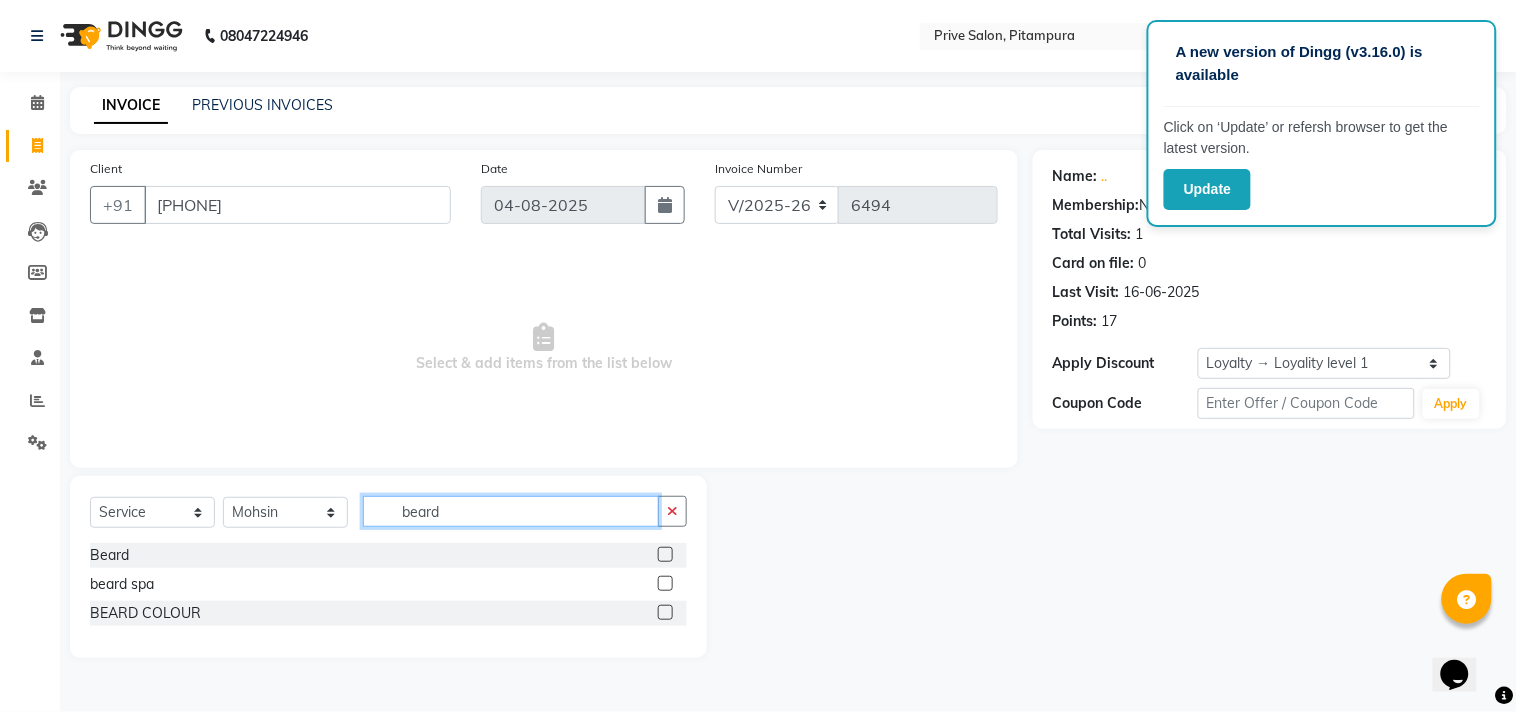 type on "beard" 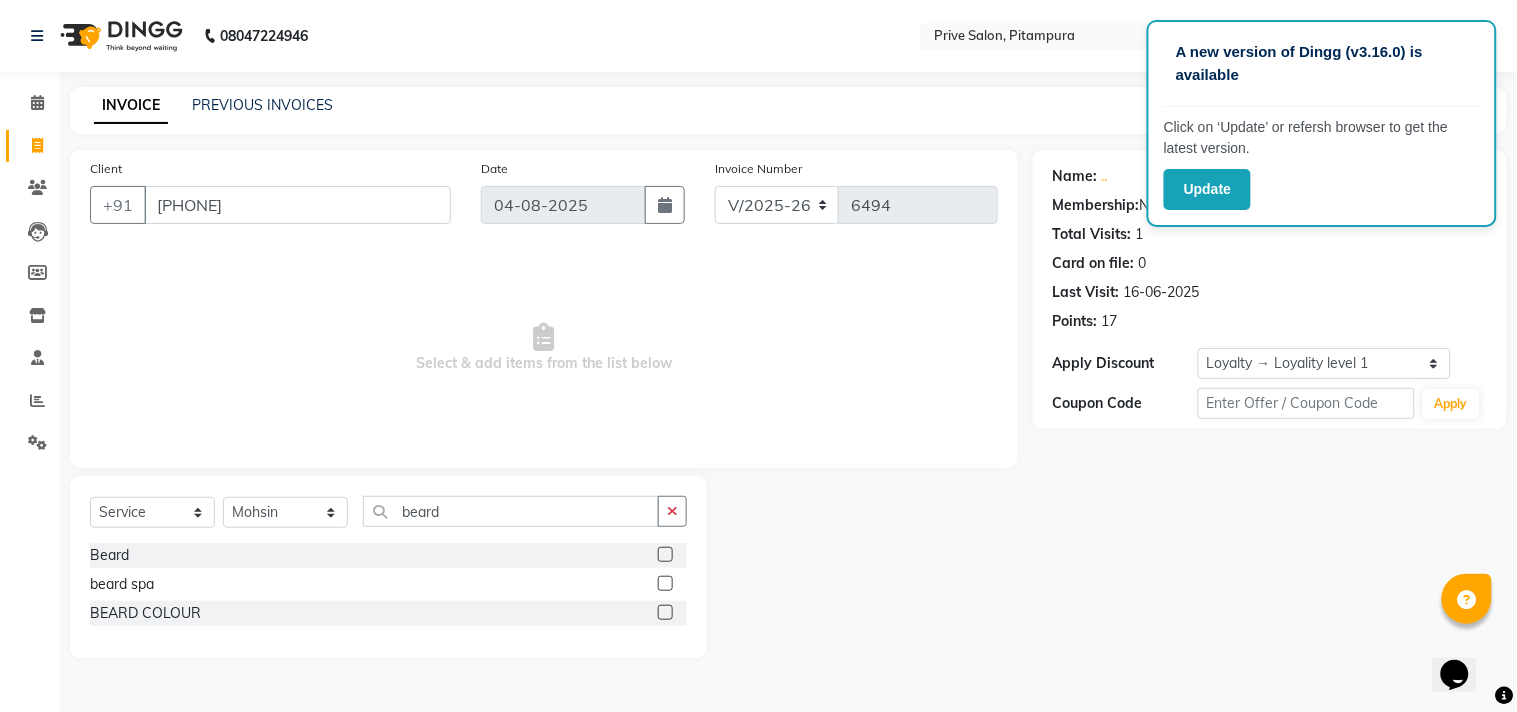 click 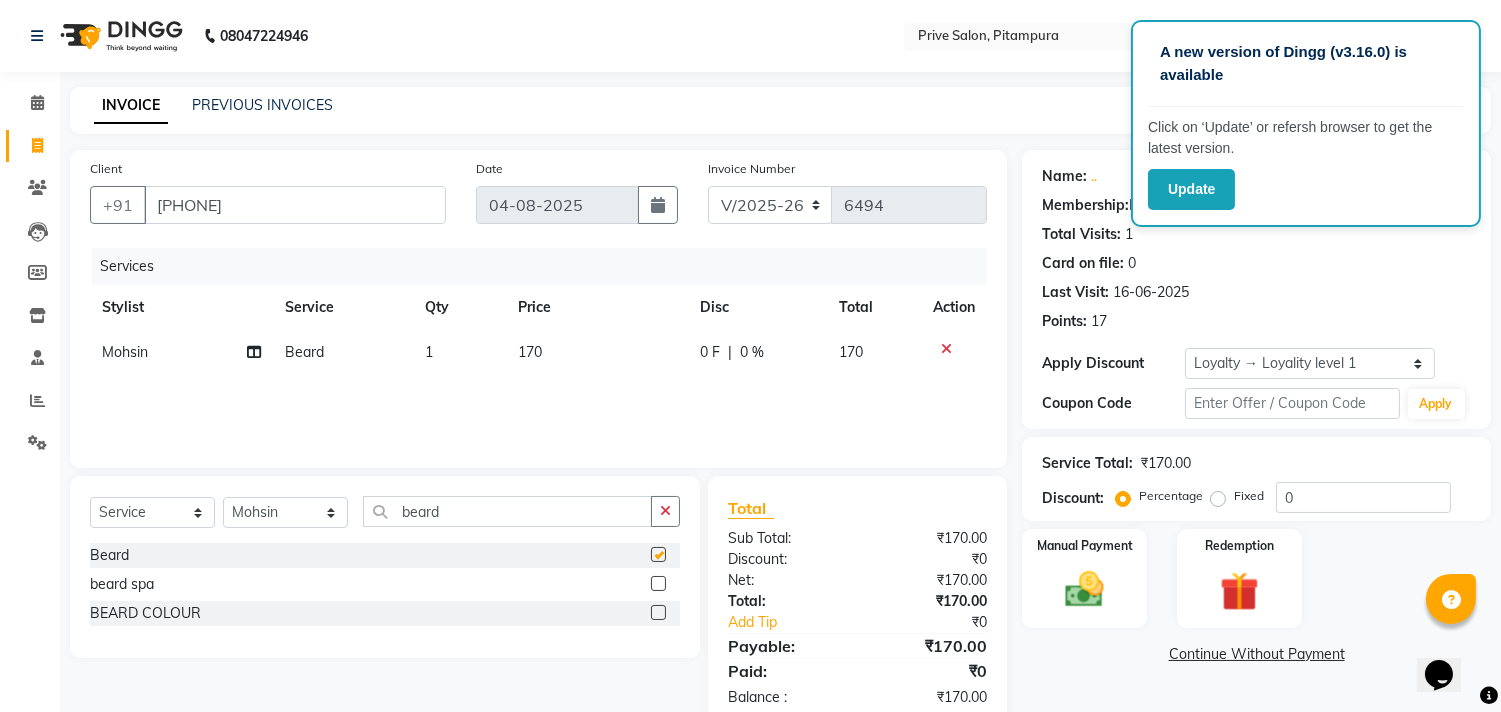 checkbox on "false" 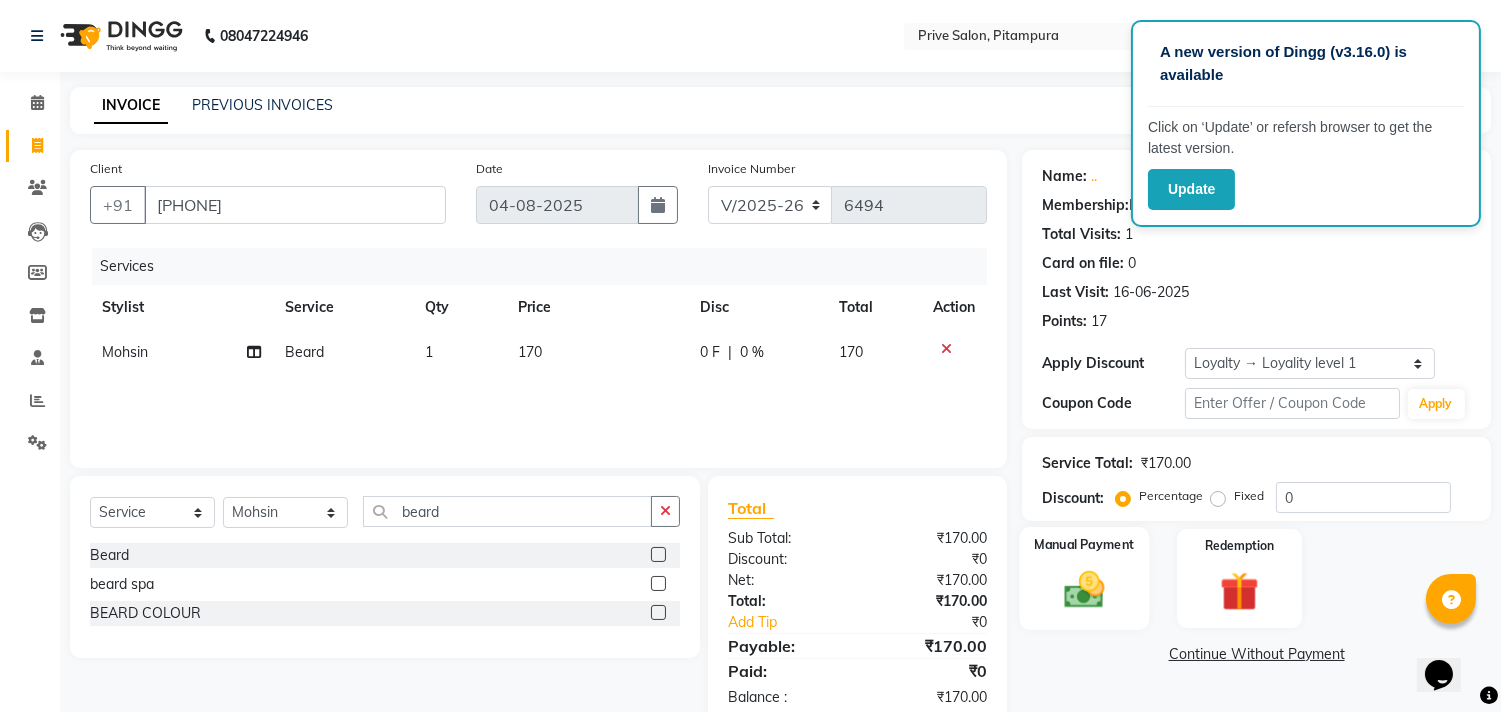 click 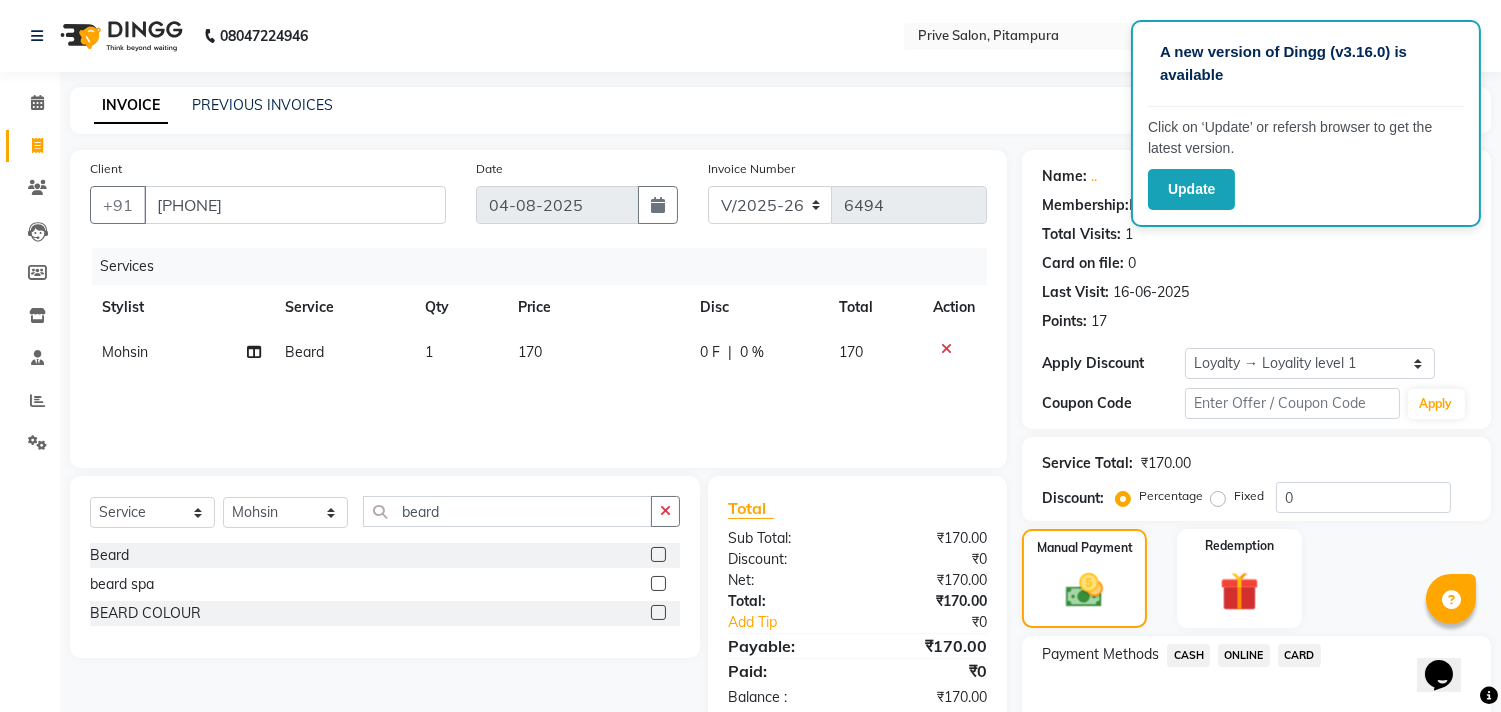scroll, scrollTop: 105, scrollLeft: 0, axis: vertical 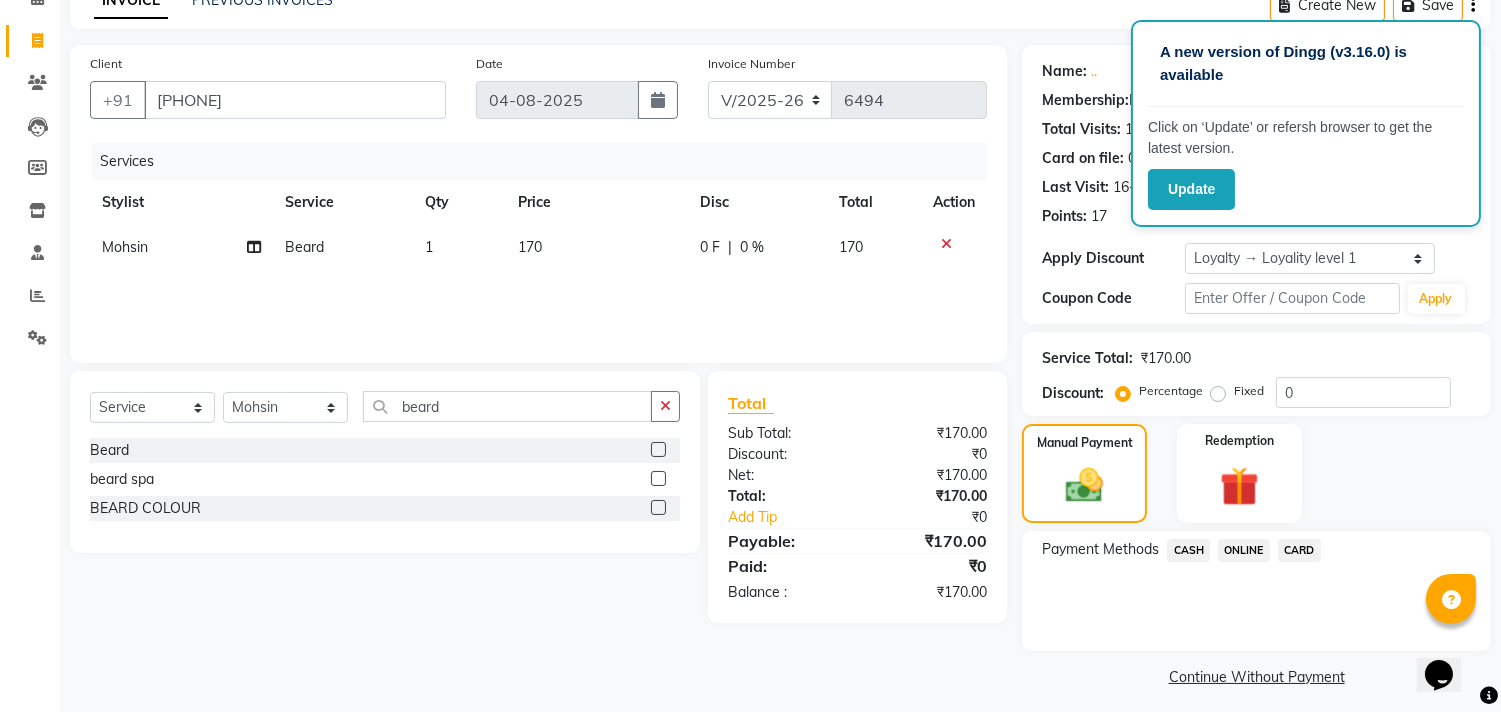 click on "CASH" 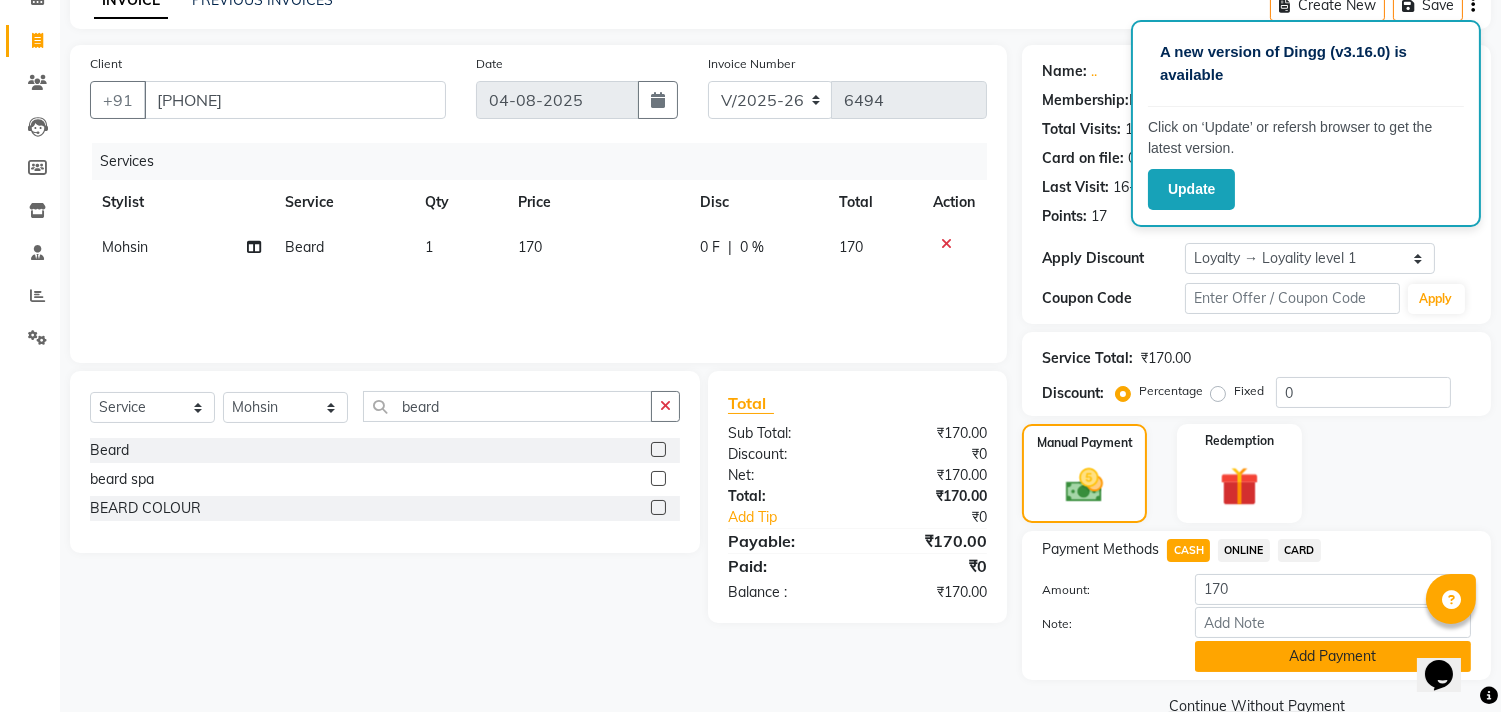 click on "Add Payment" 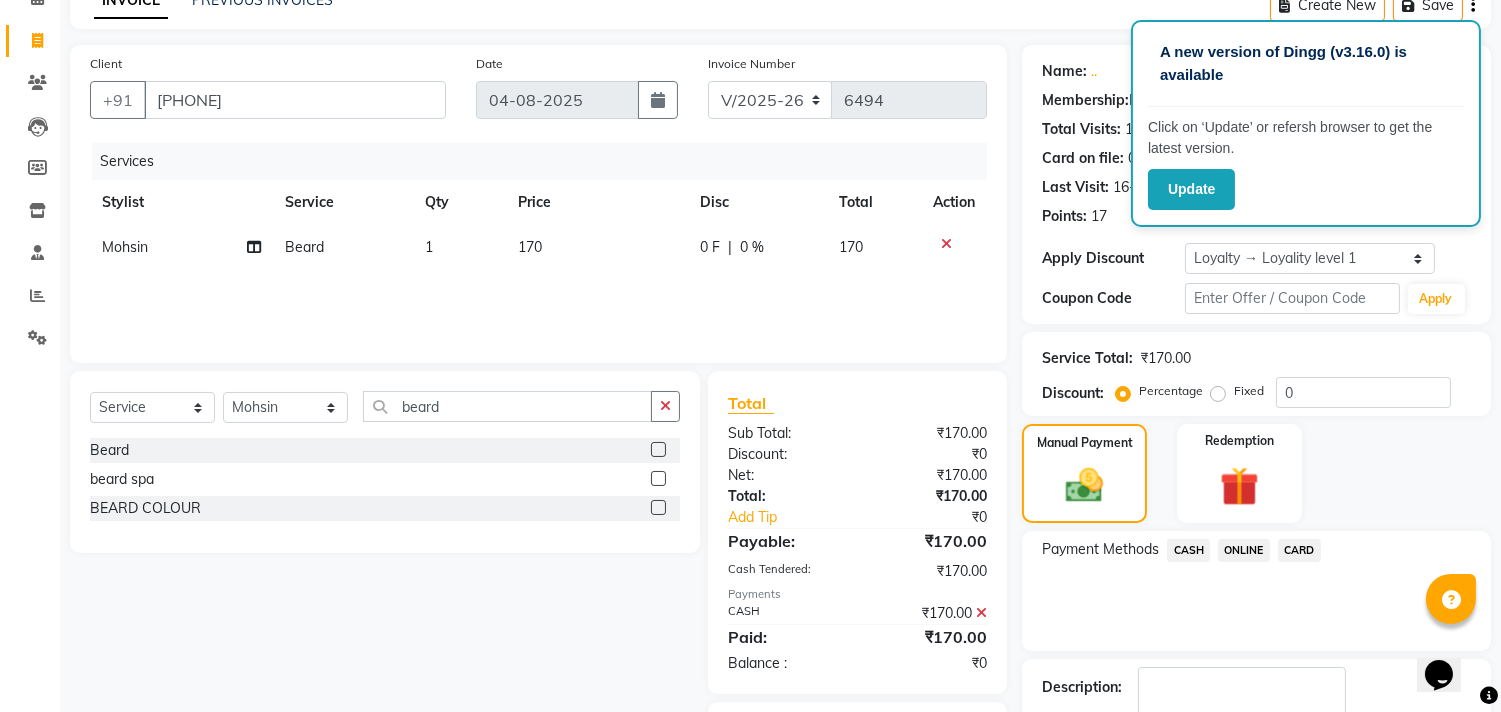 scroll, scrollTop: 227, scrollLeft: 0, axis: vertical 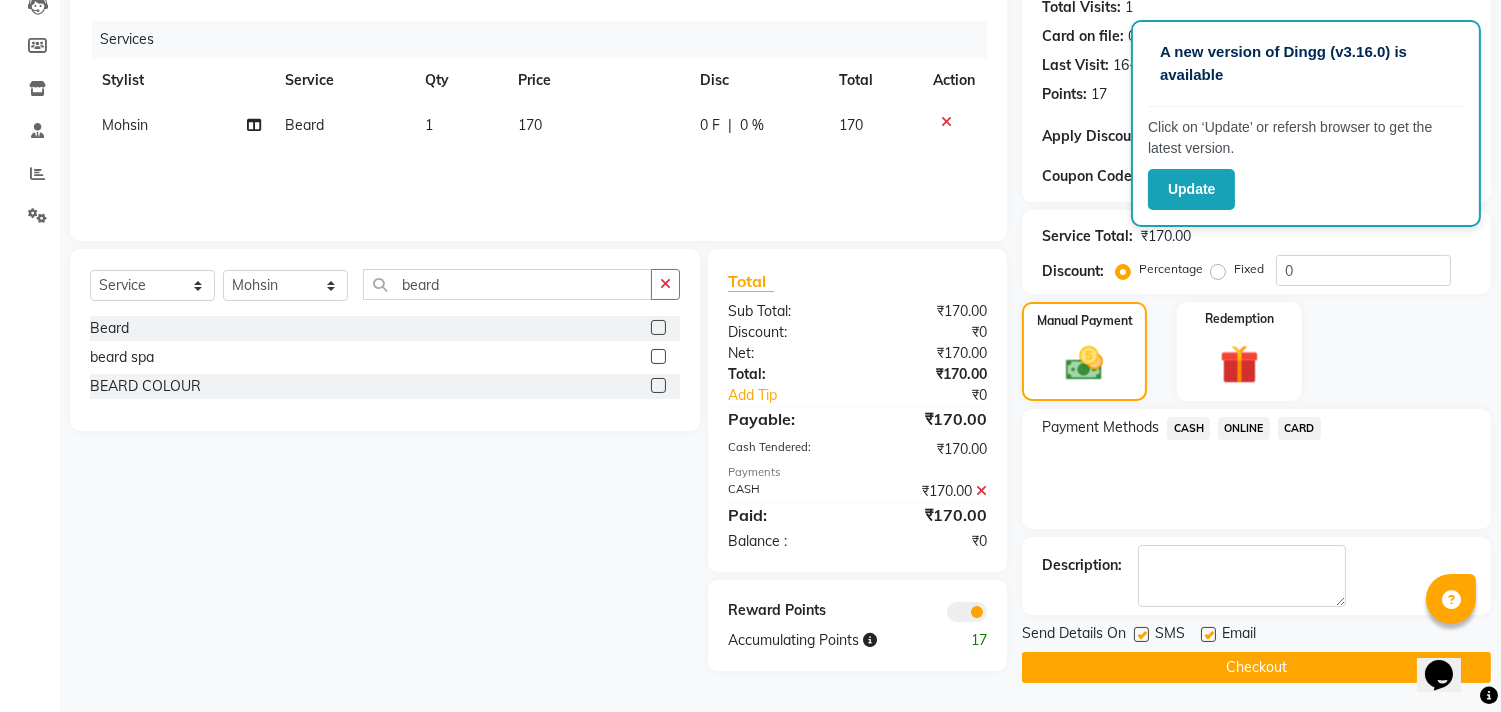 click on "Checkout" 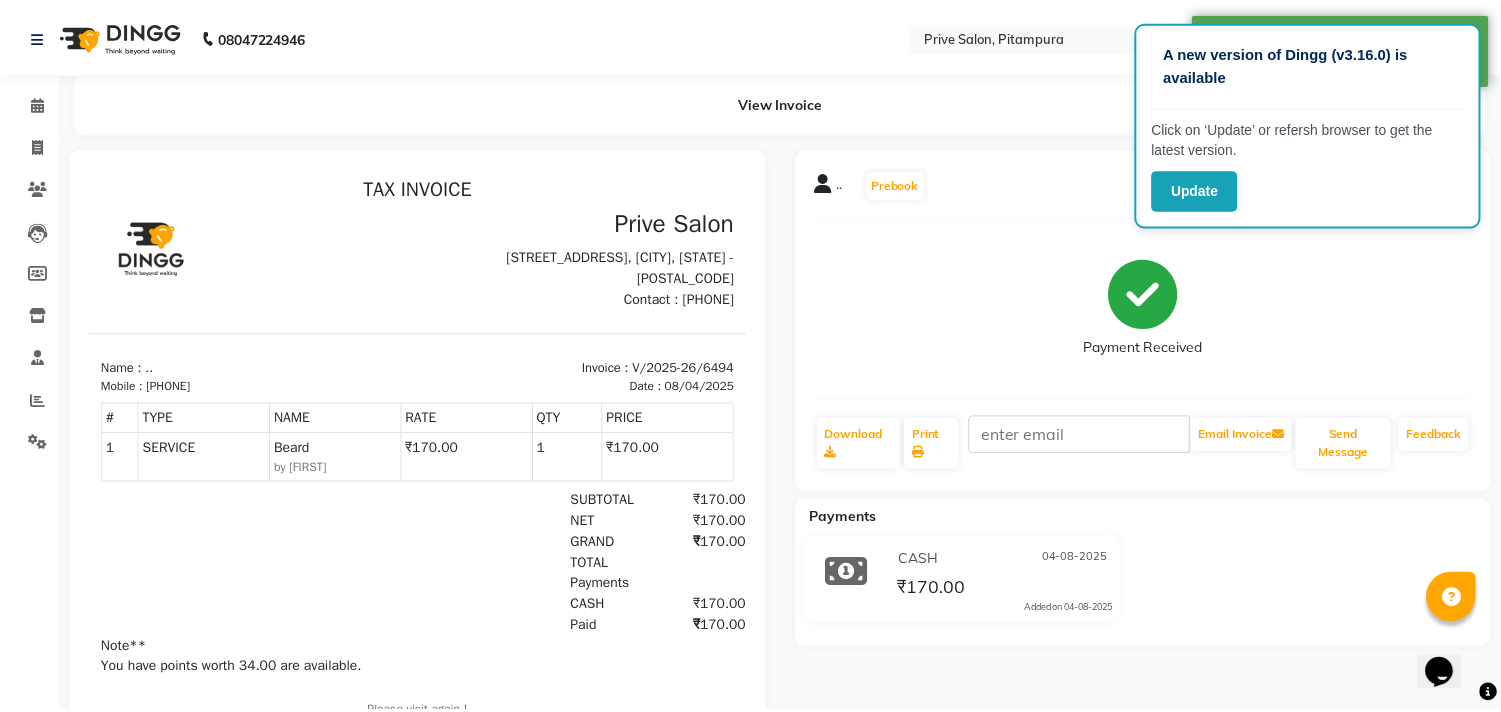 scroll, scrollTop: 0, scrollLeft: 0, axis: both 